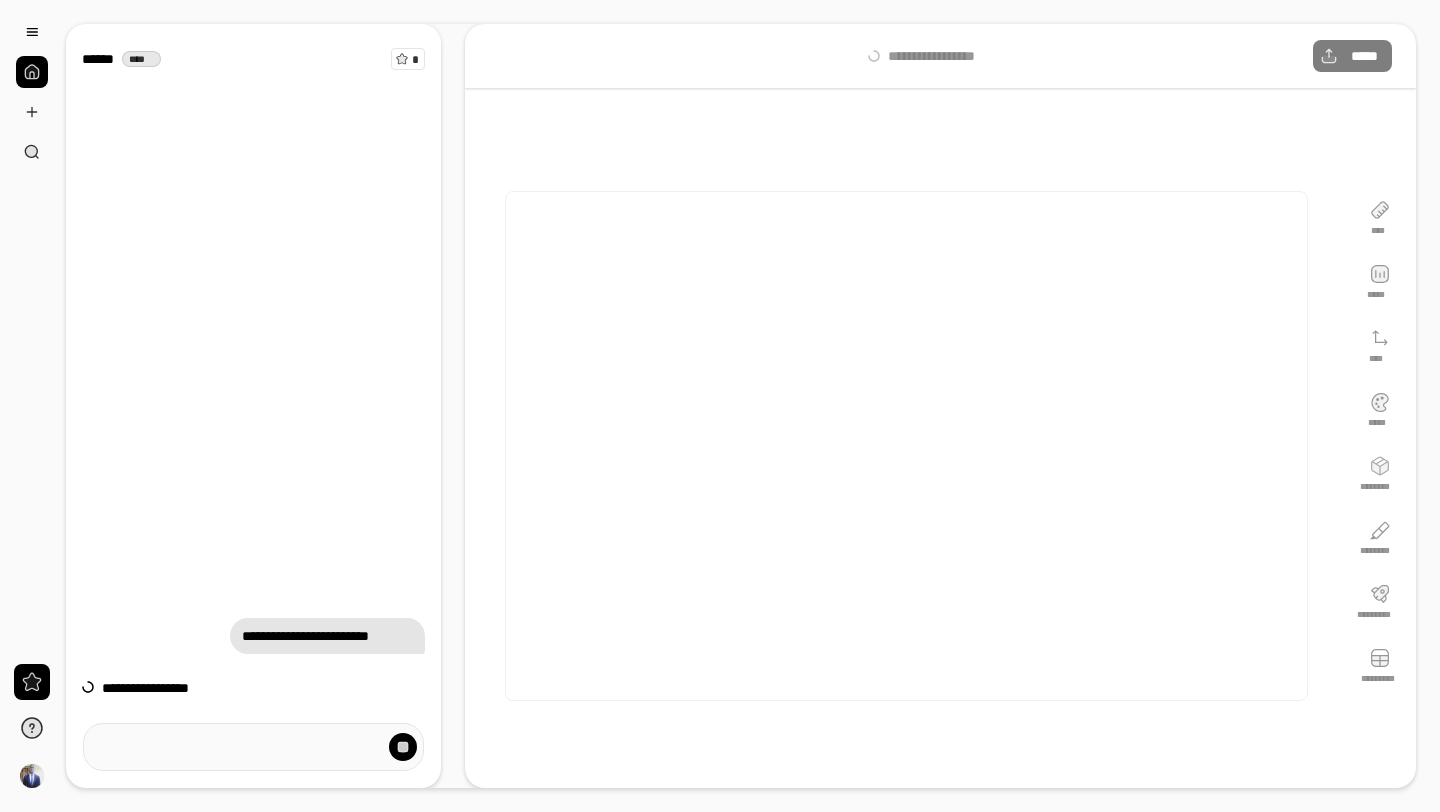 scroll, scrollTop: 0, scrollLeft: 0, axis: both 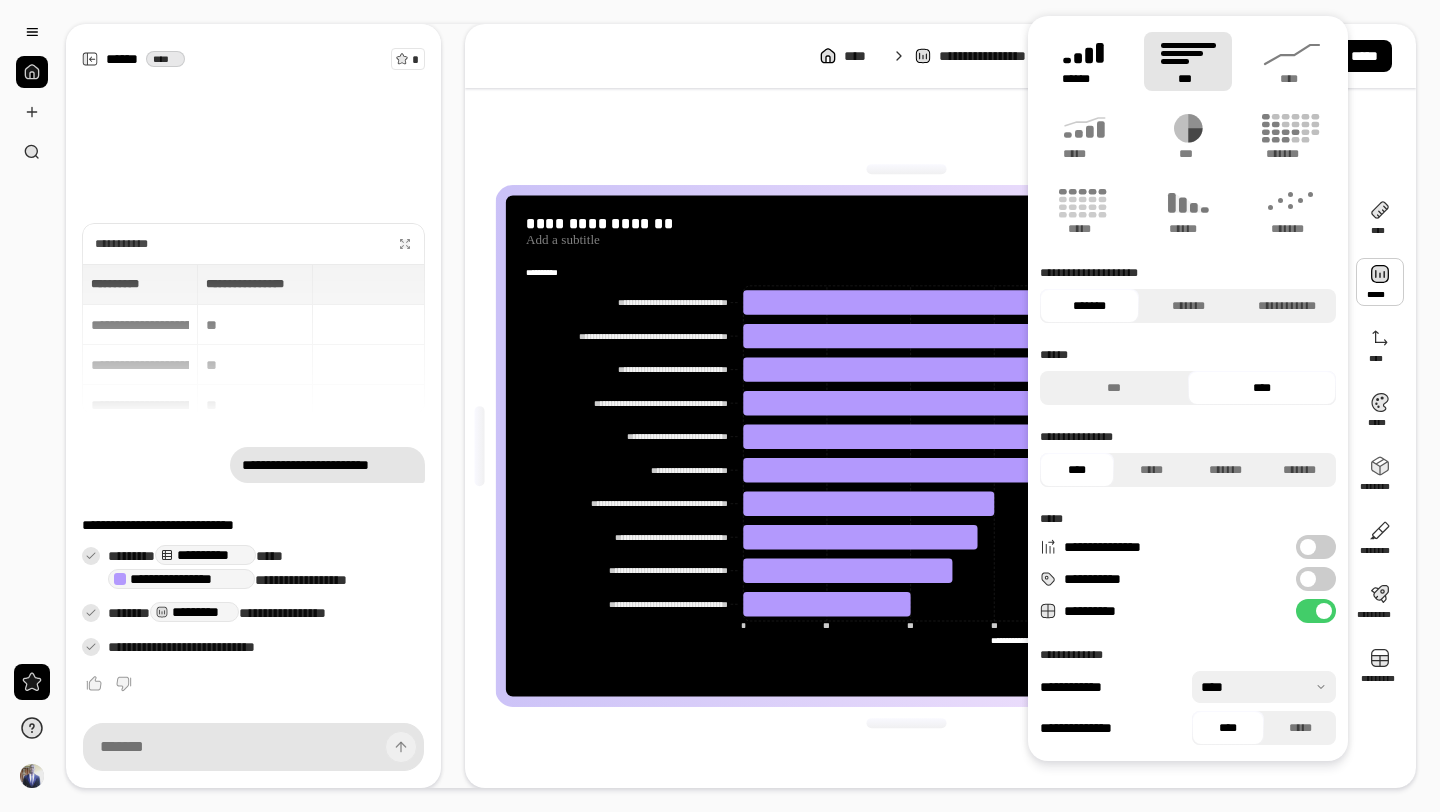 click 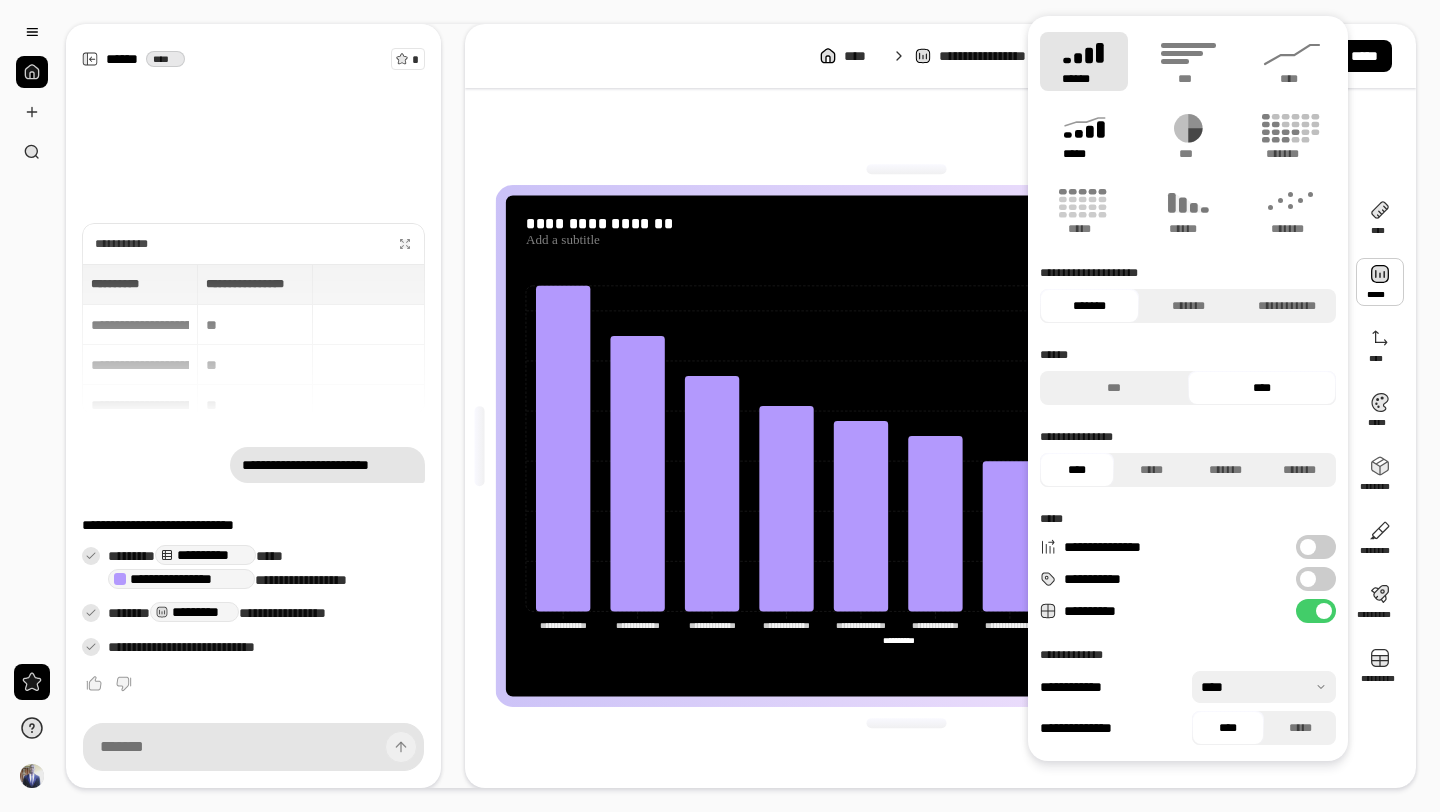 click 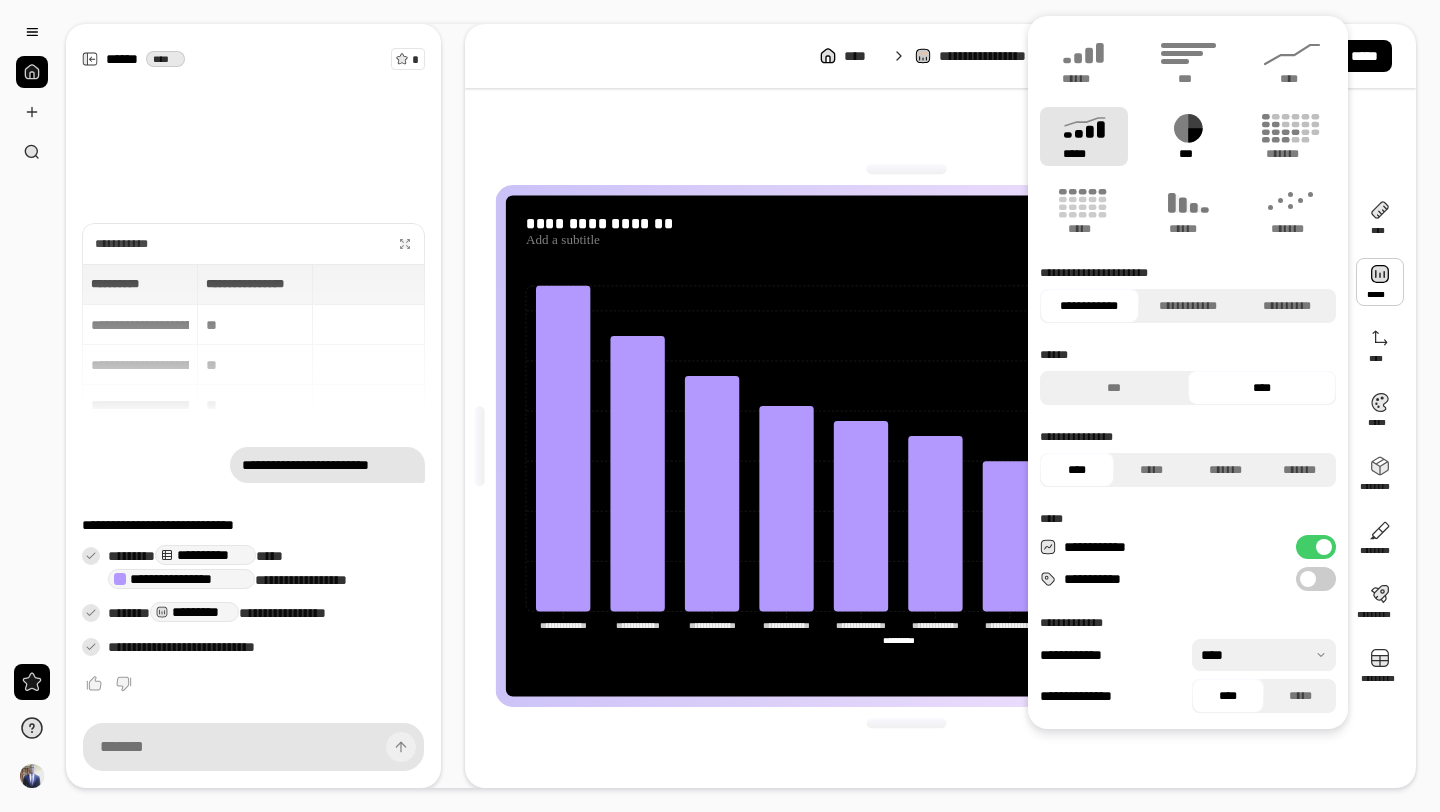 click 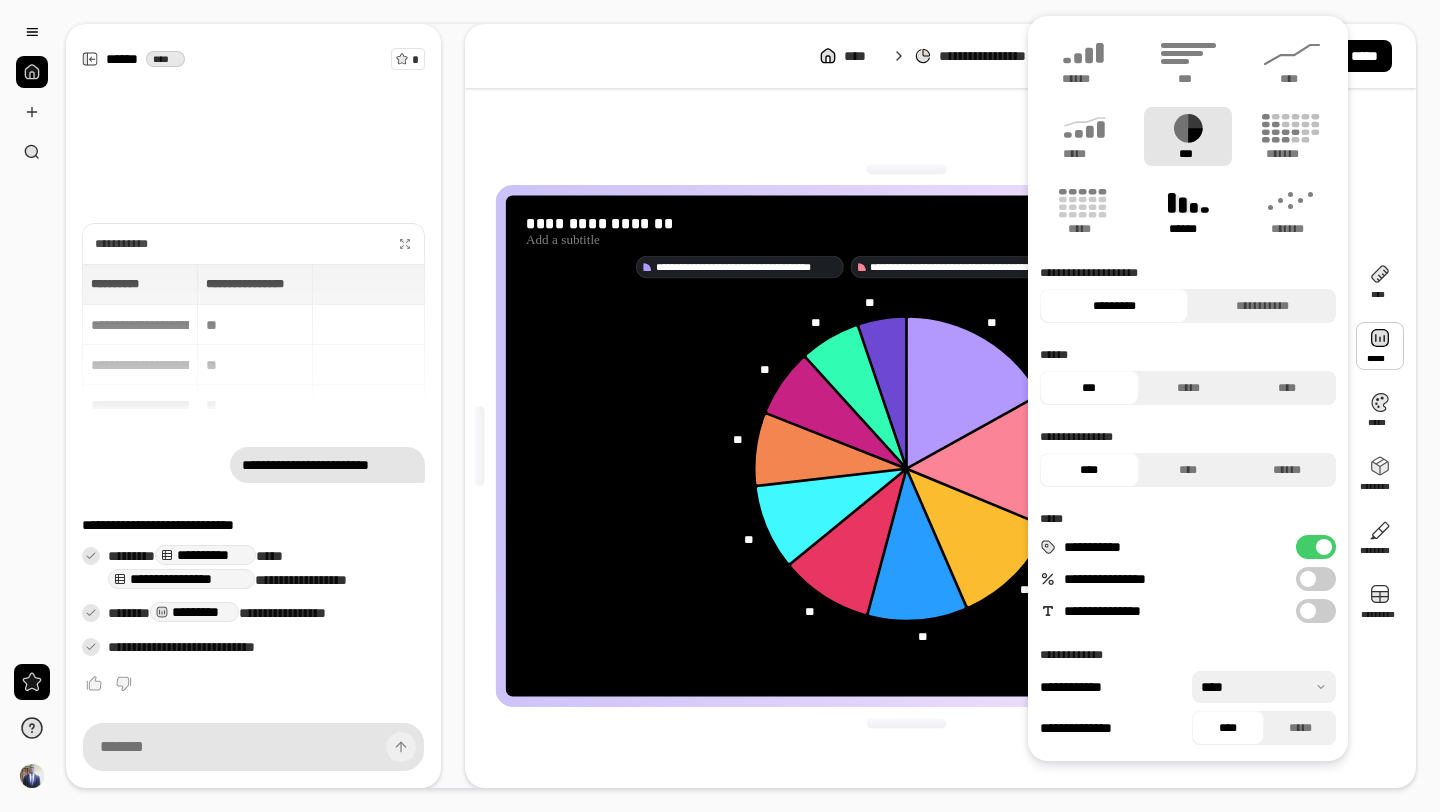 click 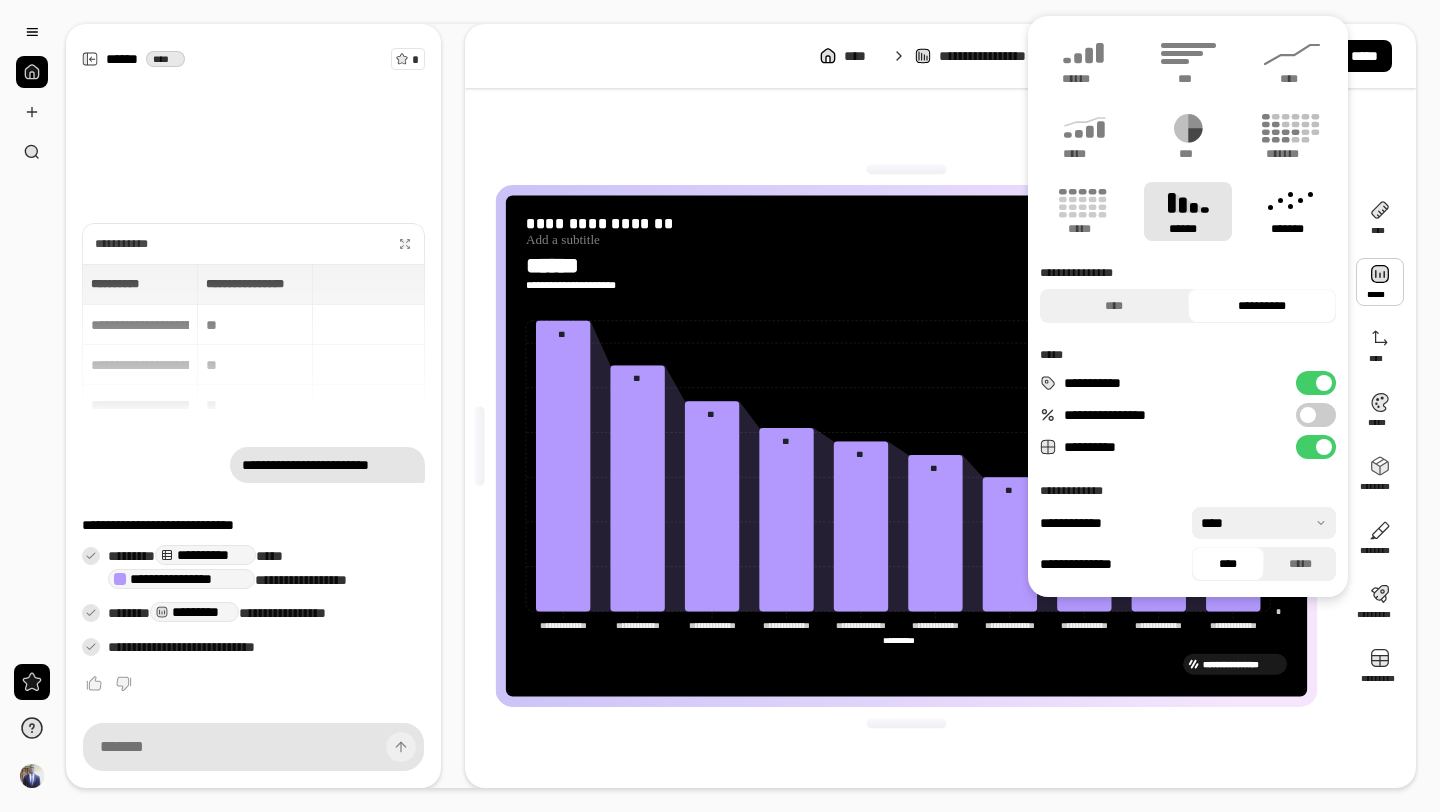 click 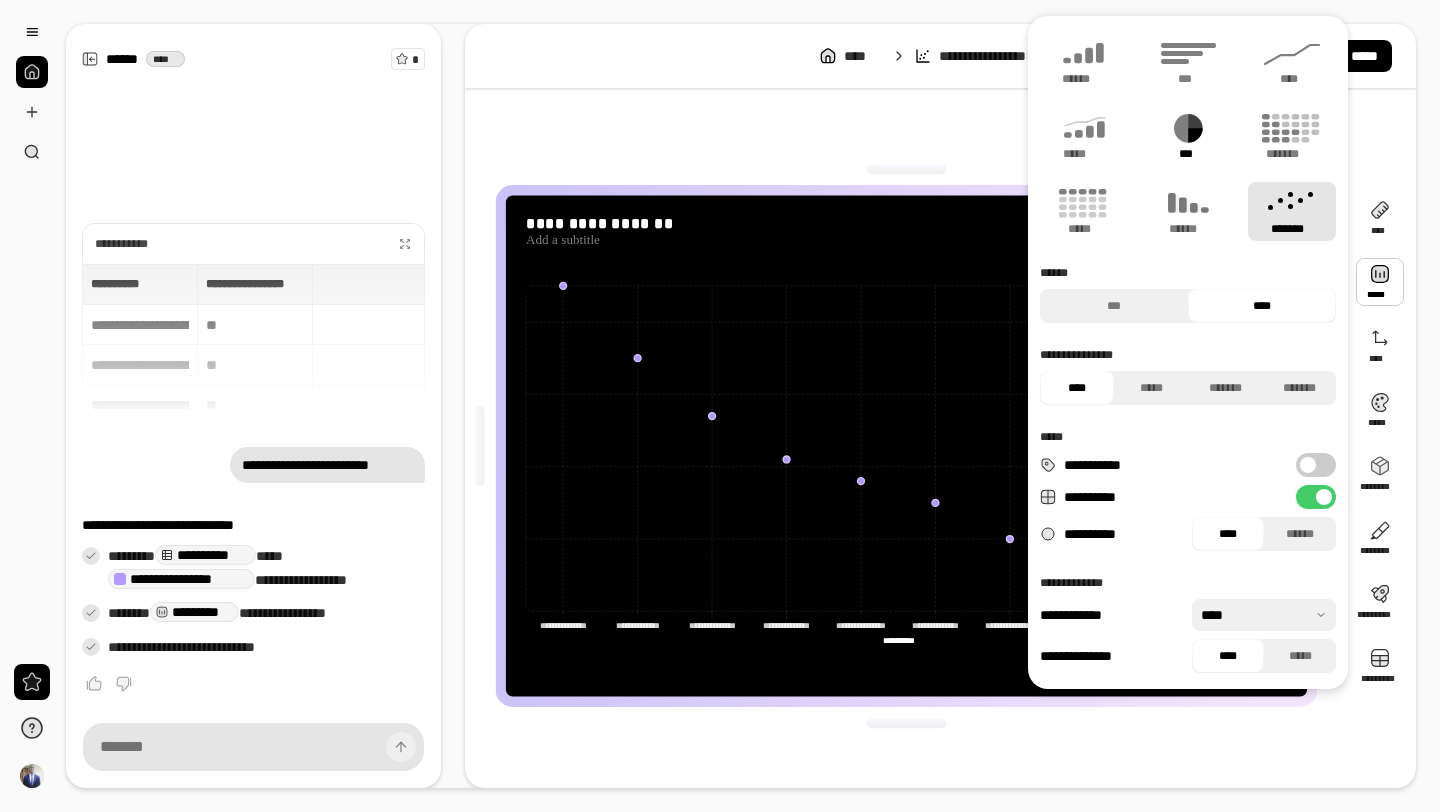 click 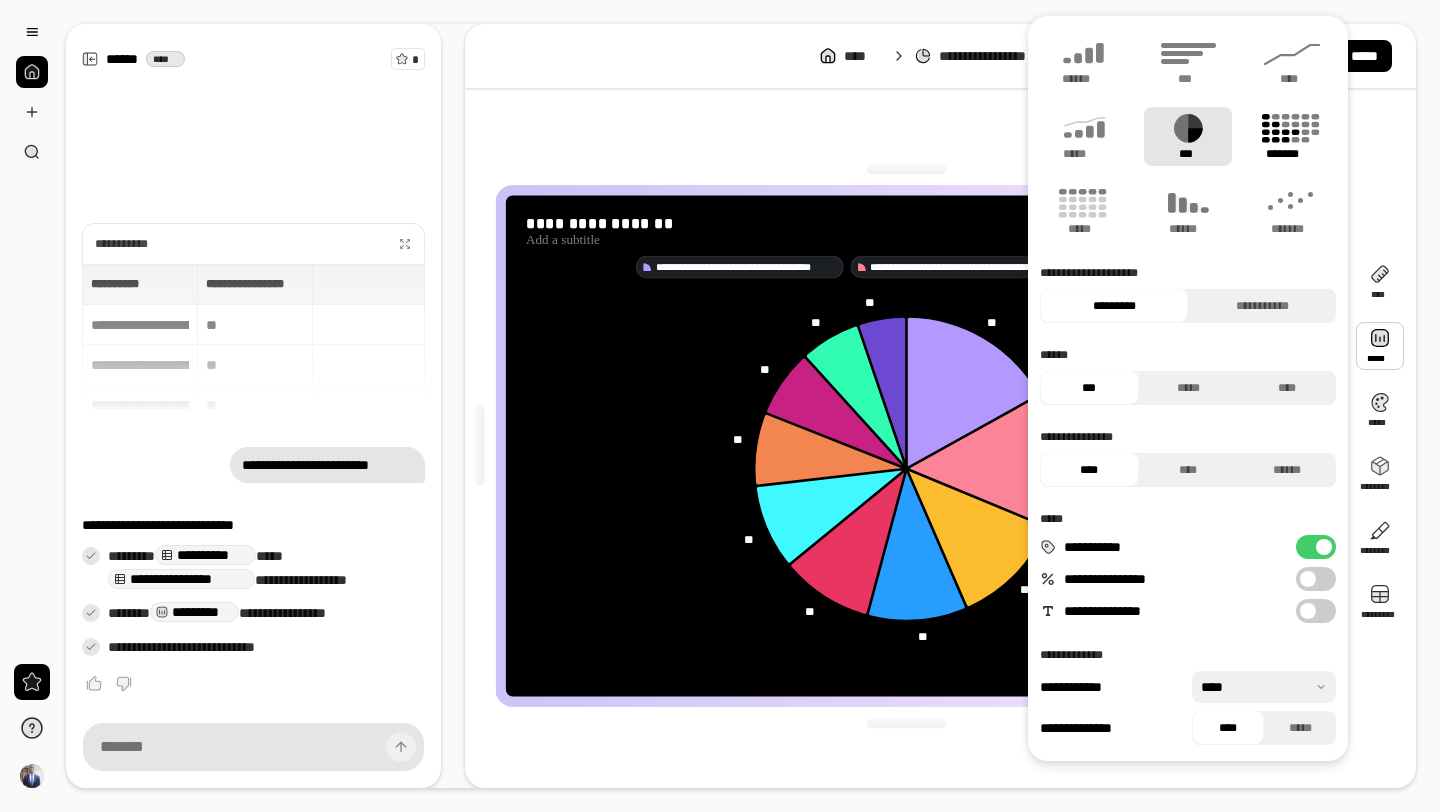 click 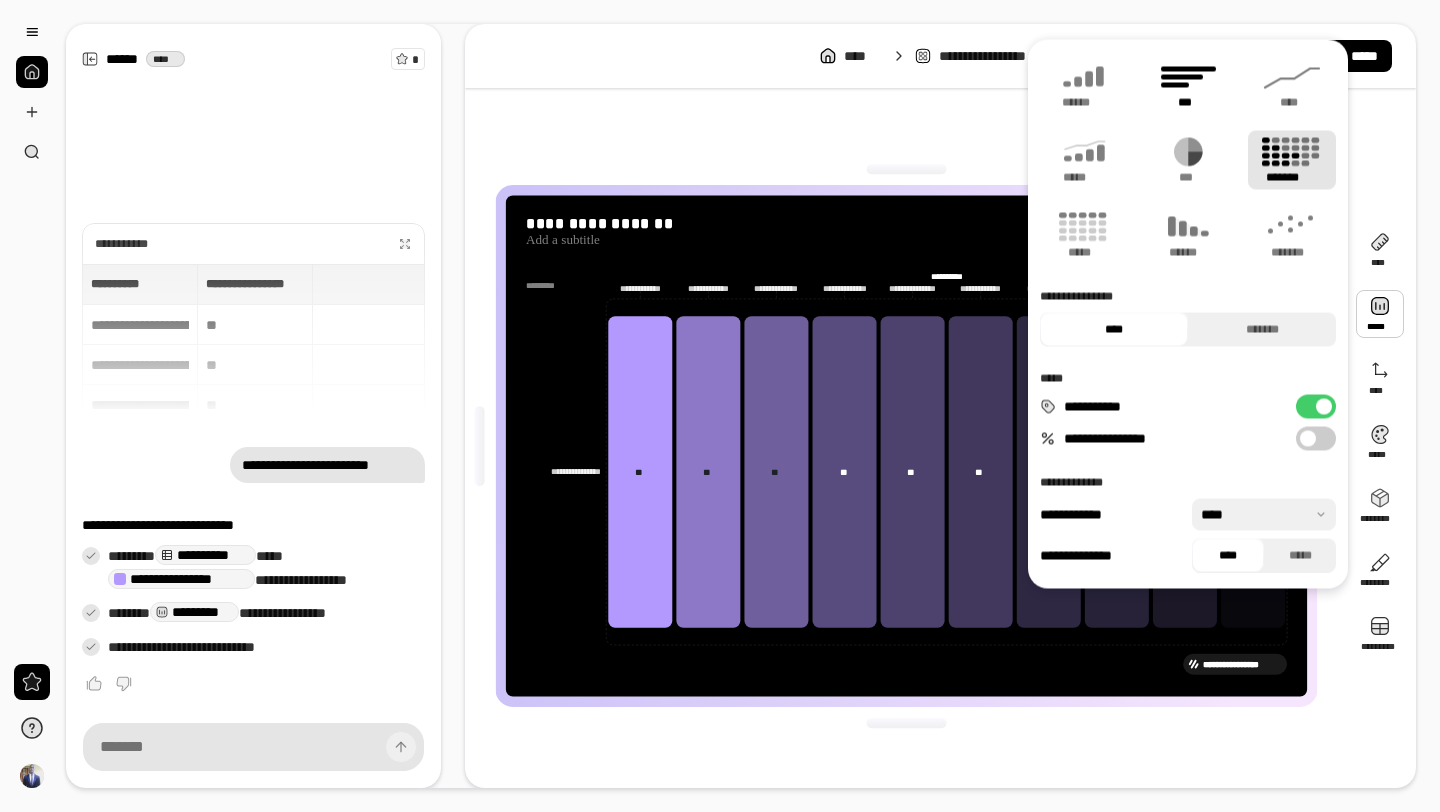 click 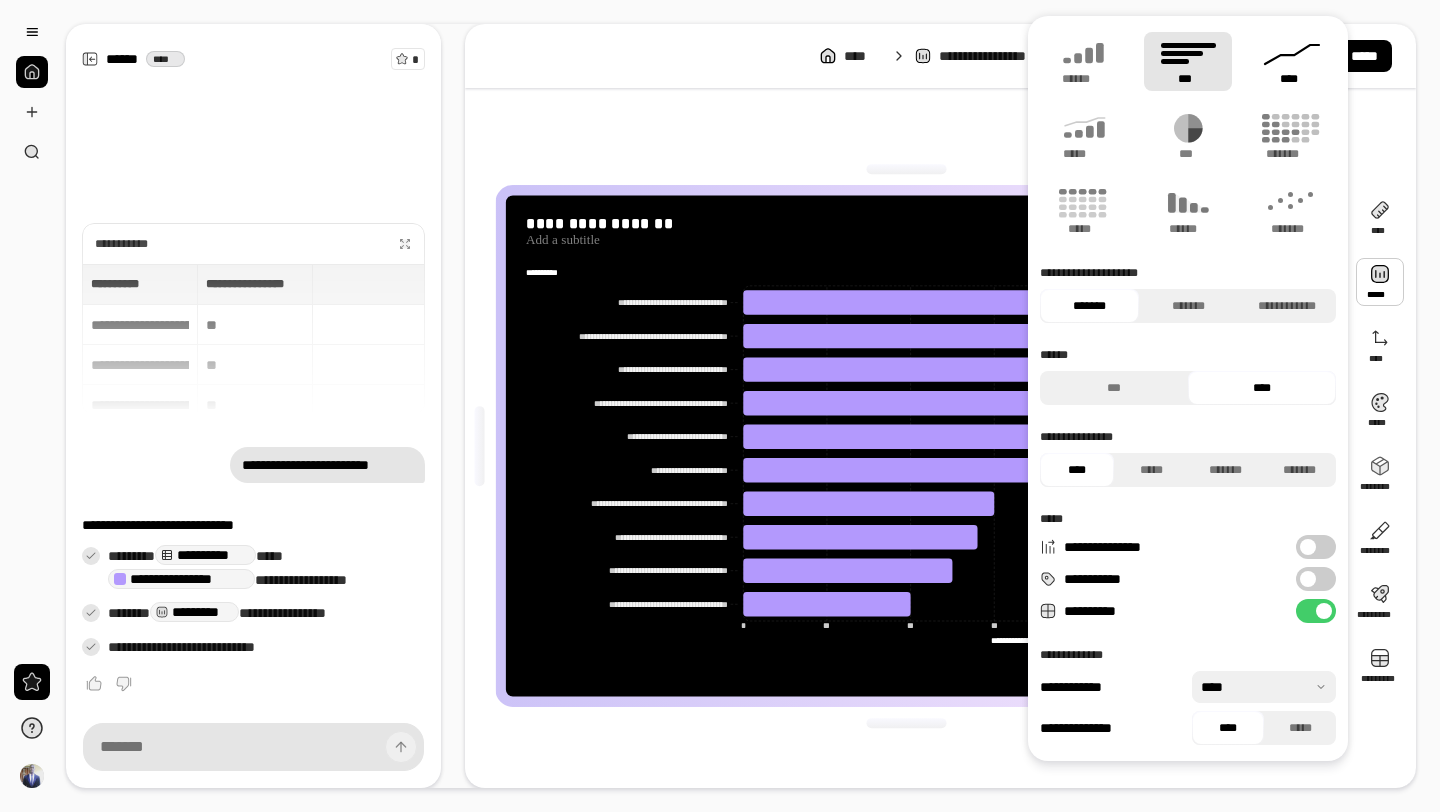 click on "****" at bounding box center (1292, 79) 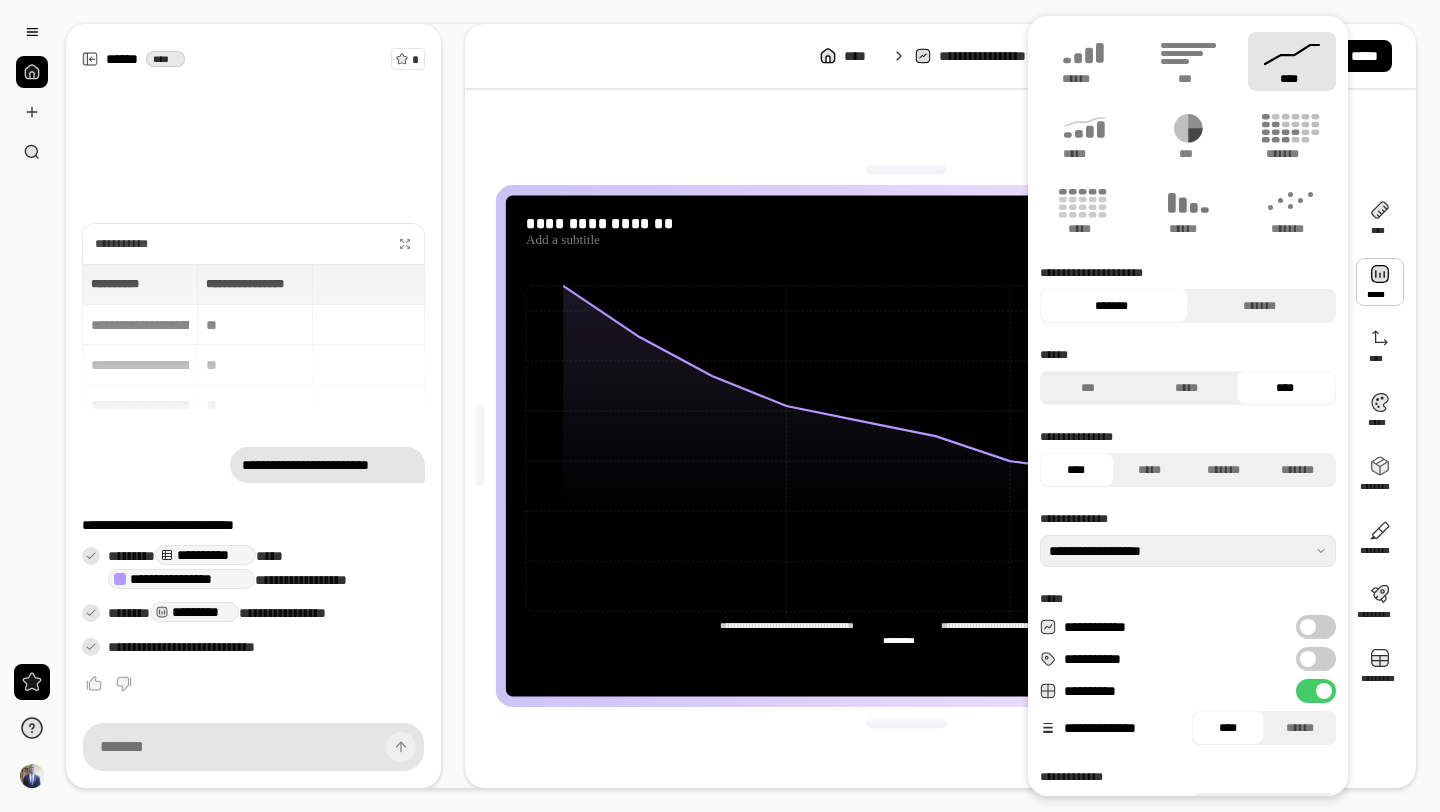 click on "**********" at bounding box center (940, 56) 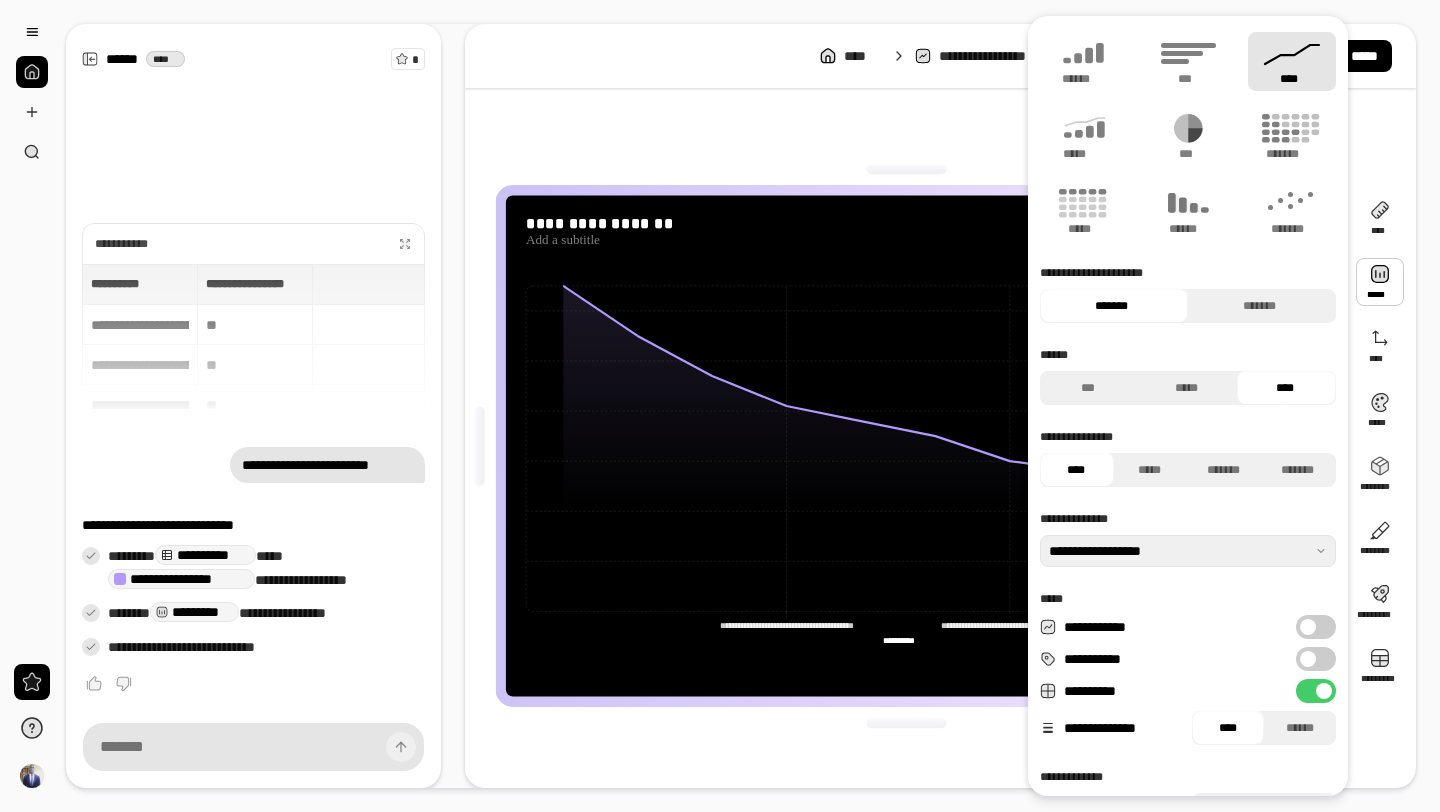 click at bounding box center [1380, 282] 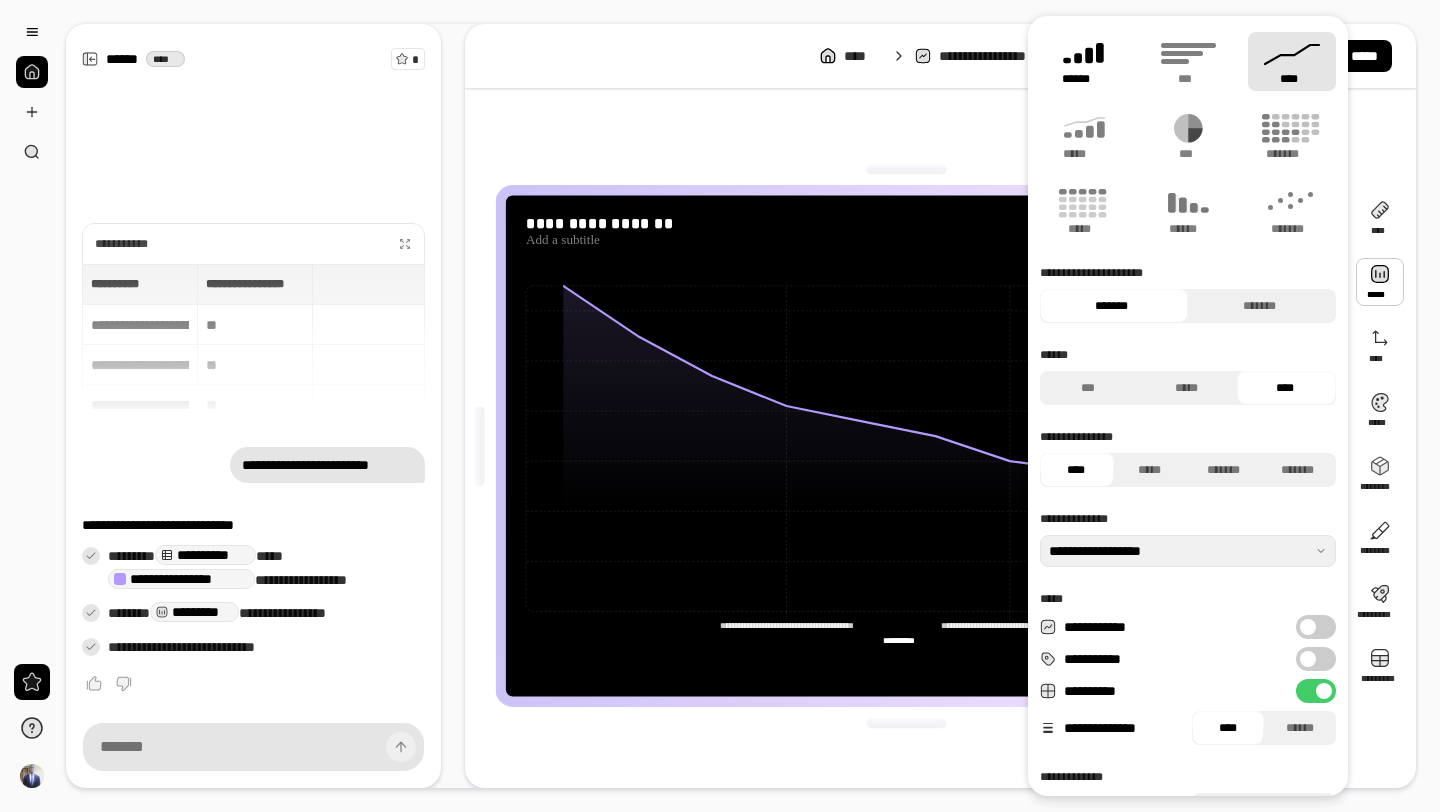 click on "******" at bounding box center [1084, 79] 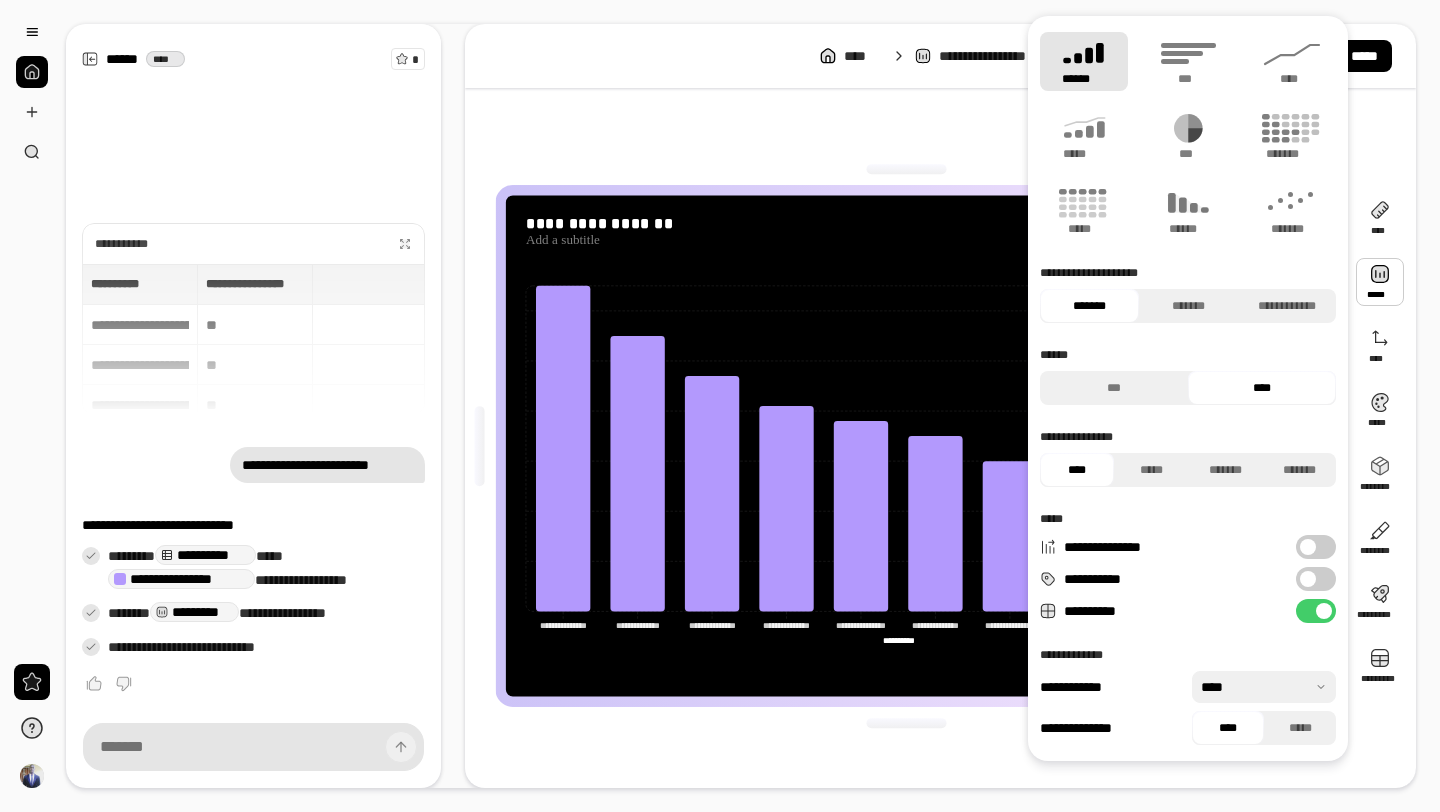 click on "**********" at bounding box center [906, 446] 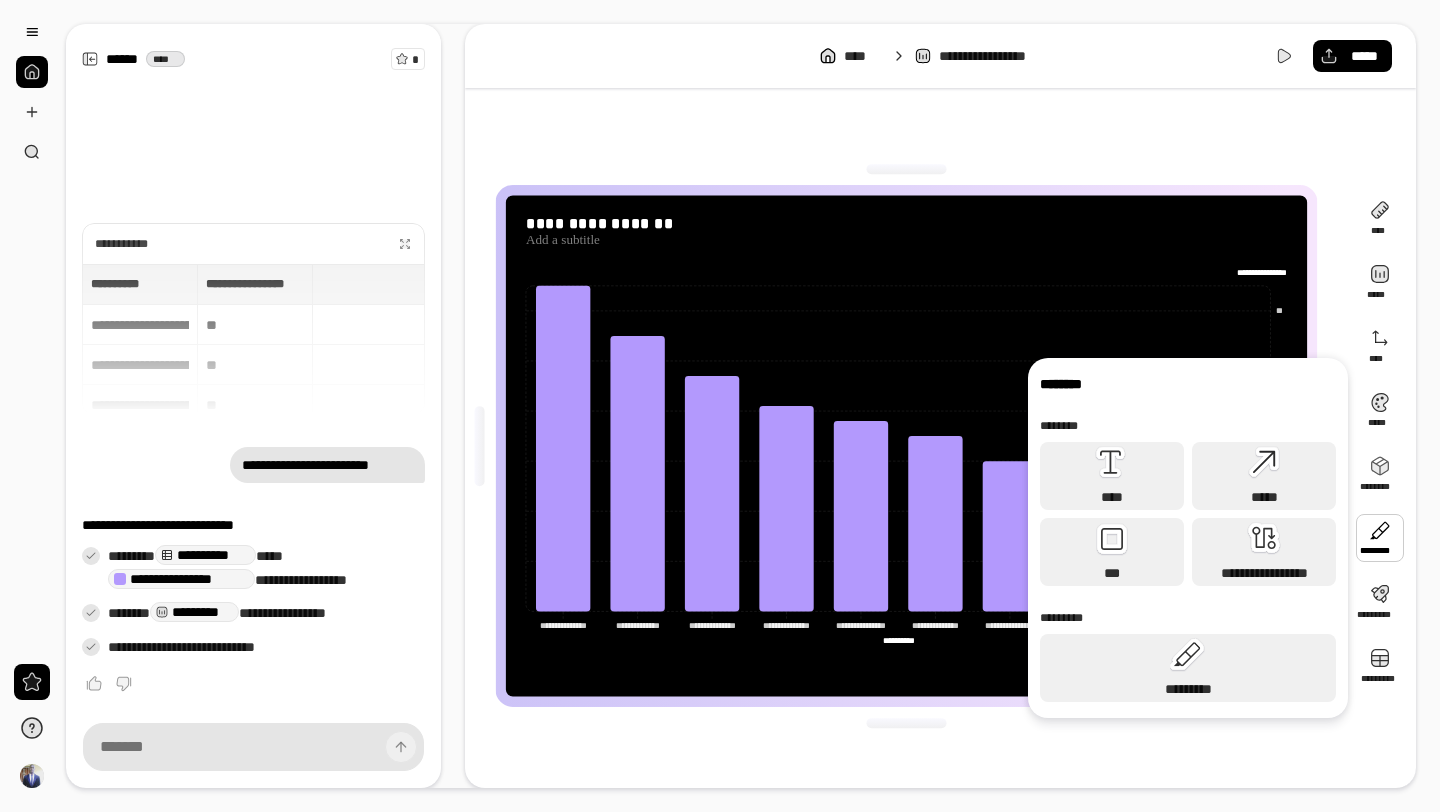 click at bounding box center [1380, 538] 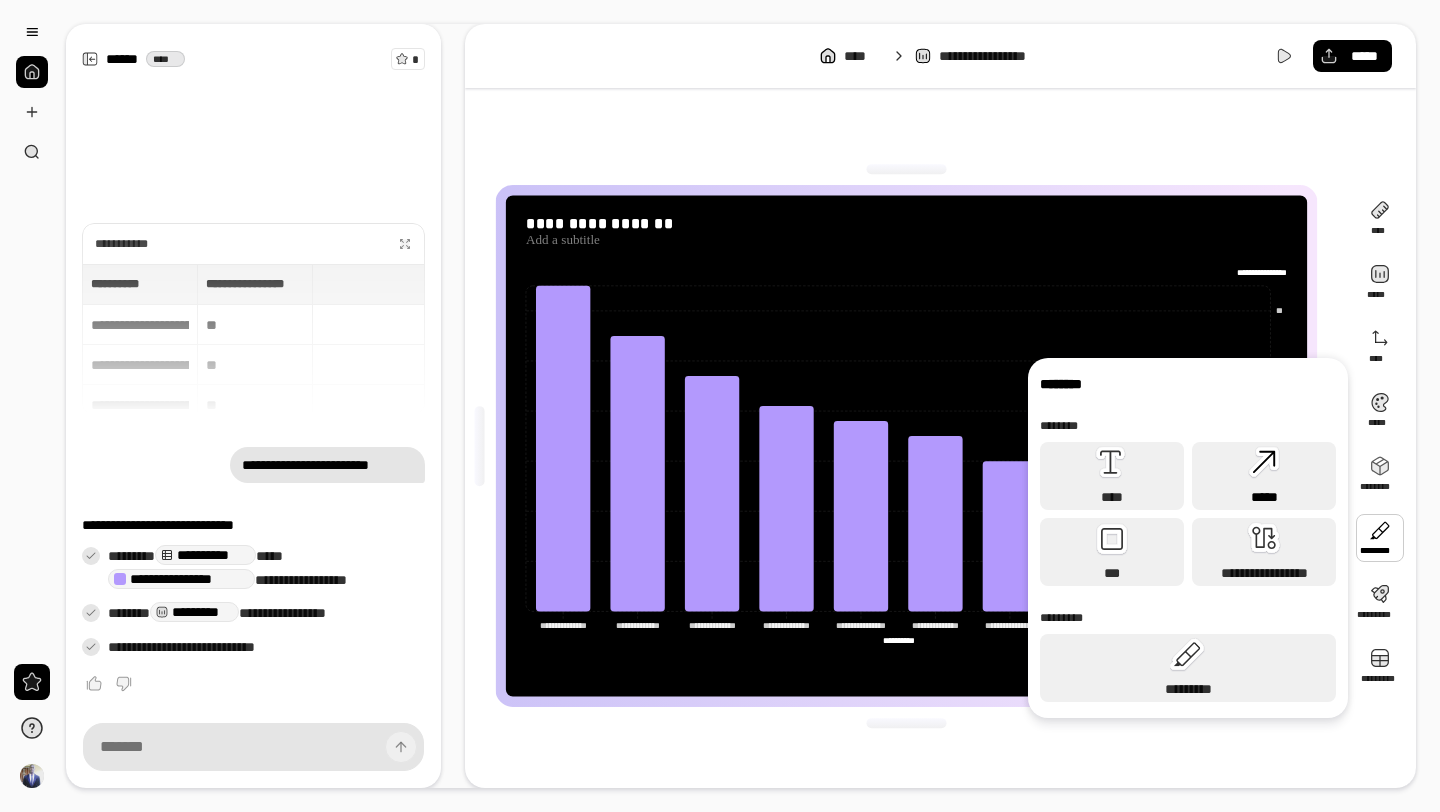 click 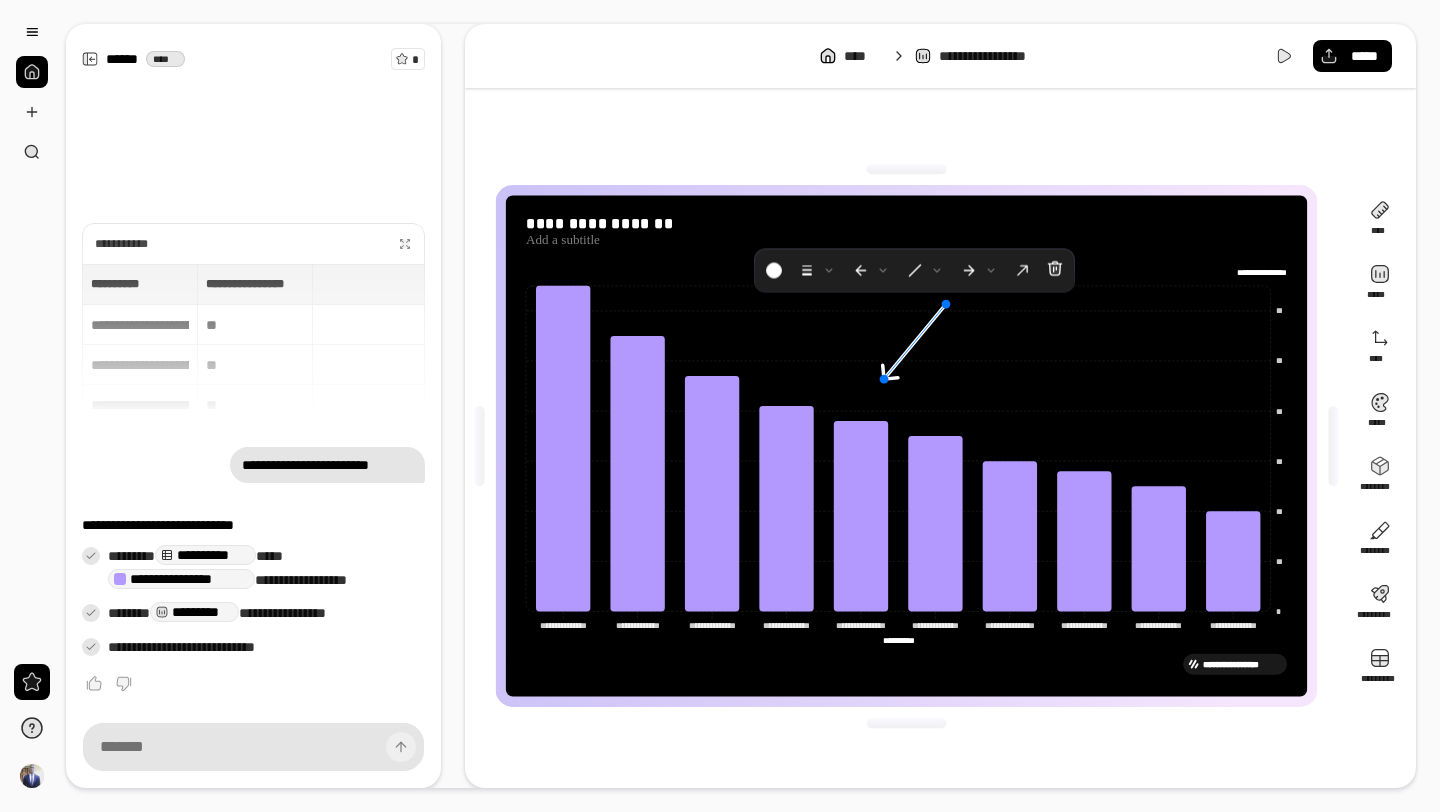 drag, startPoint x: 925, startPoint y: 414, endPoint x: 942, endPoint y: 307, distance: 108.34205 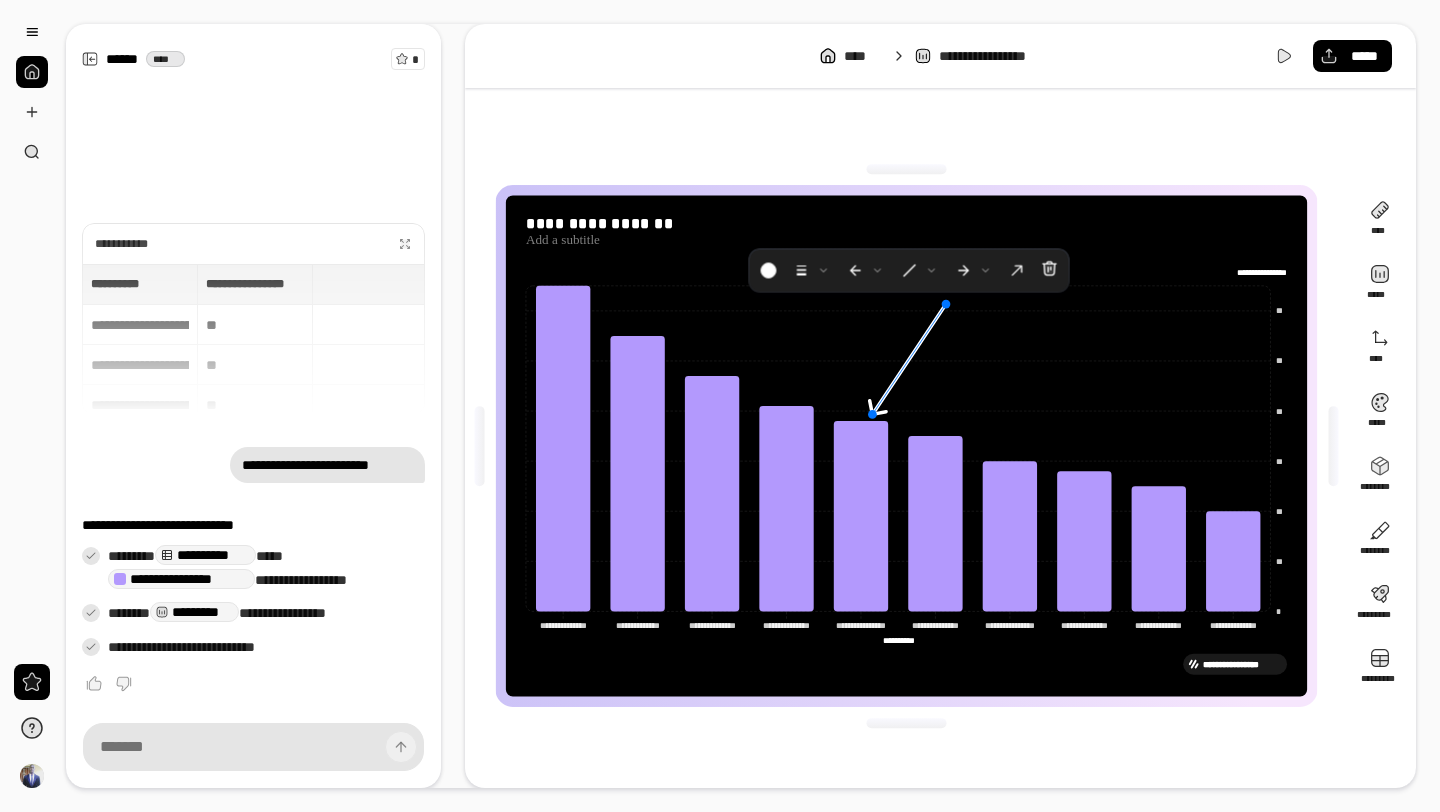 drag, startPoint x: 883, startPoint y: 379, endPoint x: 871, endPoint y: 414, distance: 37 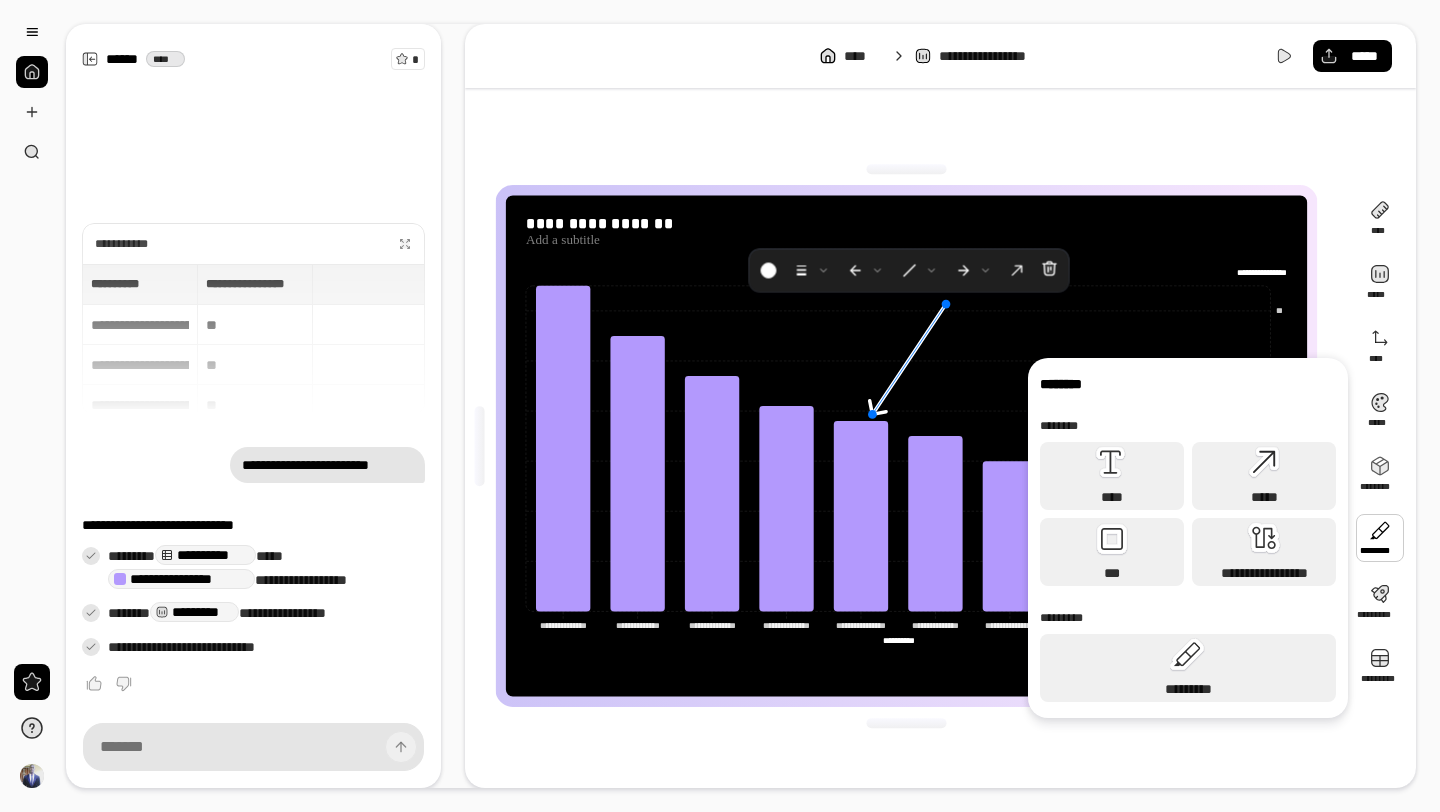click at bounding box center (1380, 538) 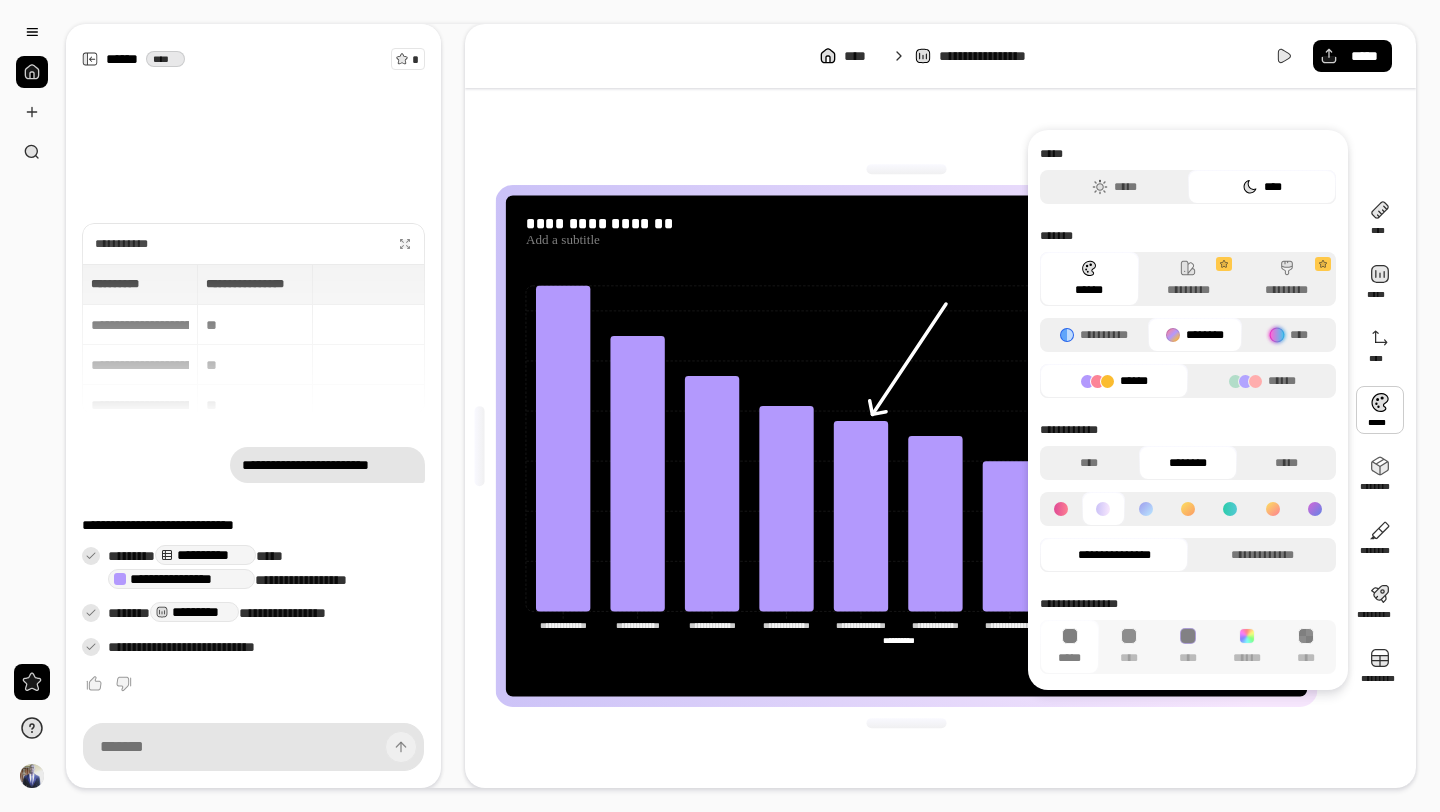 click at bounding box center (1380, 410) 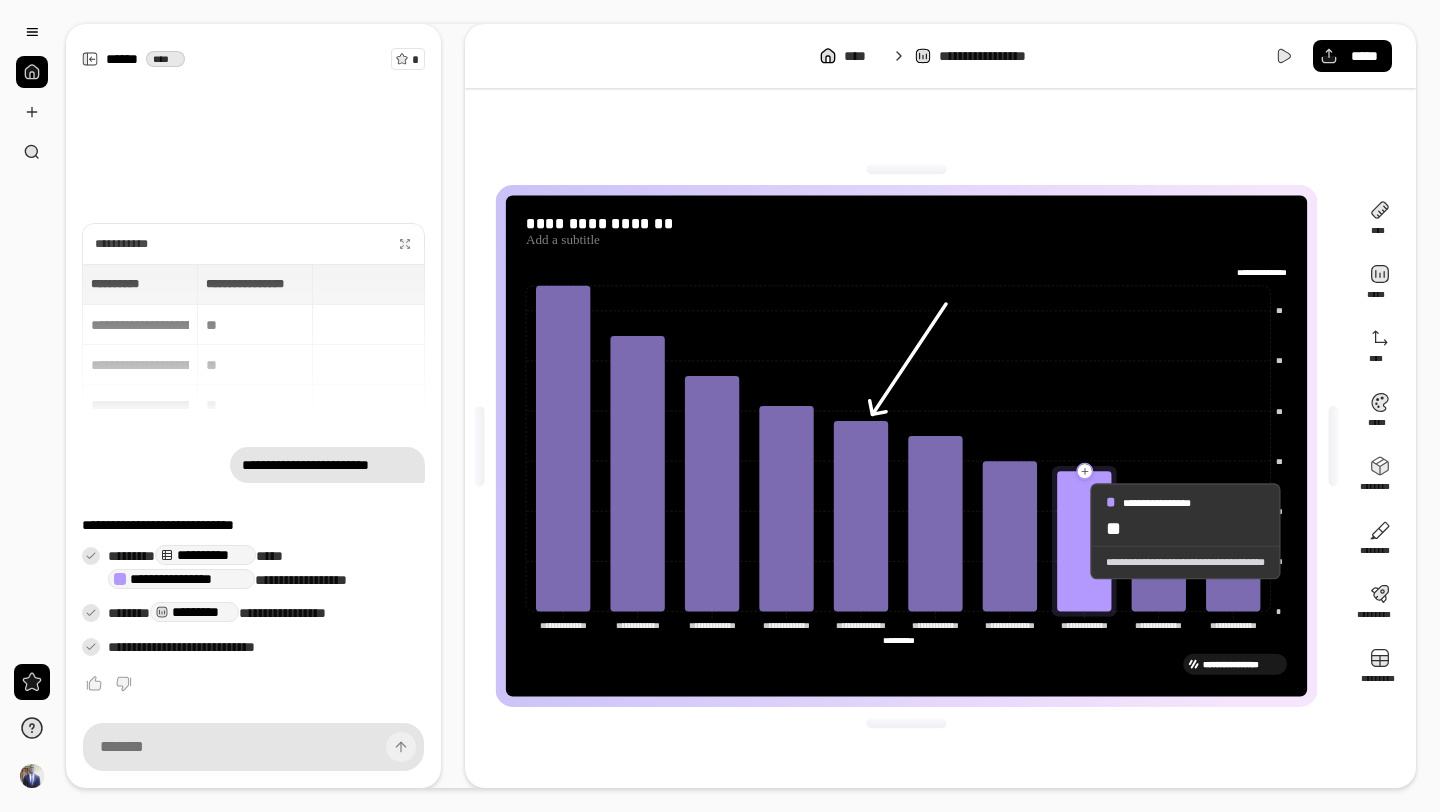 click 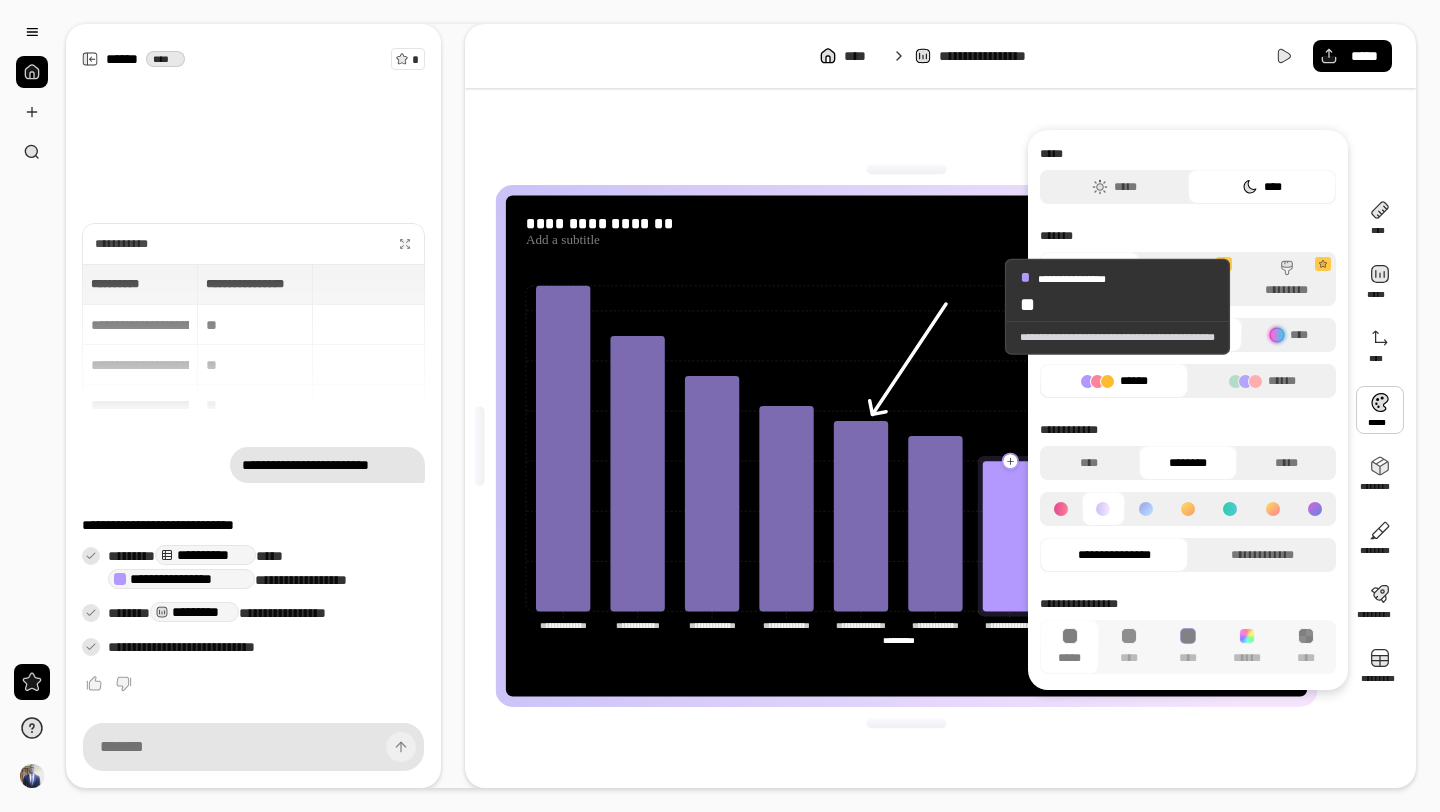 click 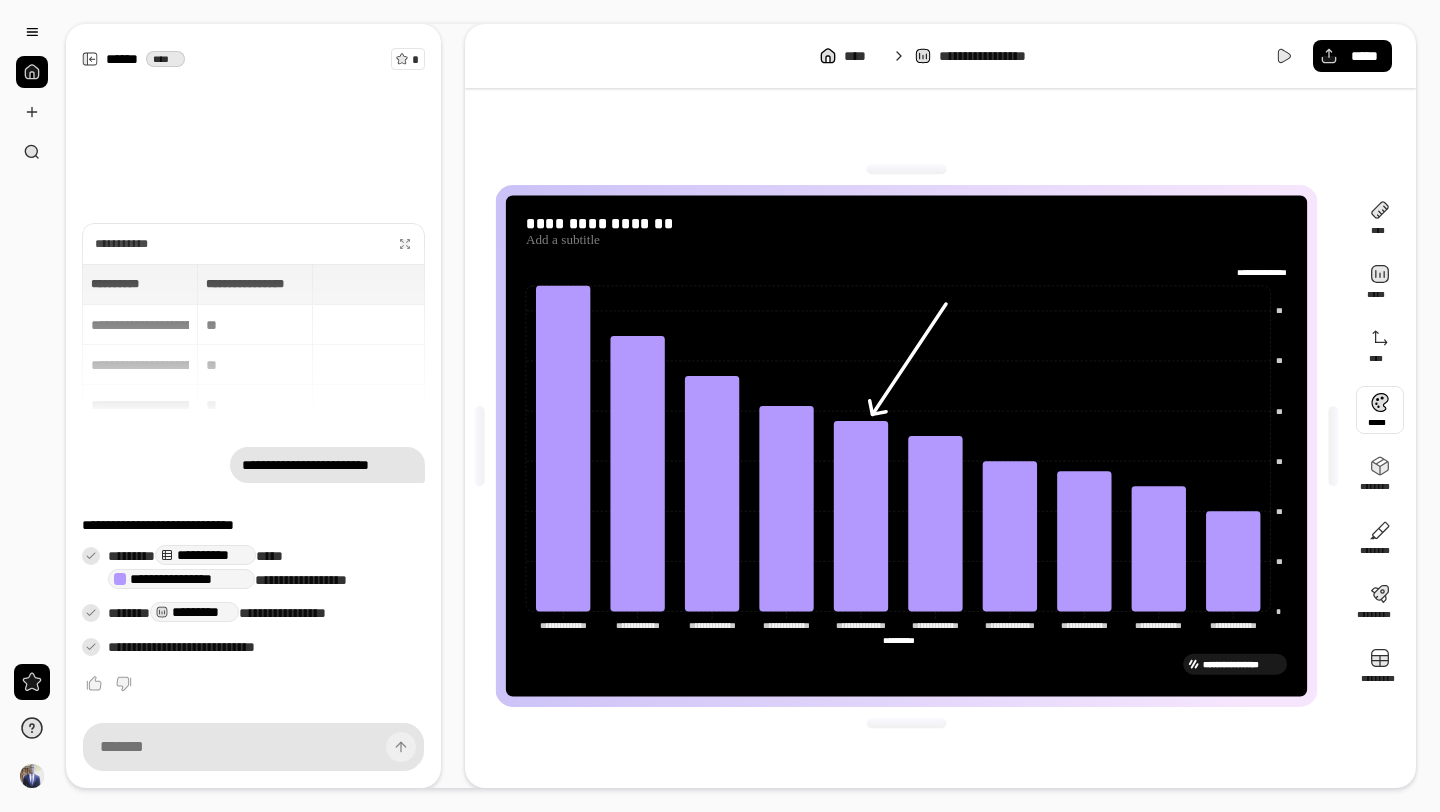 click at bounding box center [1380, 410] 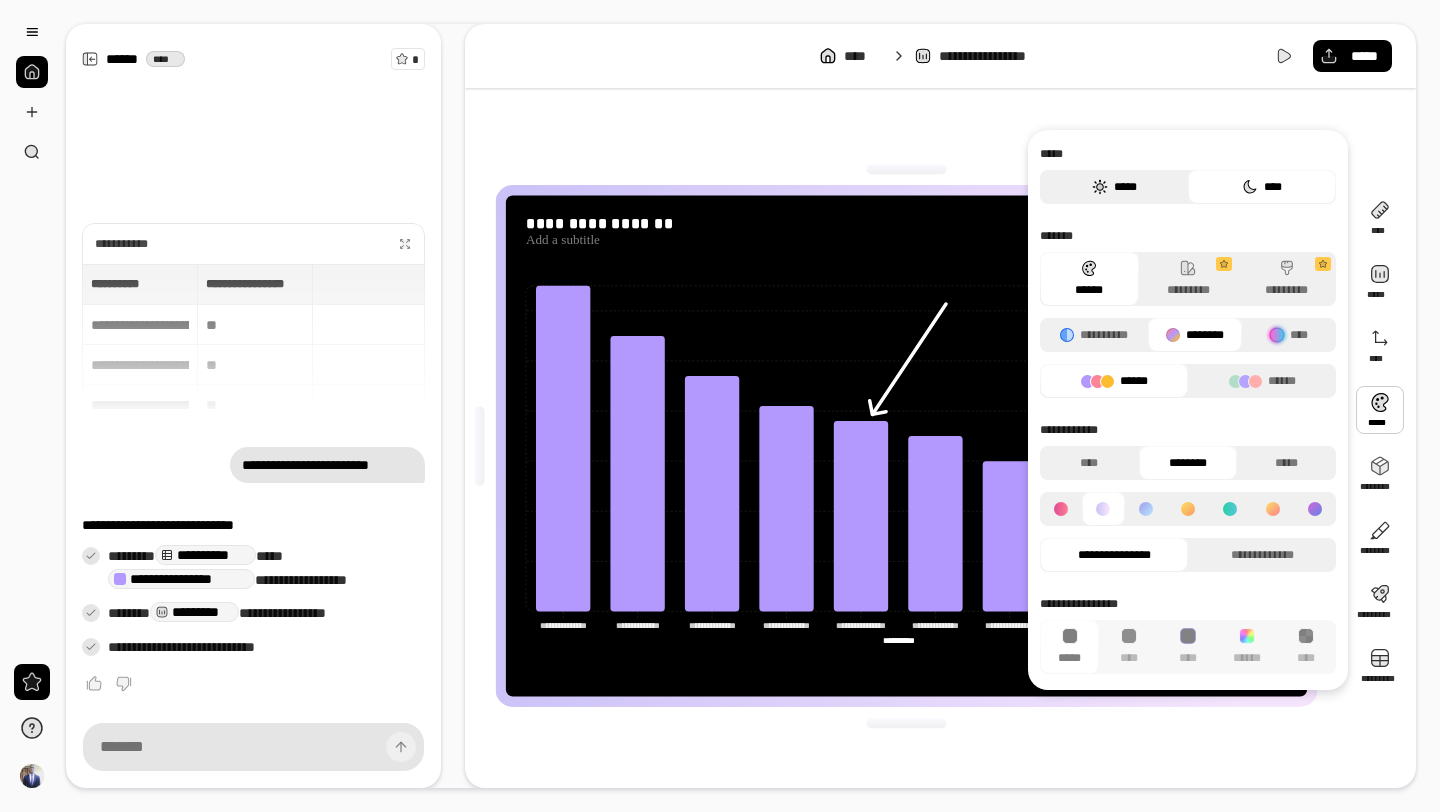 click on "*****" at bounding box center [1114, 187] 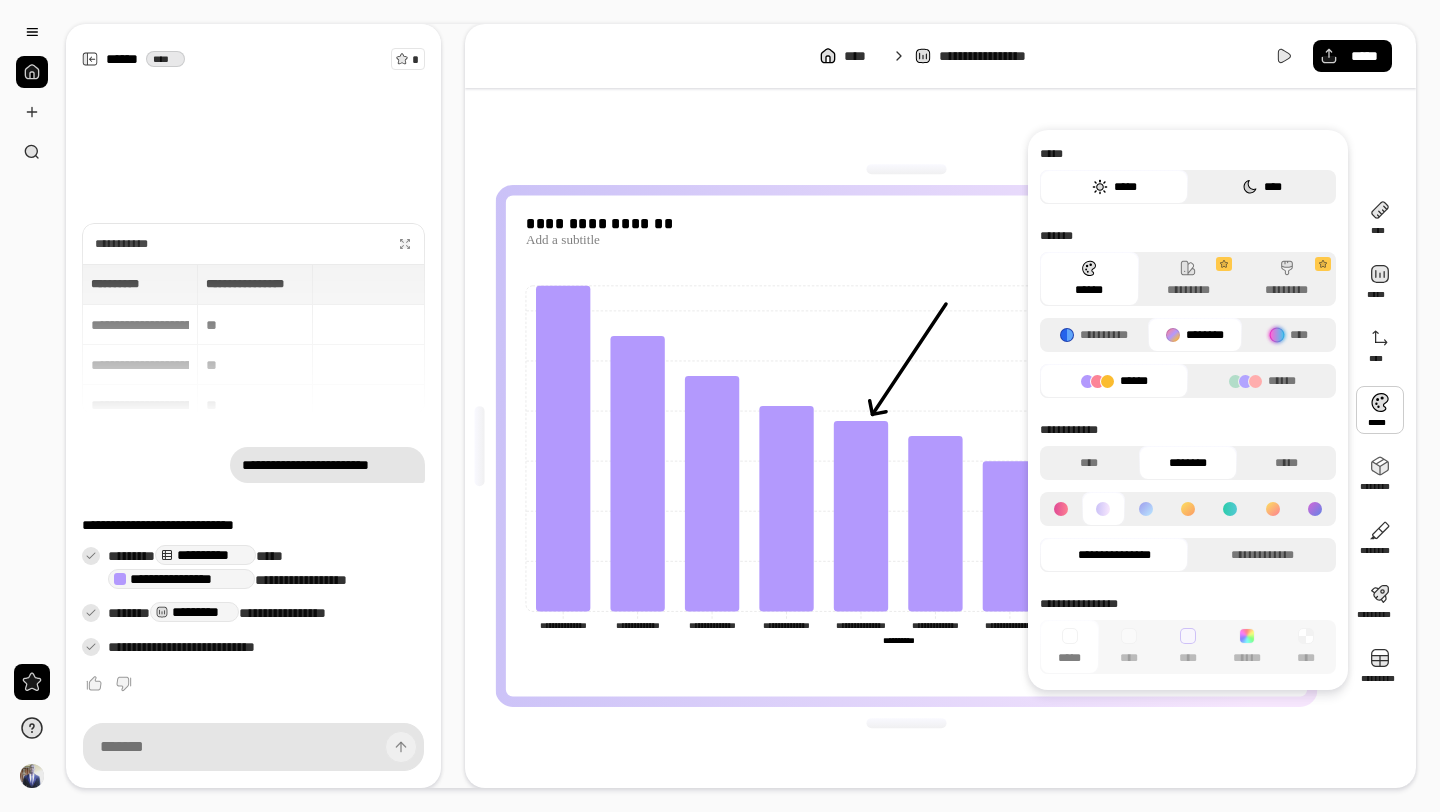 click 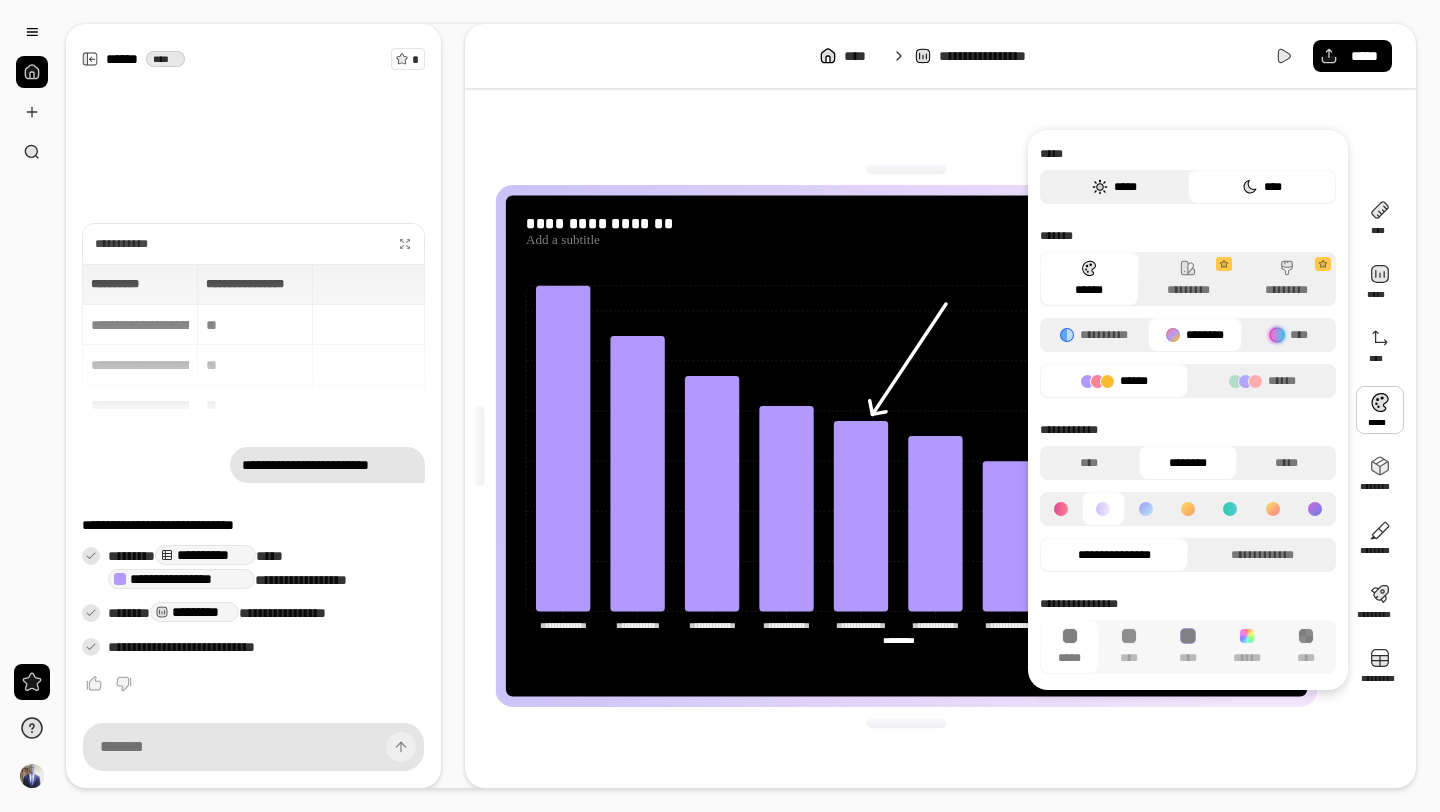 click on "*****" at bounding box center [1114, 187] 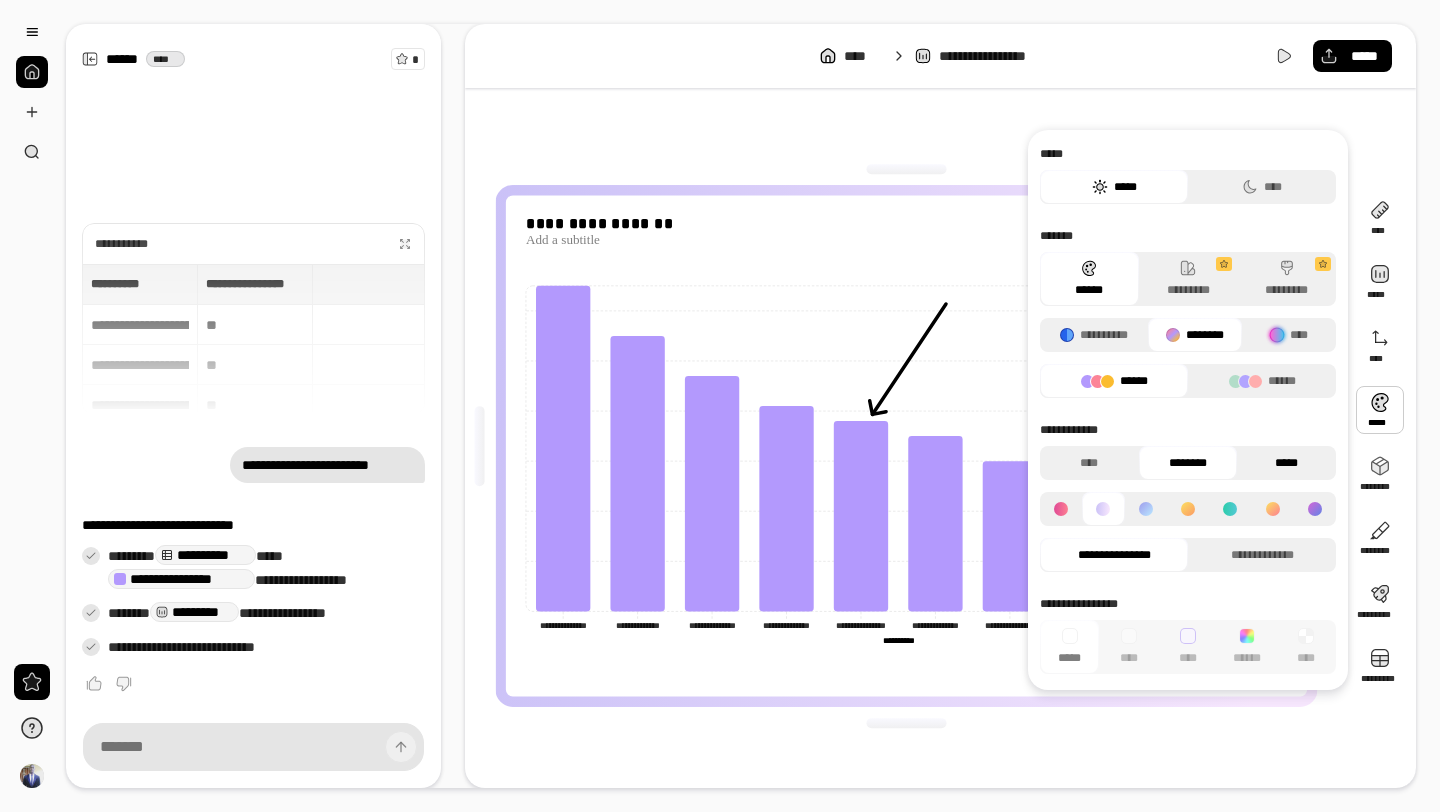 click on "*****" at bounding box center [1286, 463] 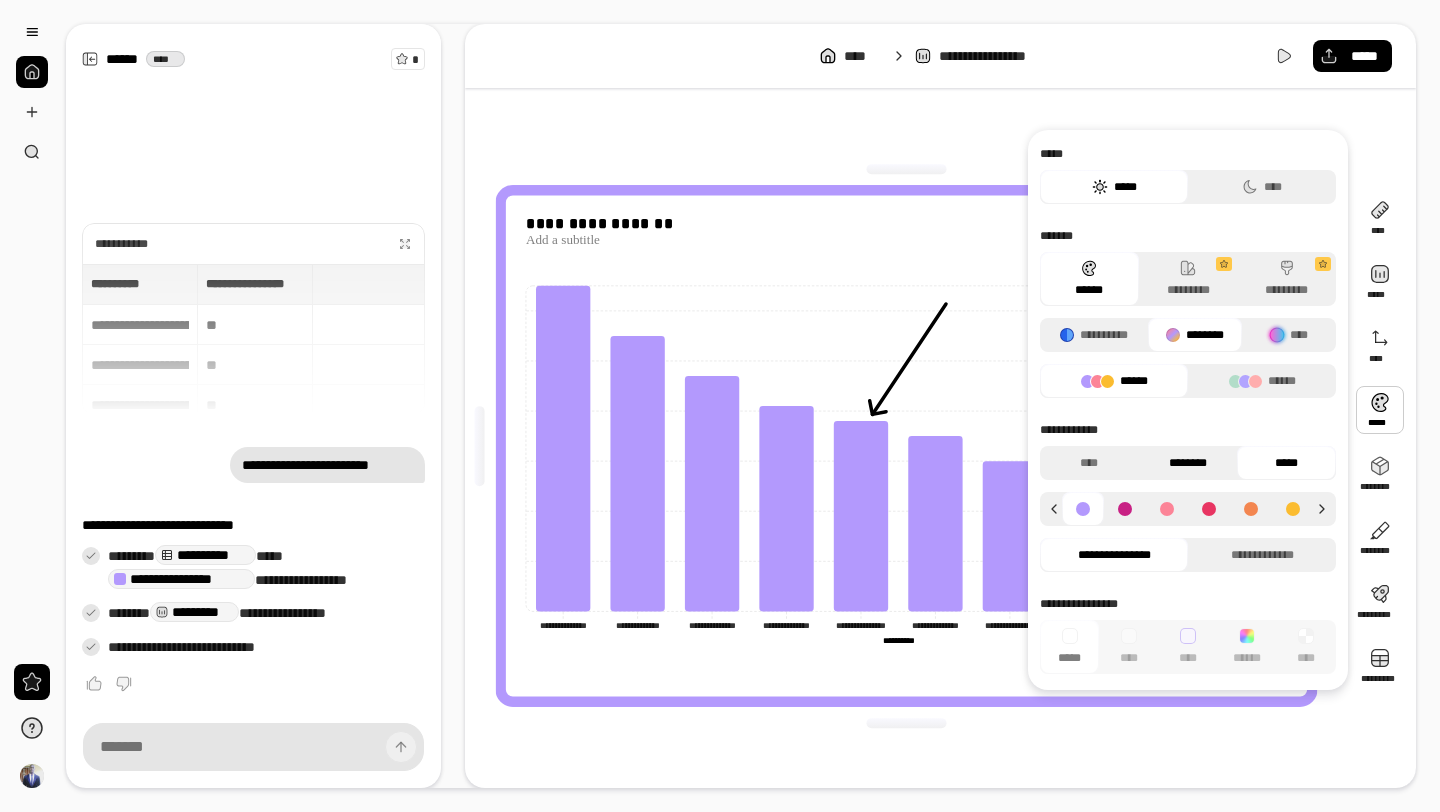 click on "********" at bounding box center [1188, 463] 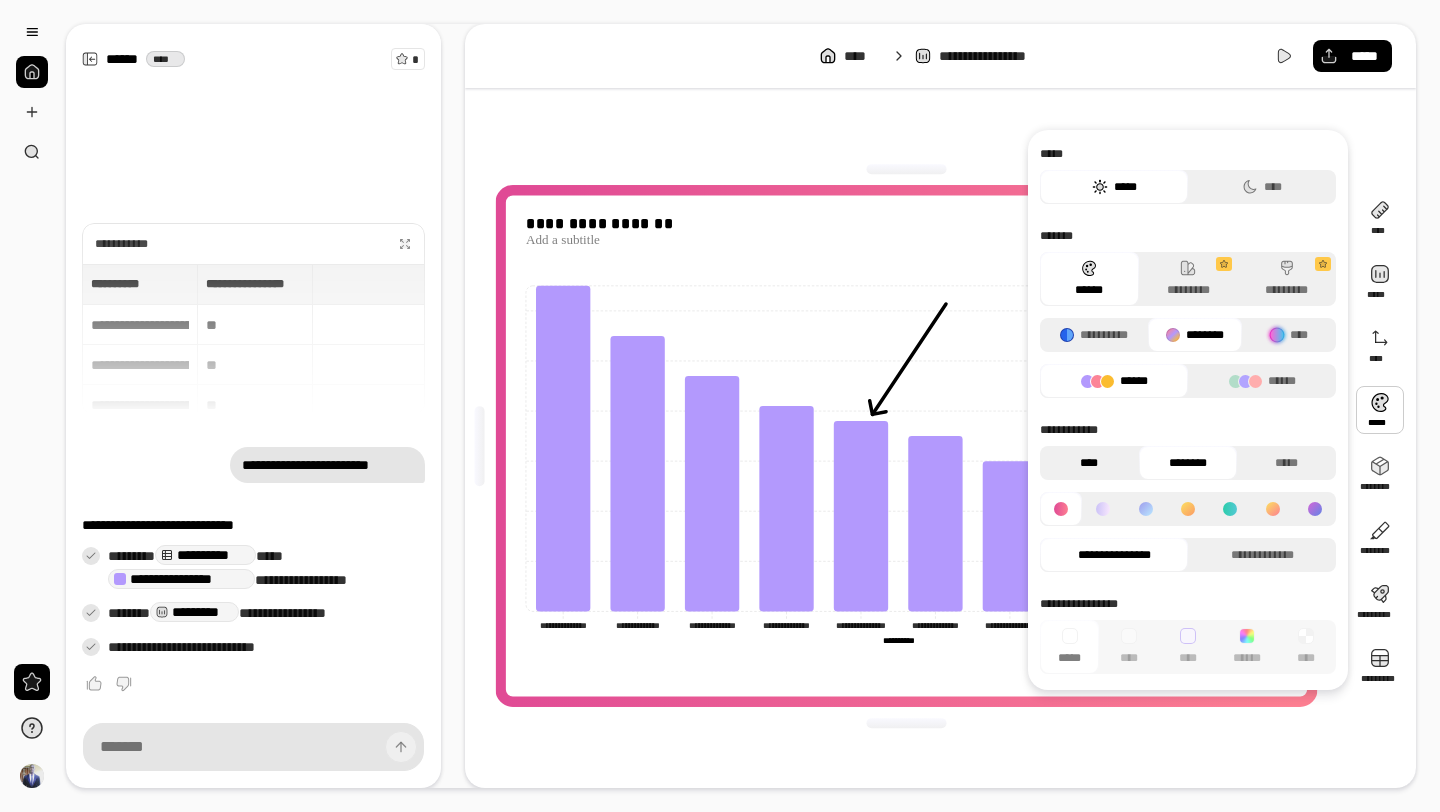 click on "****" at bounding box center [1089, 463] 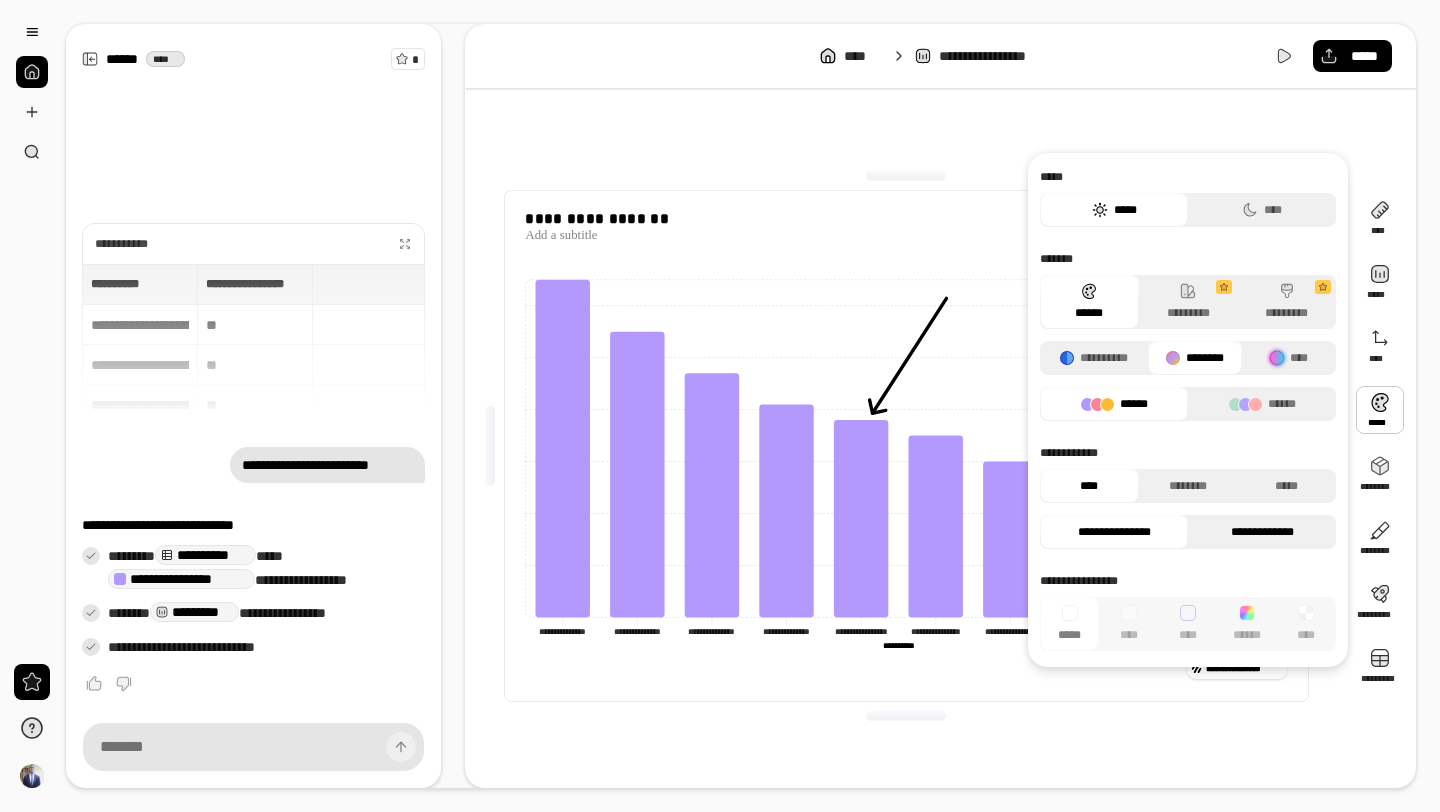 click on "**********" at bounding box center (1262, 532) 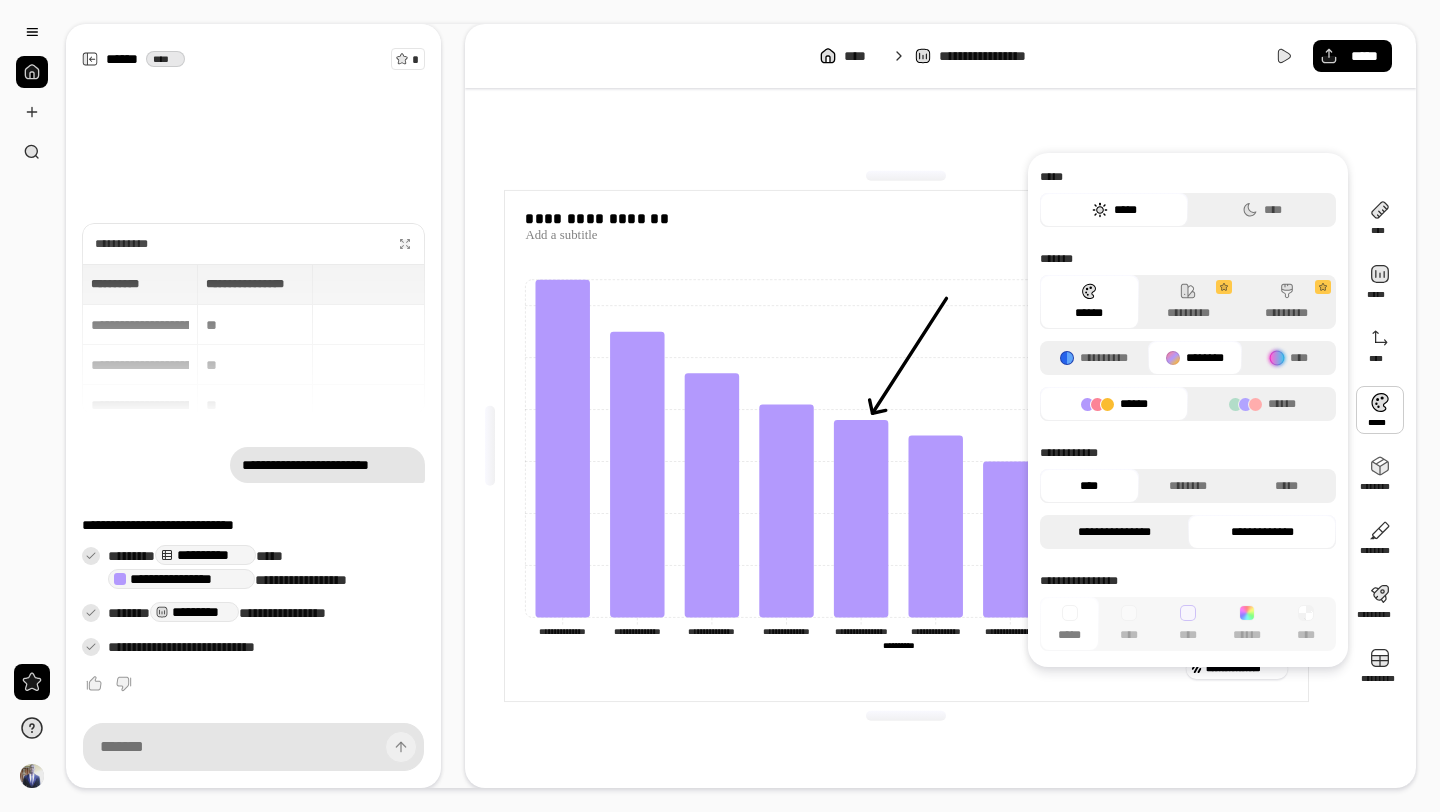 click on "**********" at bounding box center [1114, 532] 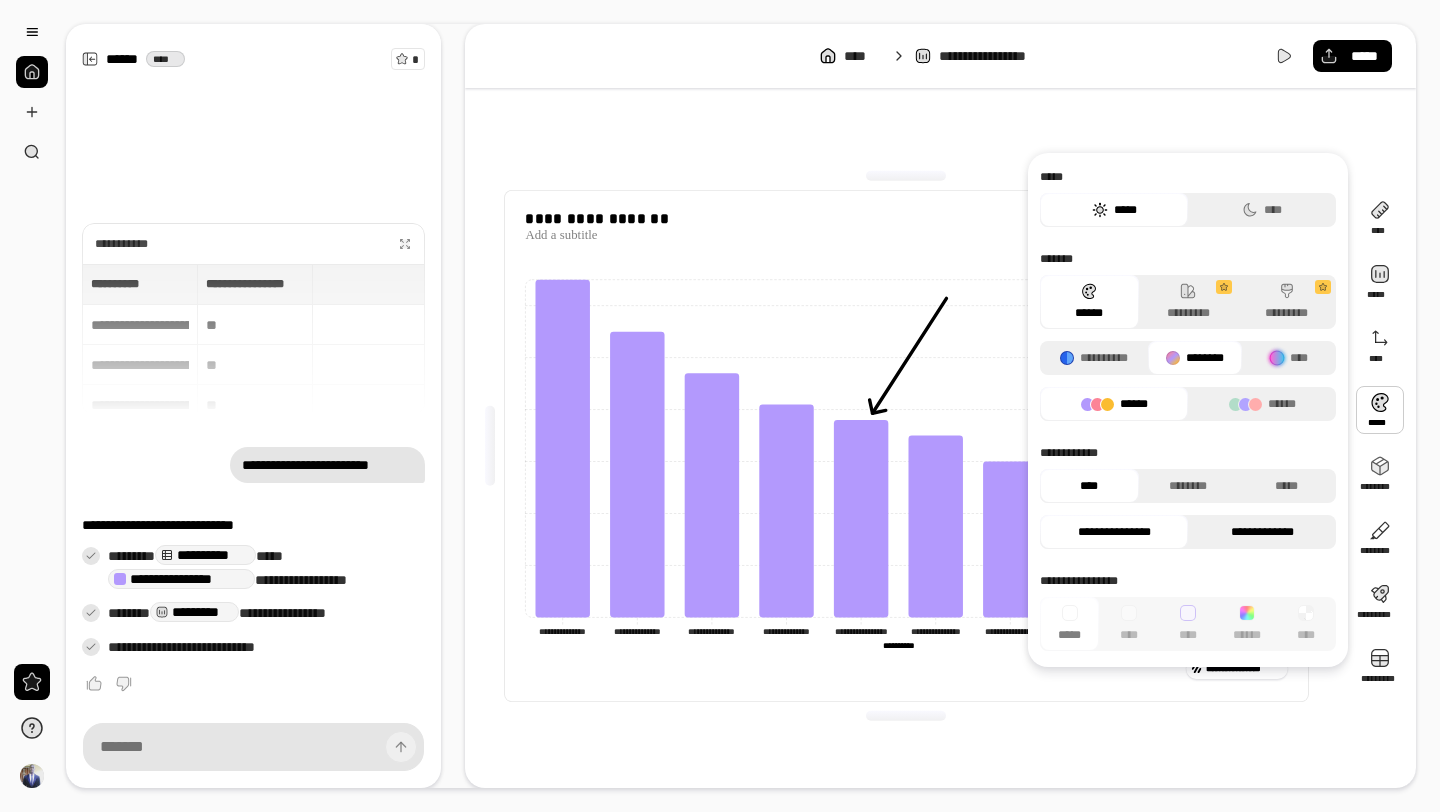 click on "**********" at bounding box center (1262, 532) 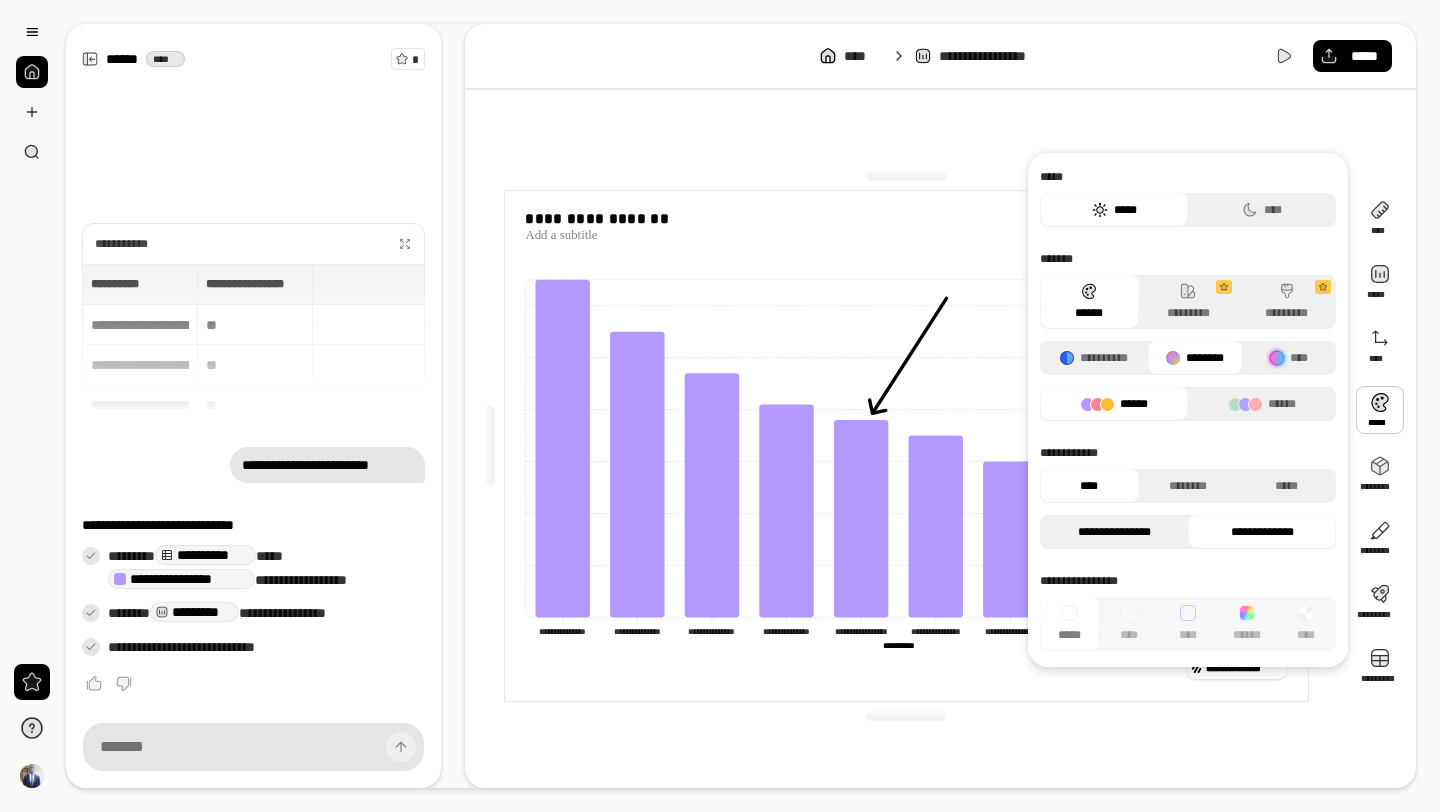 click on "**********" at bounding box center [1114, 532] 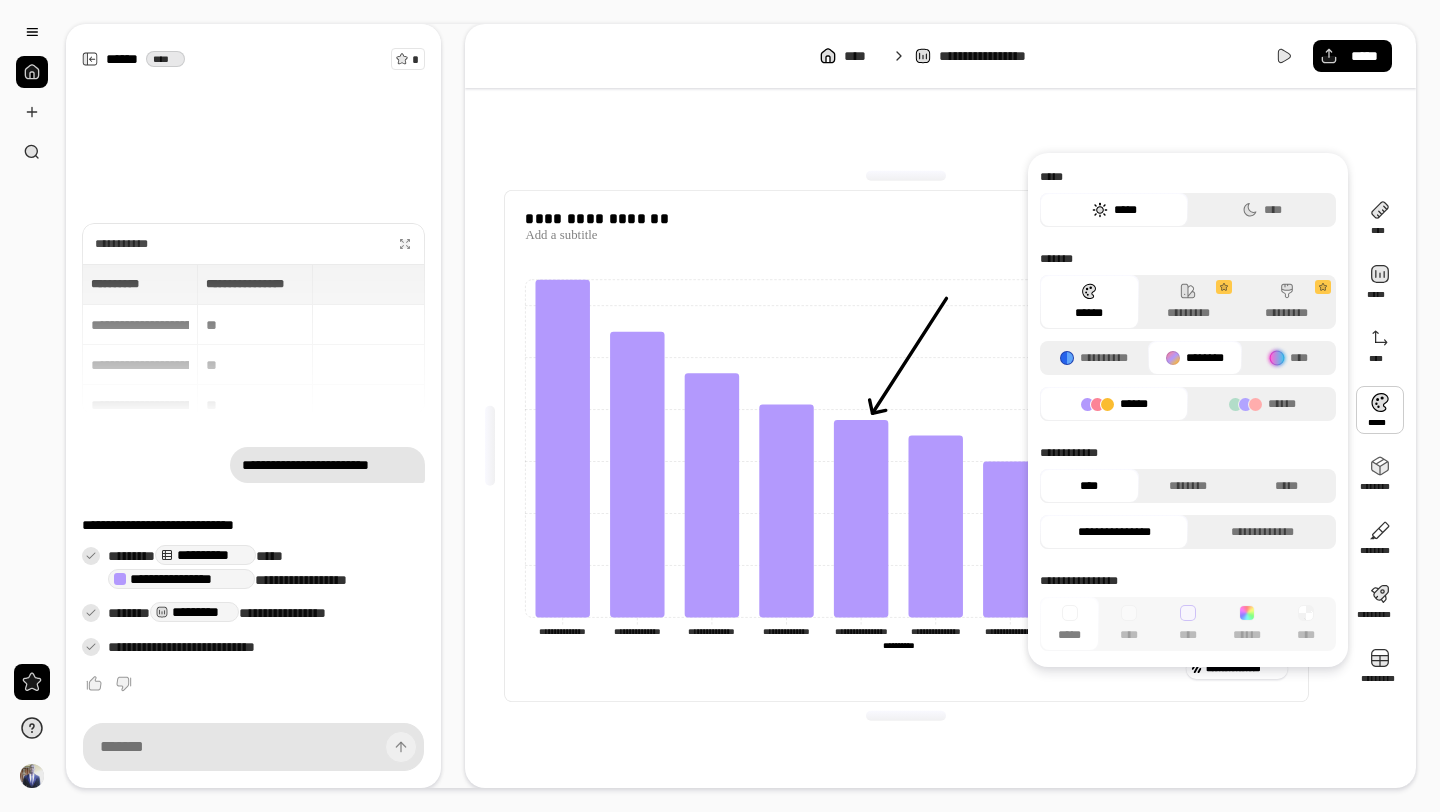 click 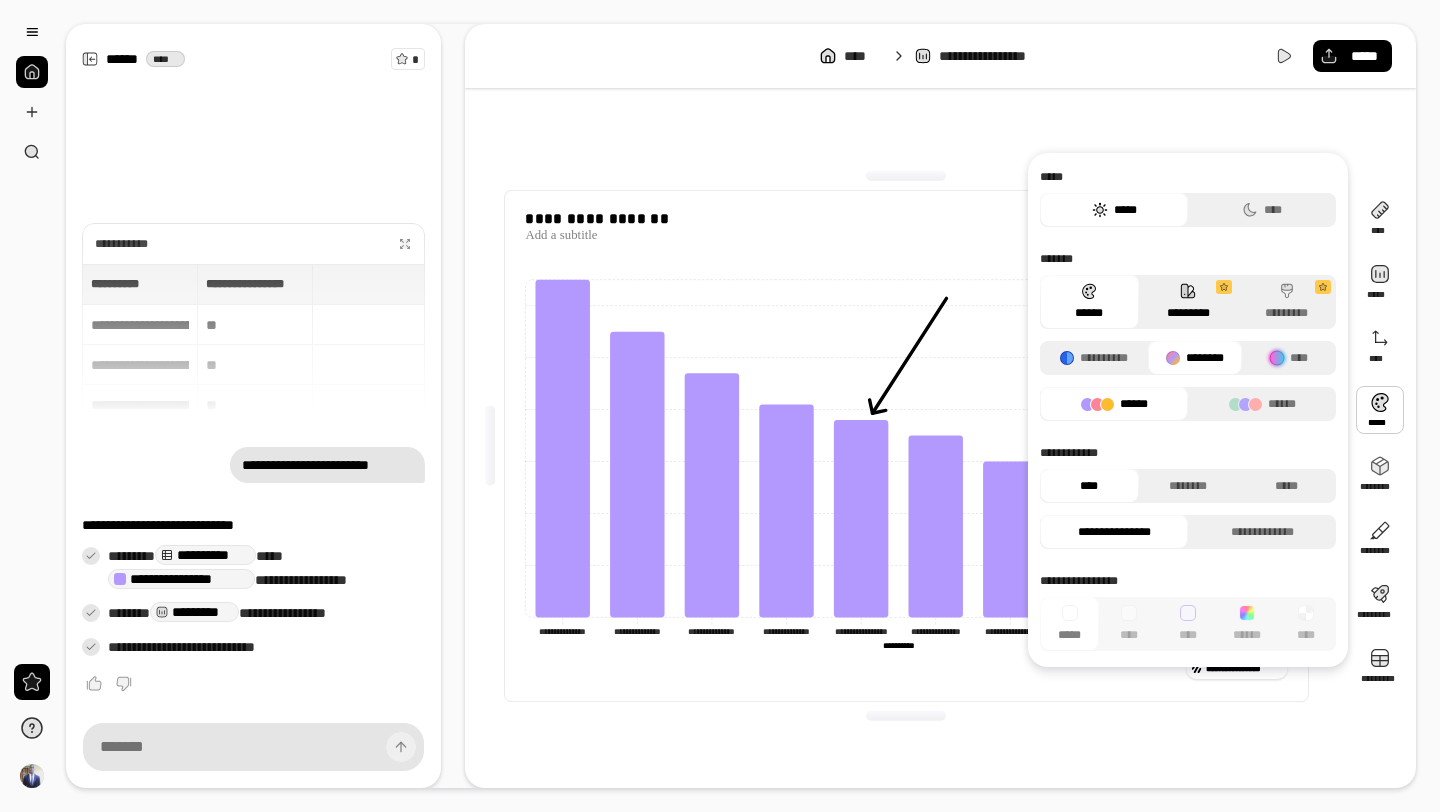 click on "*********" at bounding box center (1188, 302) 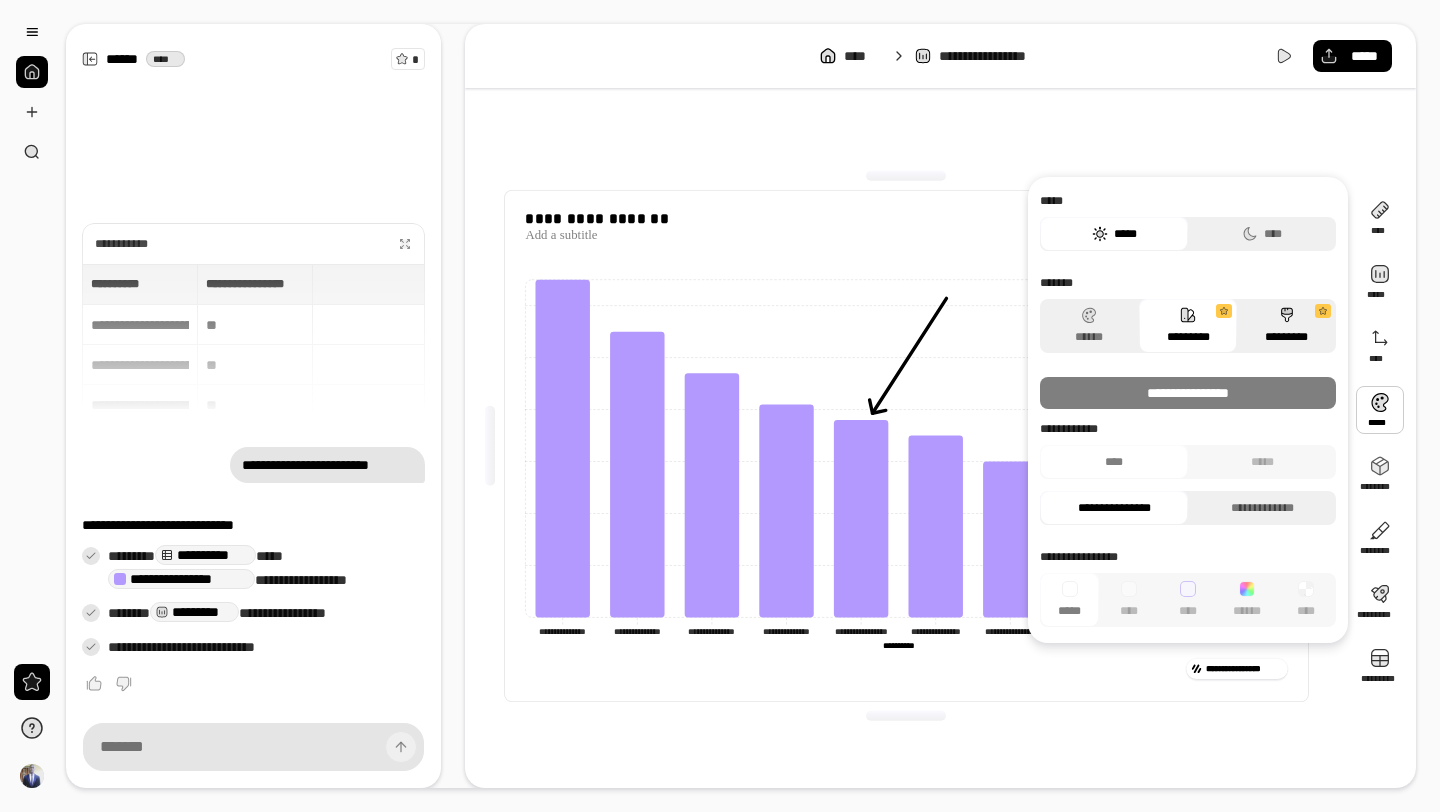 click on "*********" at bounding box center (1286, 326) 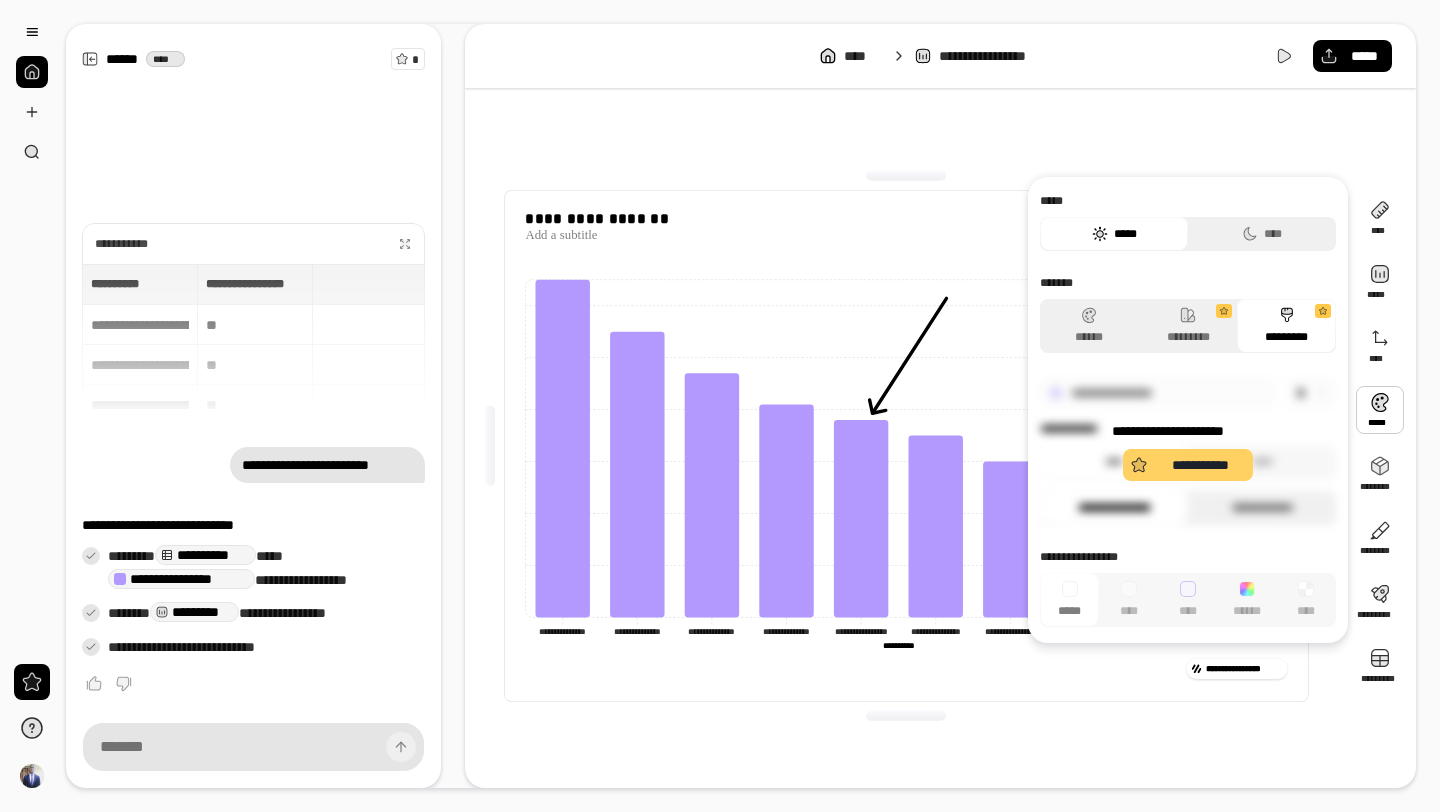 click on "**********" at bounding box center [1188, 465] 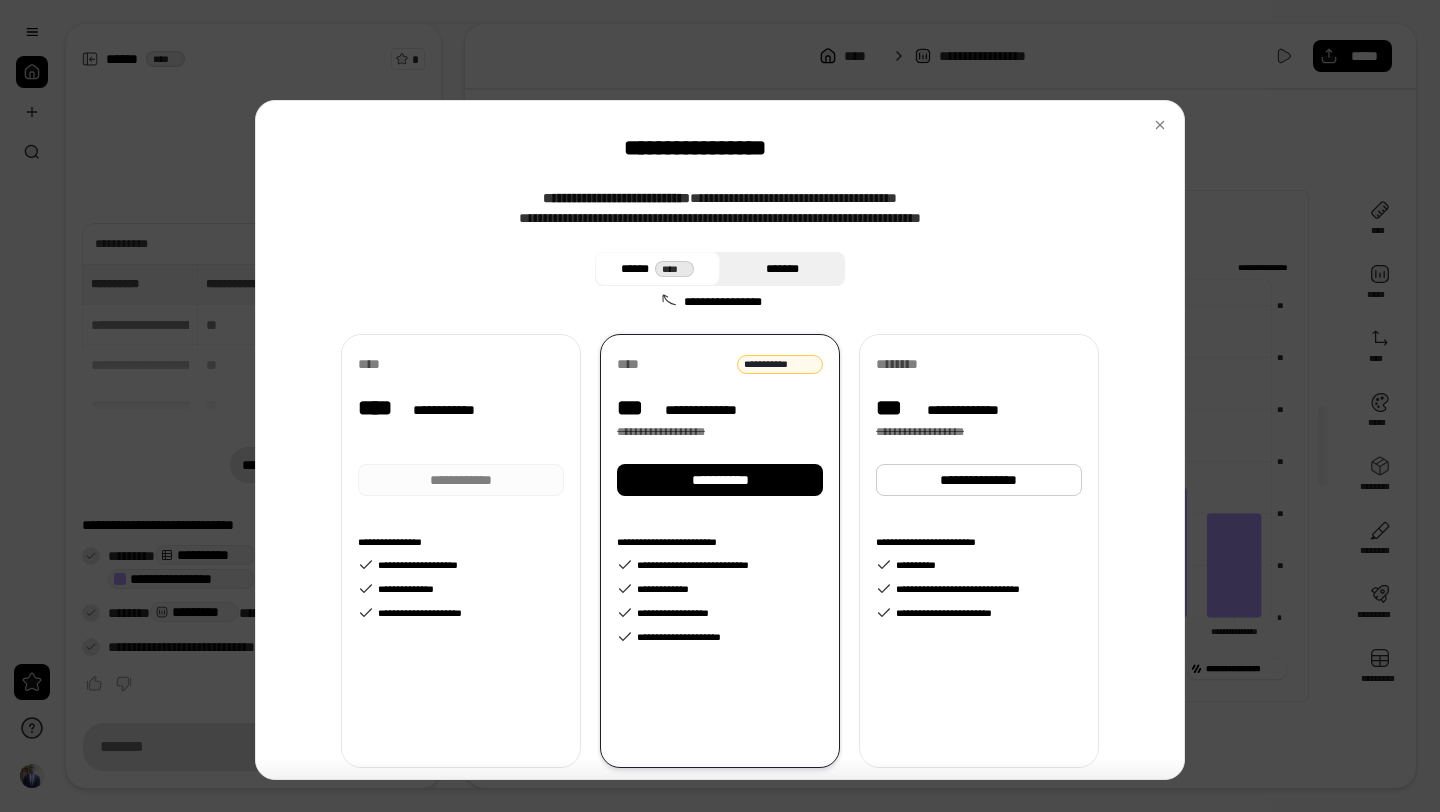 click on "*******" at bounding box center (782, 269) 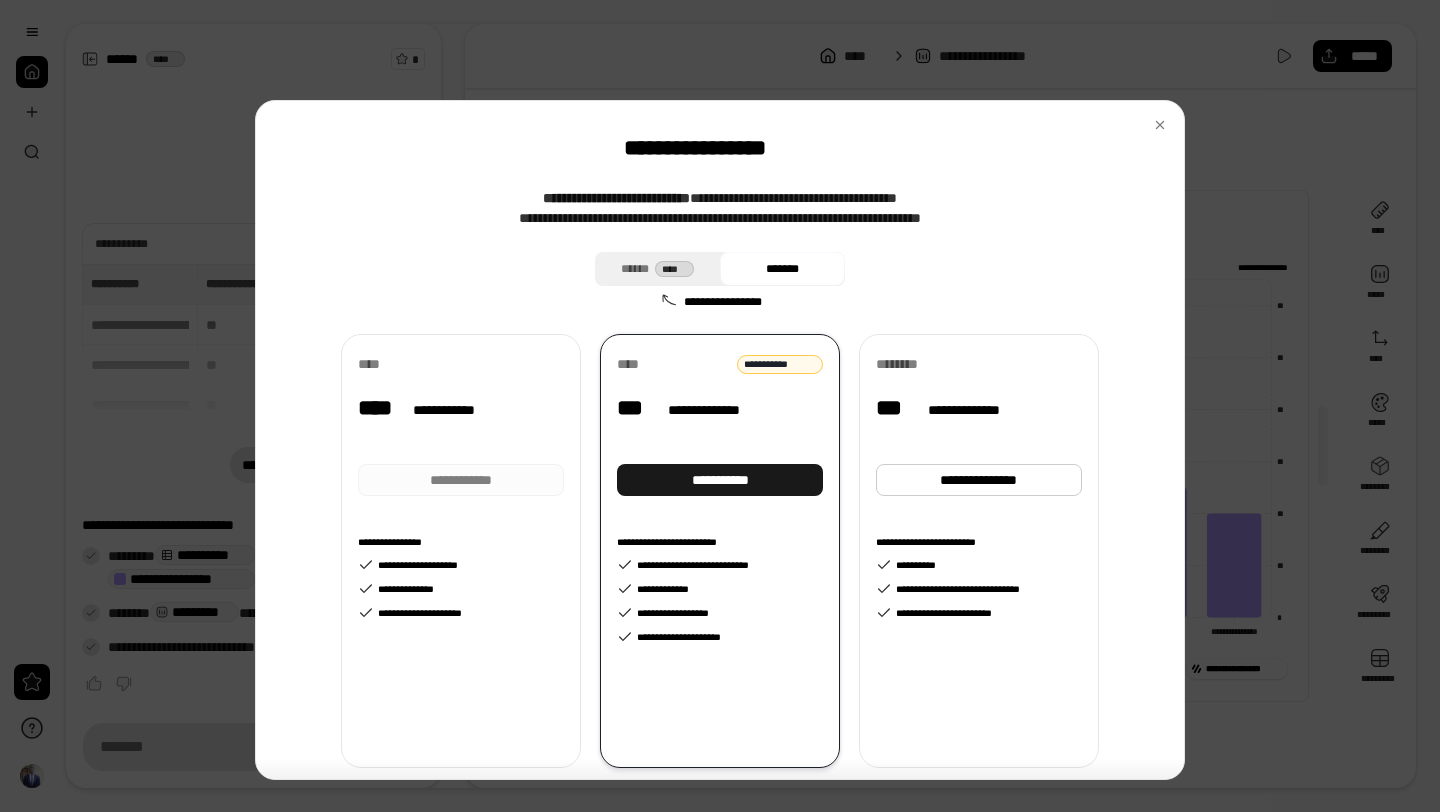 click on "**********" at bounding box center [720, 480] 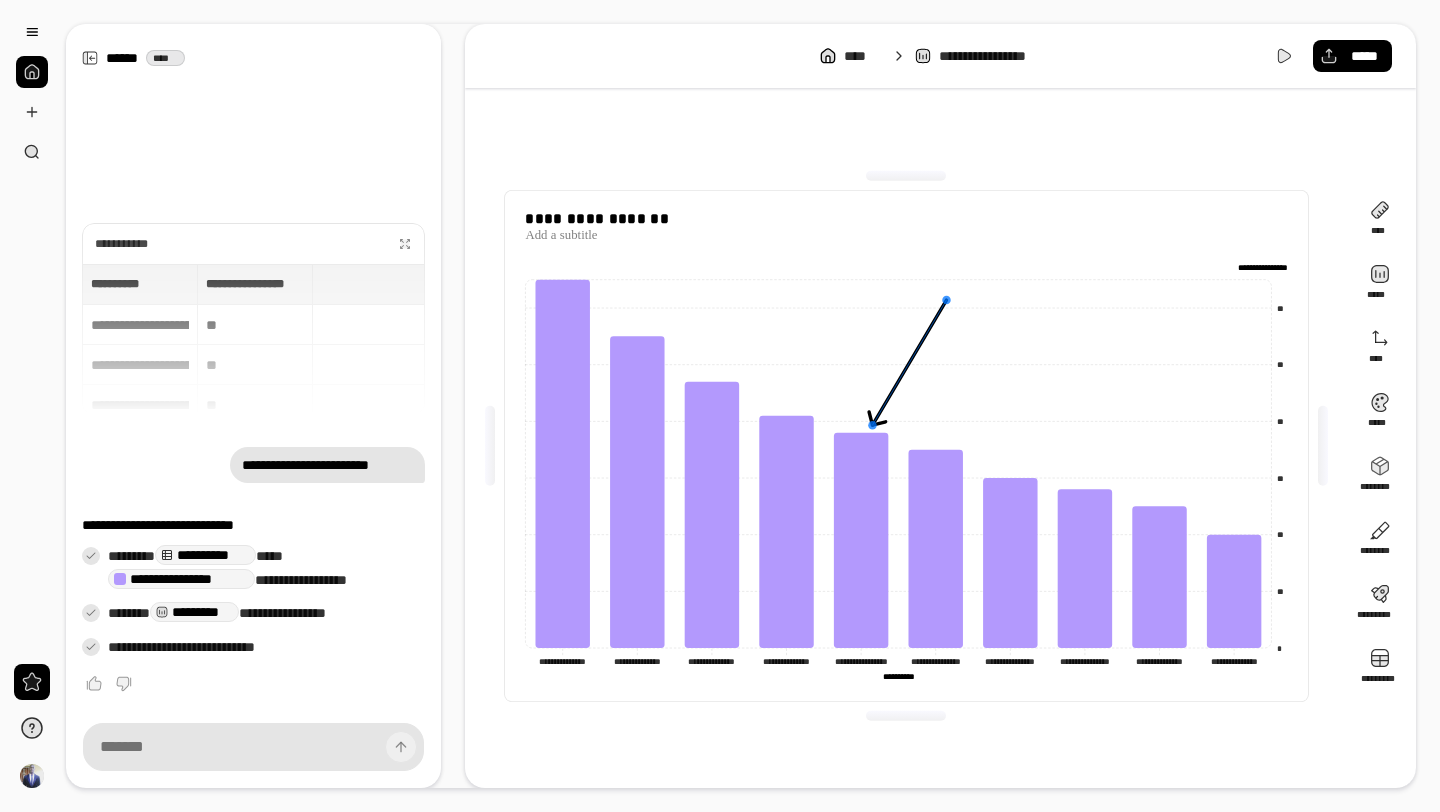 click 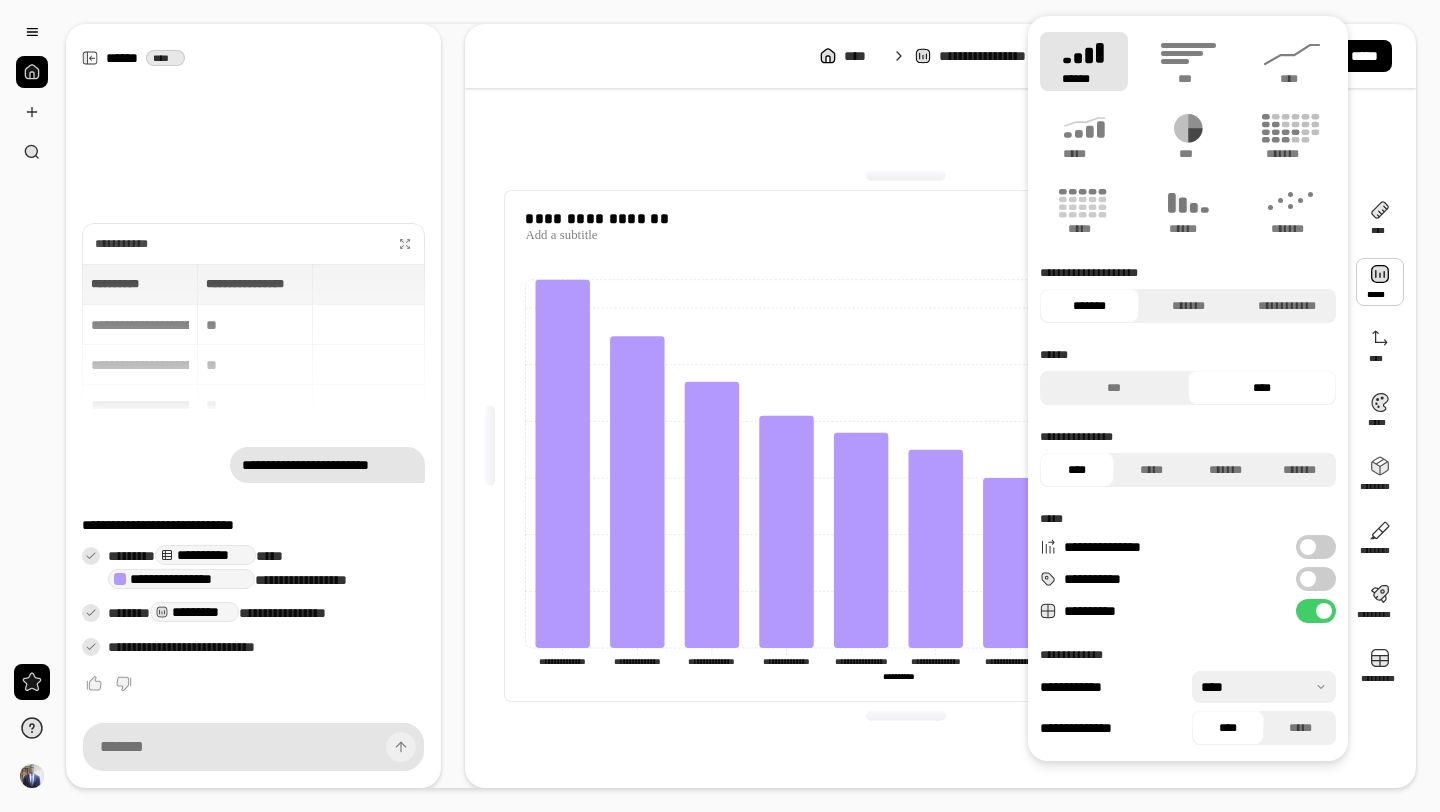 click at bounding box center (1380, 282) 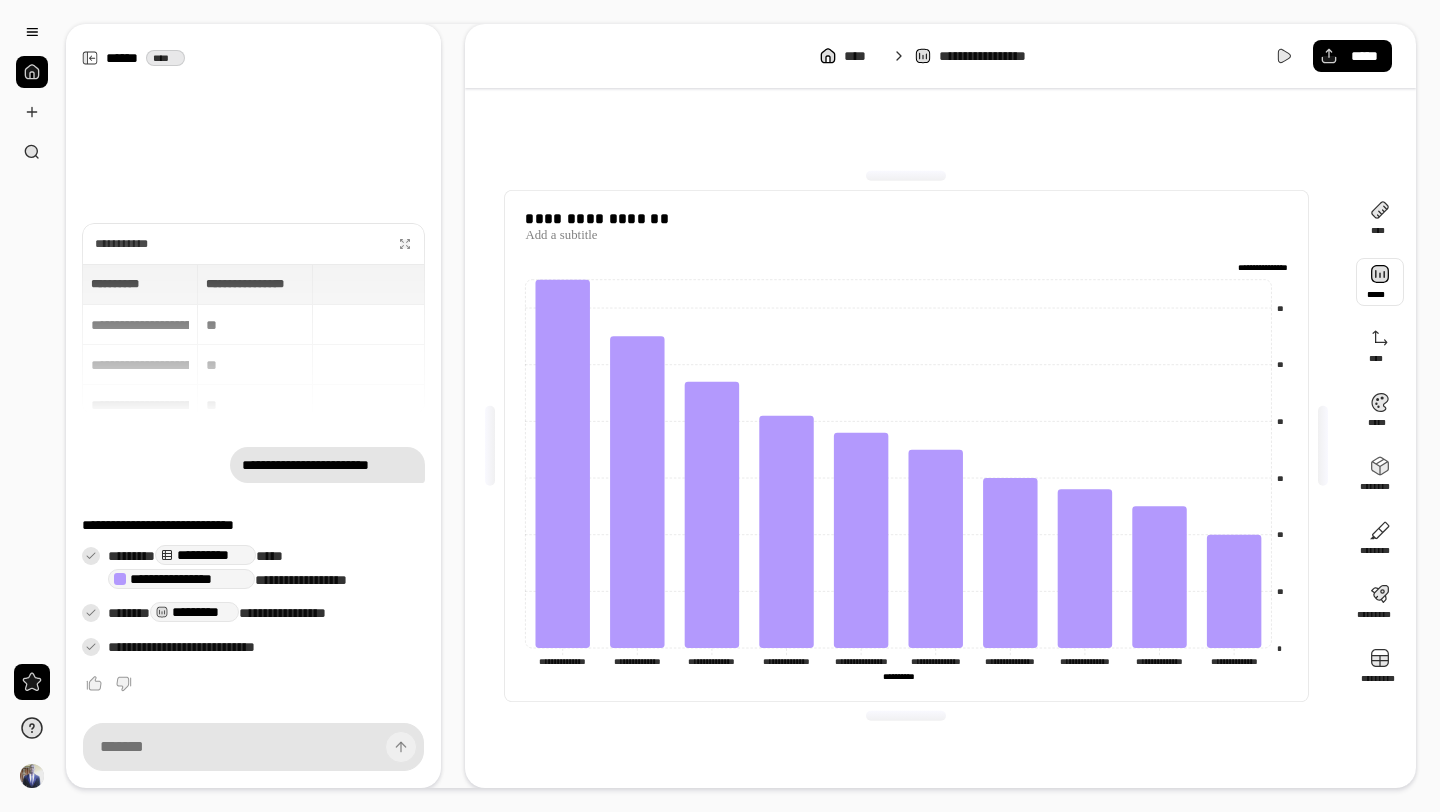 click at bounding box center [1380, 282] 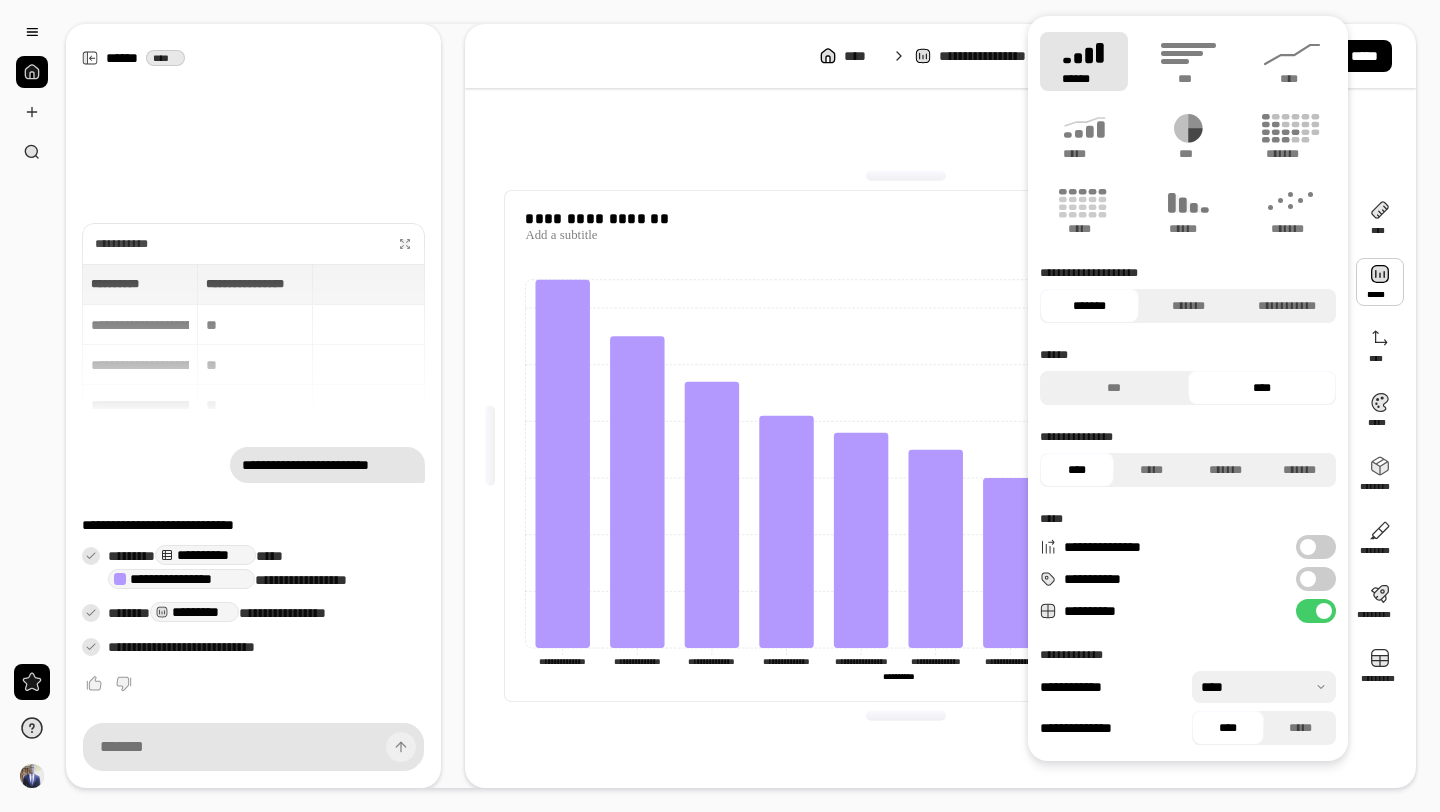 click at bounding box center (1308, 579) 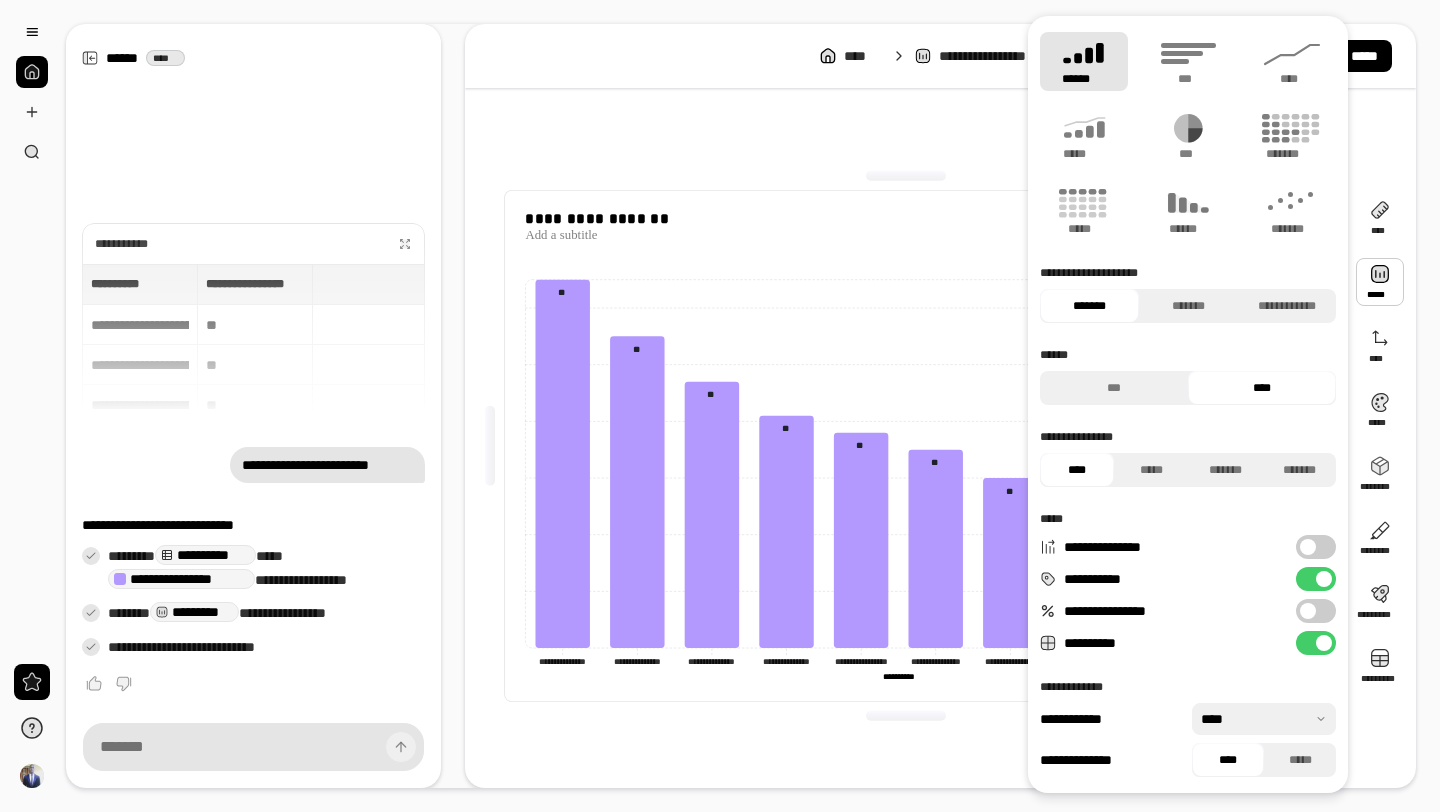 click on "[REDACTED]" at bounding box center (906, 446) 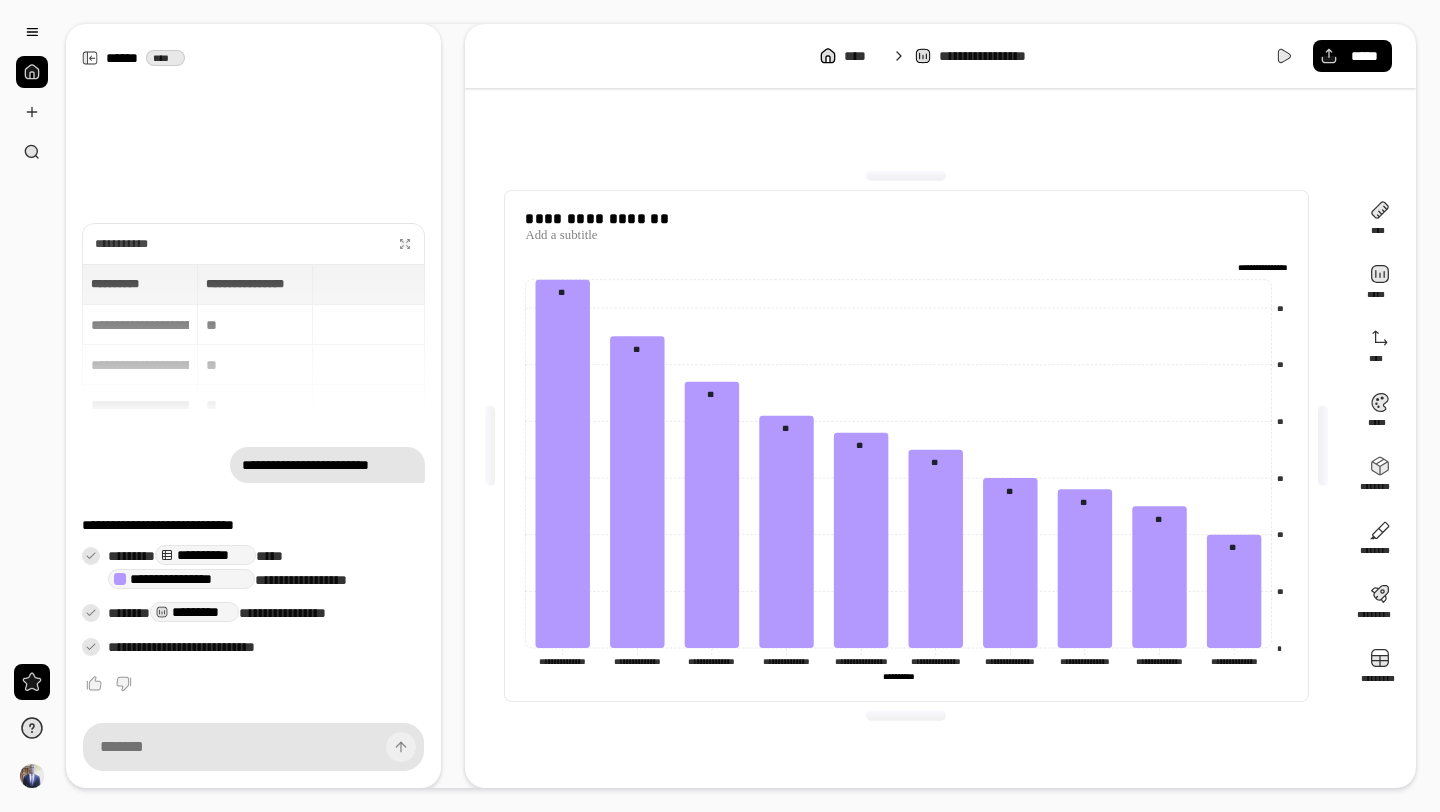 click on "**********" at bounding box center [1000, 56] 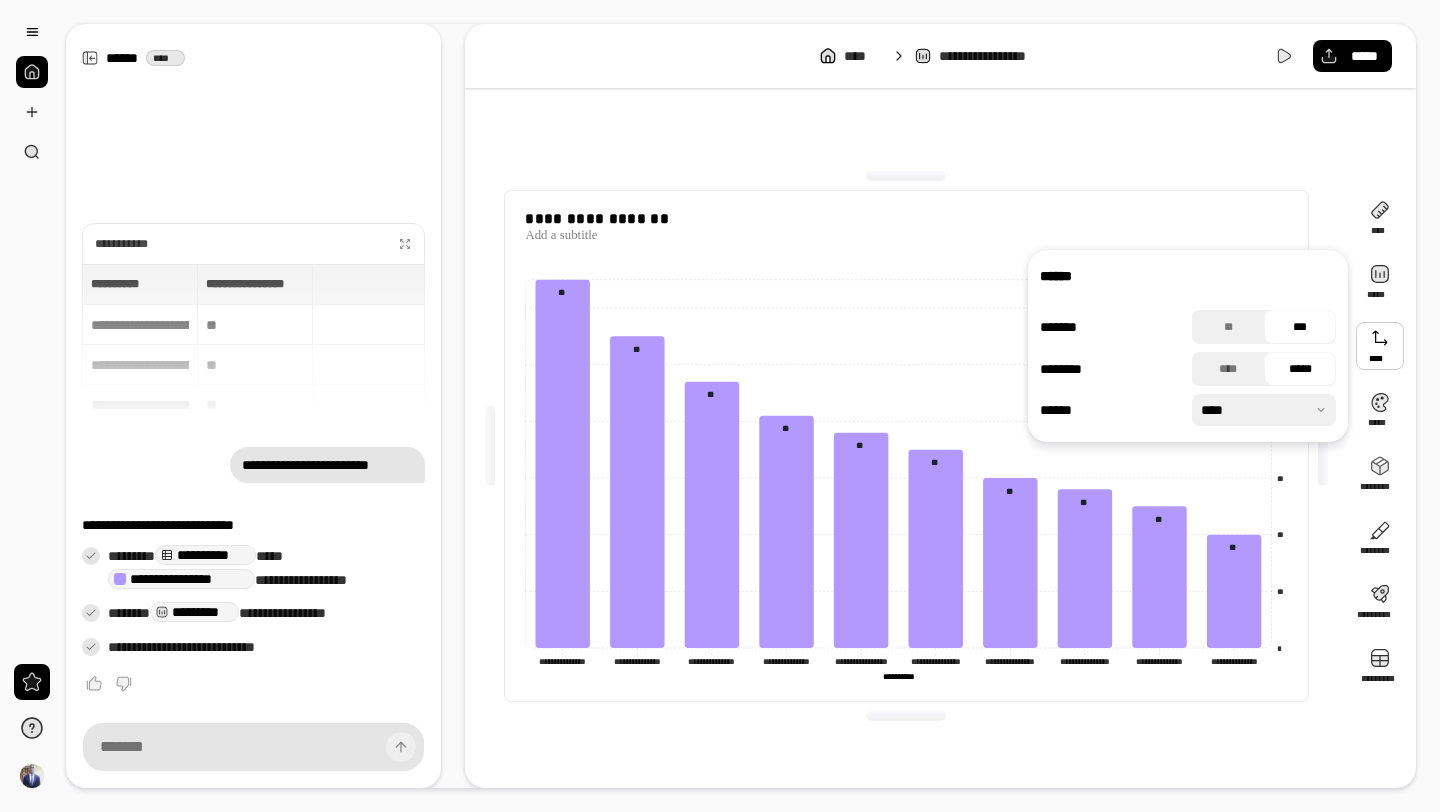 click at bounding box center [906, 176] 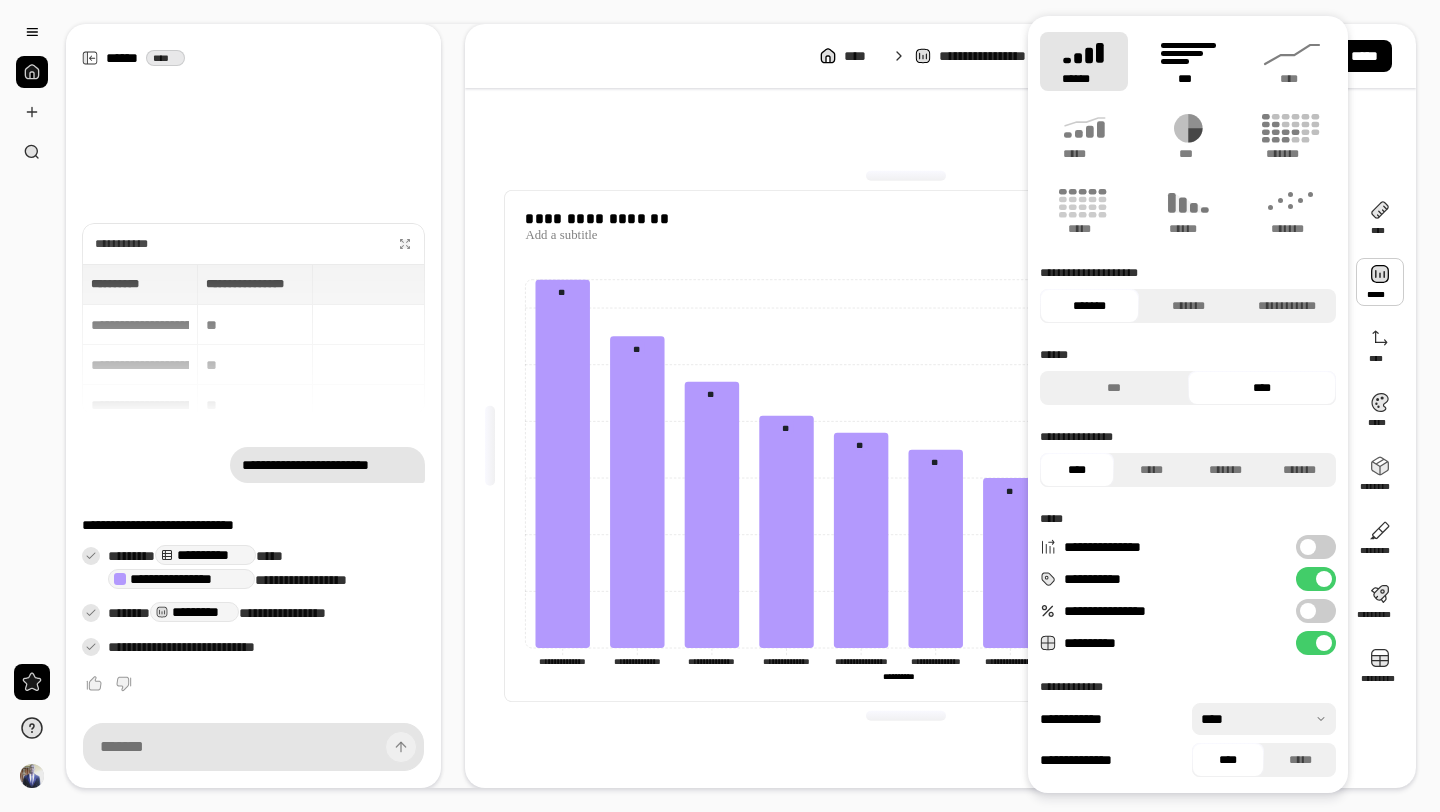 click 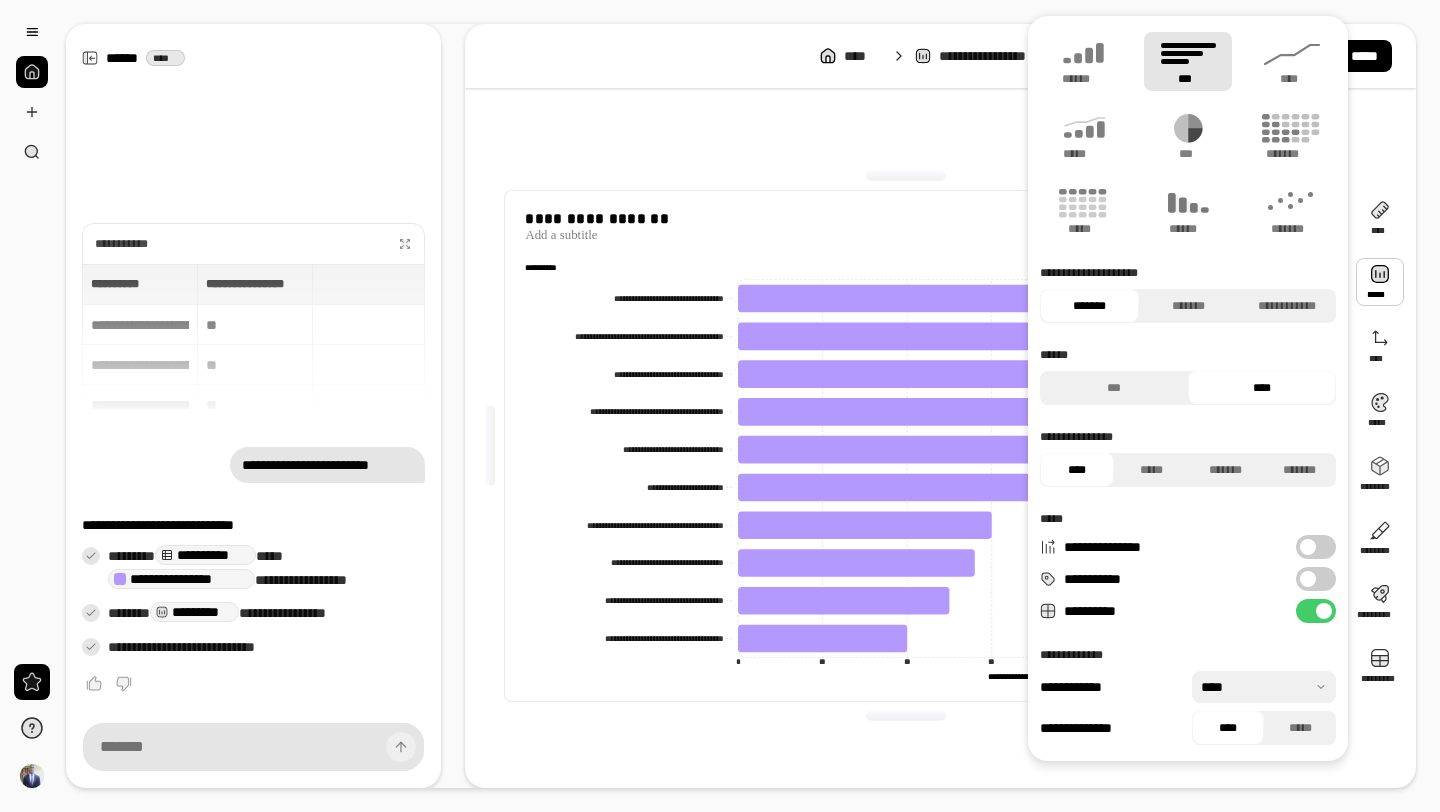 click on "**********" at bounding box center [906, 446] 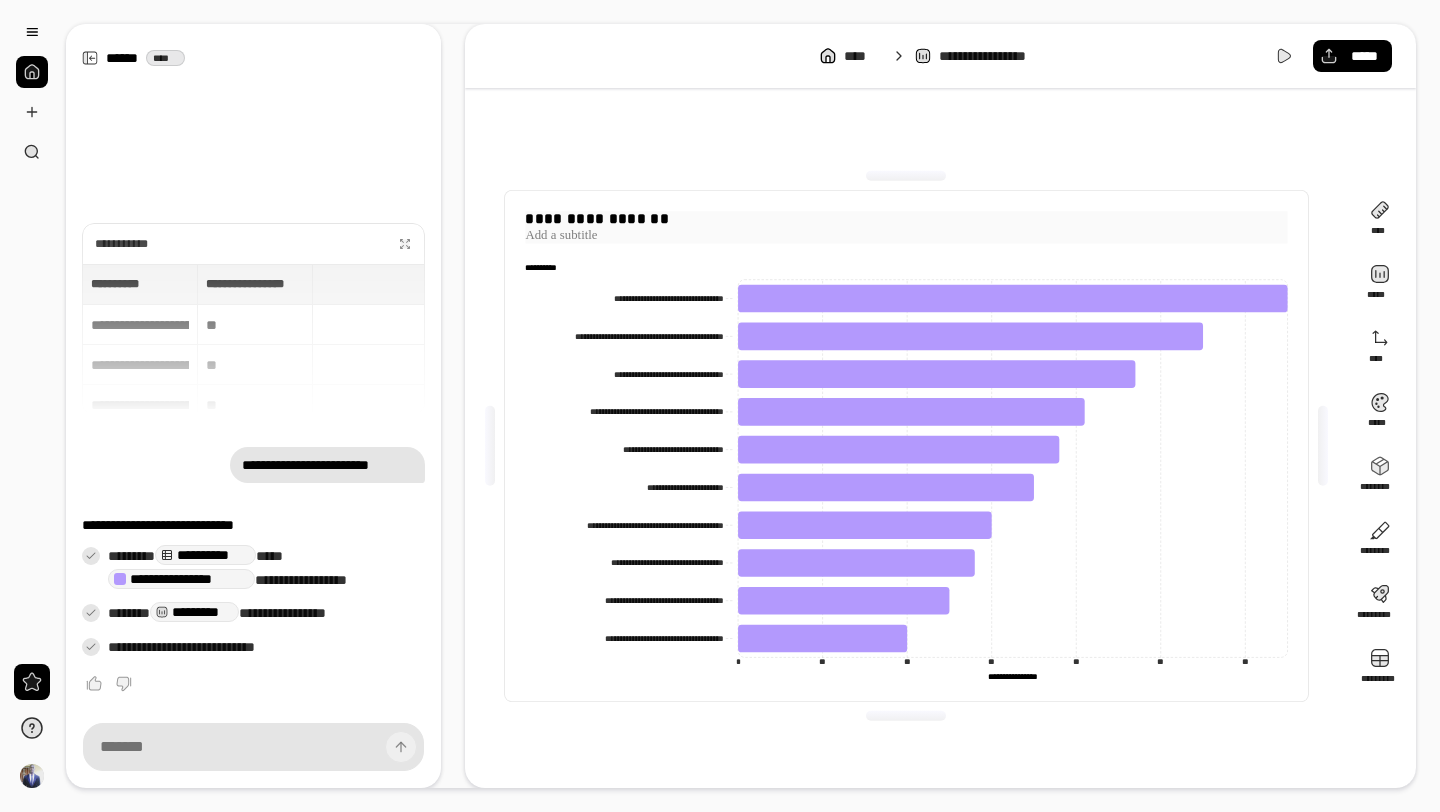 click at bounding box center [906, 235] 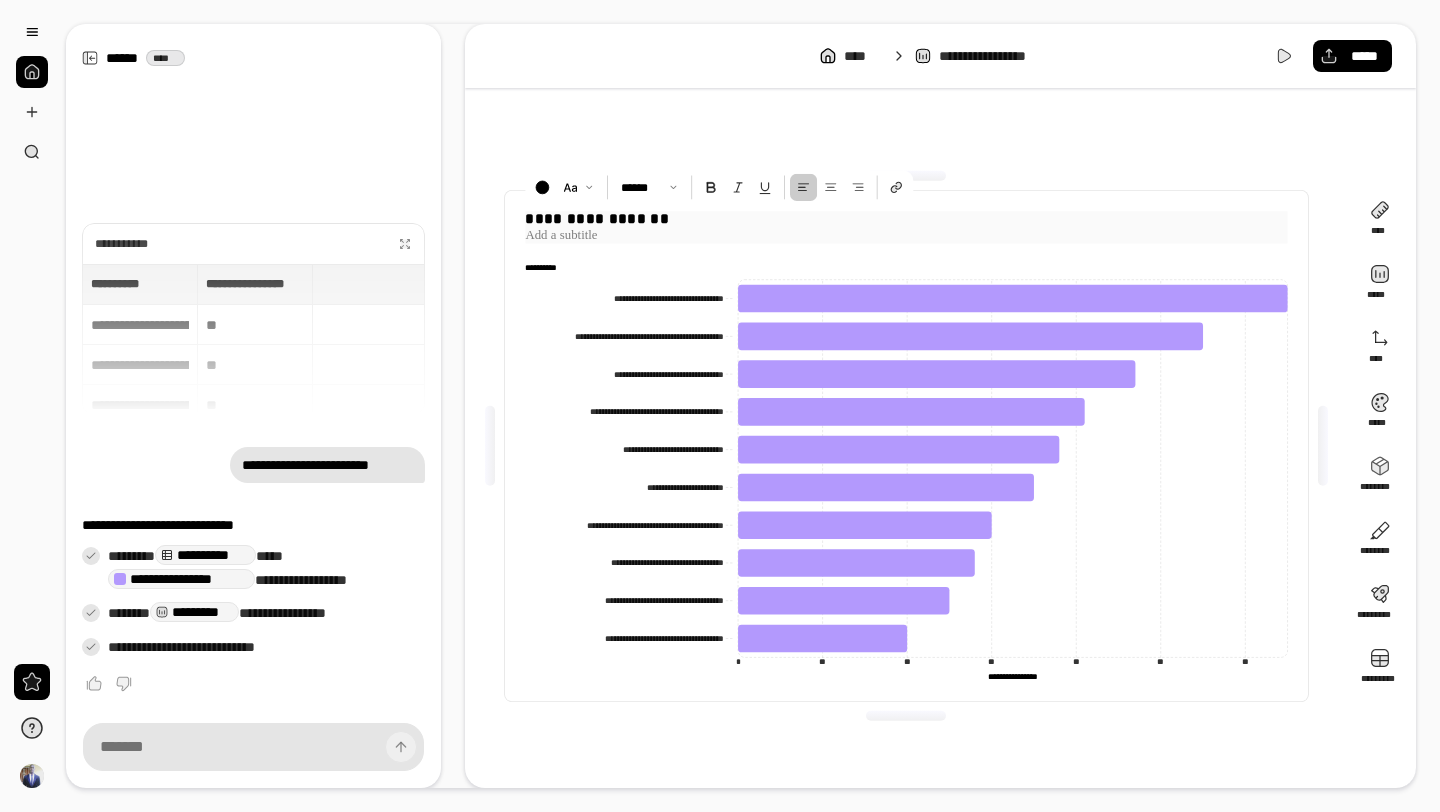 click at bounding box center [906, 235] 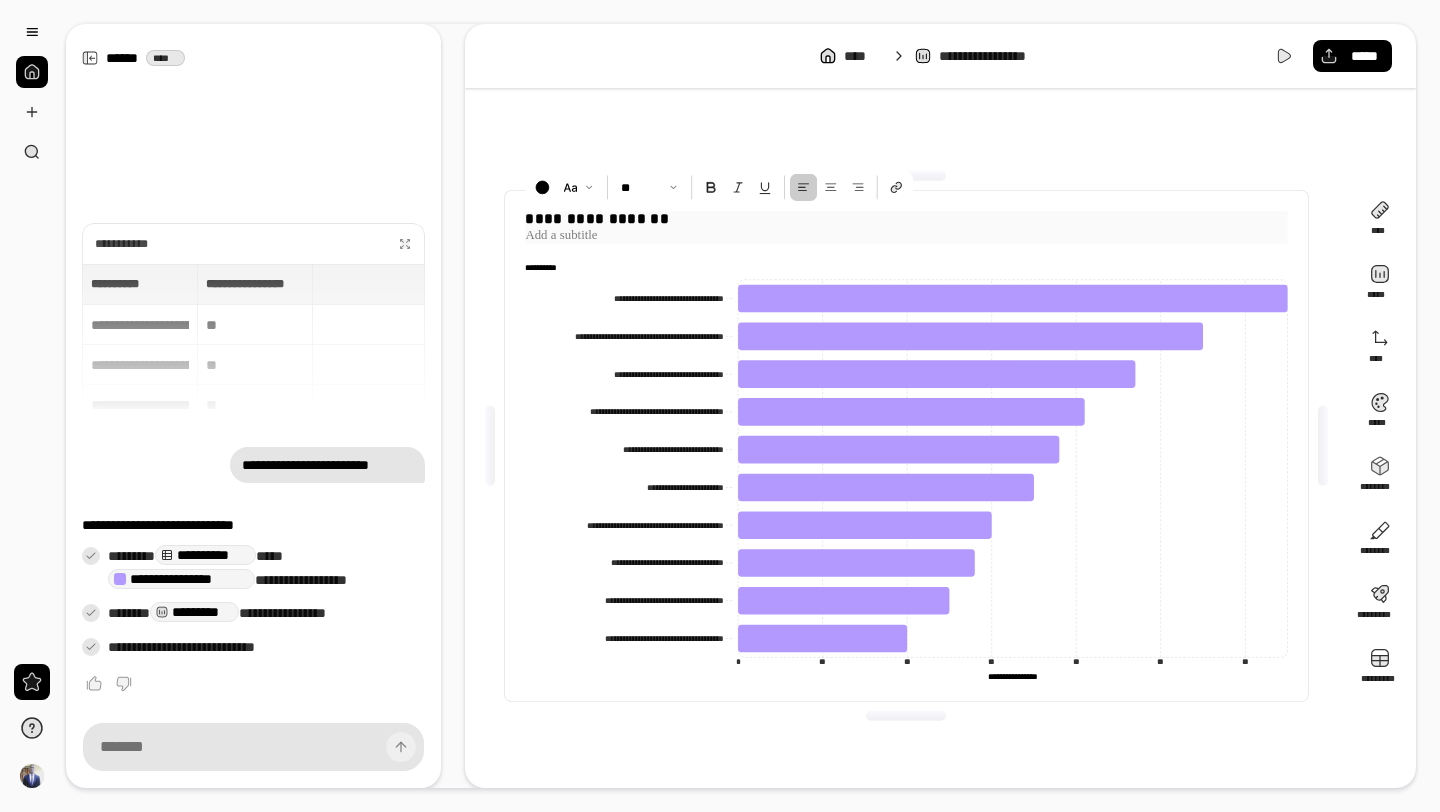 click on "**********" at bounding box center [906, 219] 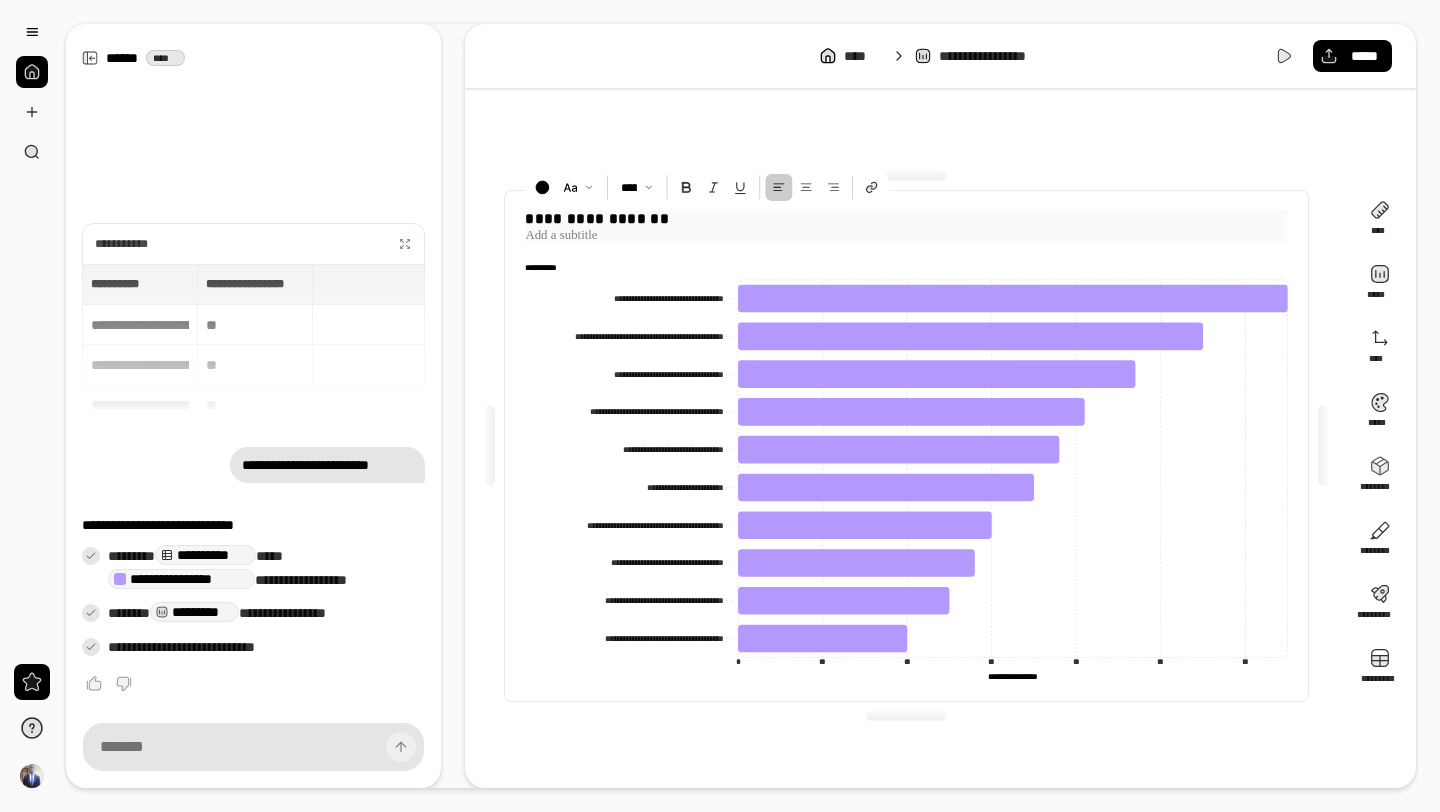 click at bounding box center (906, 235) 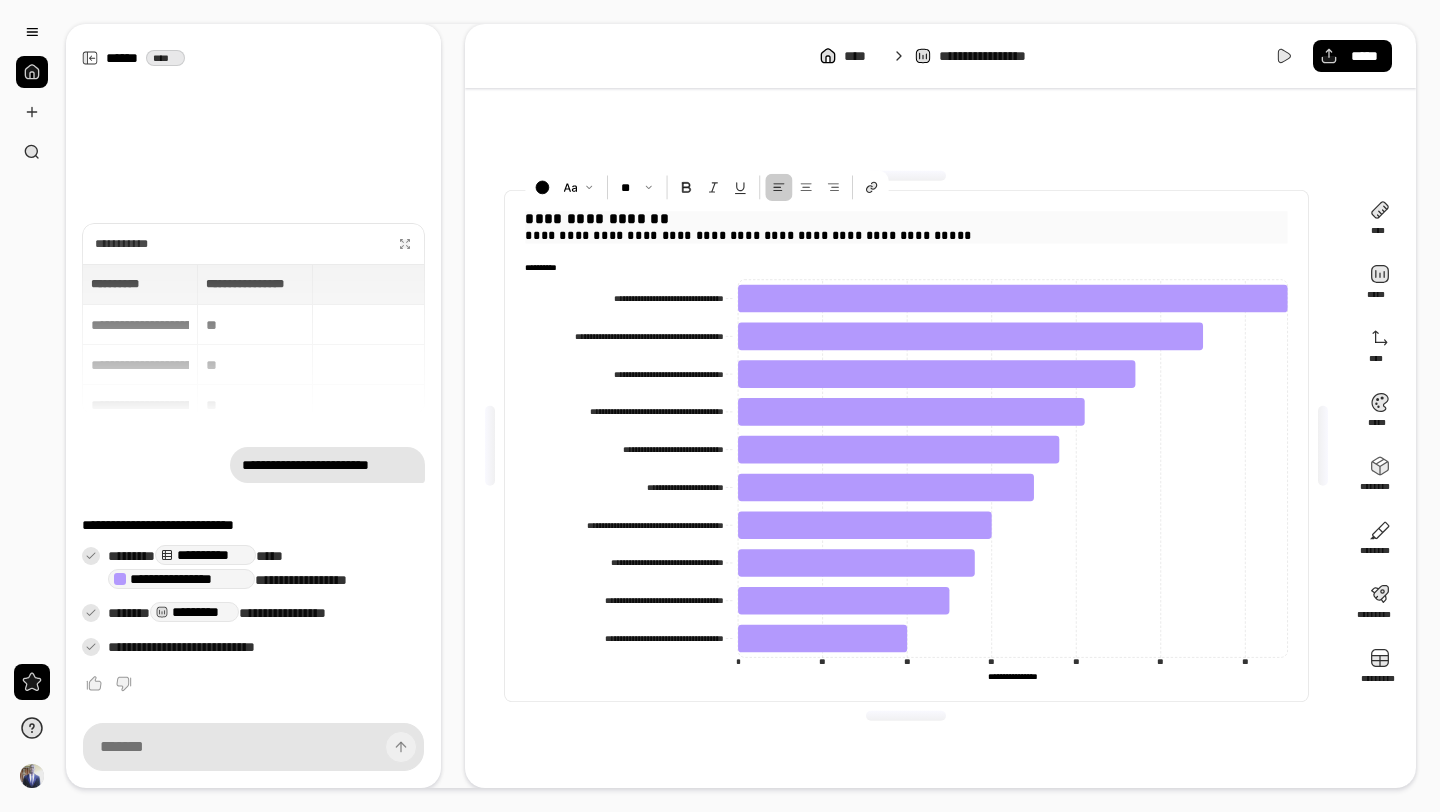 click on "**********" at bounding box center [906, 219] 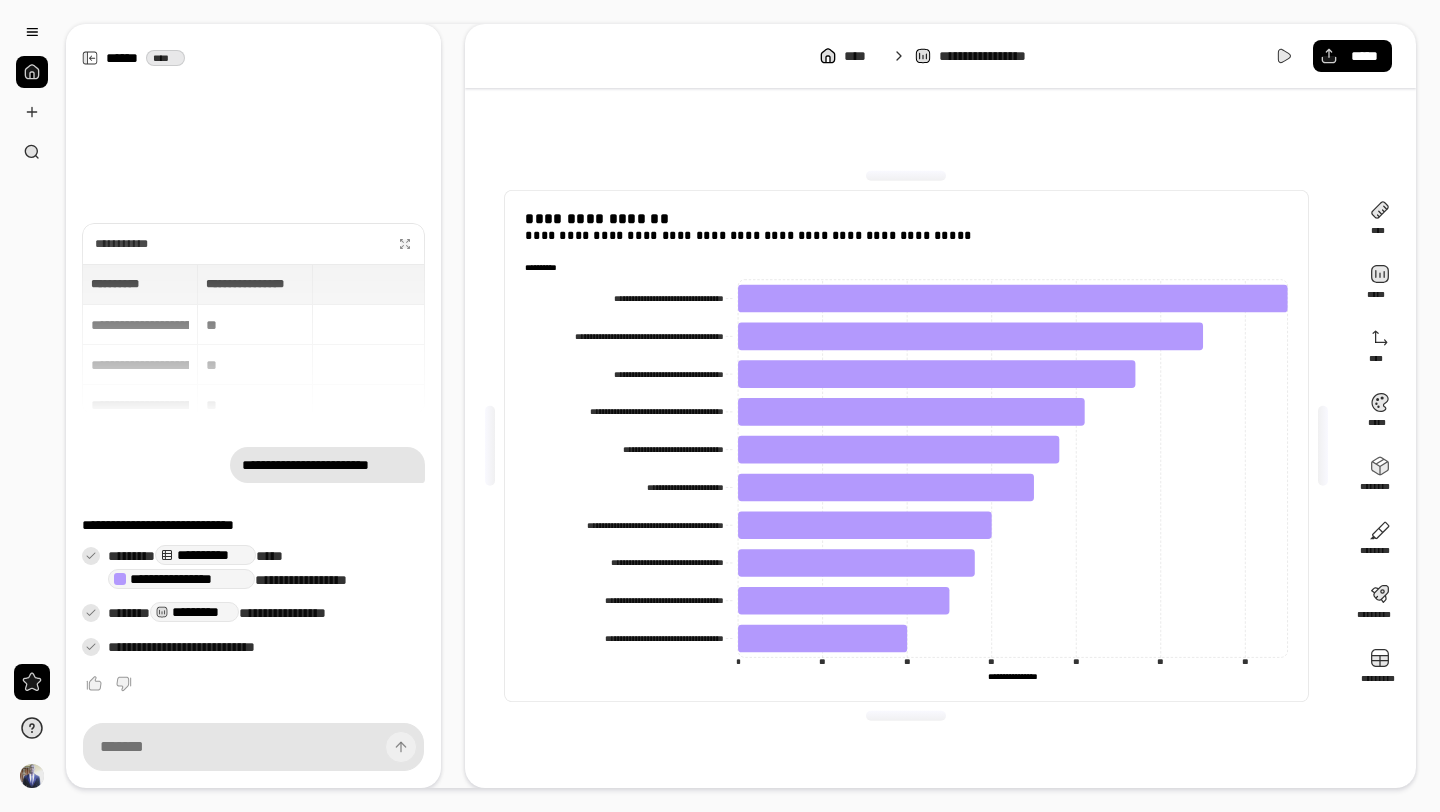click on "**********" at bounding box center (253, 339) 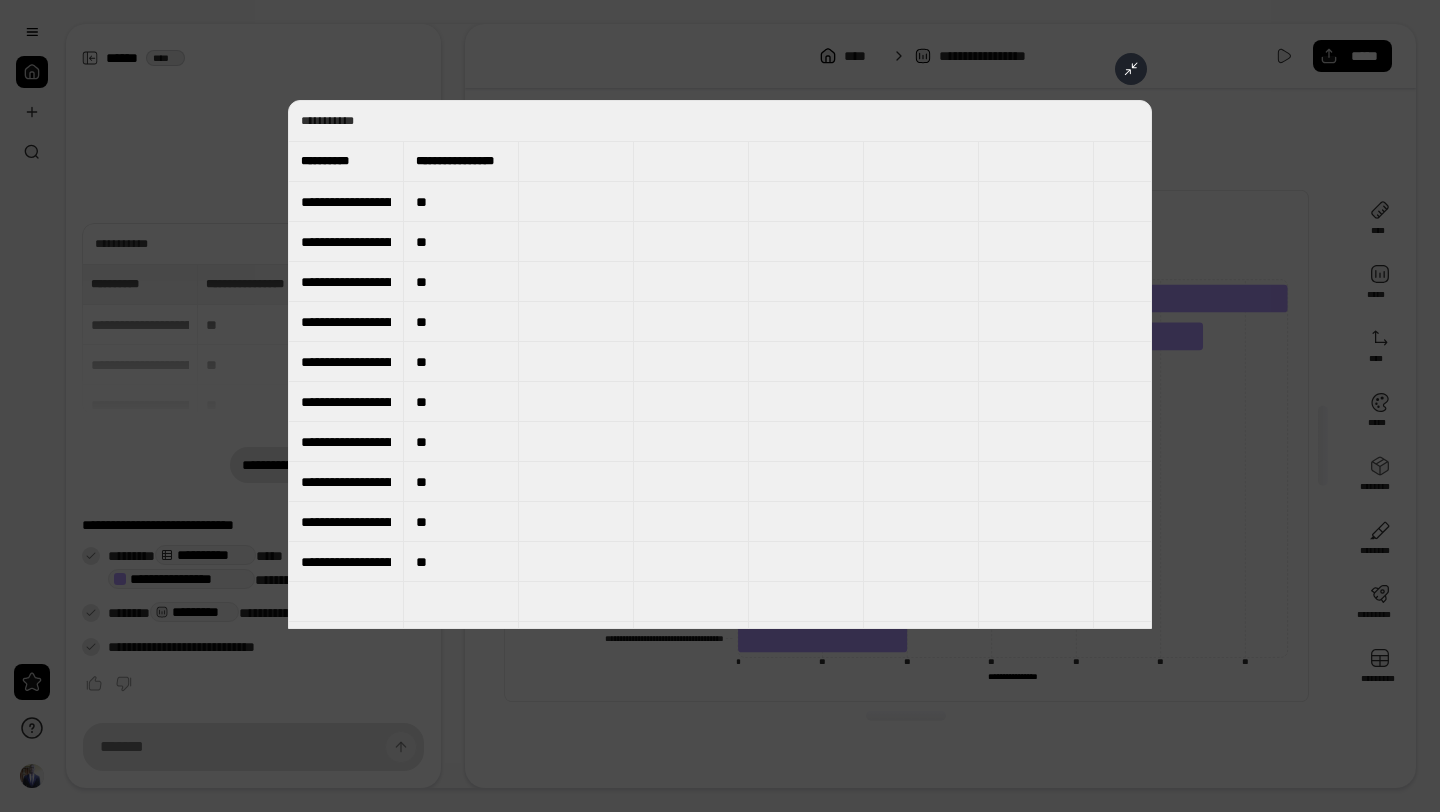 click on "**********" at bounding box center [346, 282] 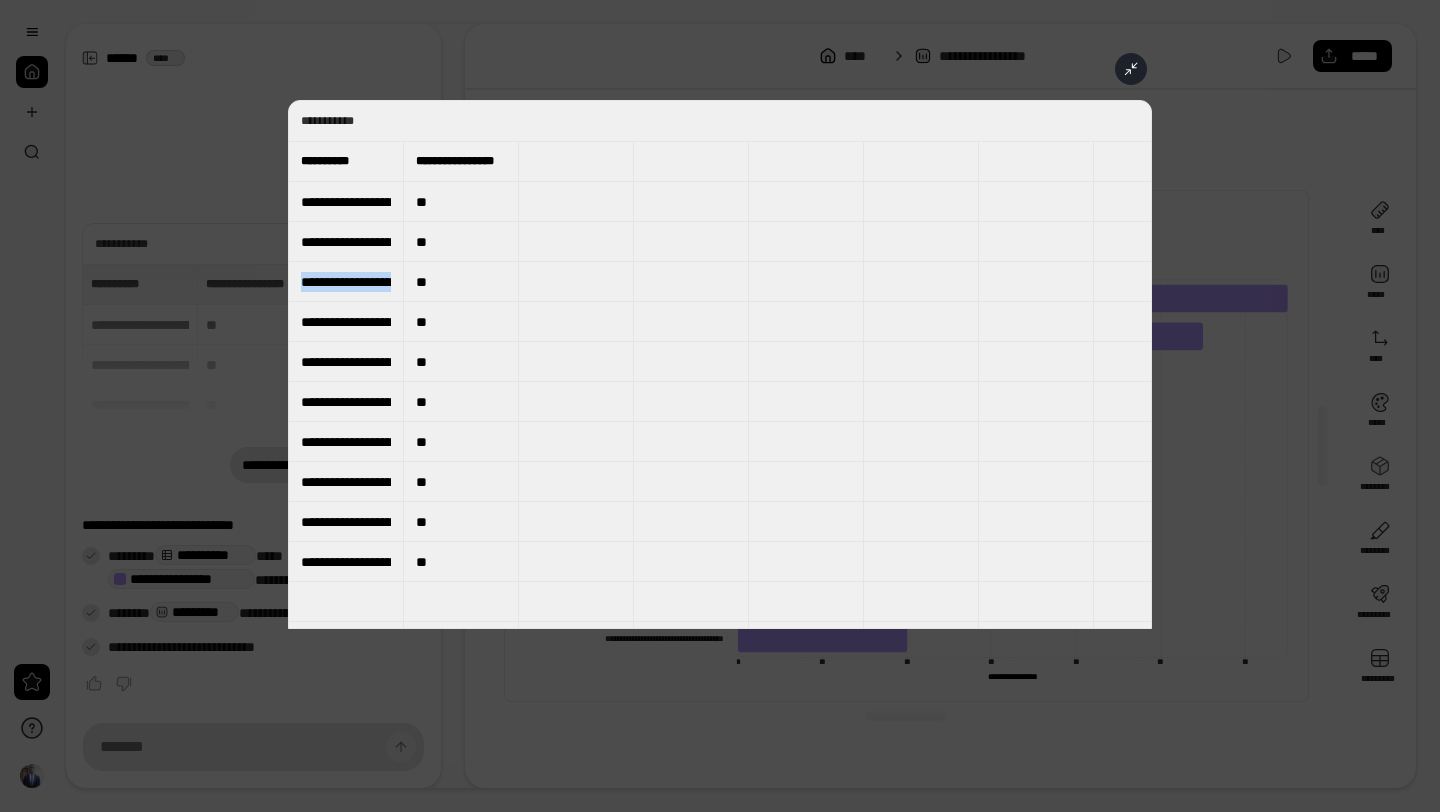 click on "**********" at bounding box center [346, 282] 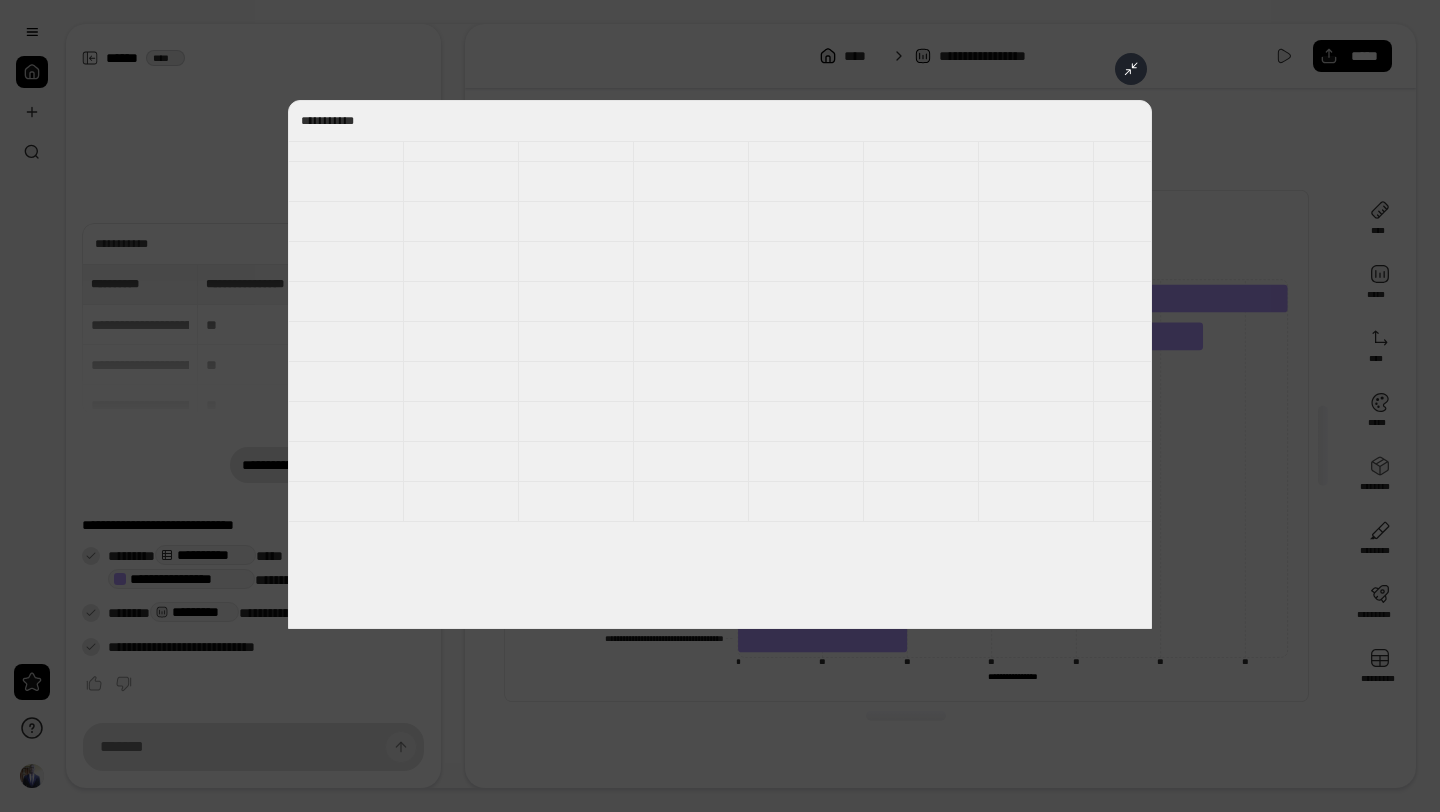scroll, scrollTop: 0, scrollLeft: 0, axis: both 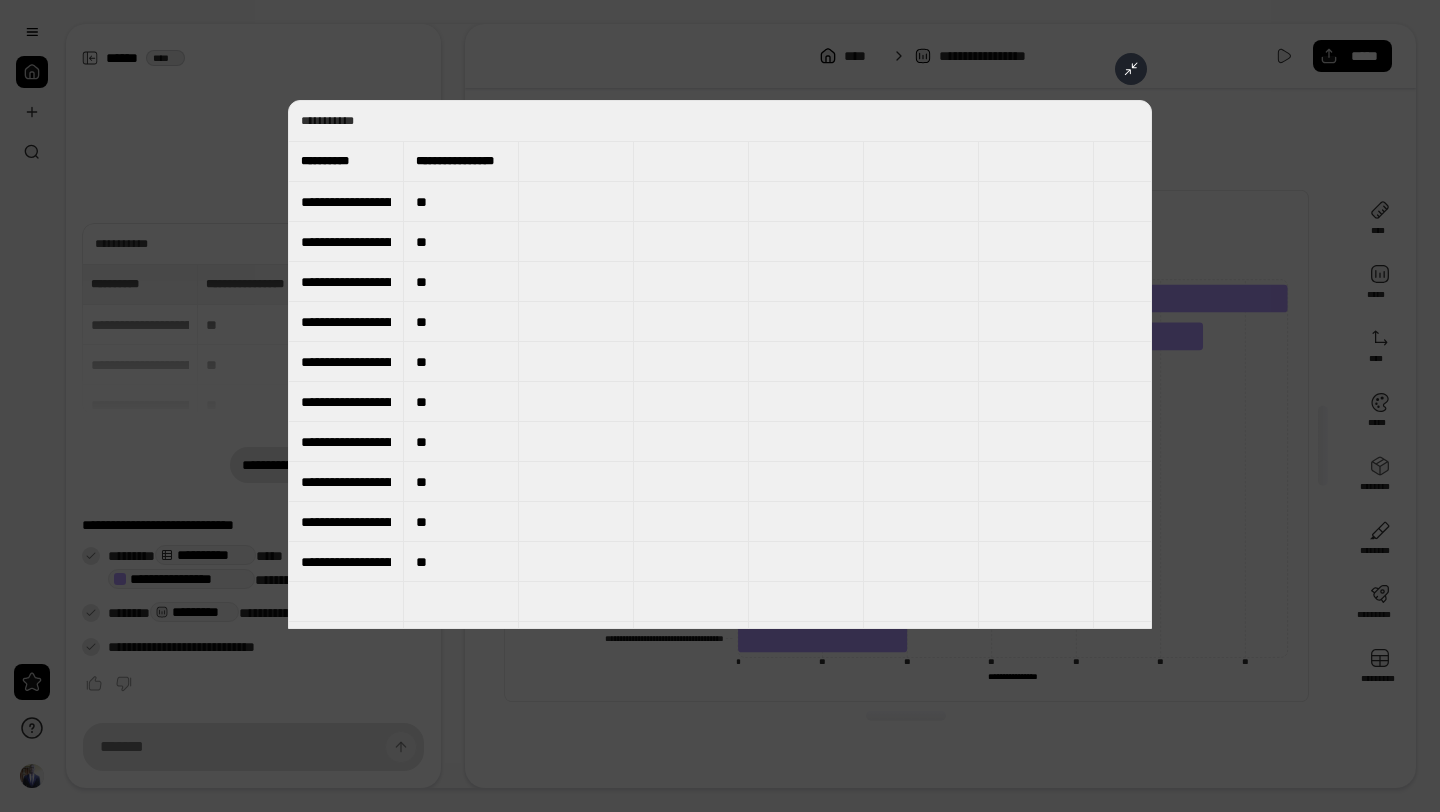 click on "**********" at bounding box center (720, 364) 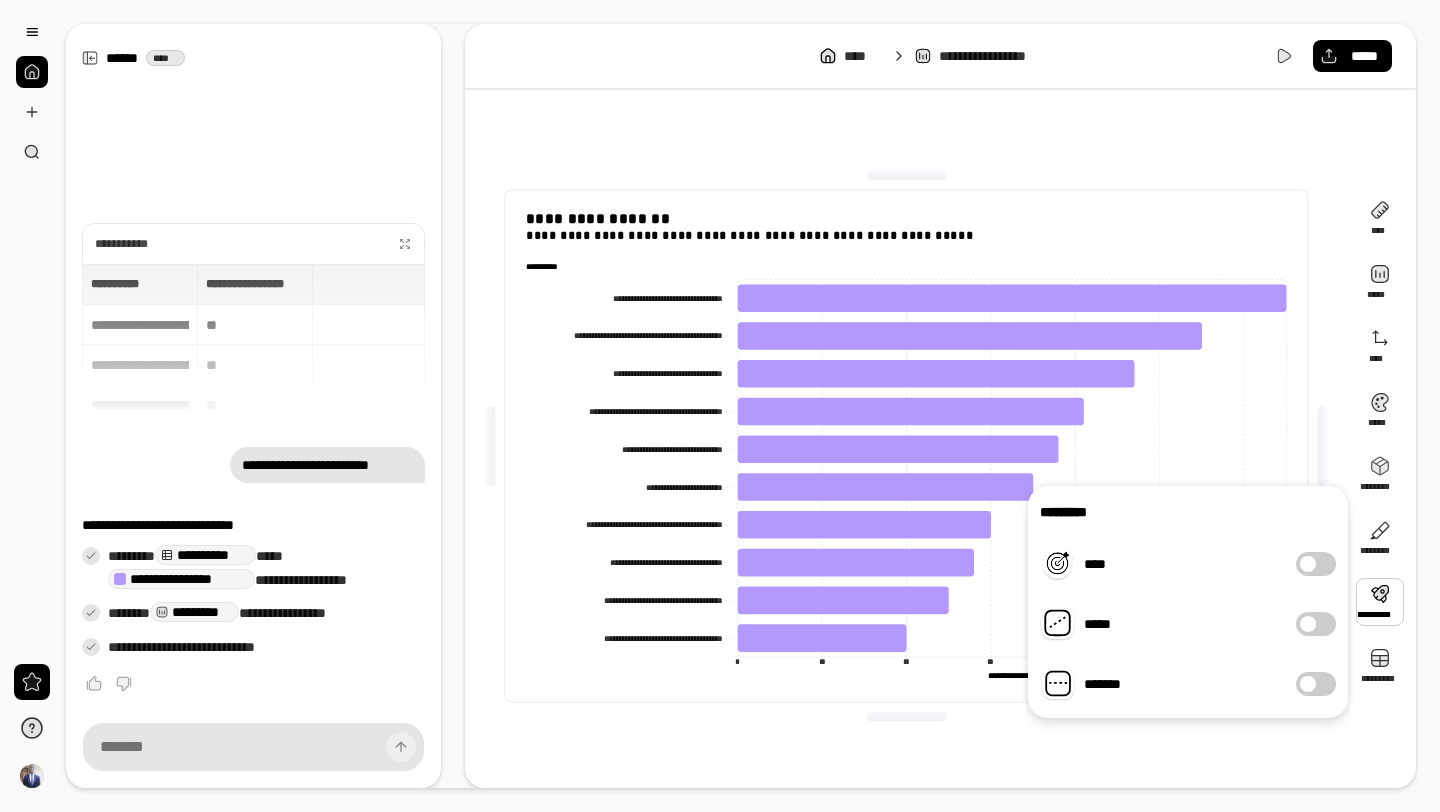 click at bounding box center (1322, 446) 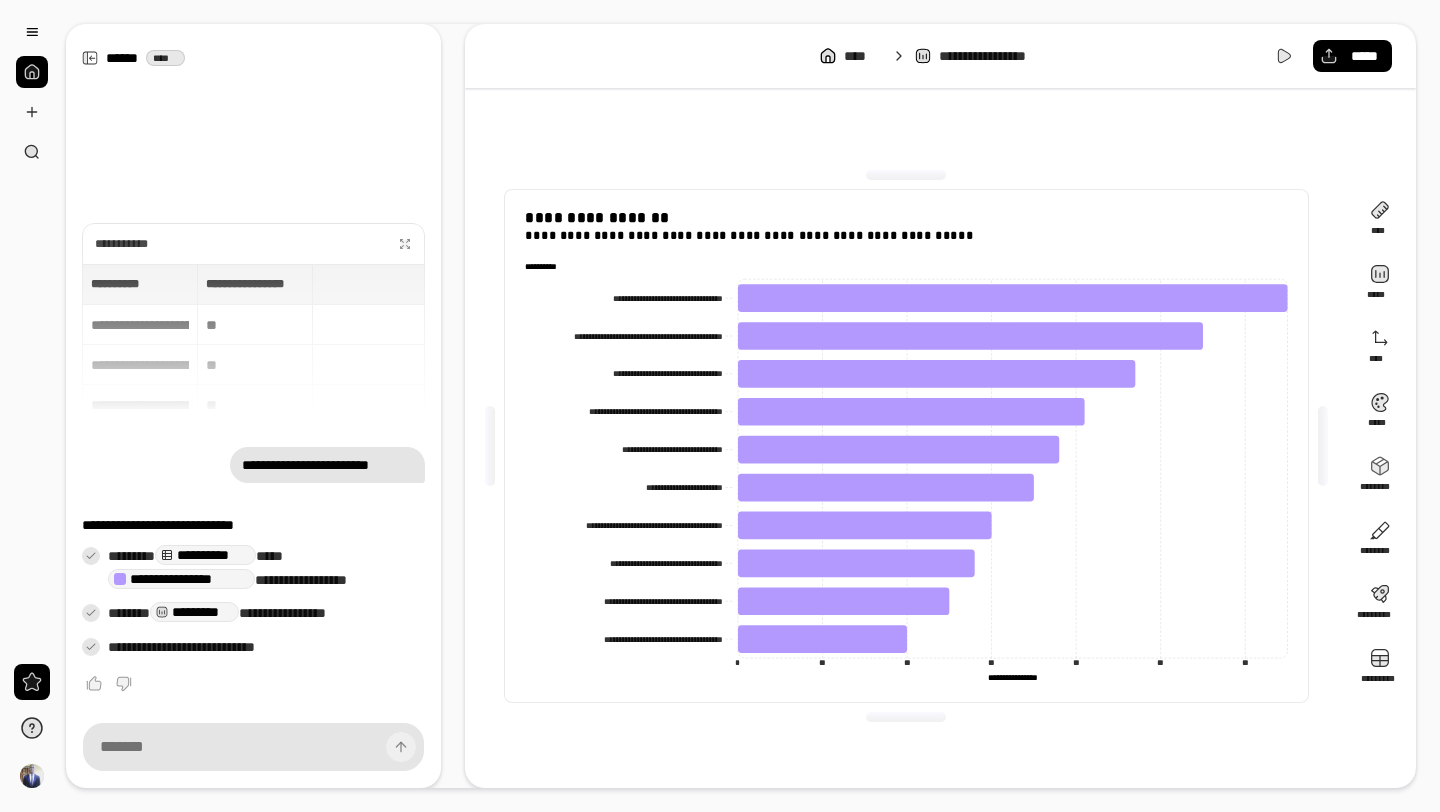 click on "[REDACTED]" at bounding box center (906, 446) 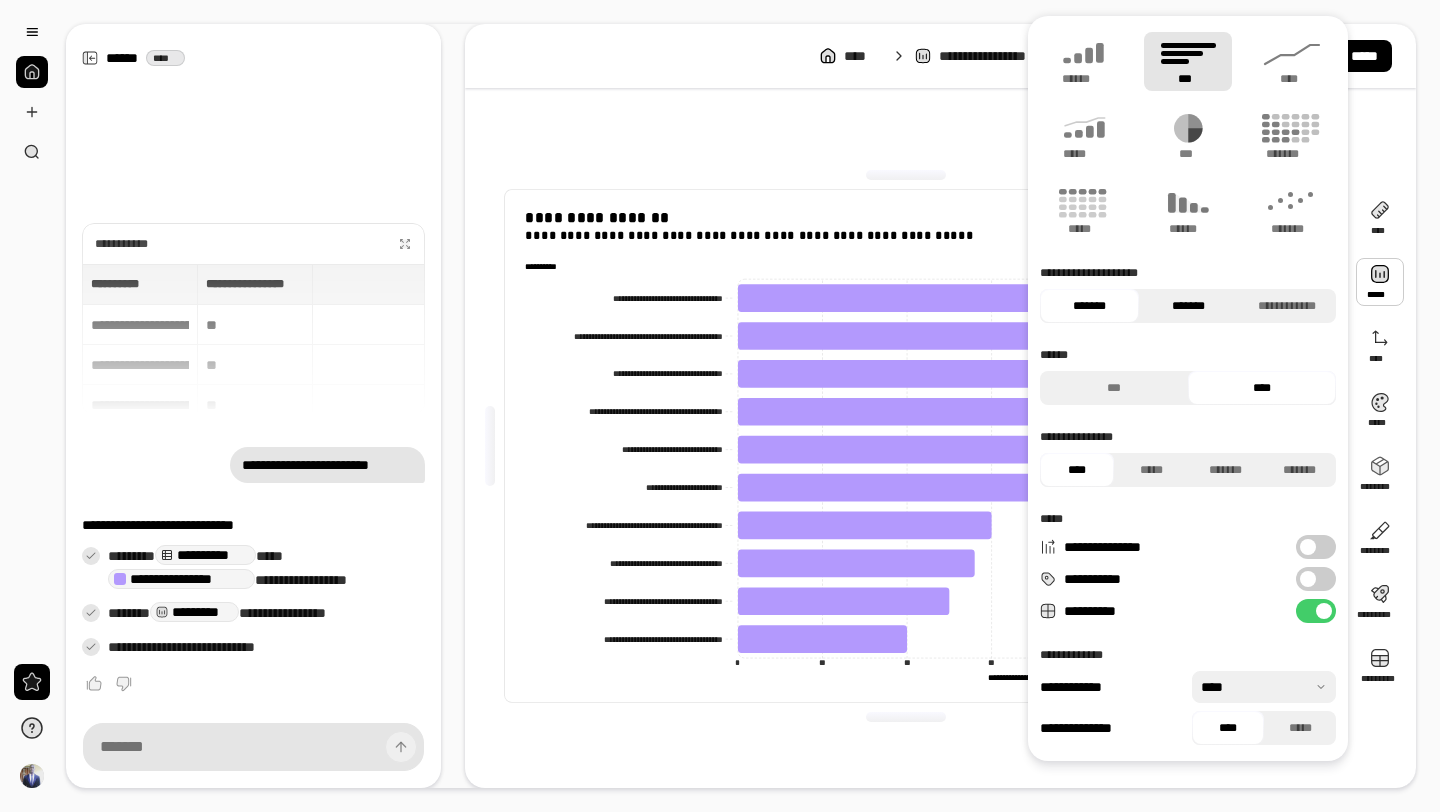 click on "*******" at bounding box center (1188, 306) 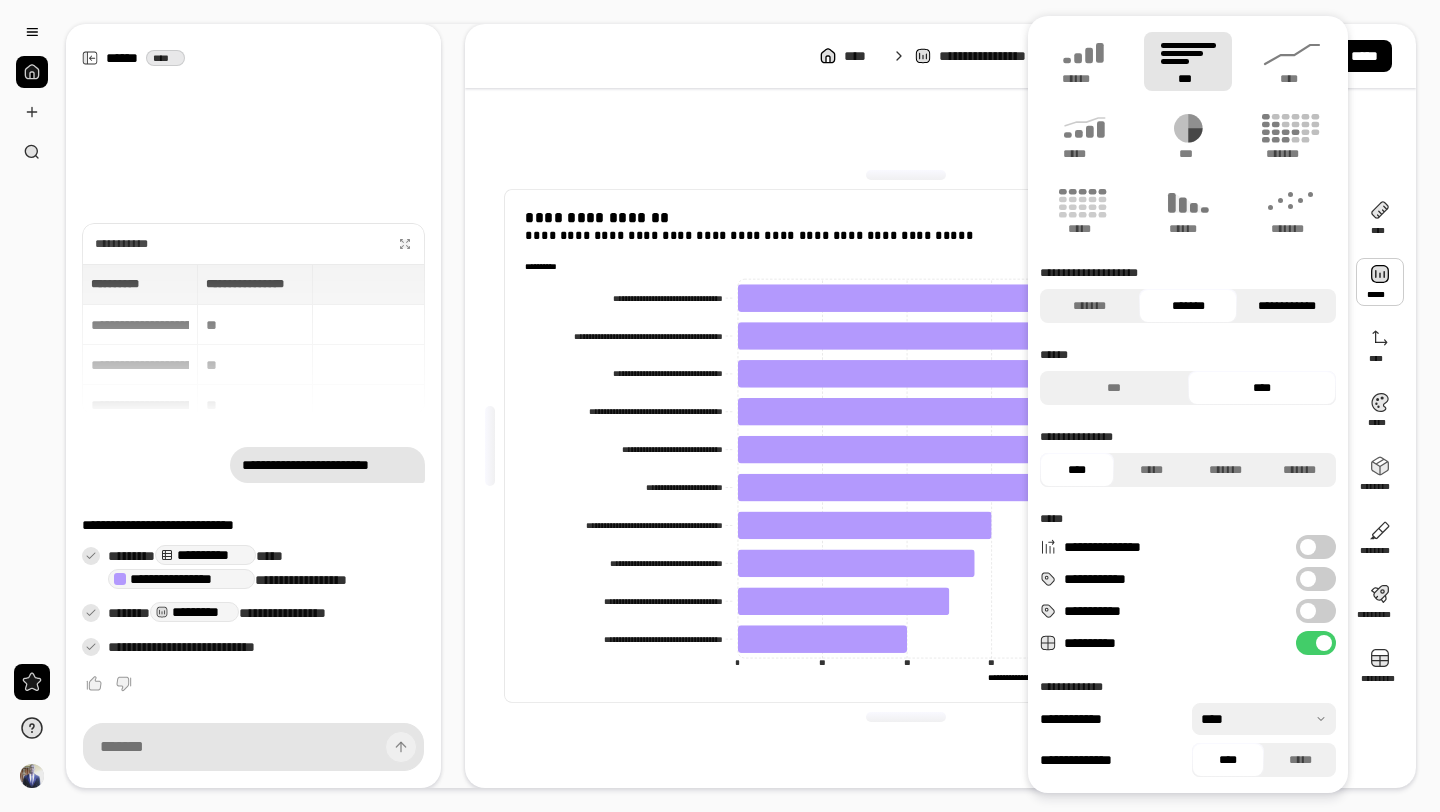click on "**********" at bounding box center [1286, 306] 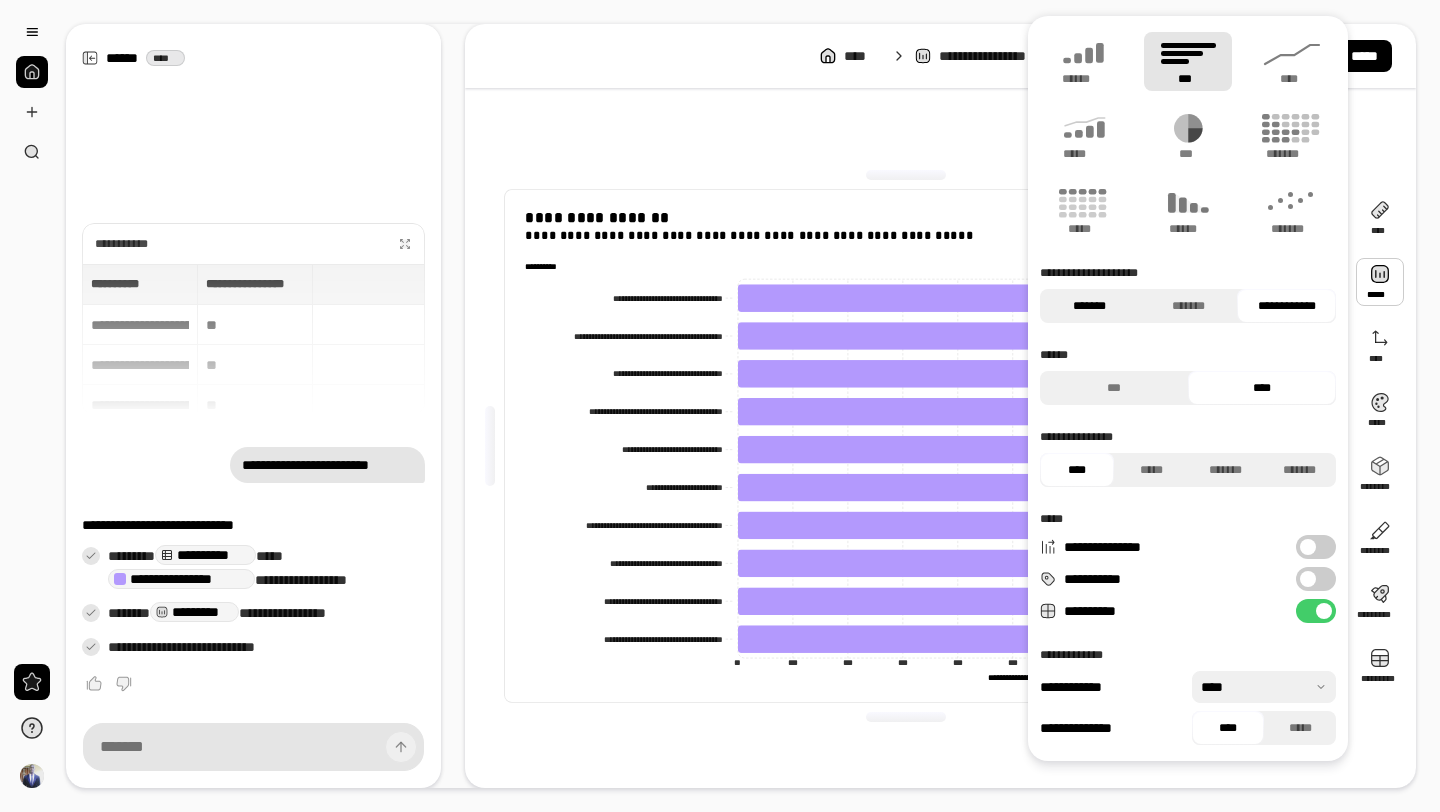 click on "*******" at bounding box center (1089, 306) 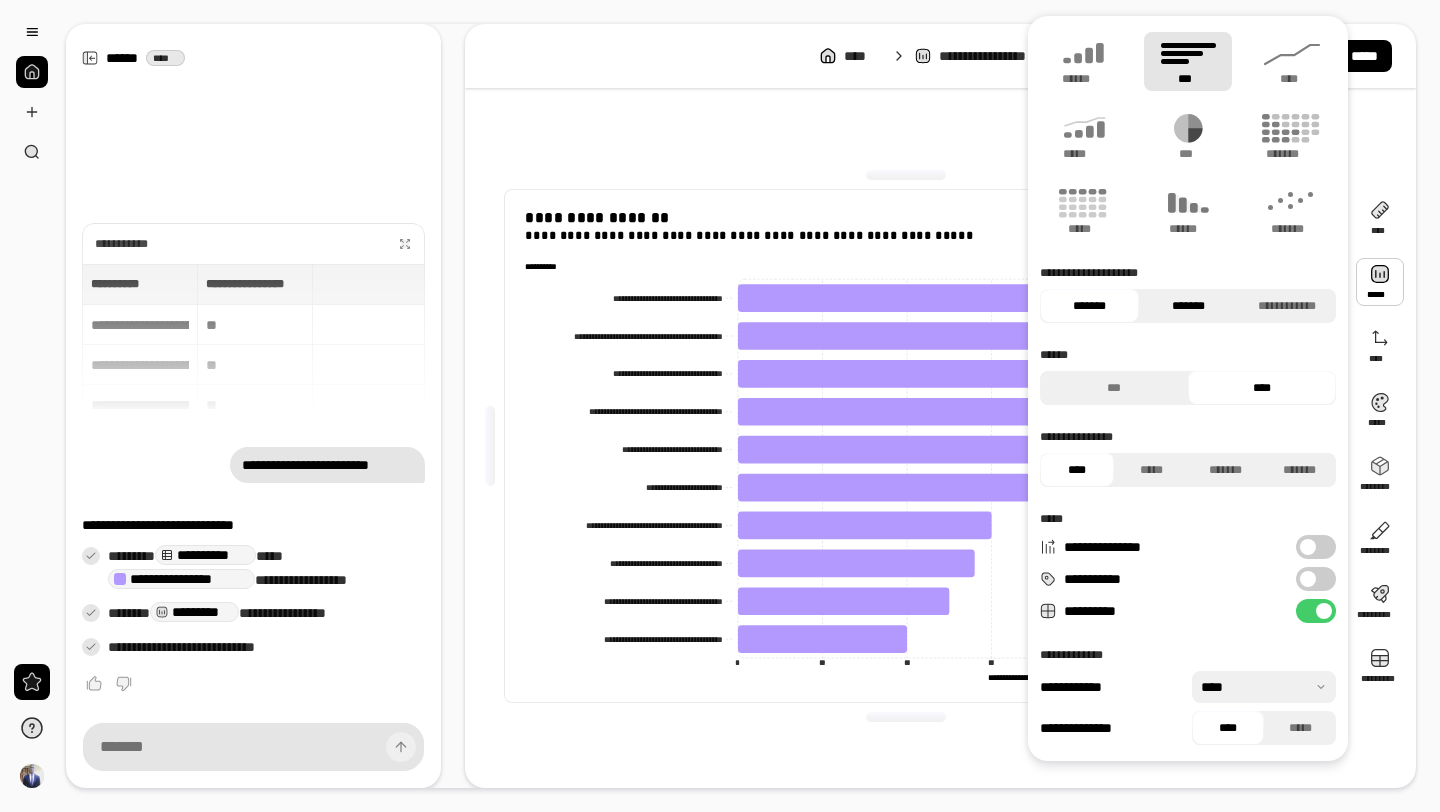 click on "*******" at bounding box center [1188, 306] 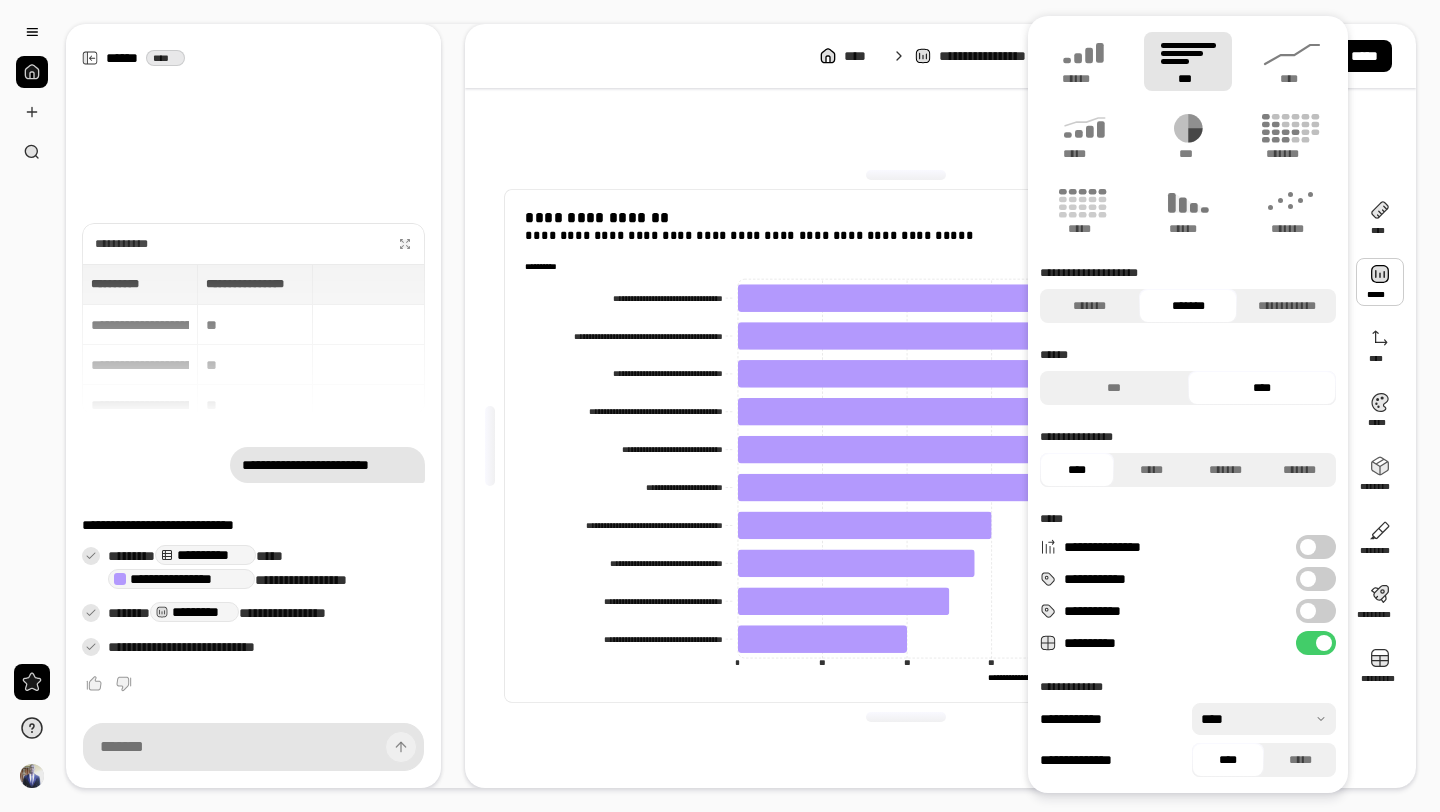 click on "[REDACTED]" at bounding box center (906, 446) 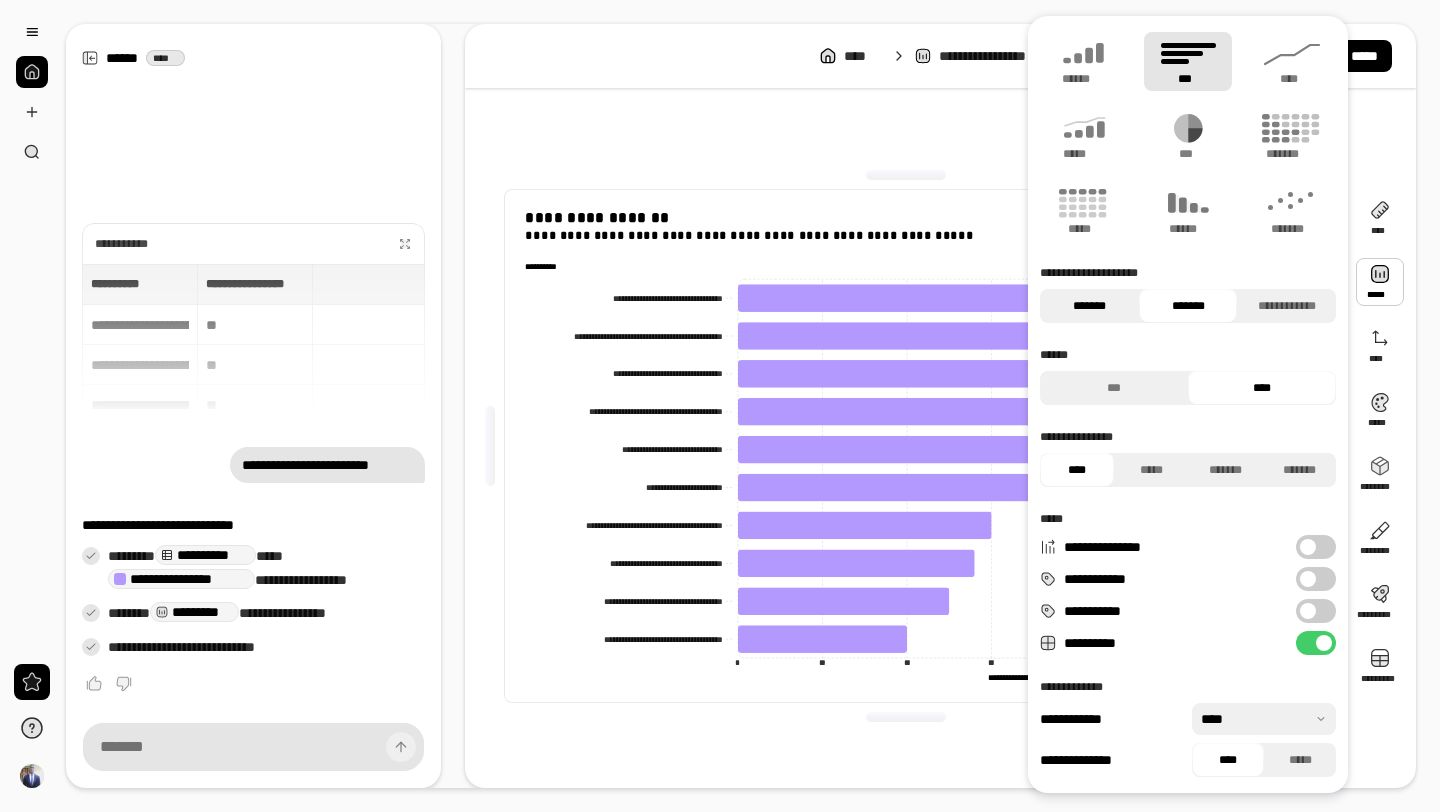 click on "*******" at bounding box center (1089, 306) 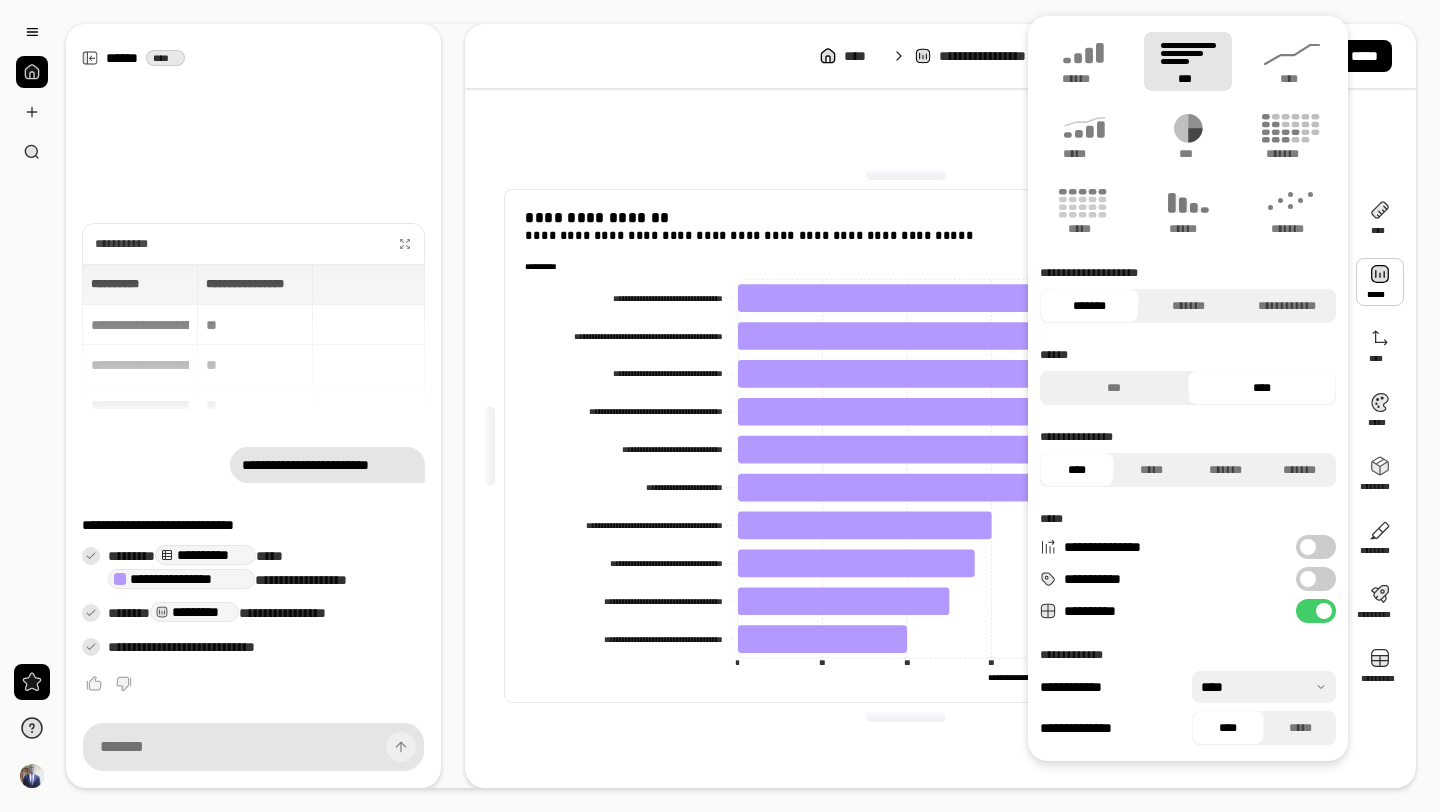 click on "[REDACTED]" at bounding box center (906, 446) 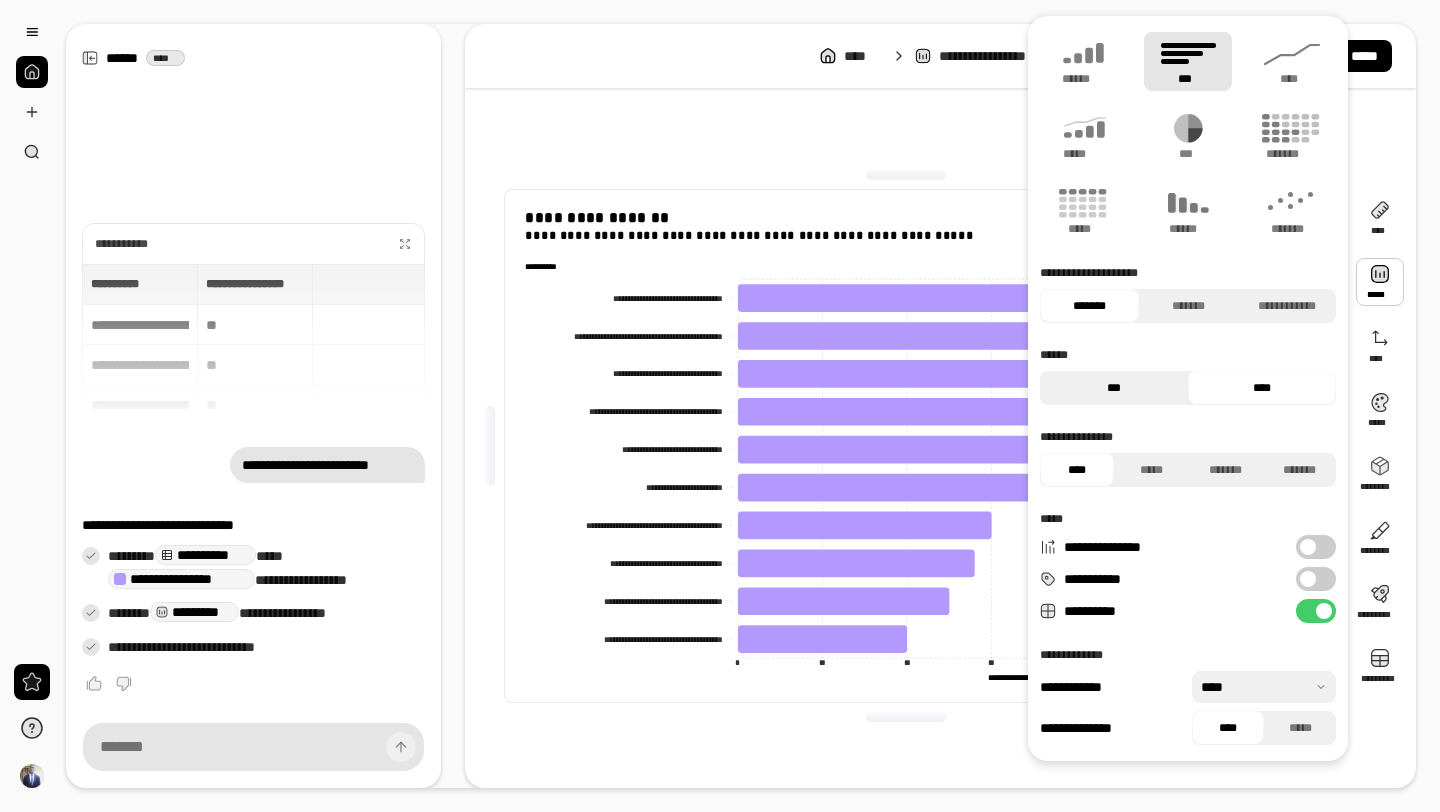 click on "***" at bounding box center (1114, 388) 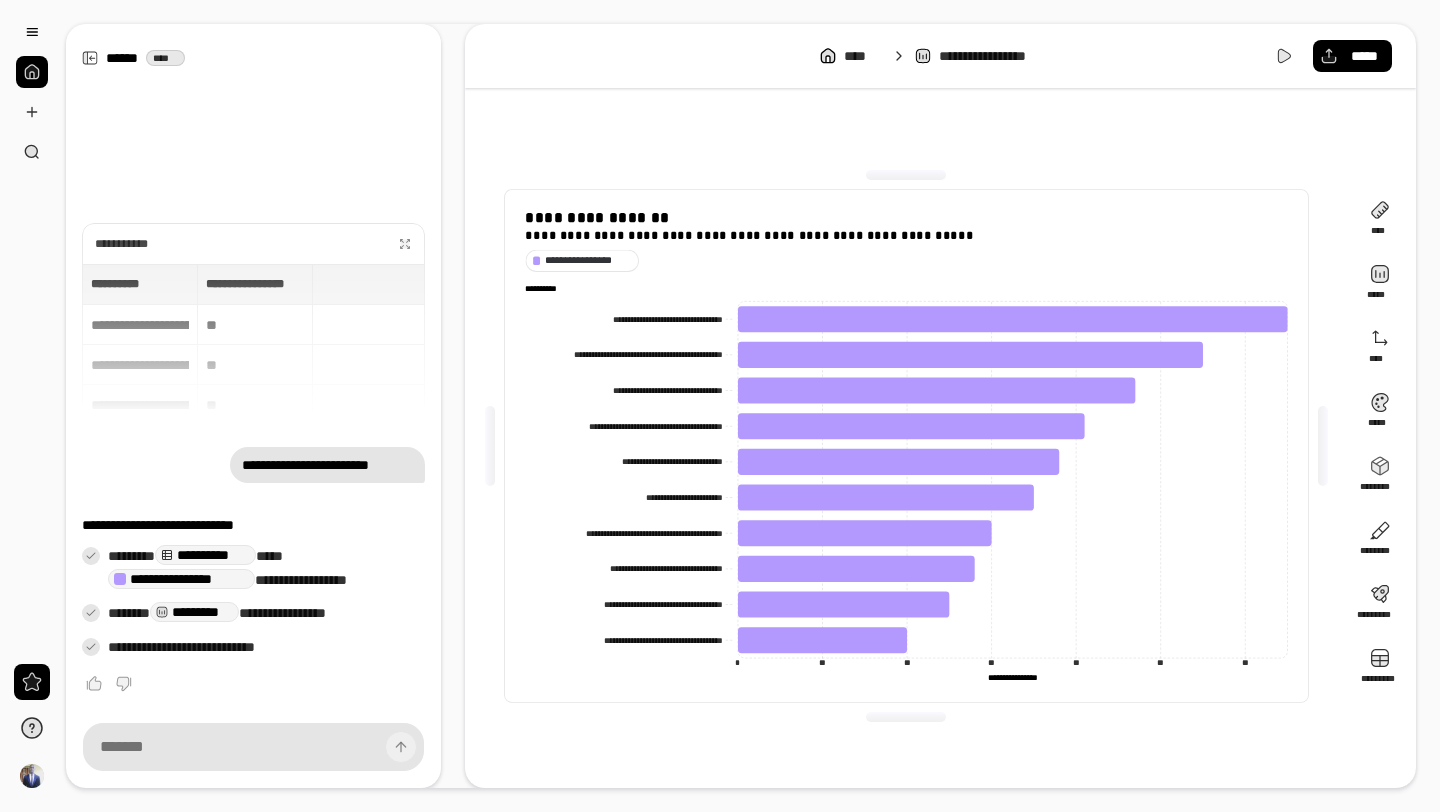 click on "[REDACTED]" at bounding box center [906, 446] 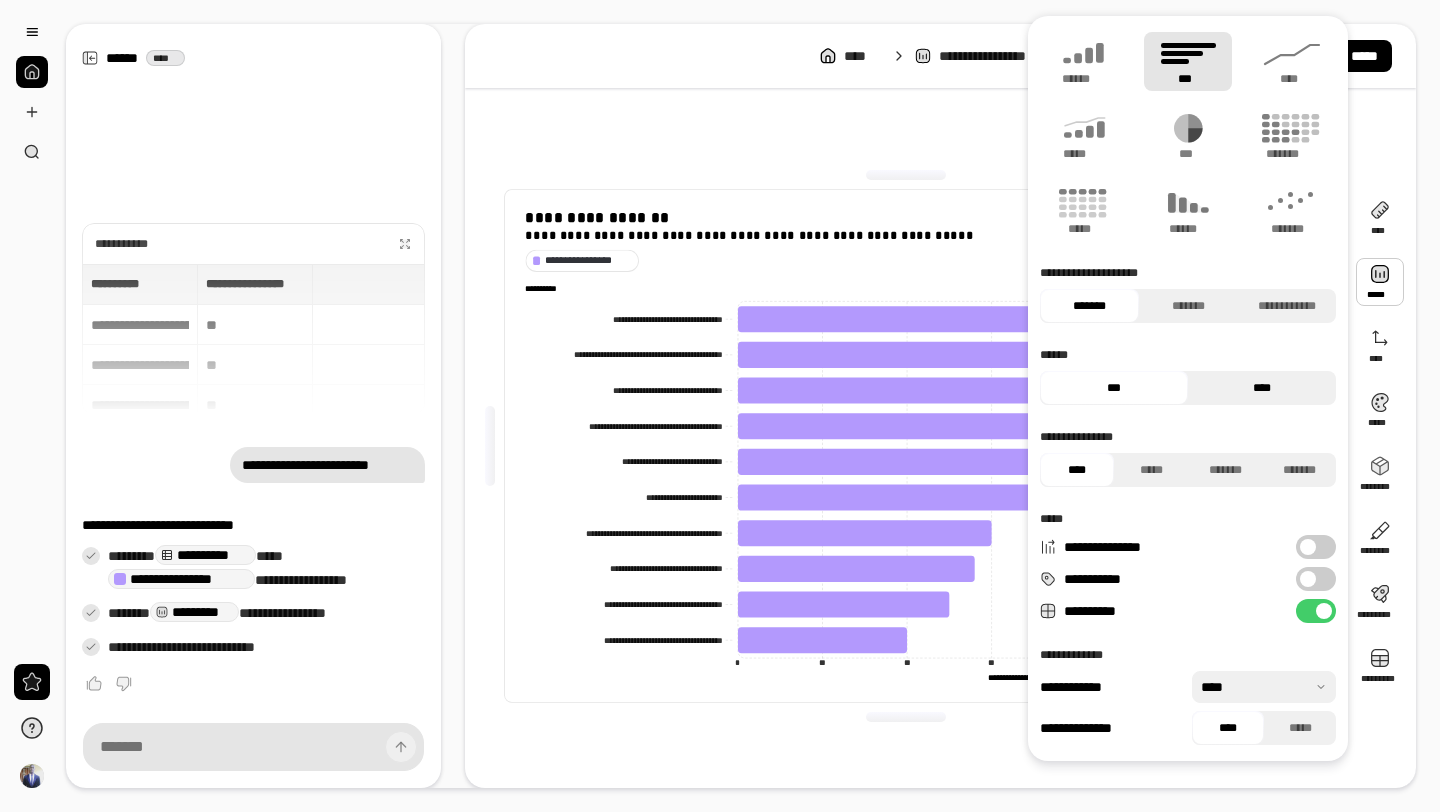 click on "****" at bounding box center [1262, 388] 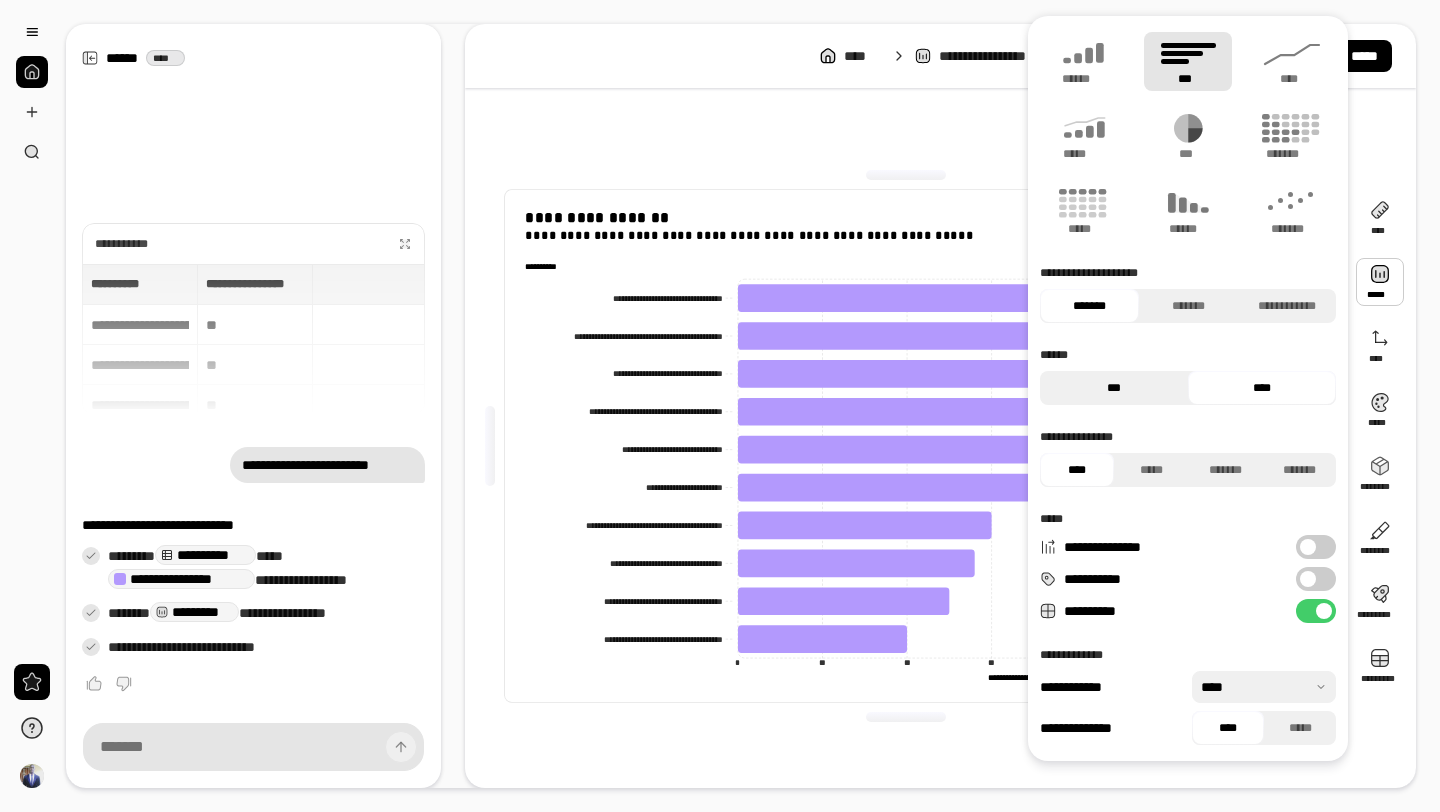 click on "***" at bounding box center [1114, 388] 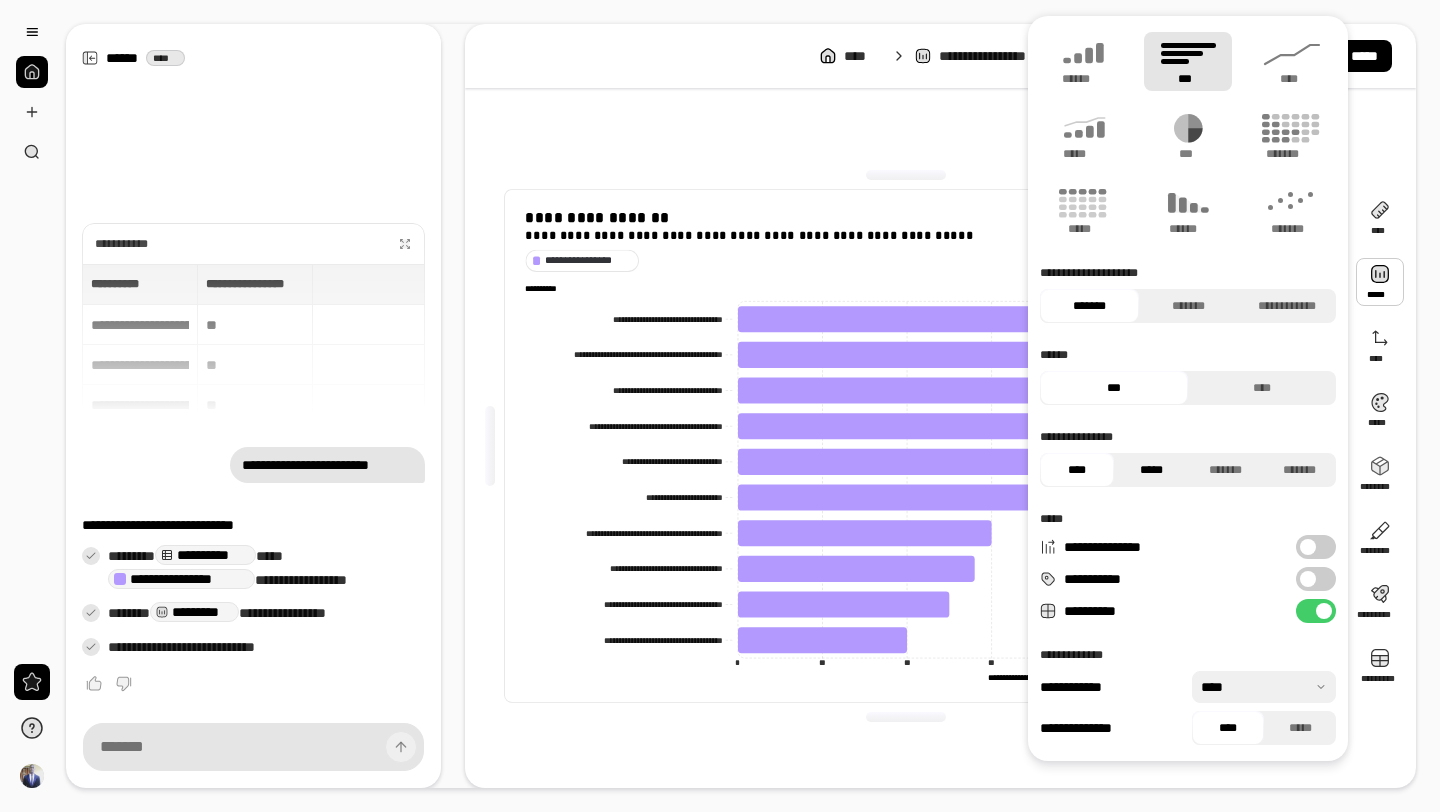 click on "*****" at bounding box center (1151, 470) 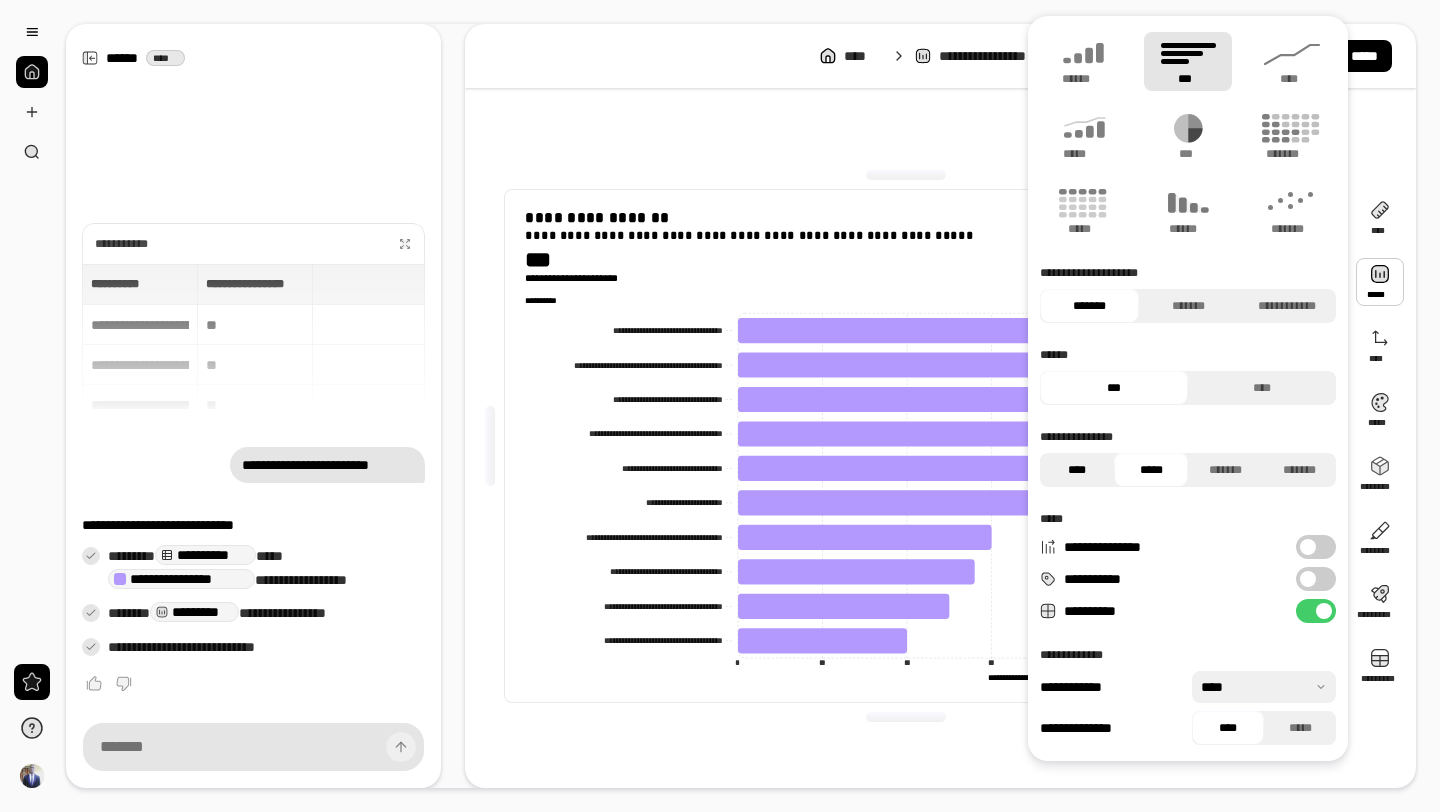 click on "****" at bounding box center [1077, 470] 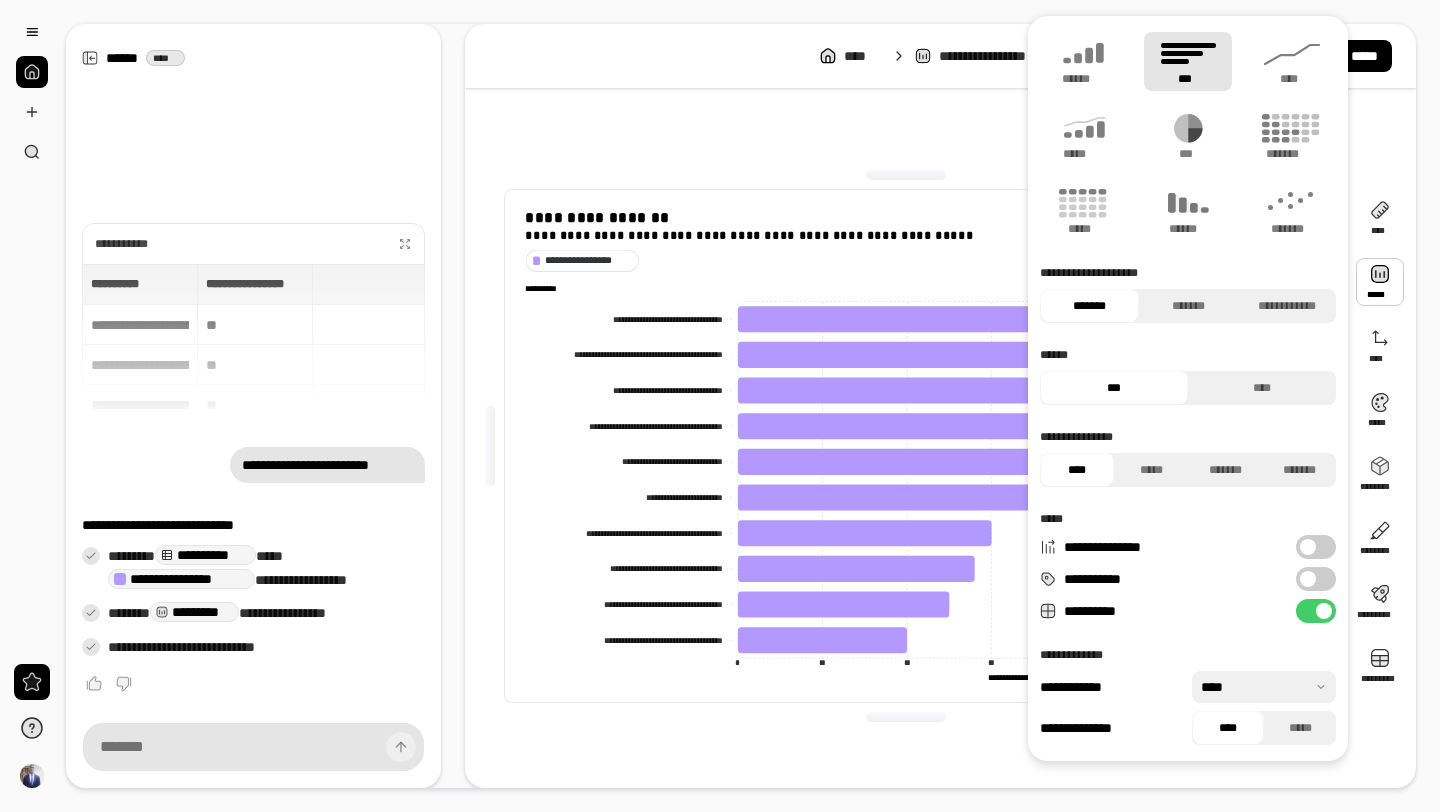 click at bounding box center (1264, 687) 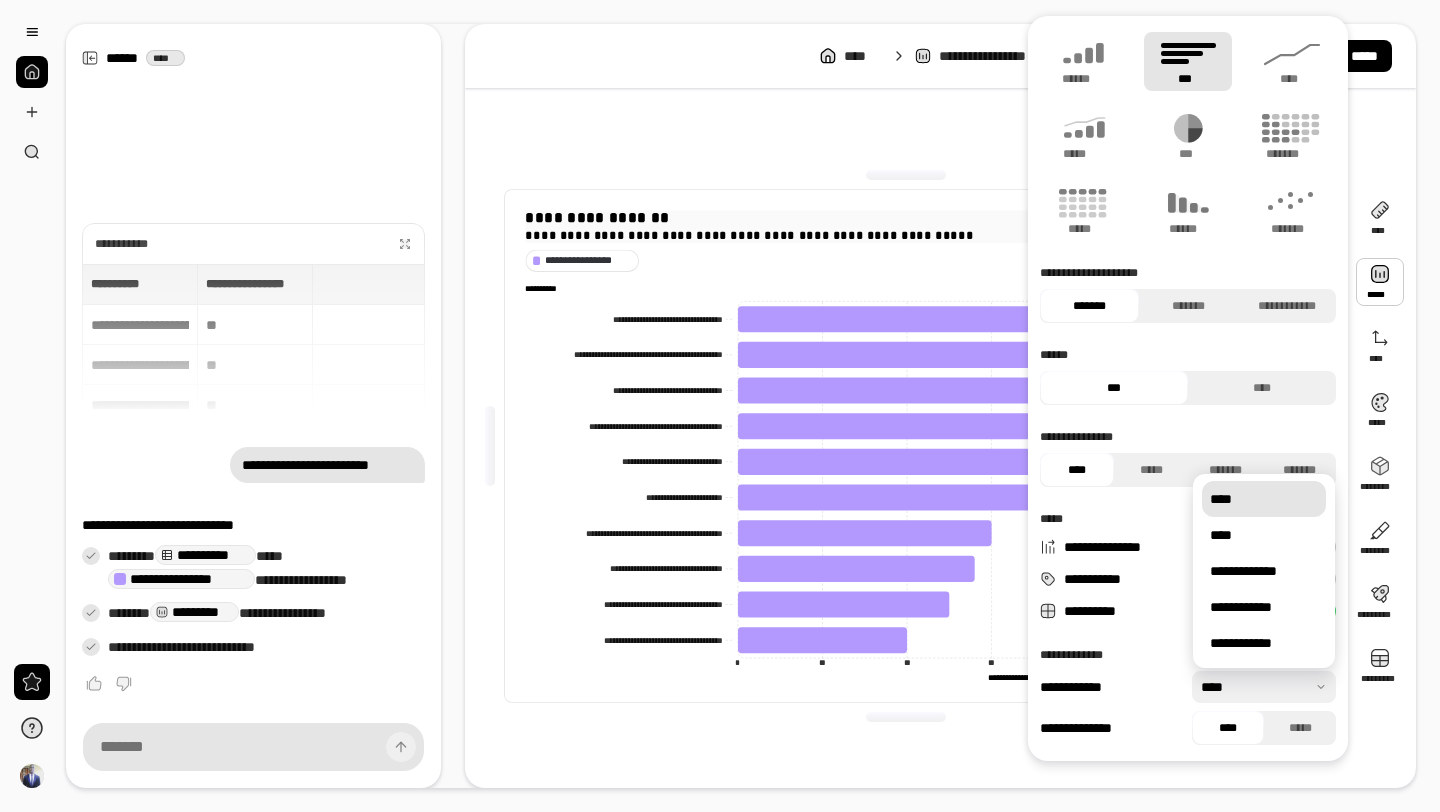 click on "**********" at bounding box center (906, 234) 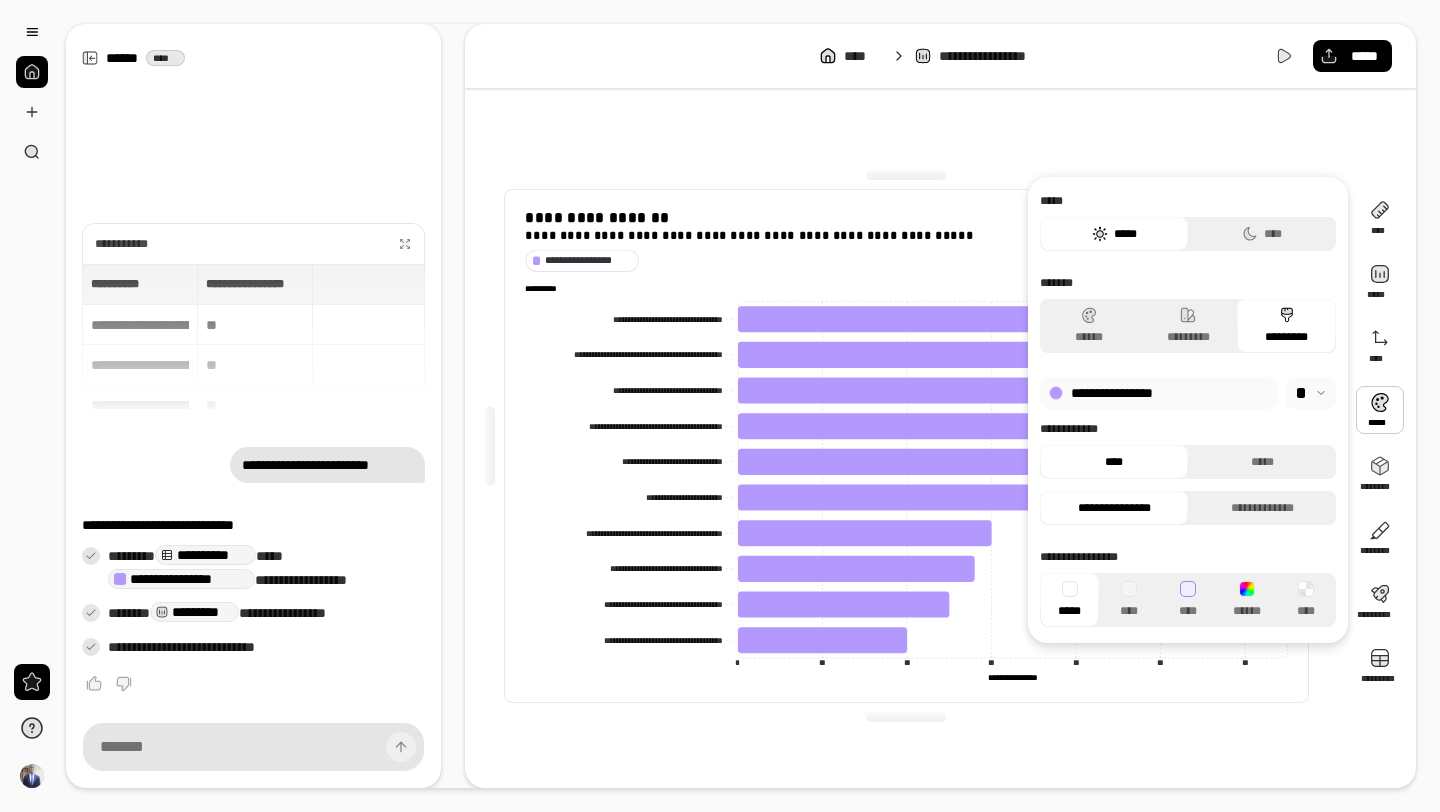 click at bounding box center [1380, 410] 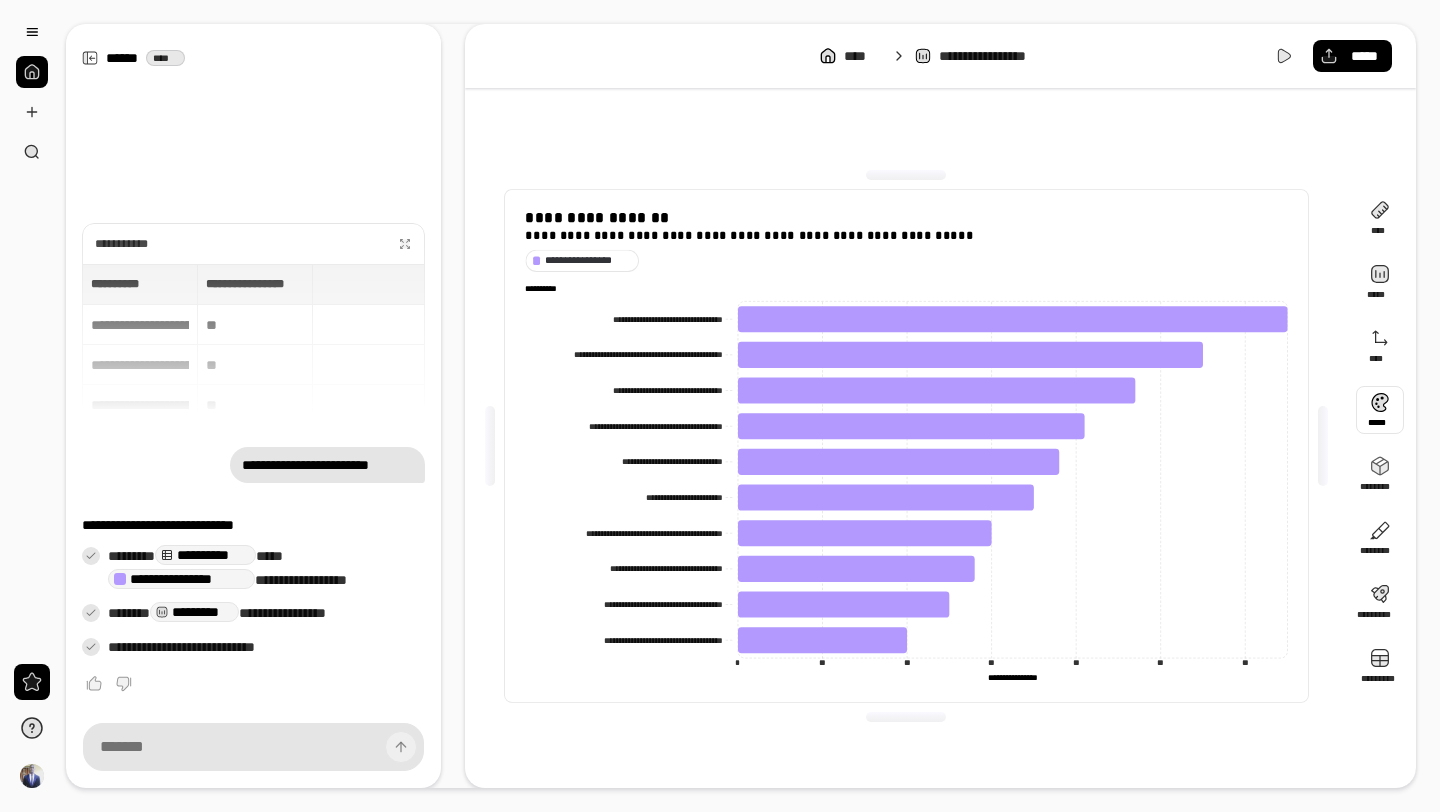 click at bounding box center [1380, 410] 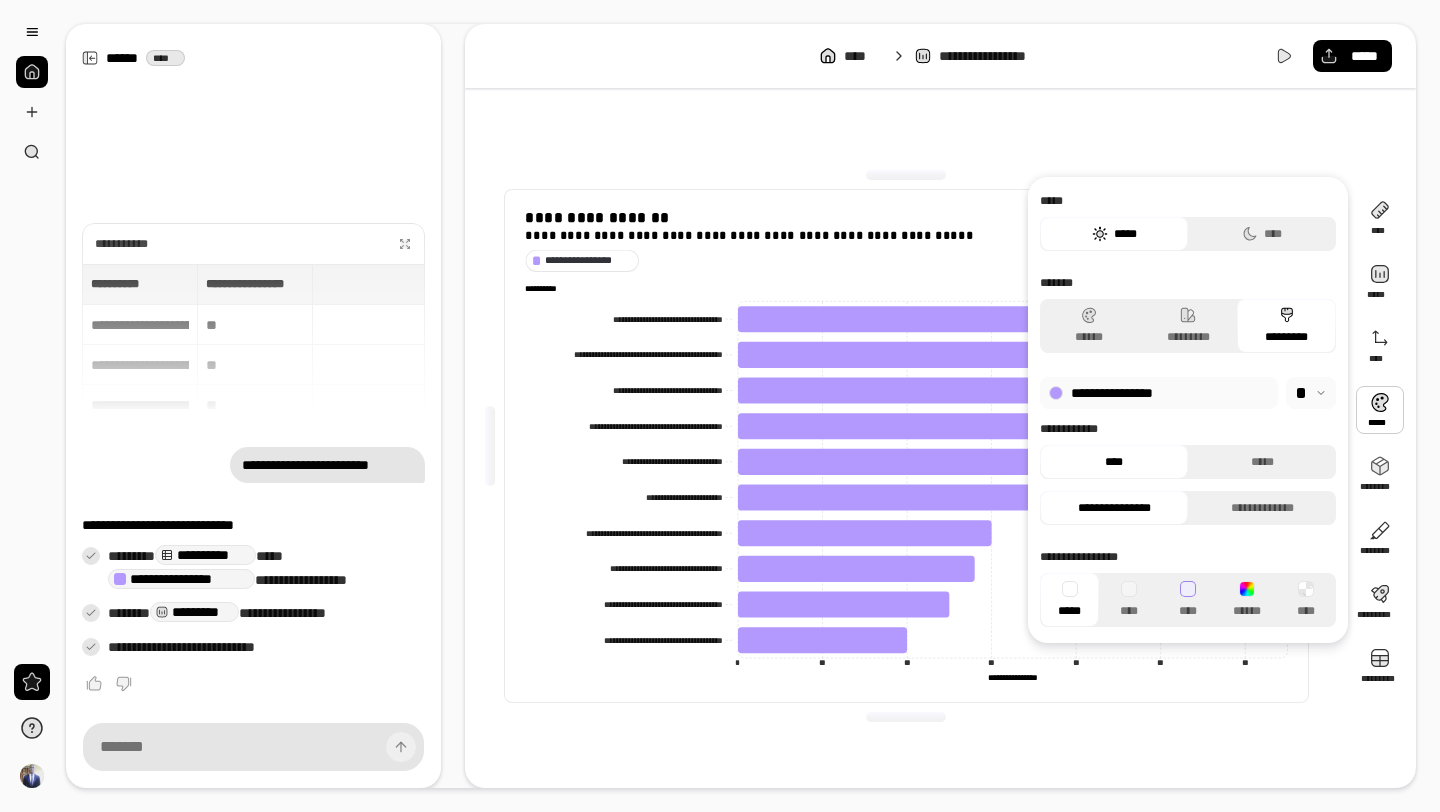 click at bounding box center [1311, 393] 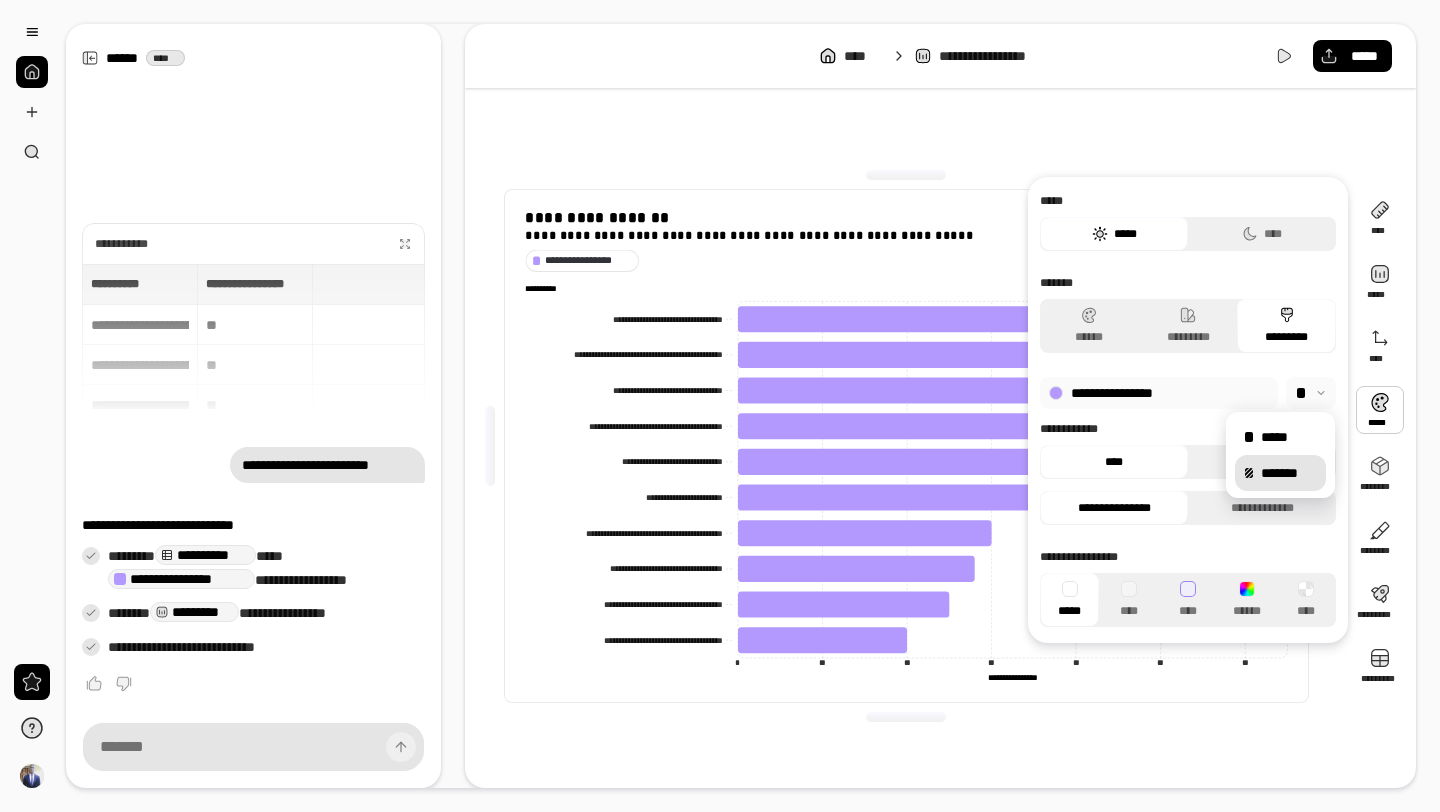 click on "*******" at bounding box center [1289, 473] 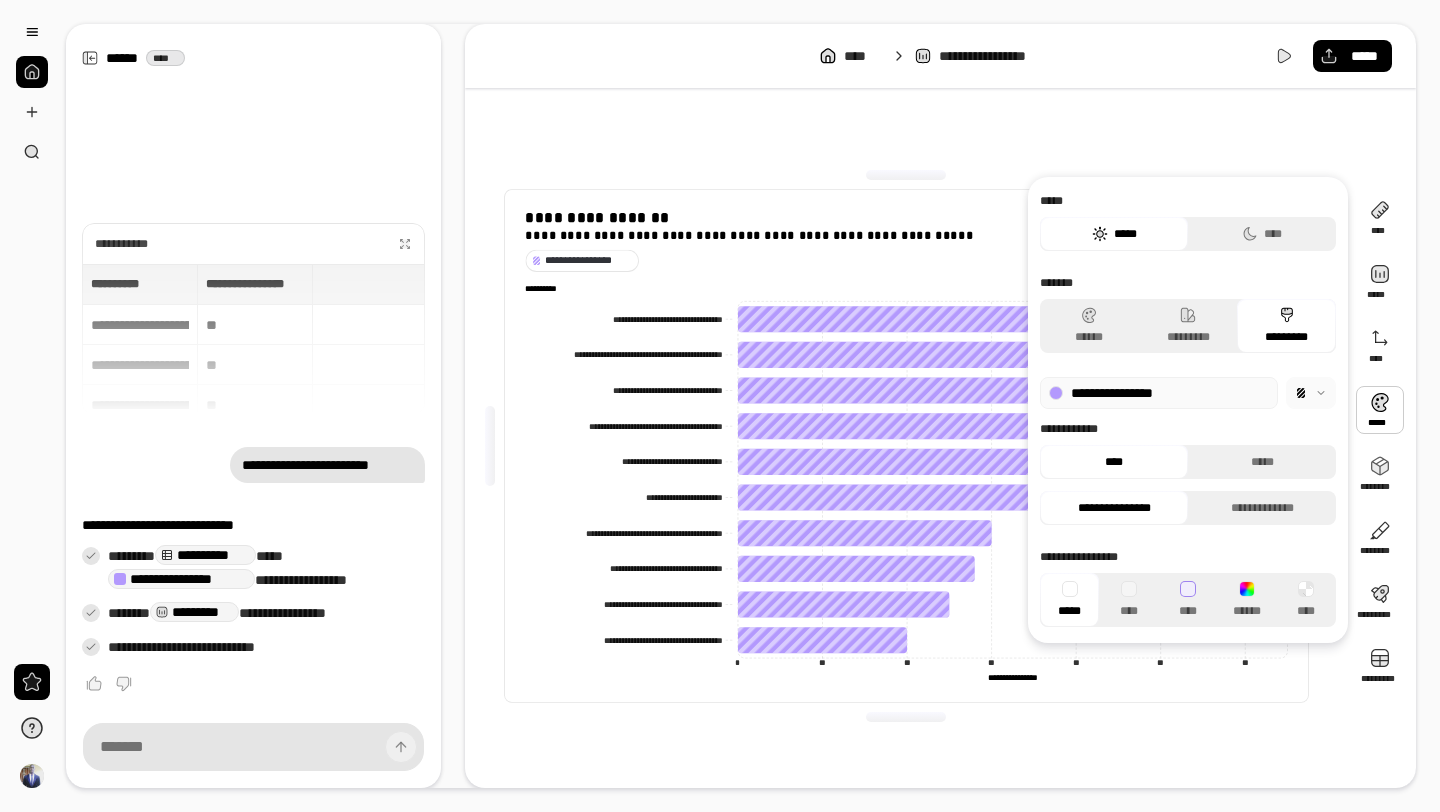 click on "**********" at bounding box center (1159, 393) 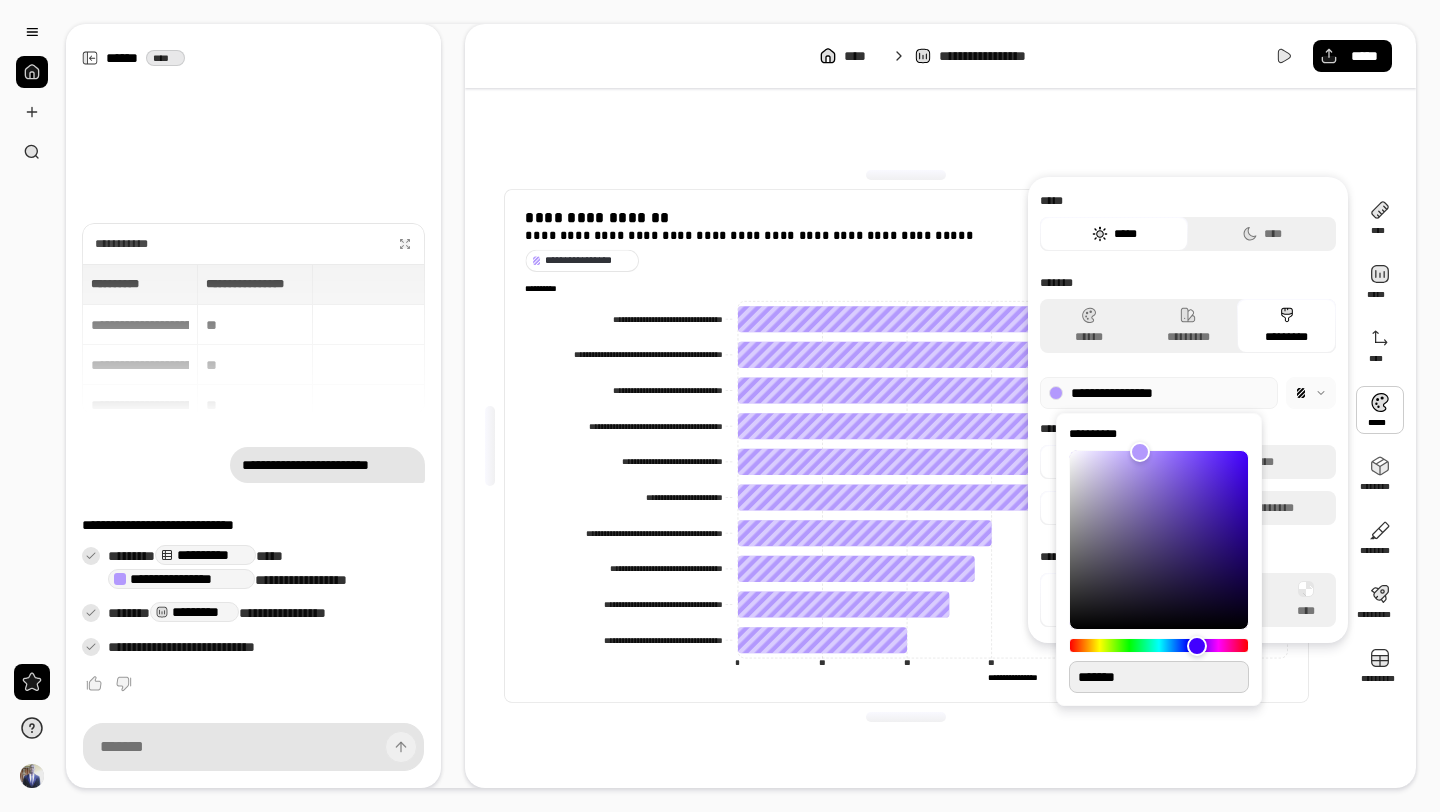 type on "**" 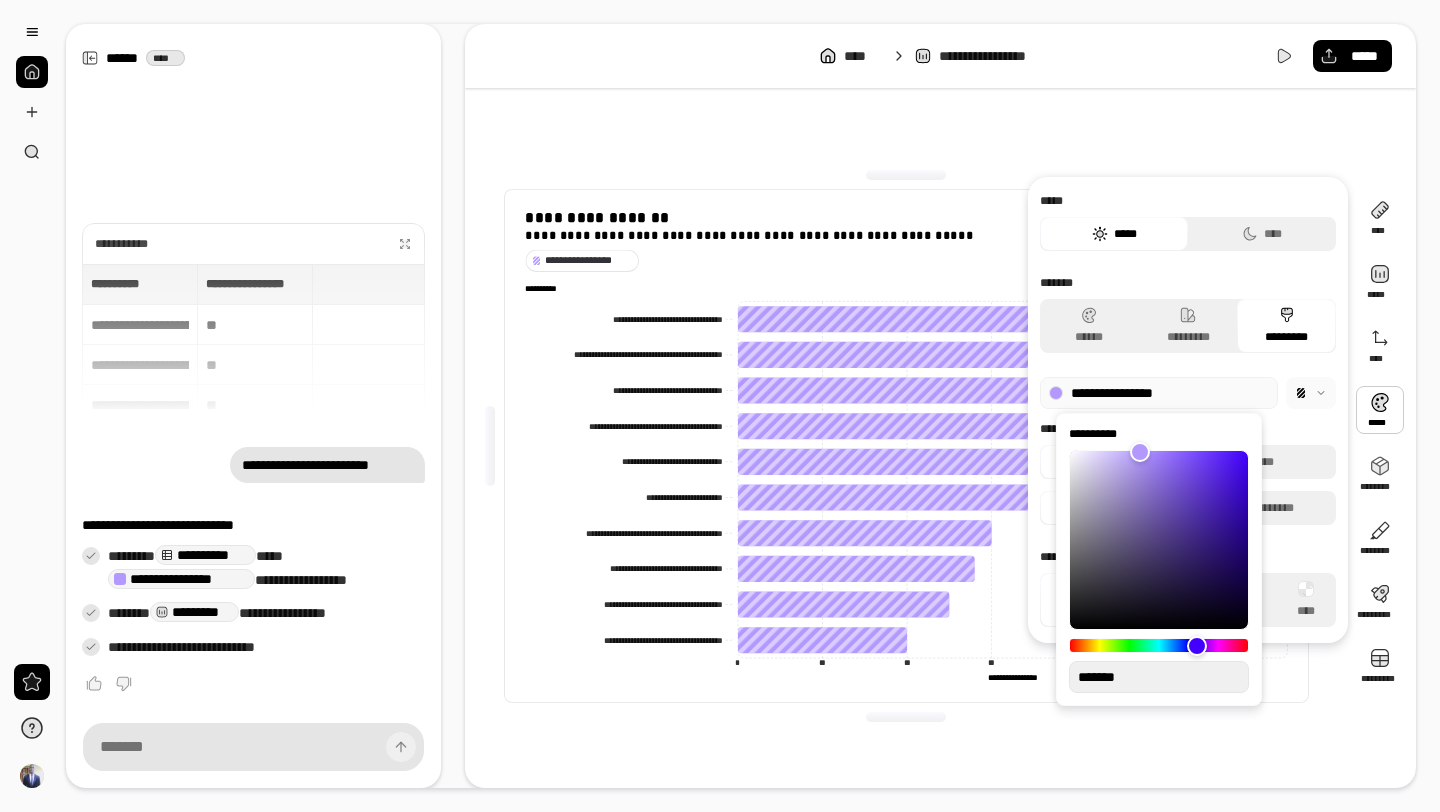 type on "**" 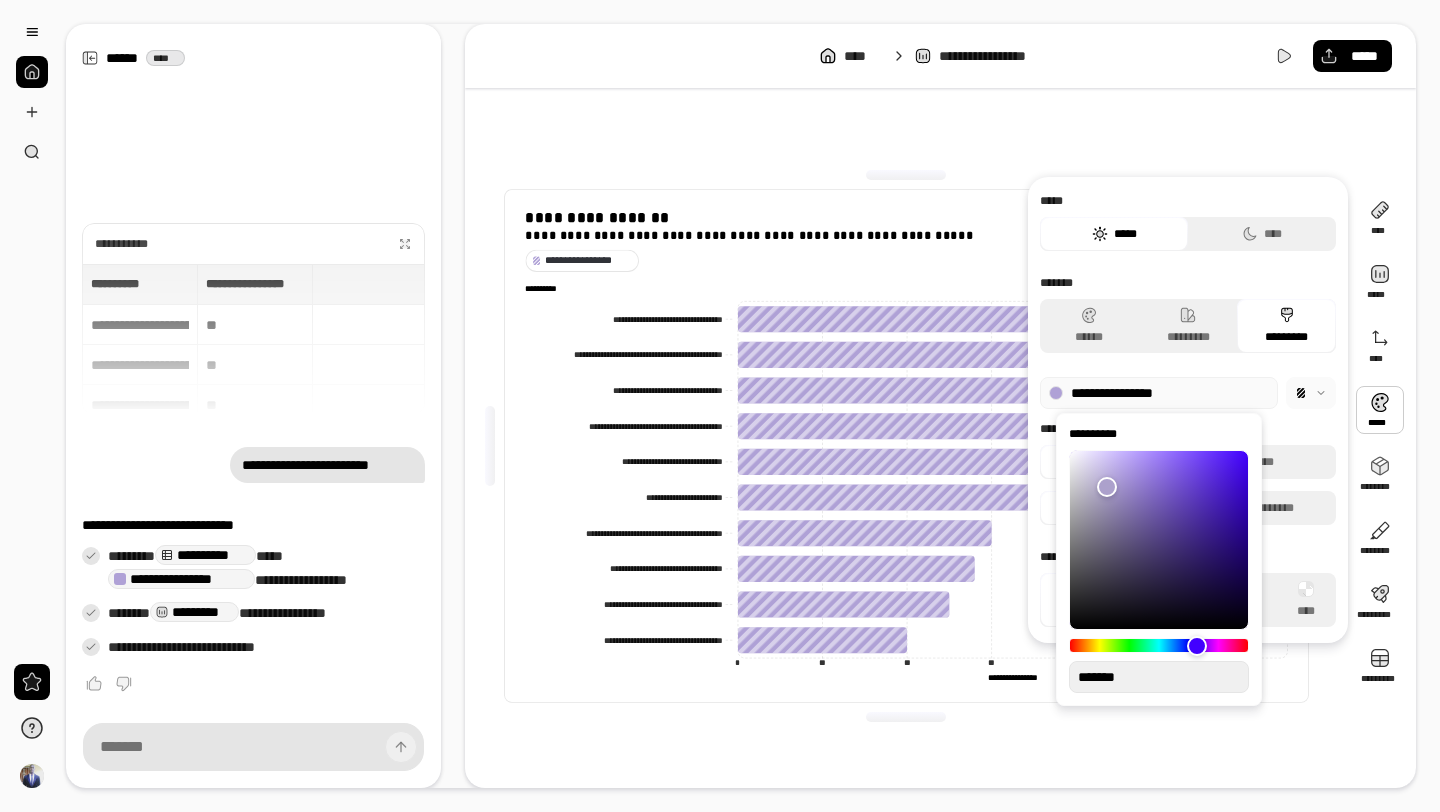 type on "**" 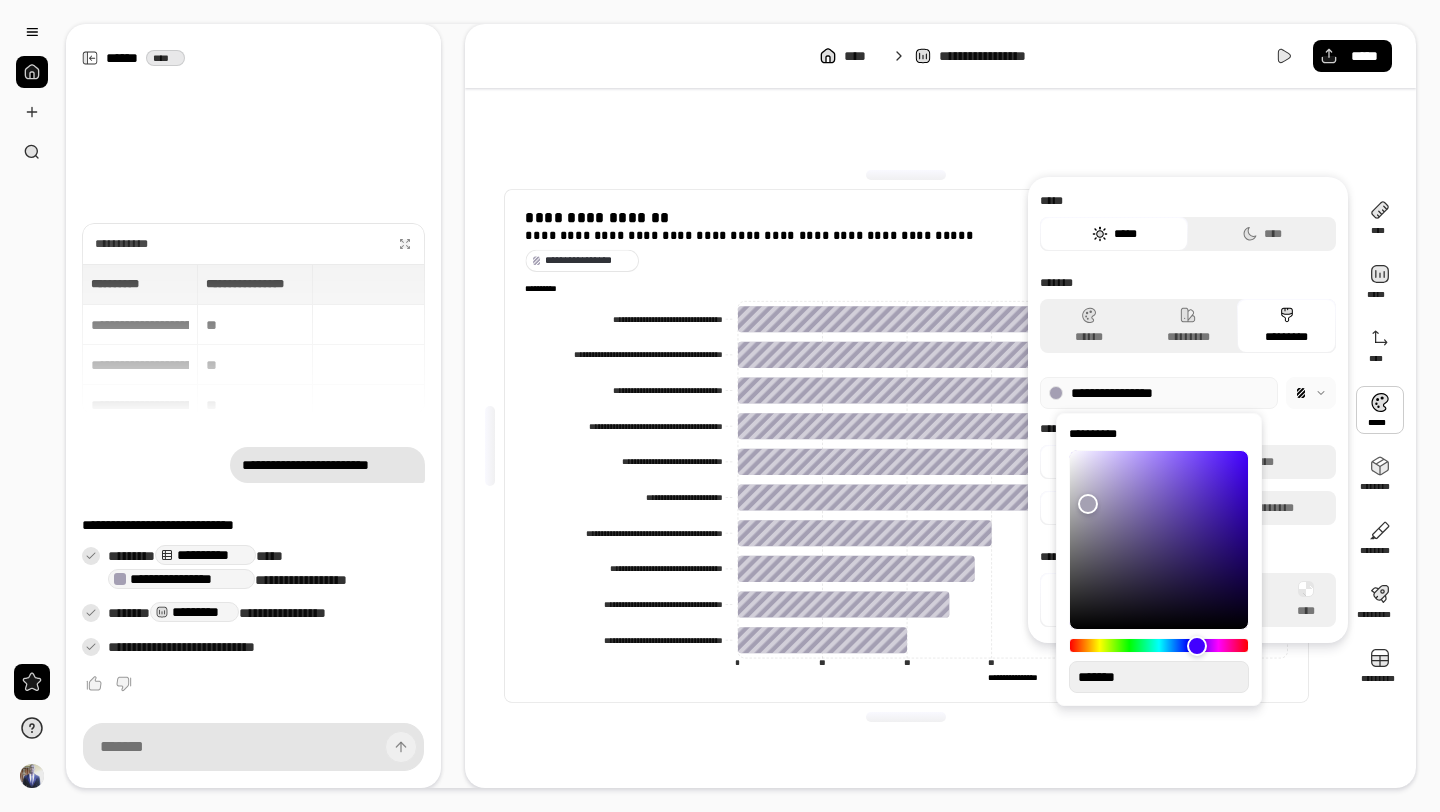 type on "**" 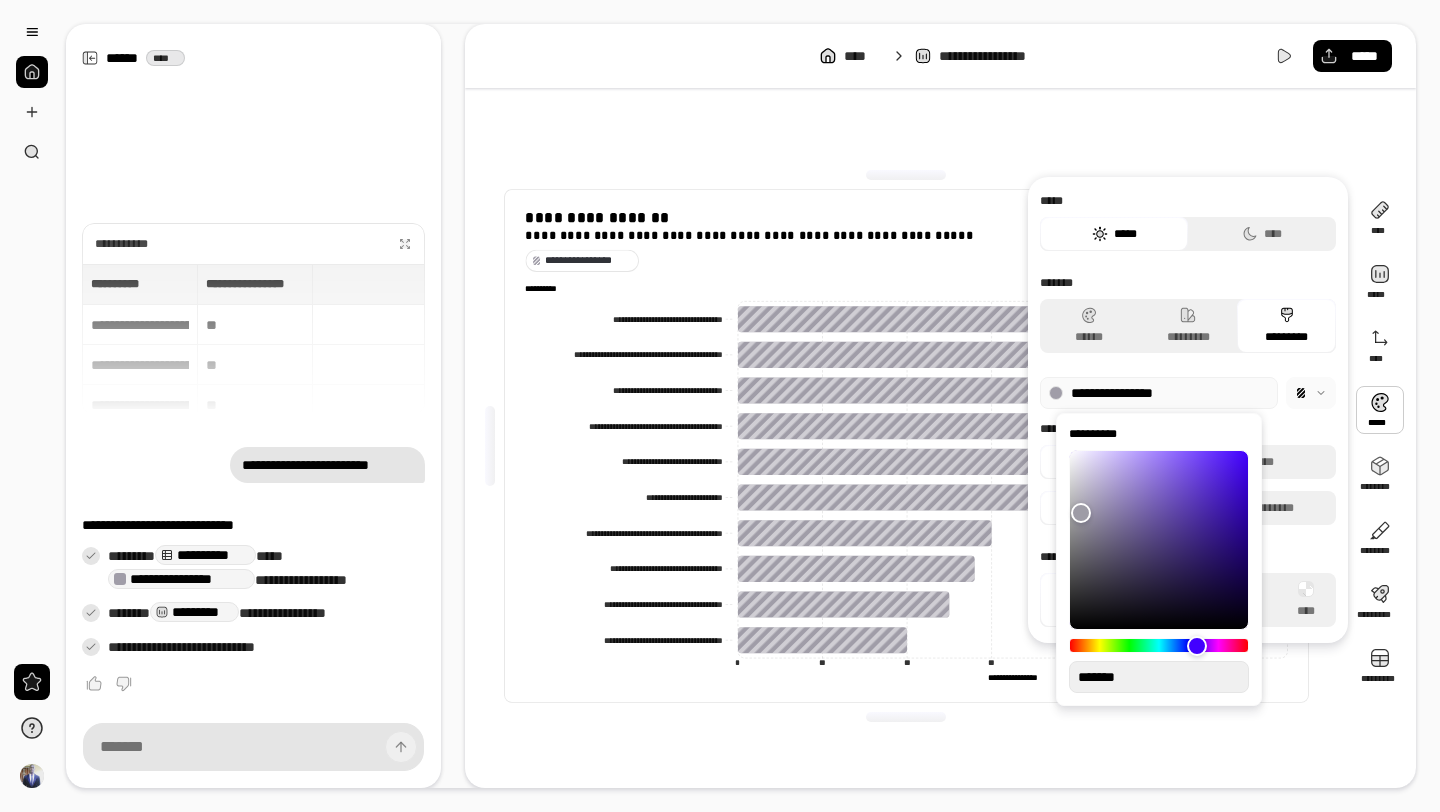 type on "*" 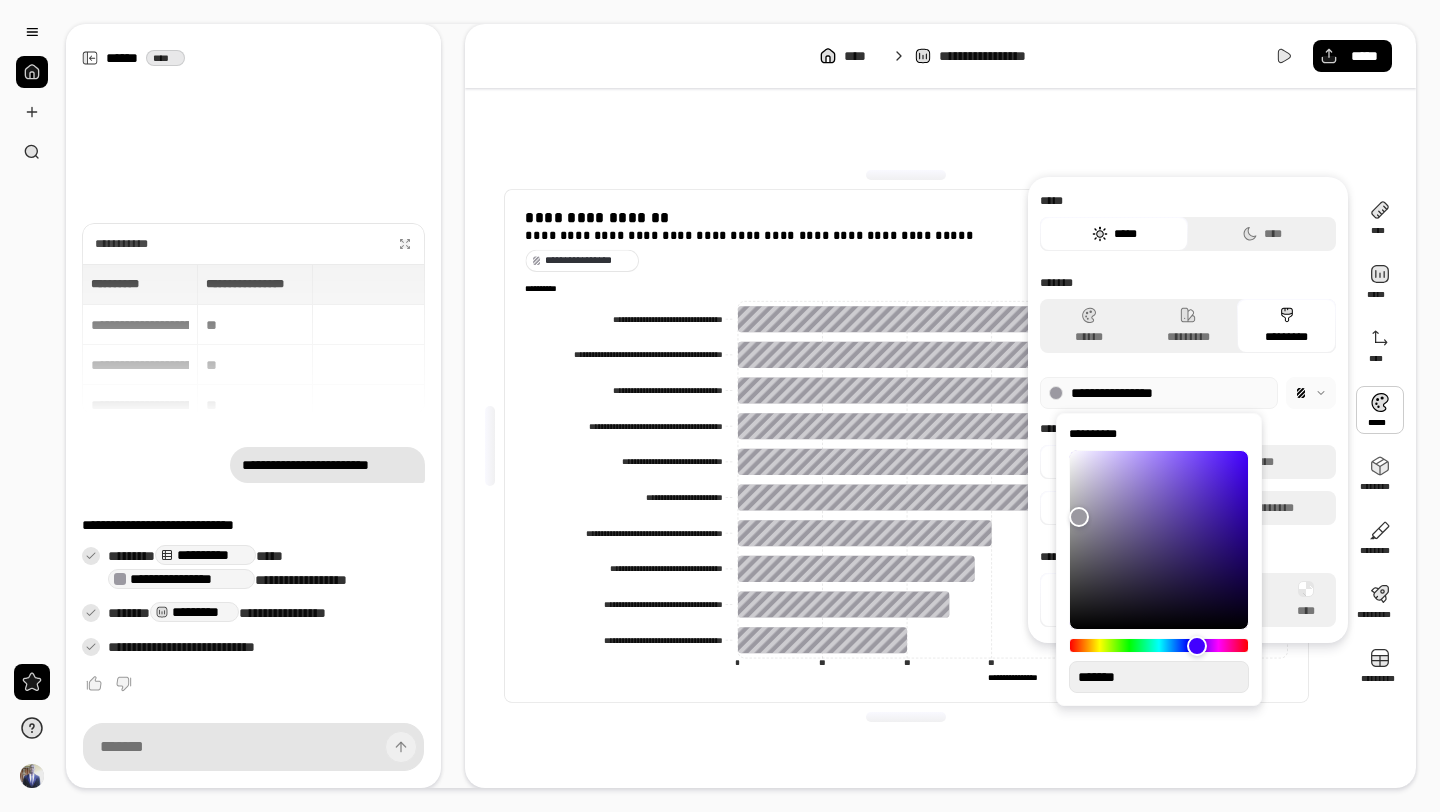 type on "**" 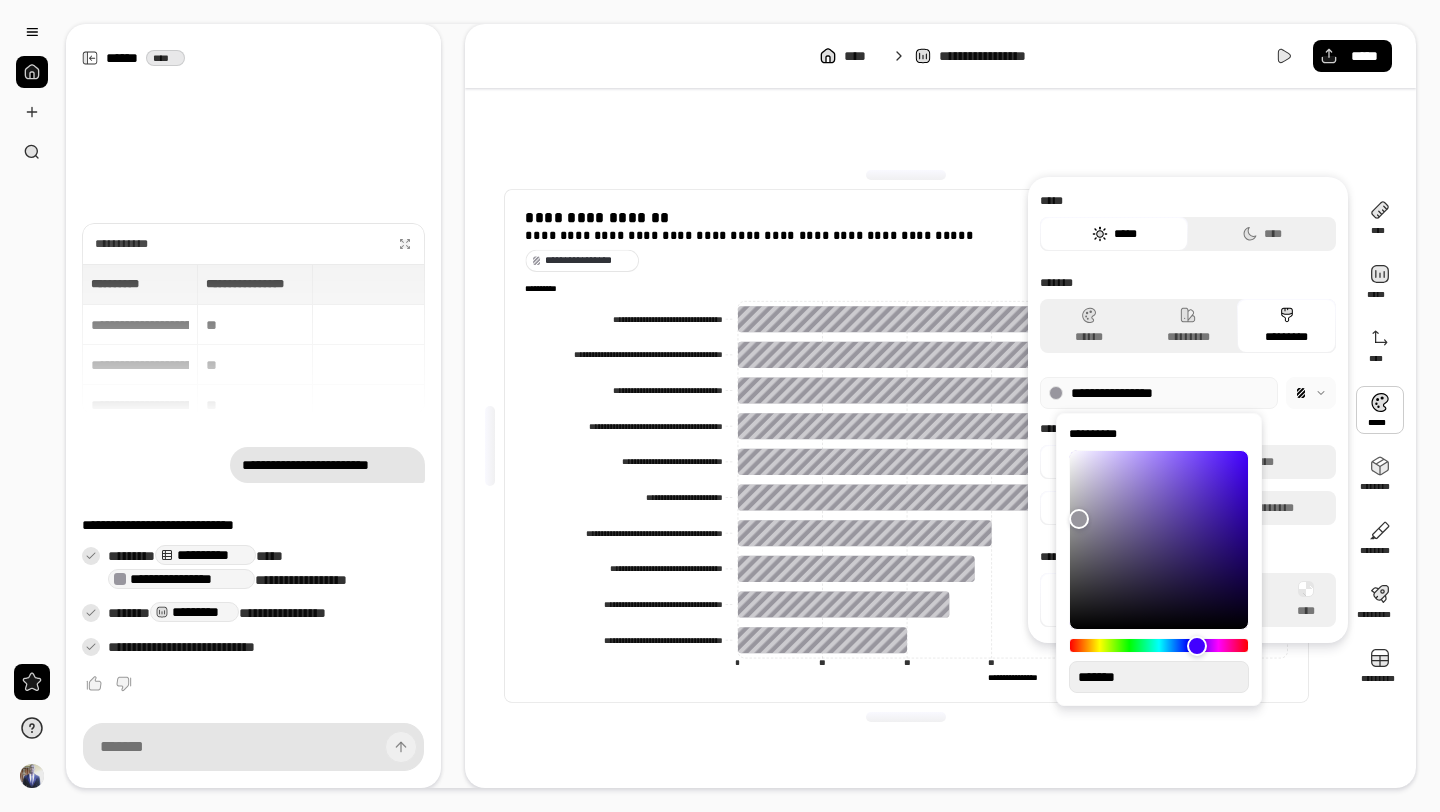 type on "**" 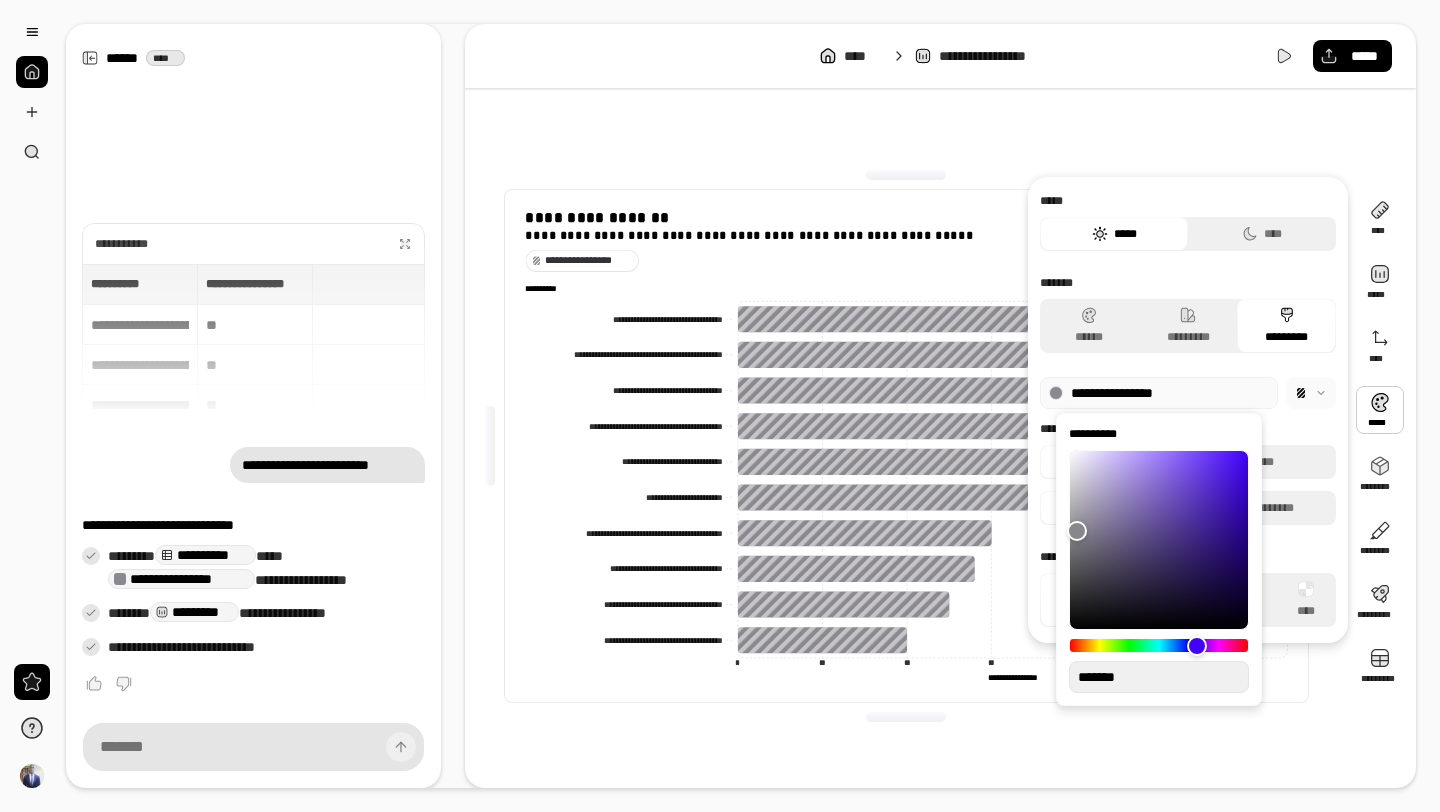 type on "**" 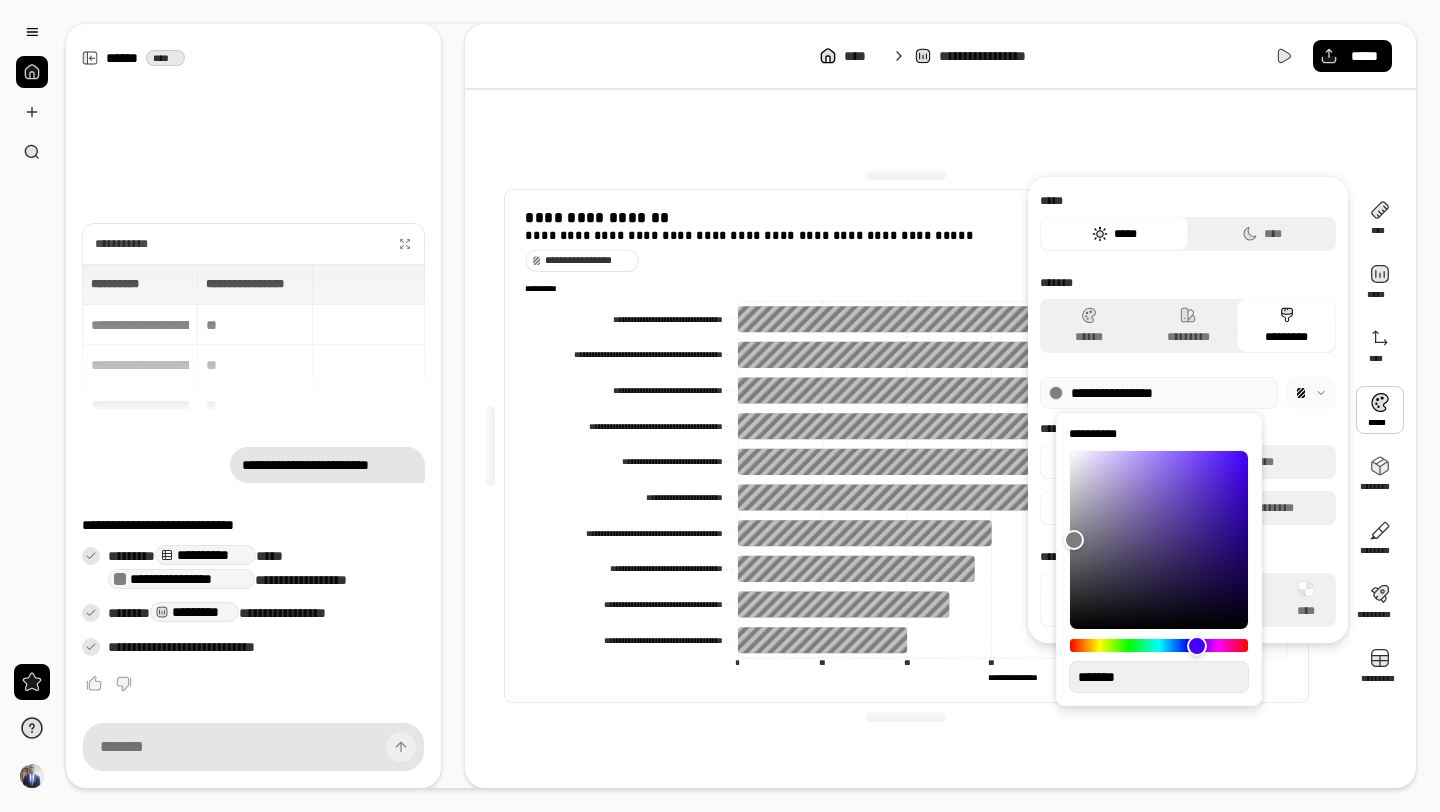 type on "**" 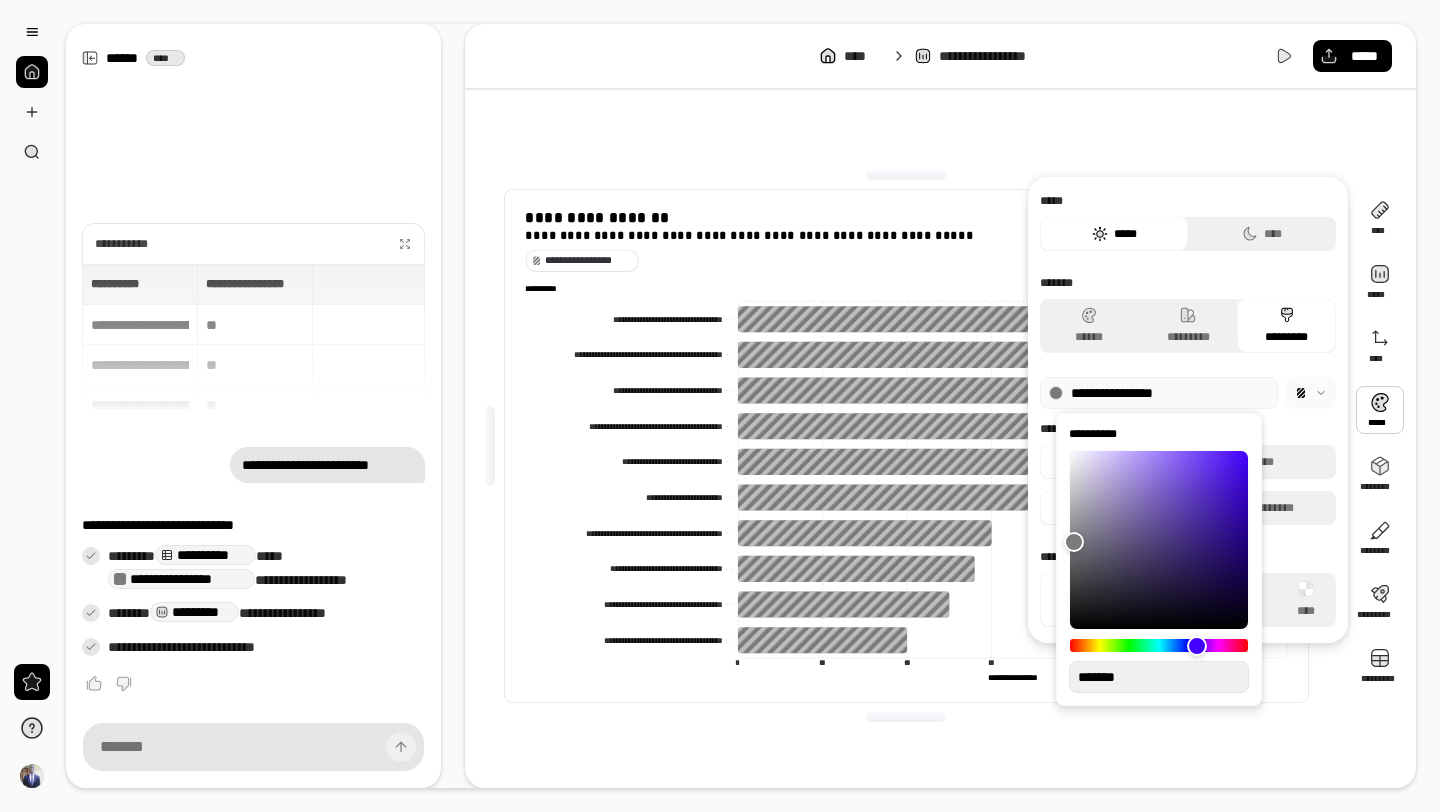 type on "**" 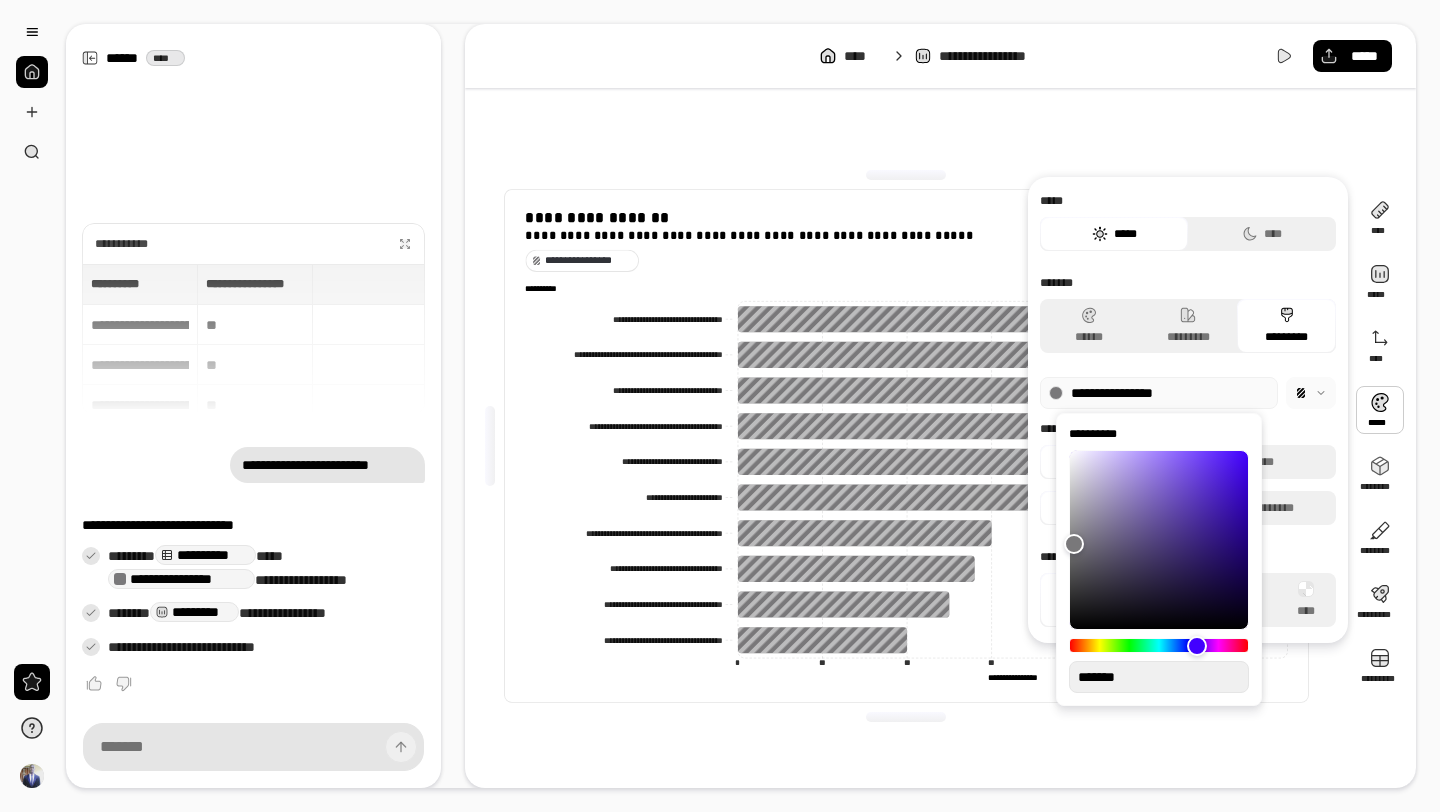 type on "**" 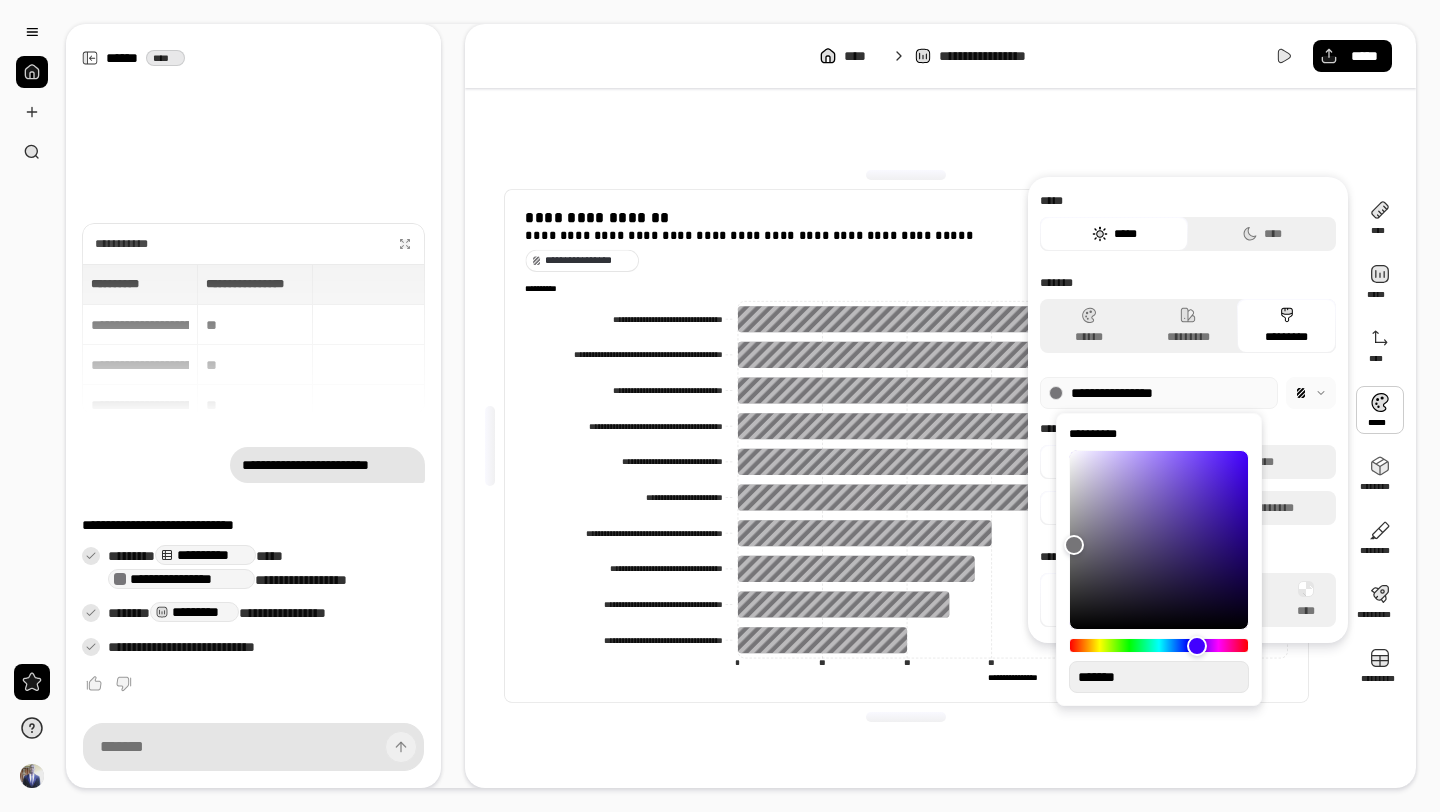 type on "**" 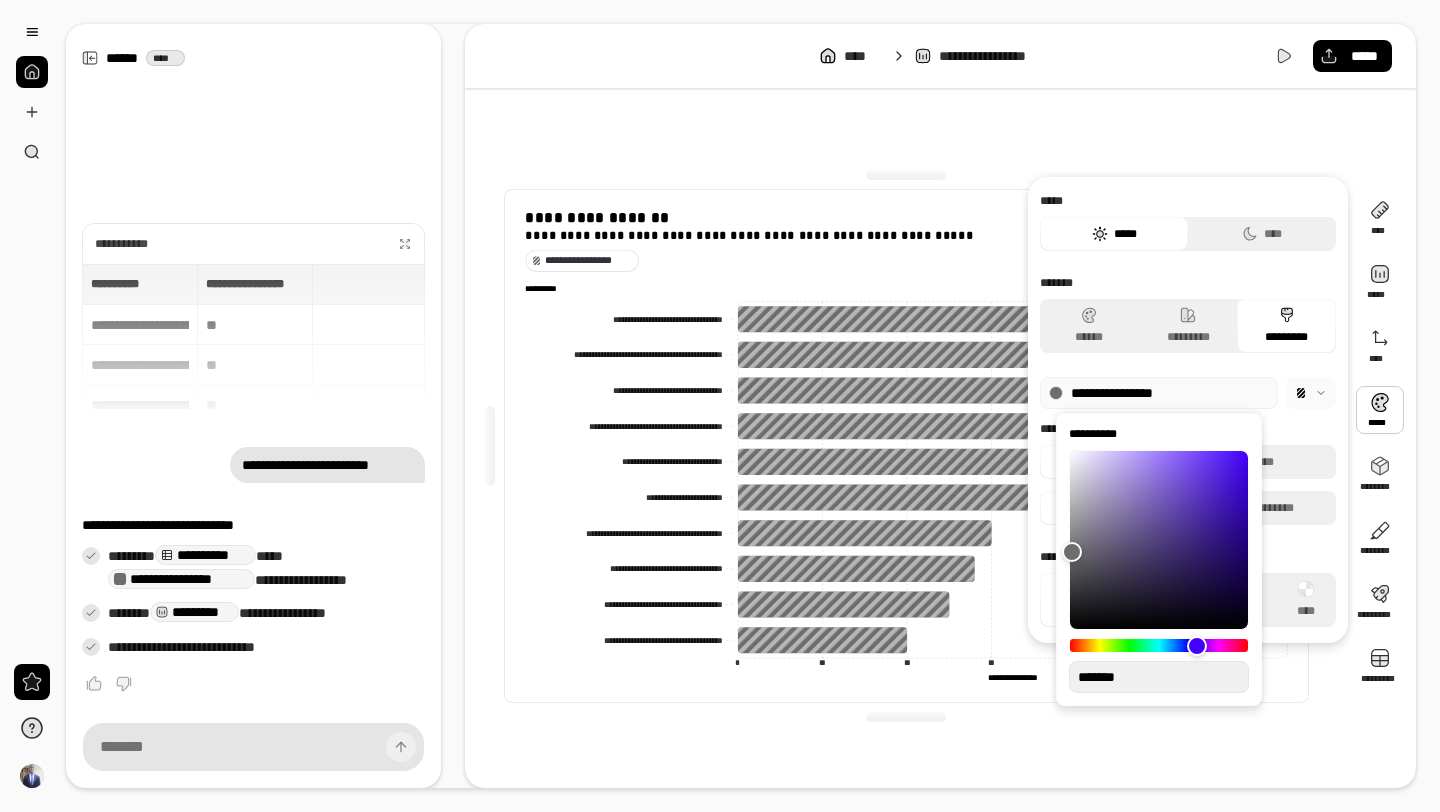 type on "**" 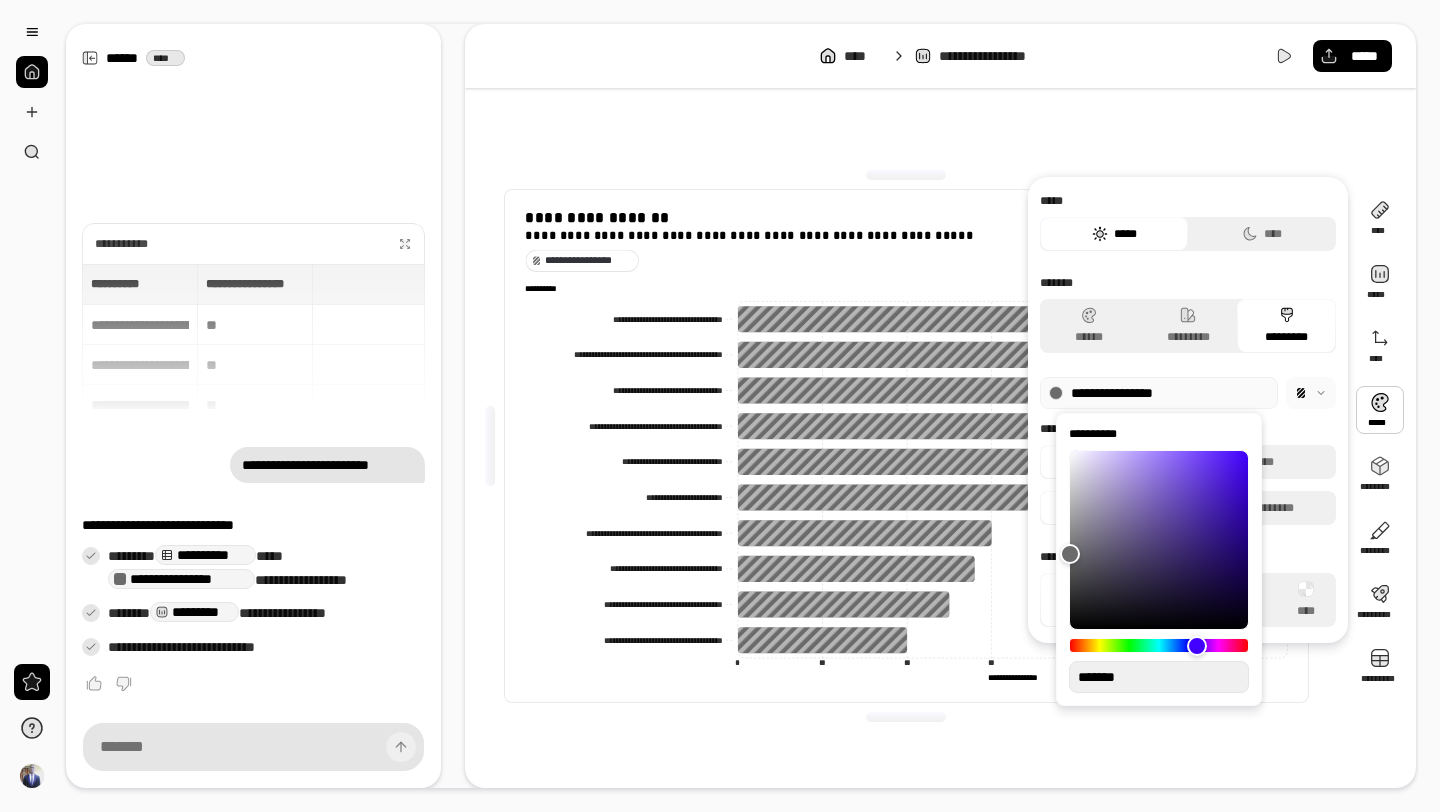 type on "*" 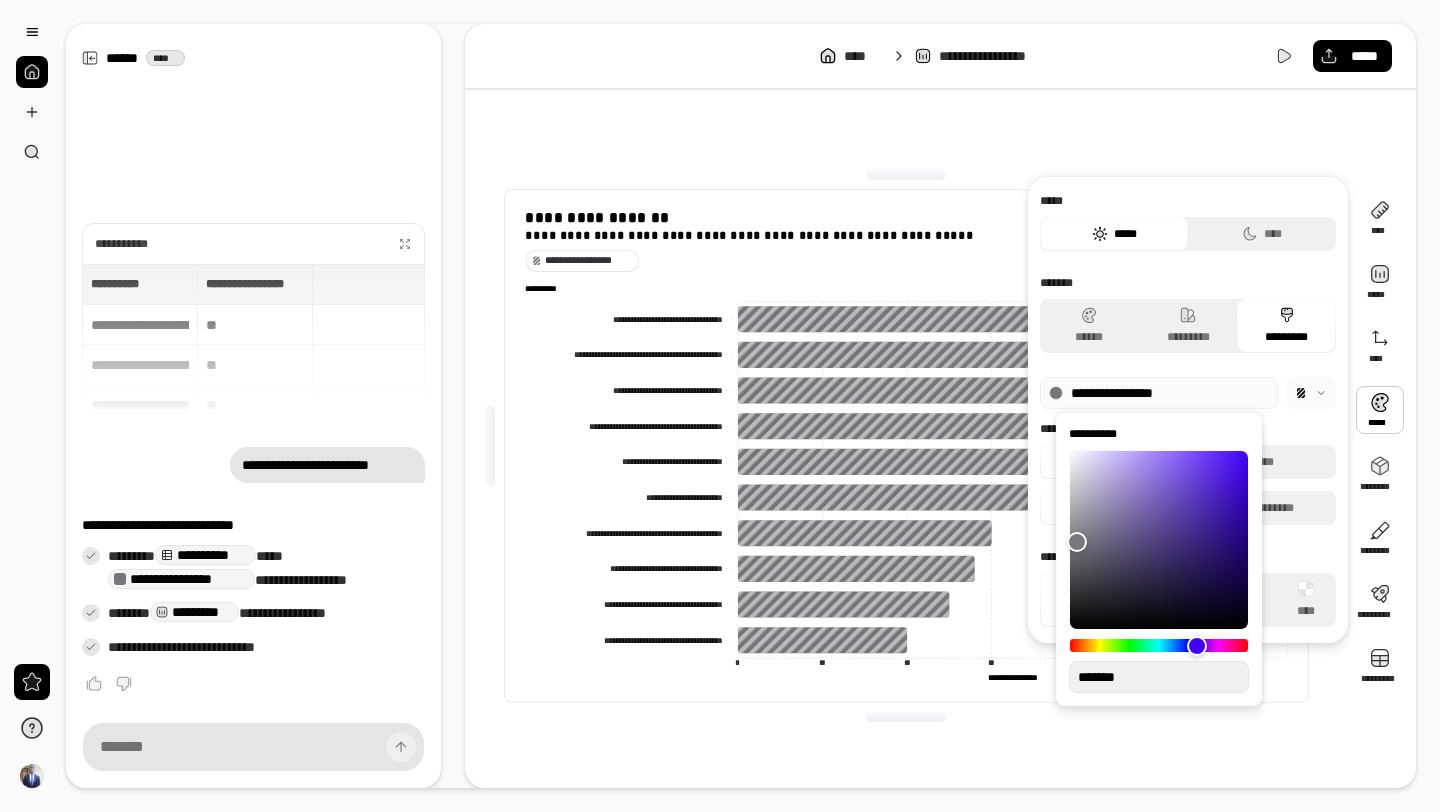 type on "*" 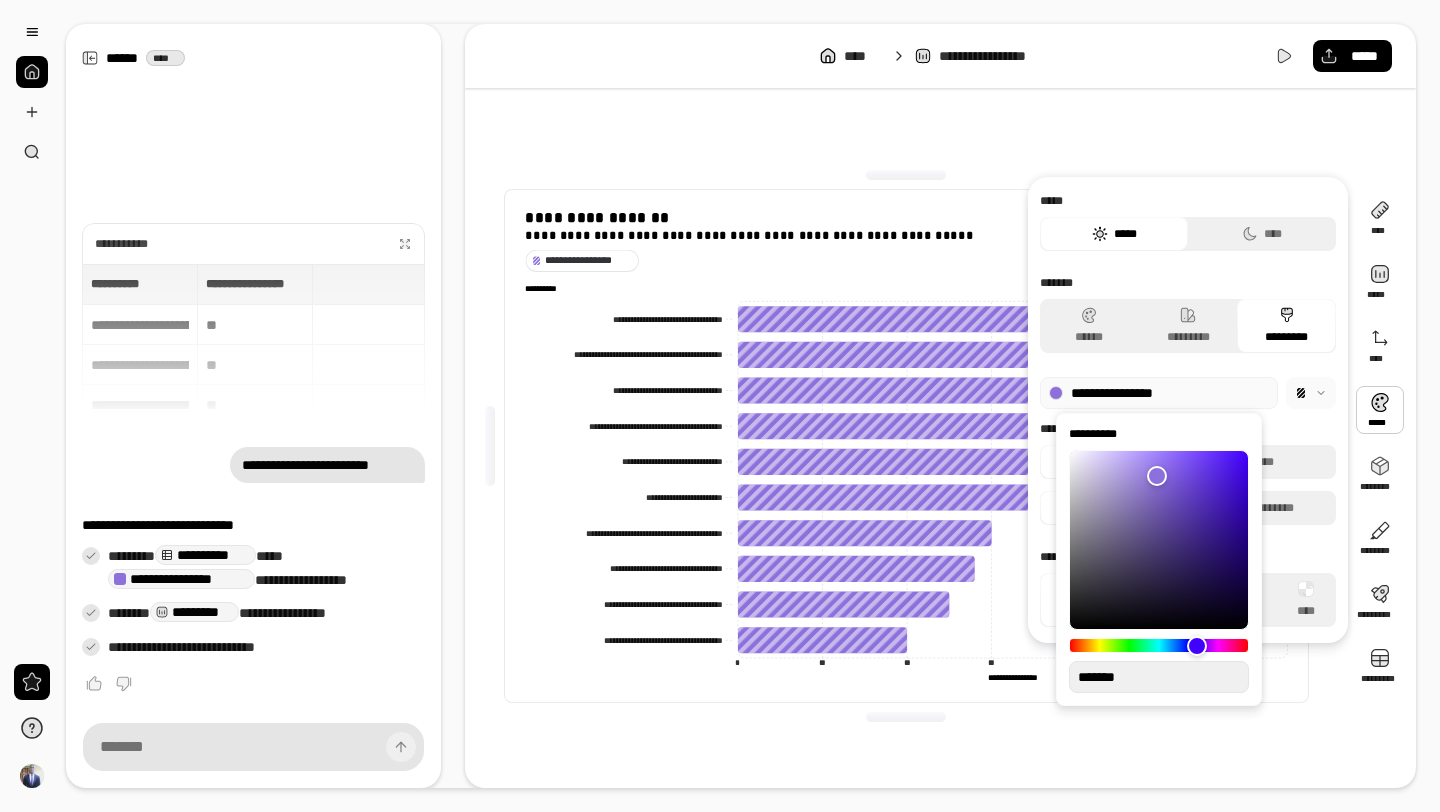 type on "**" 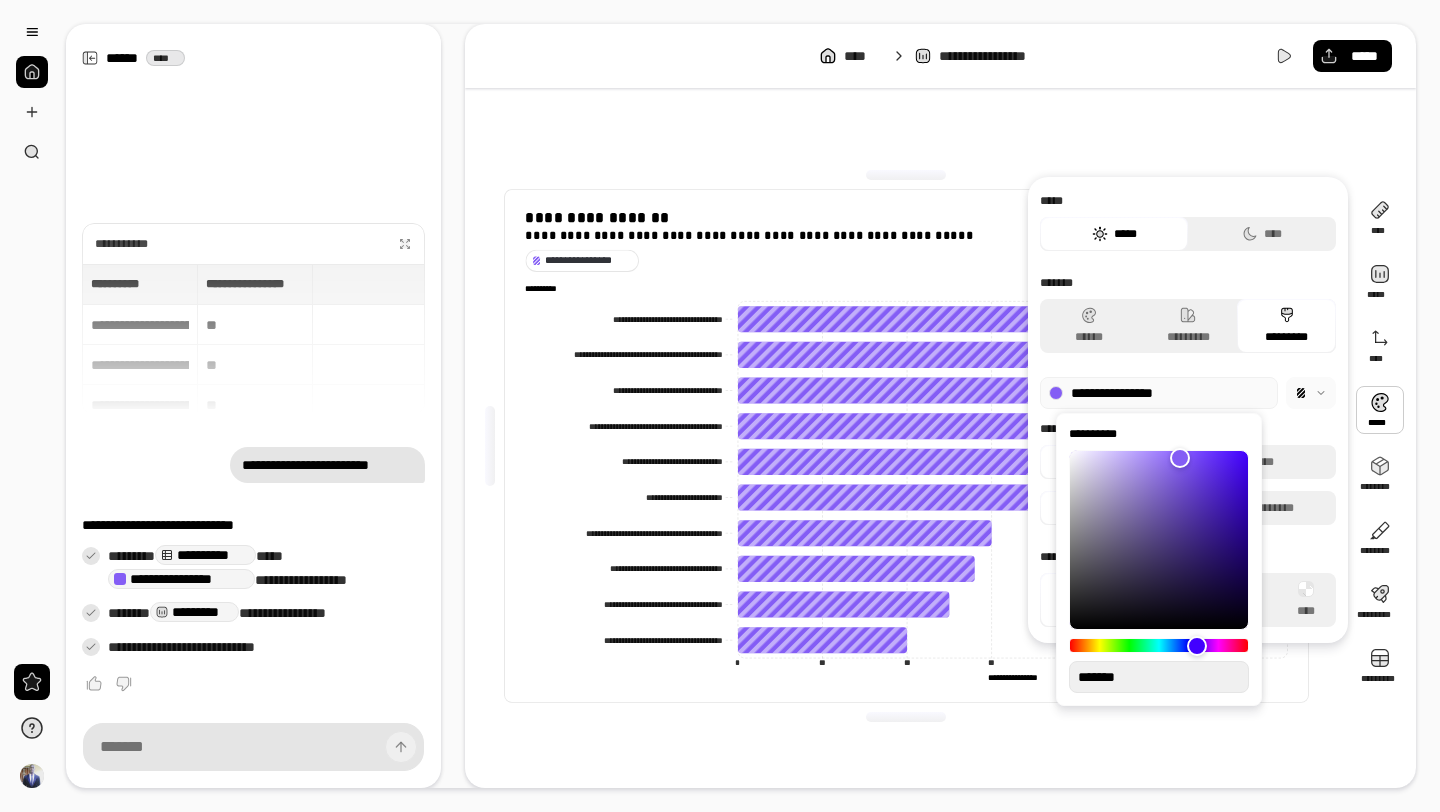 type on "**" 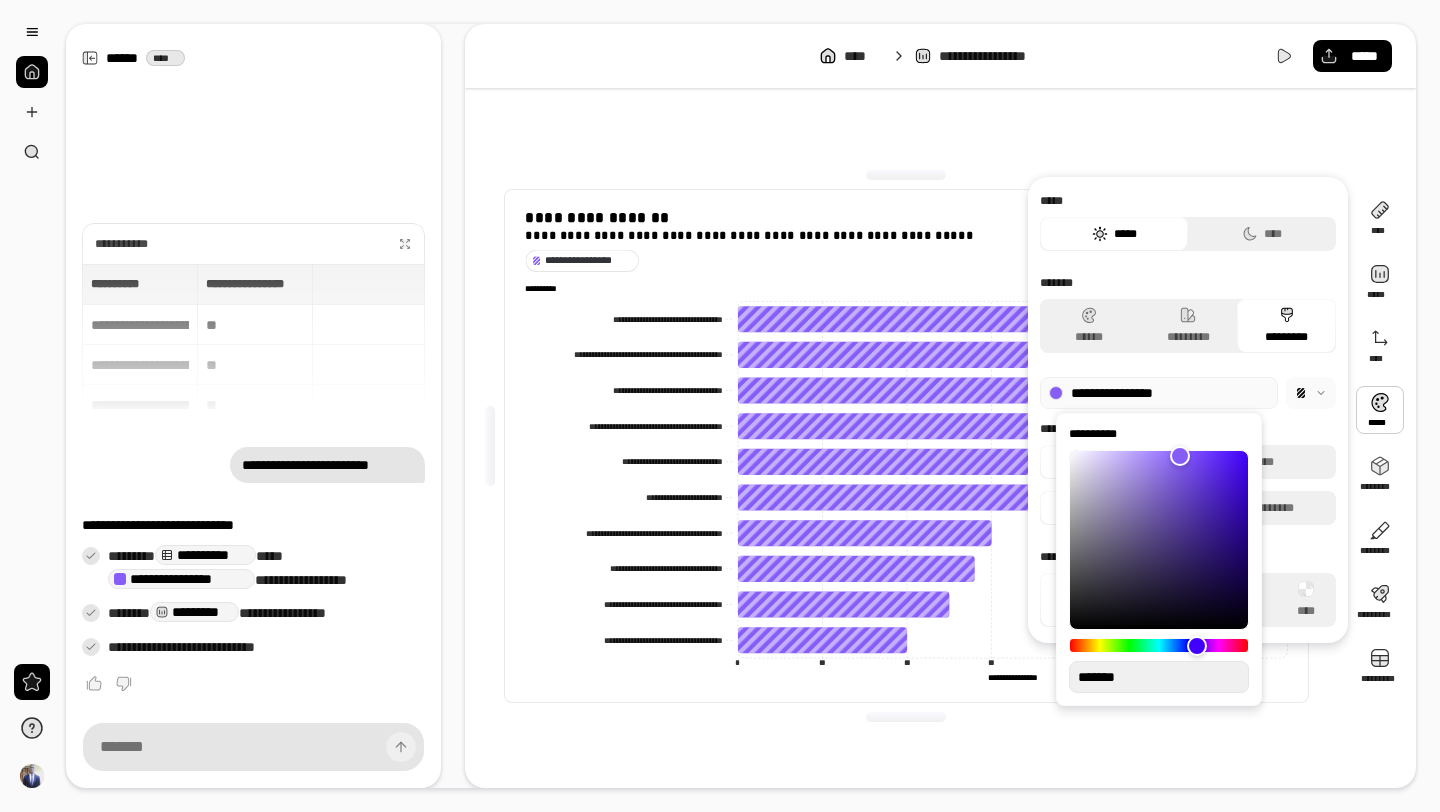 type on "**" 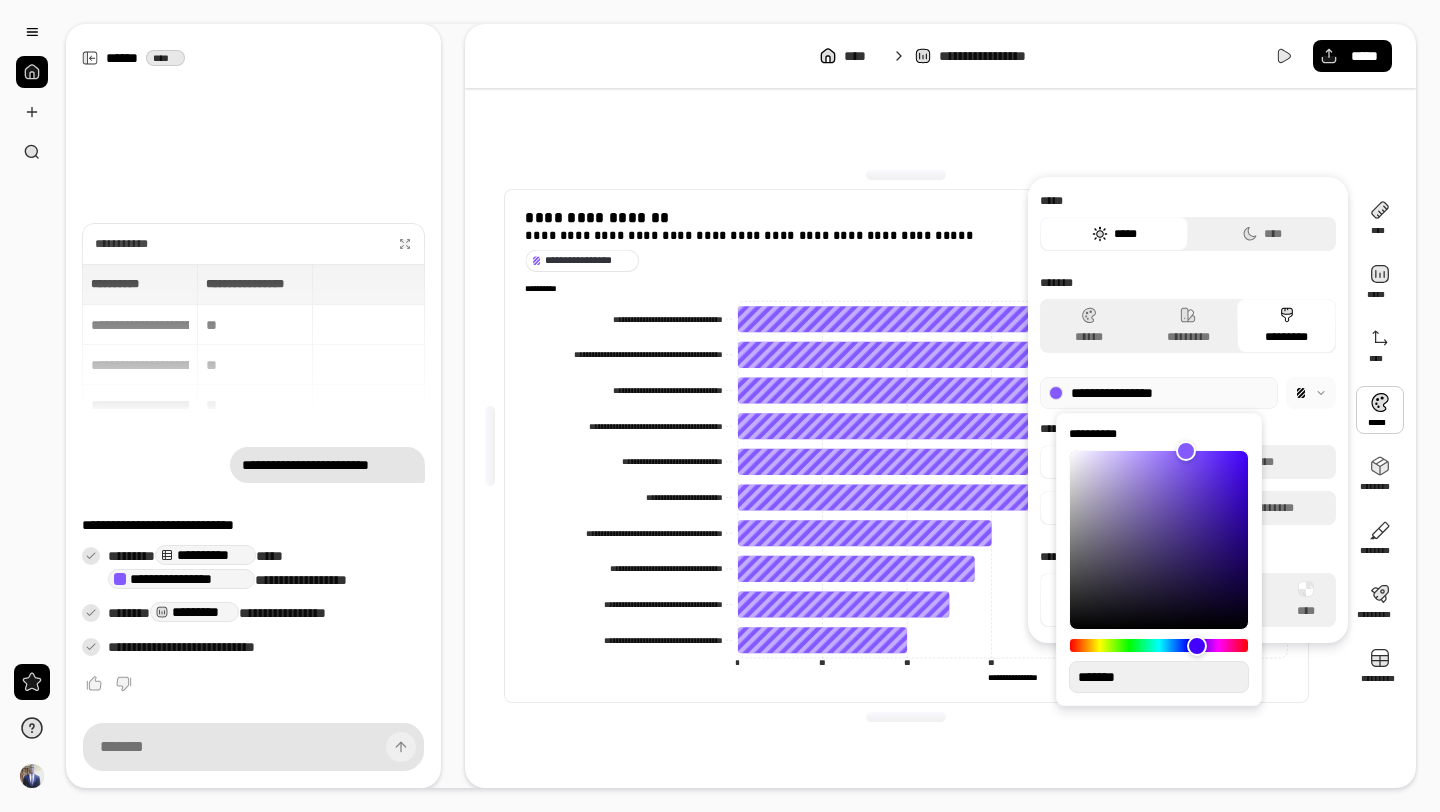 type on "**" 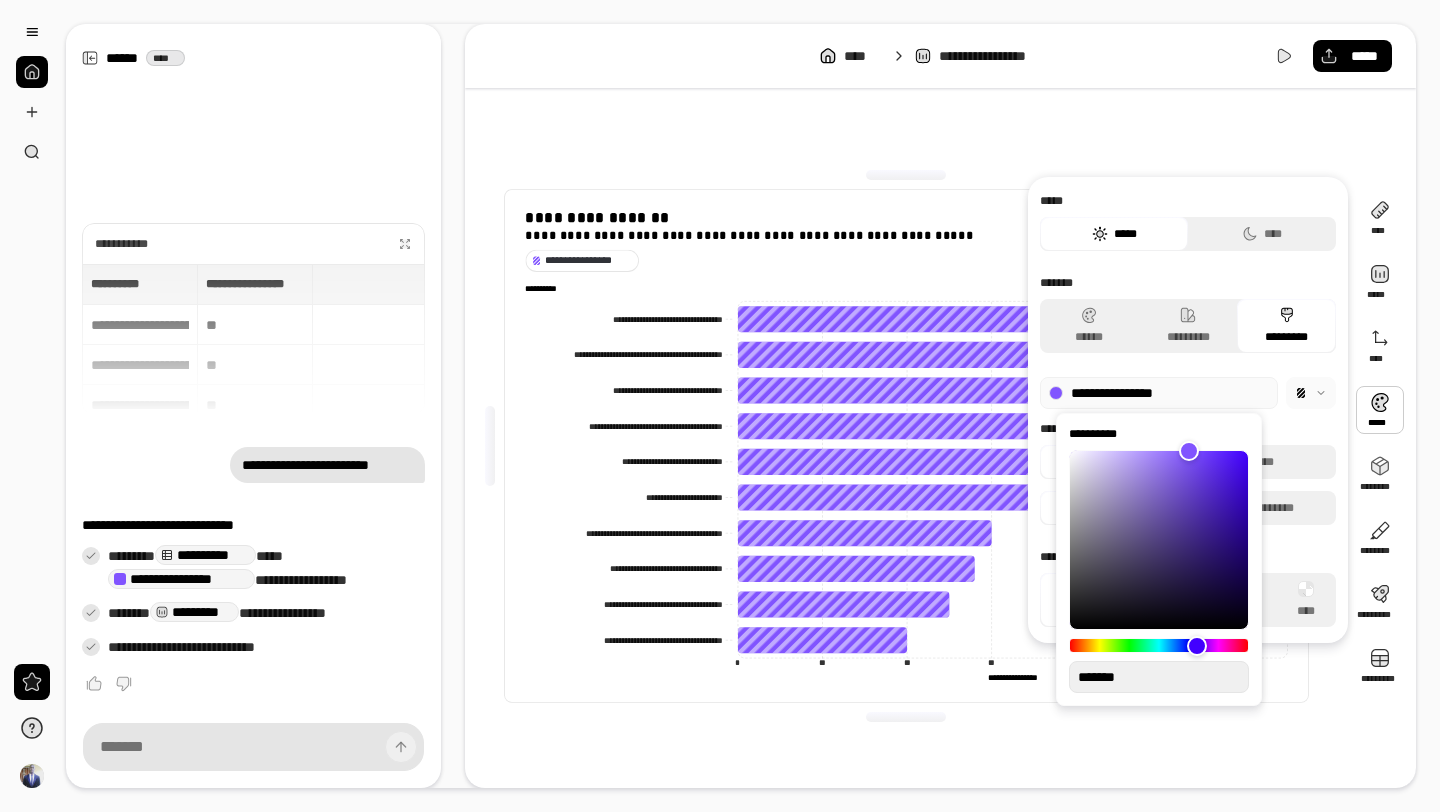 type on "**" 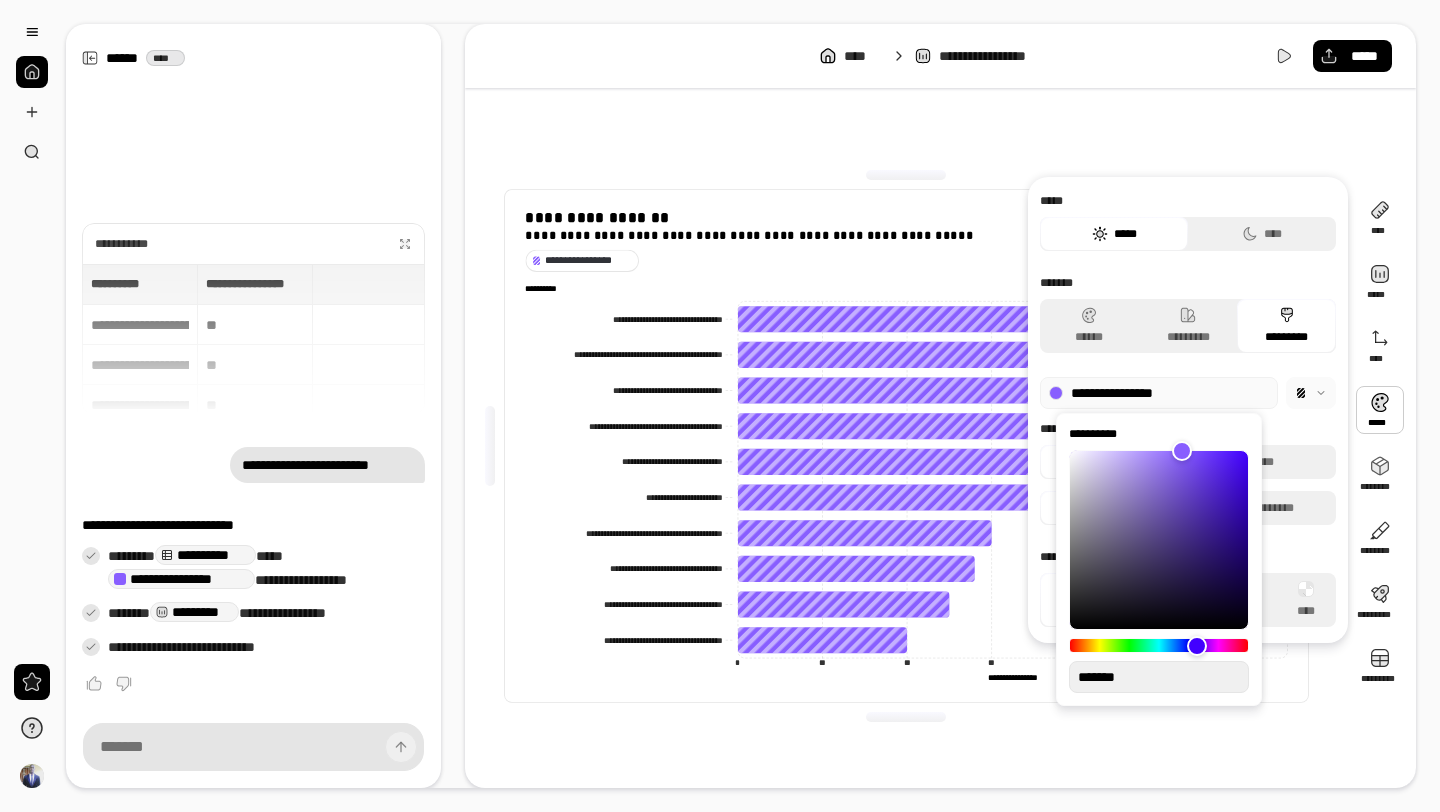 click at bounding box center (1182, 451) 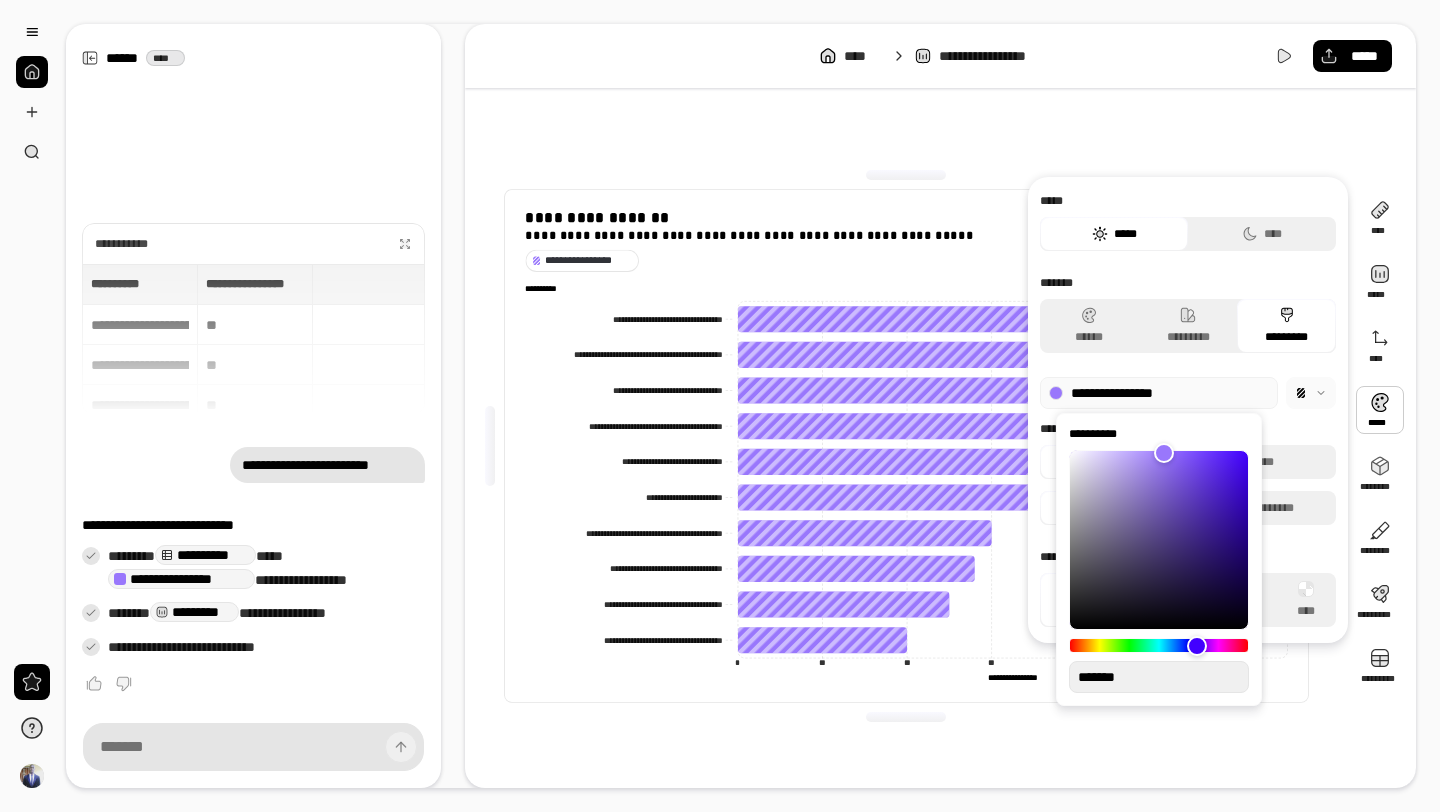 click at bounding box center [1164, 453] 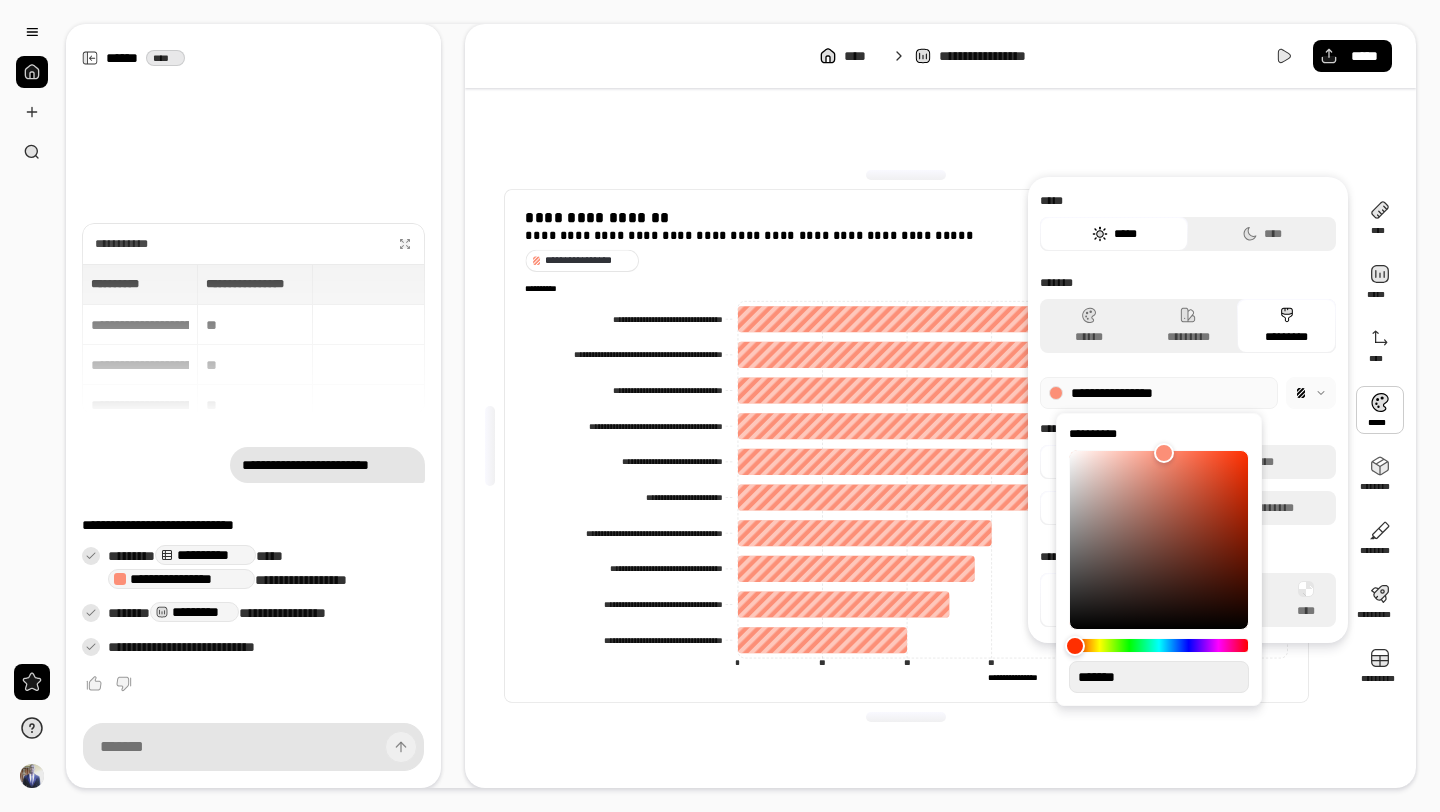 click on "*******" at bounding box center (1159, 571) 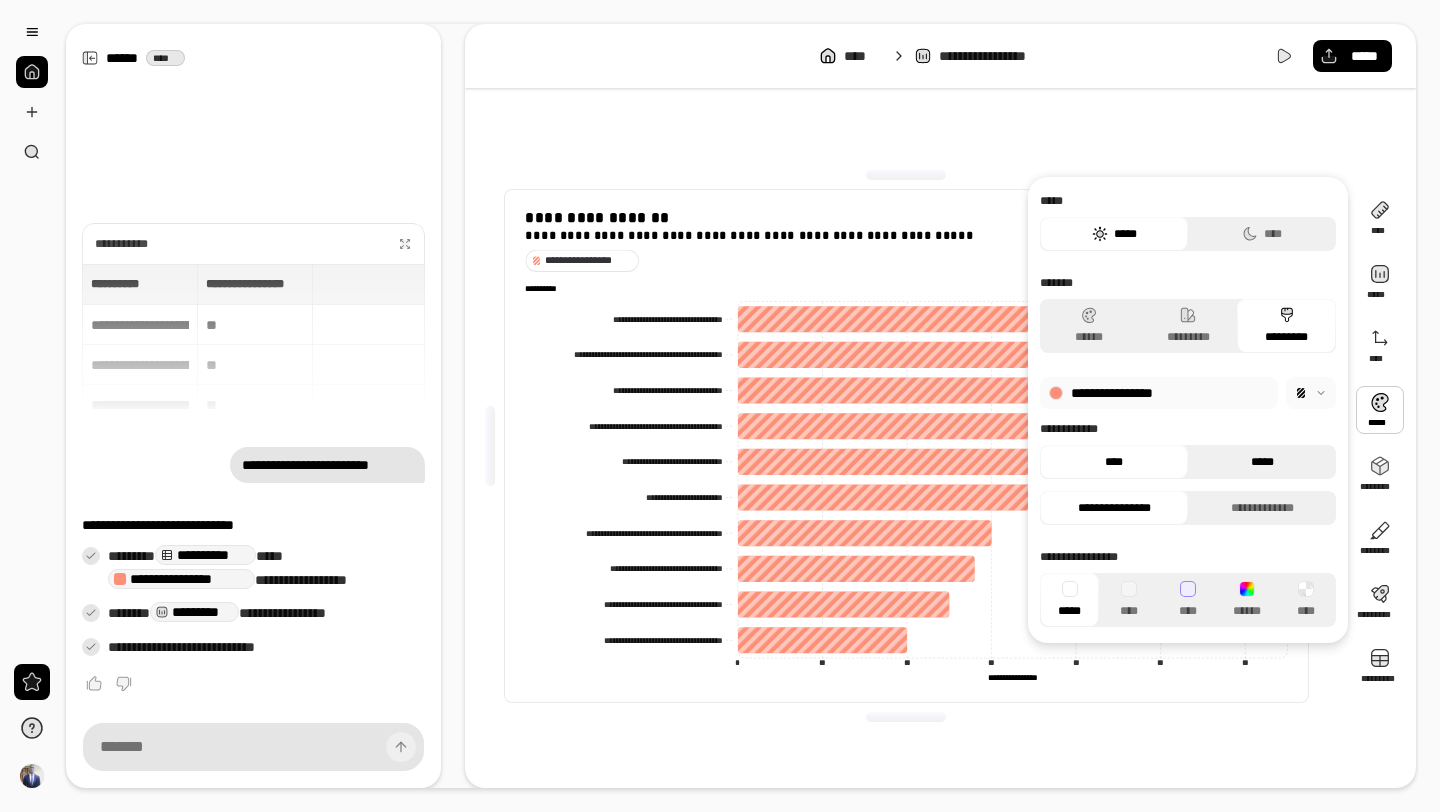 click on "*****" at bounding box center [1262, 462] 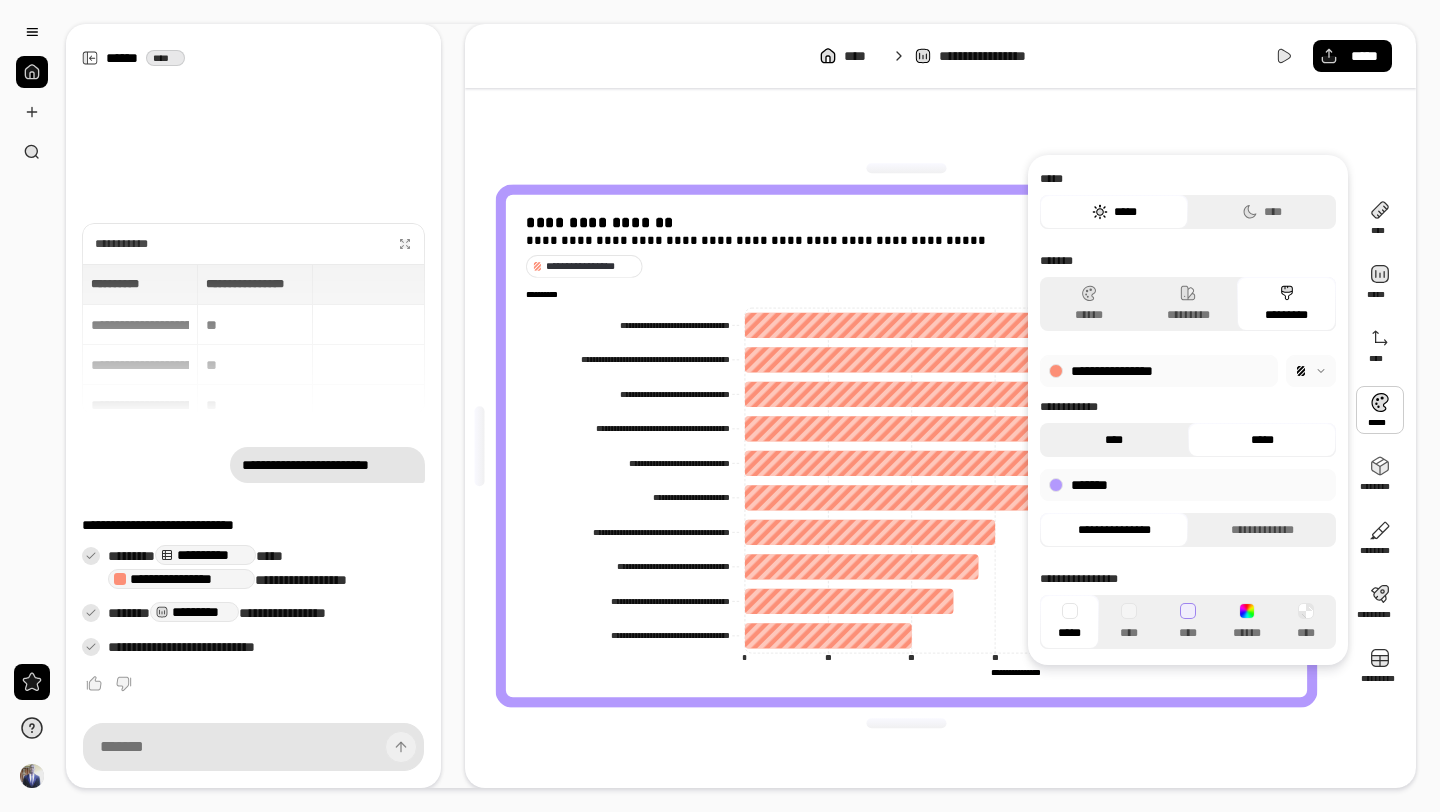 click on "****" at bounding box center [1114, 440] 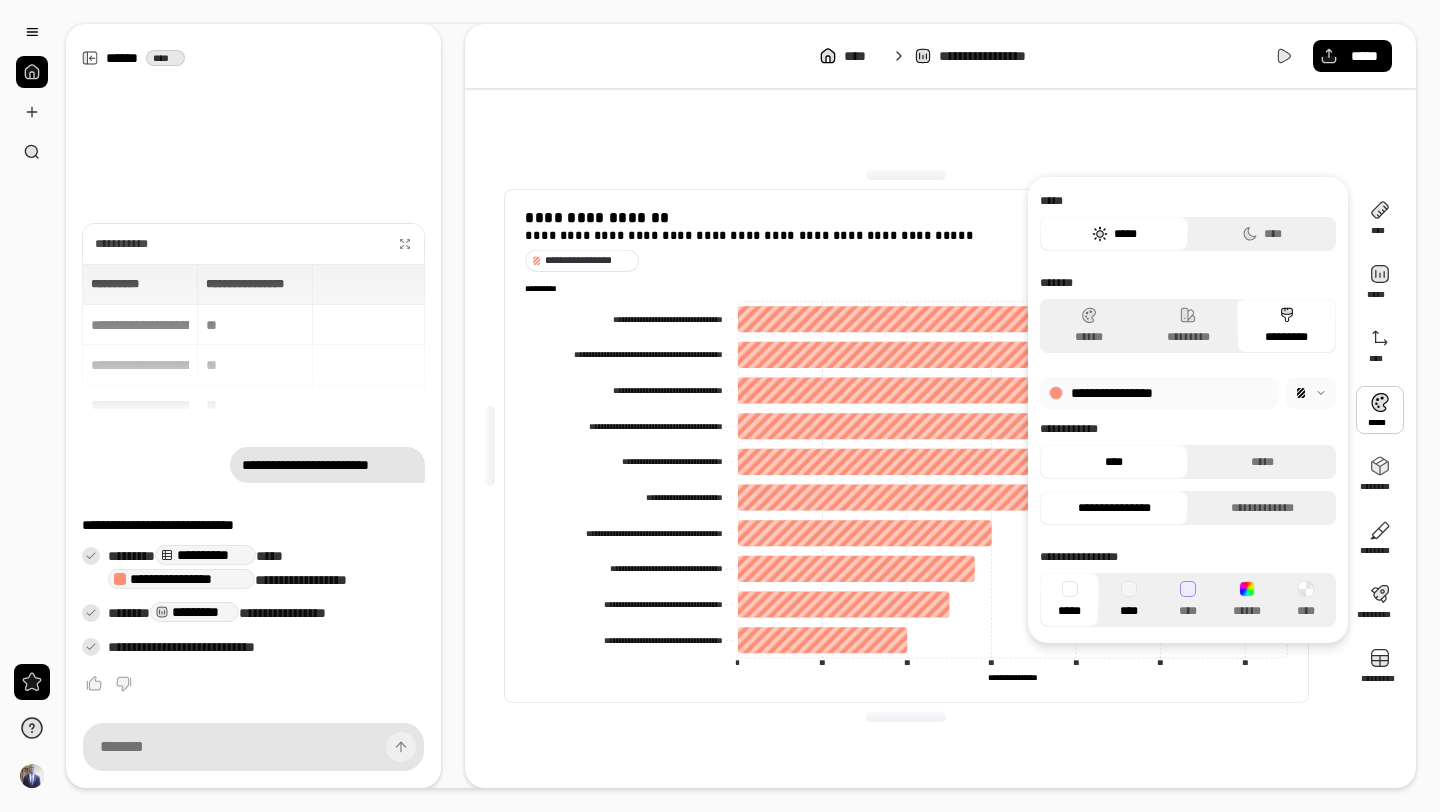 click at bounding box center (1129, 589) 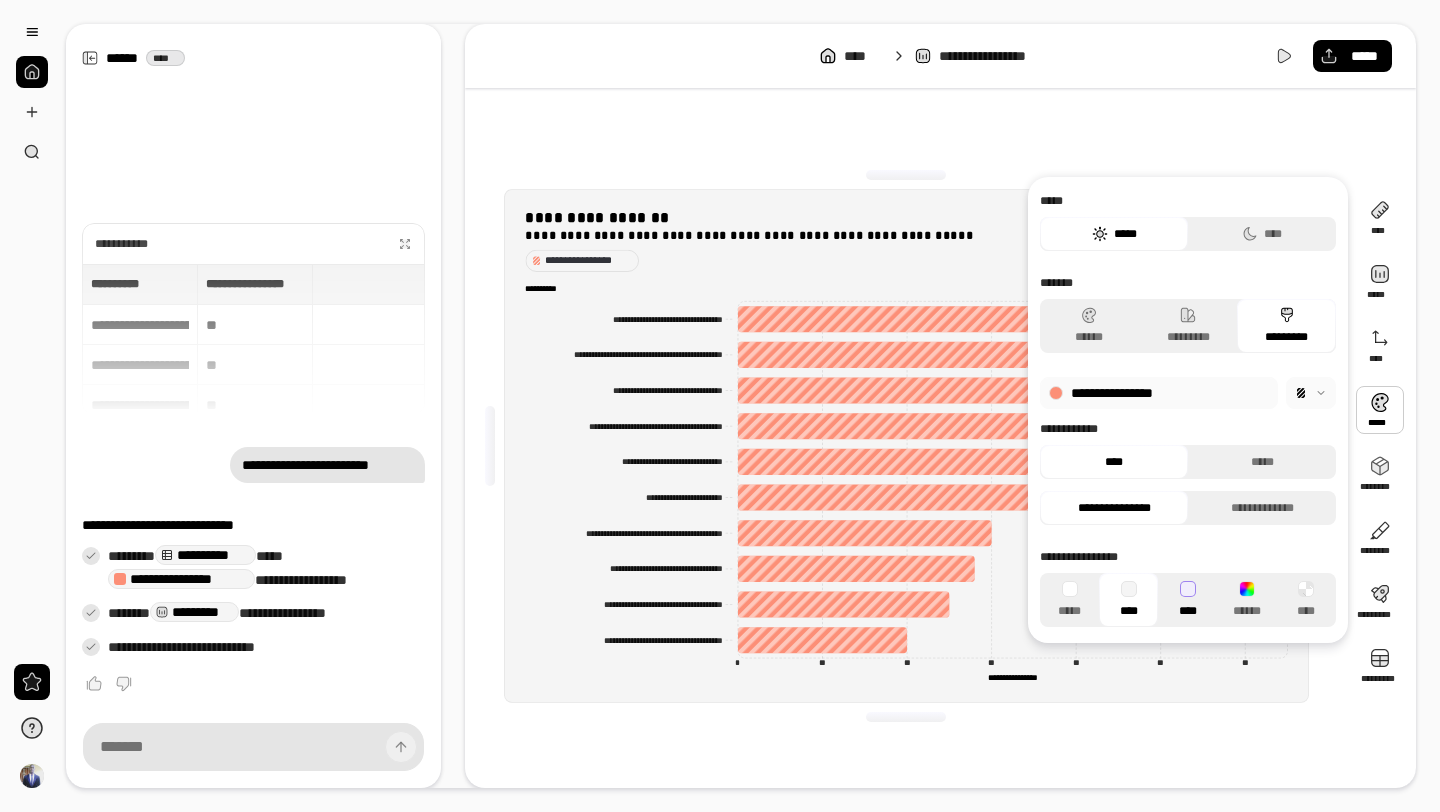 click at bounding box center (1188, 589) 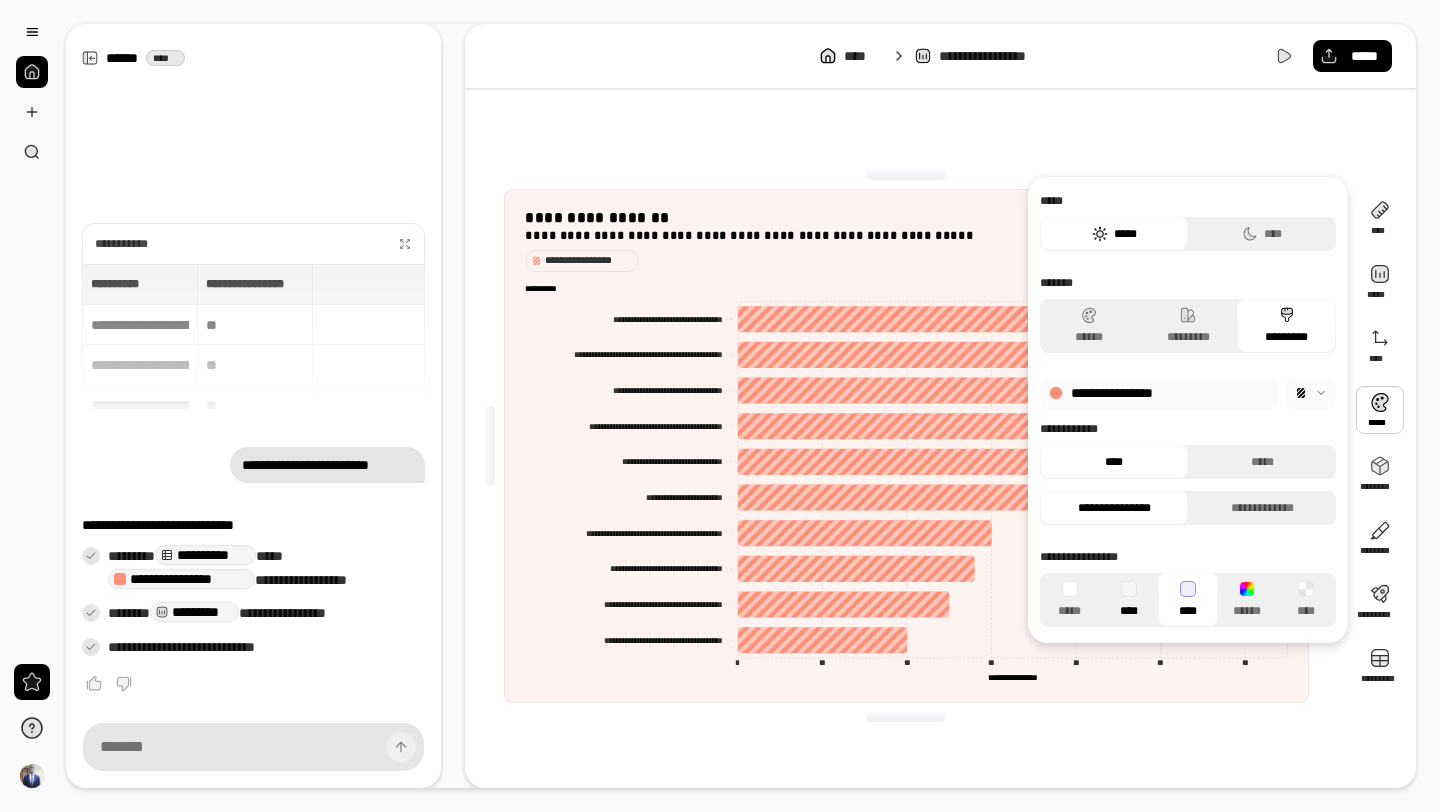 click at bounding box center [1129, 589] 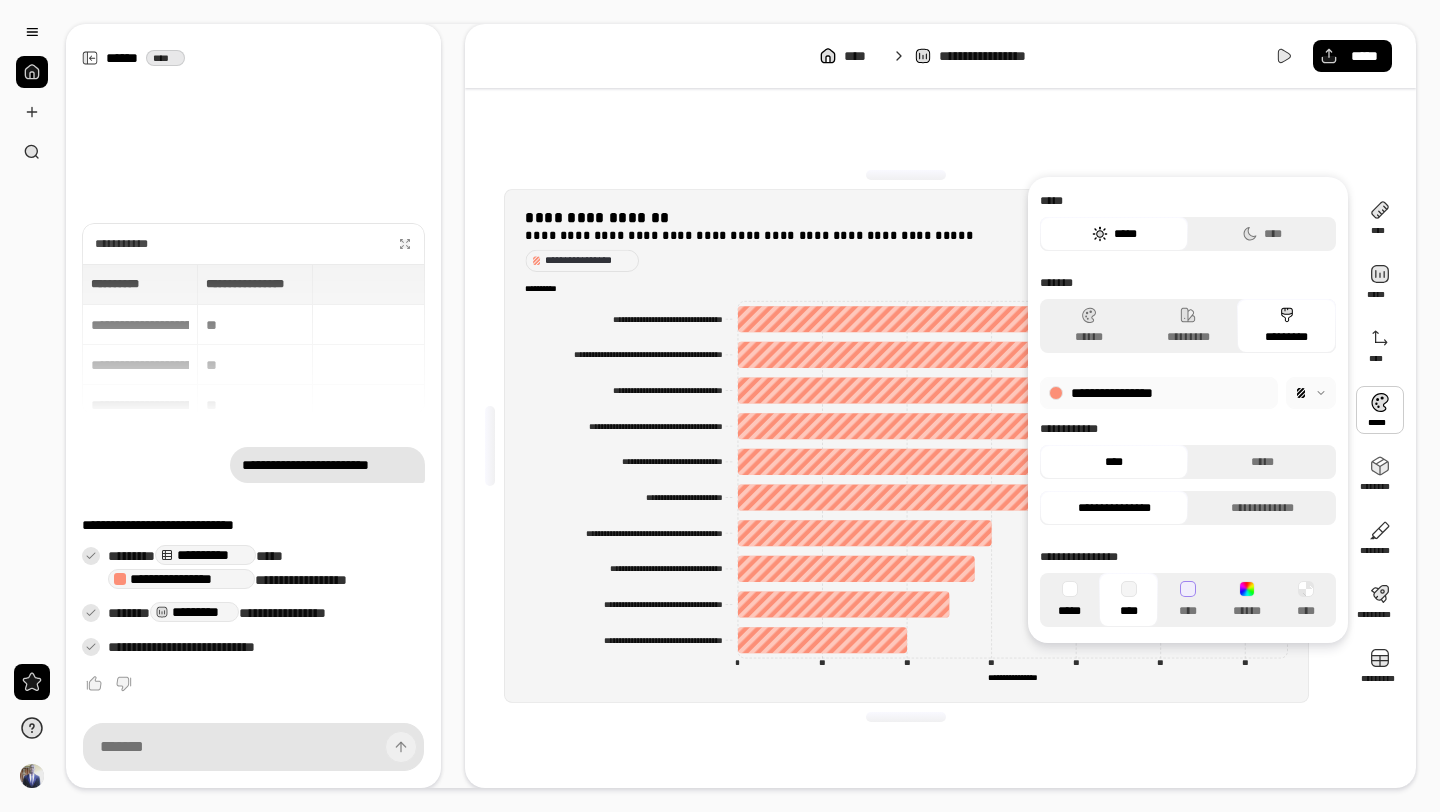 click at bounding box center (1070, 589) 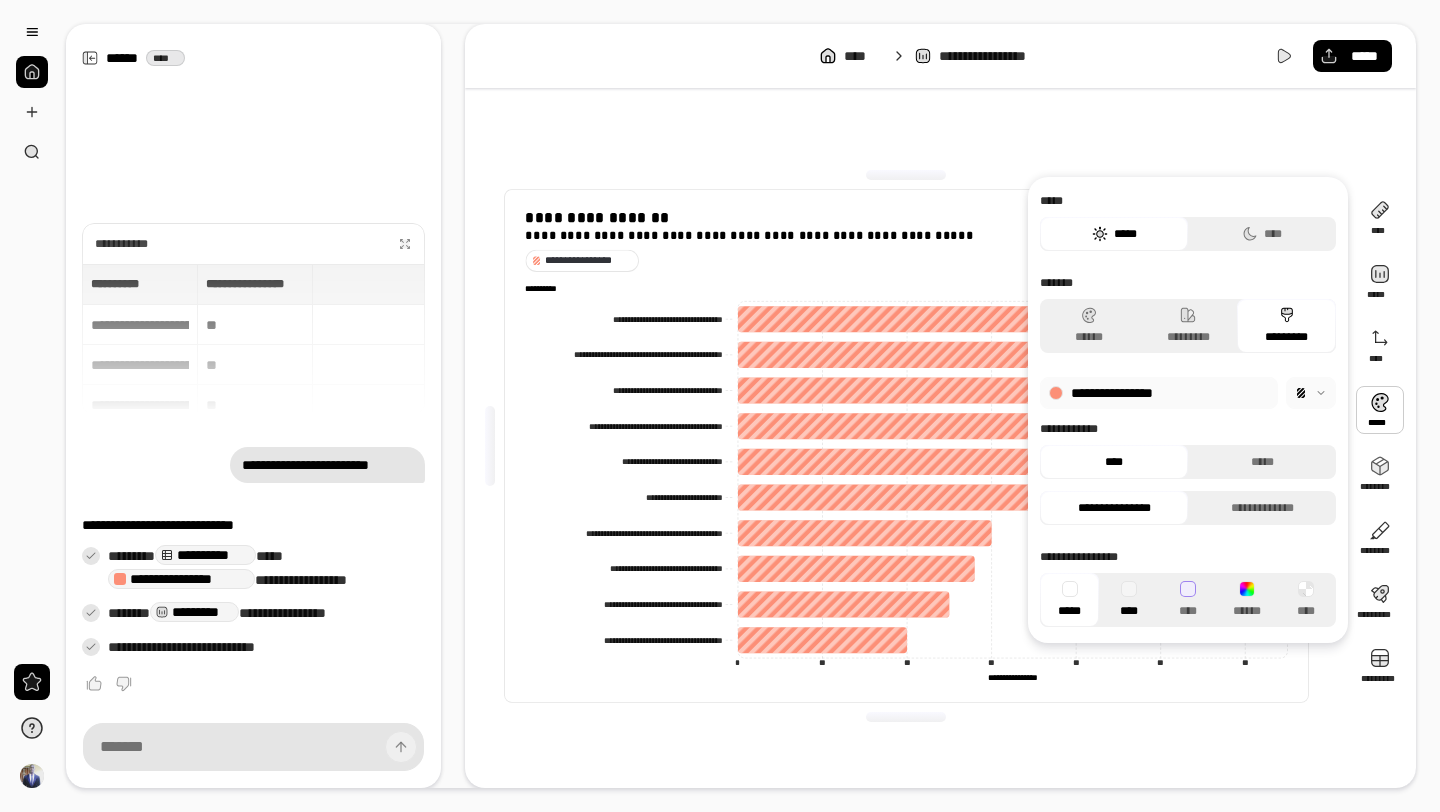 click at bounding box center [1129, 589] 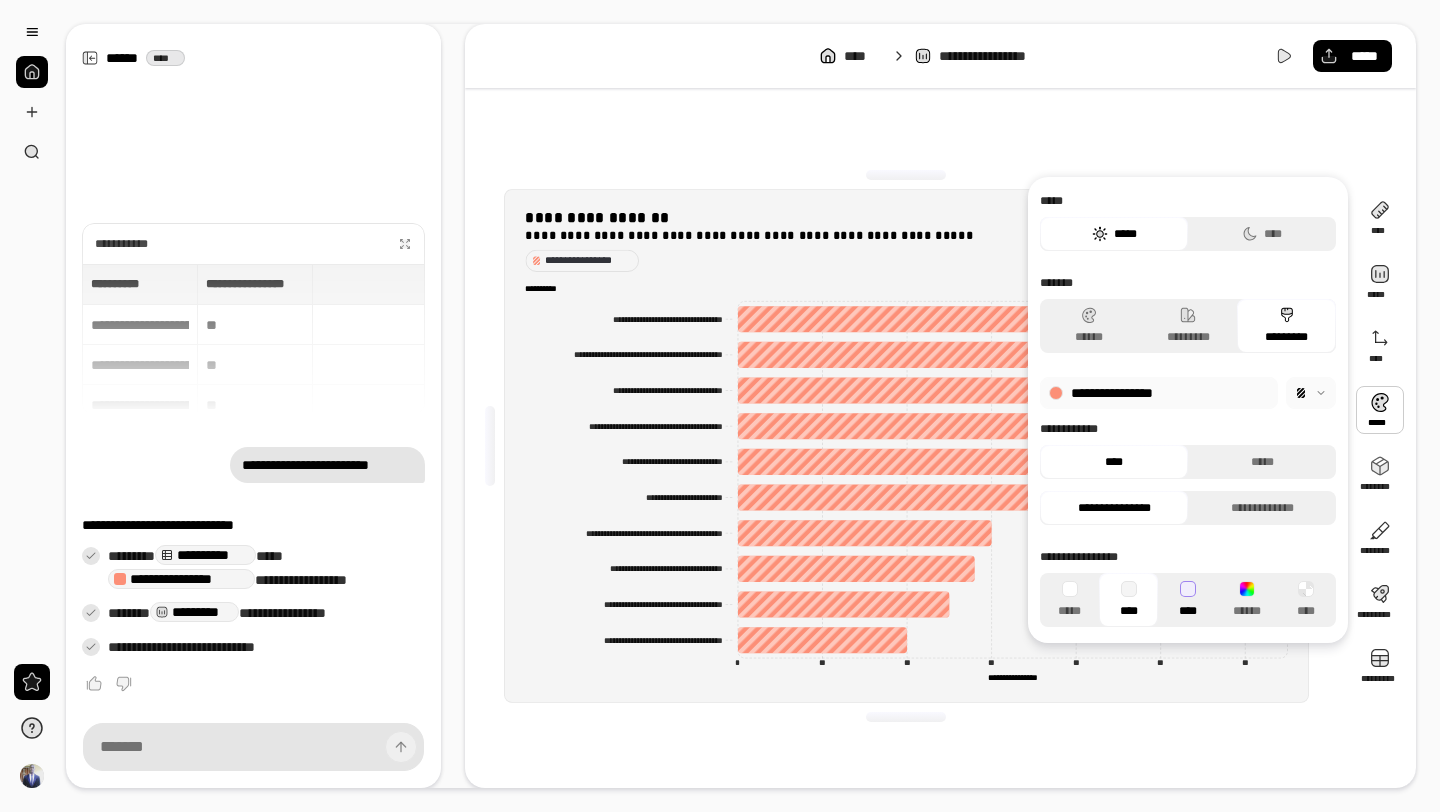 click at bounding box center (1188, 589) 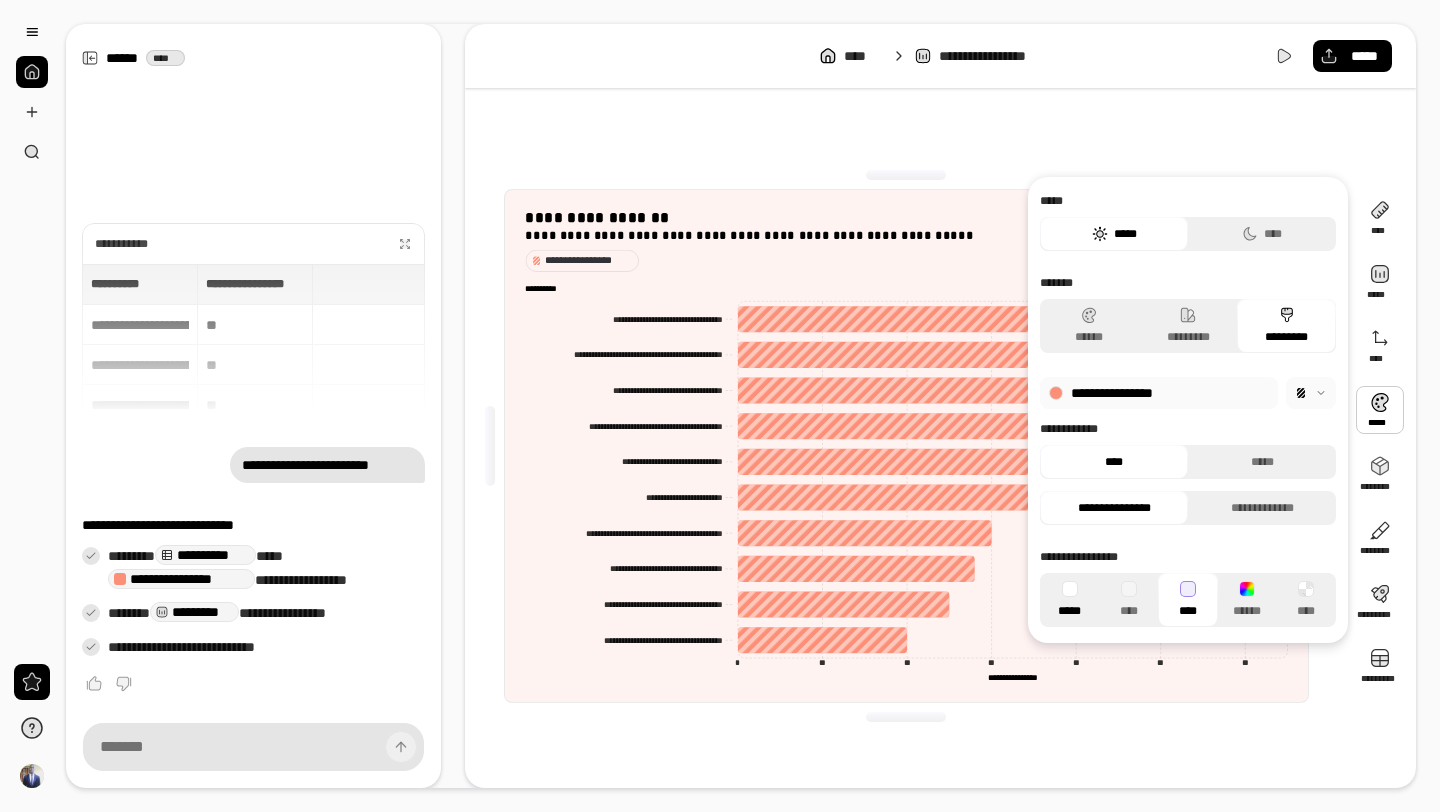 click at bounding box center [1070, 589] 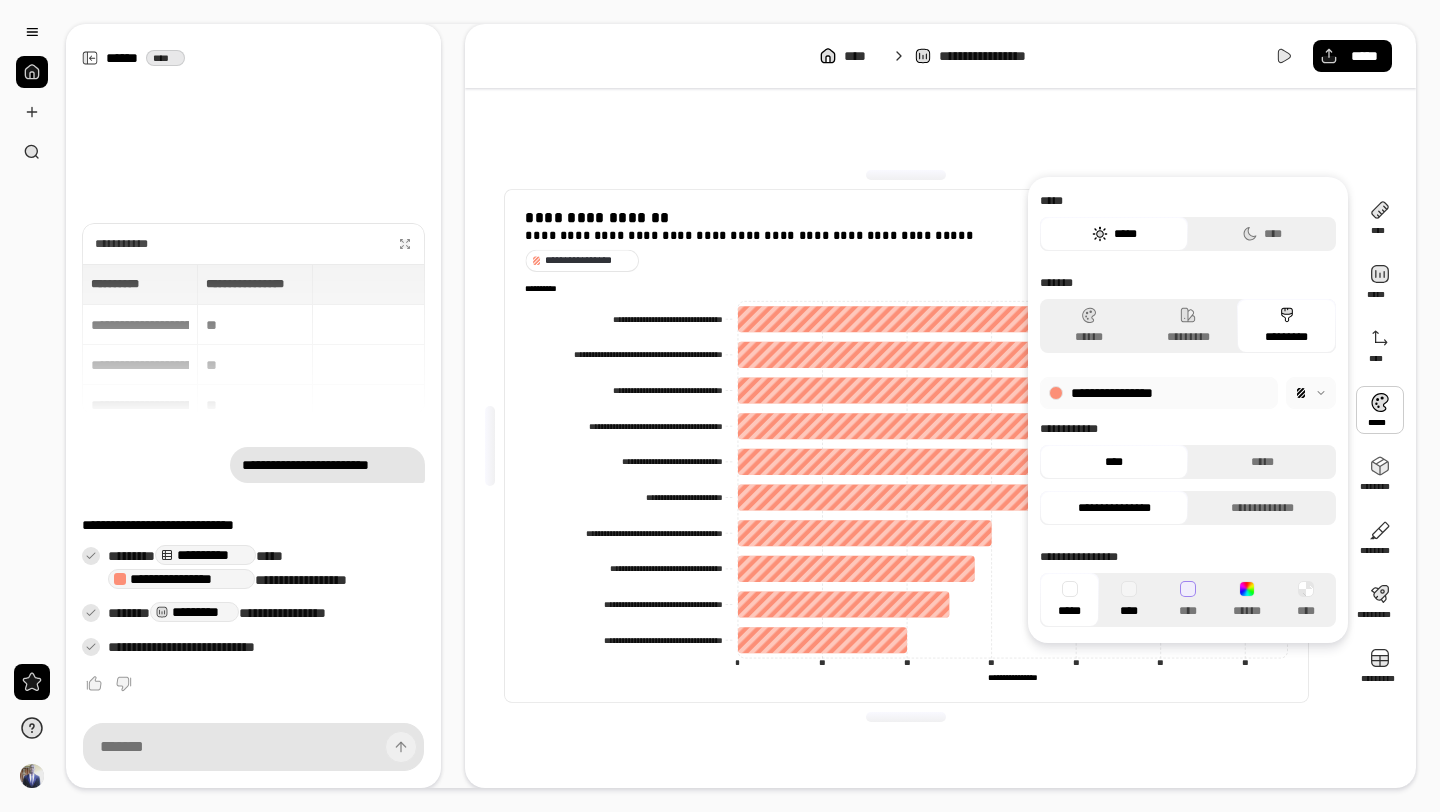click at bounding box center (1129, 589) 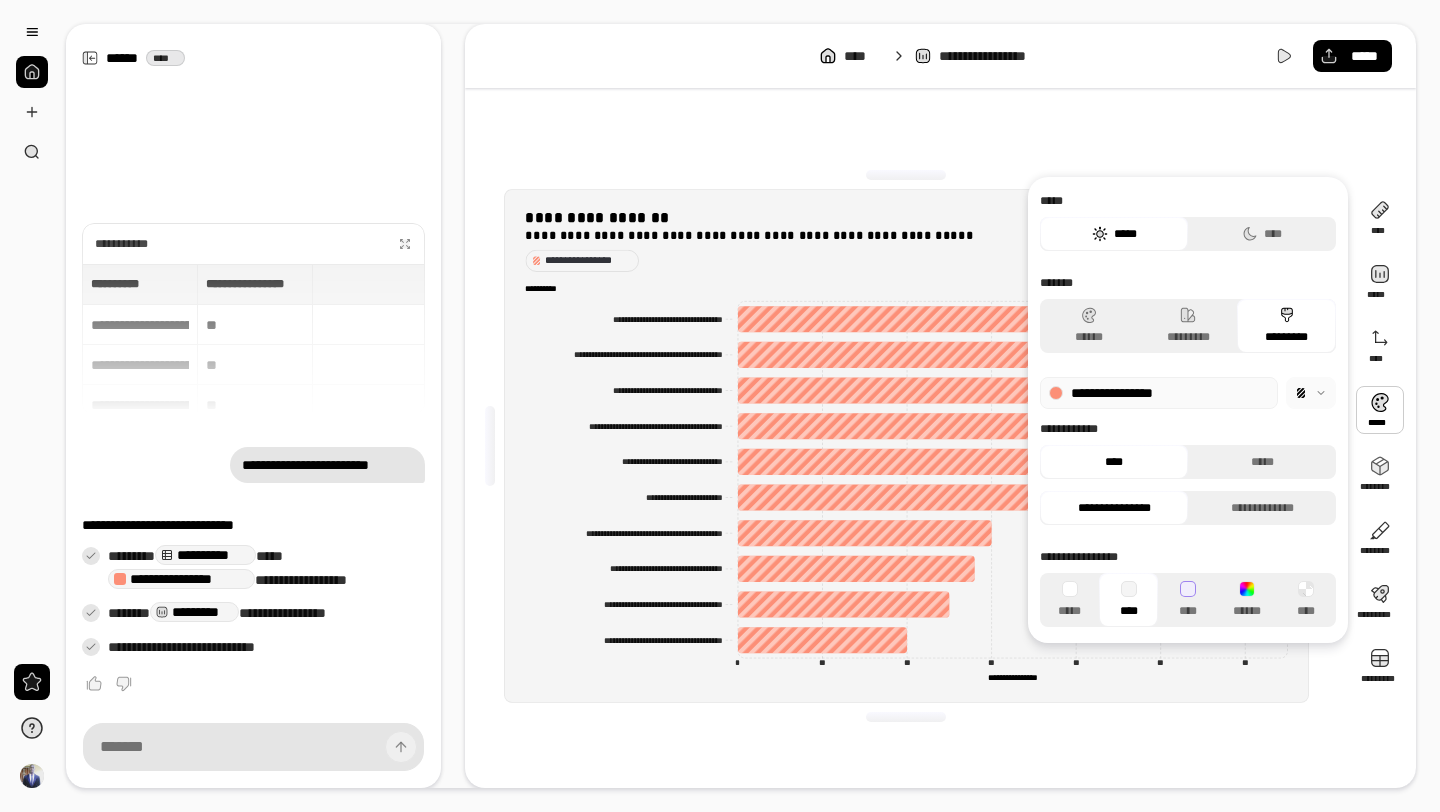click at bounding box center (1056, 393) 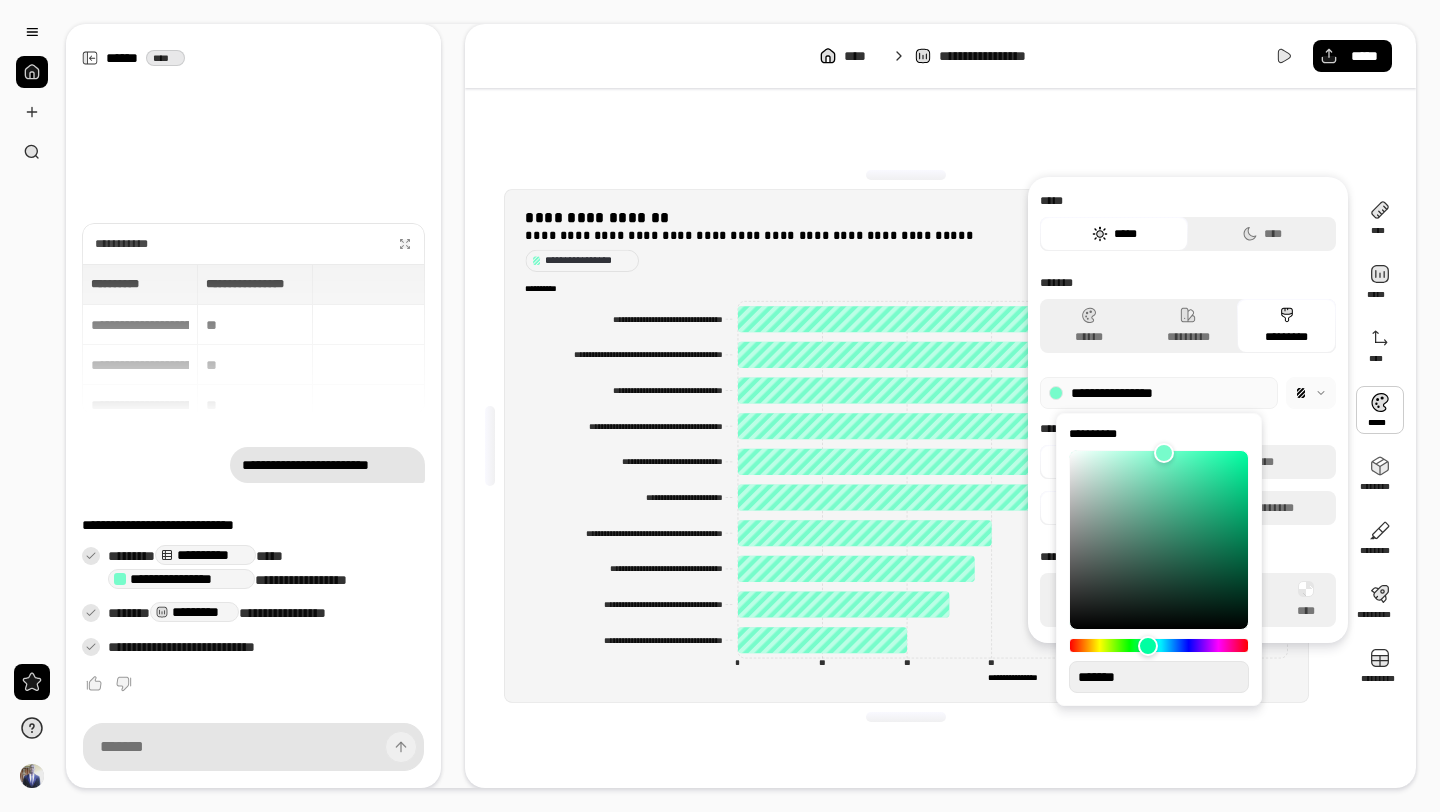 click at bounding box center (1159, 645) 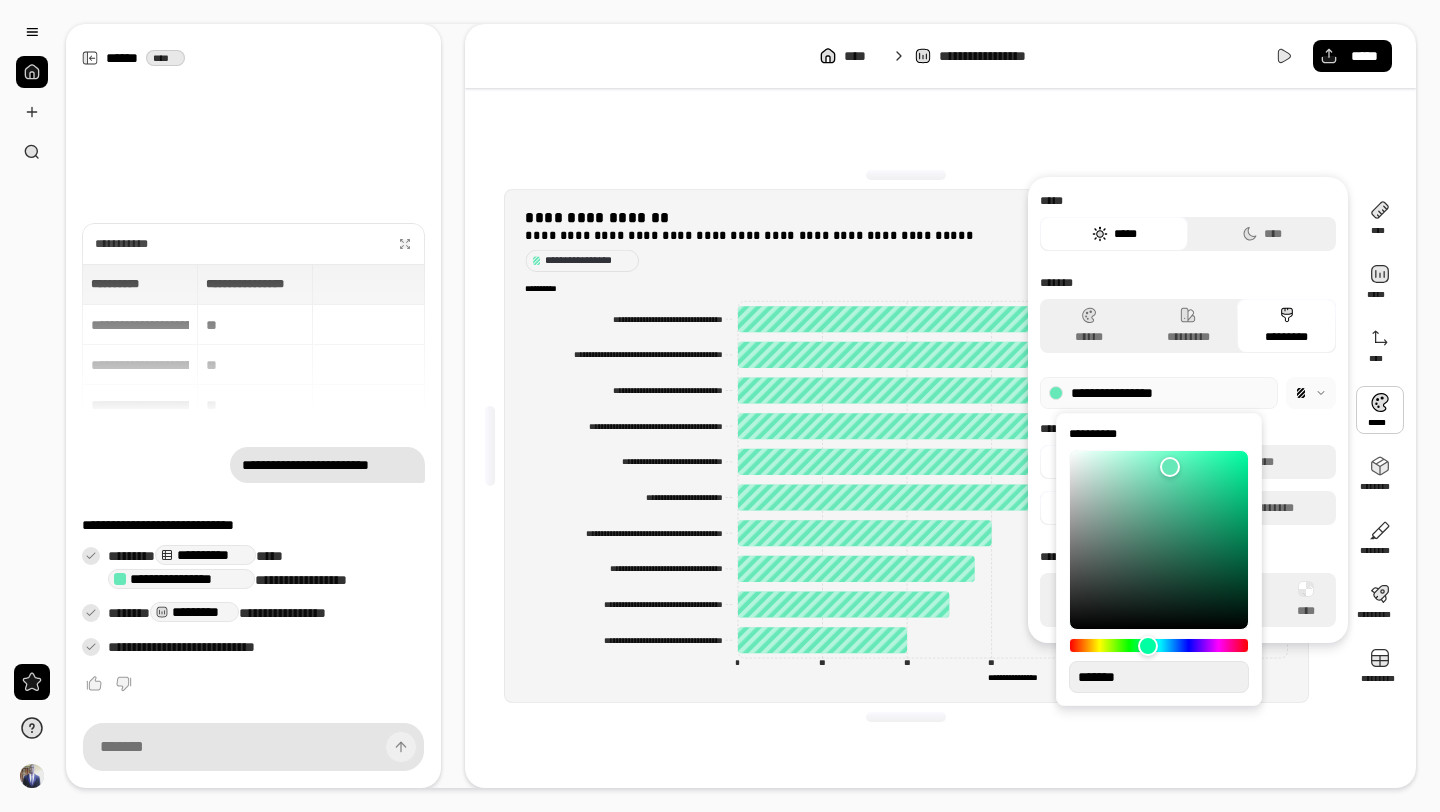 click at bounding box center (1170, 467) 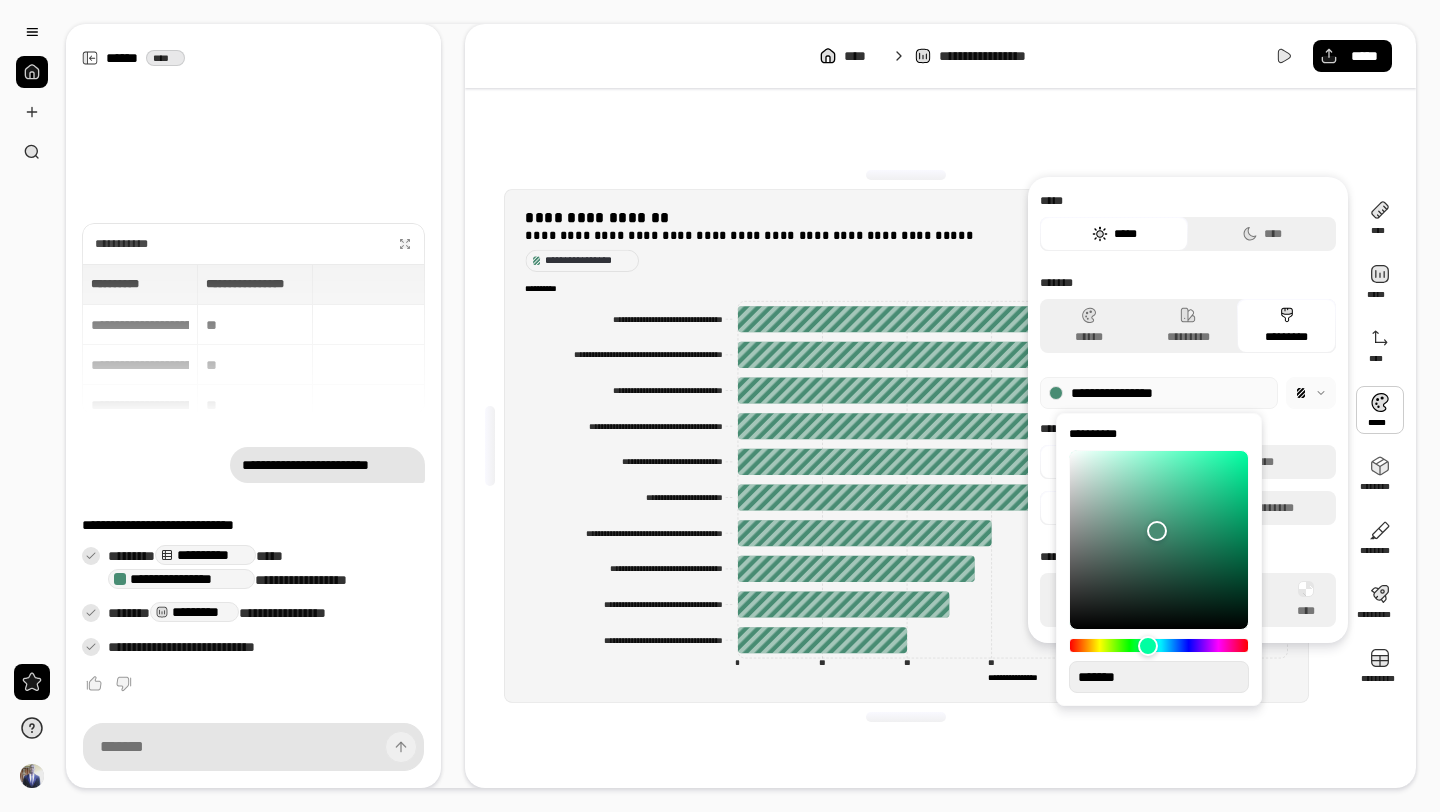 click at bounding box center (1157, 531) 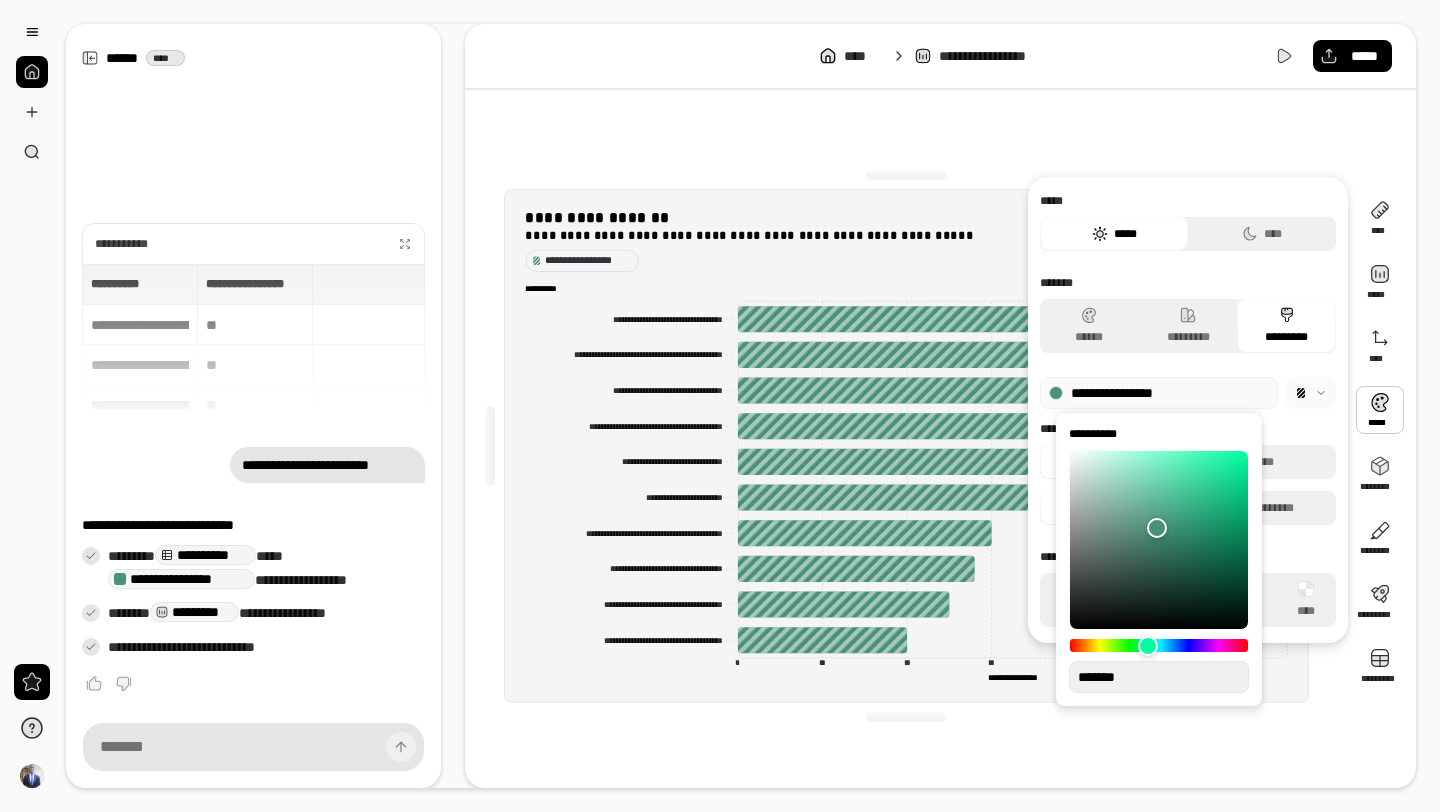 click at bounding box center [1159, 645] 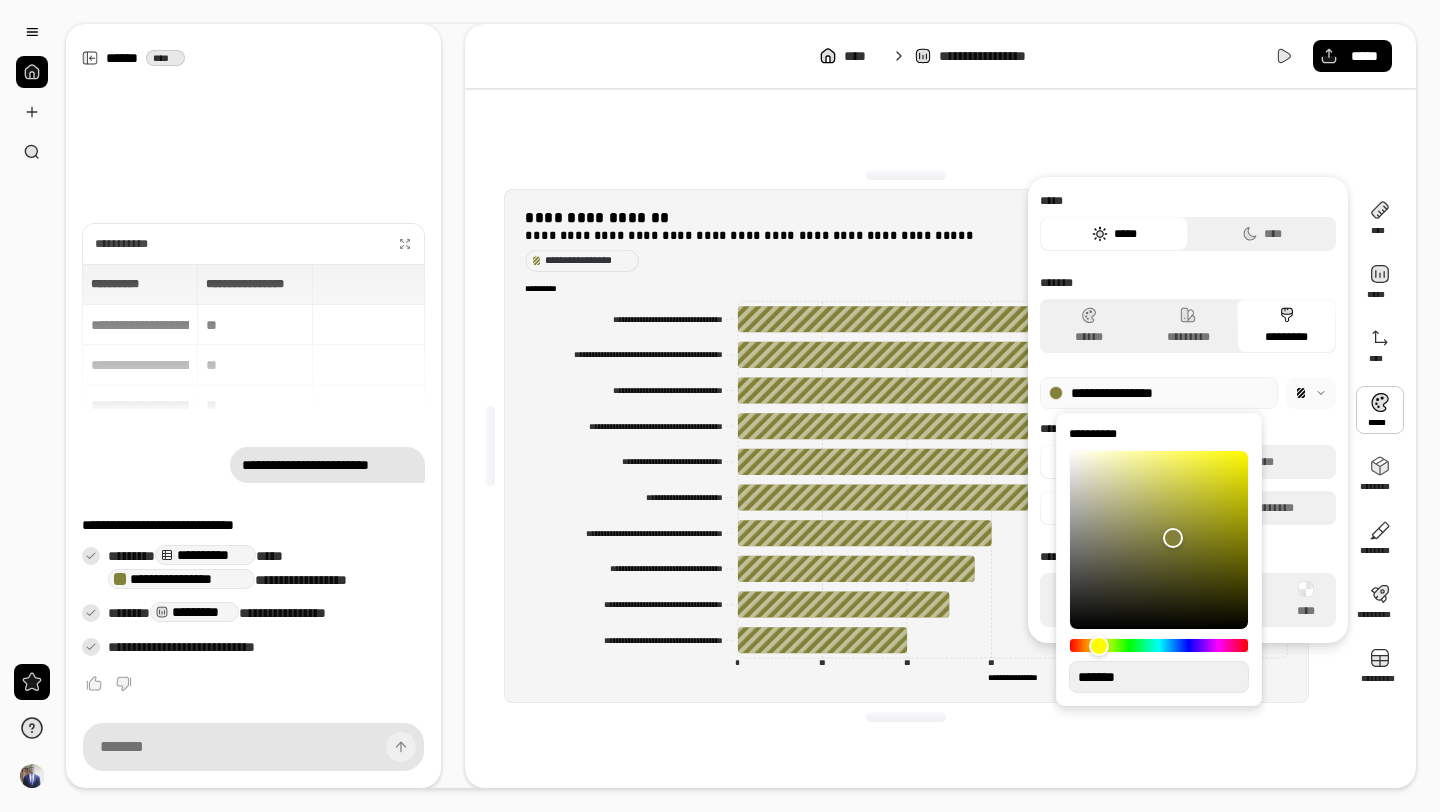 click at bounding box center (1159, 540) 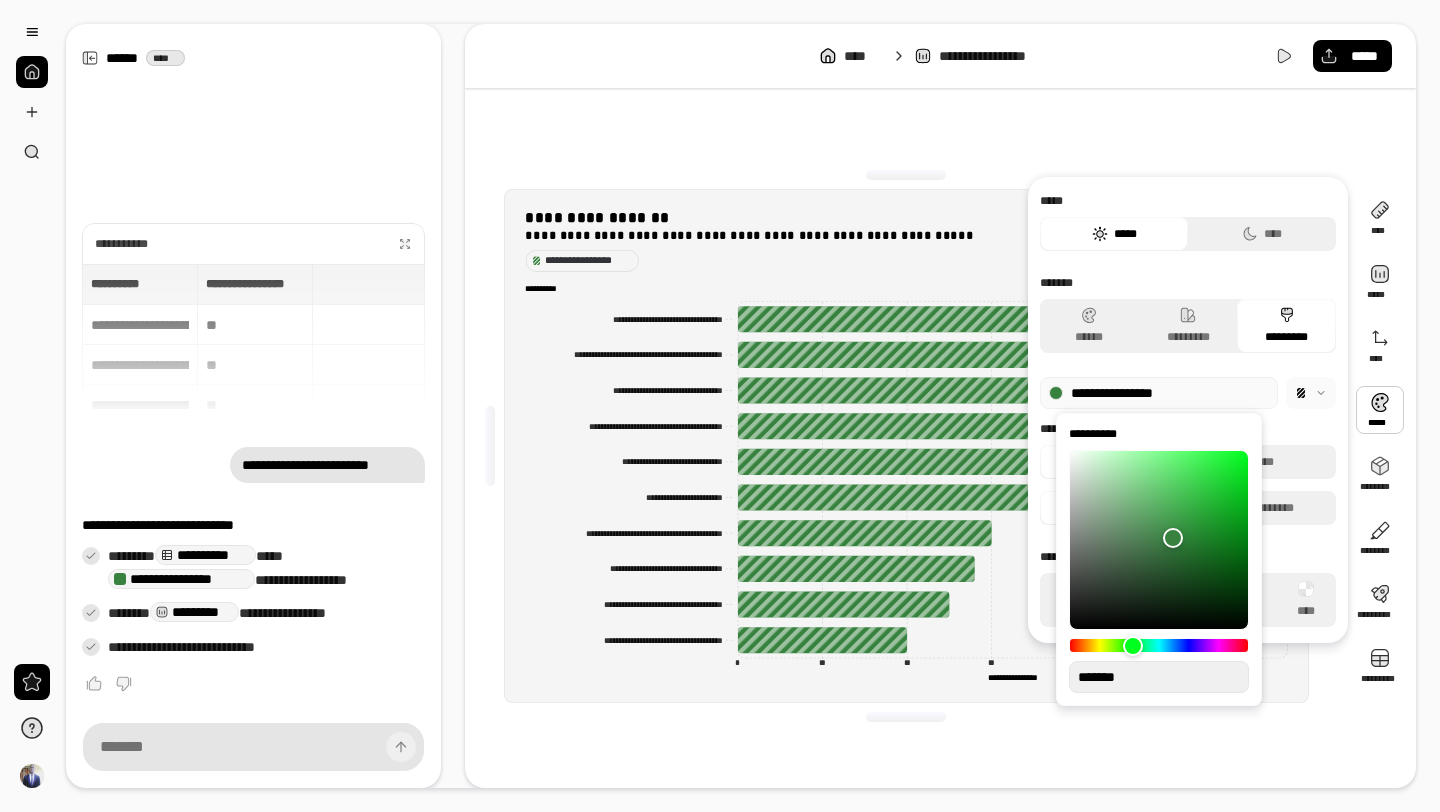 click at bounding box center [1133, 646] 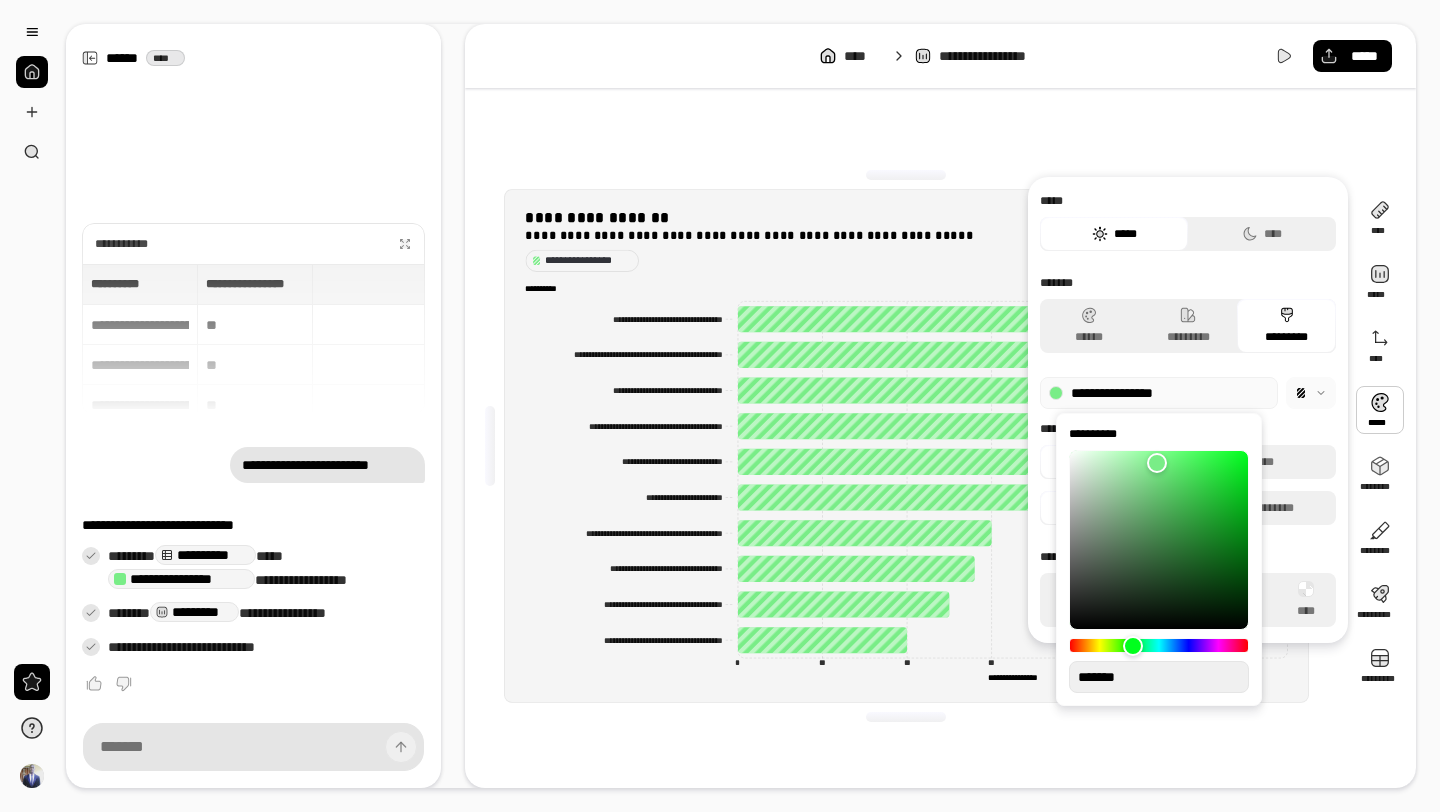 click at bounding box center (1157, 463) 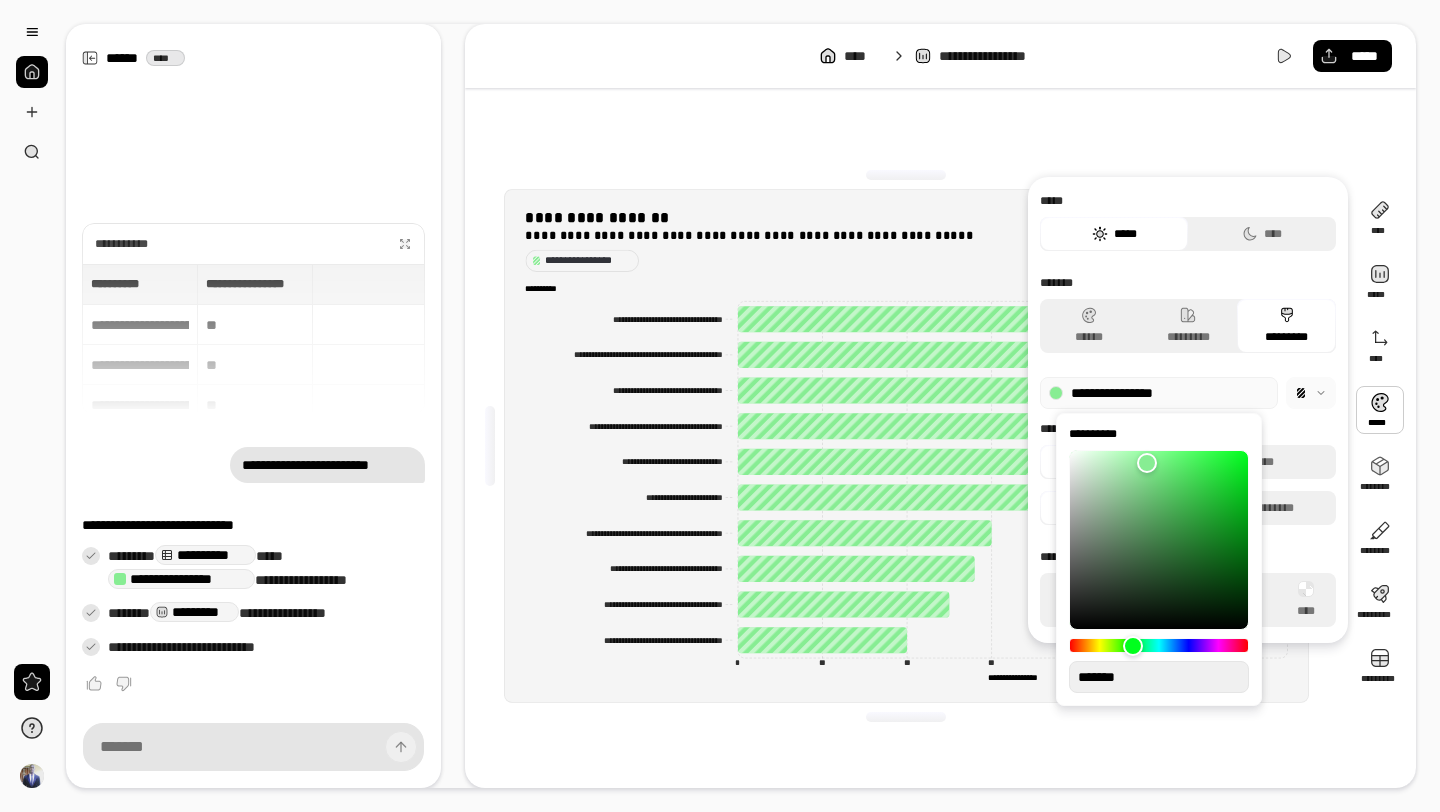 click at bounding box center [1147, 463] 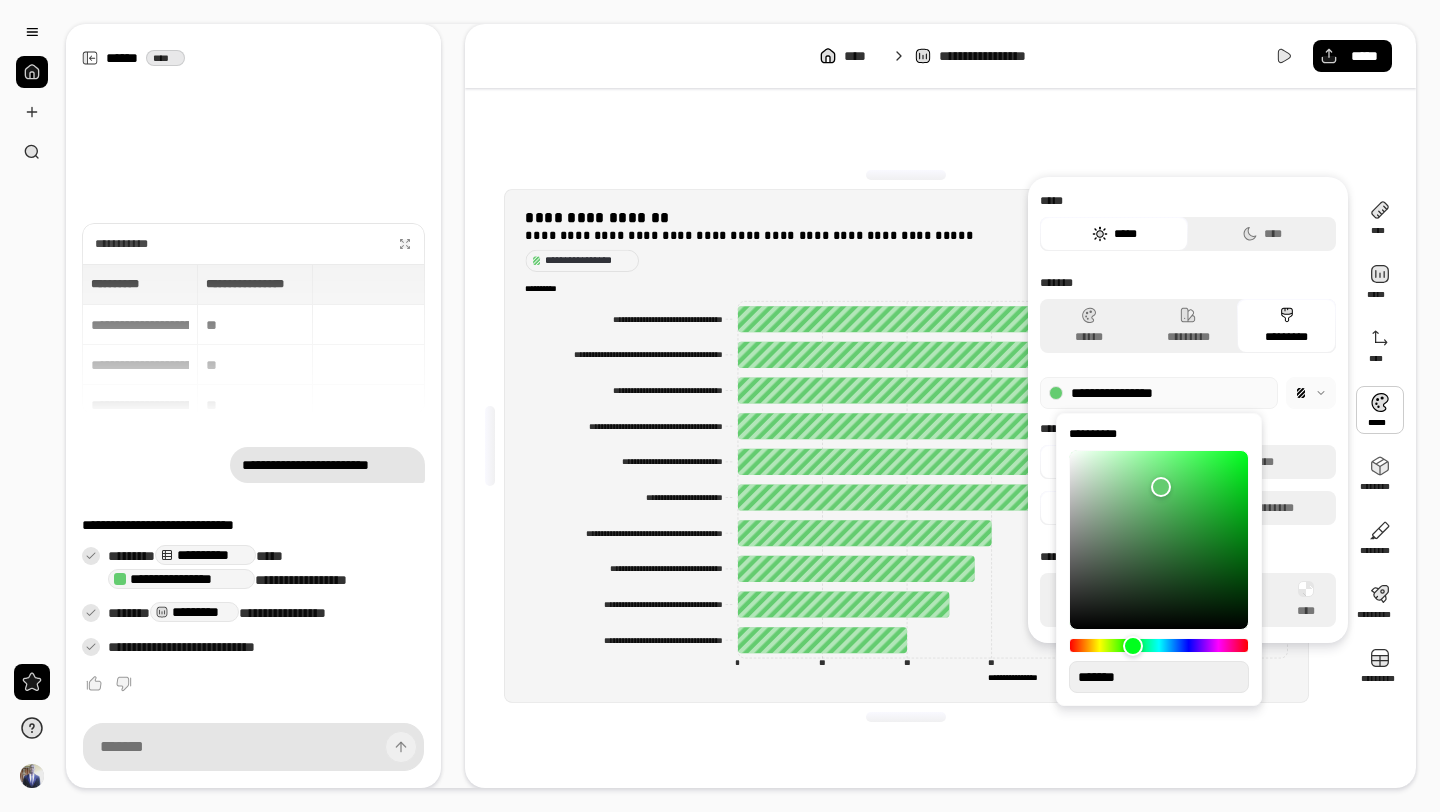 click at bounding box center [1161, 487] 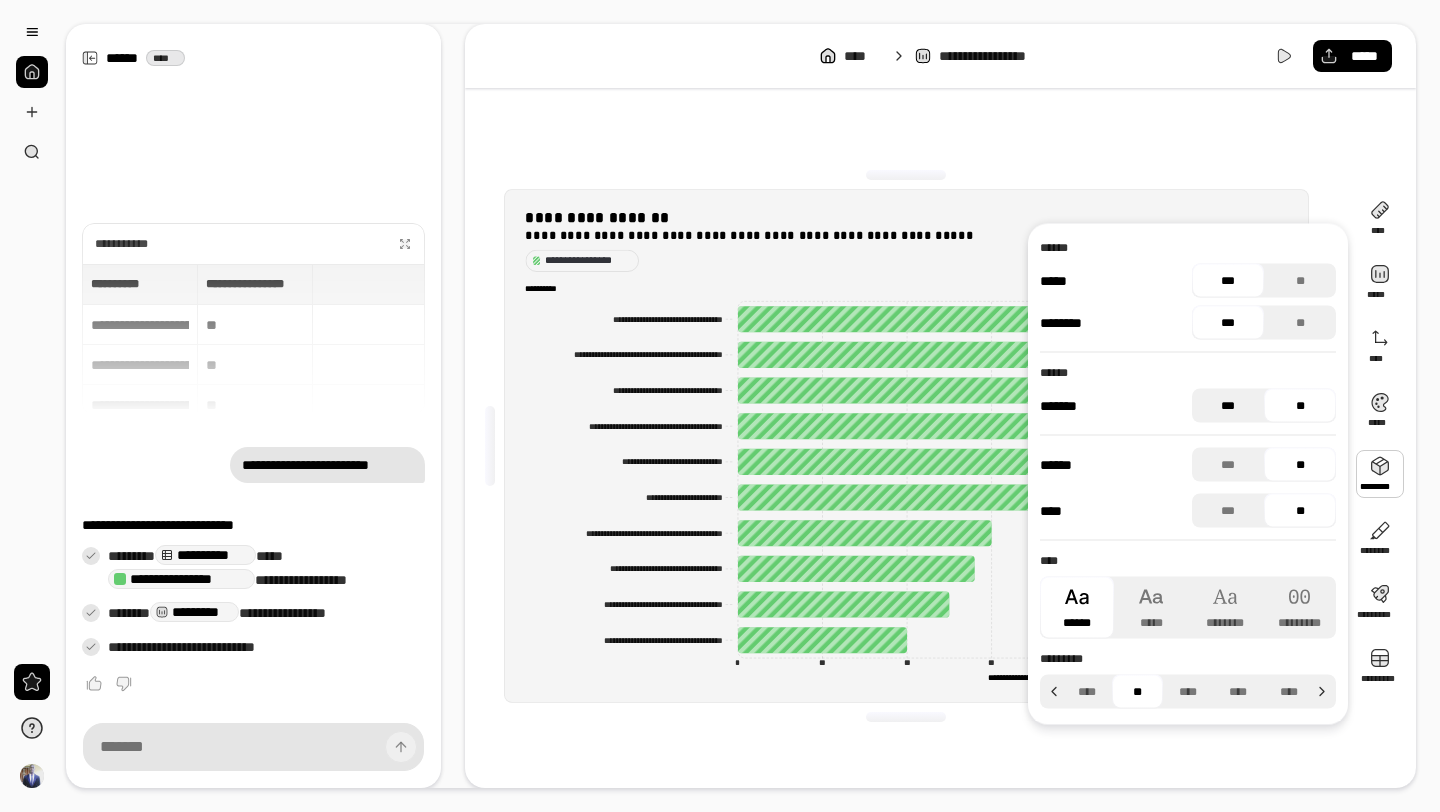 click on "***" at bounding box center [1228, 406] 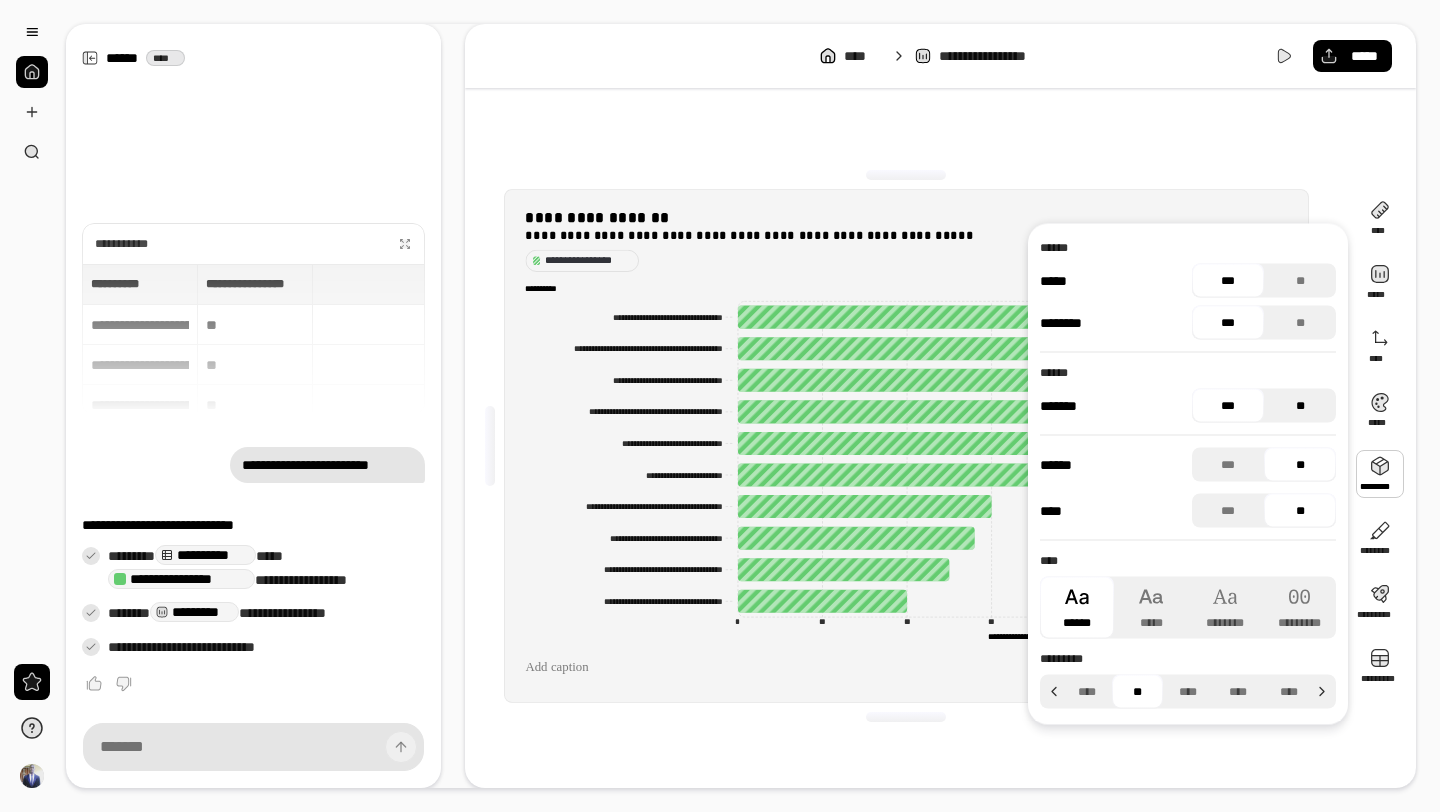 click on "**" at bounding box center (1300, 406) 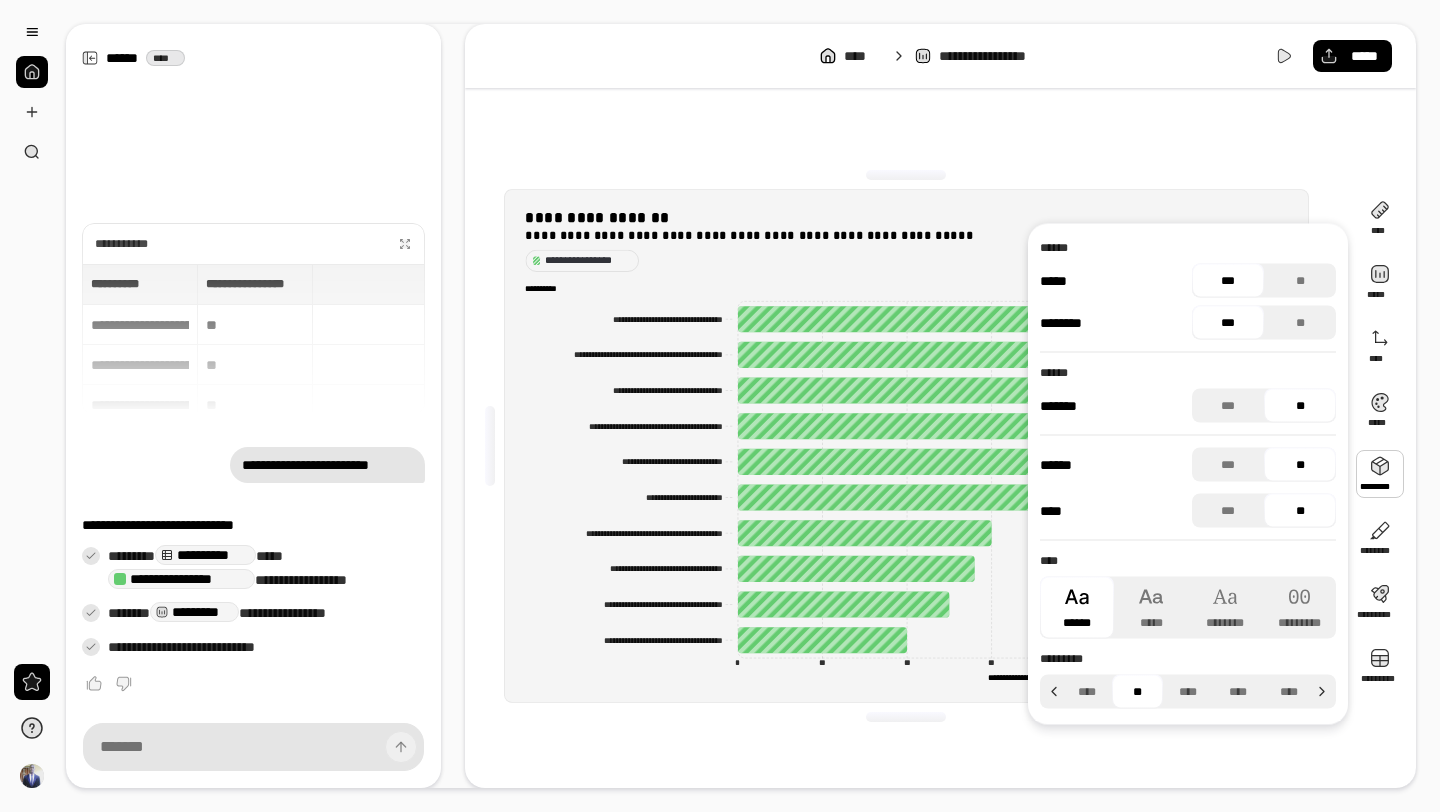 click on "**" at bounding box center (1300, 406) 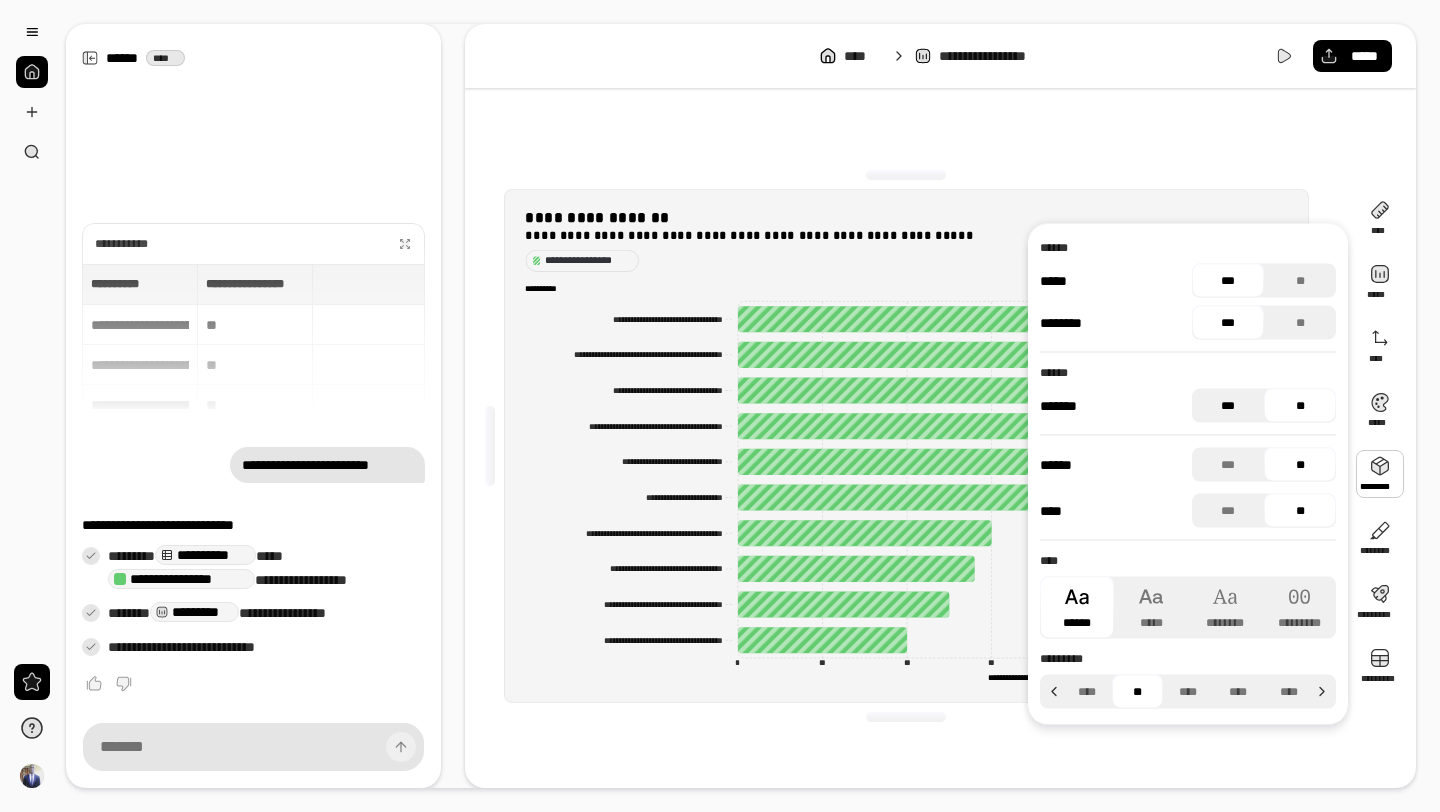 click on "***" at bounding box center [1228, 406] 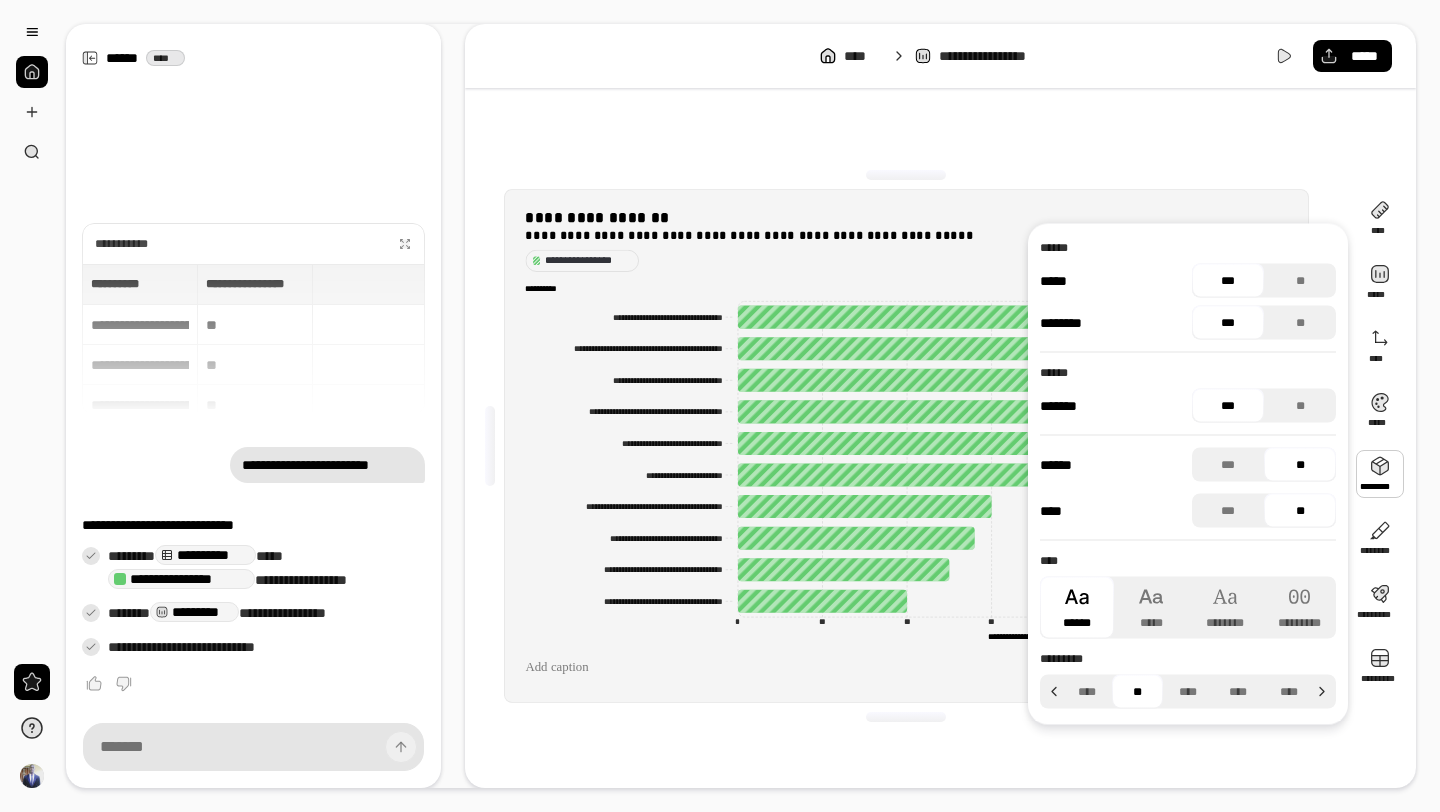 click on "***" at bounding box center [1228, 406] 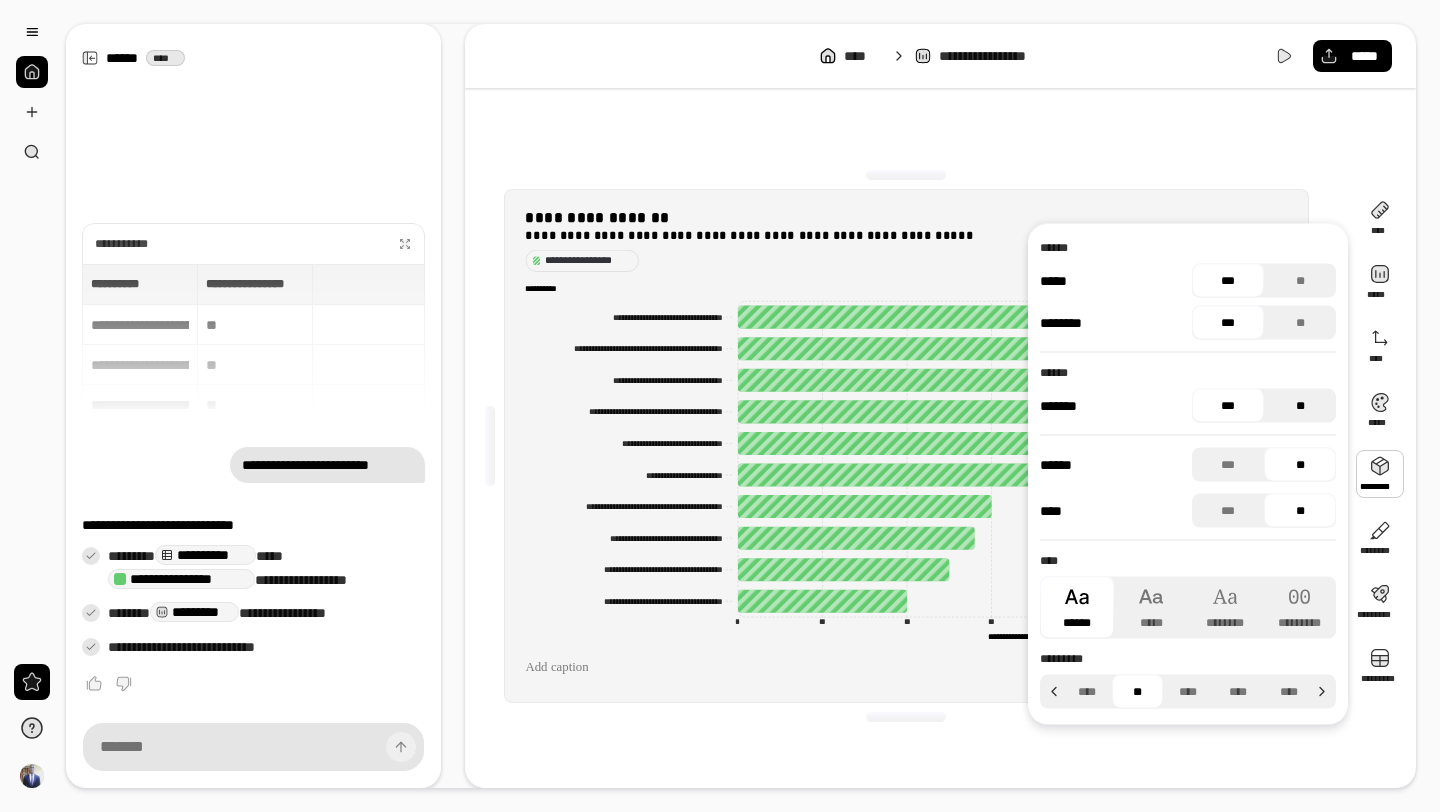 click on "**" at bounding box center (1300, 406) 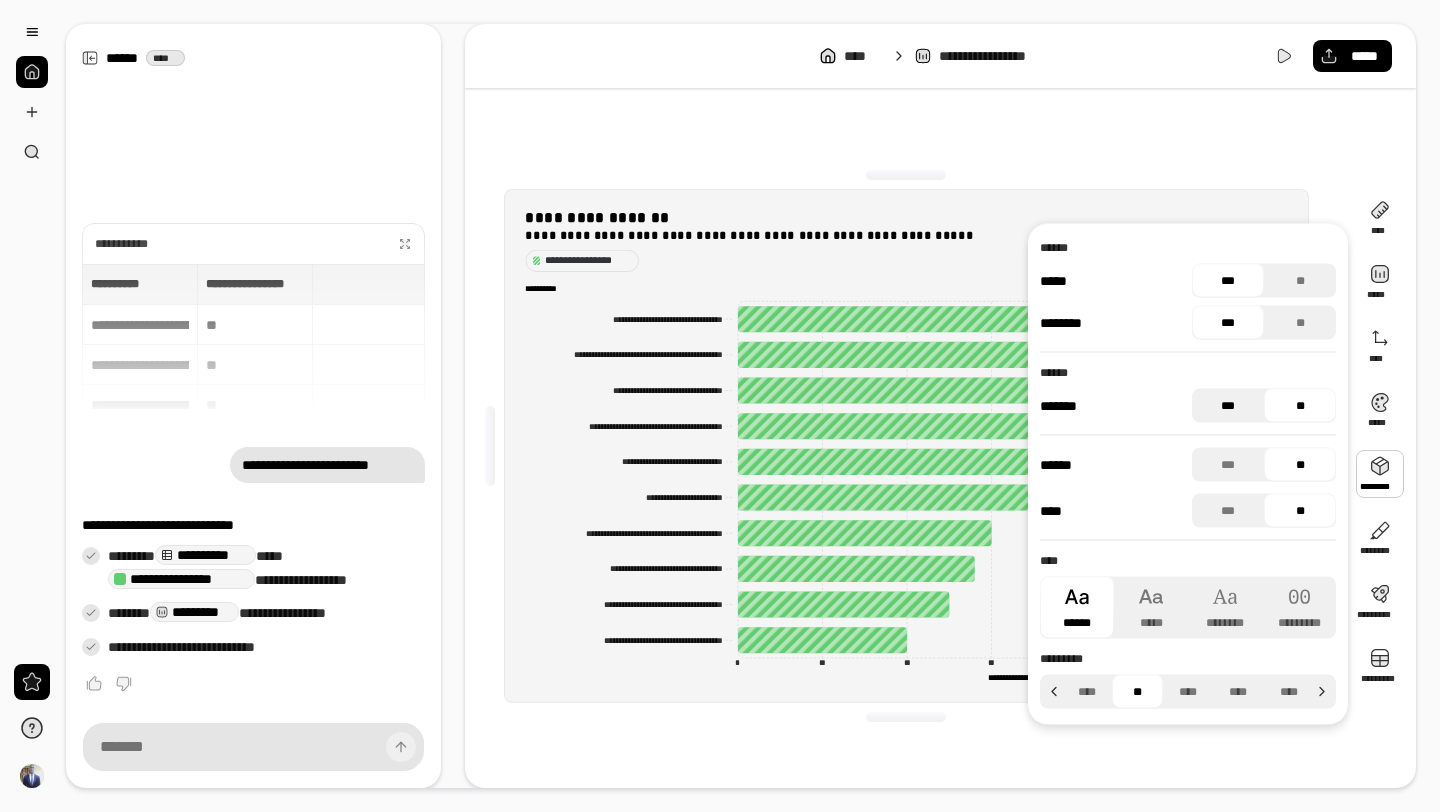 click on "***" at bounding box center (1228, 406) 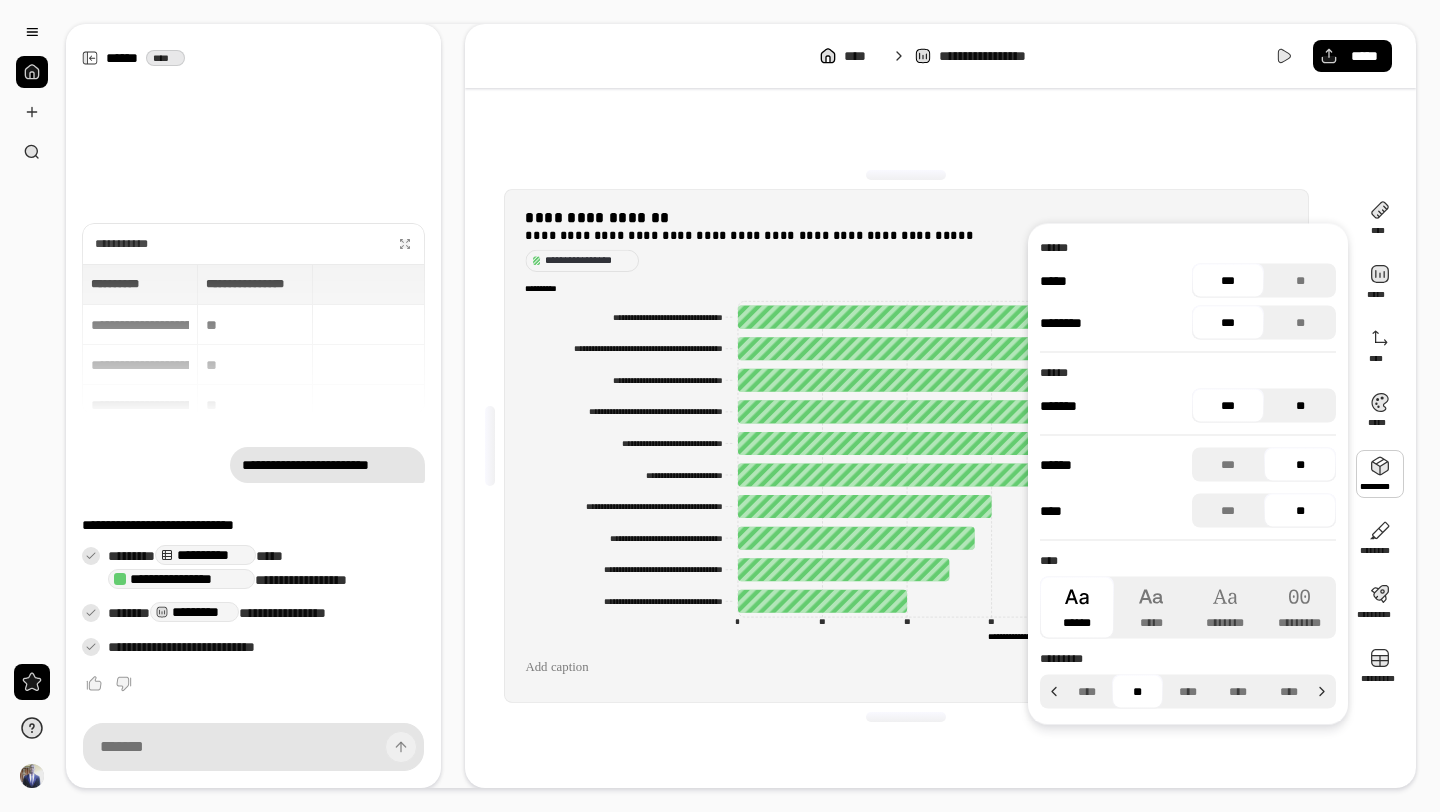click on "**" at bounding box center (1300, 406) 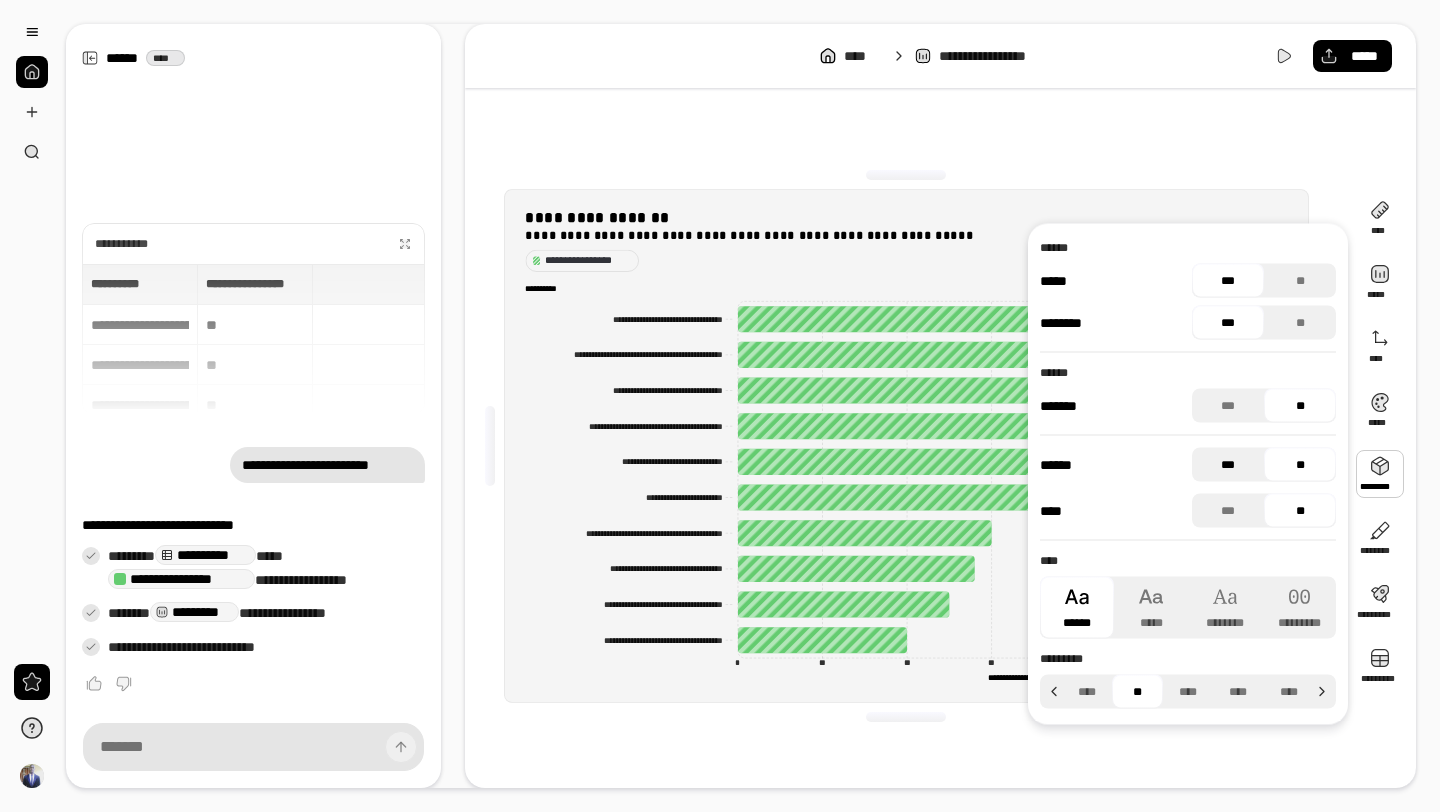 click on "***" at bounding box center [1228, 465] 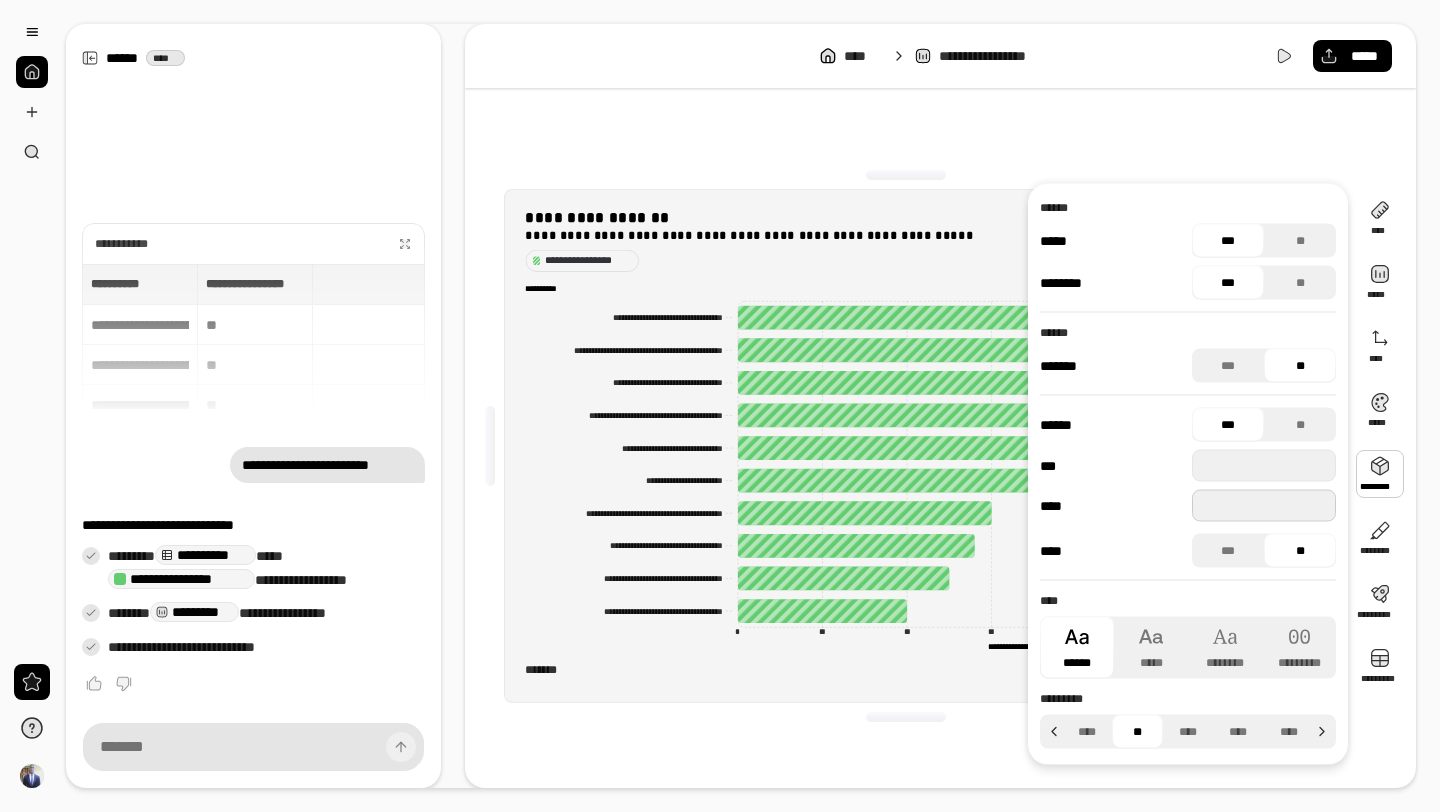 click at bounding box center (1264, 506) 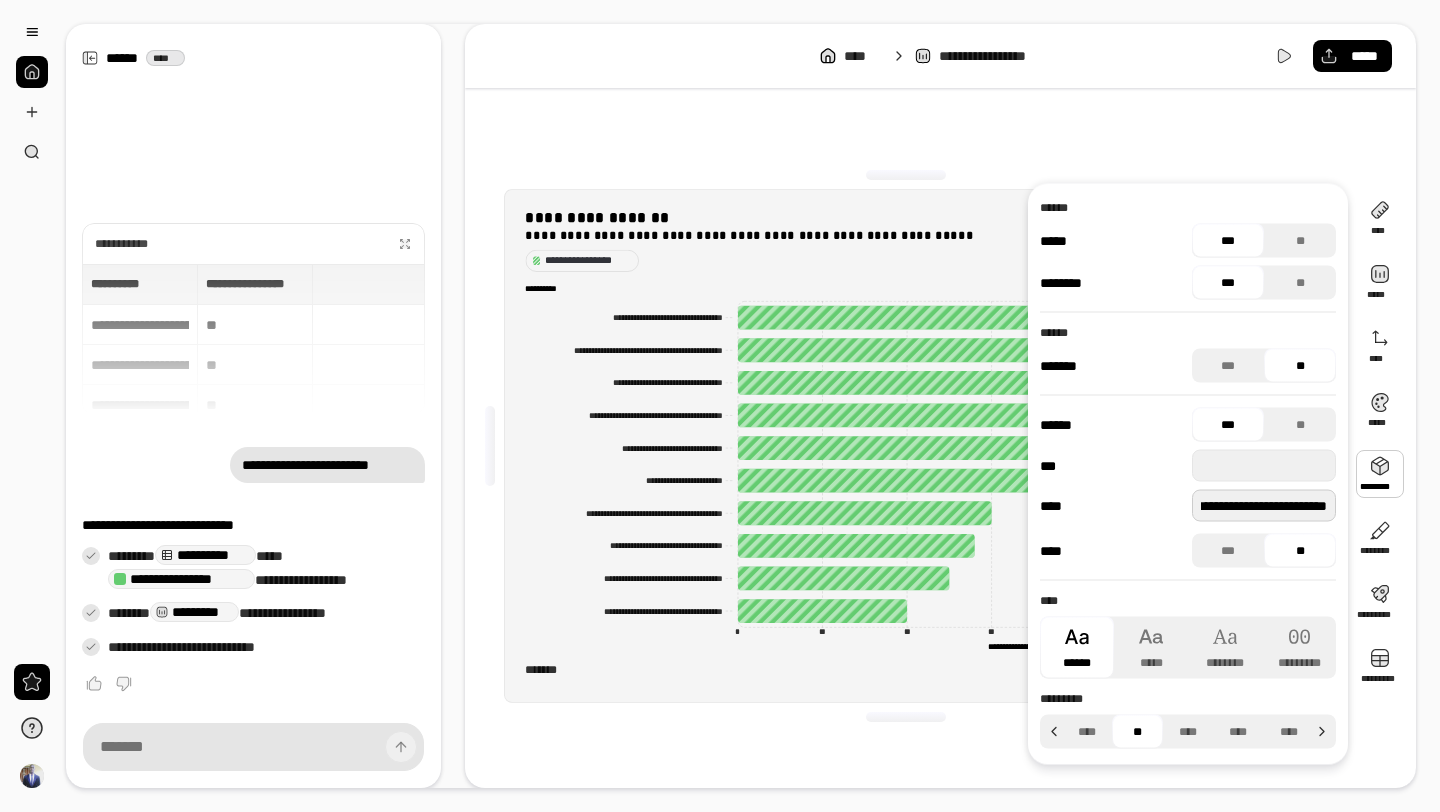 scroll, scrollTop: 0, scrollLeft: 56, axis: horizontal 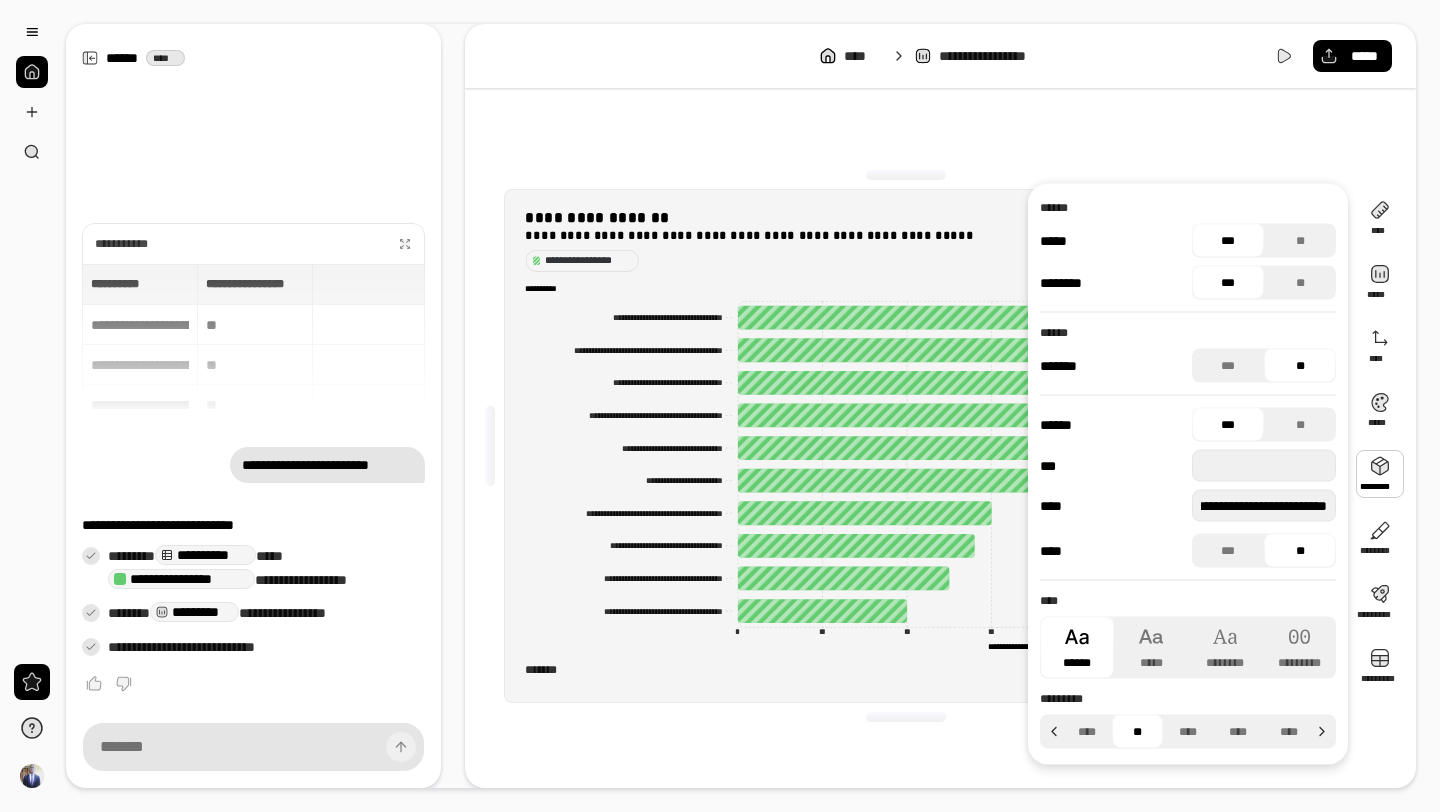 click on "[REDACTED]" at bounding box center [1188, 465] 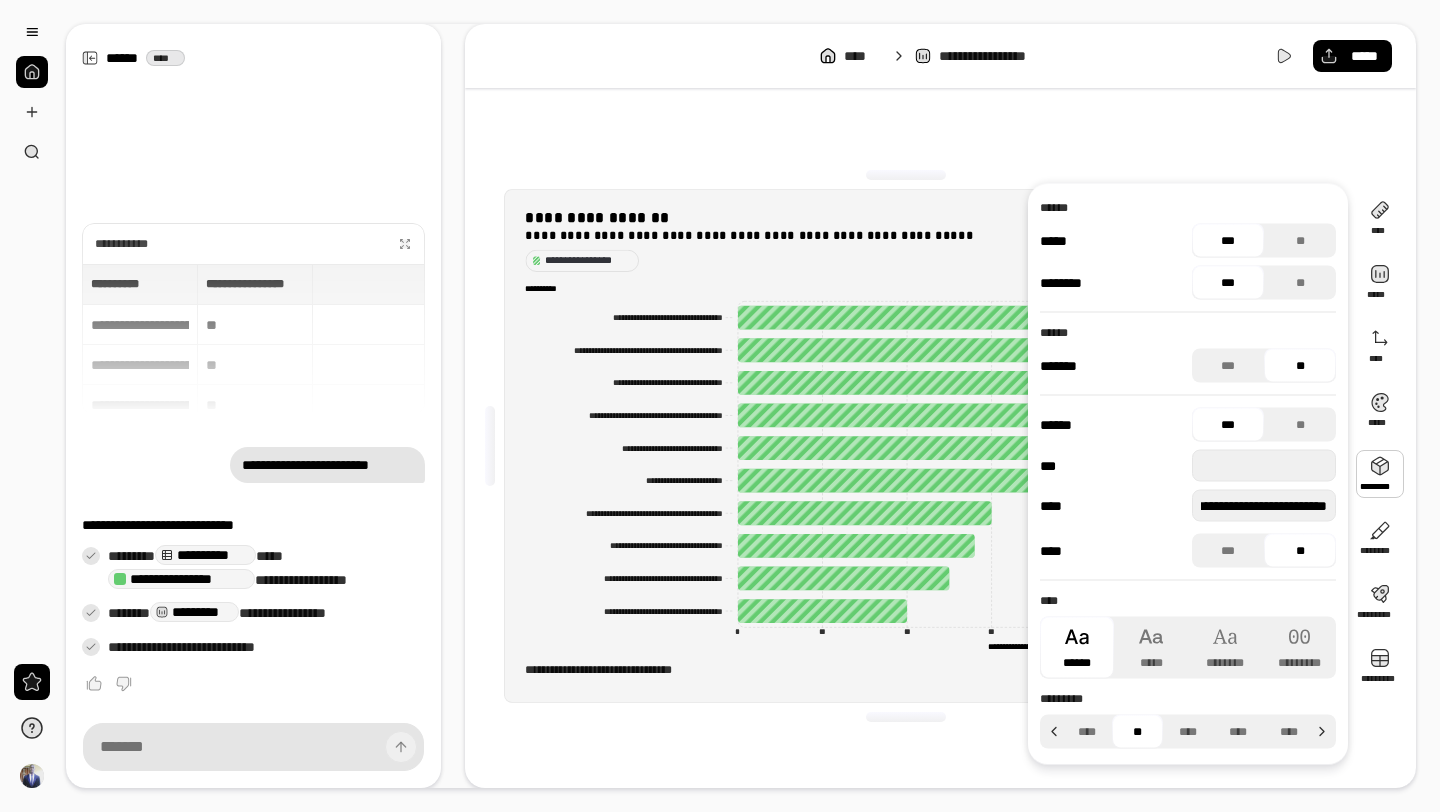 scroll, scrollTop: 0, scrollLeft: 0, axis: both 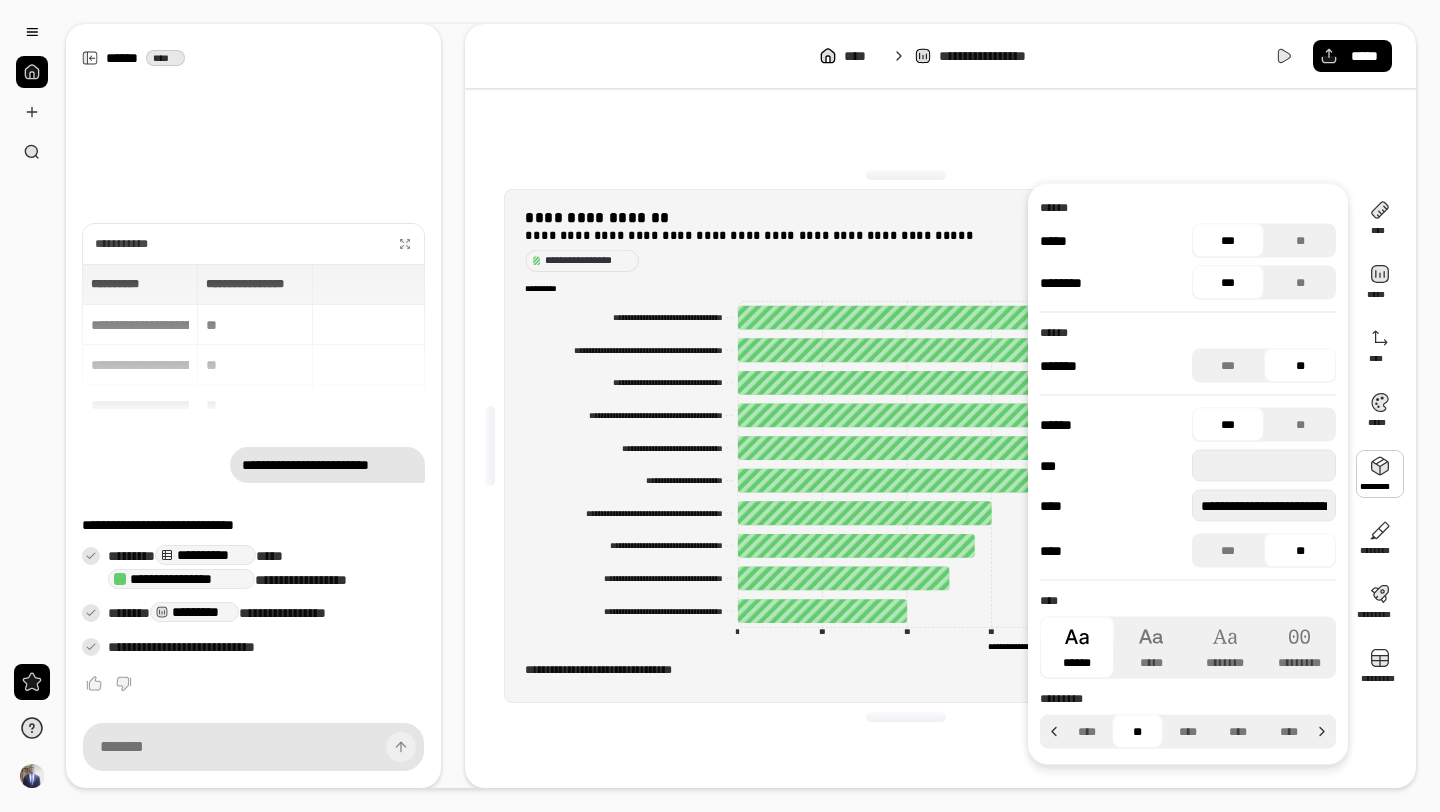 click on "[REDACTED]" at bounding box center (906, 446) 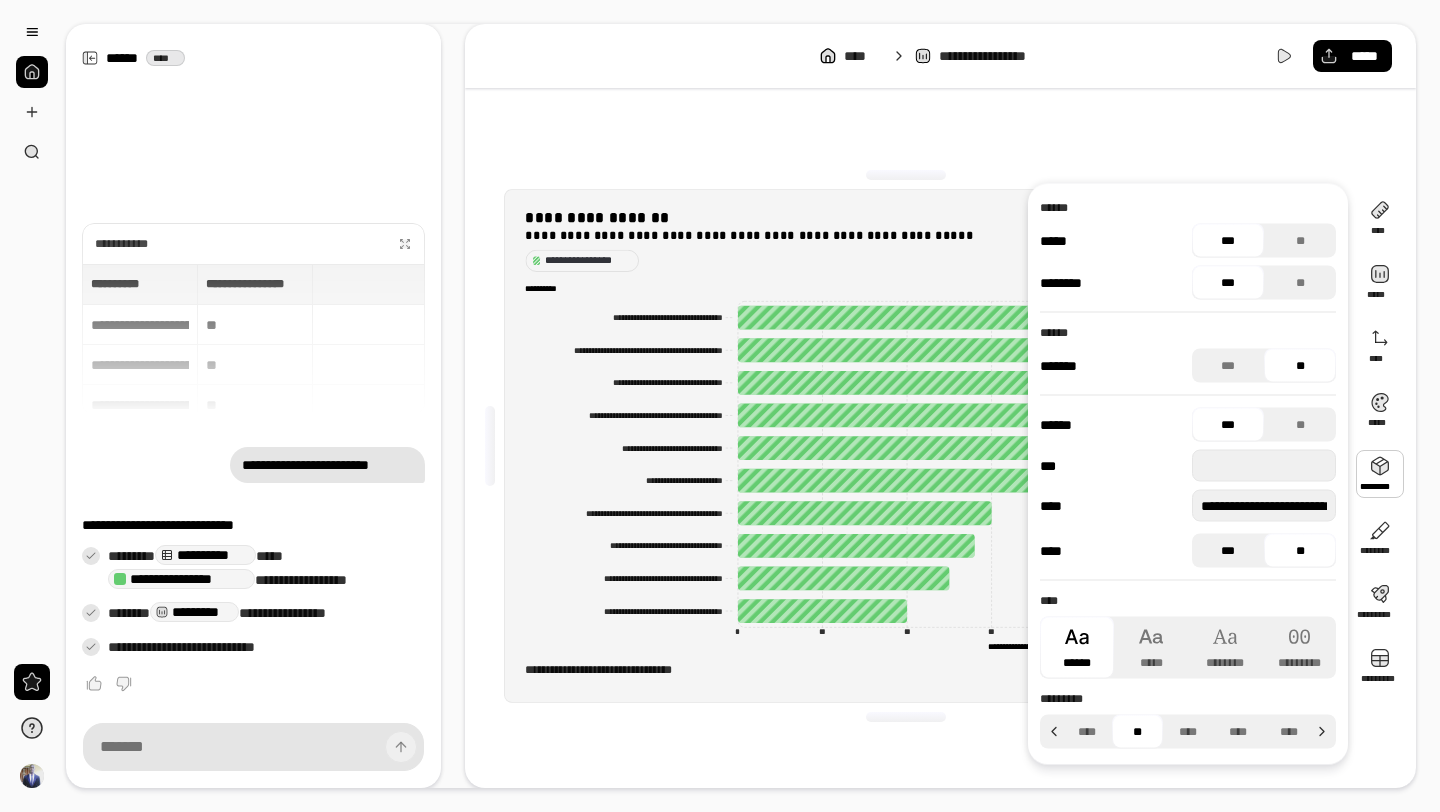 click on "***" at bounding box center [1228, 551] 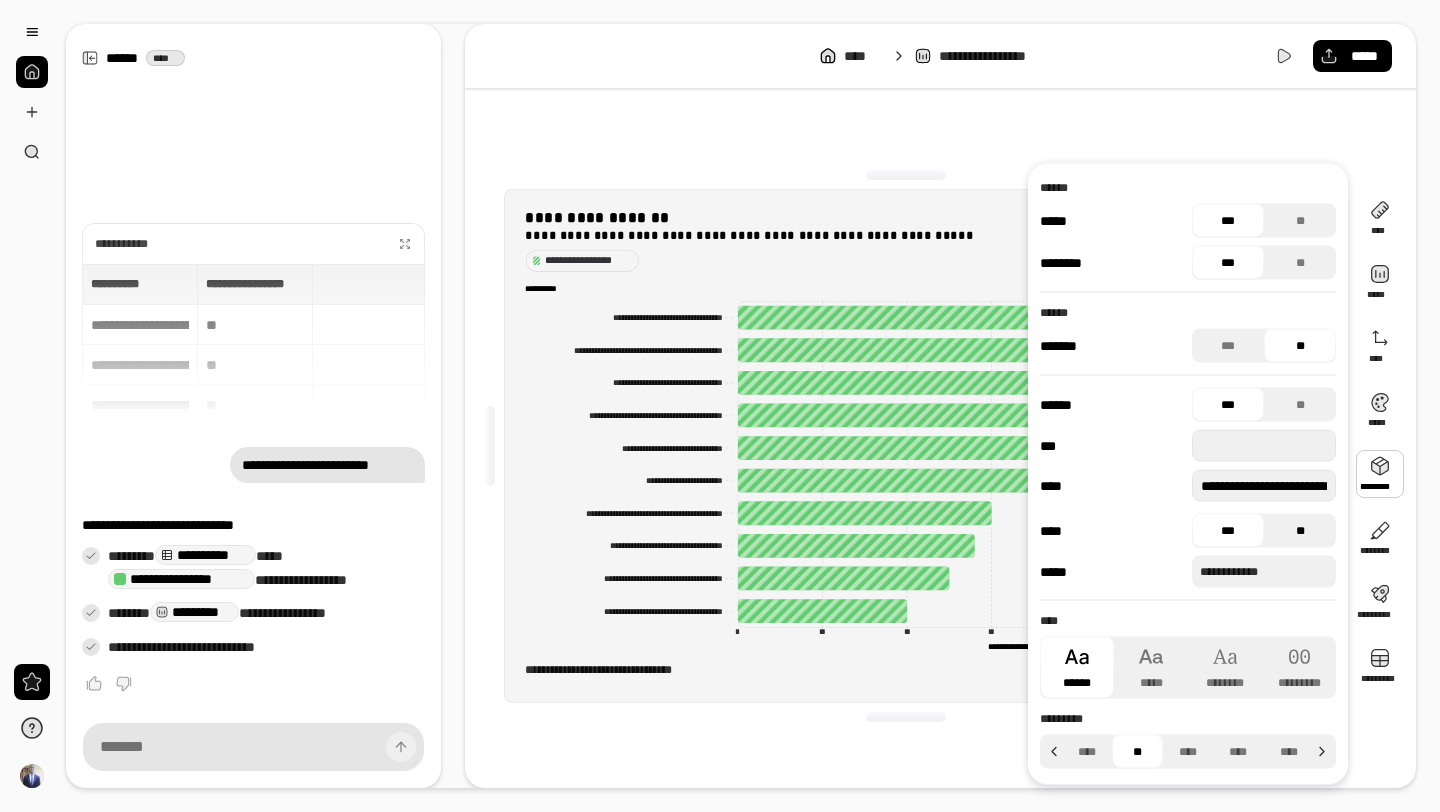 click on "**" at bounding box center [1300, 531] 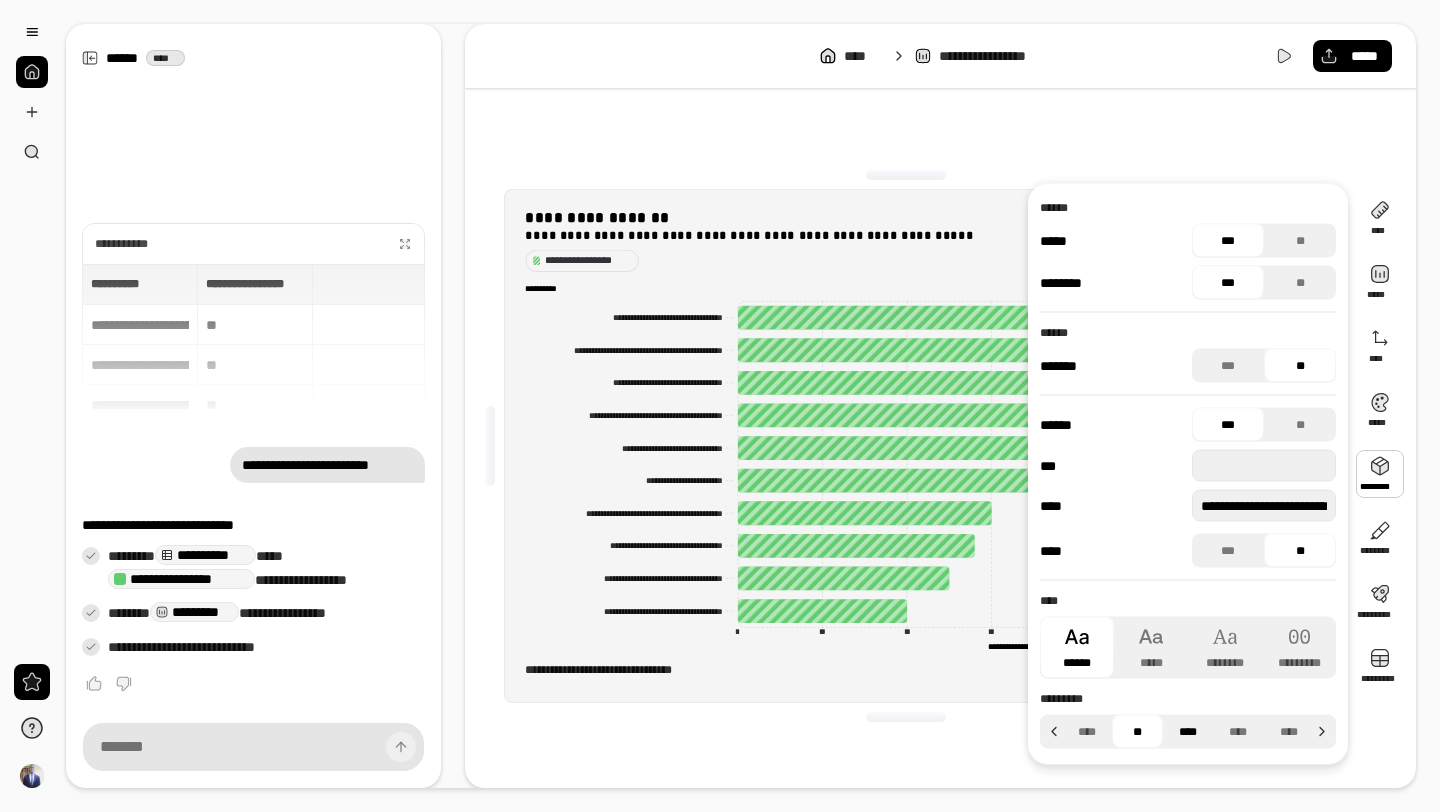 click on "****" at bounding box center [1188, 732] 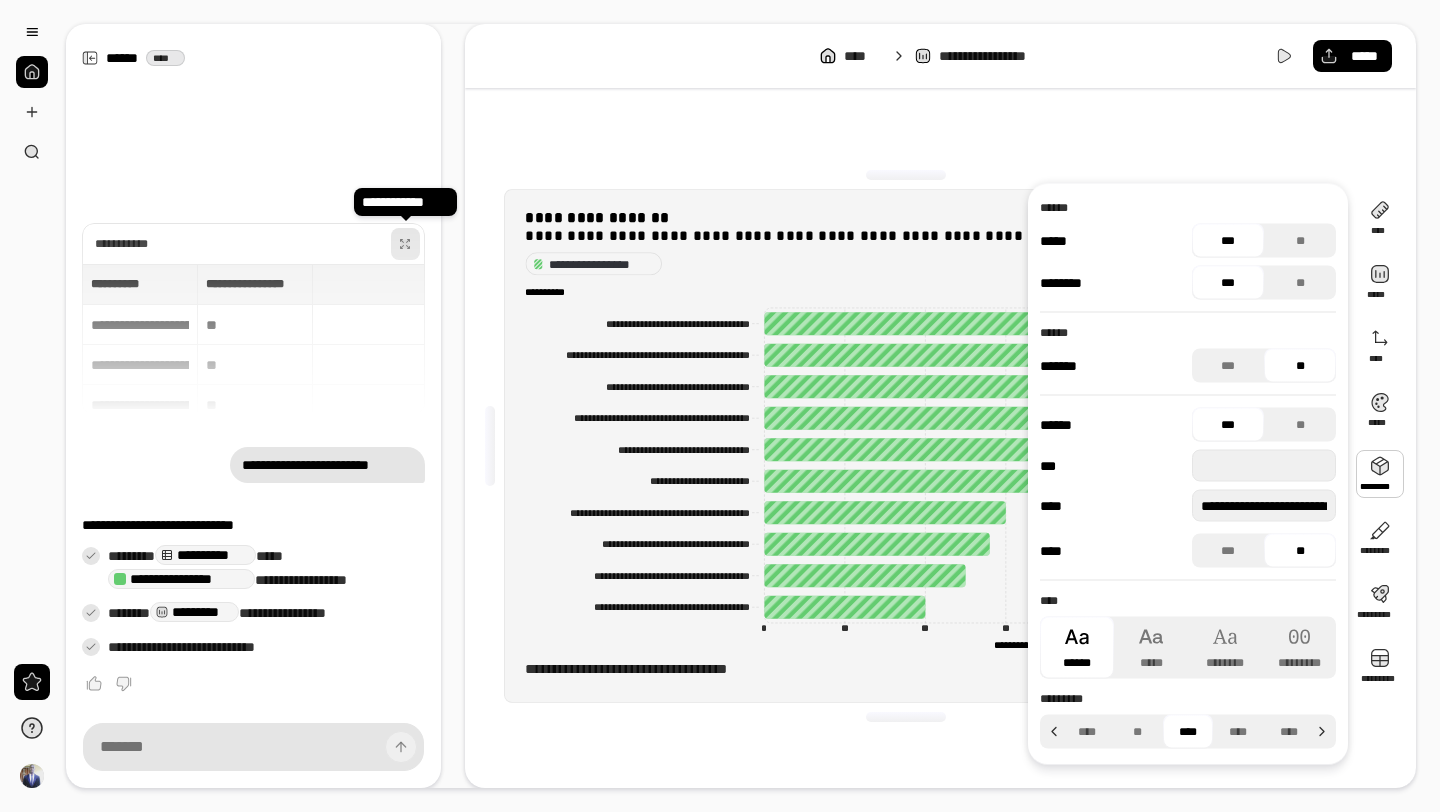 click 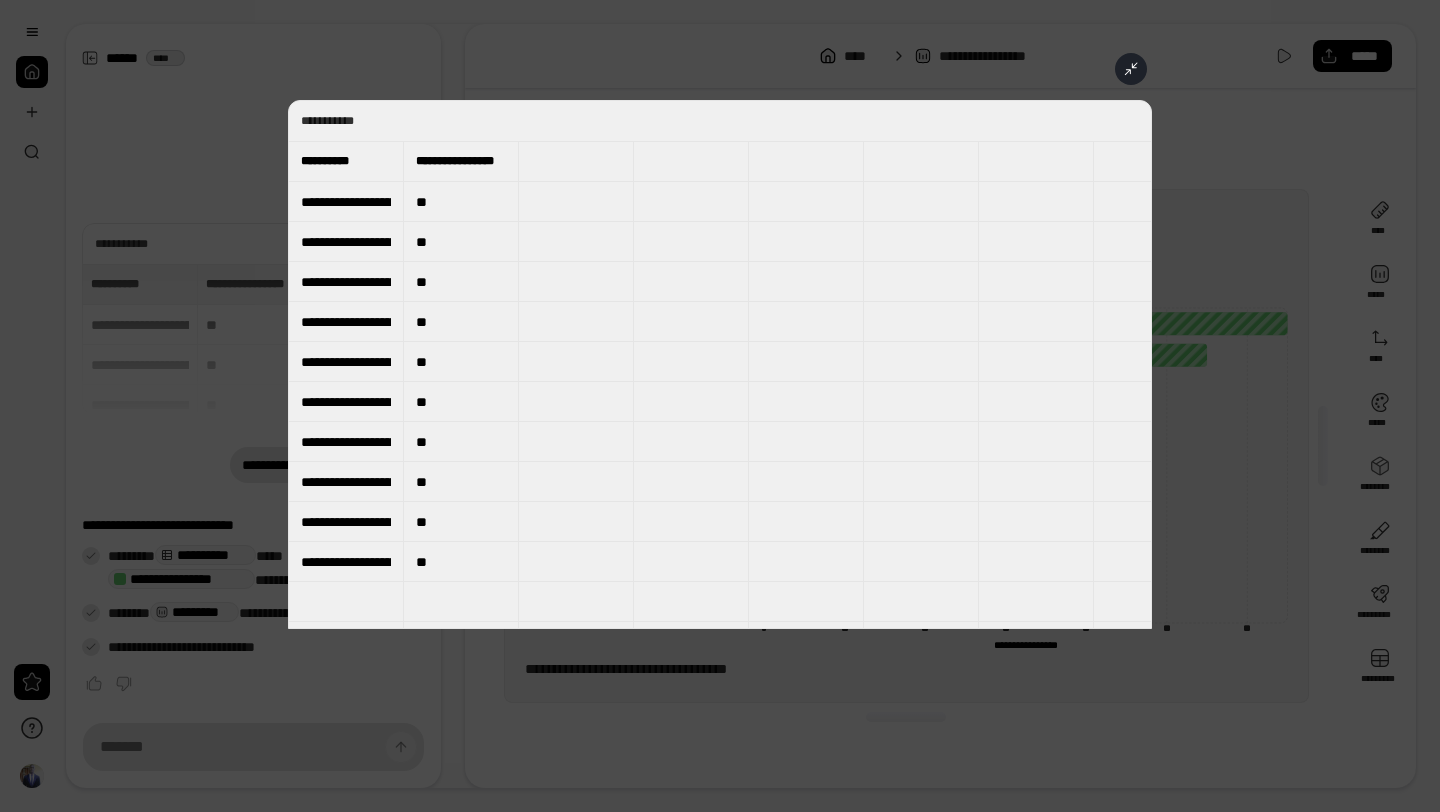 click on "**********" at bounding box center [346, 442] 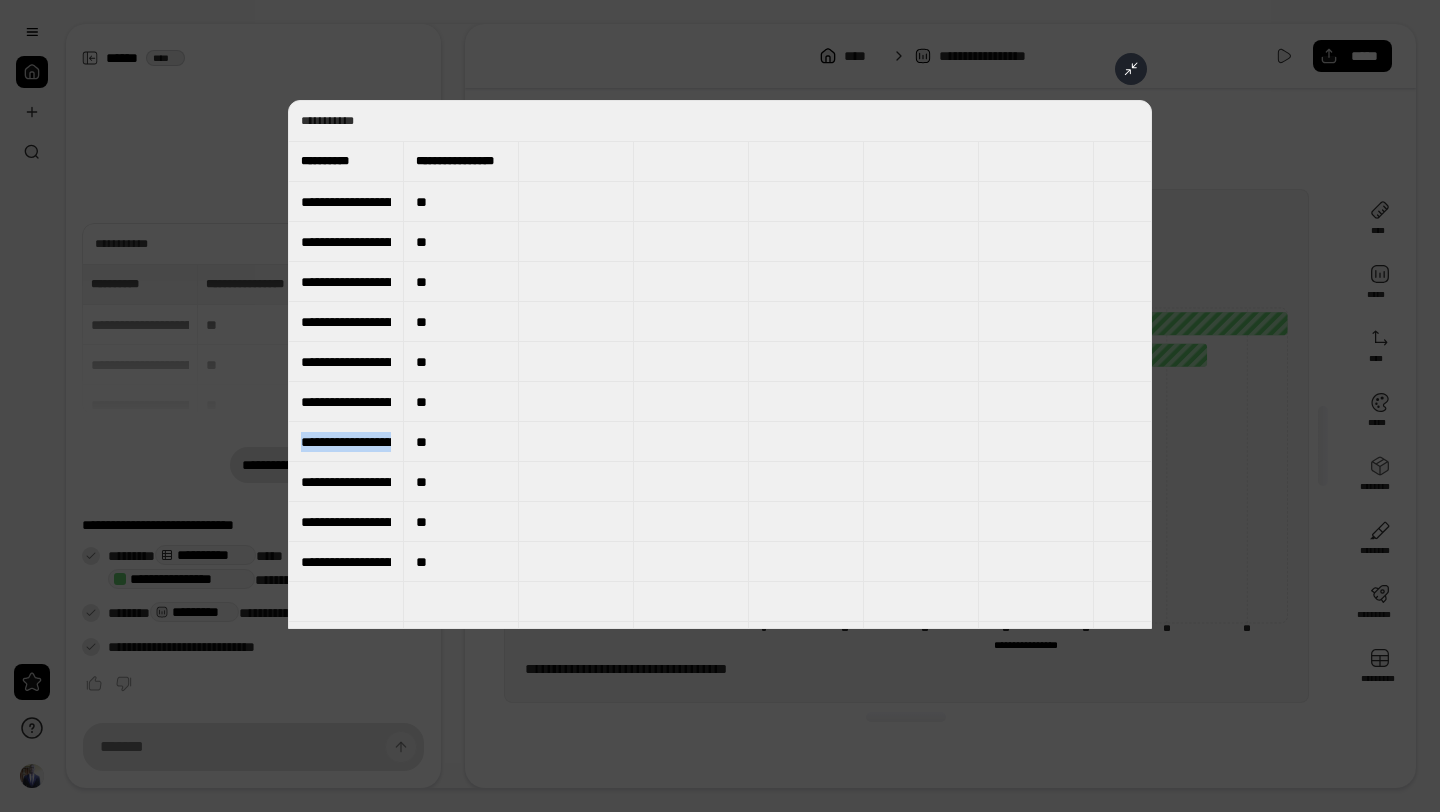 click on "**********" at bounding box center [346, 442] 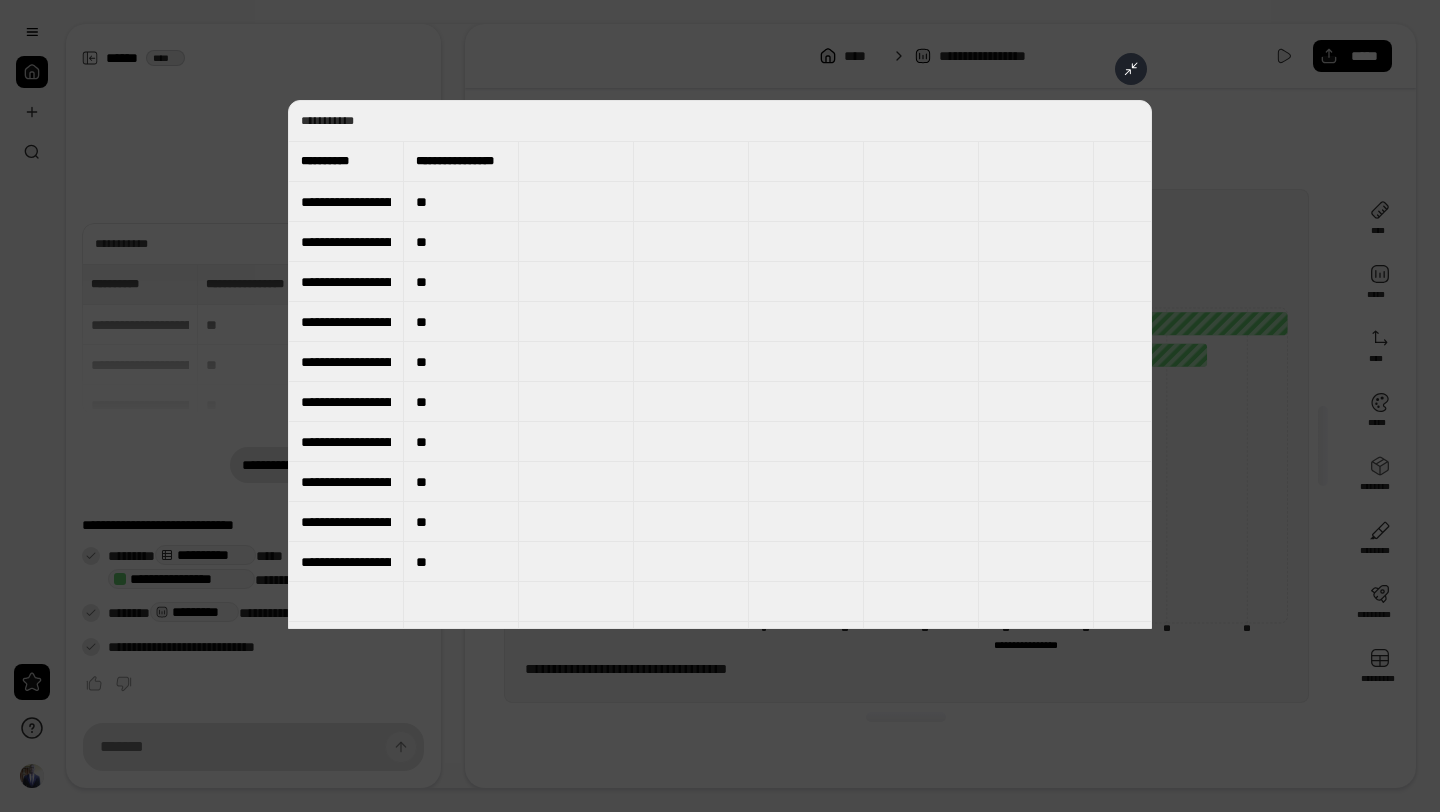 click on "**" at bounding box center [461, 322] 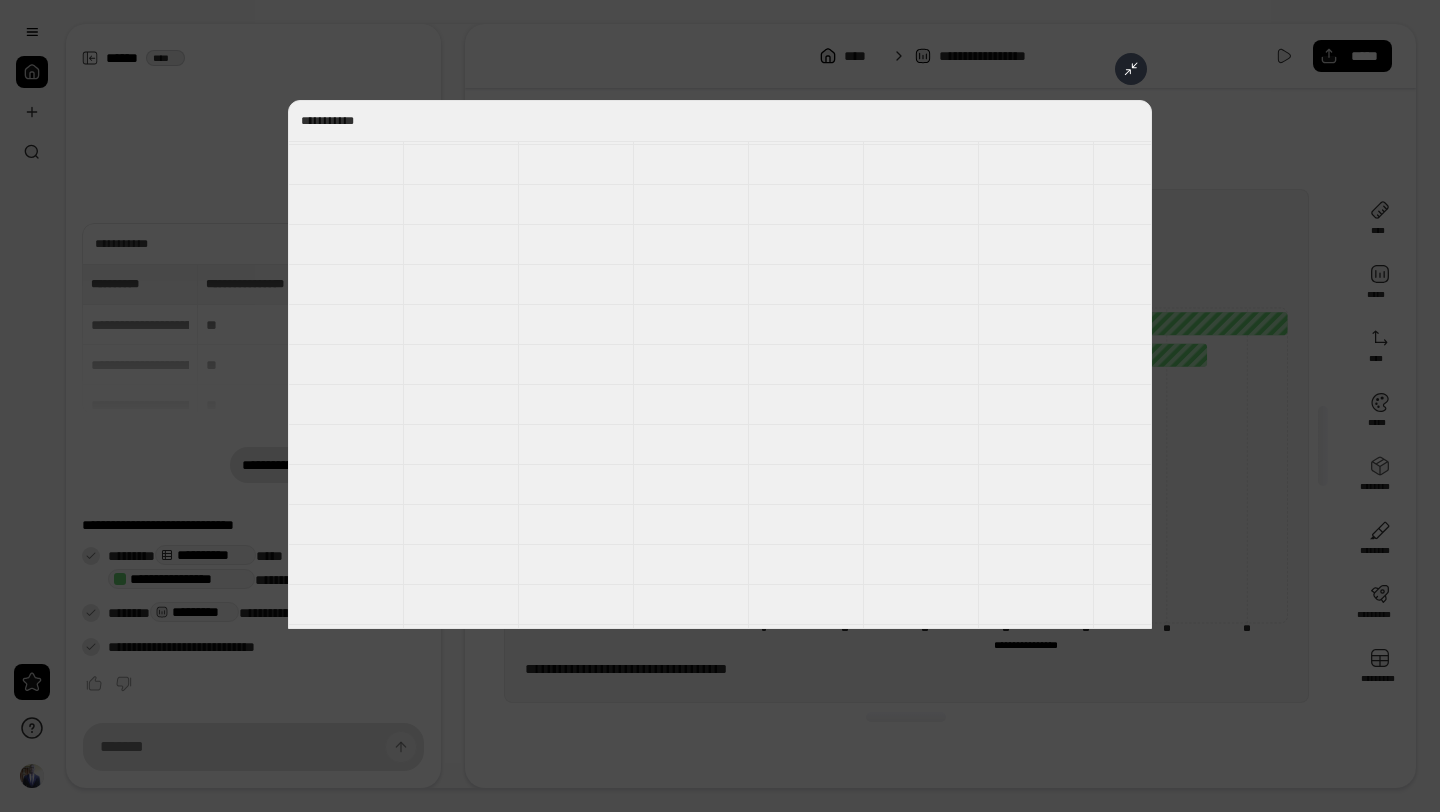 scroll, scrollTop: 39, scrollLeft: 0, axis: vertical 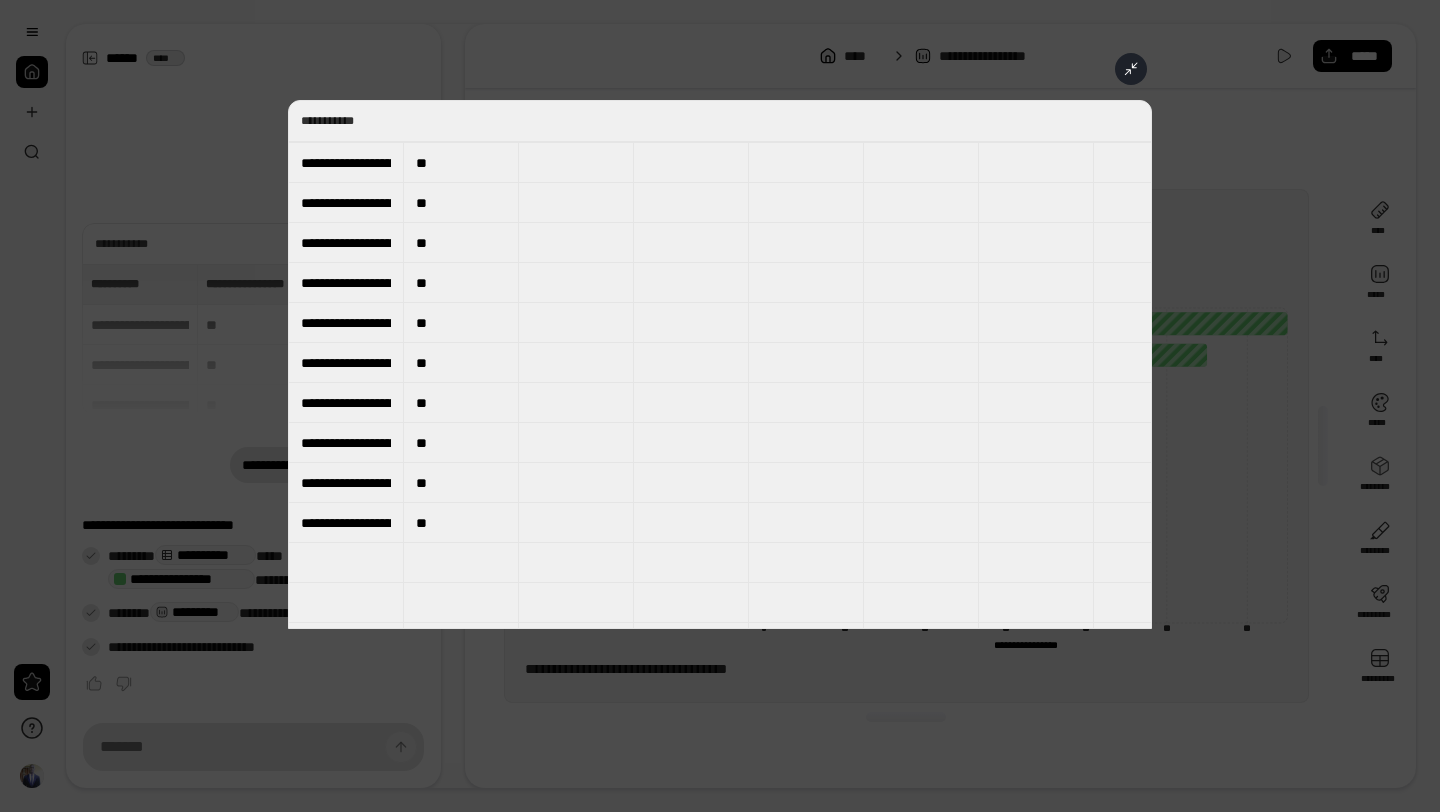 click at bounding box center (1131, 69) 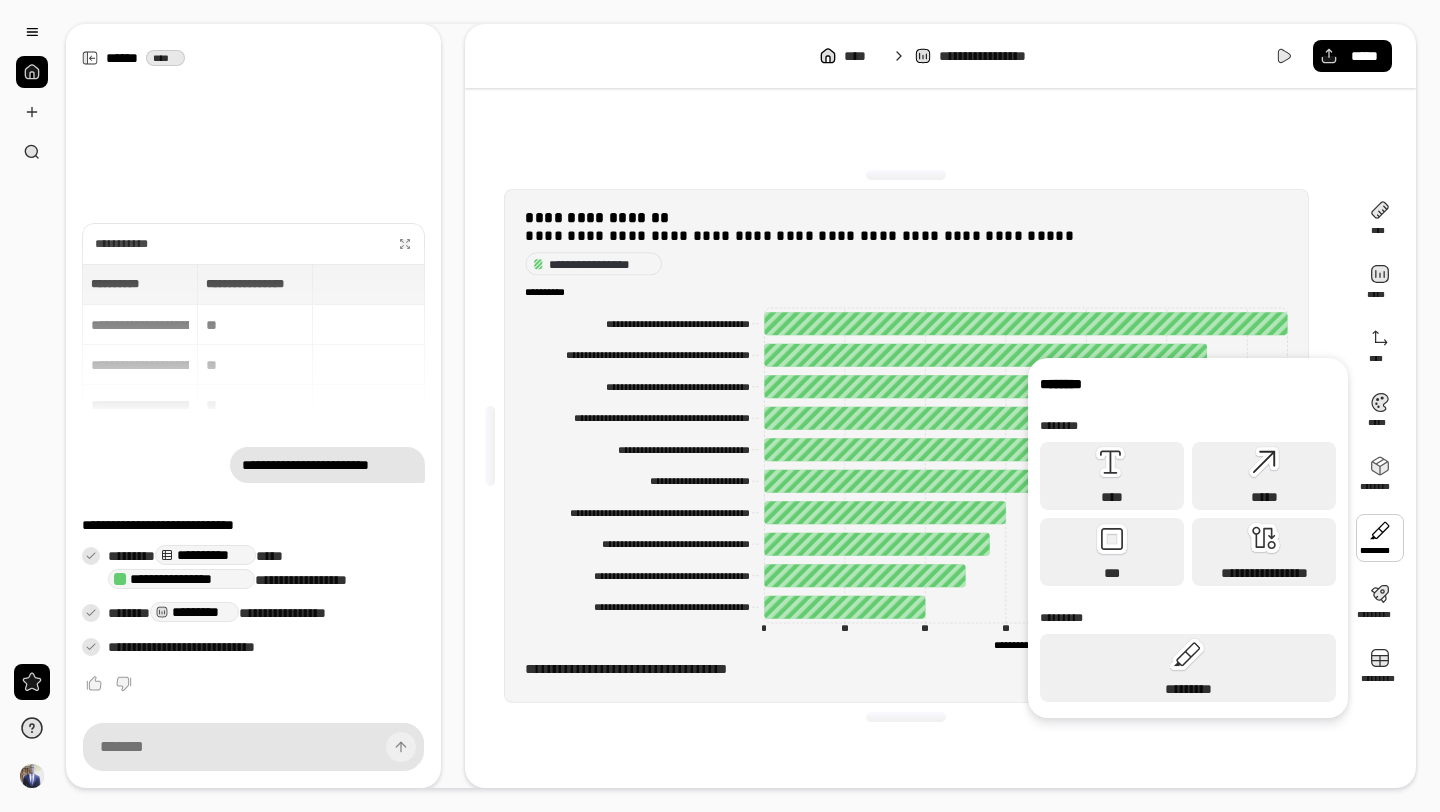 click on "**********" at bounding box center (906, 446) 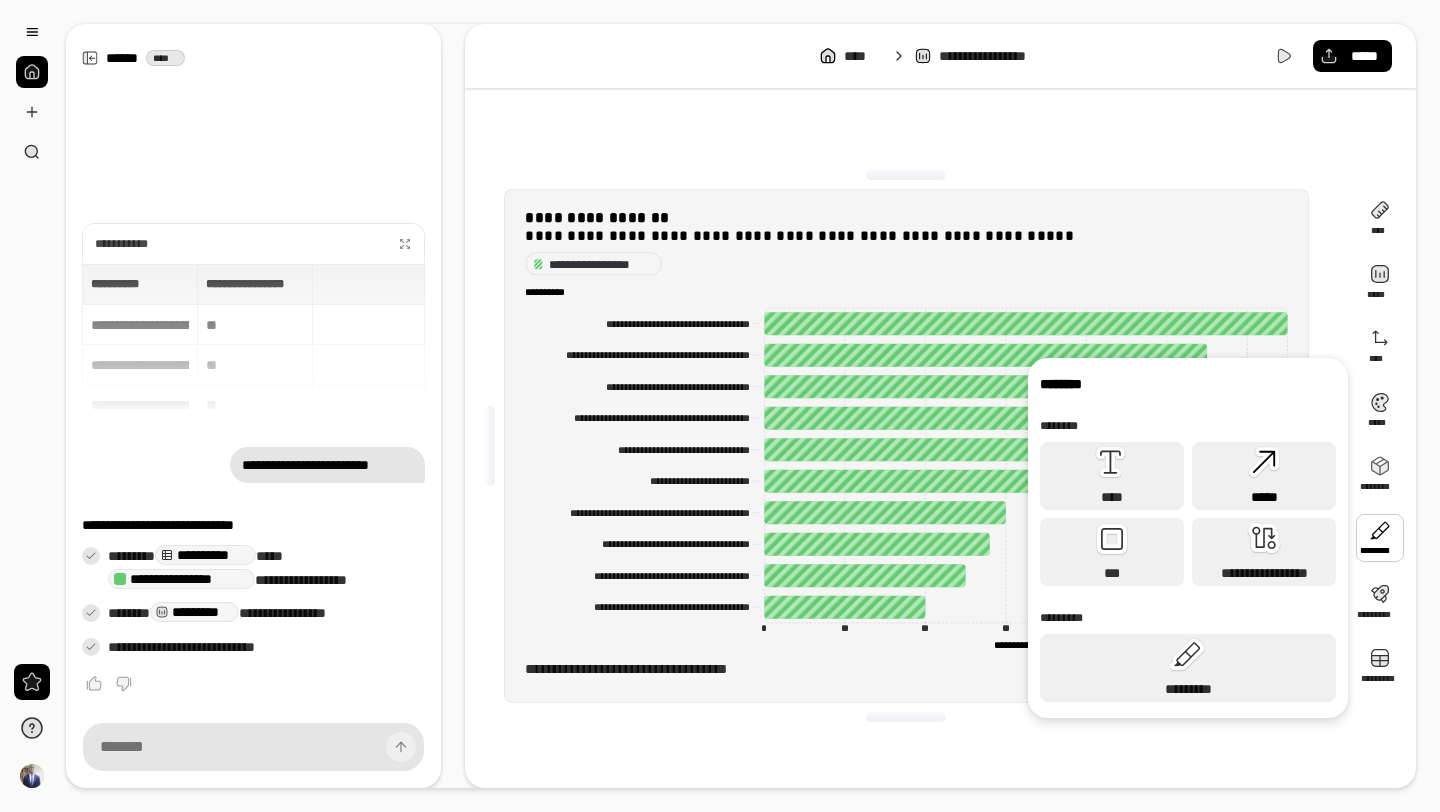 click 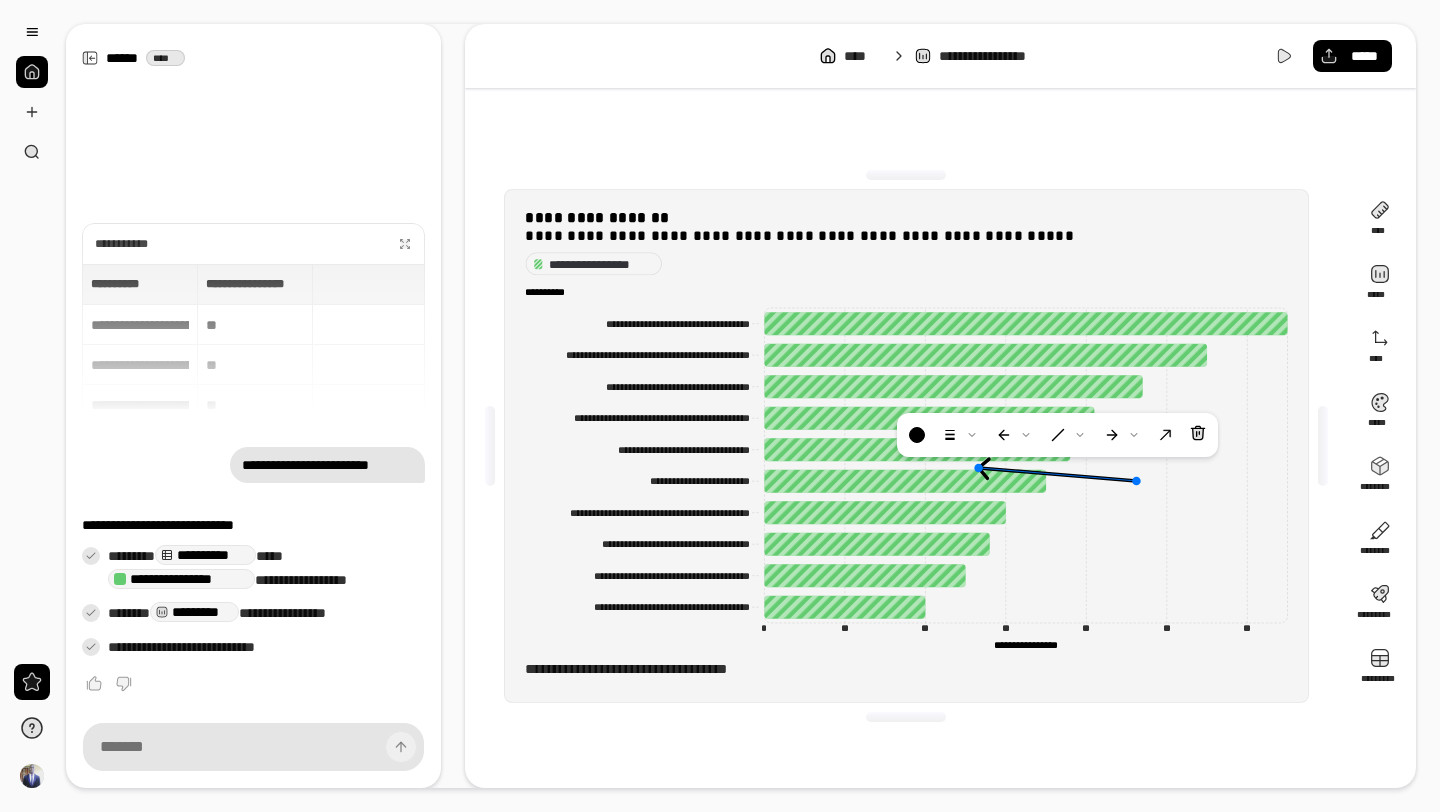 drag, startPoint x: 1073, startPoint y: 459, endPoint x: 1136, endPoint y: 477, distance: 65.52099 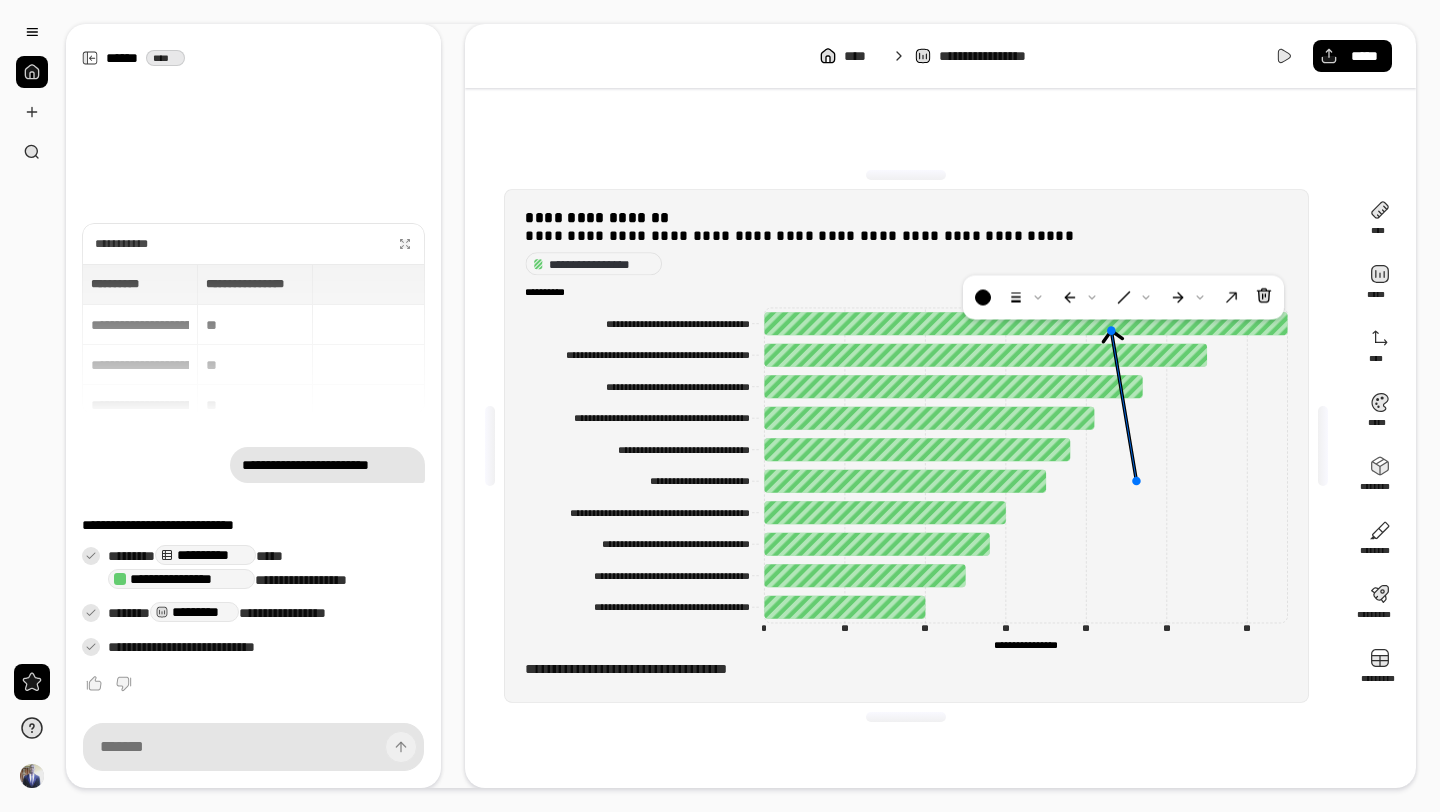 drag, startPoint x: 978, startPoint y: 468, endPoint x: 1111, endPoint y: 331, distance: 190.93977 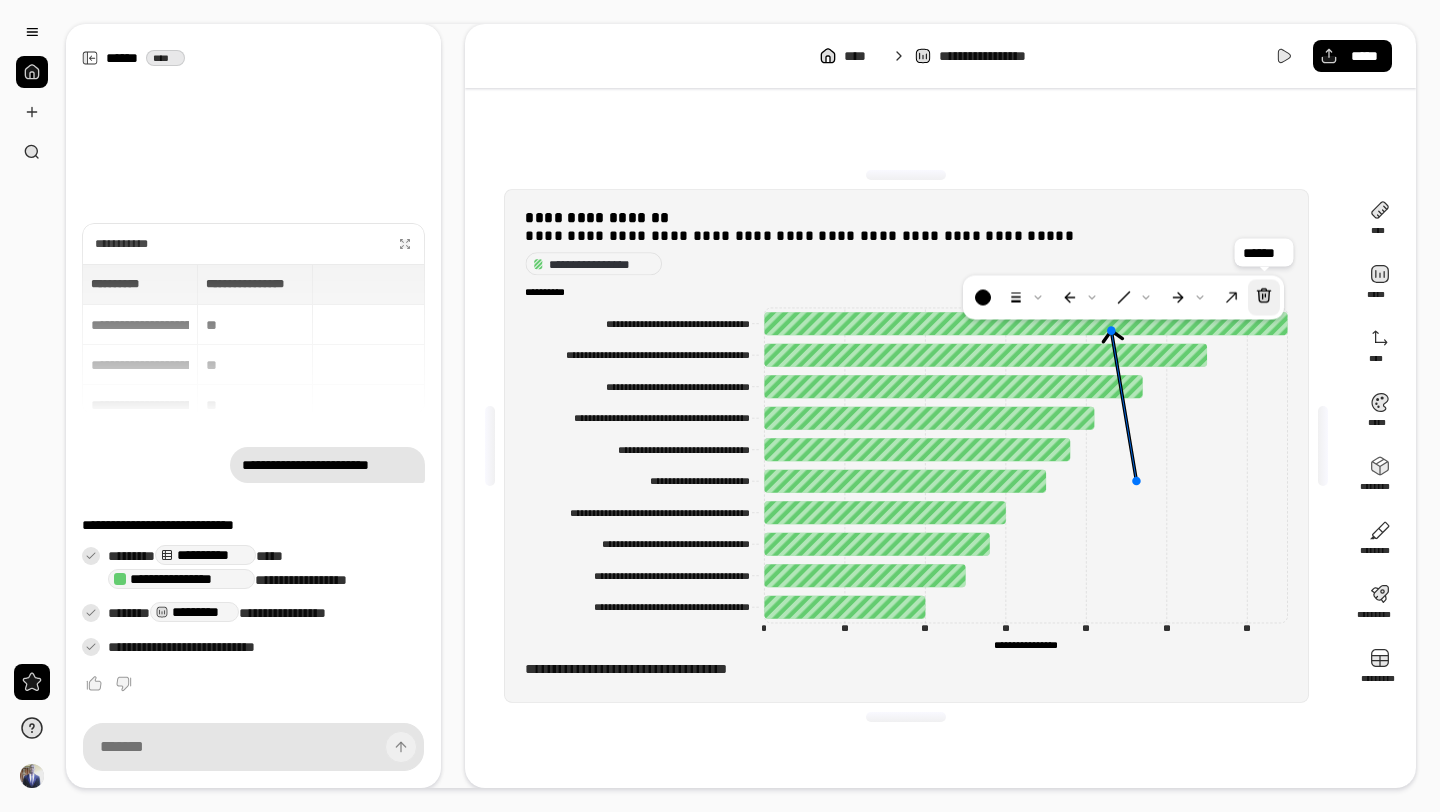 click 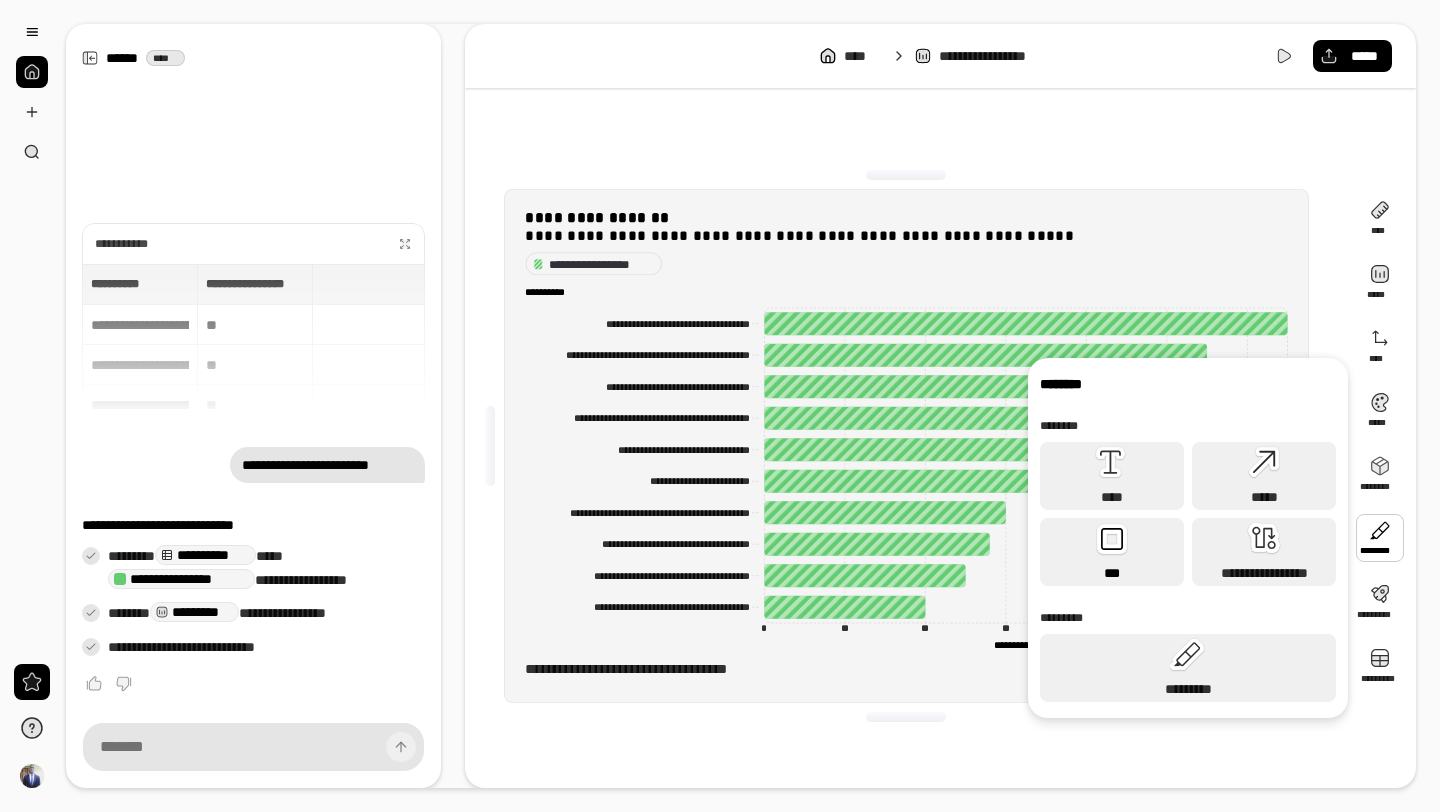 click 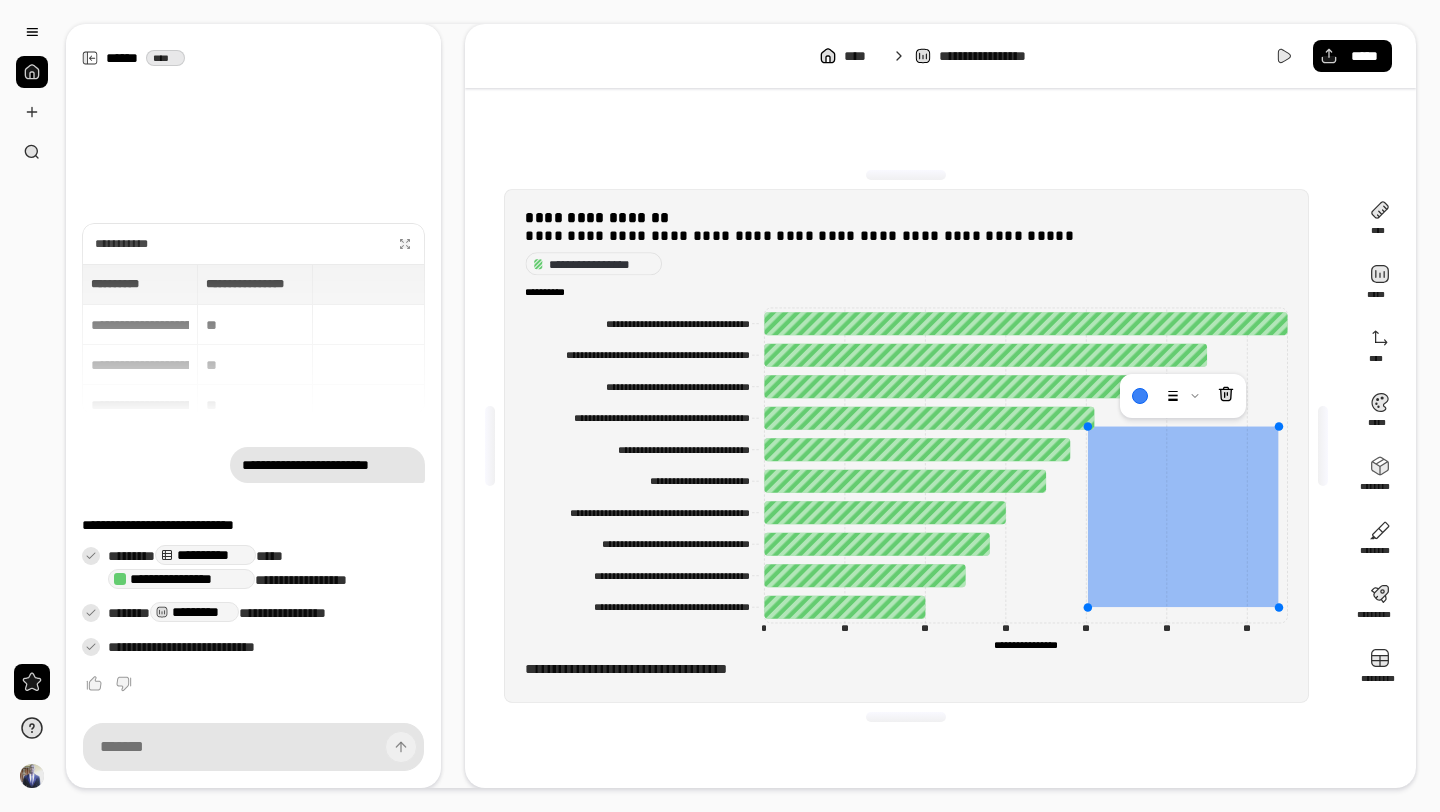 click on "**********" at bounding box center [906, 446] 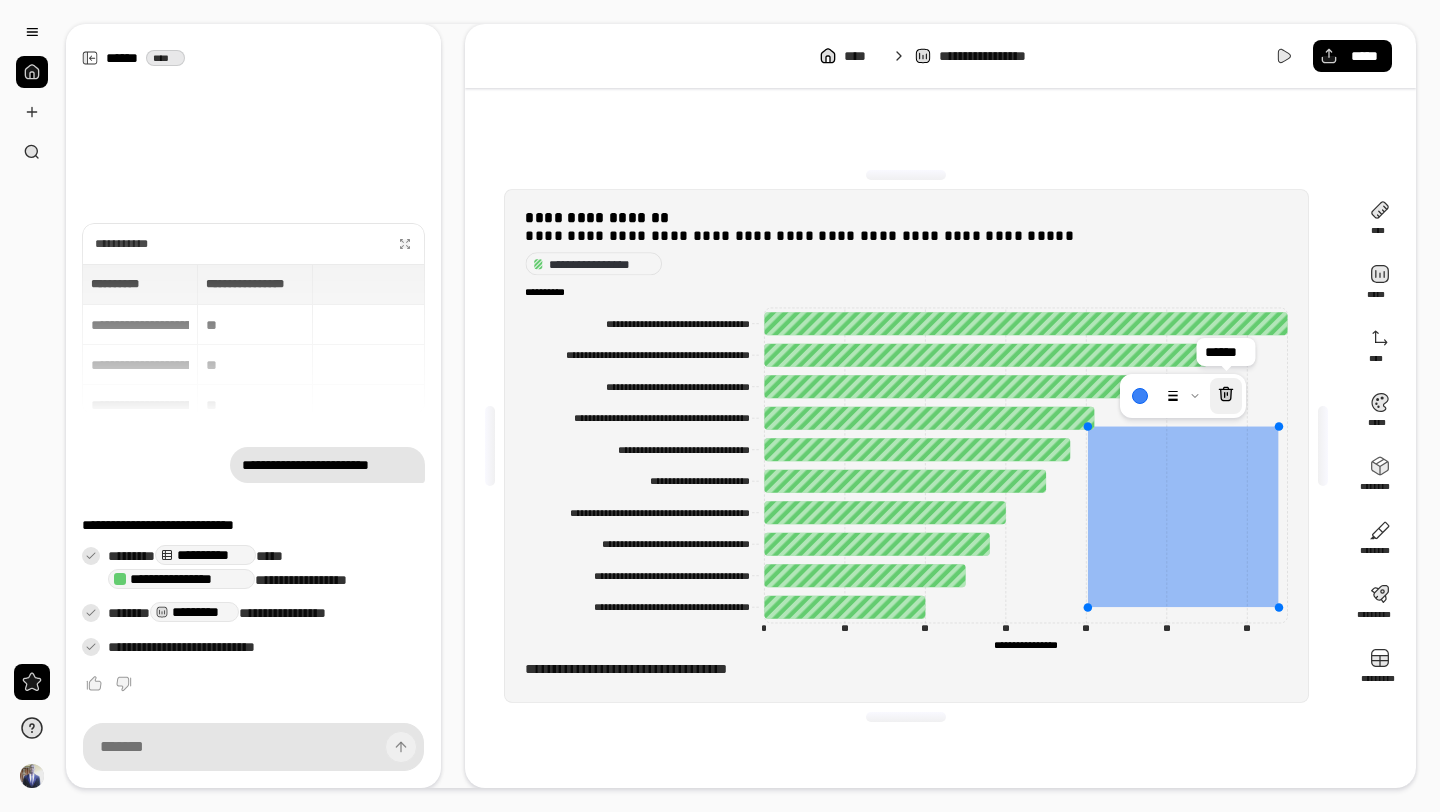 click 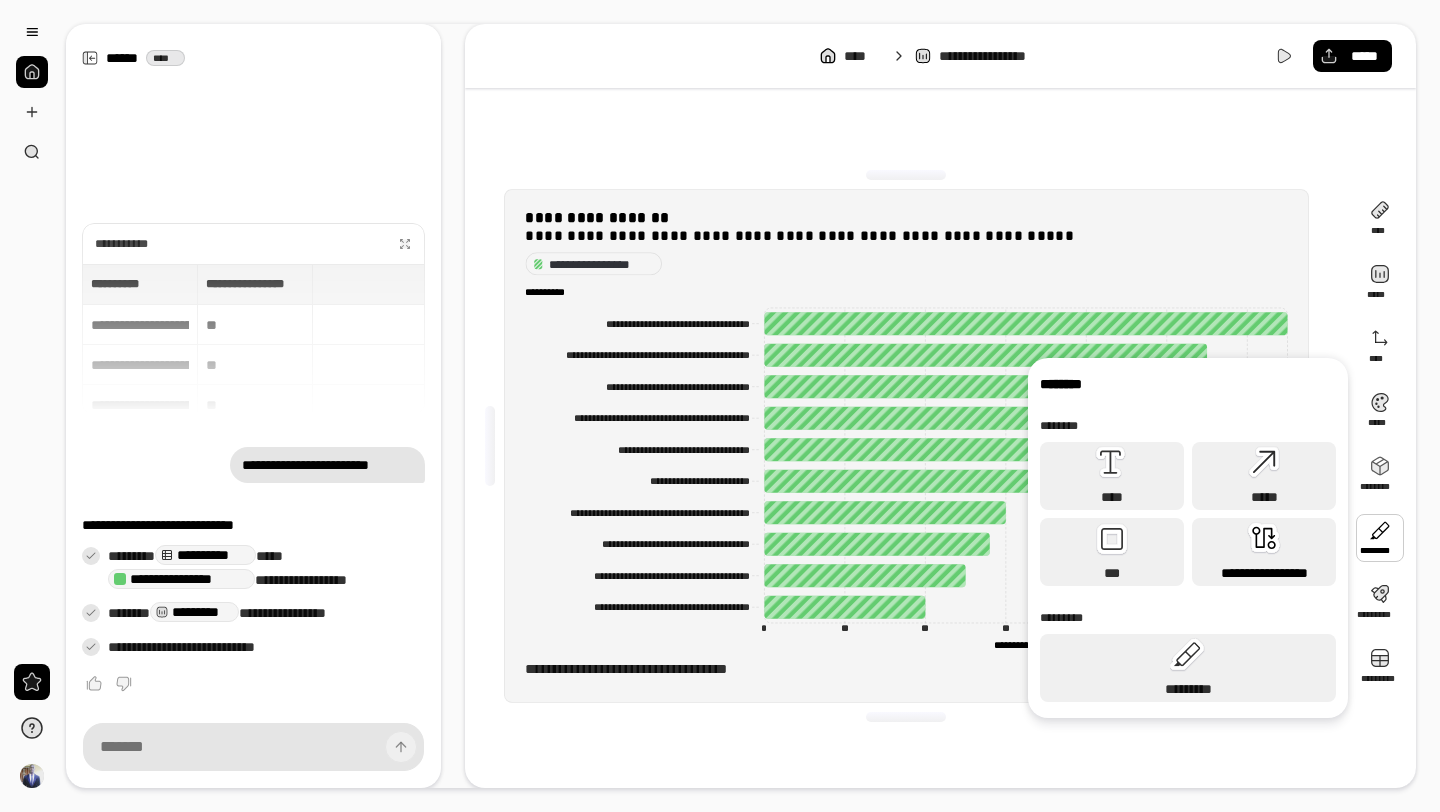 click 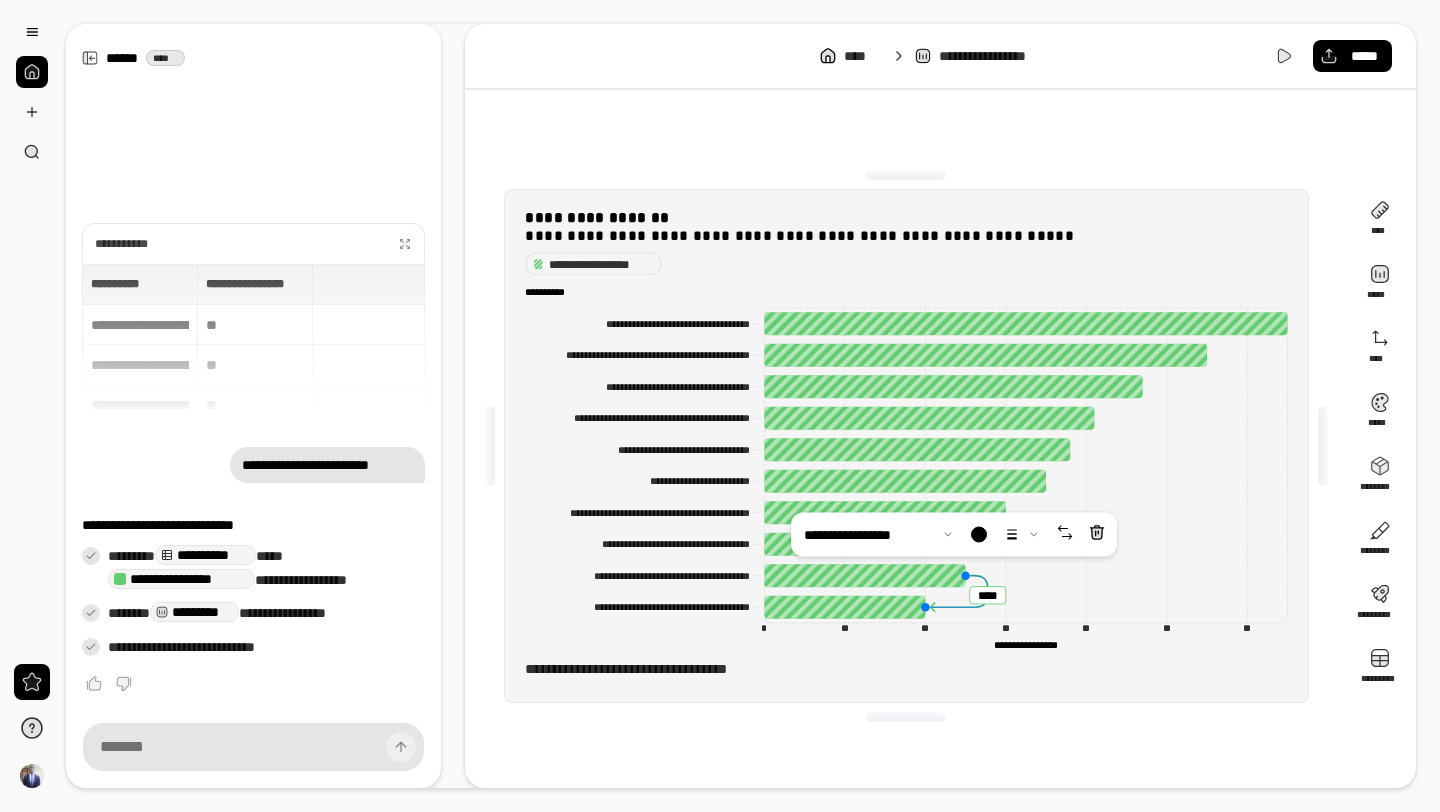 click on "**********" at bounding box center (720, 406) 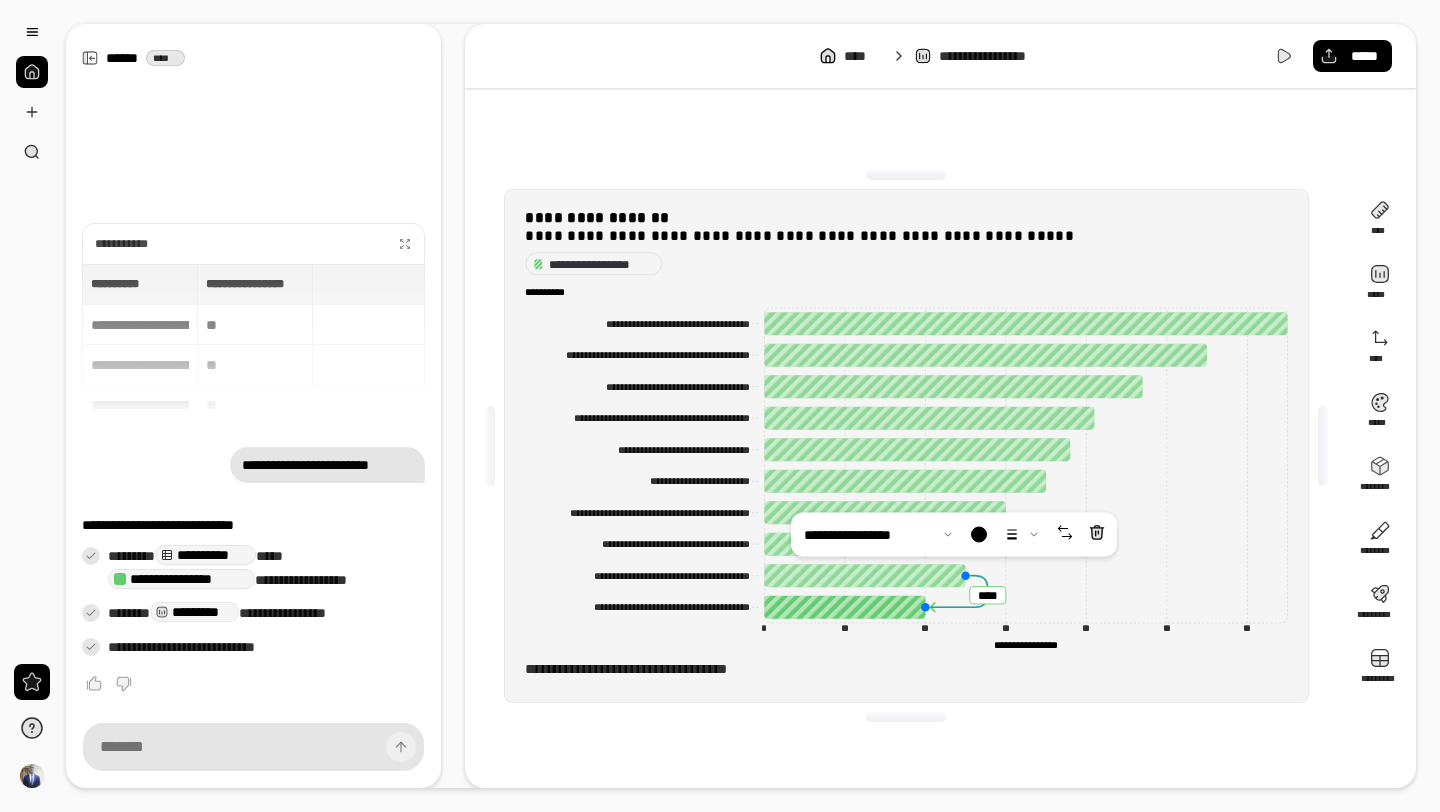 drag, startPoint x: 947, startPoint y: 605, endPoint x: 982, endPoint y: 622, distance: 38.910152 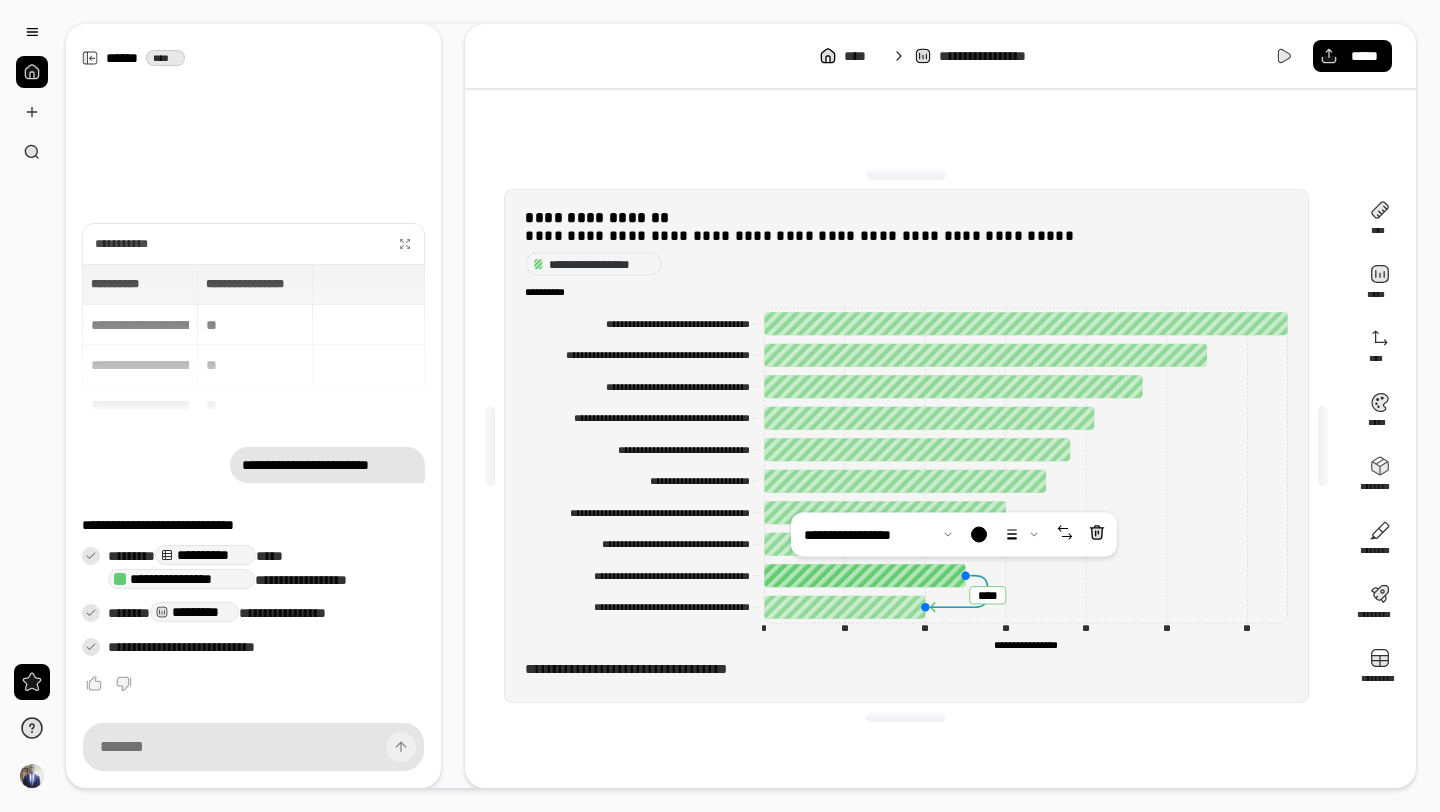 drag, startPoint x: 1038, startPoint y: 546, endPoint x: 1065, endPoint y: 577, distance: 41.109608 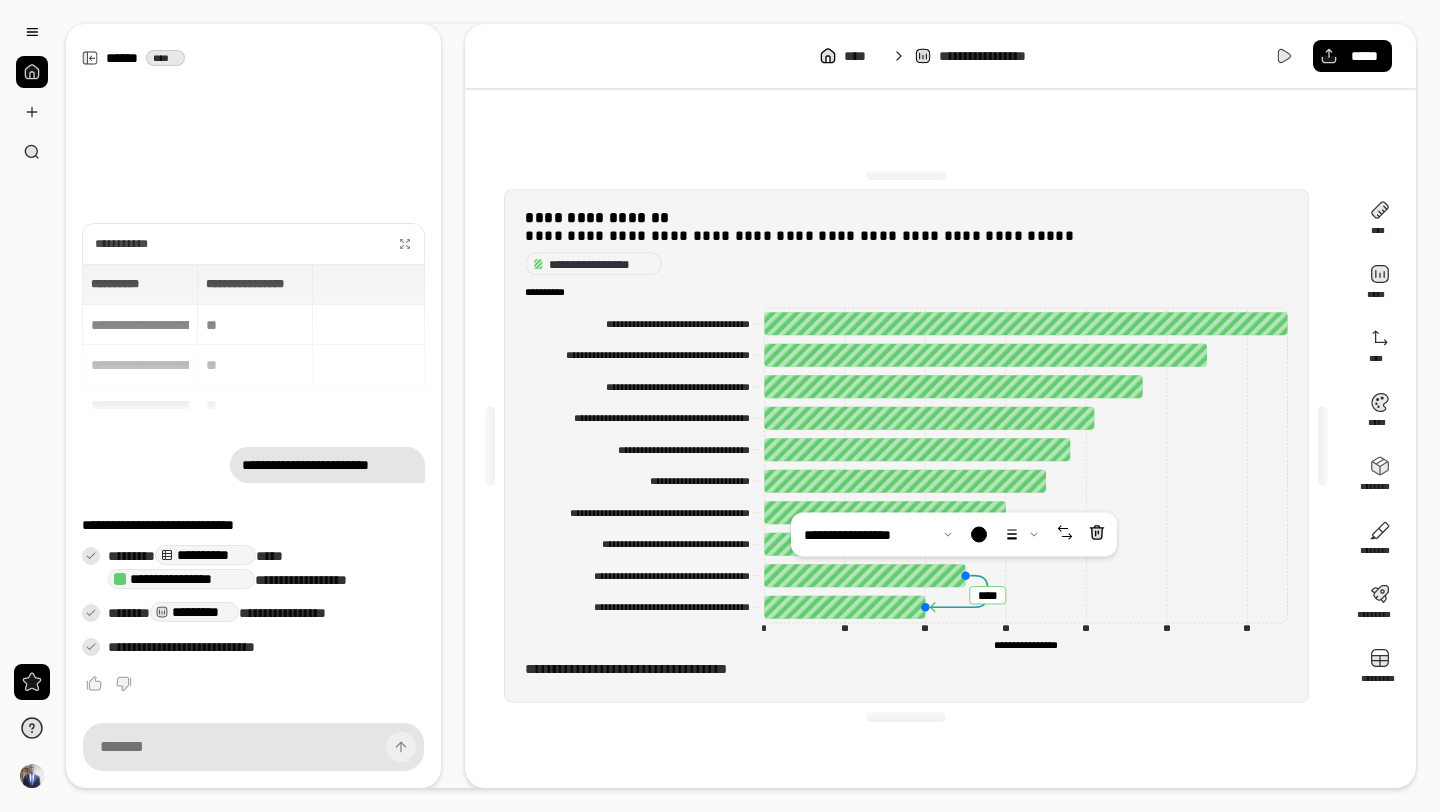 drag, startPoint x: 886, startPoint y: 534, endPoint x: 982, endPoint y: 625, distance: 132.27623 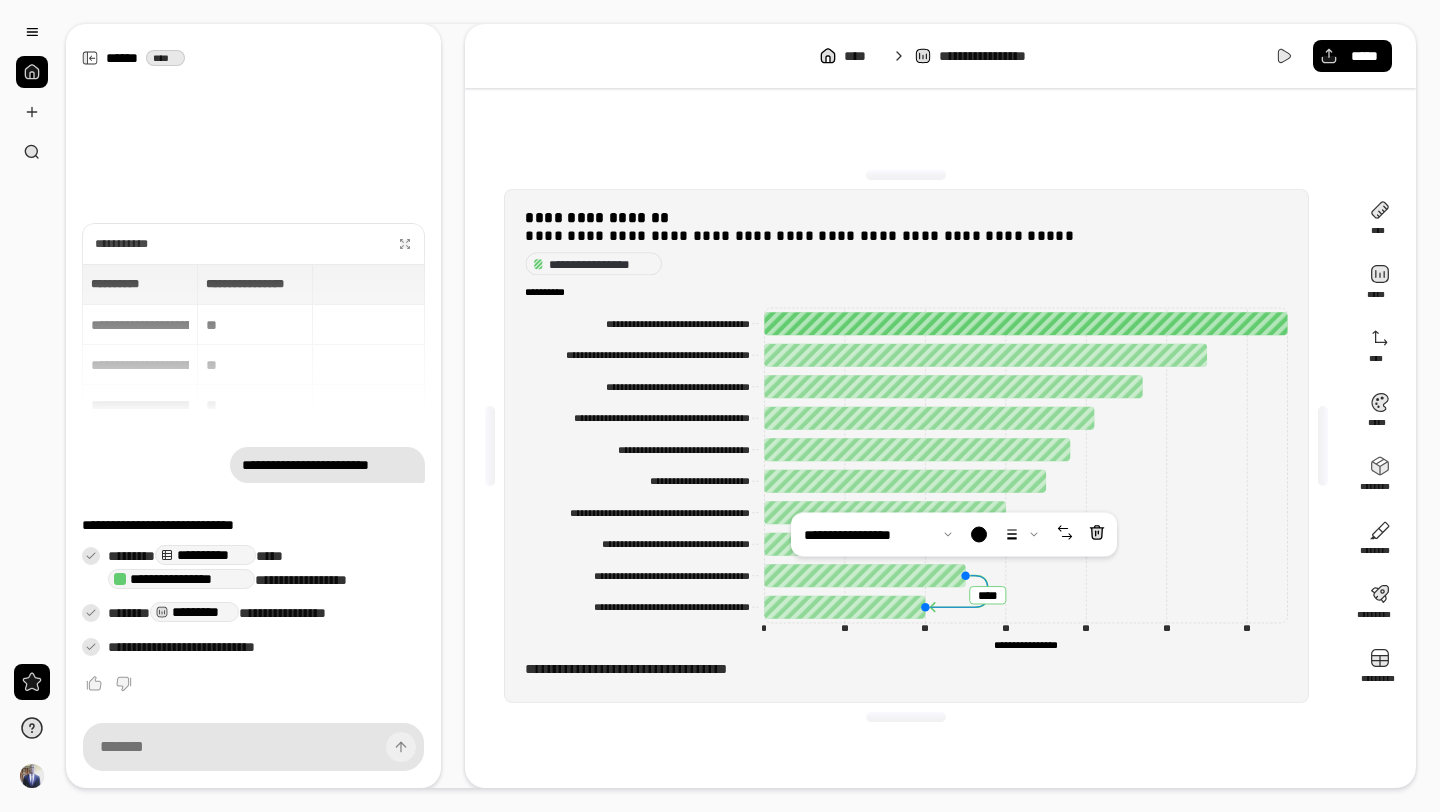 click 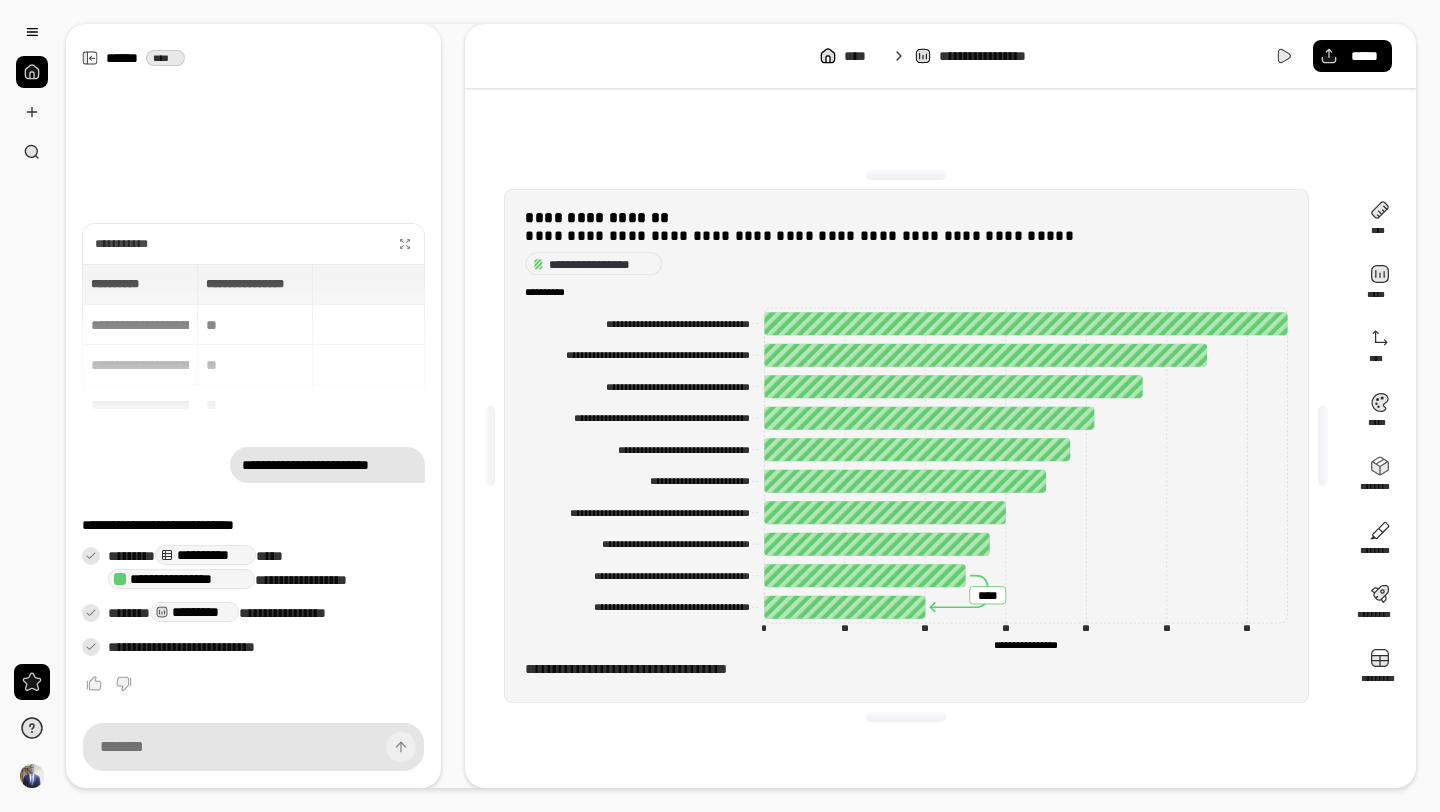 click on "**********" at bounding box center [720, 406] 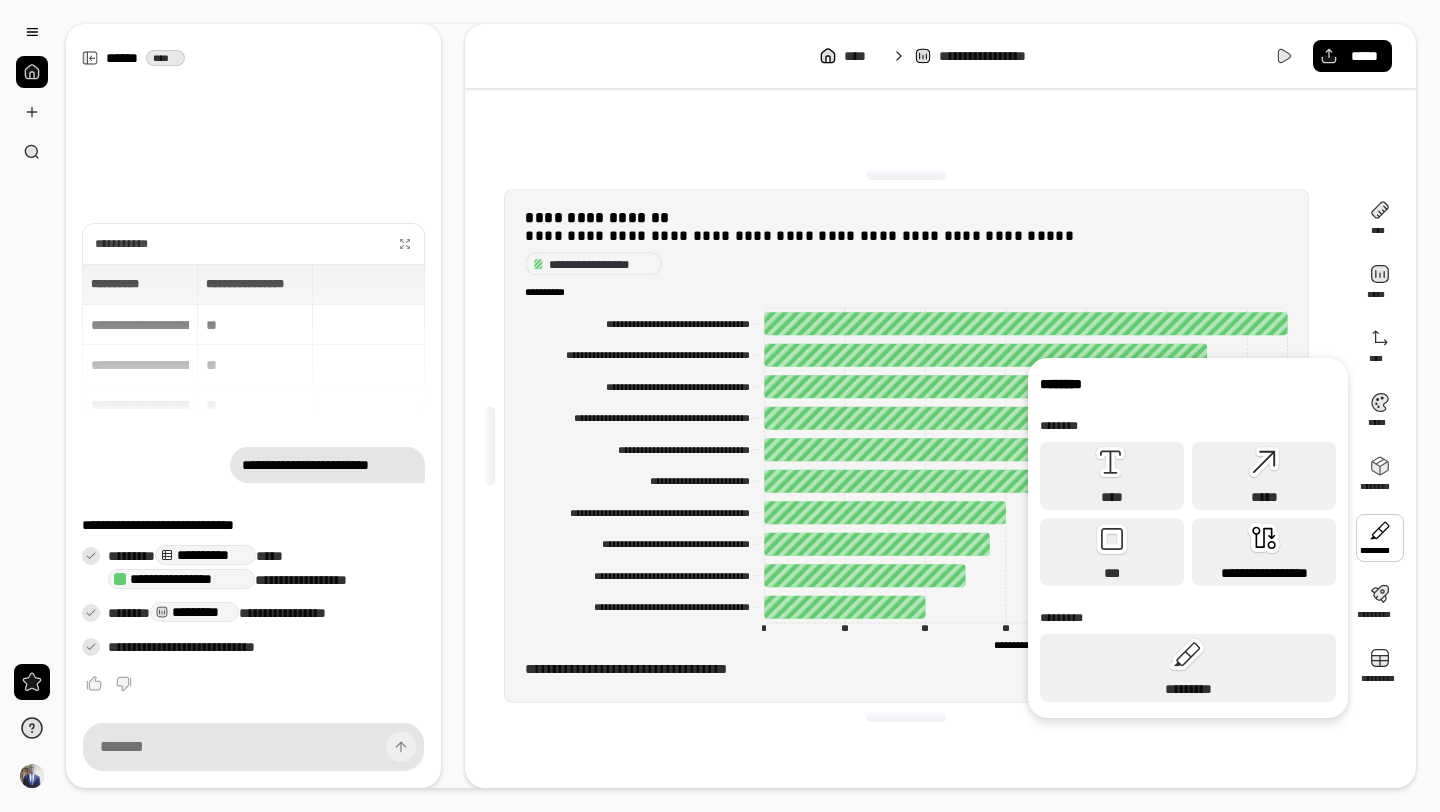click 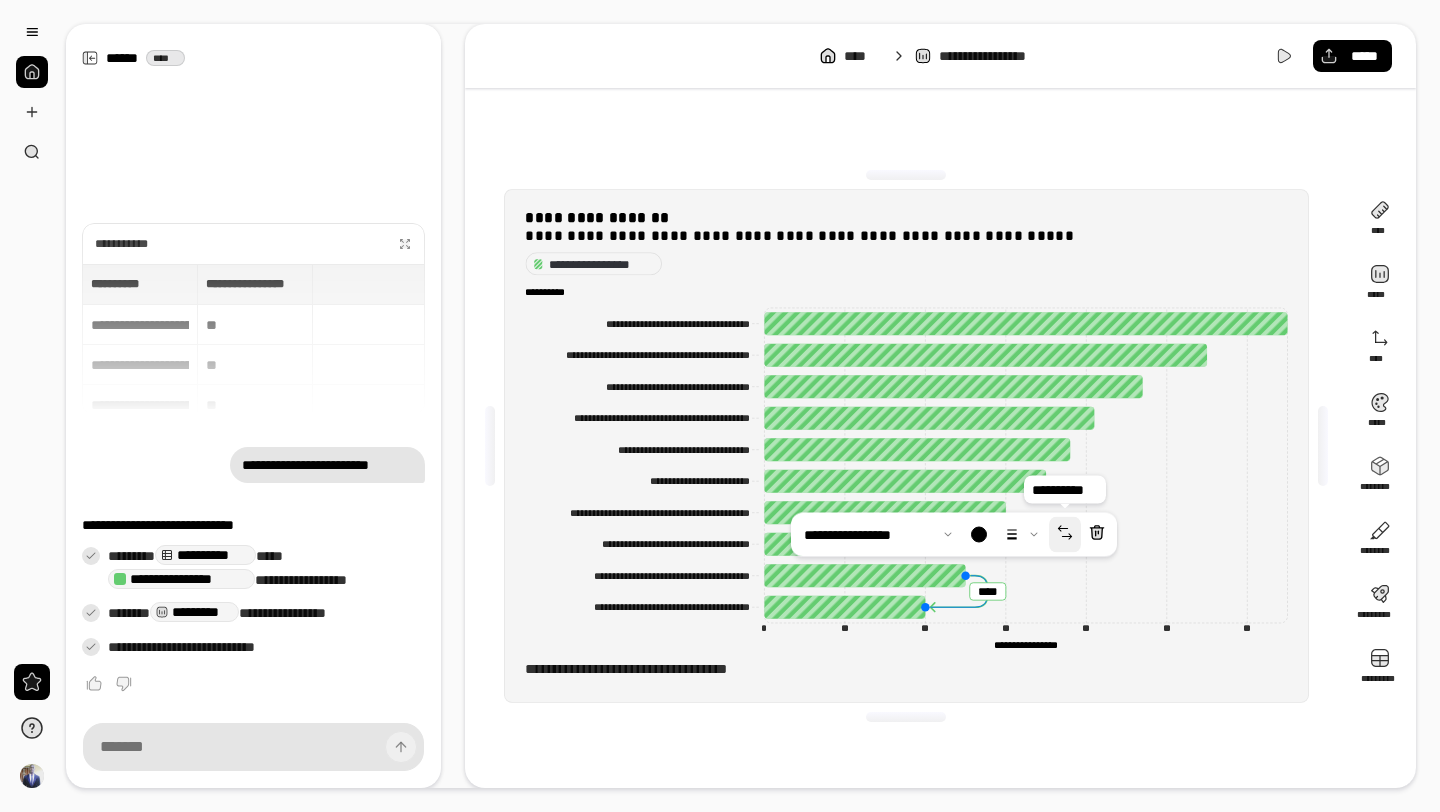 click at bounding box center [1065, 535] 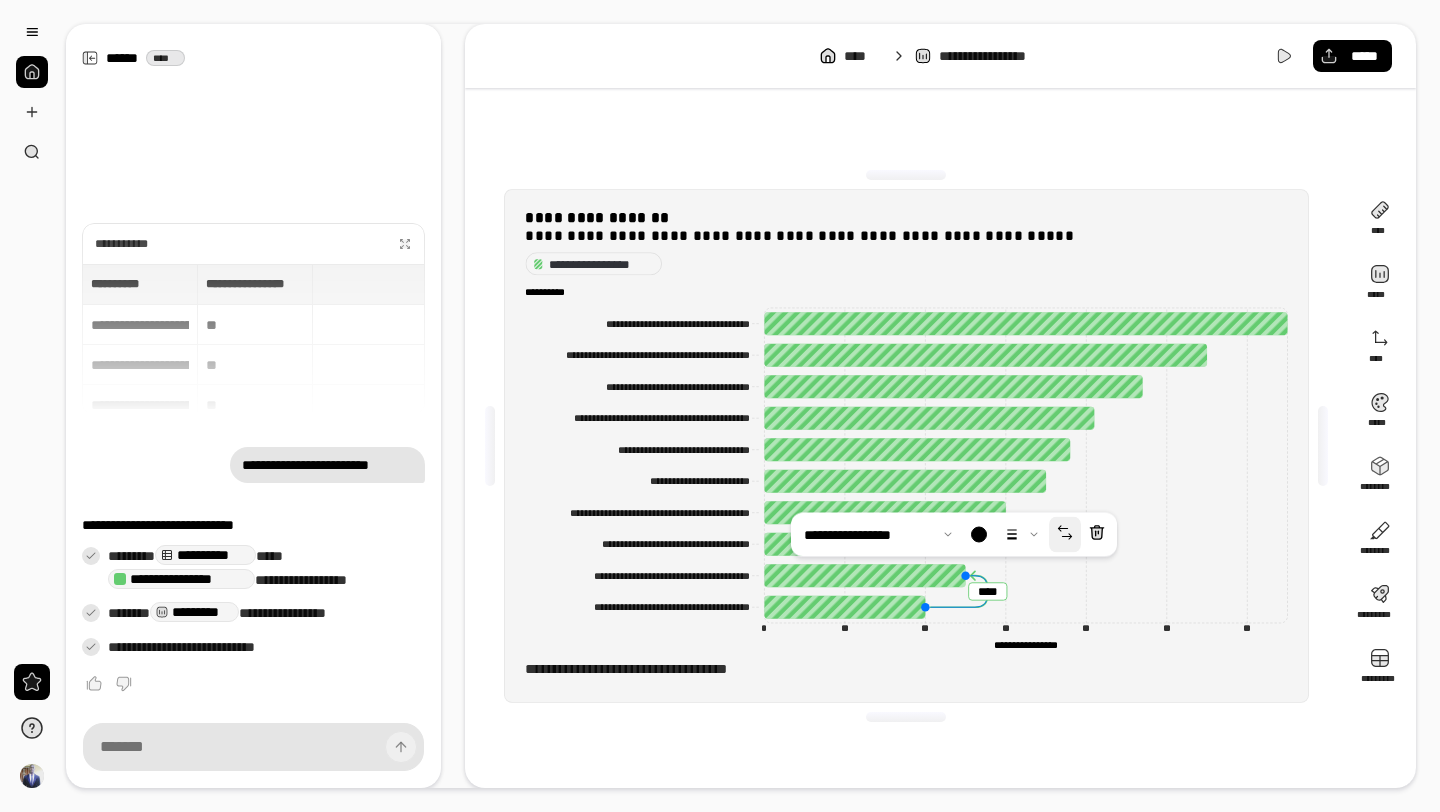 click at bounding box center (1065, 535) 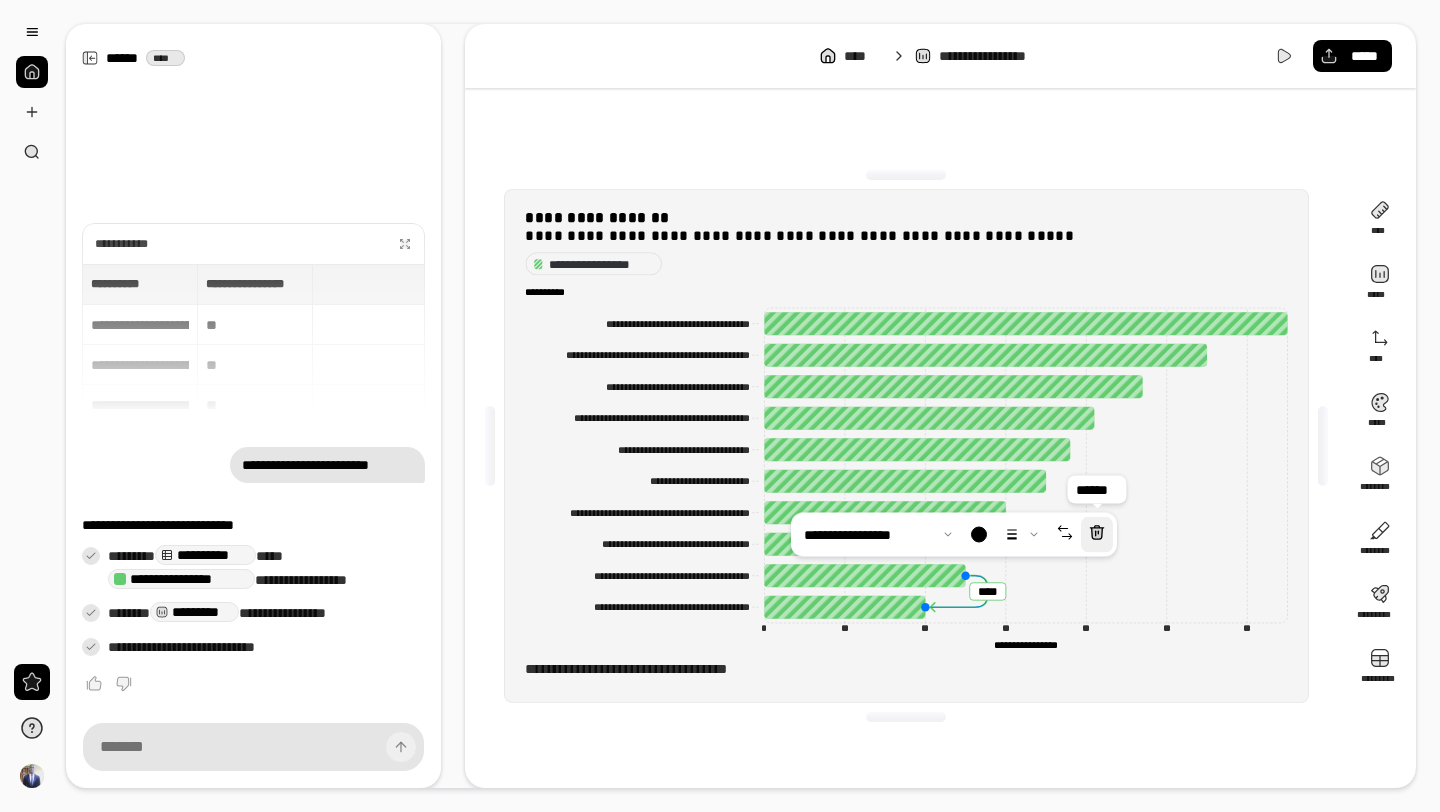 click 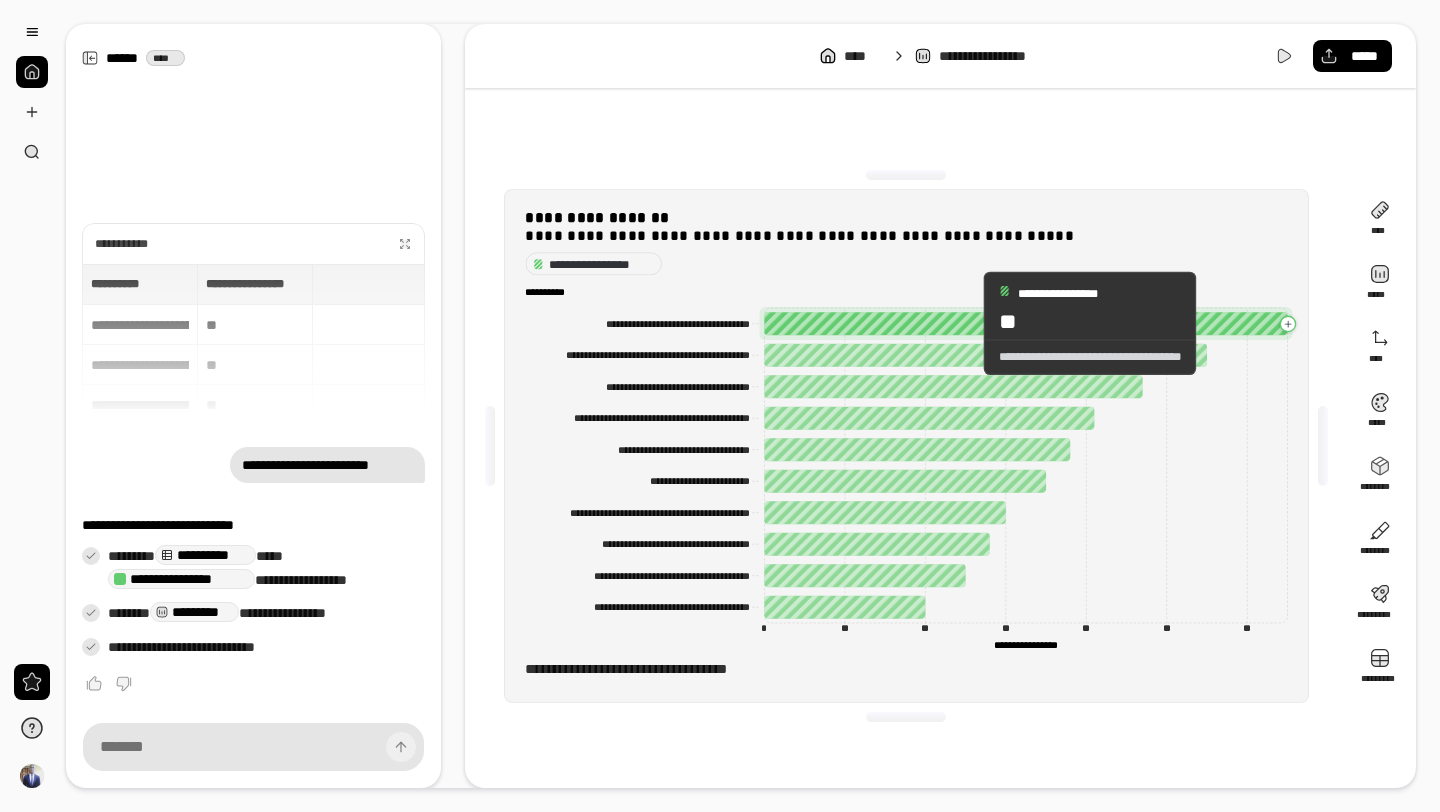 click 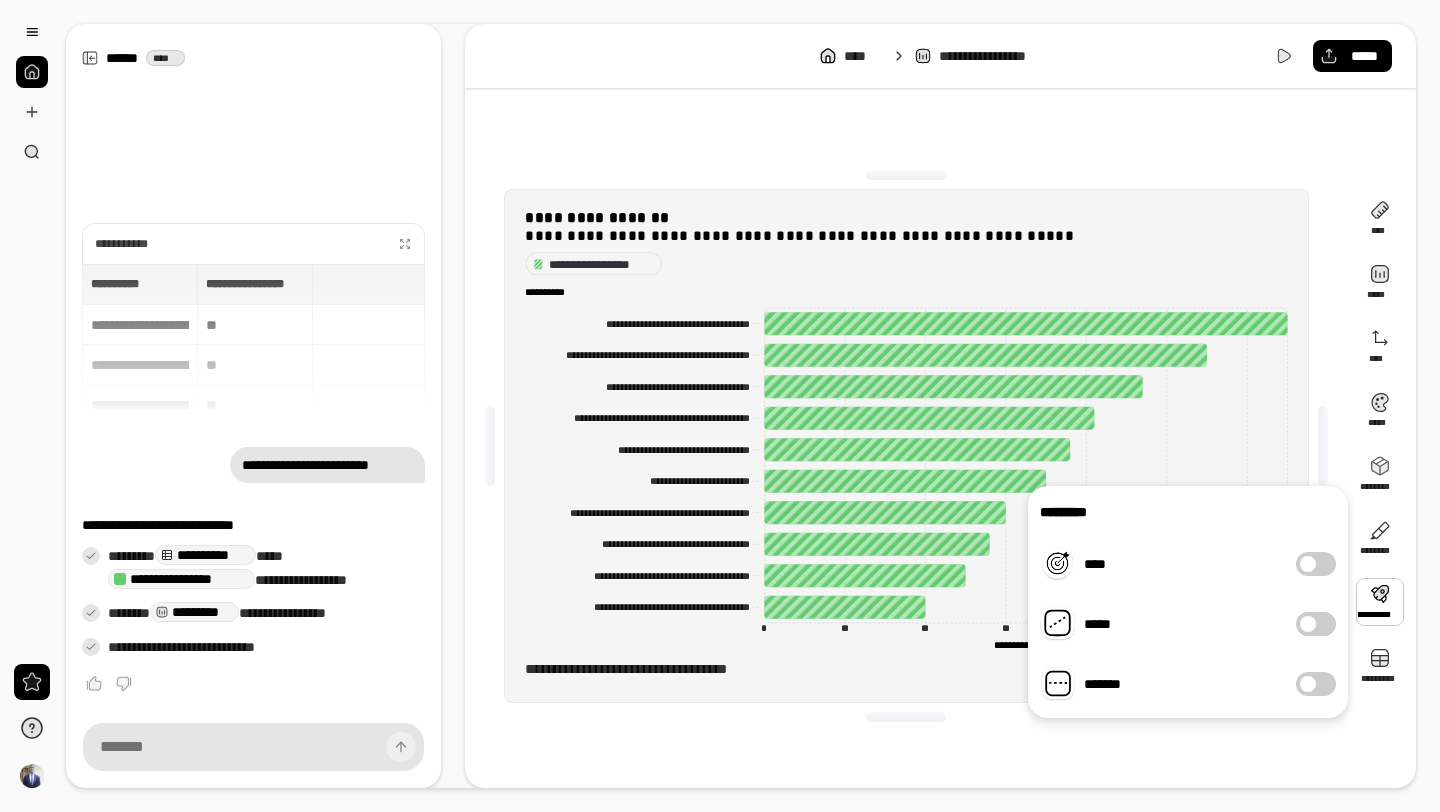 click at bounding box center (1308, 564) 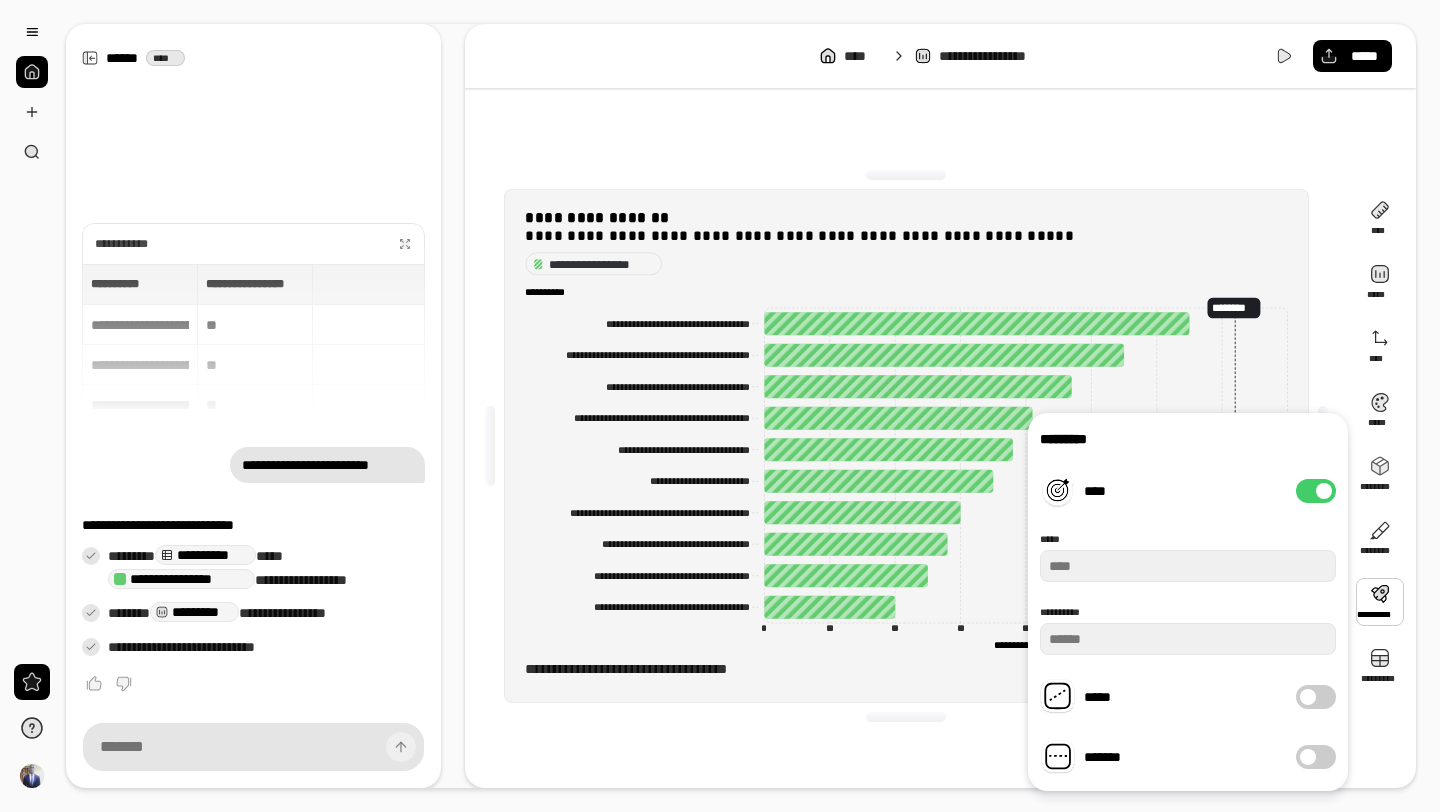 click on "****" at bounding box center [1316, 491] 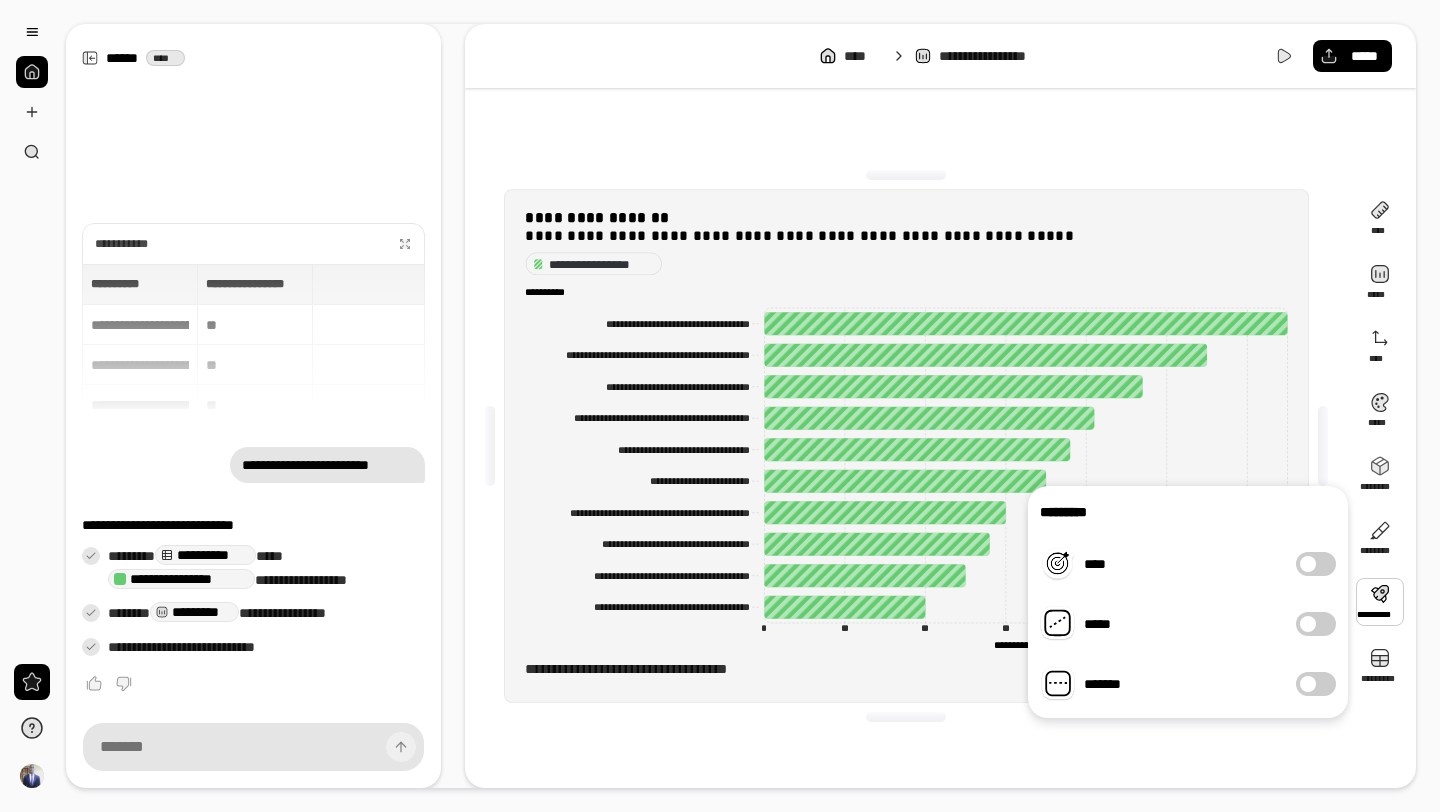 click at bounding box center (1308, 624) 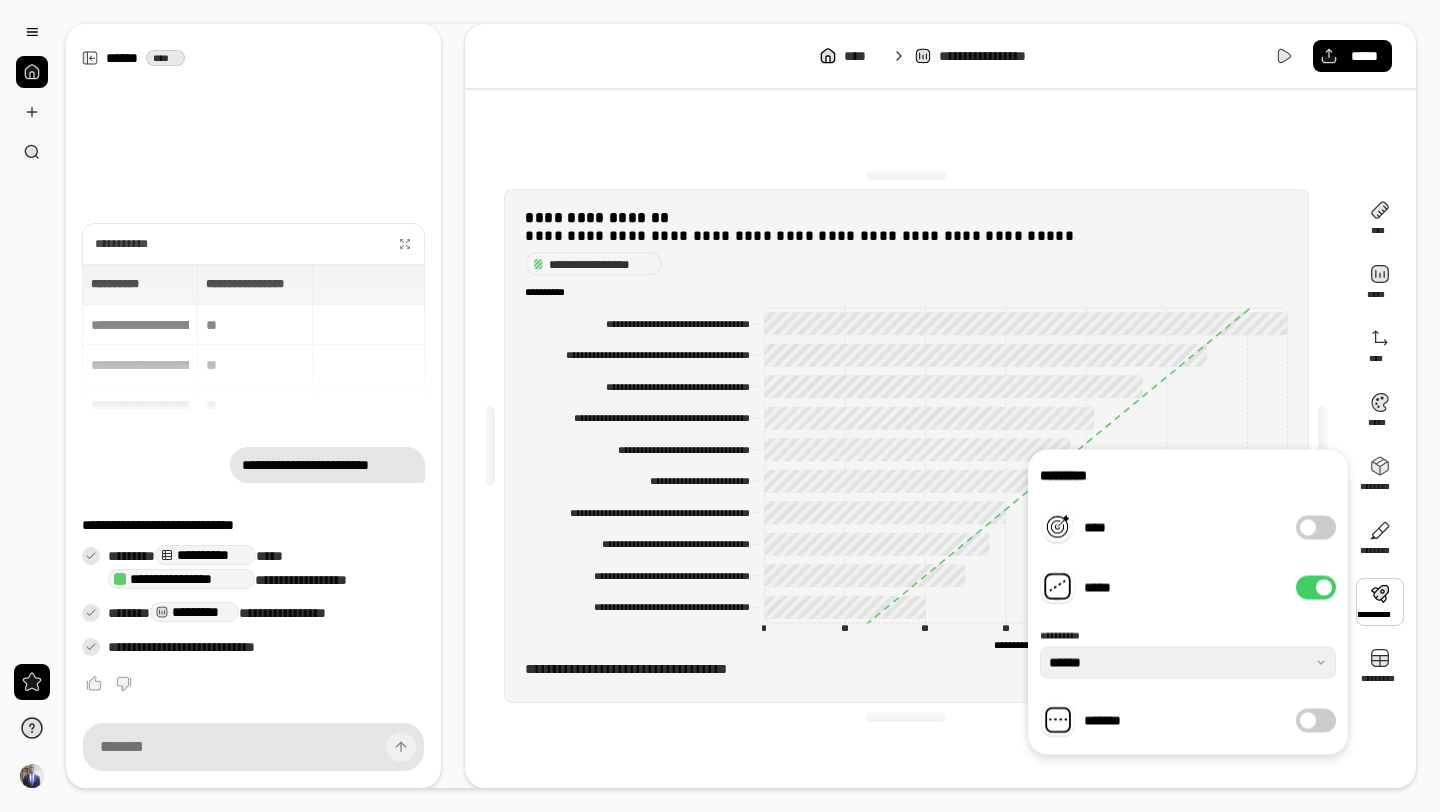 click at bounding box center [1324, 588] 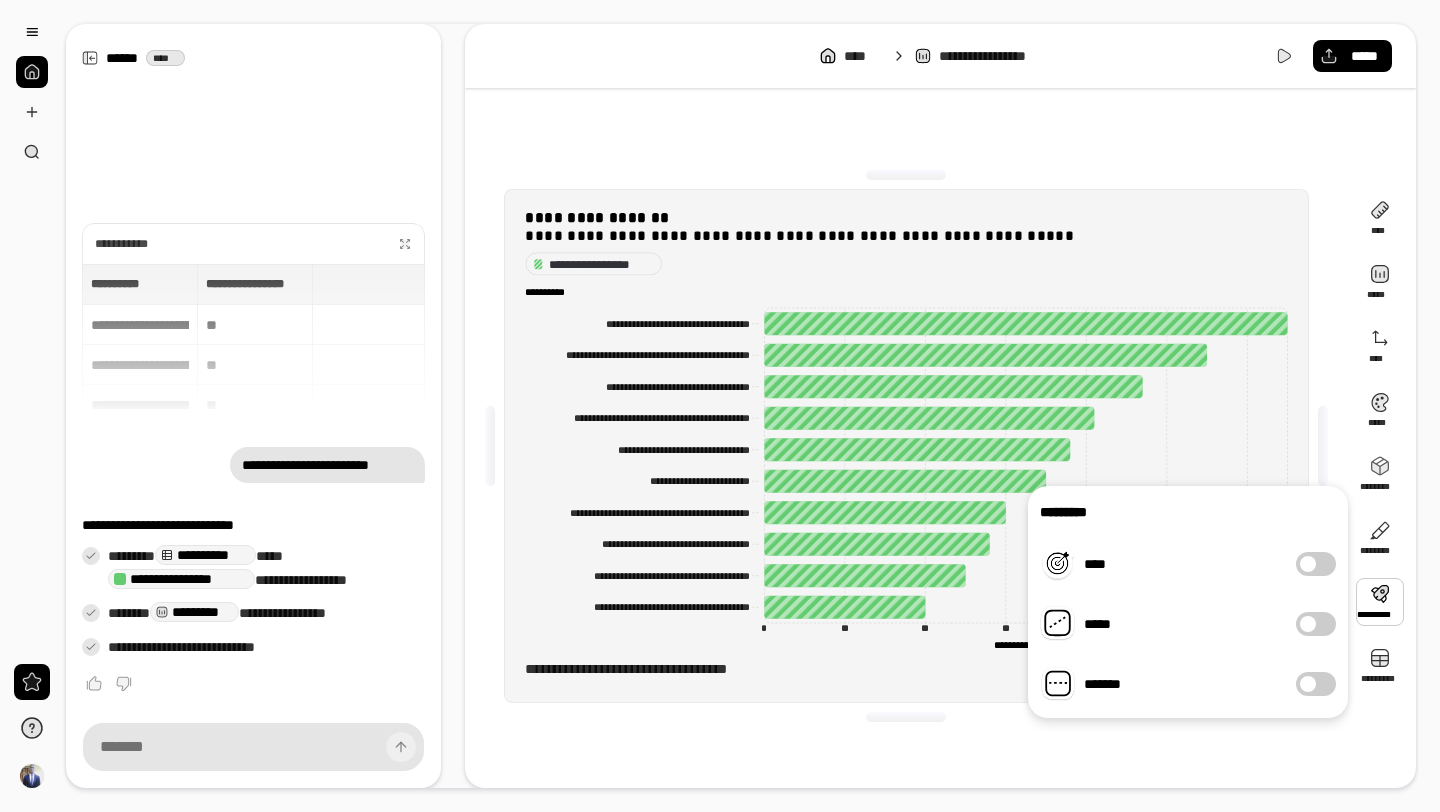 click at bounding box center (1308, 624) 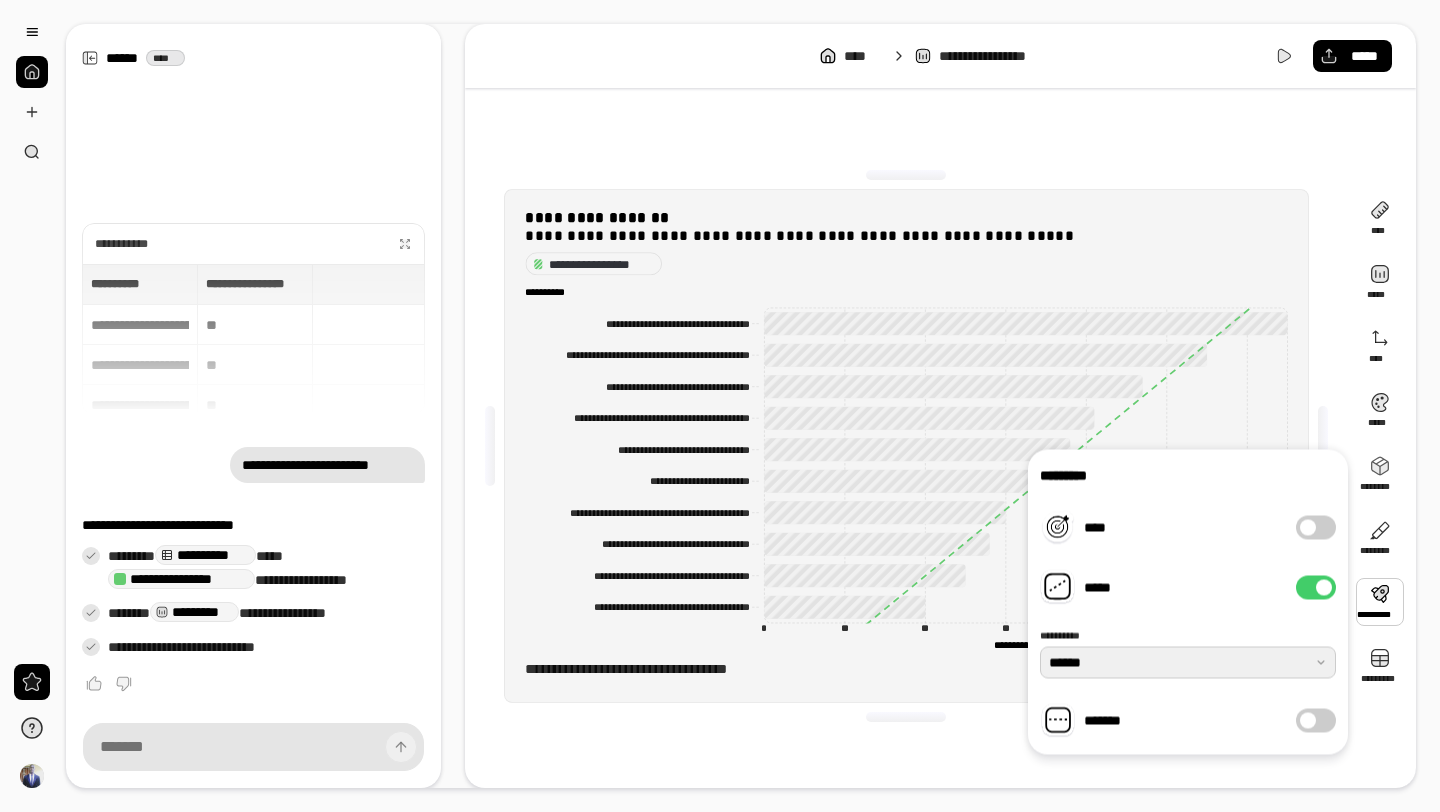 click at bounding box center [1188, 663] 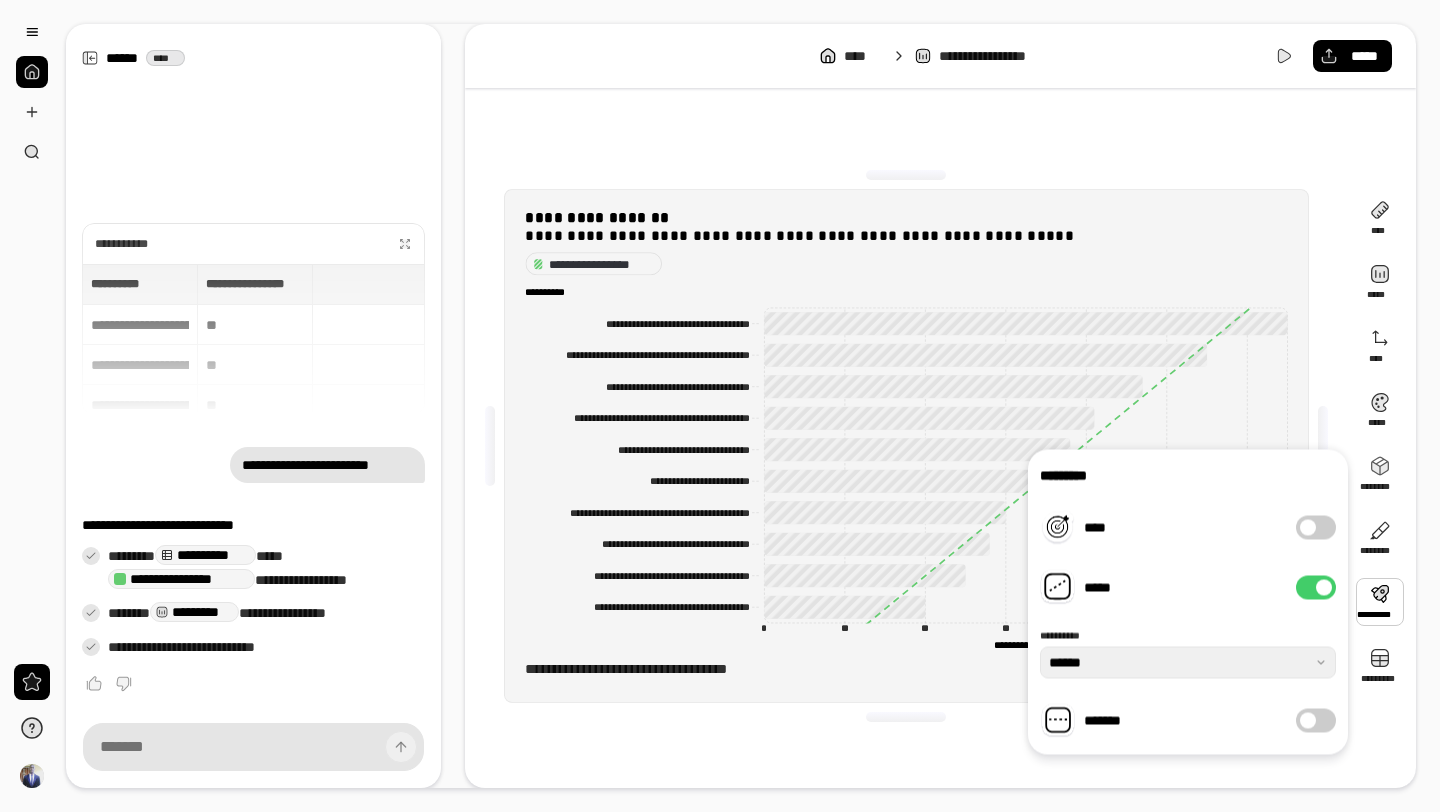 click on "*******" at bounding box center (1162, 721) 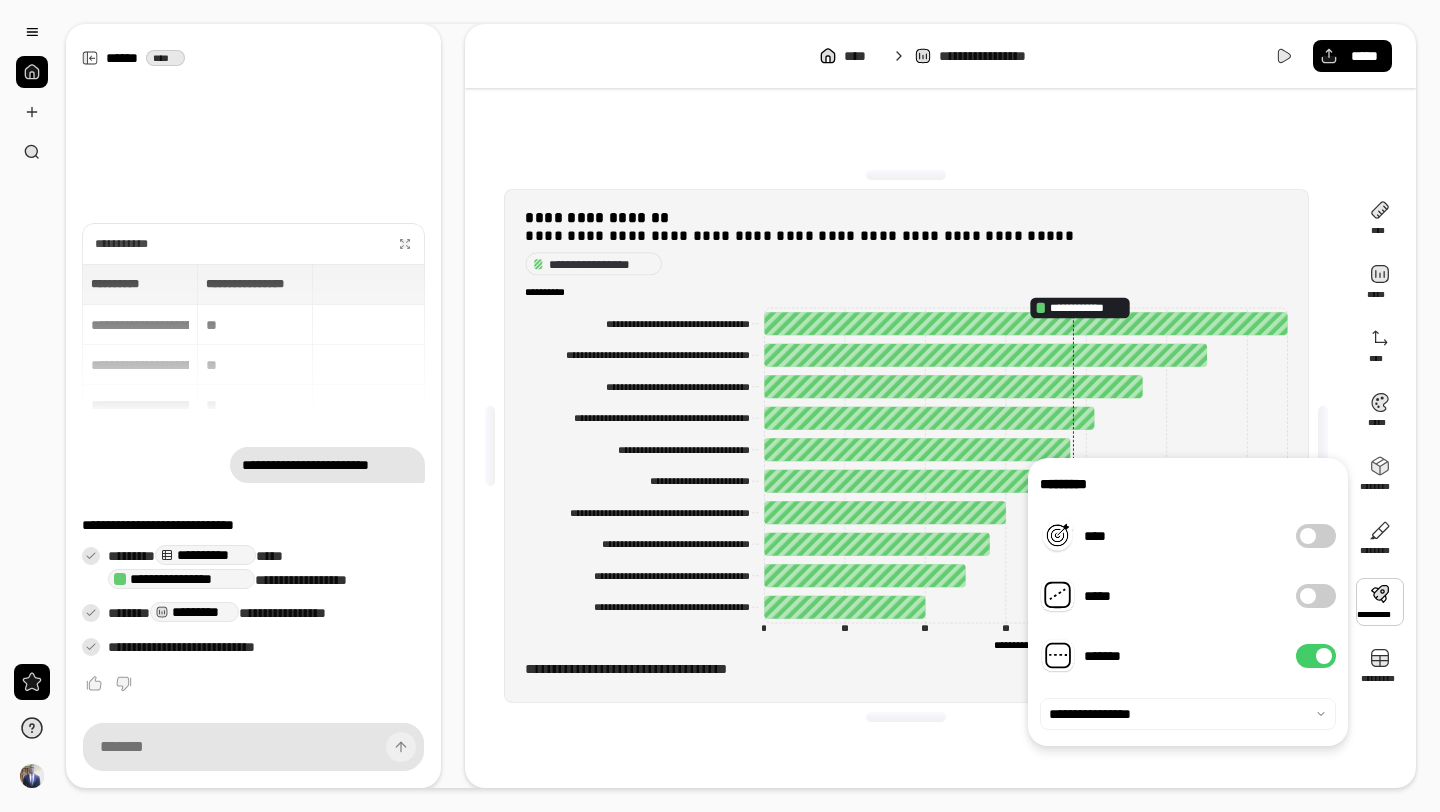 click on "**********" at bounding box center (906, 264) 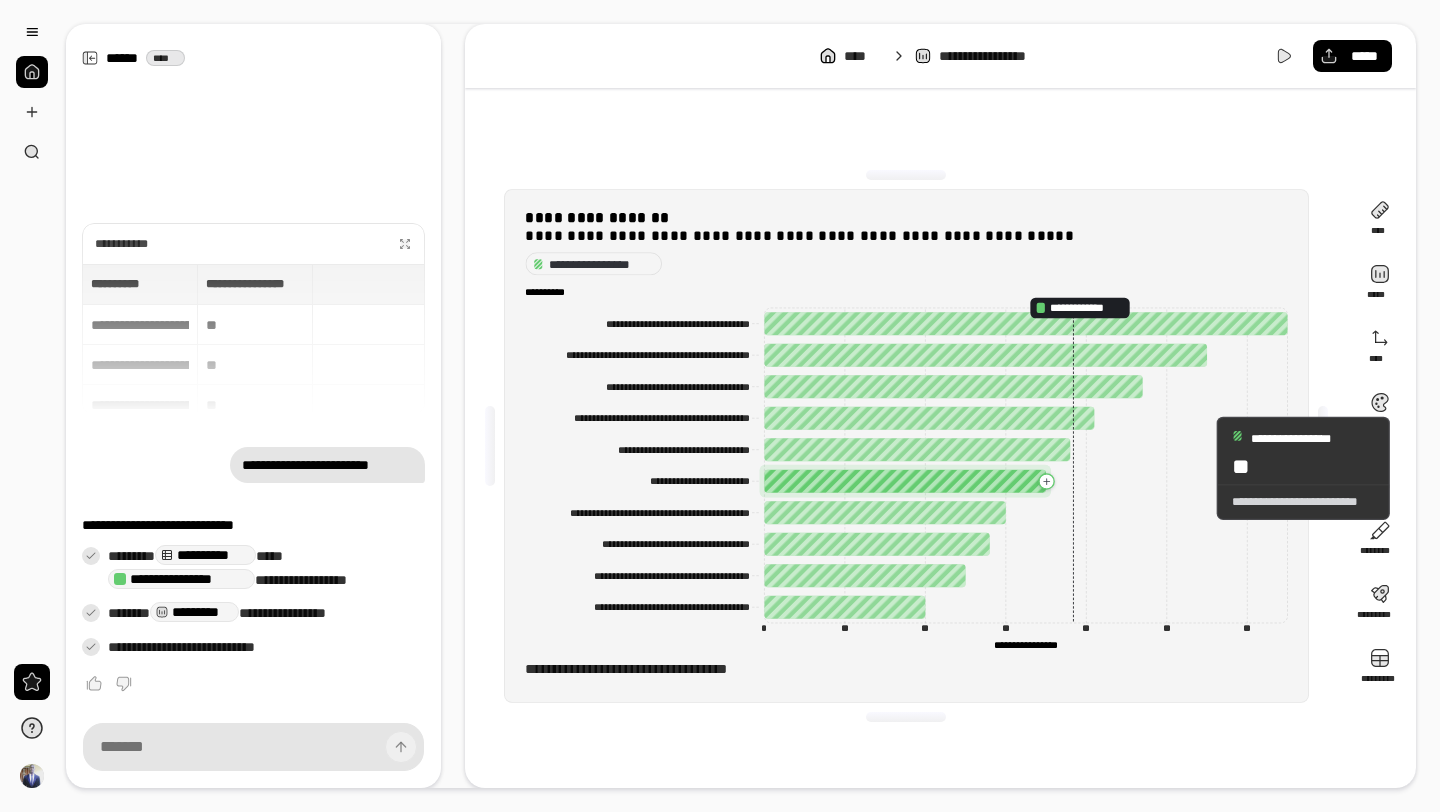 click 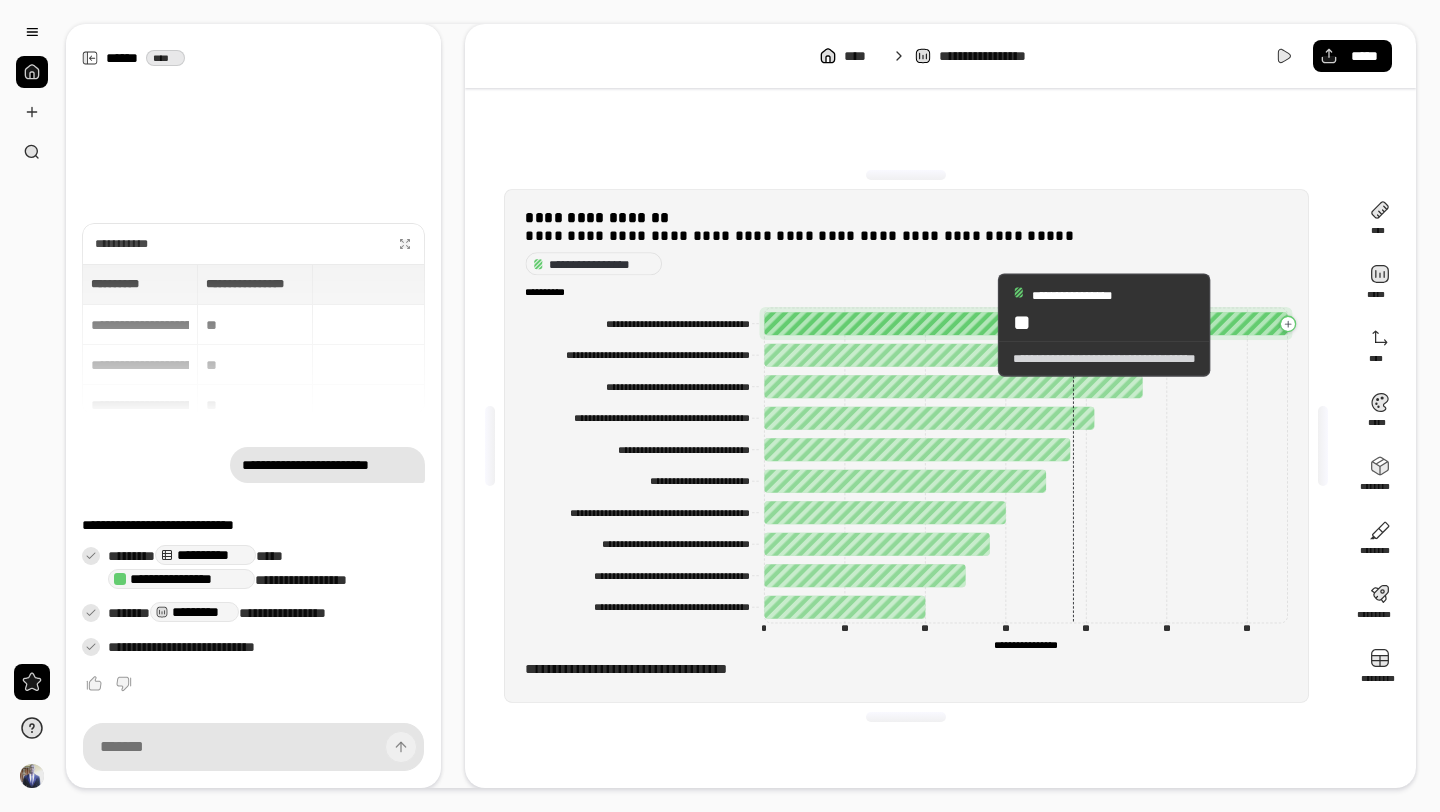 click 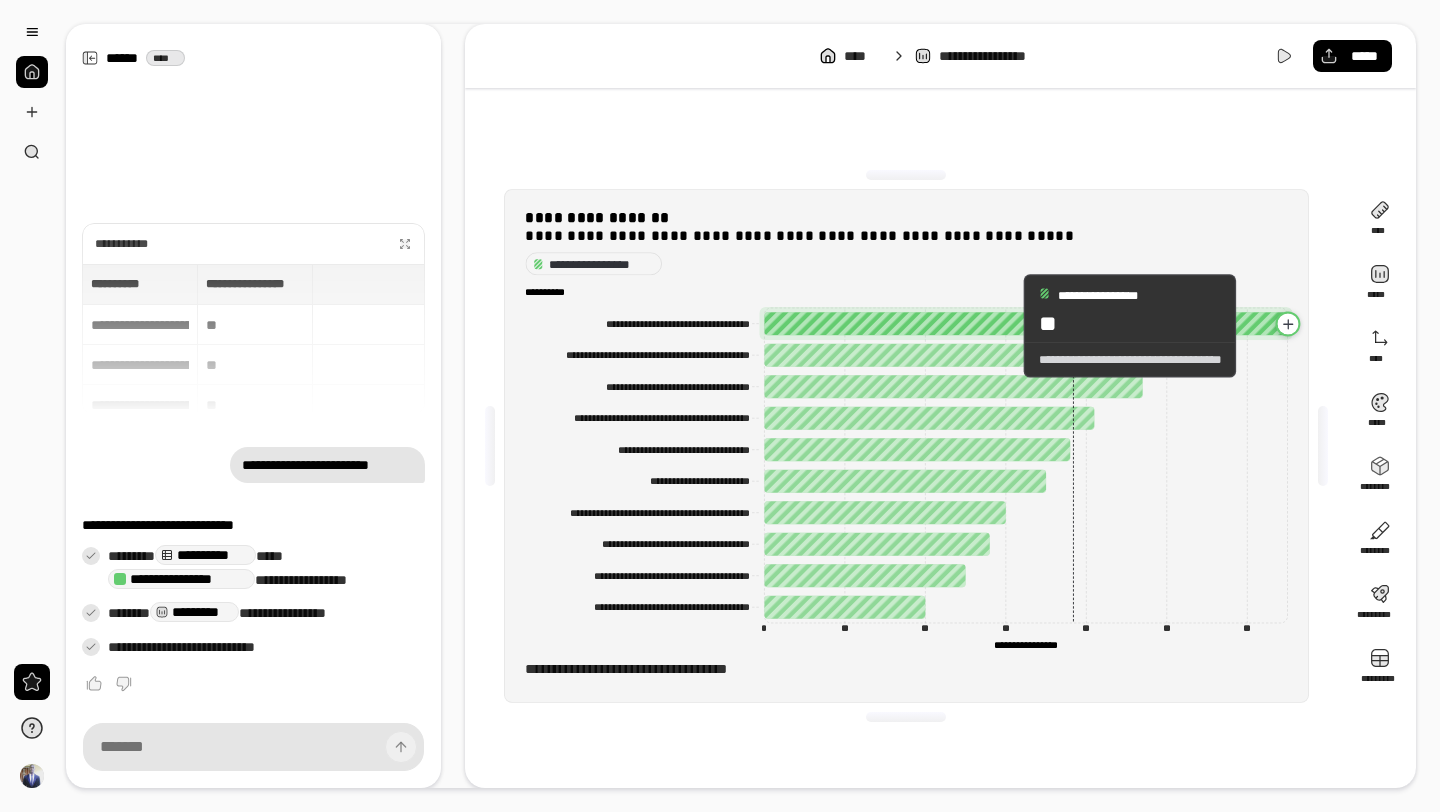 click 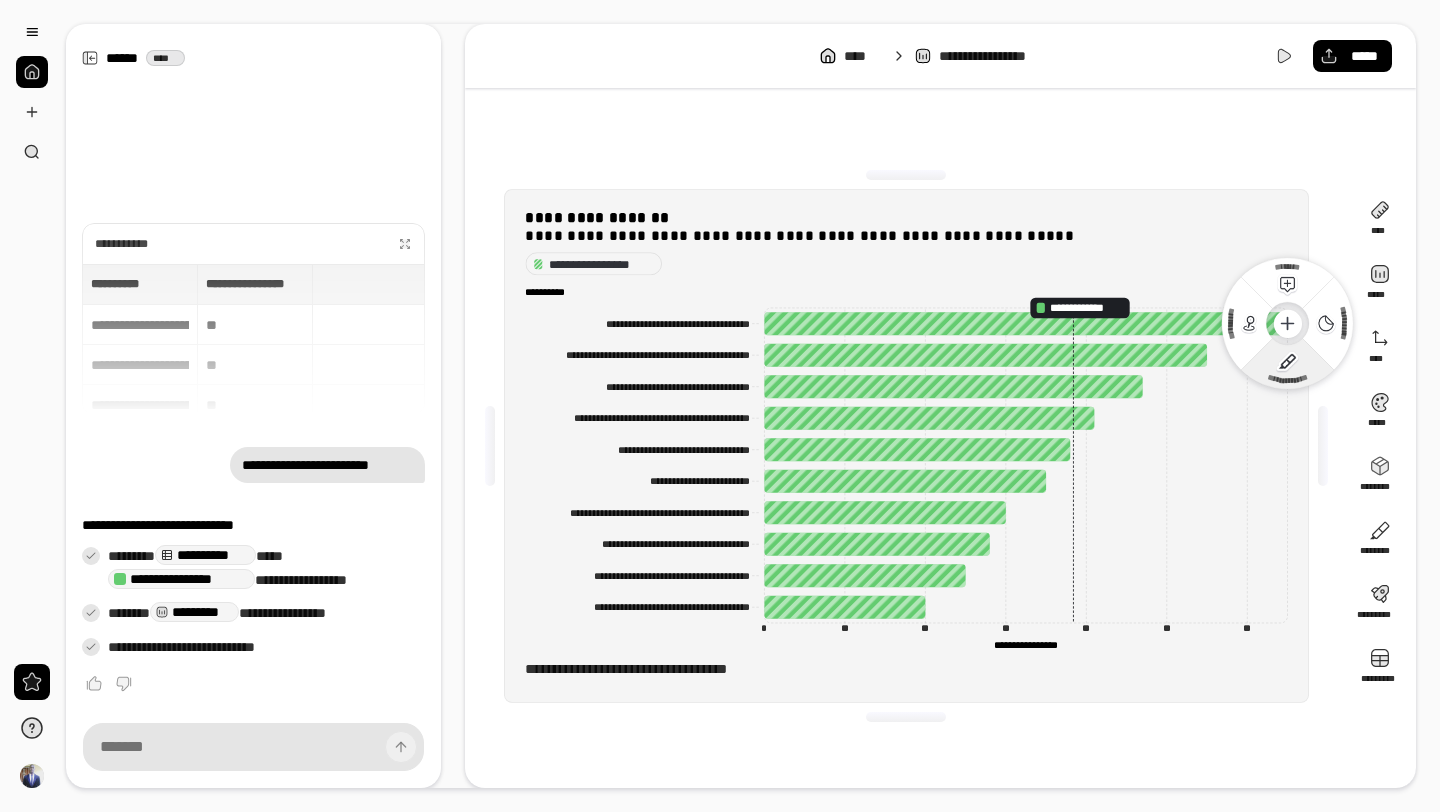 click on "**********" 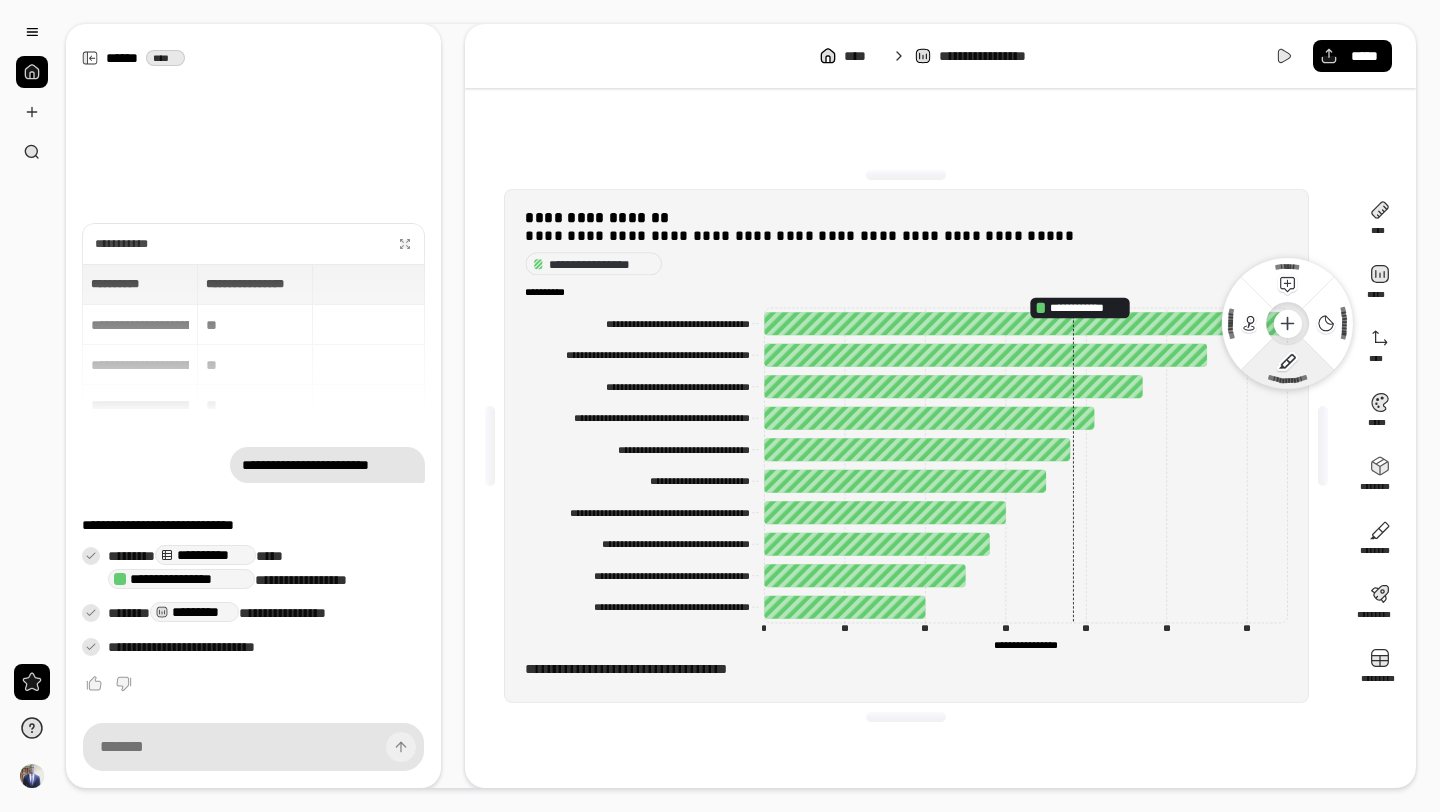 click 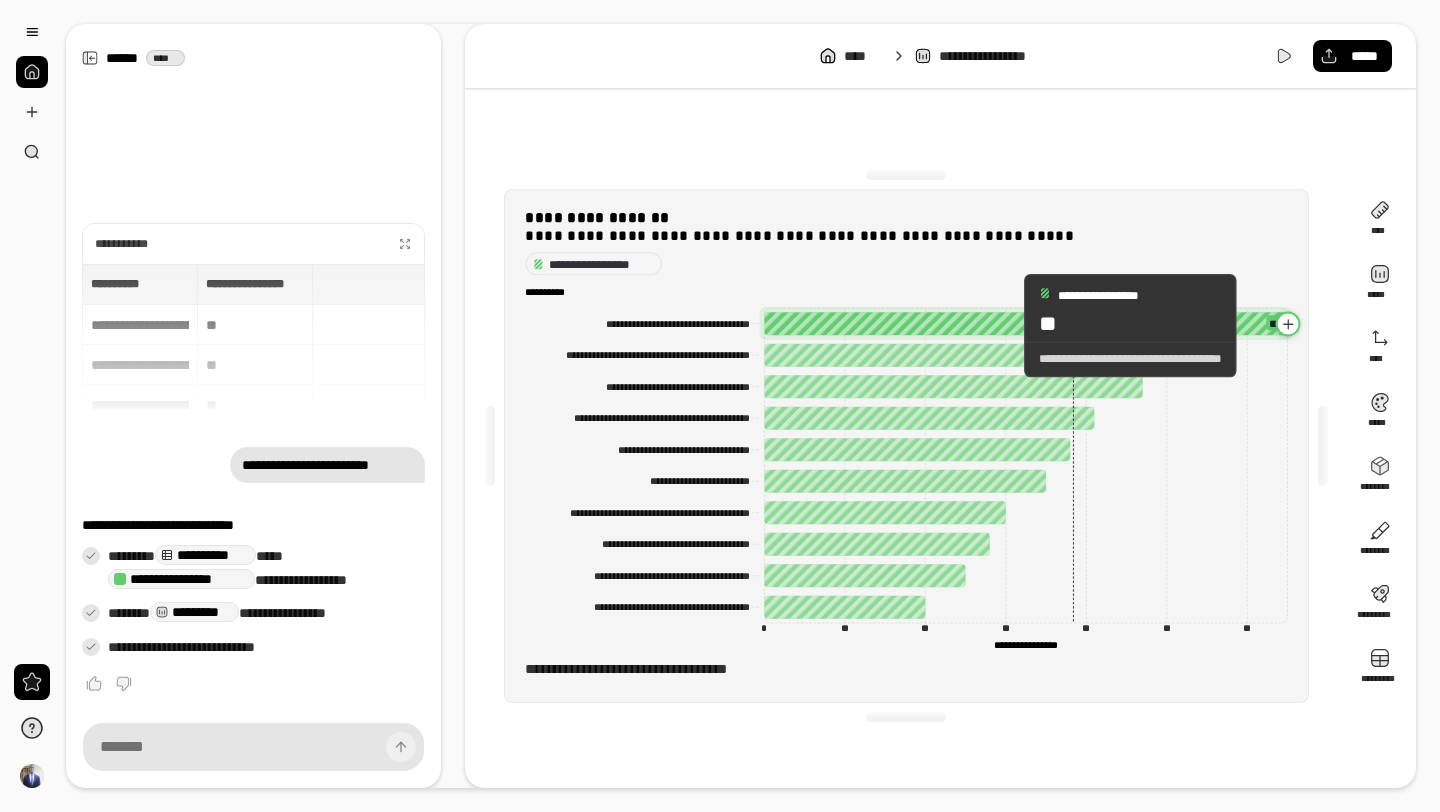 click 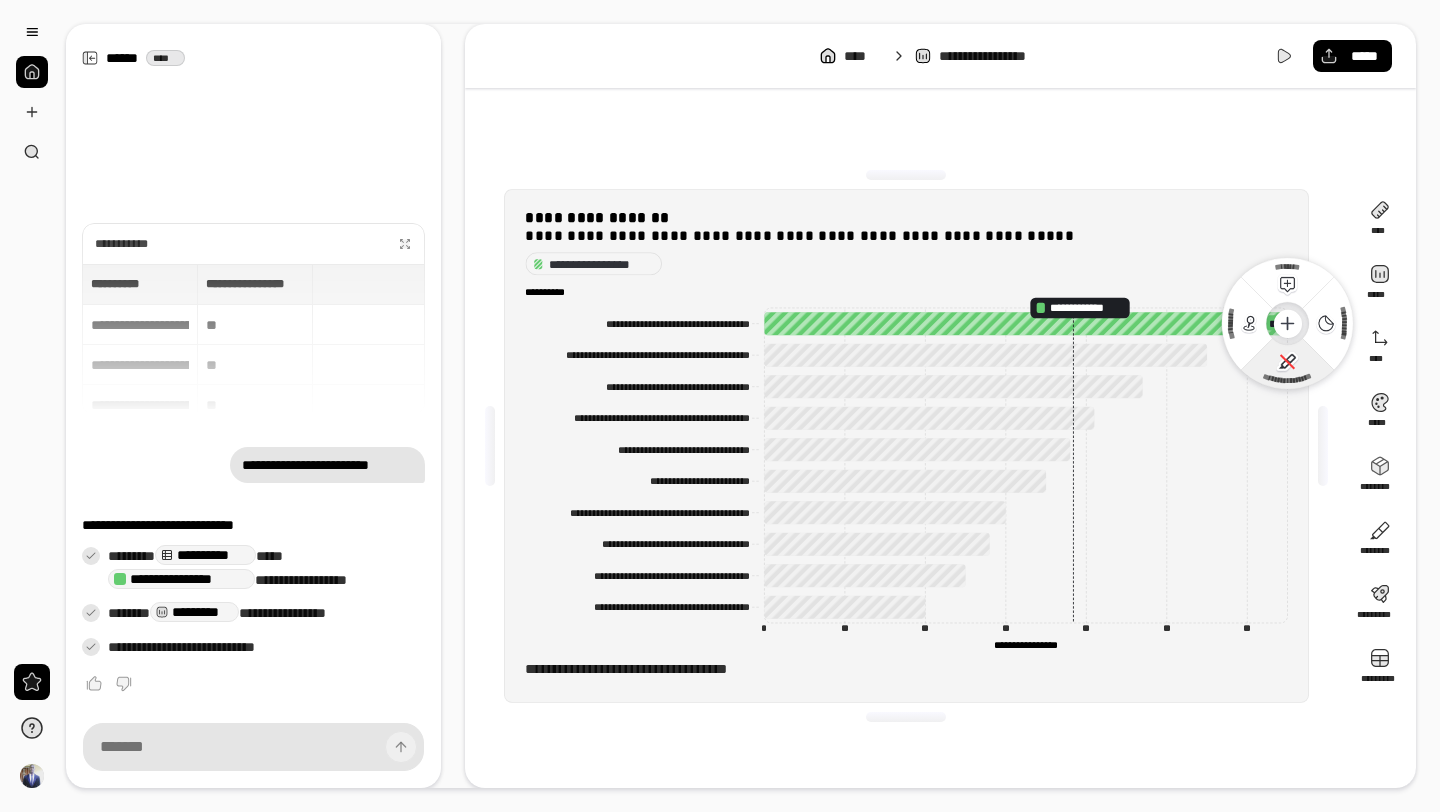click 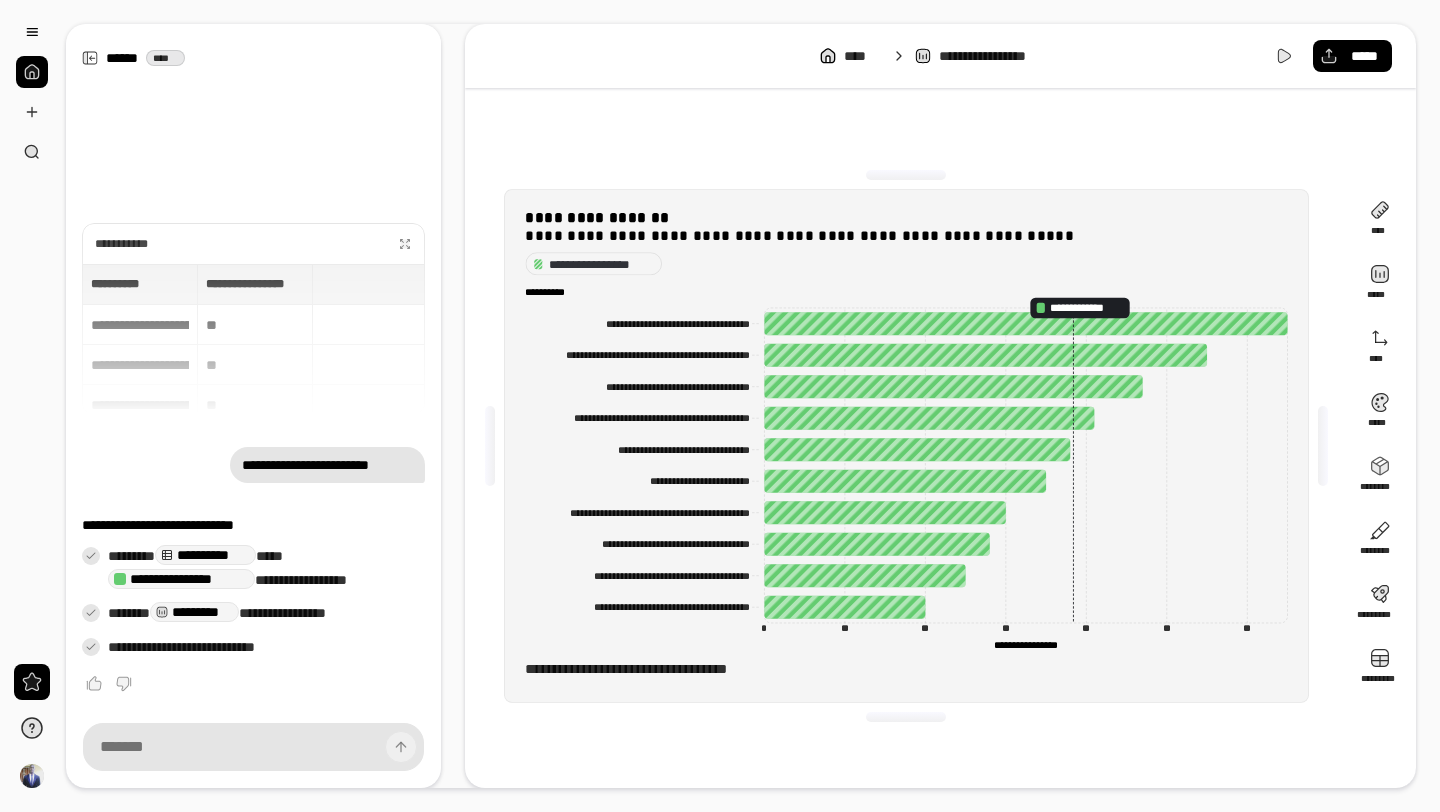 click on "[REDACTED]" 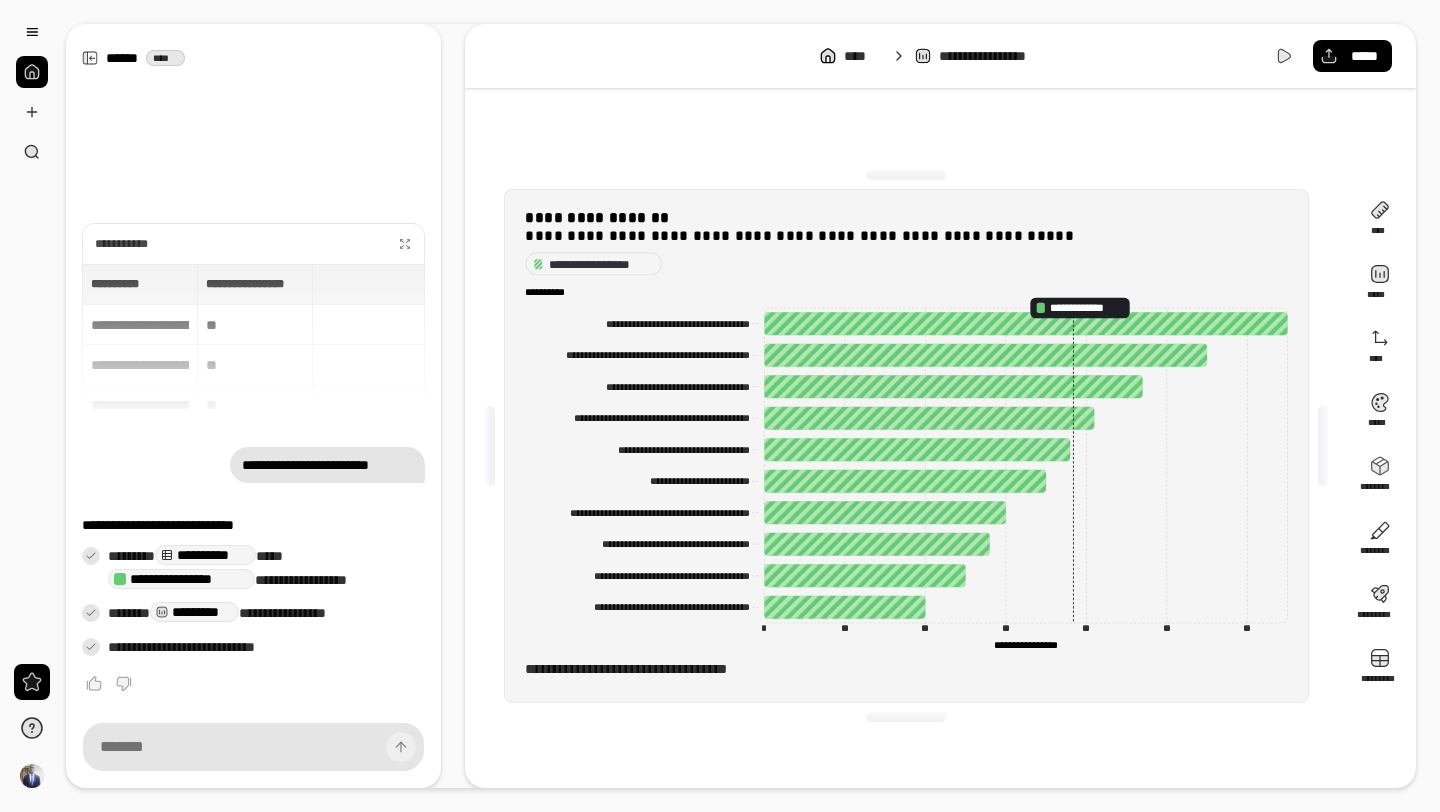 click on "[REDACTED]" at bounding box center (906, 446) 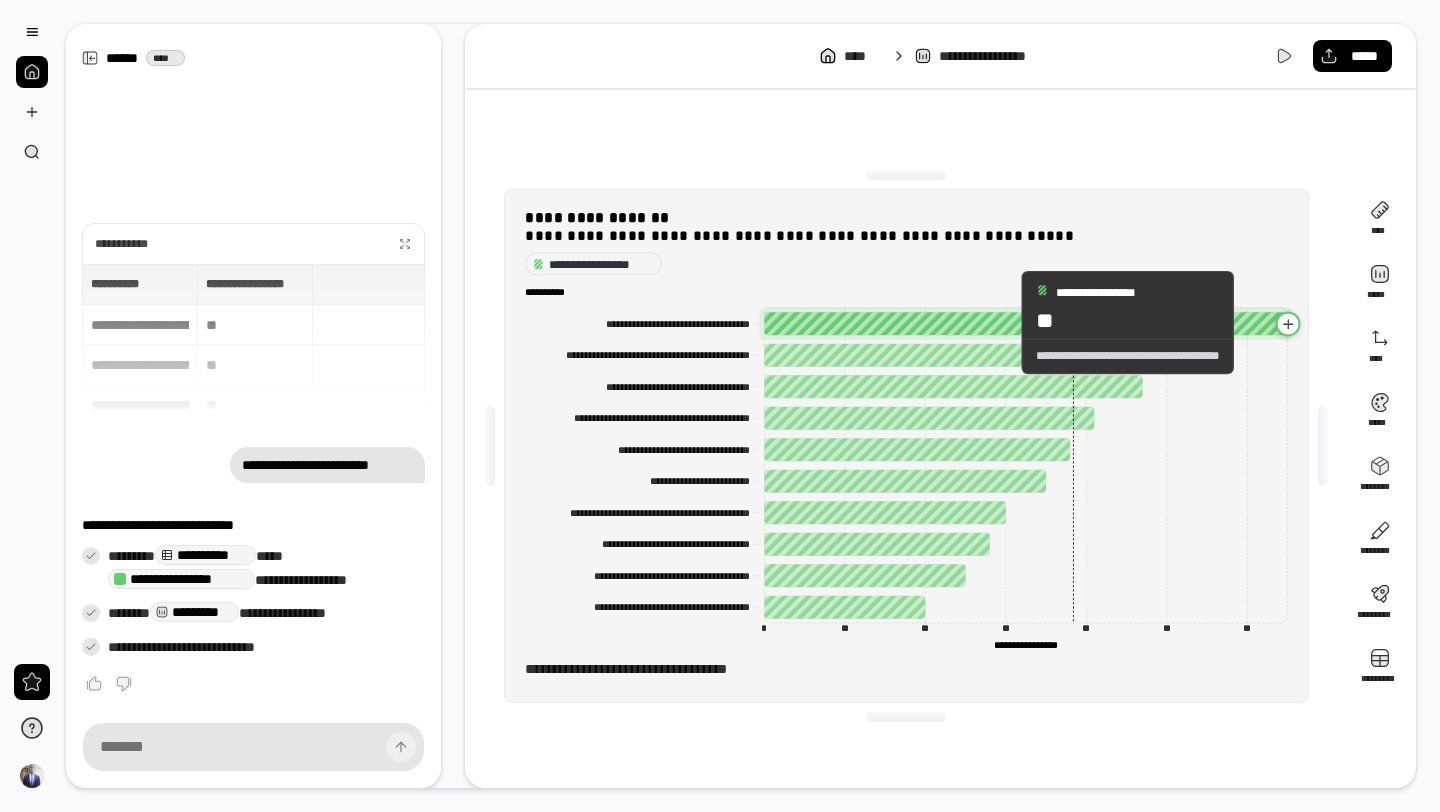 click 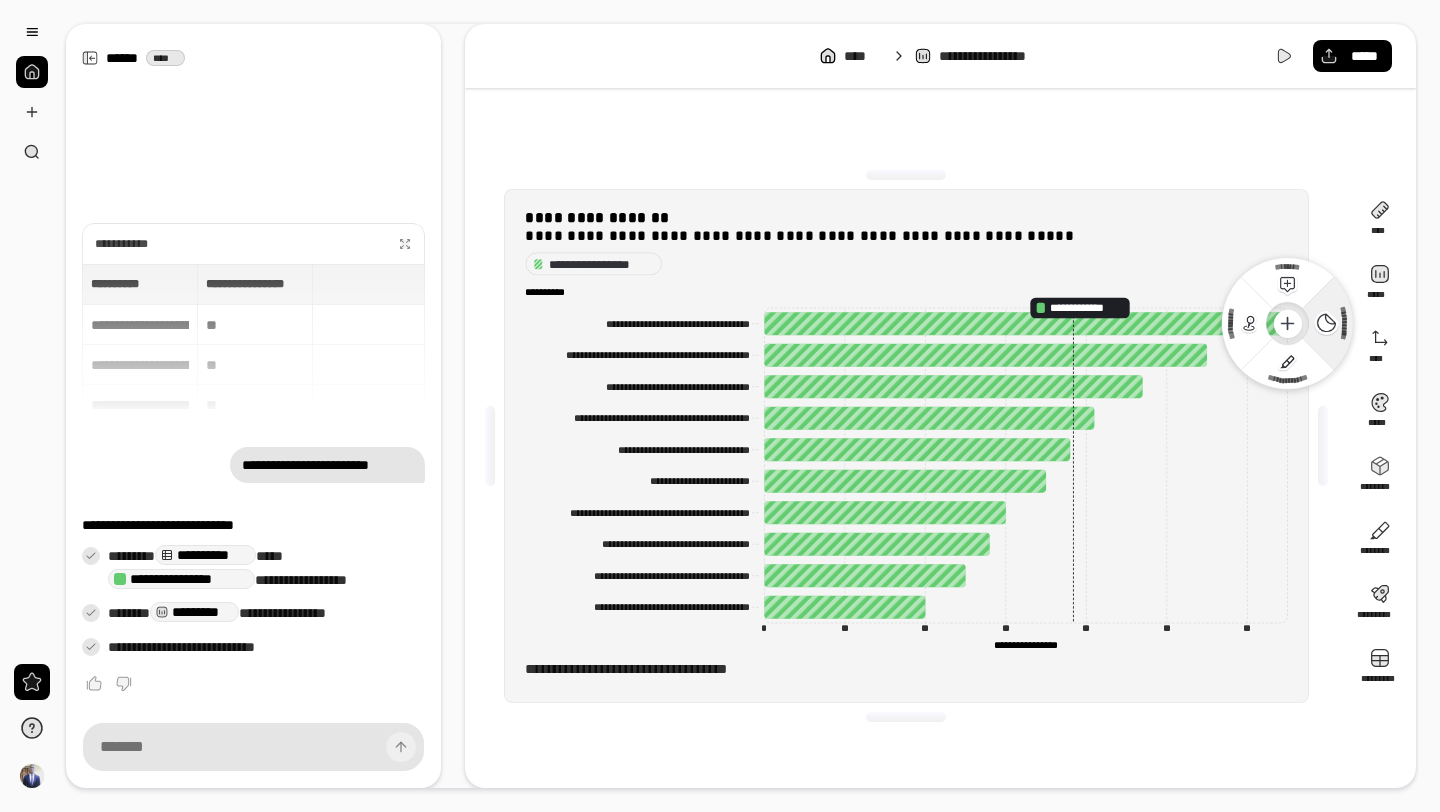 click 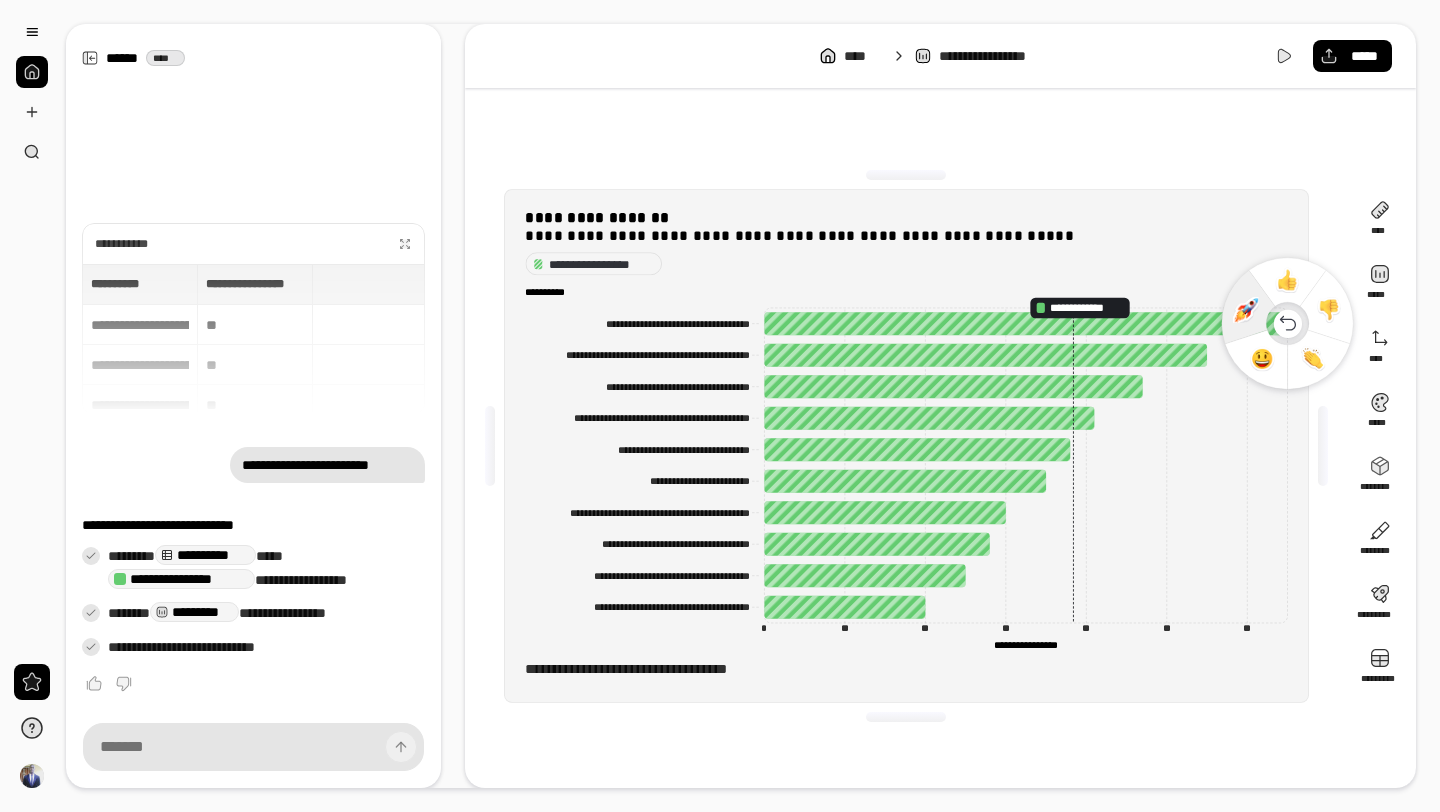 click 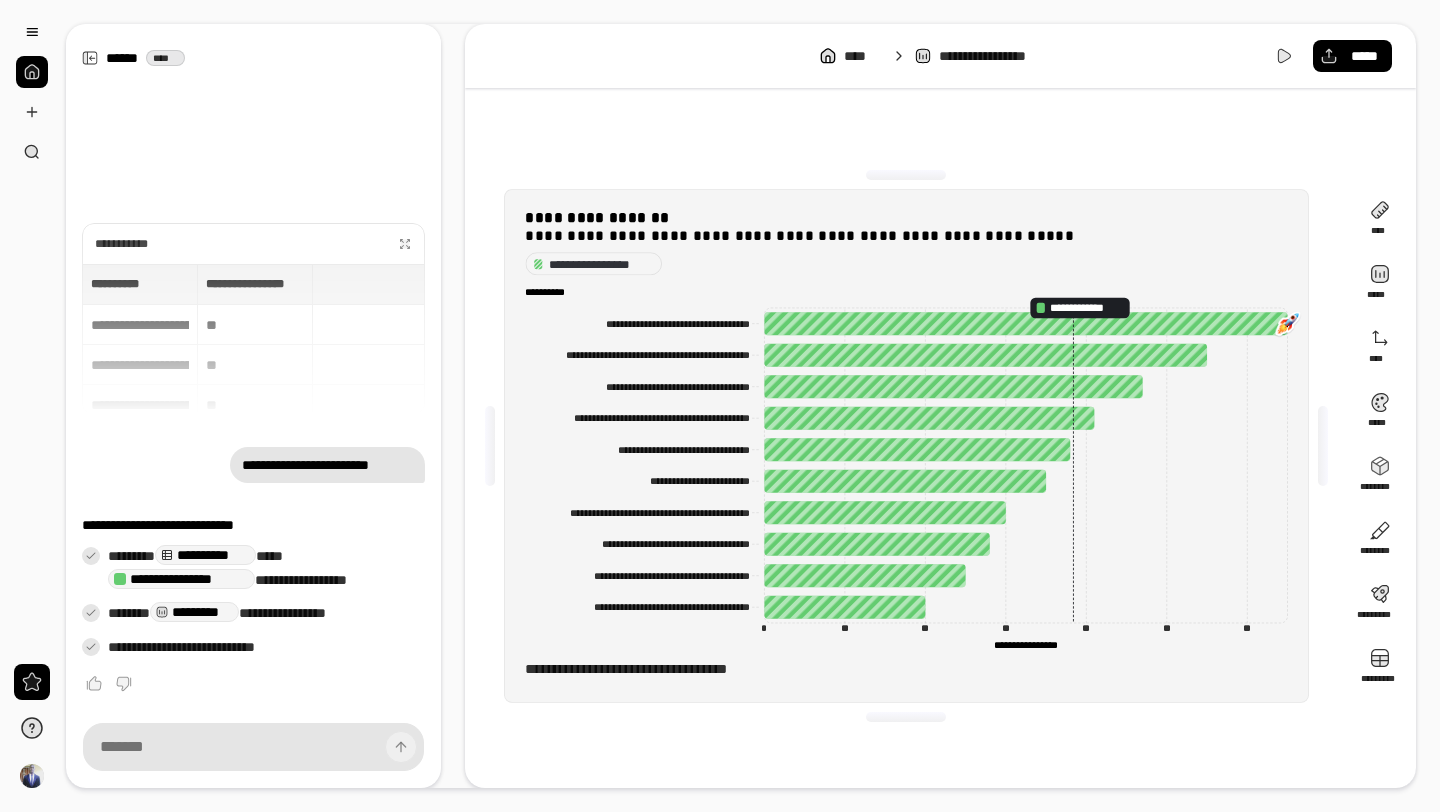 click at bounding box center [1287, 323] 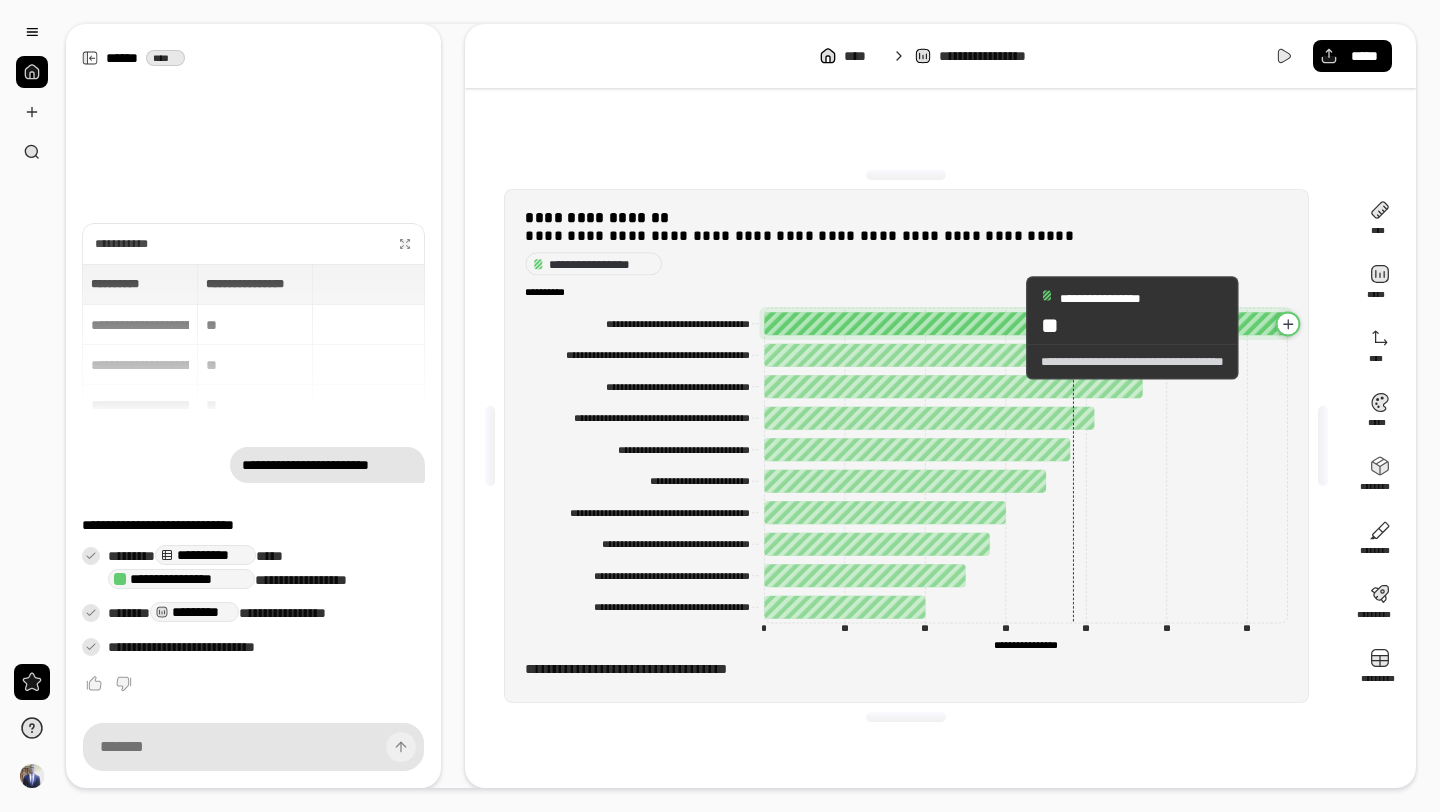 click 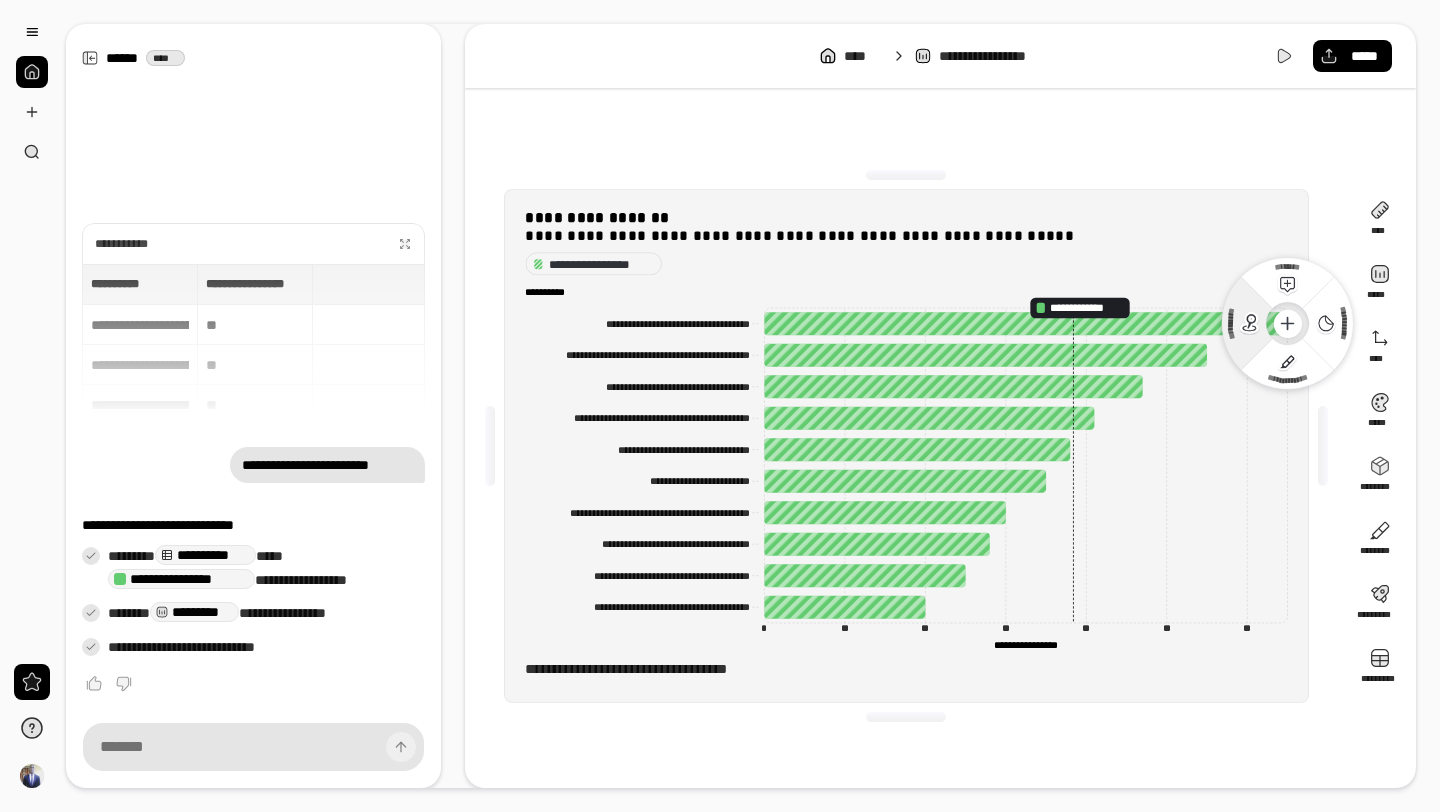 click 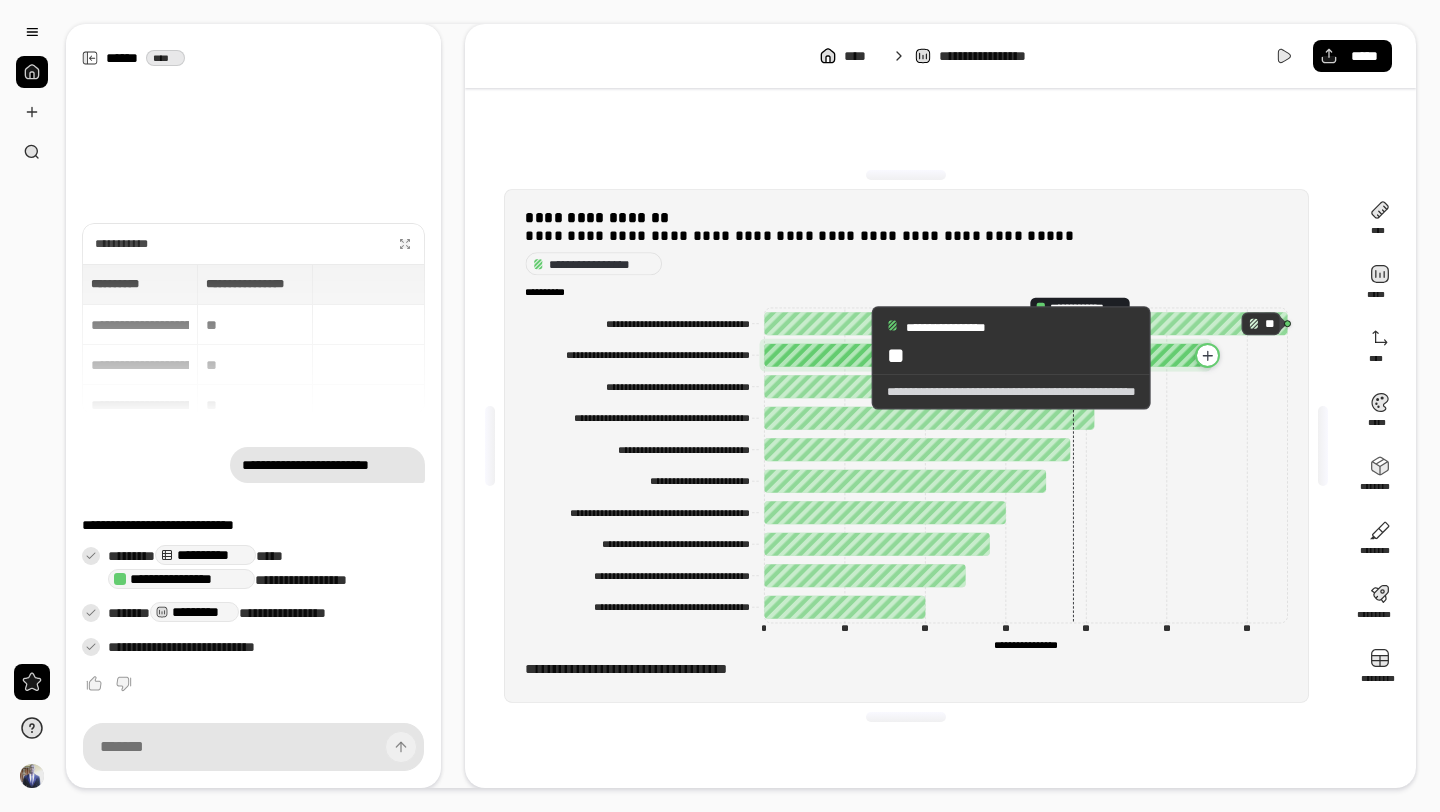 click 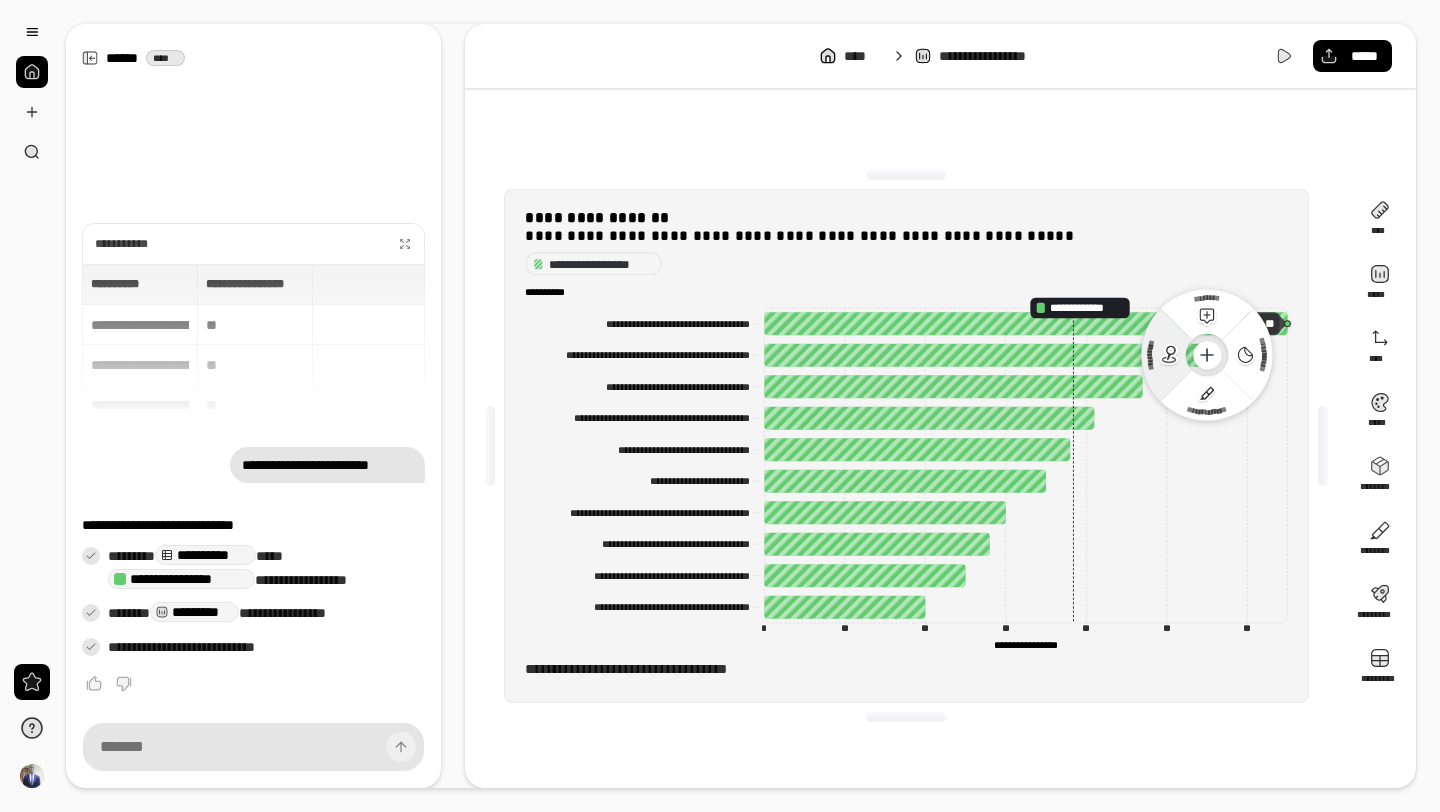click on "**********" 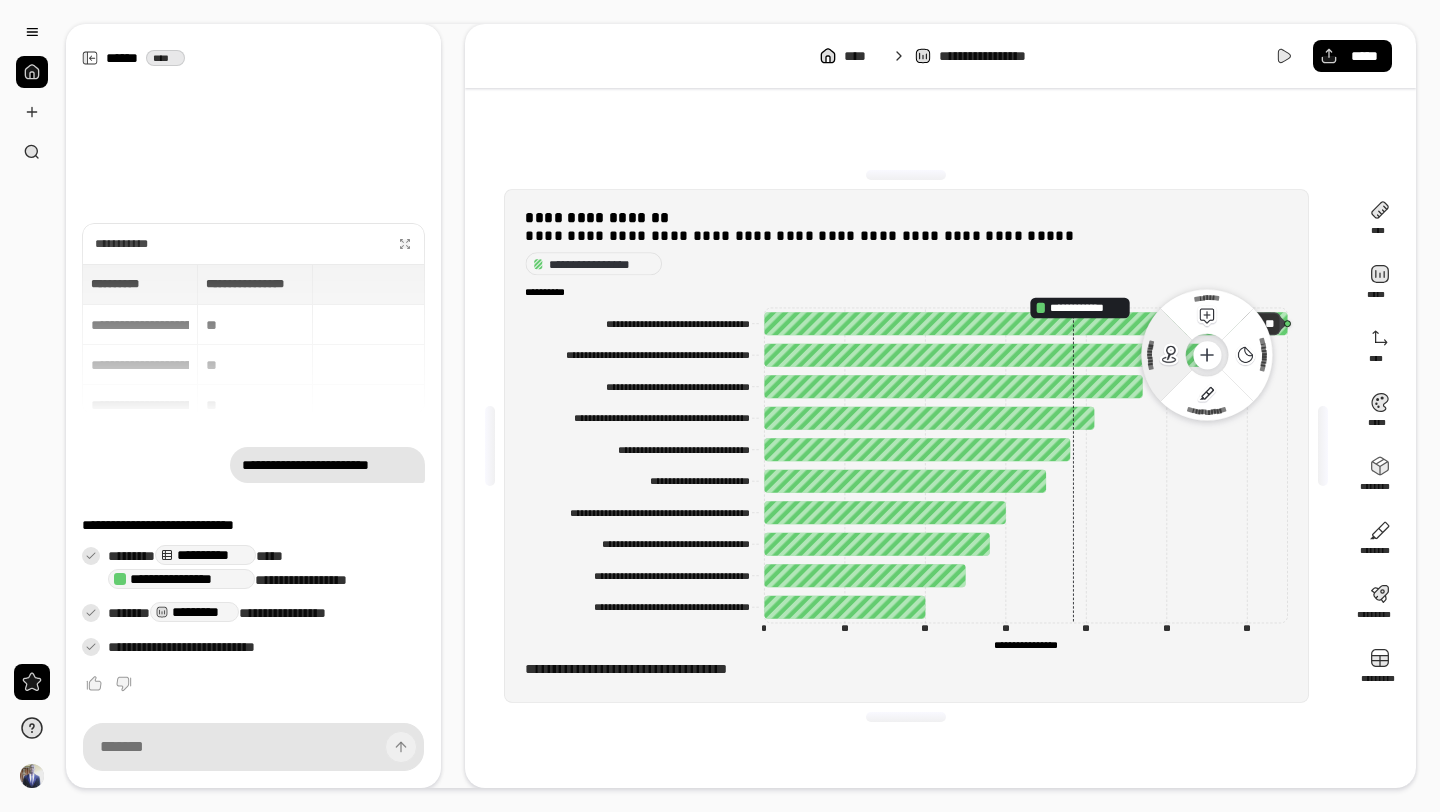 click 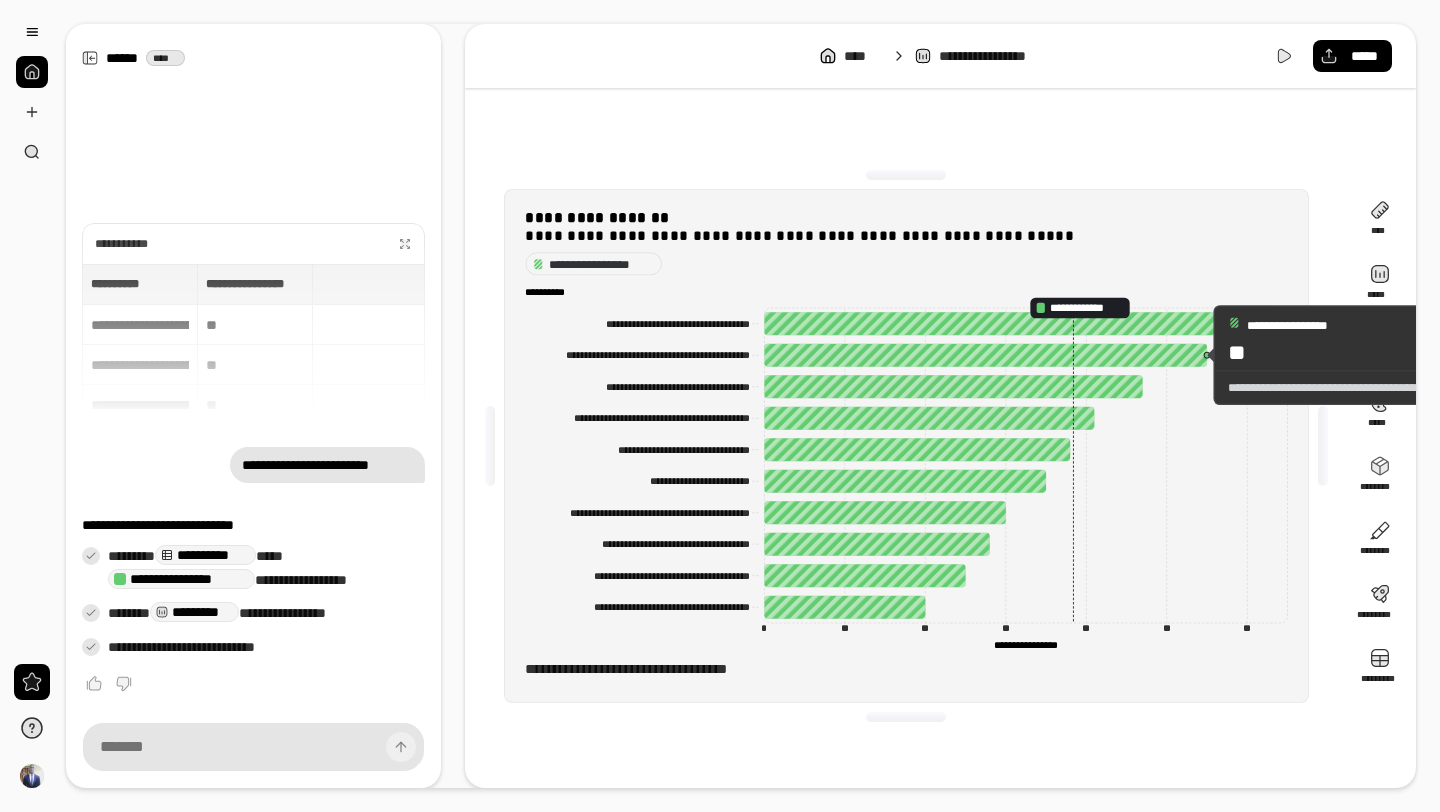 click on "**********" at bounding box center [1352, 339] 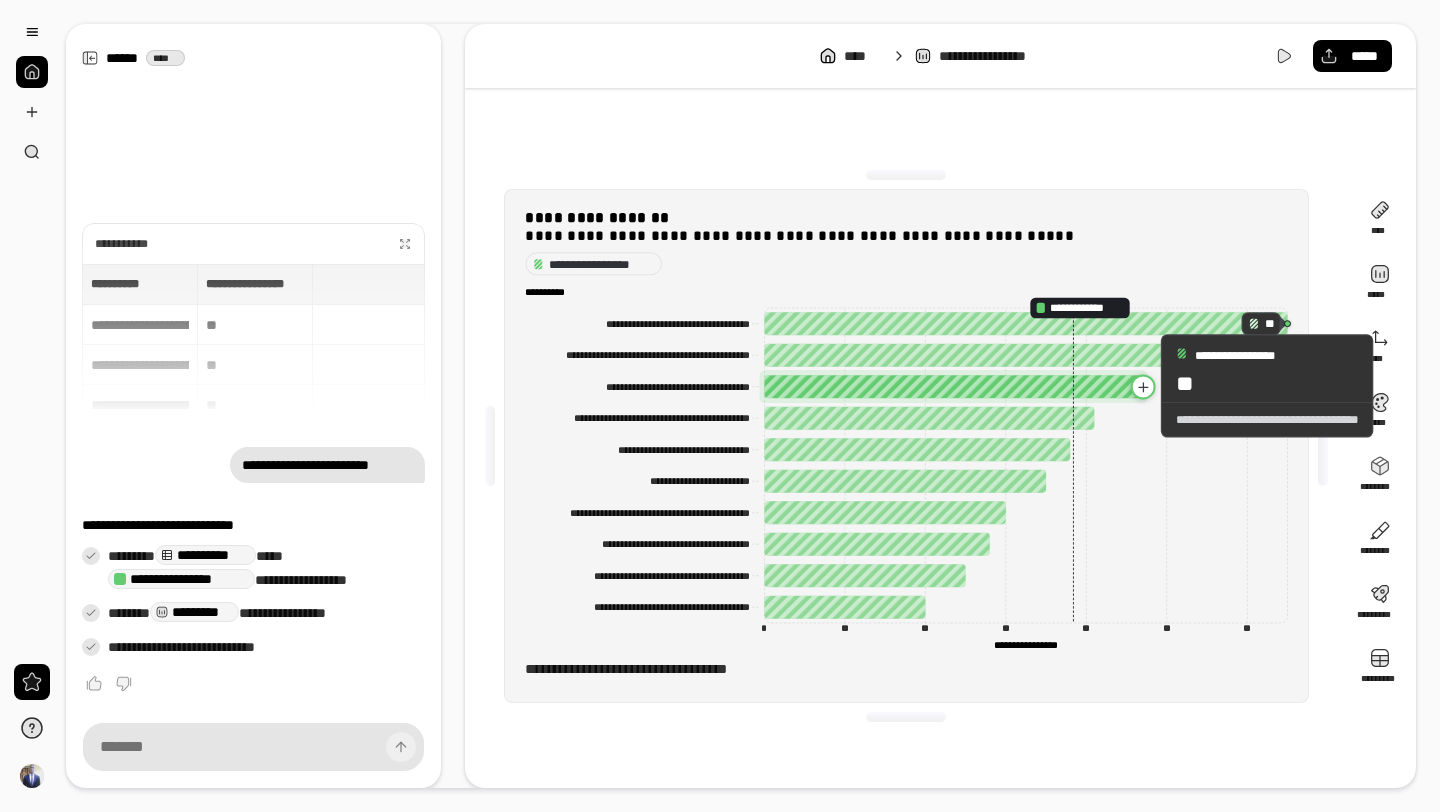 click 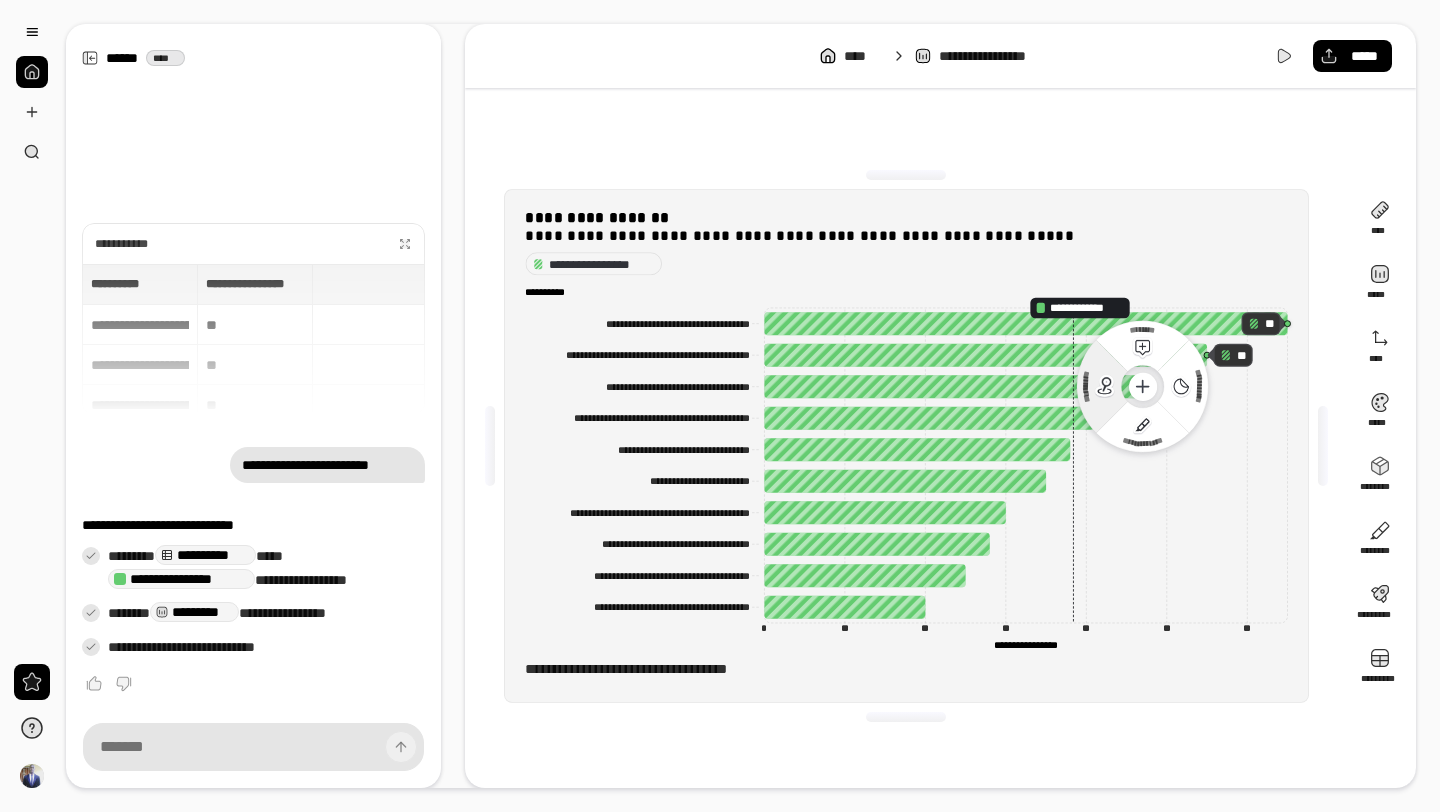 click 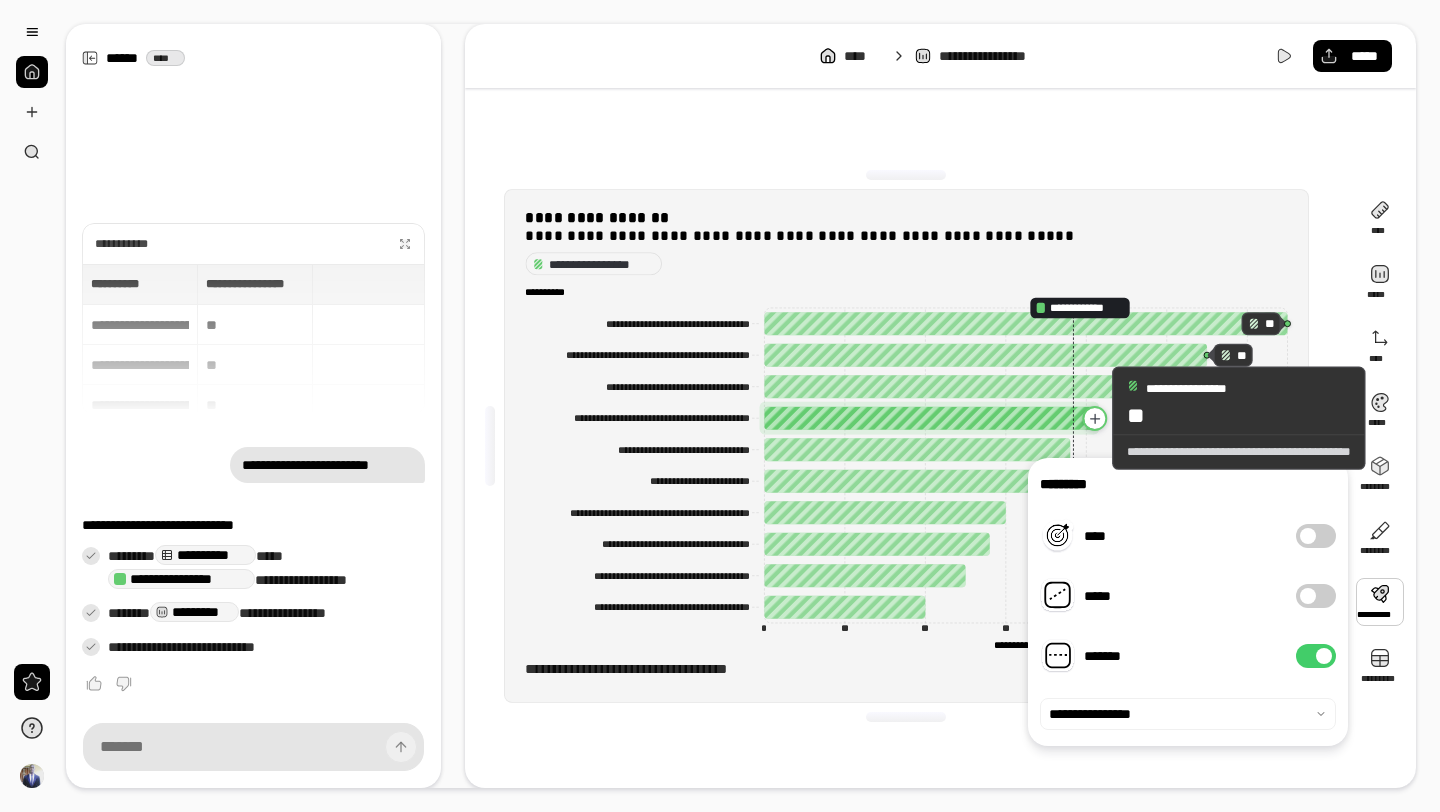 click 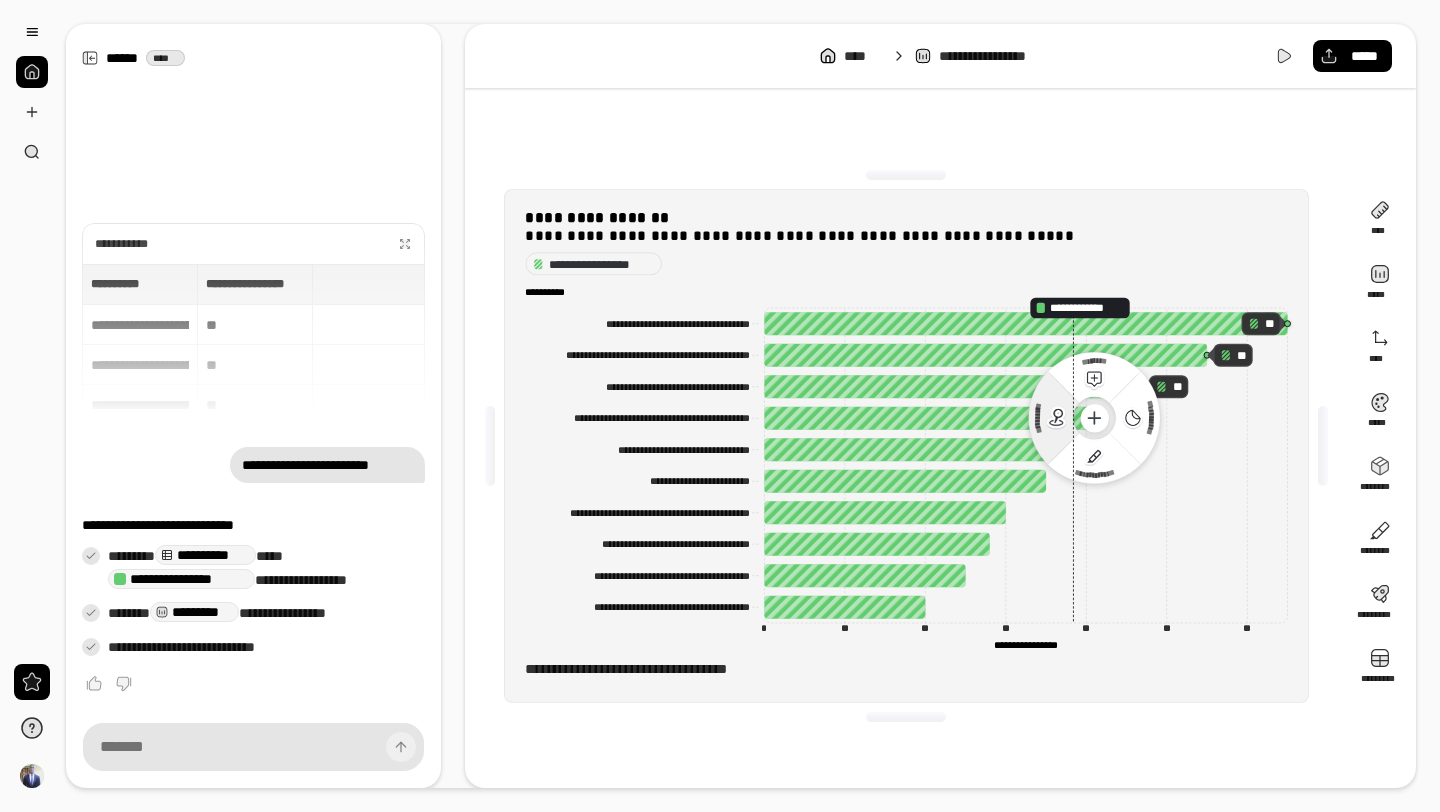 click 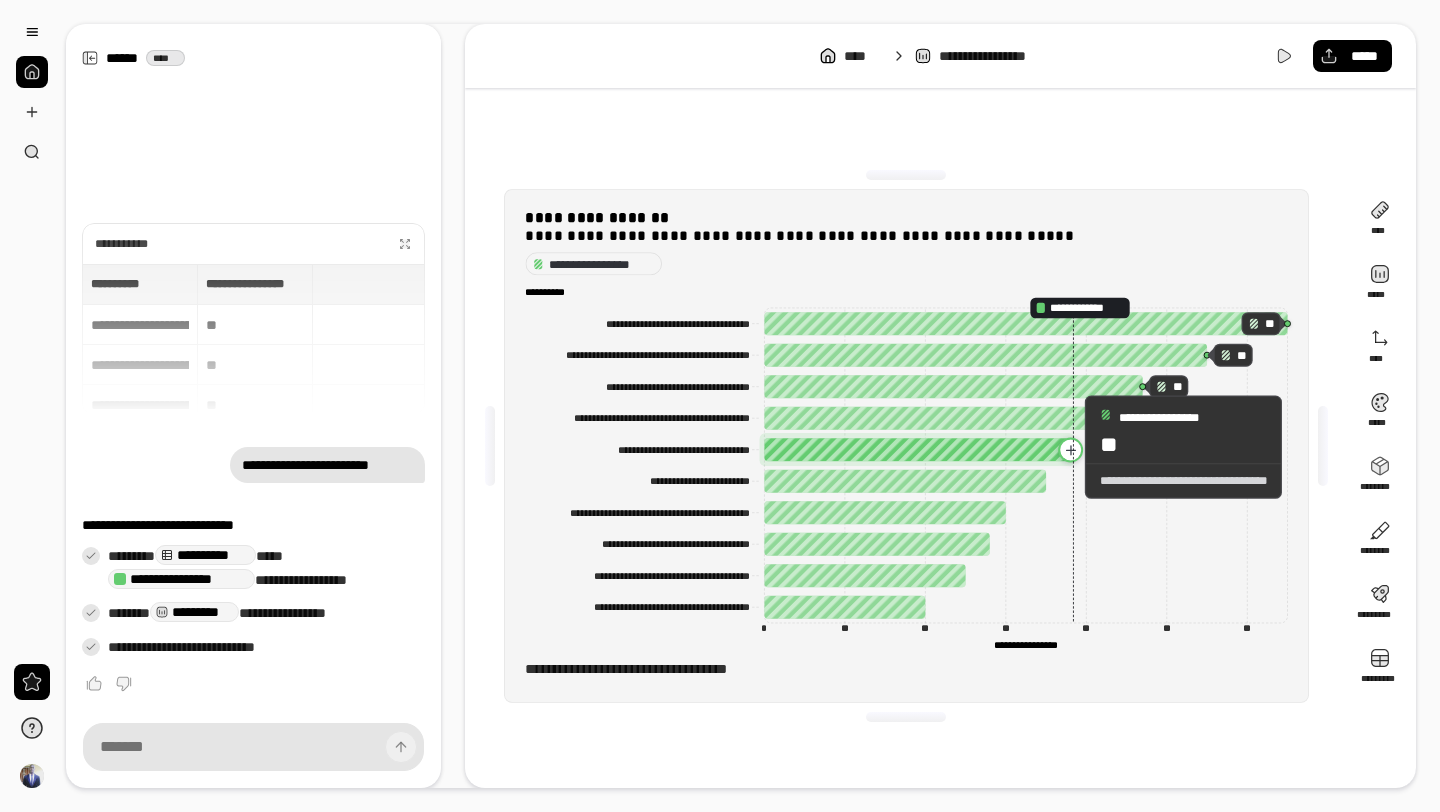click 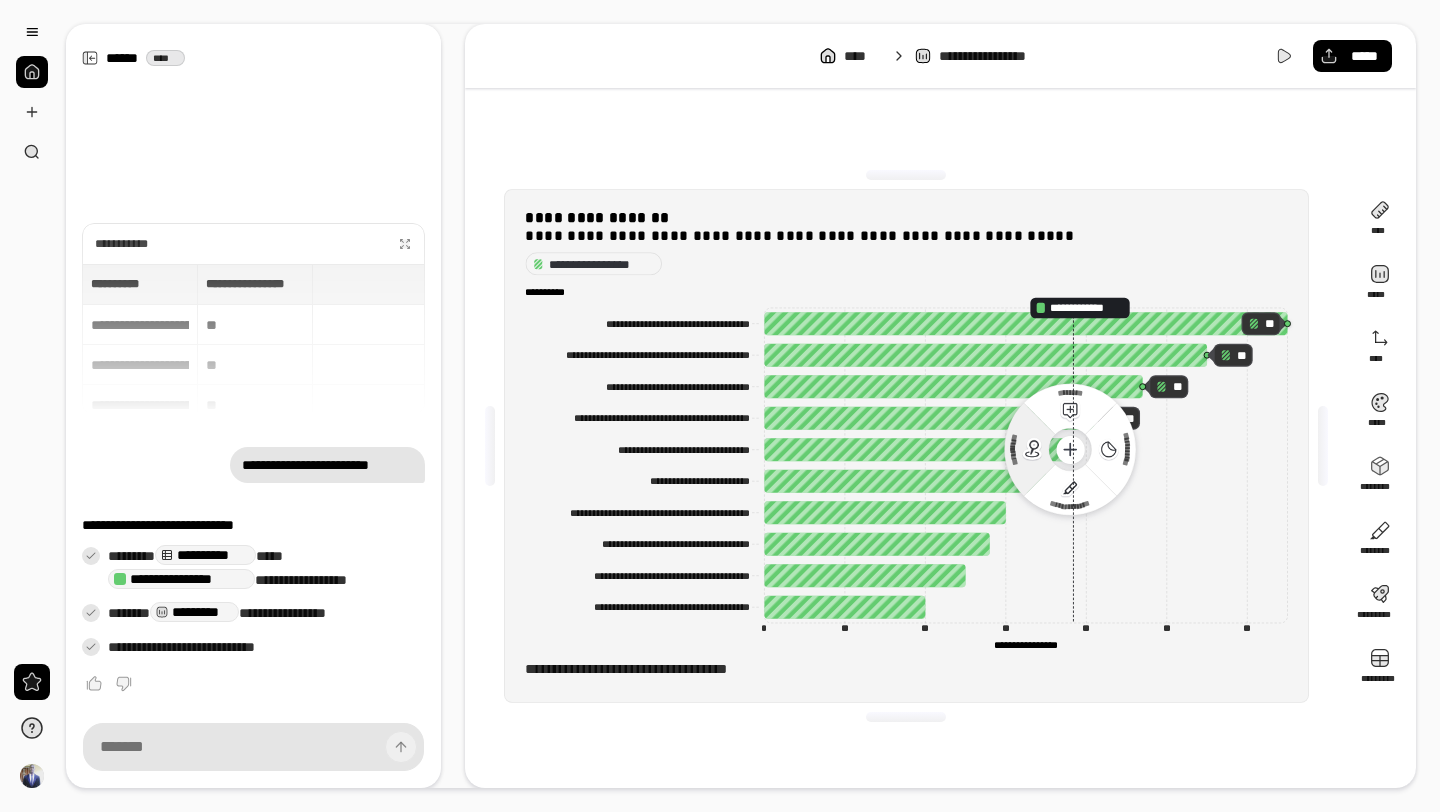 click 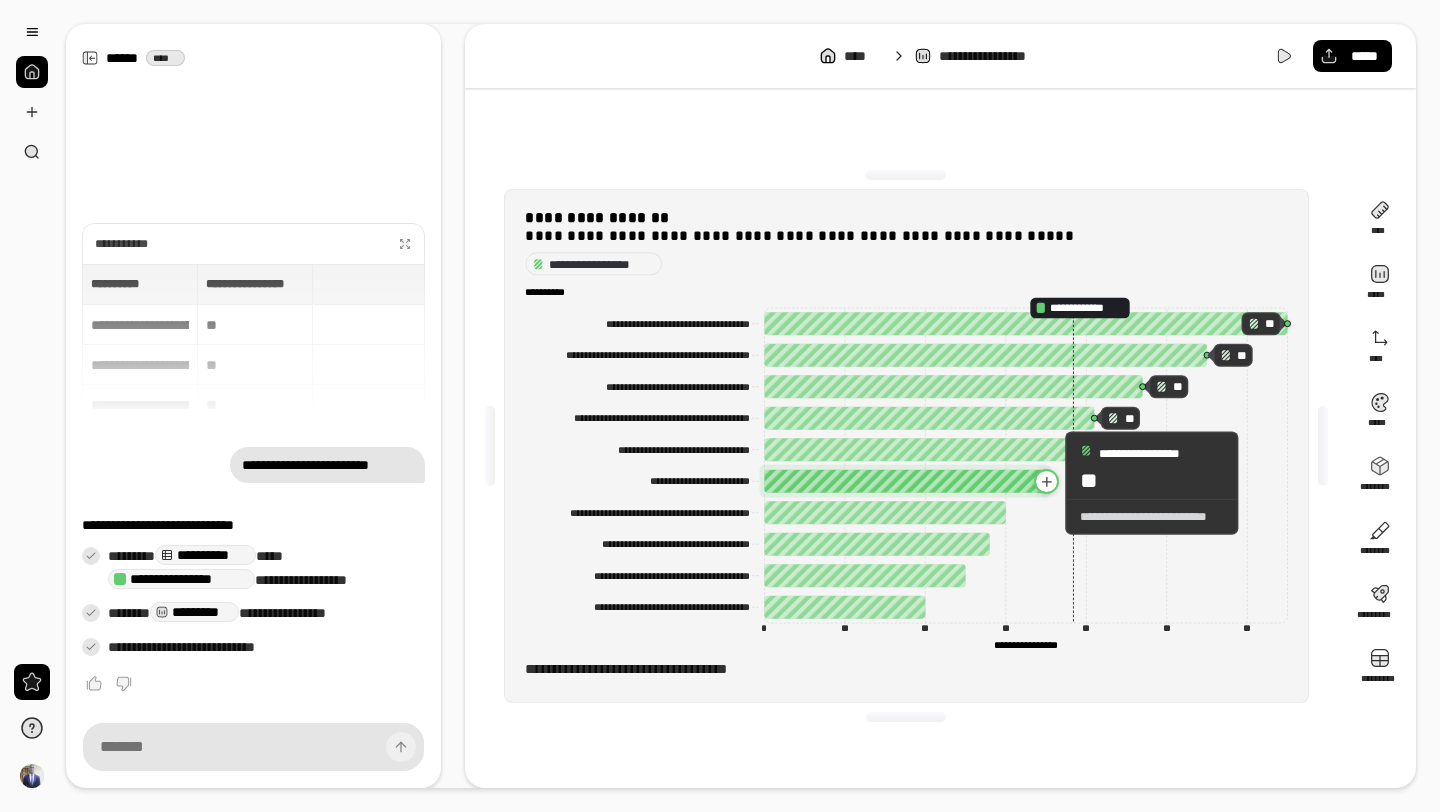 click 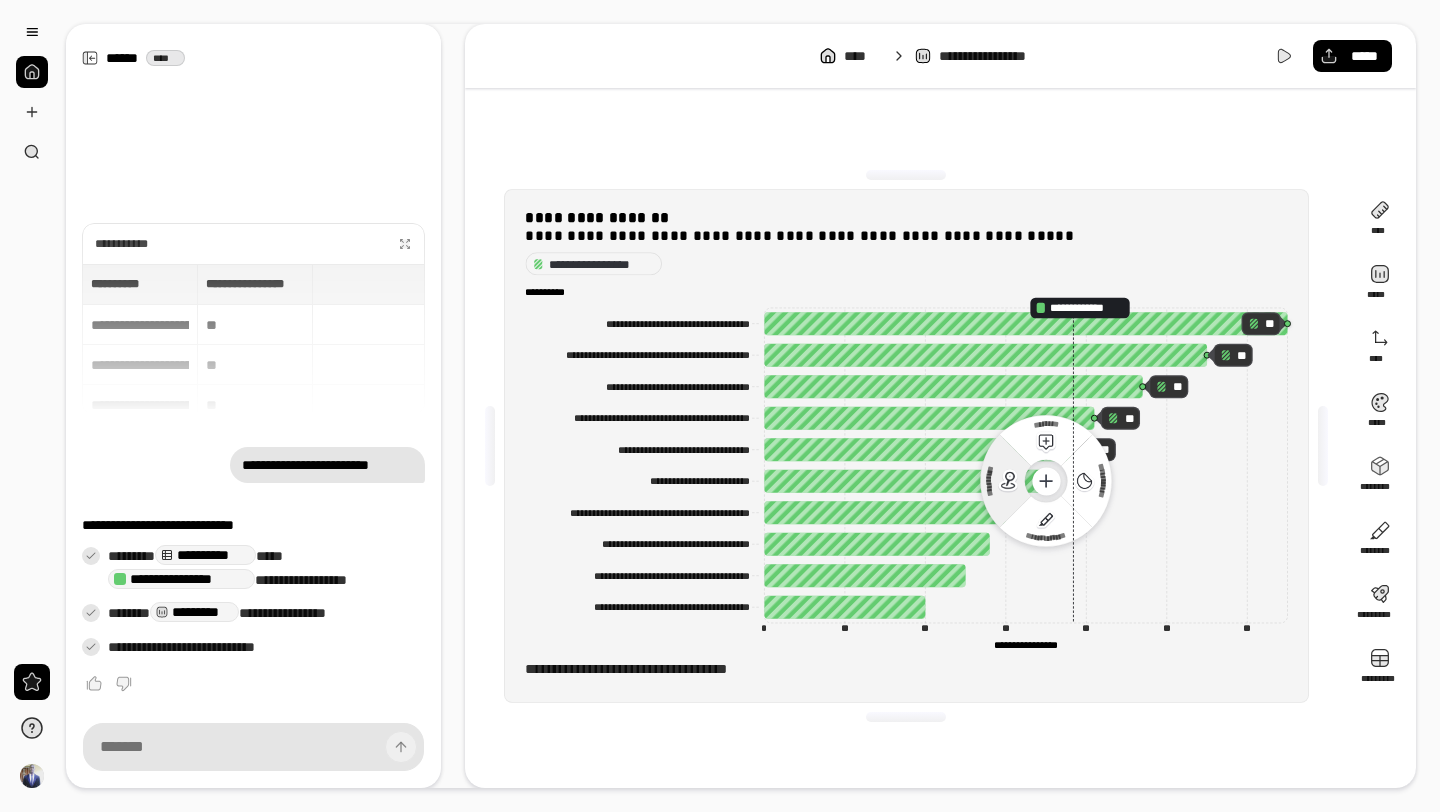 click 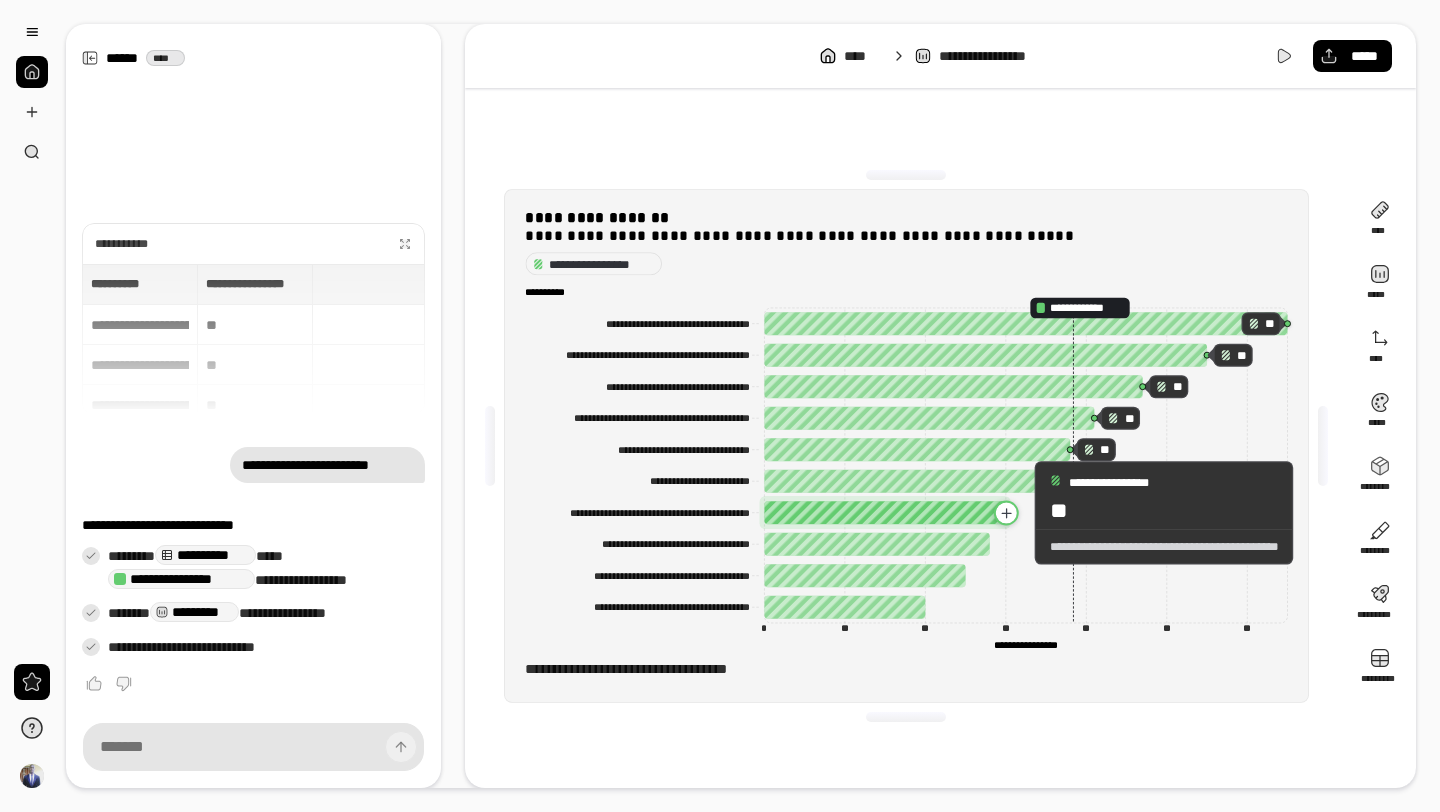 click 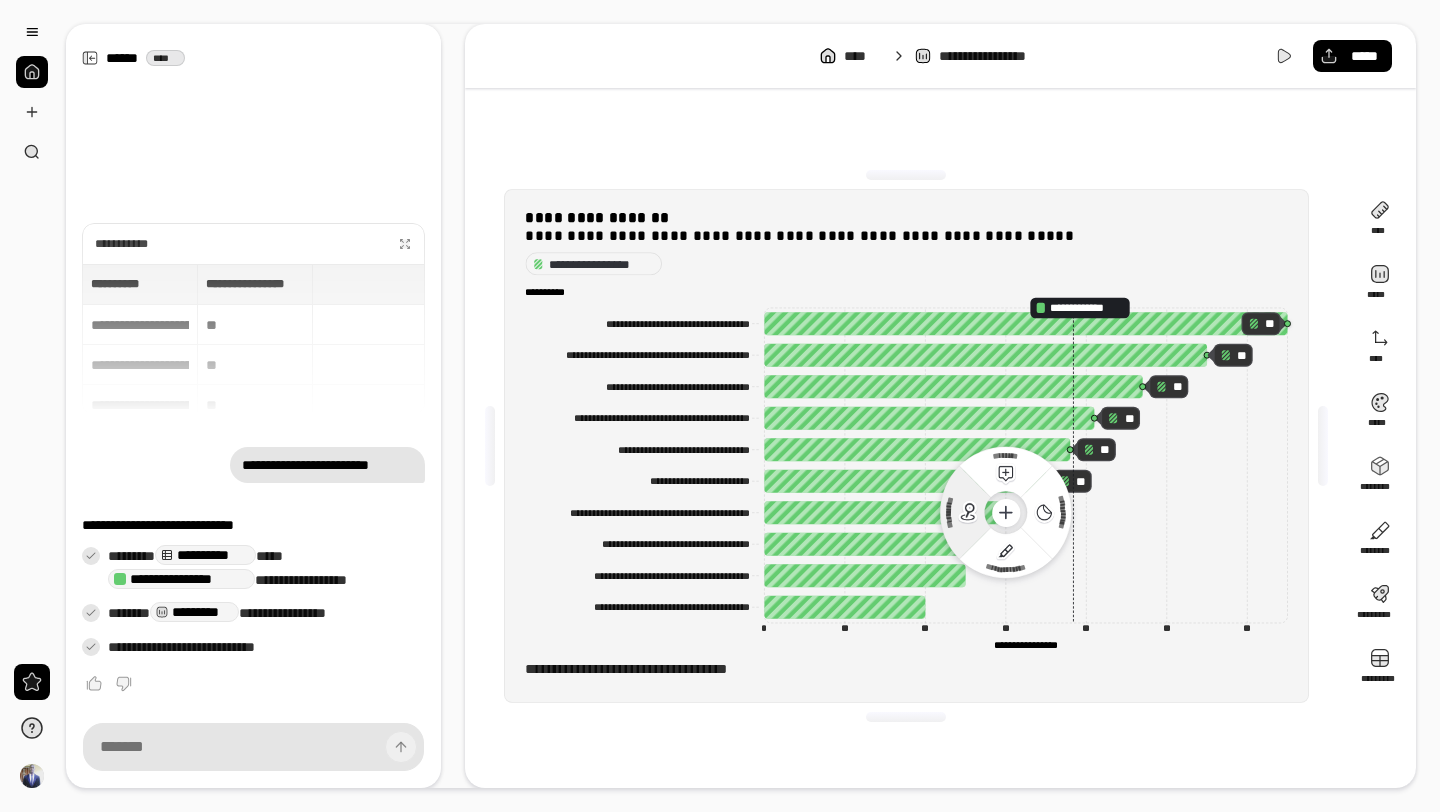 click 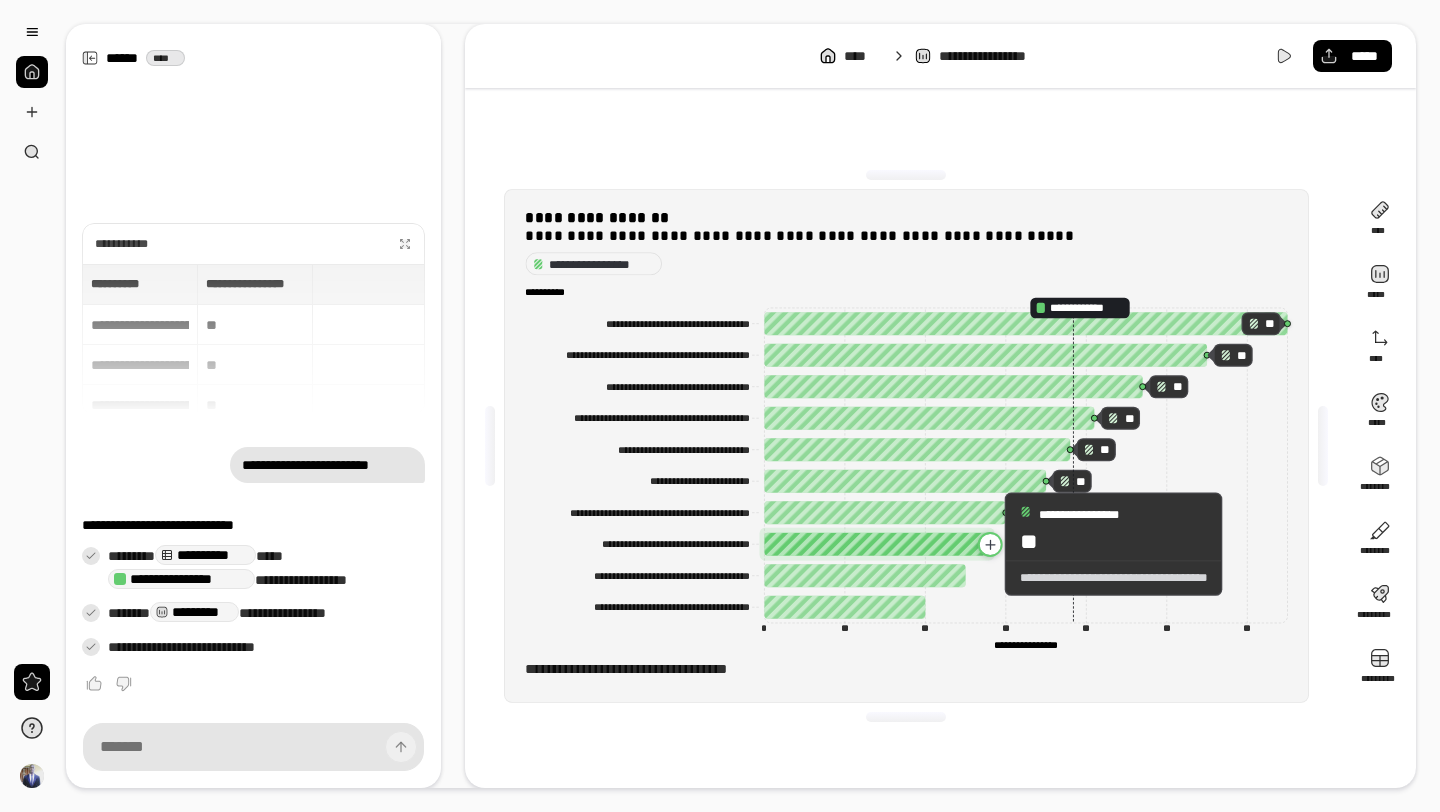 click 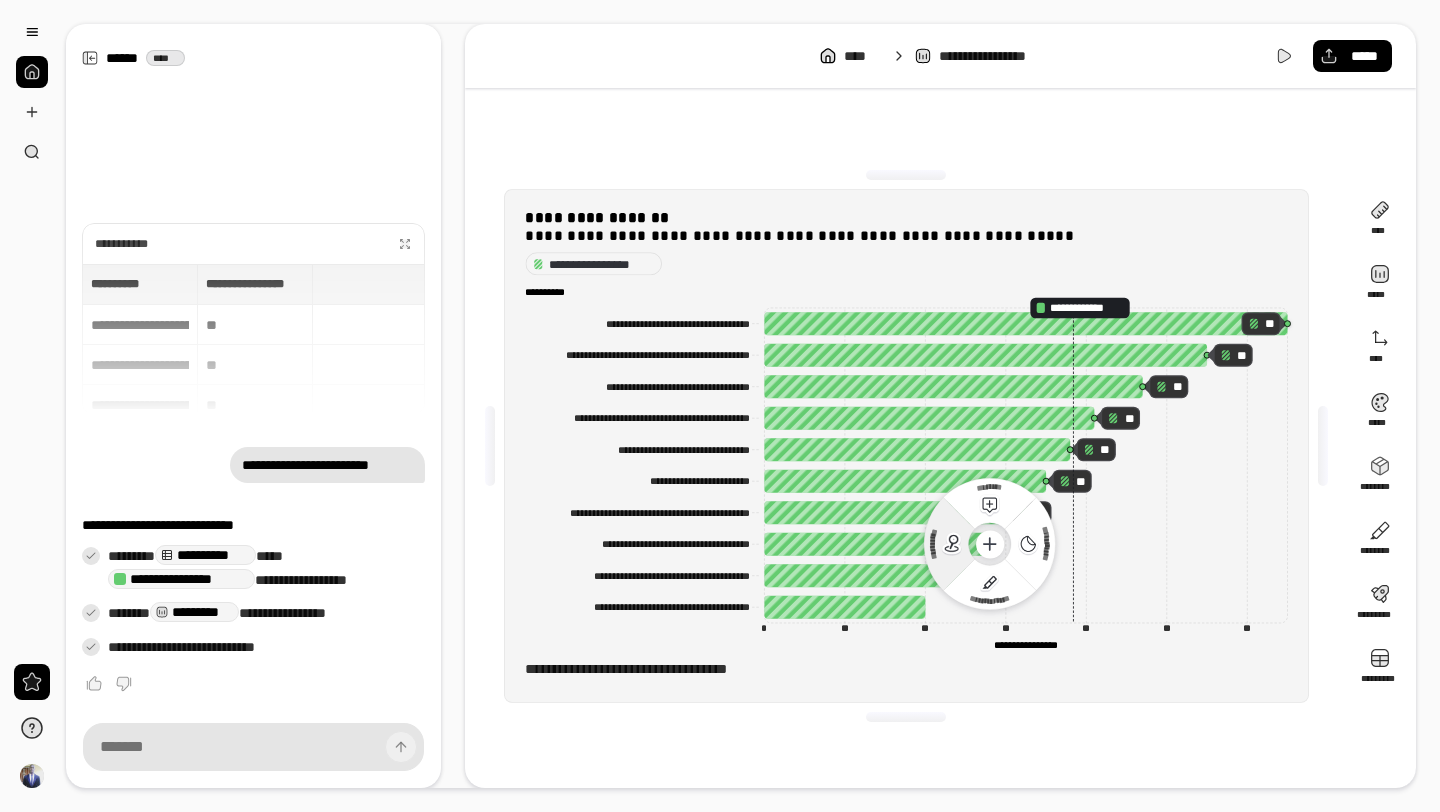 click 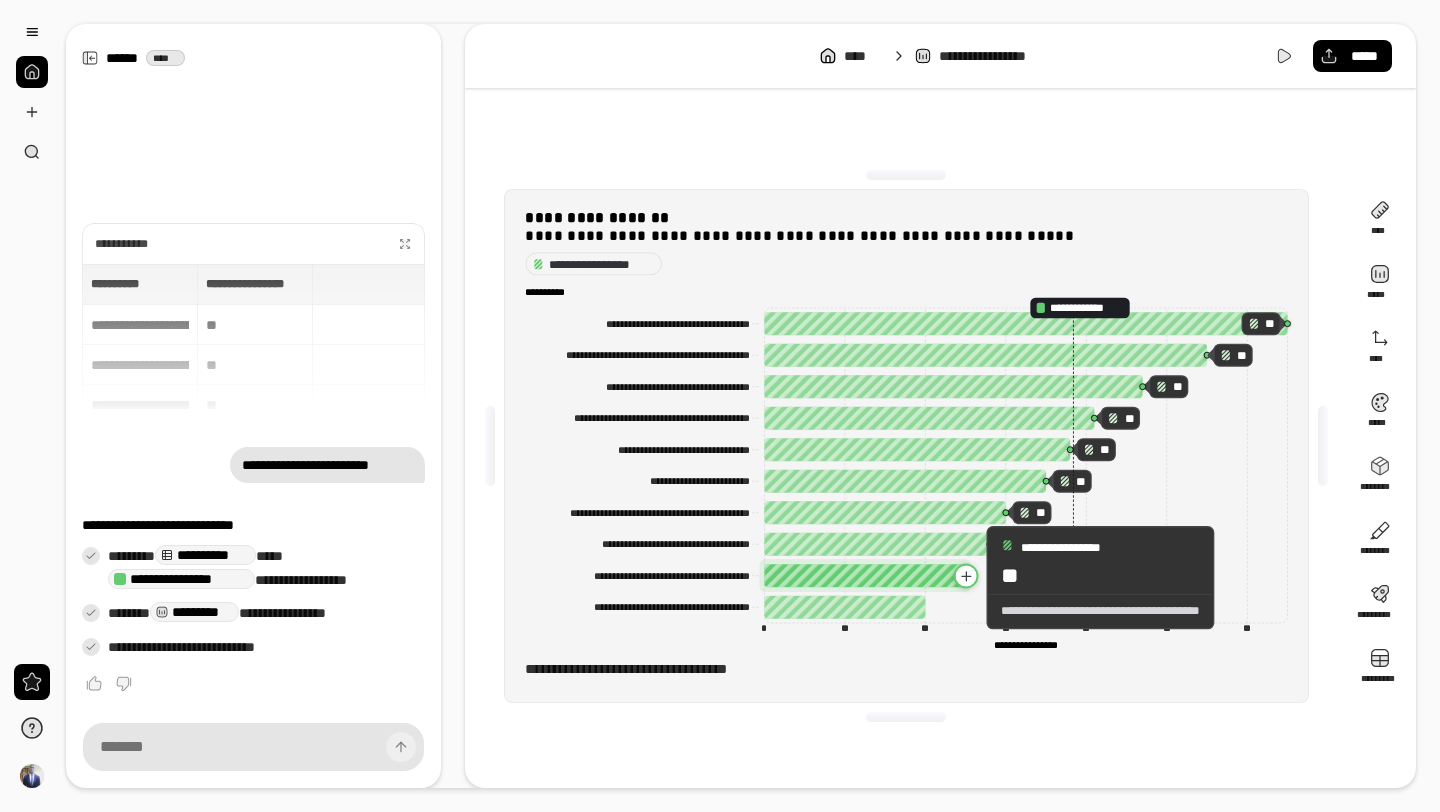 click 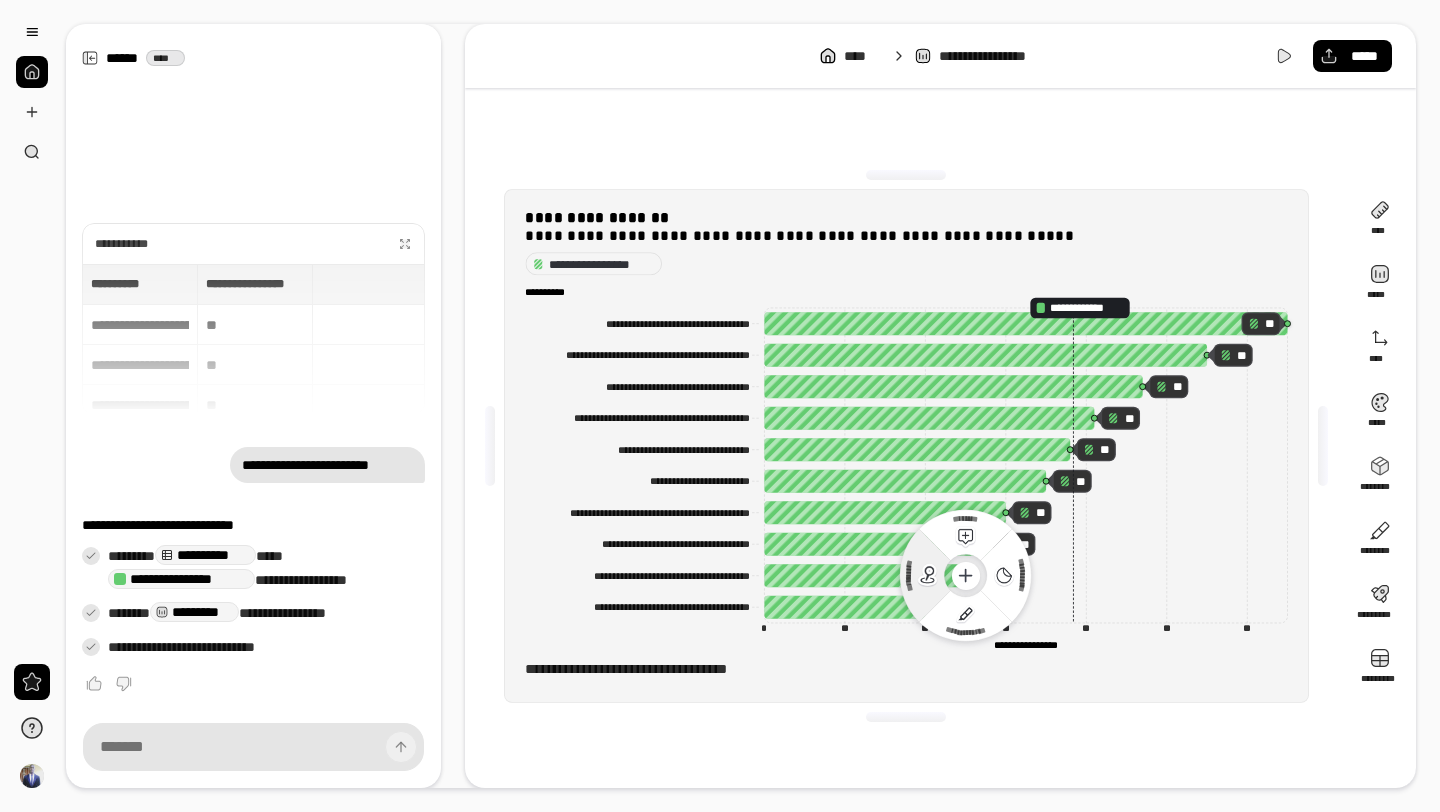 click 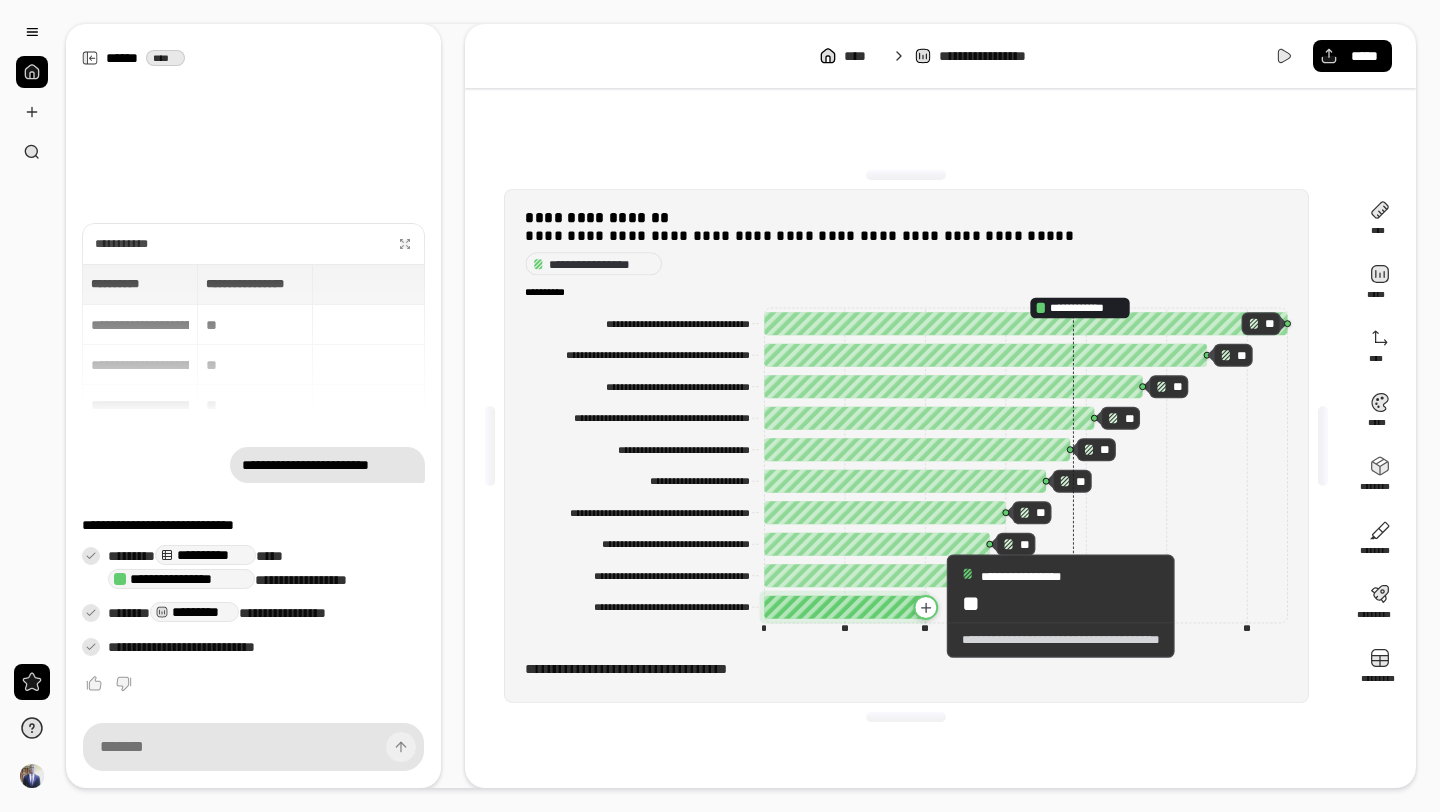 click 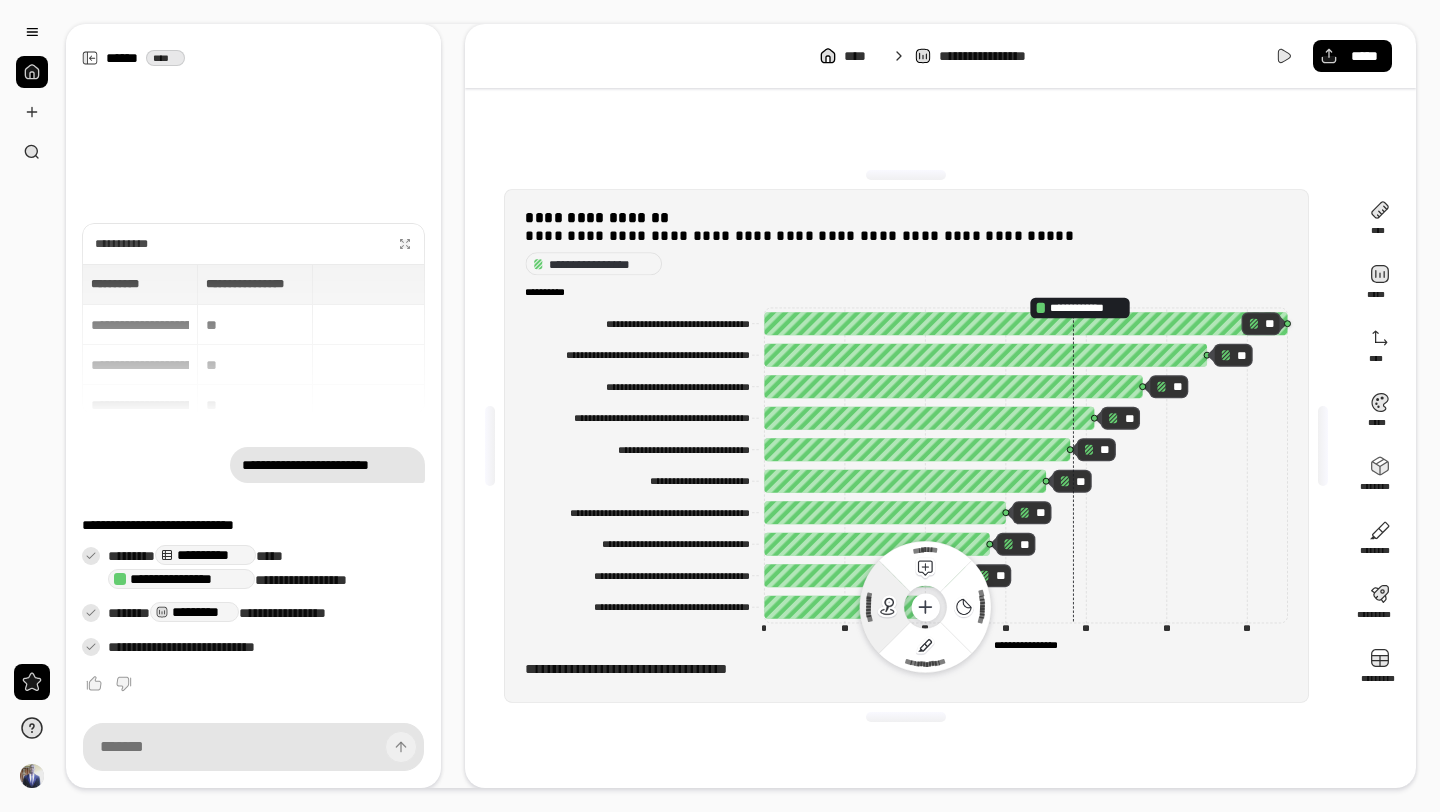 click 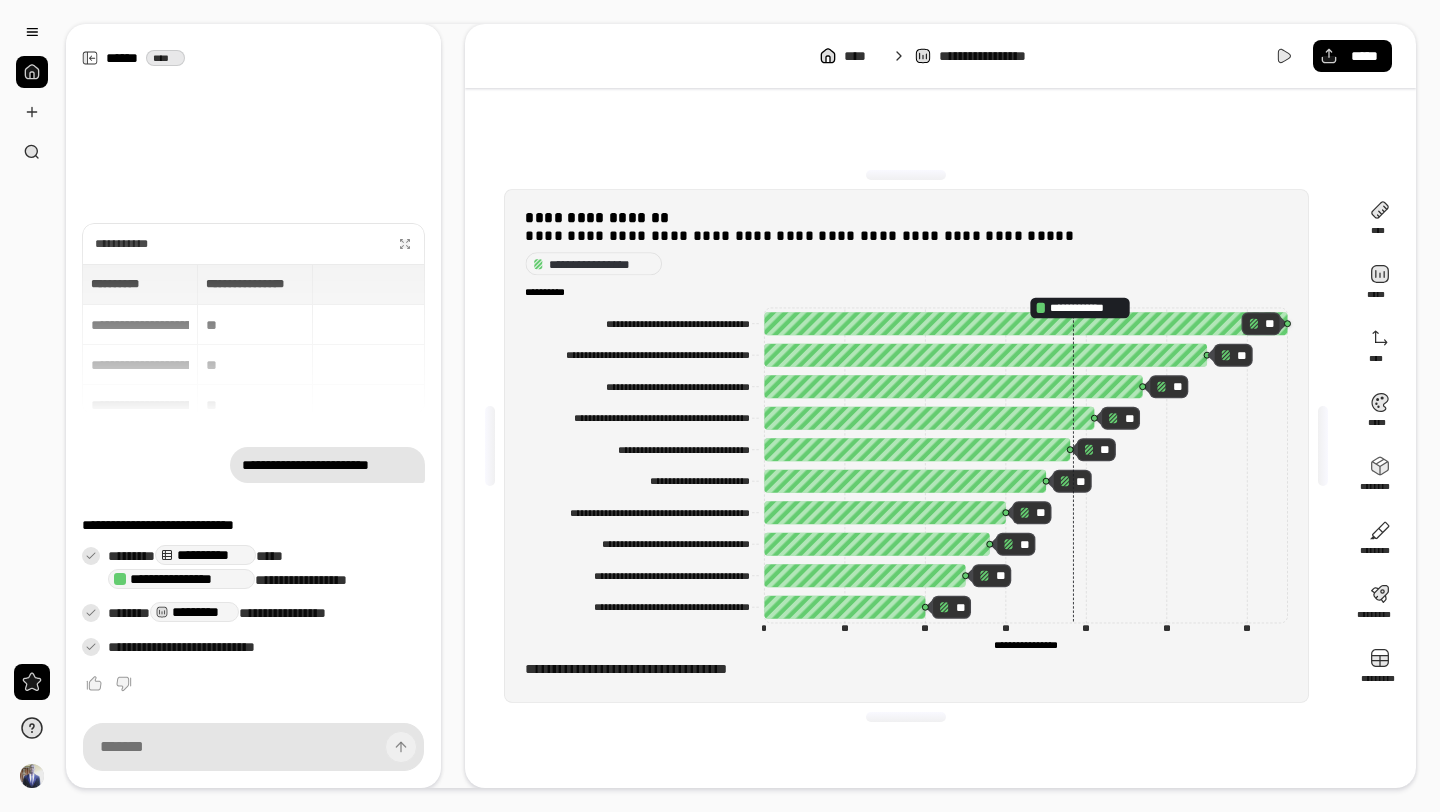 click on "[REDACTED]" at bounding box center [906, 669] 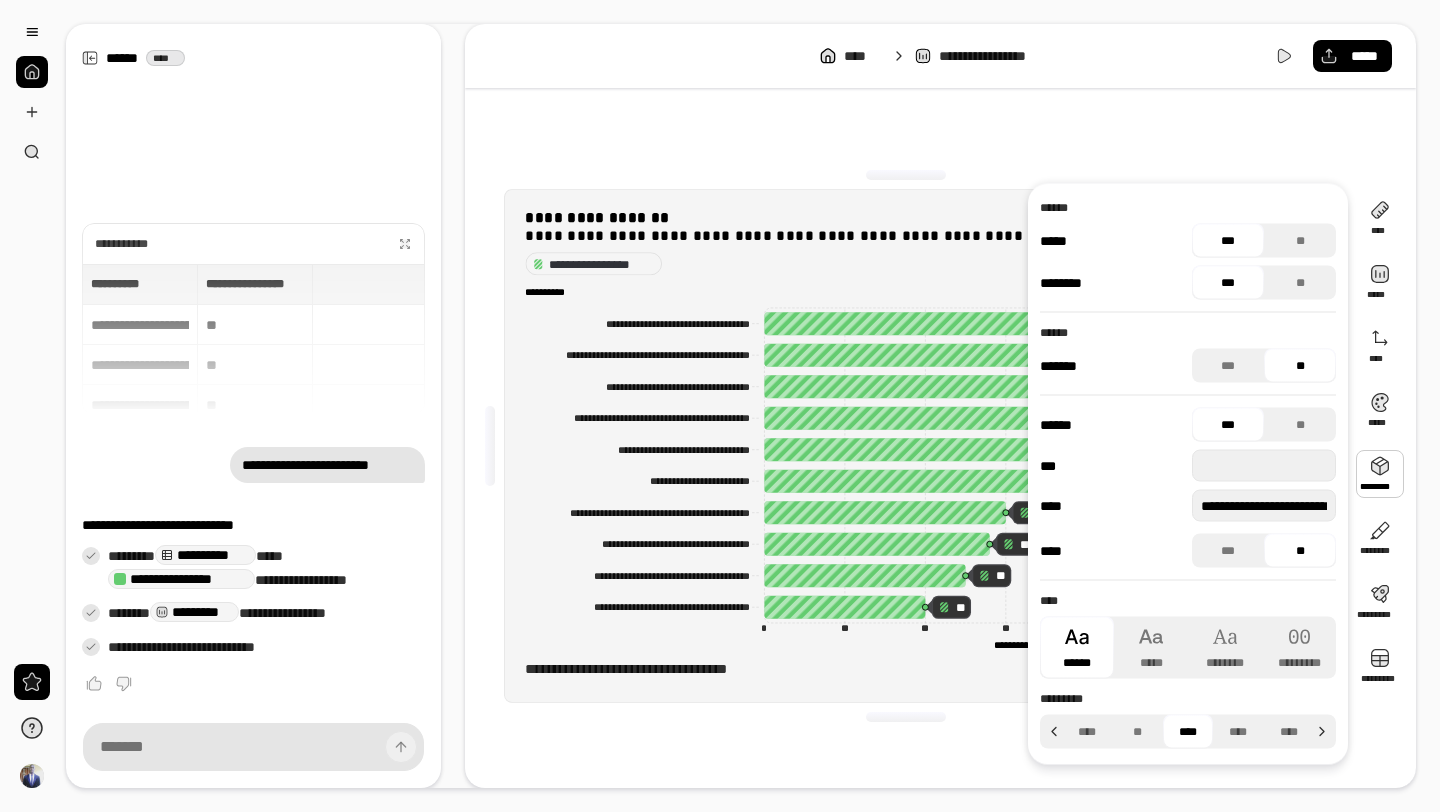click on "**********" at bounding box center (906, 264) 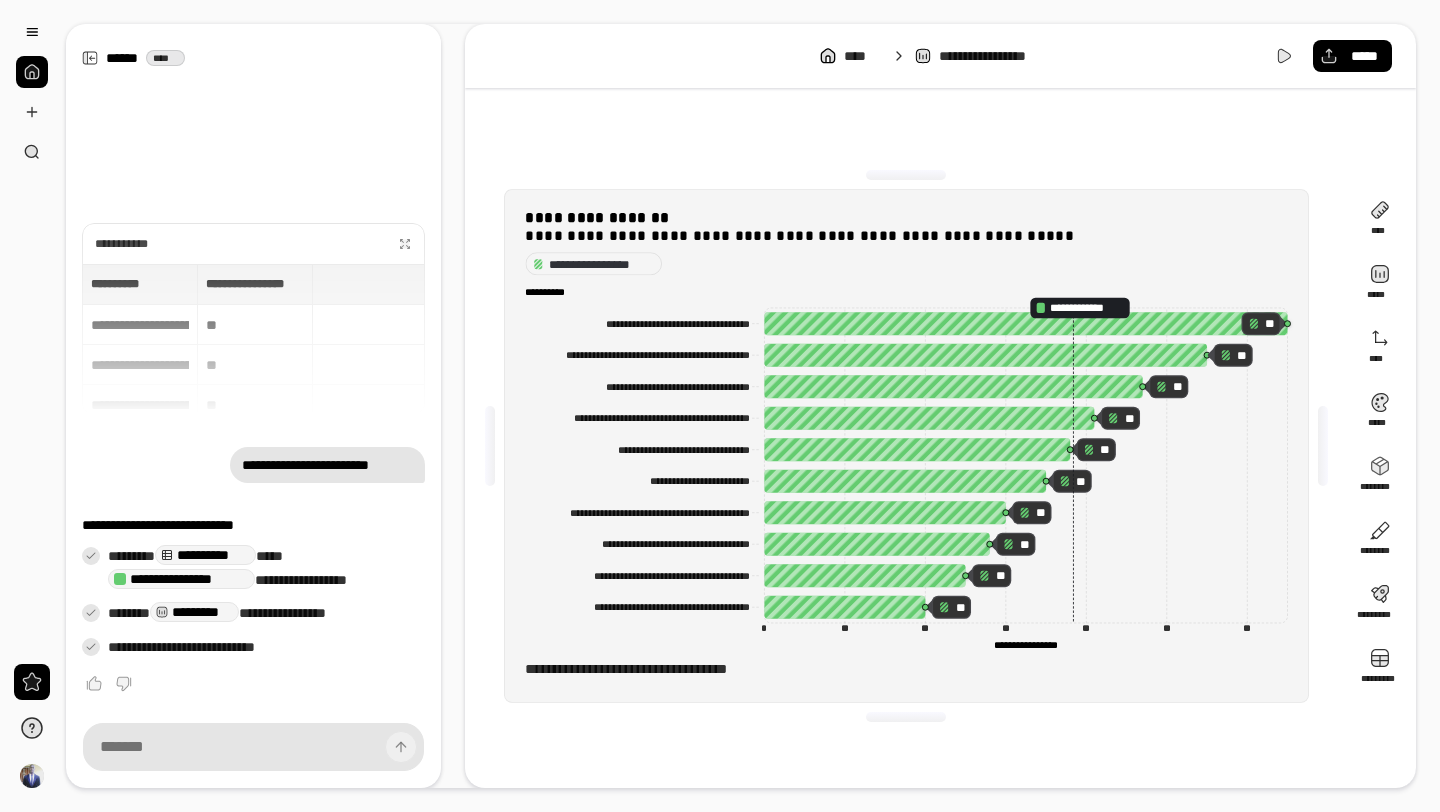 click on "**********" at bounding box center (253, 339) 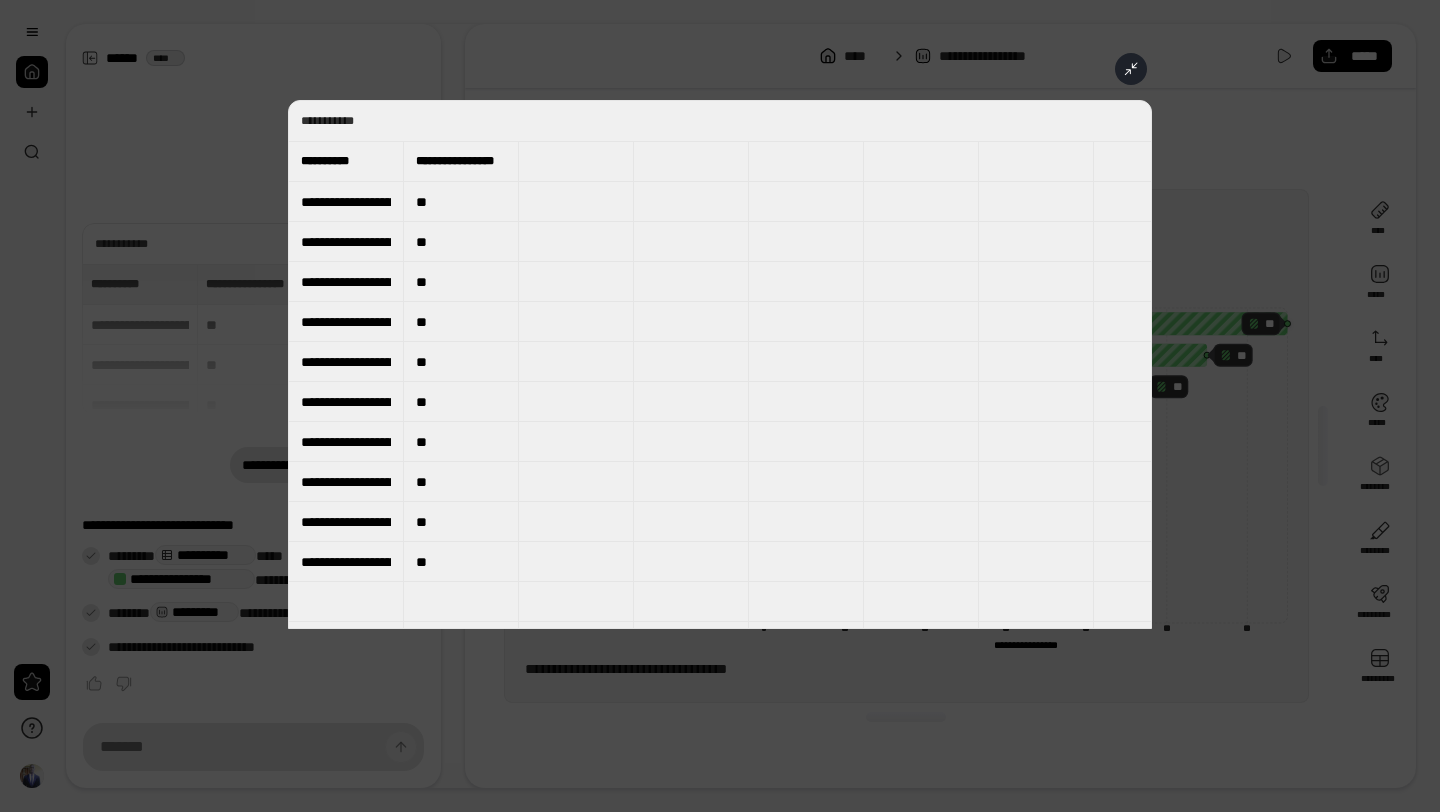 click on "**********" at bounding box center [346, 402] 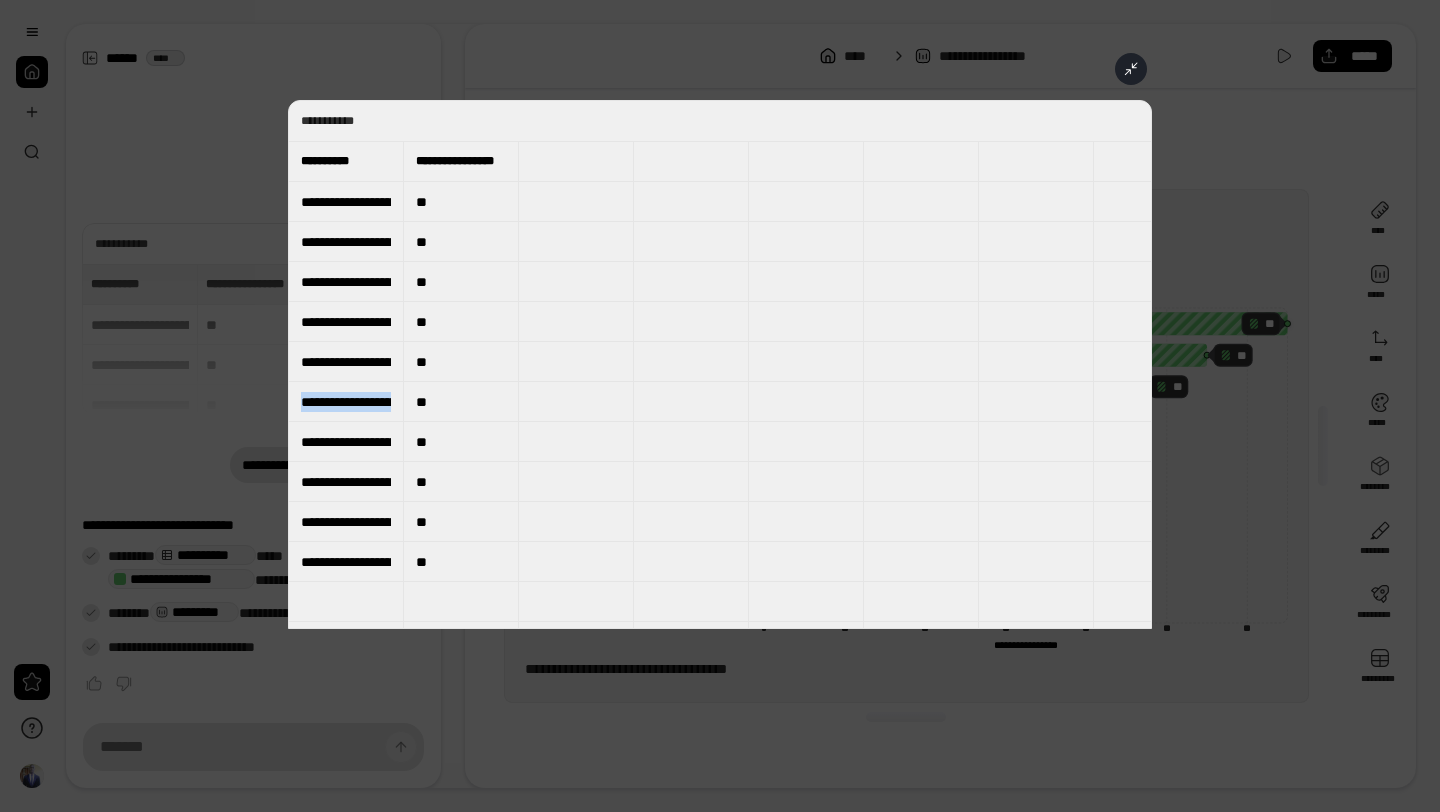 click on "**********" at bounding box center (346, 402) 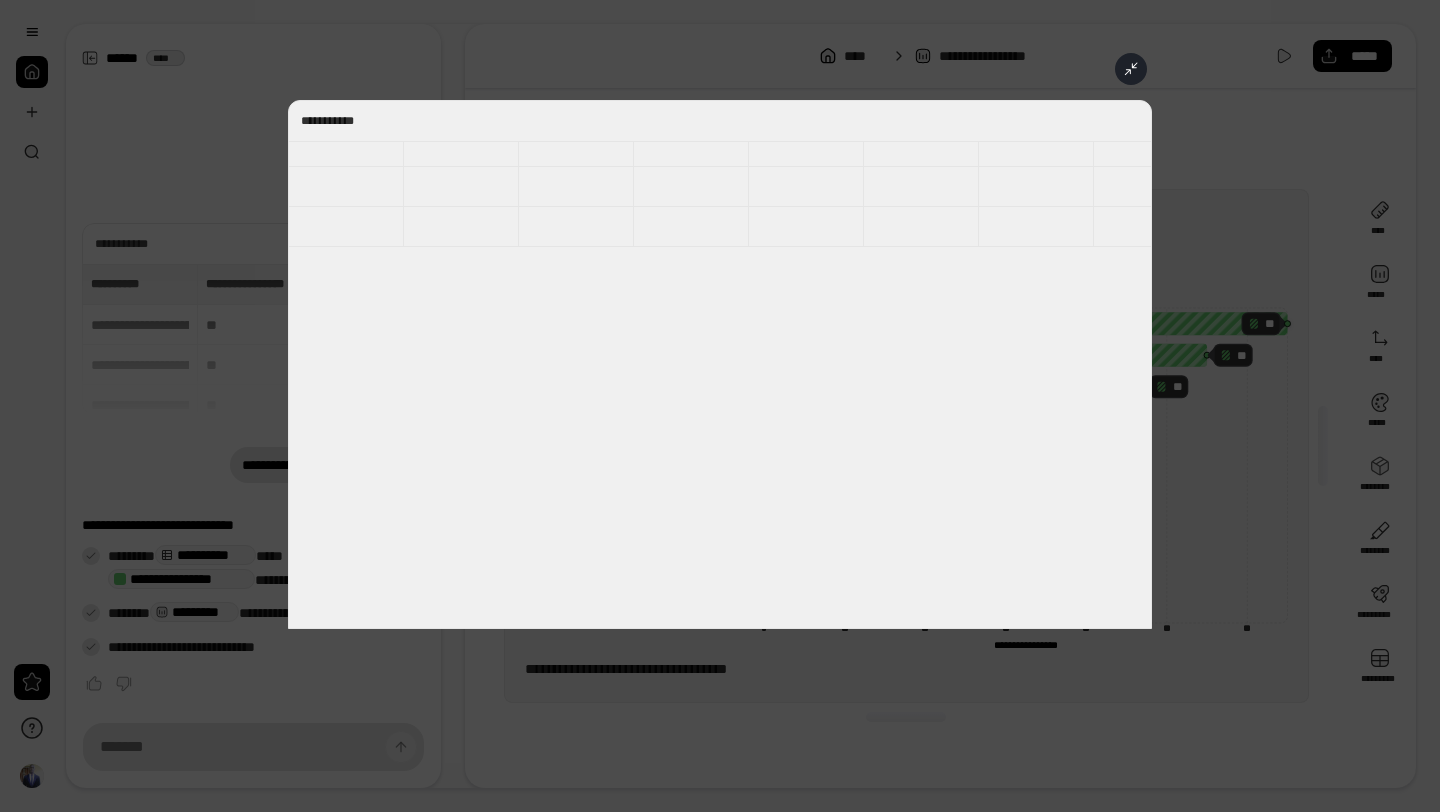 scroll, scrollTop: 0, scrollLeft: 0, axis: both 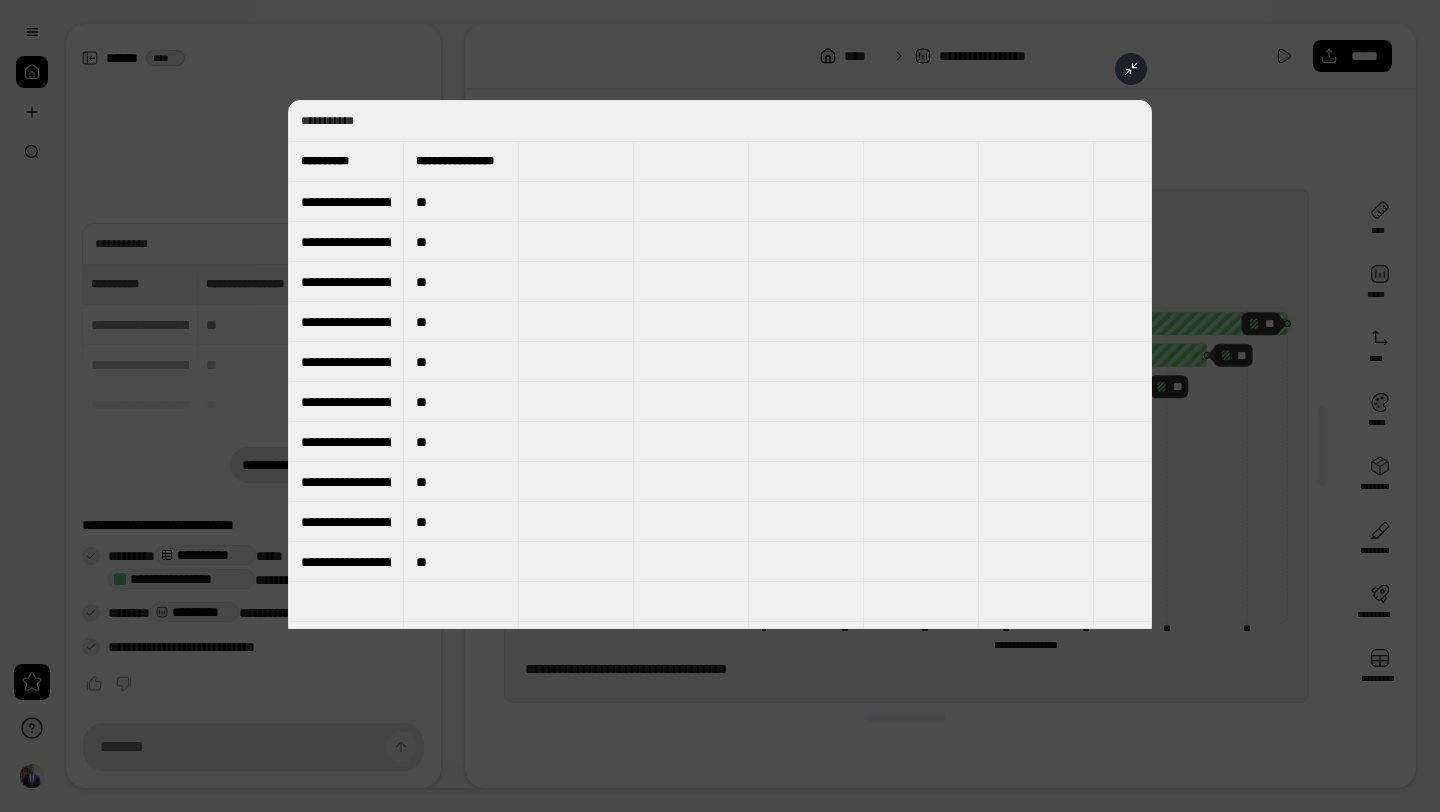 click at bounding box center (720, 406) 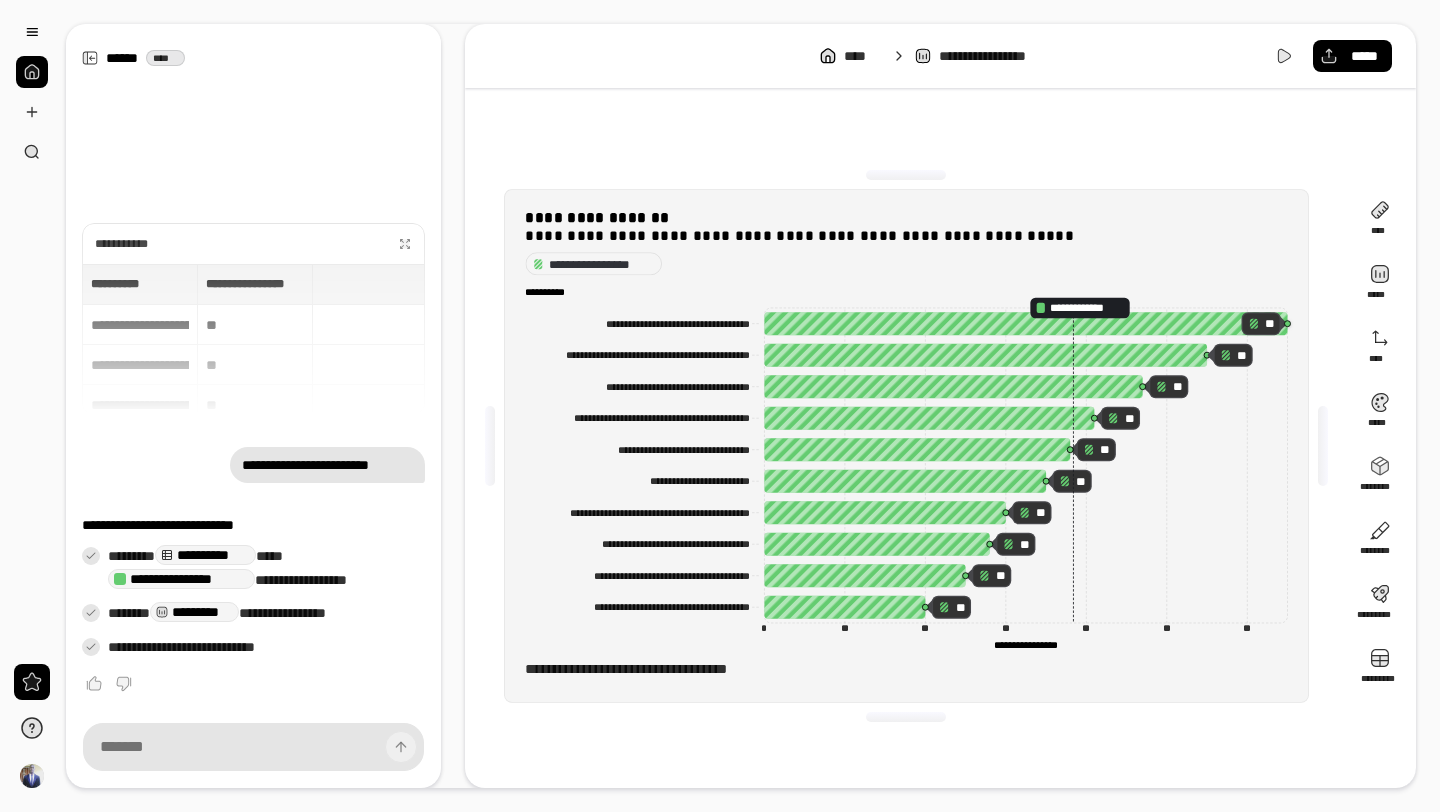click on "**********" at bounding box center (205, 555) 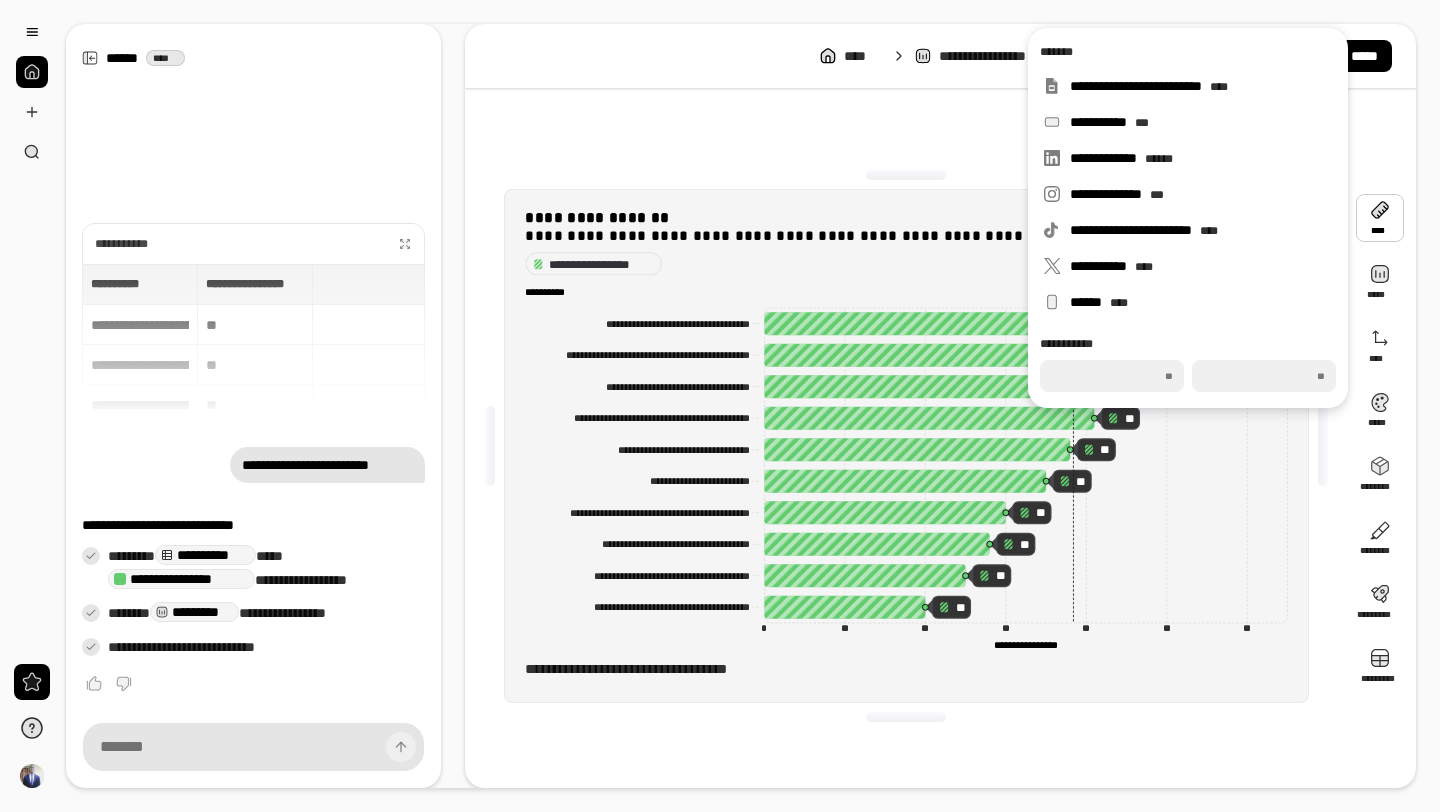 click on "[REDACTED]" at bounding box center (906, 669) 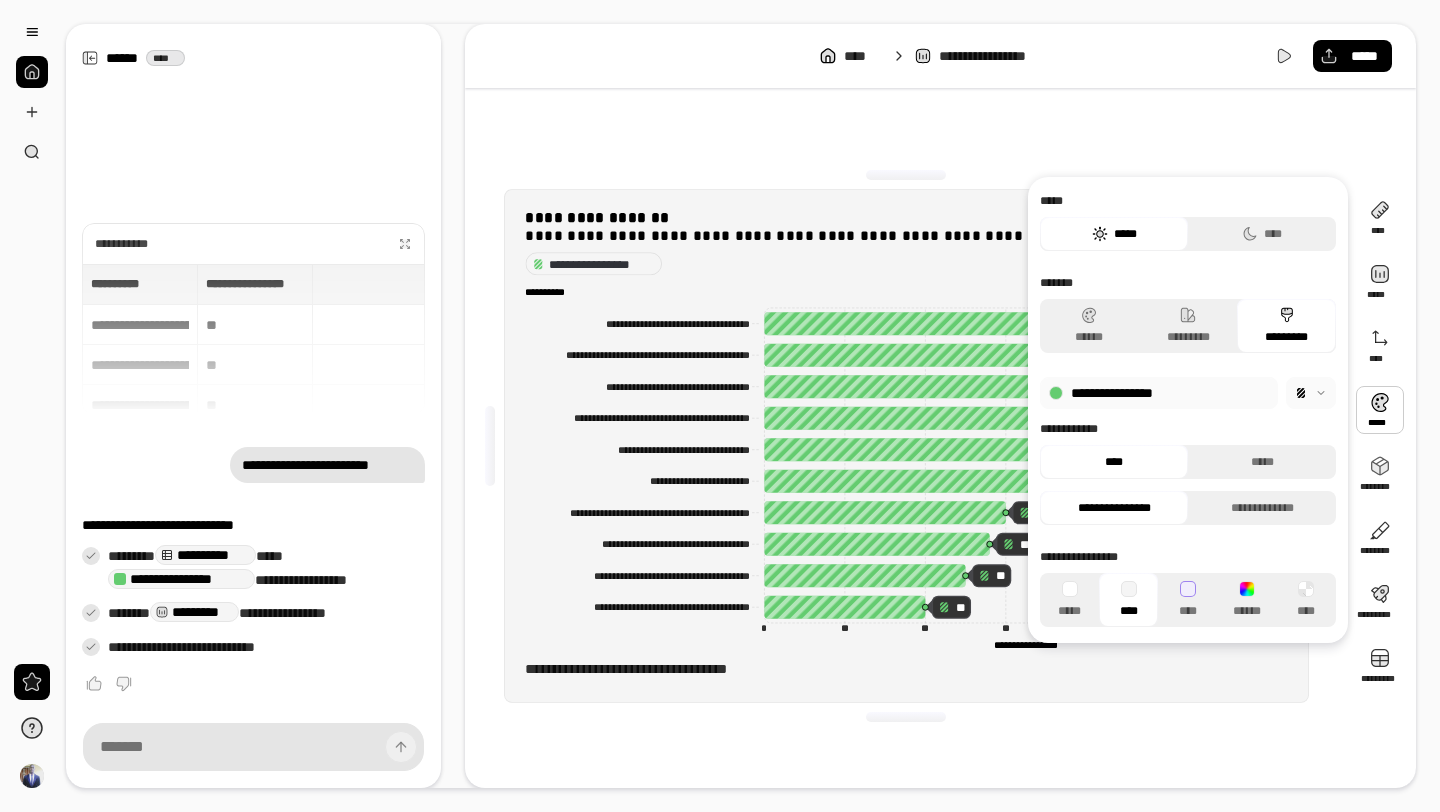 click at bounding box center (1380, 410) 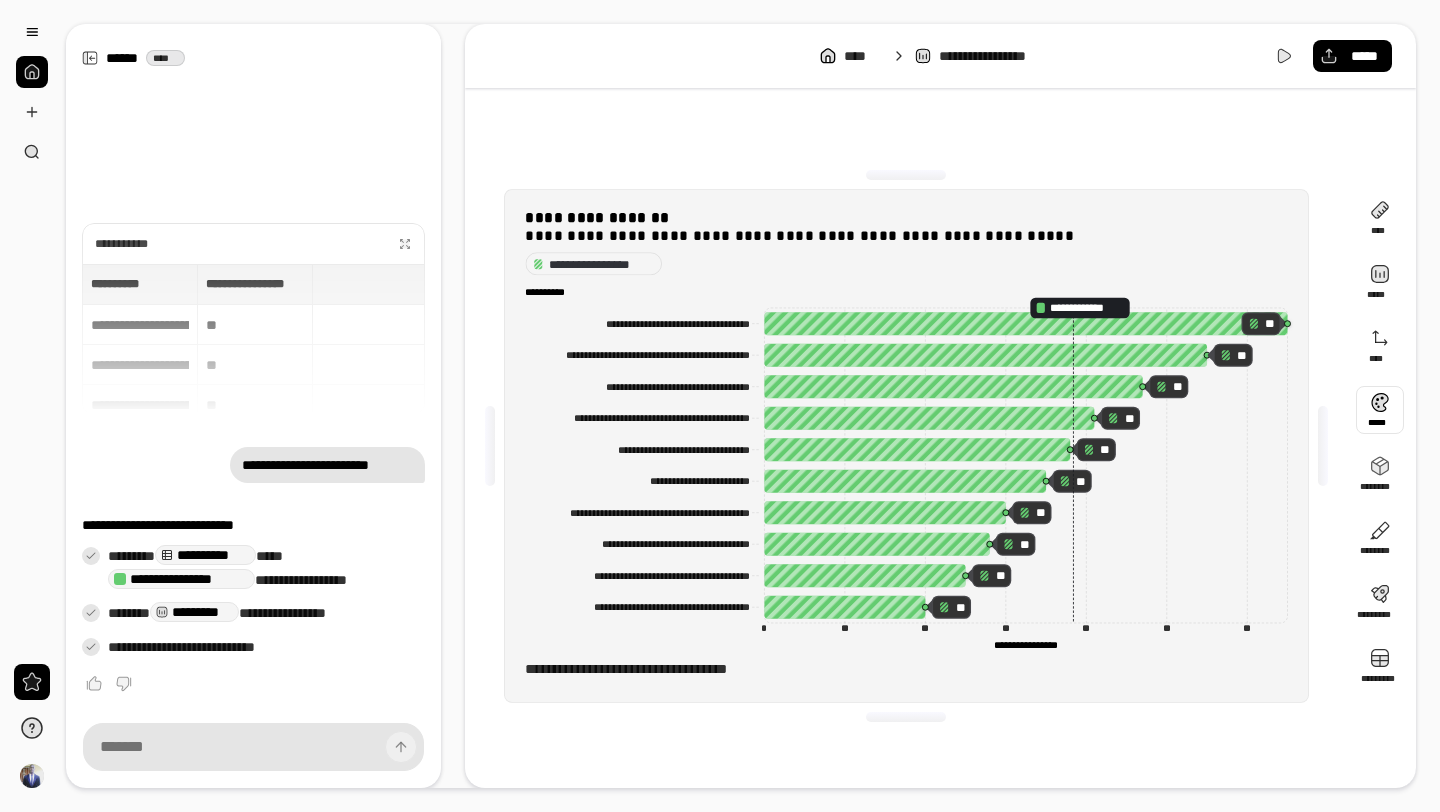 click at bounding box center (1380, 410) 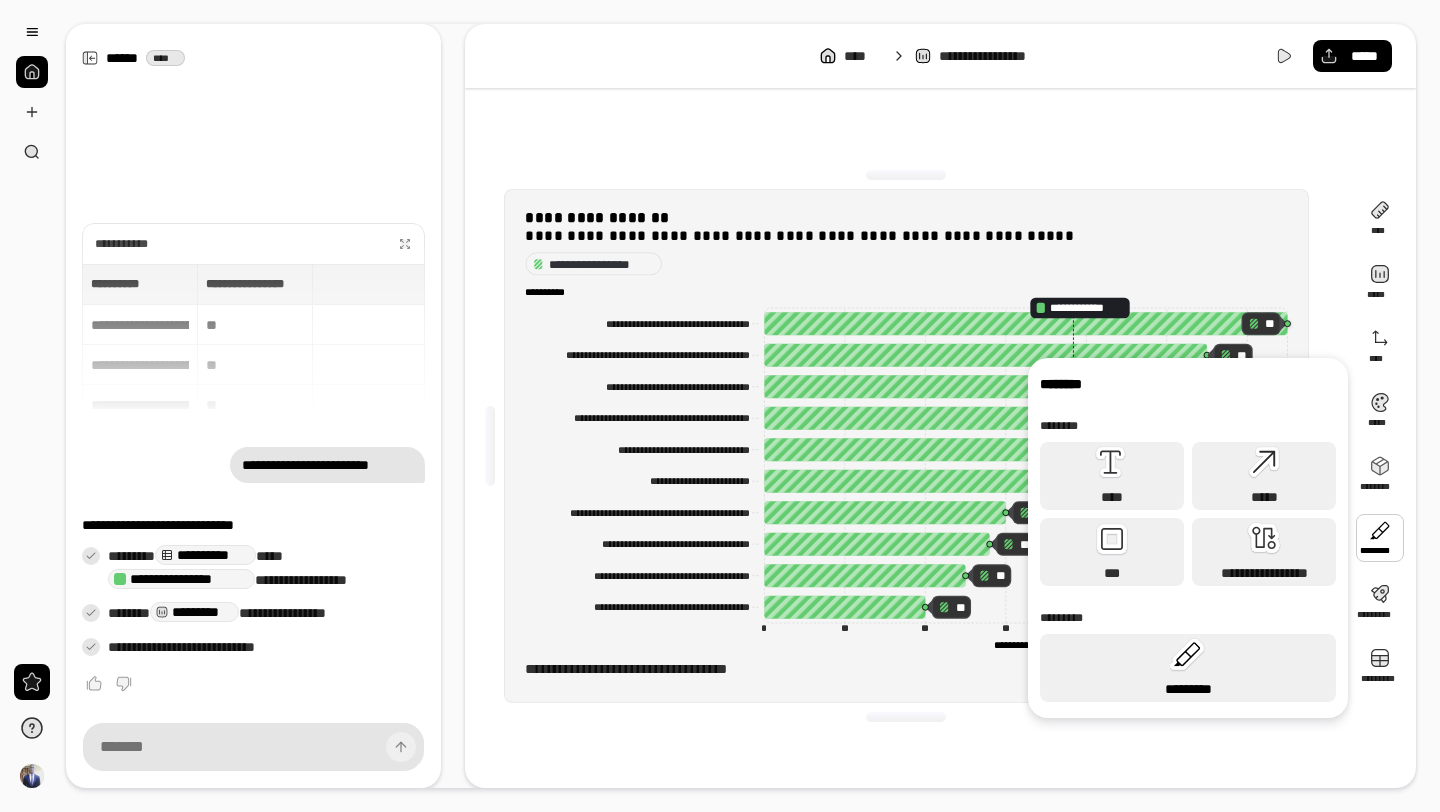 click 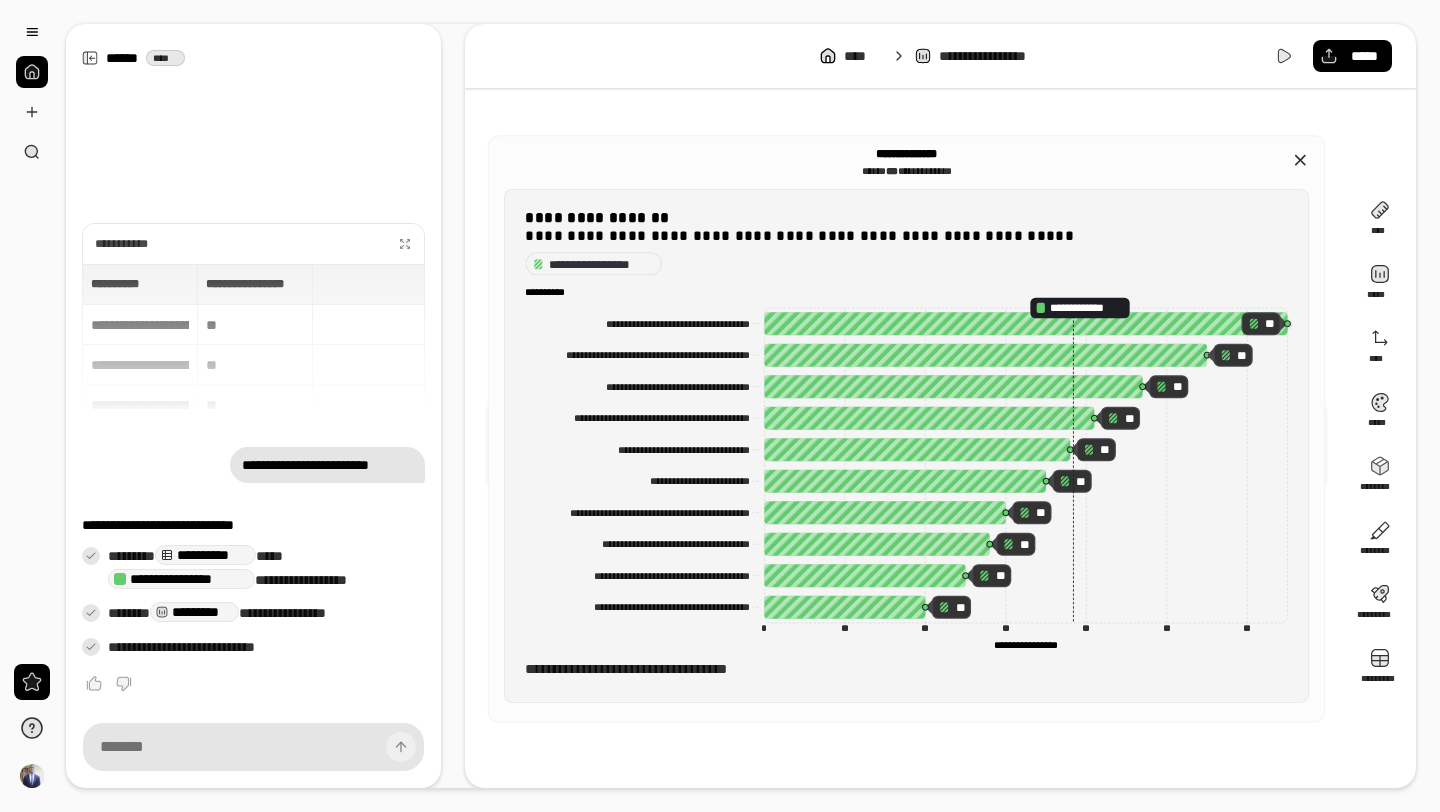 drag, startPoint x: 574, startPoint y: 320, endPoint x: 749, endPoint y: 321, distance: 175.00285 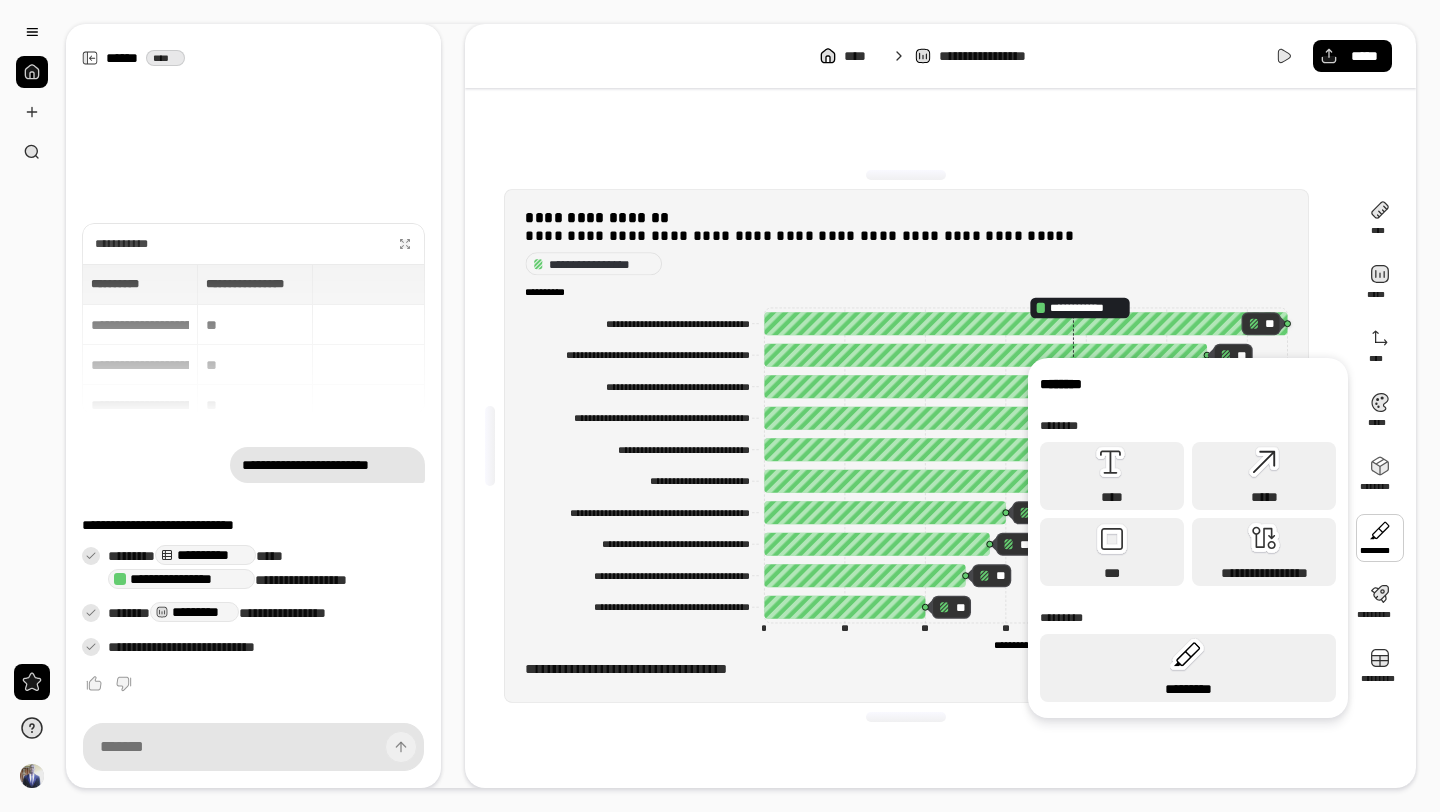 click 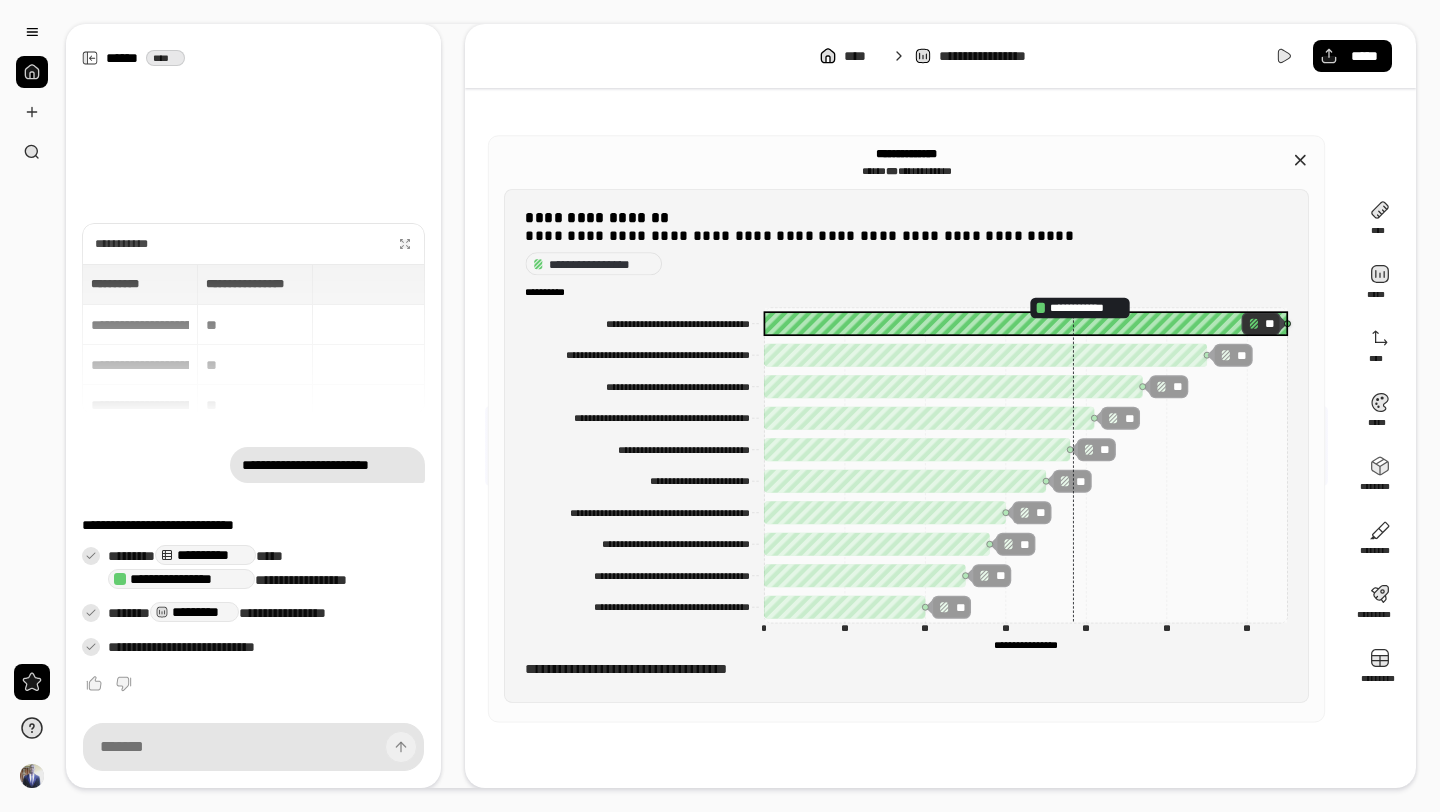 click 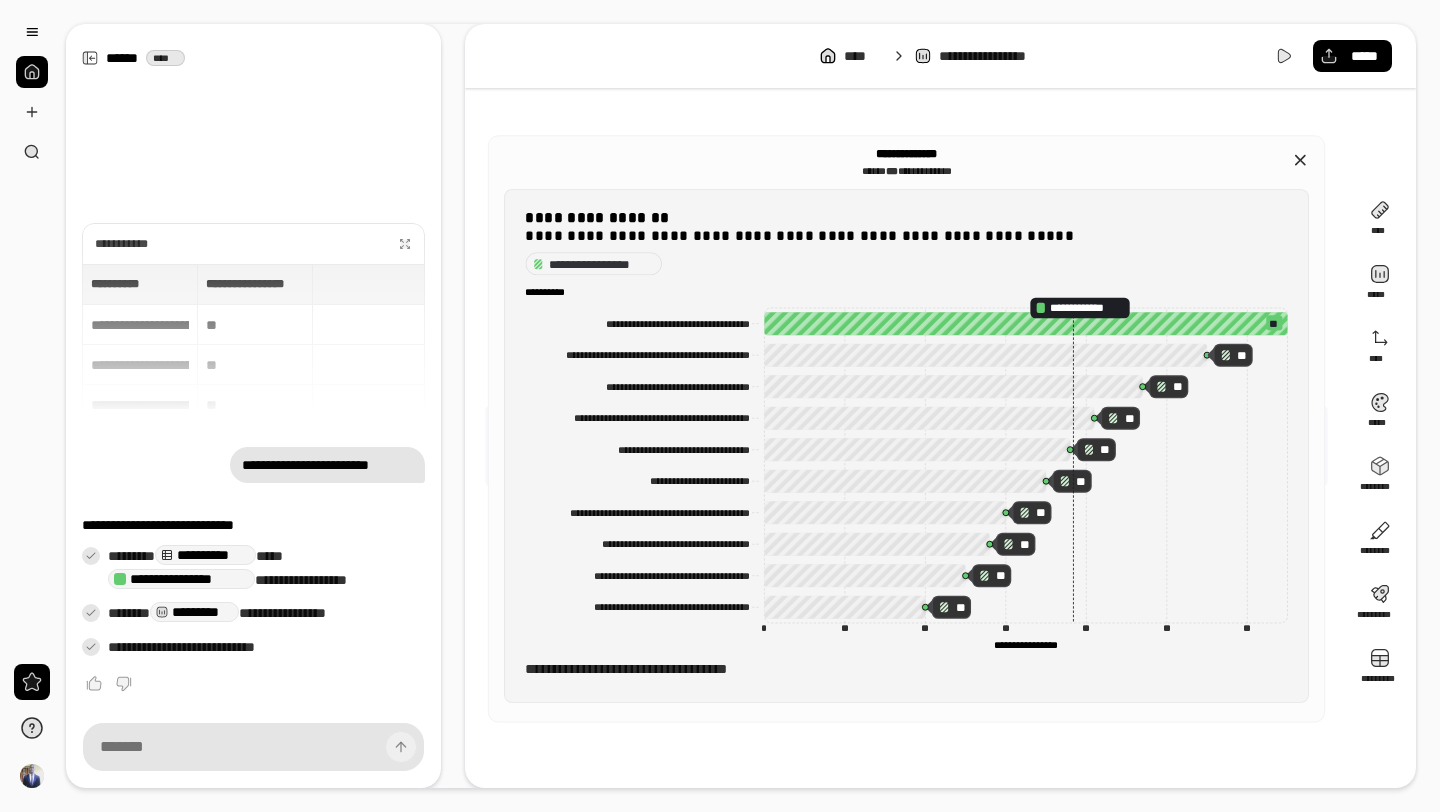 click on "[REDACTED]" at bounding box center (906, 669) 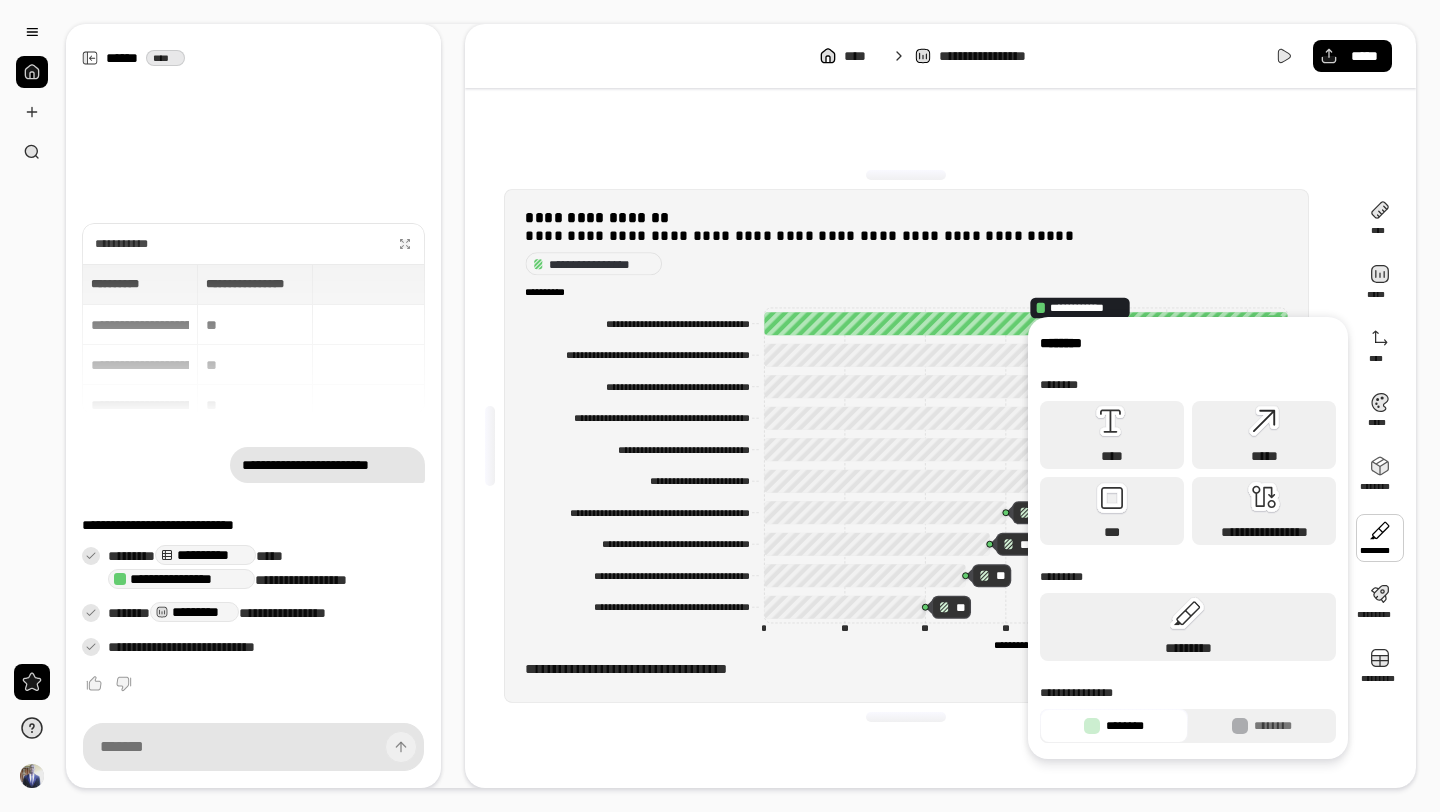 click on "**********" at bounding box center (906, 446) 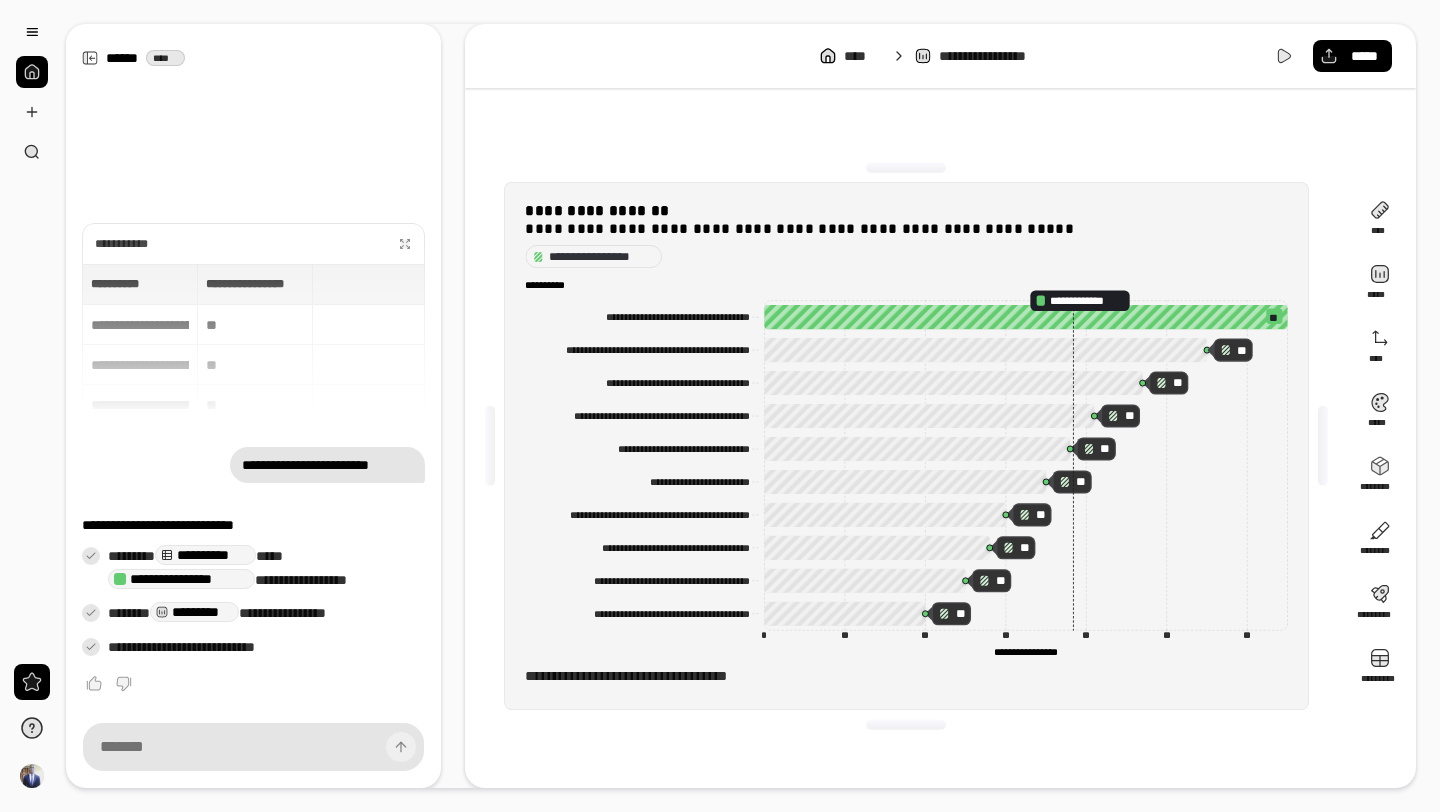 click at bounding box center [906, 724] 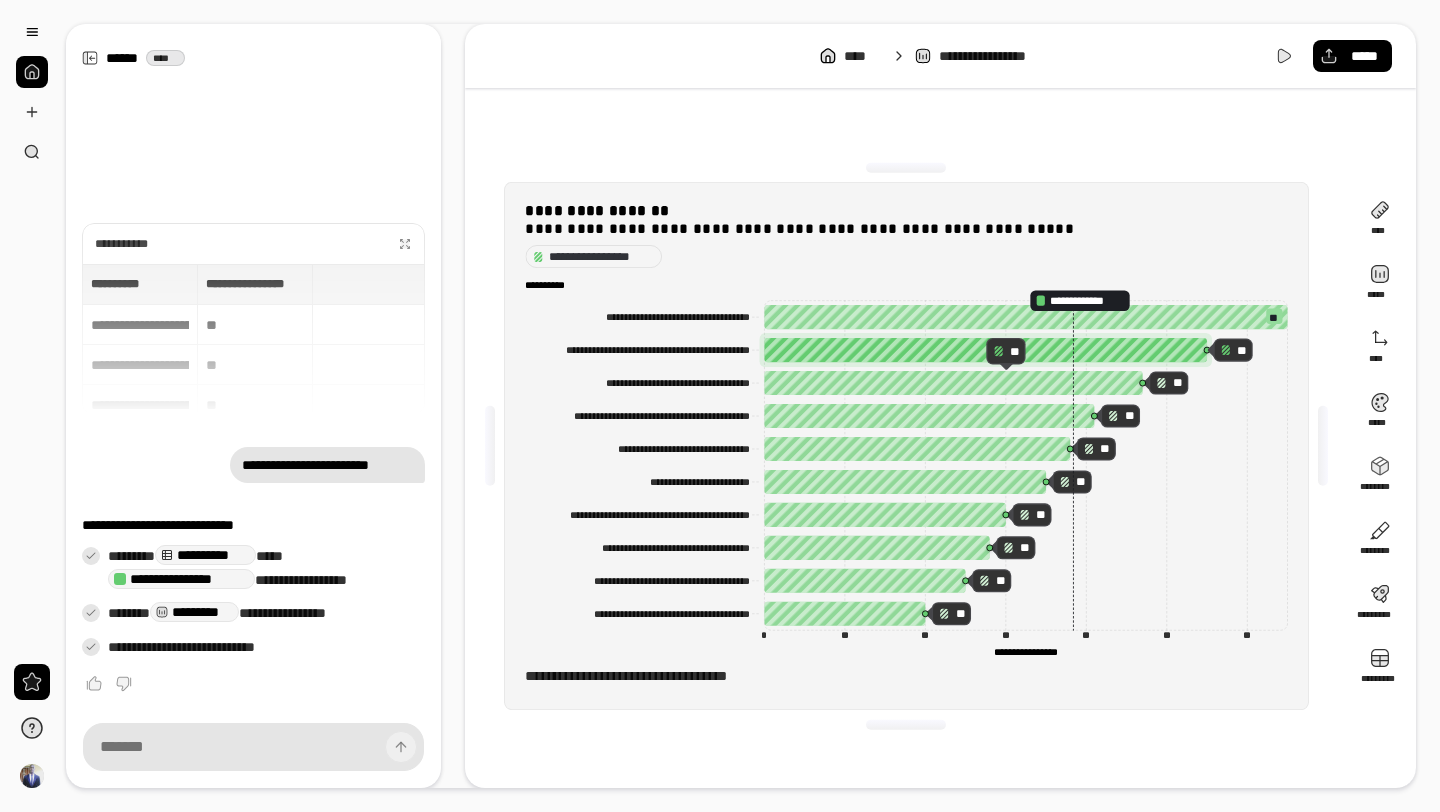 click 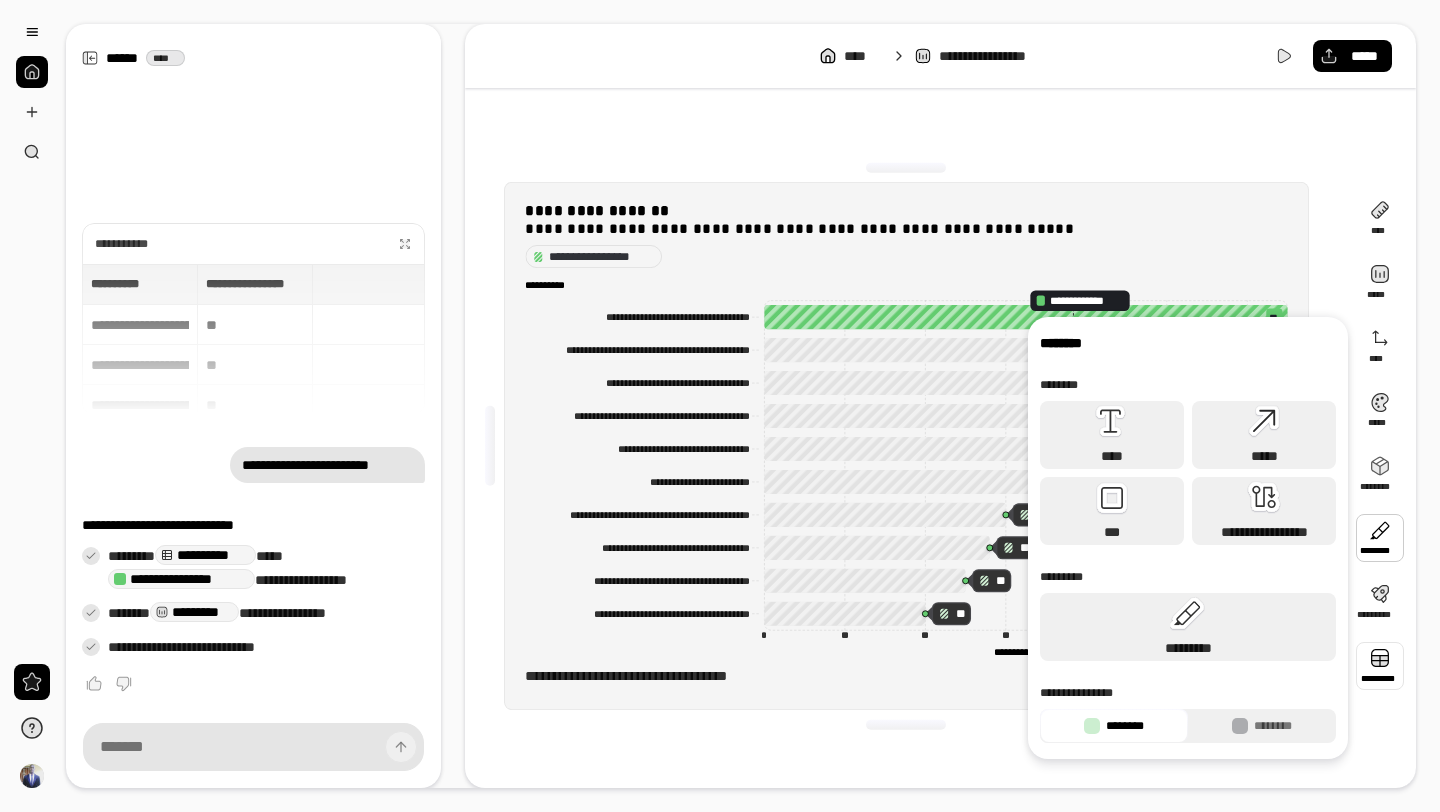 click at bounding box center [1380, 666] 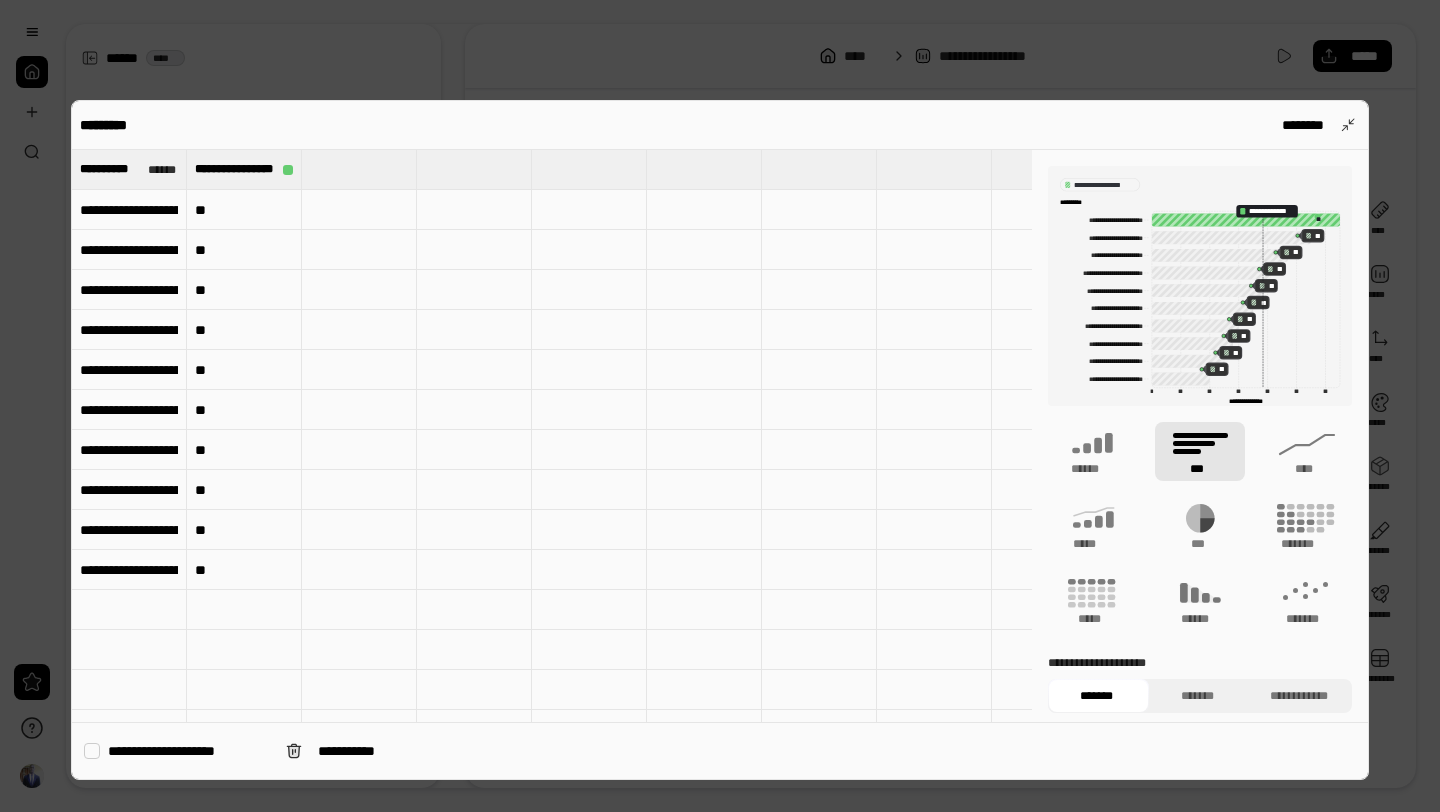 click on "**********" at bounding box center (129, 290) 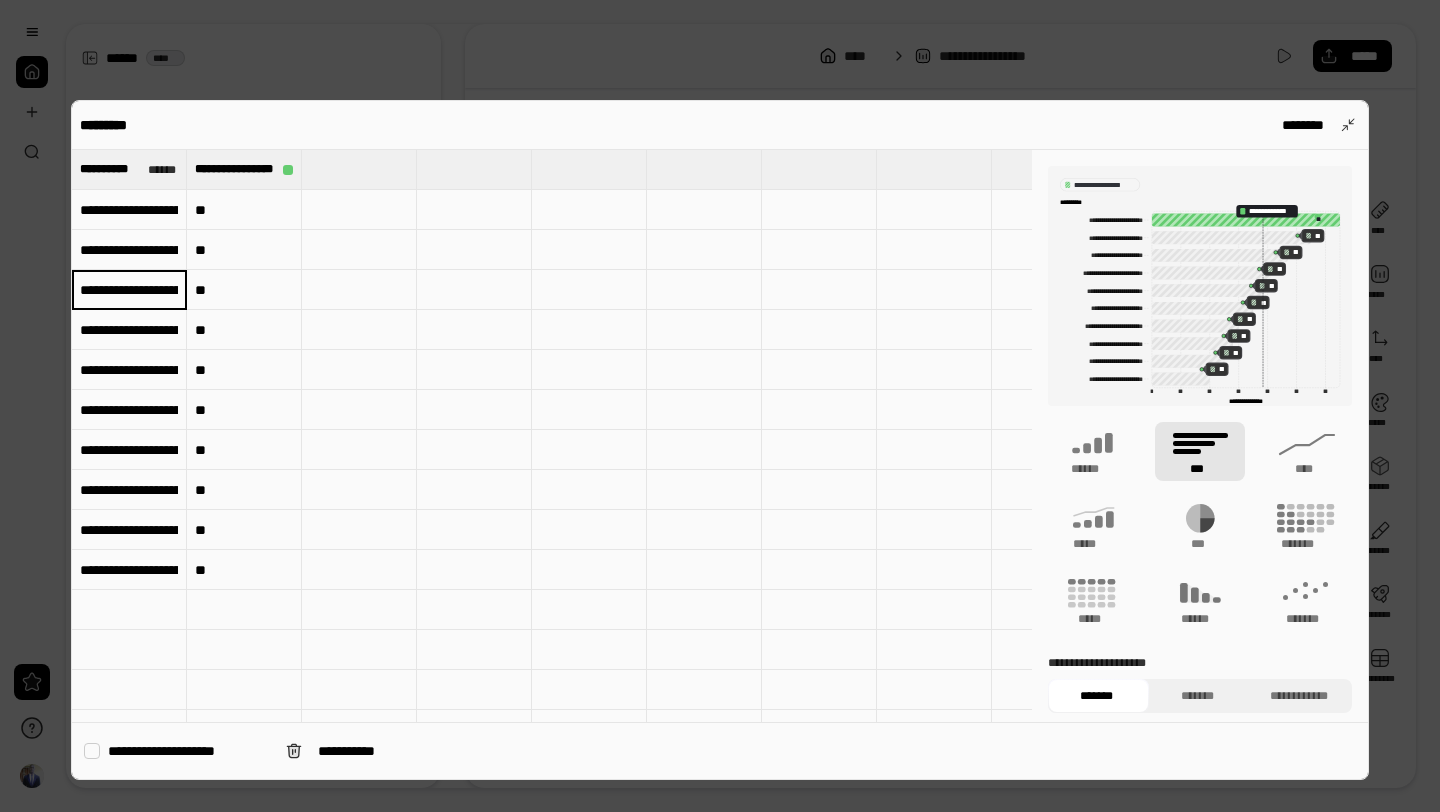 click on "**********" at bounding box center [129, 290] 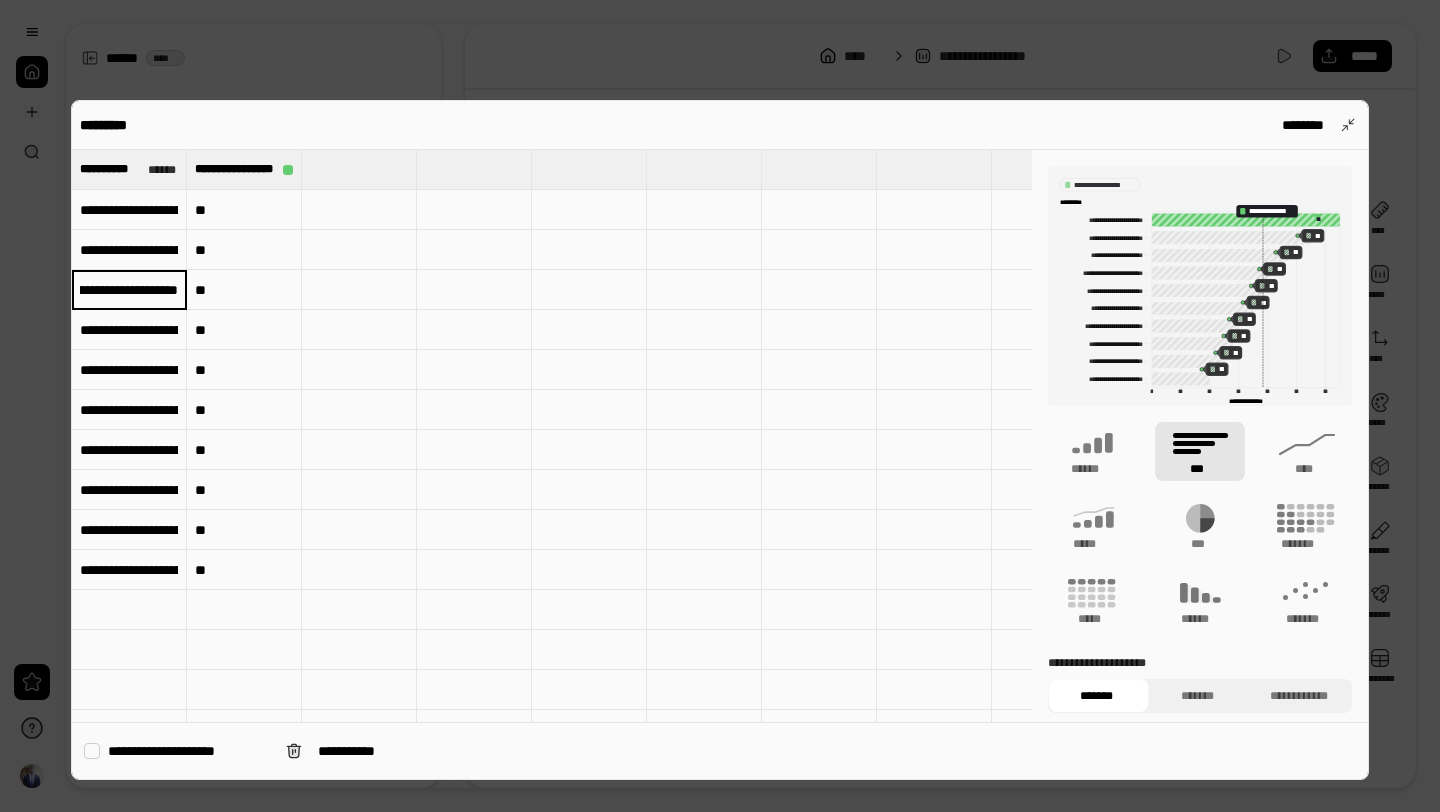 click on "**********" at bounding box center [129, 289] 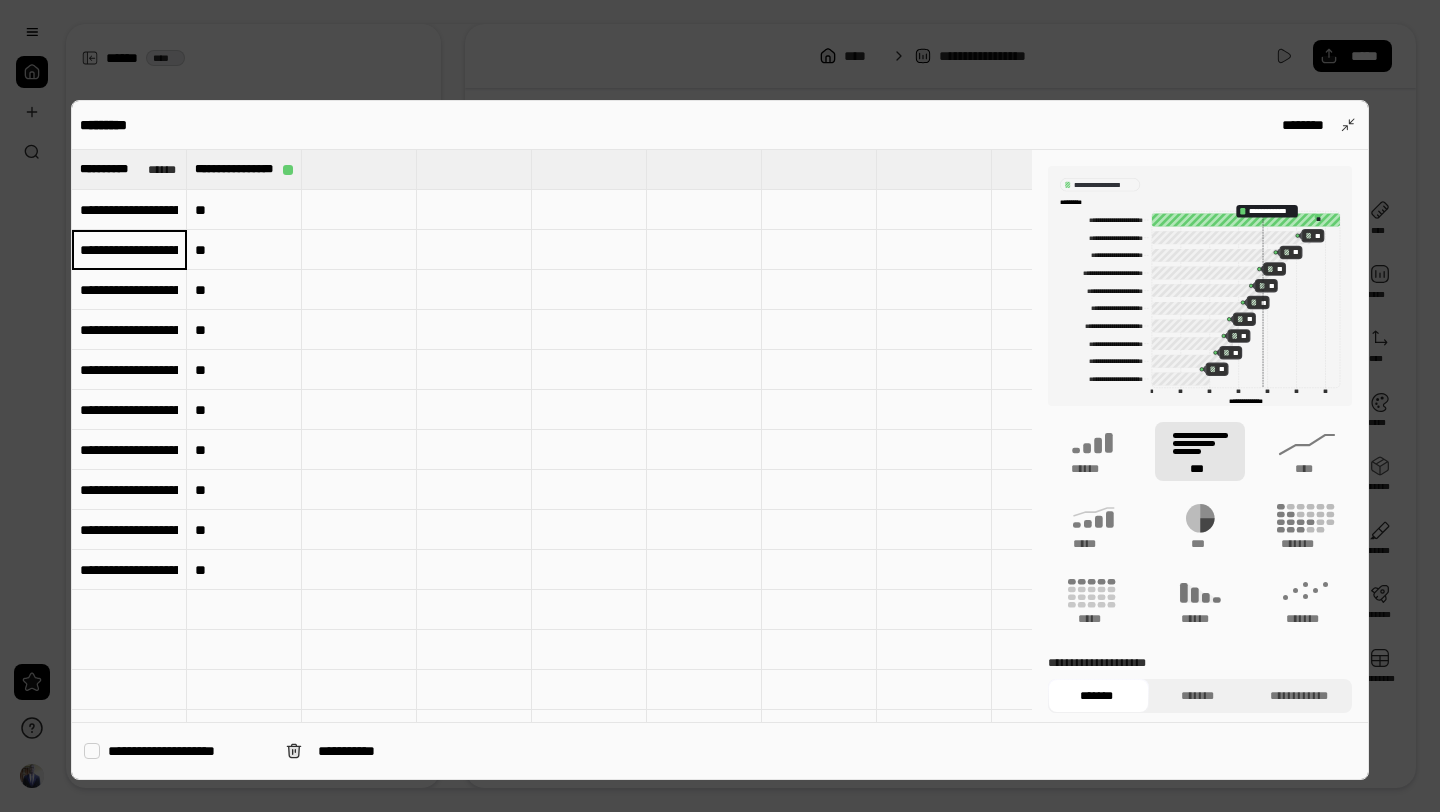 click on "**********" at bounding box center [720, 440] 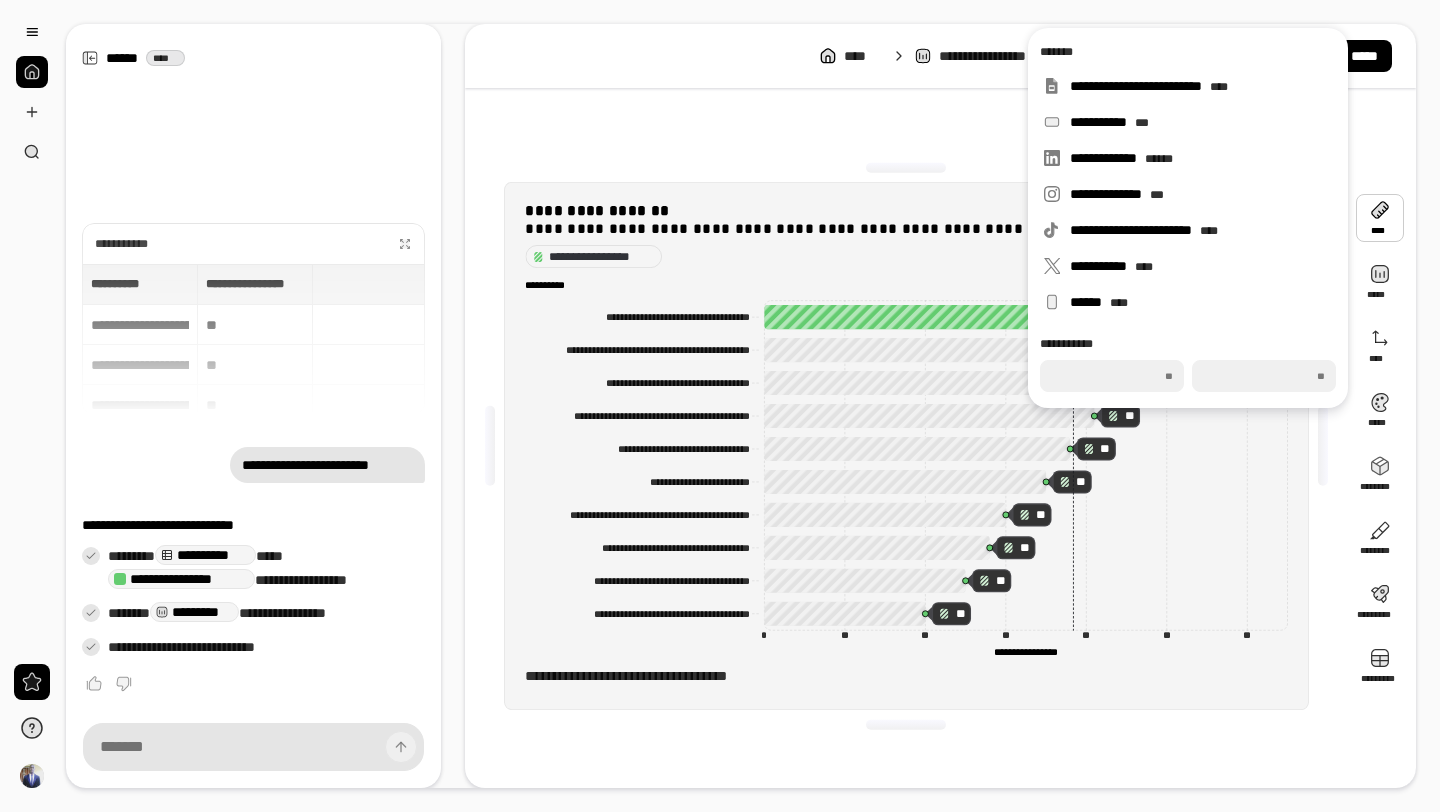 click on "**********" at bounding box center [906, 446] 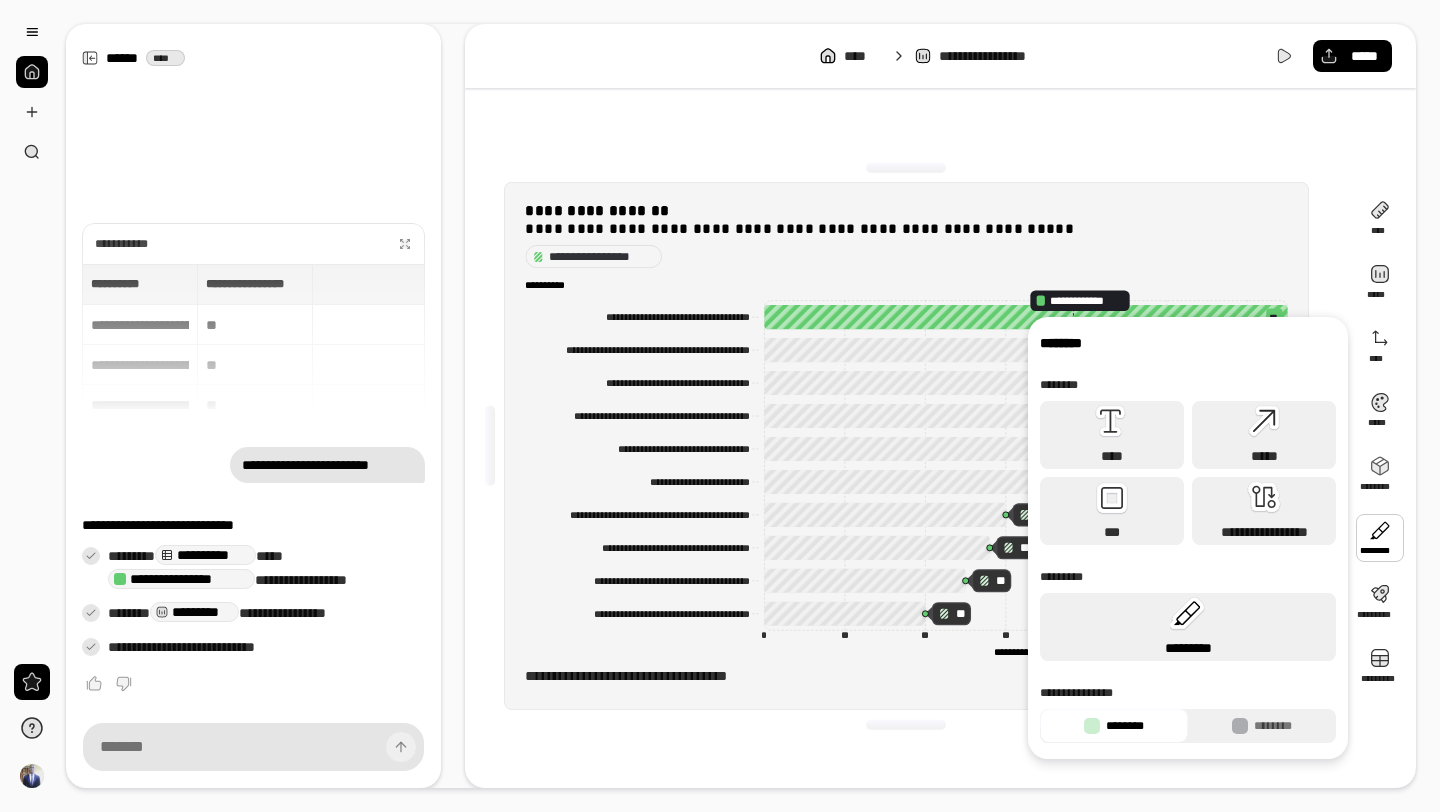 click 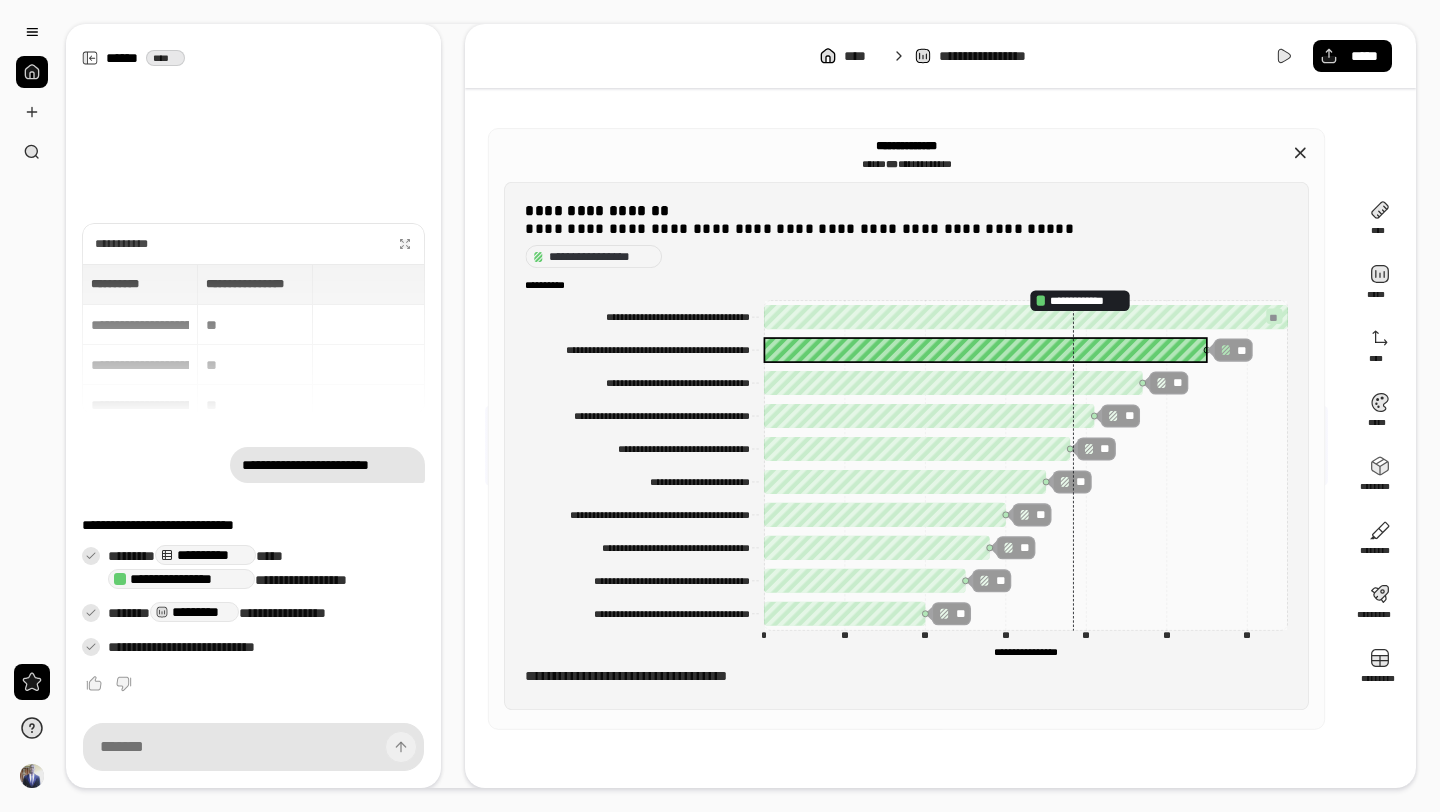 click 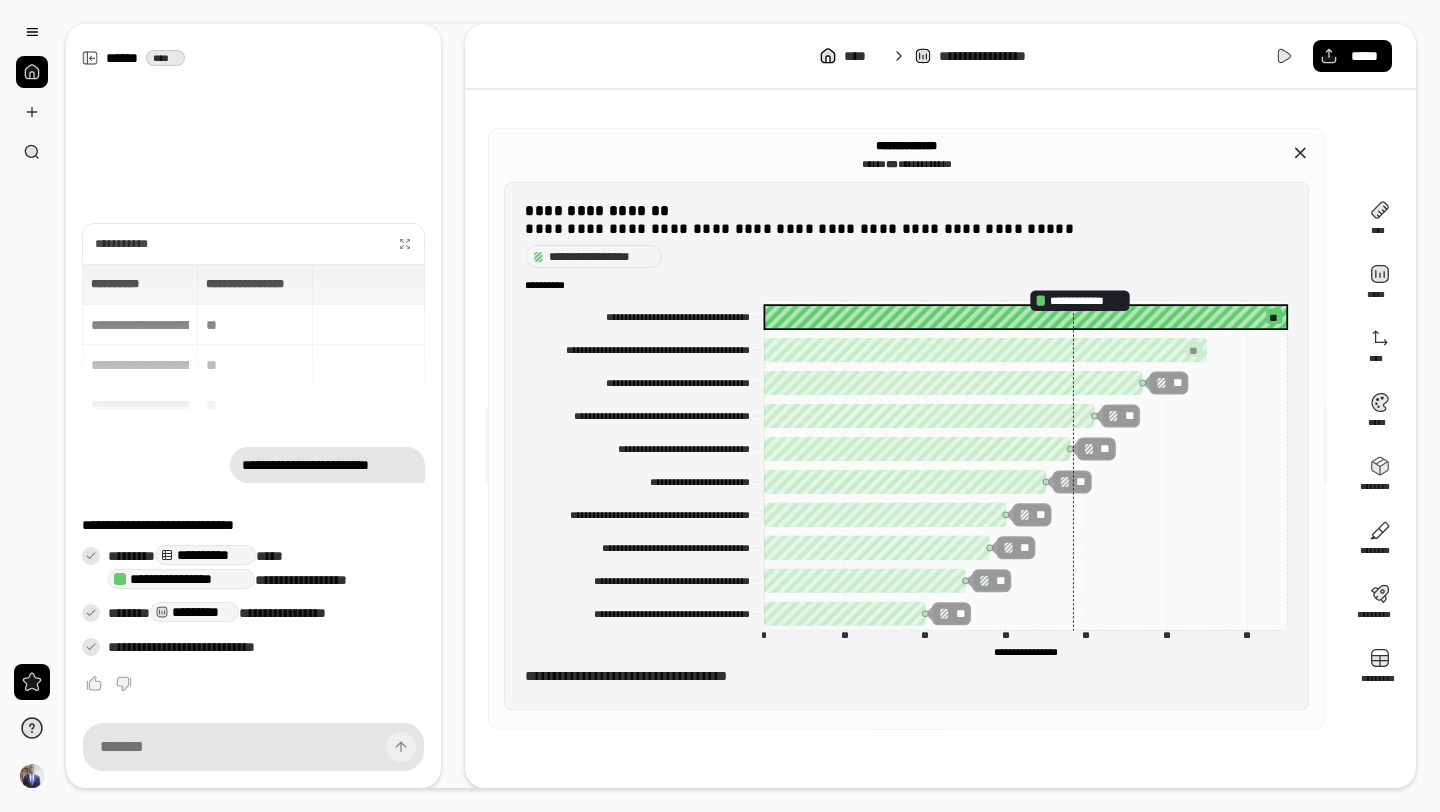 click 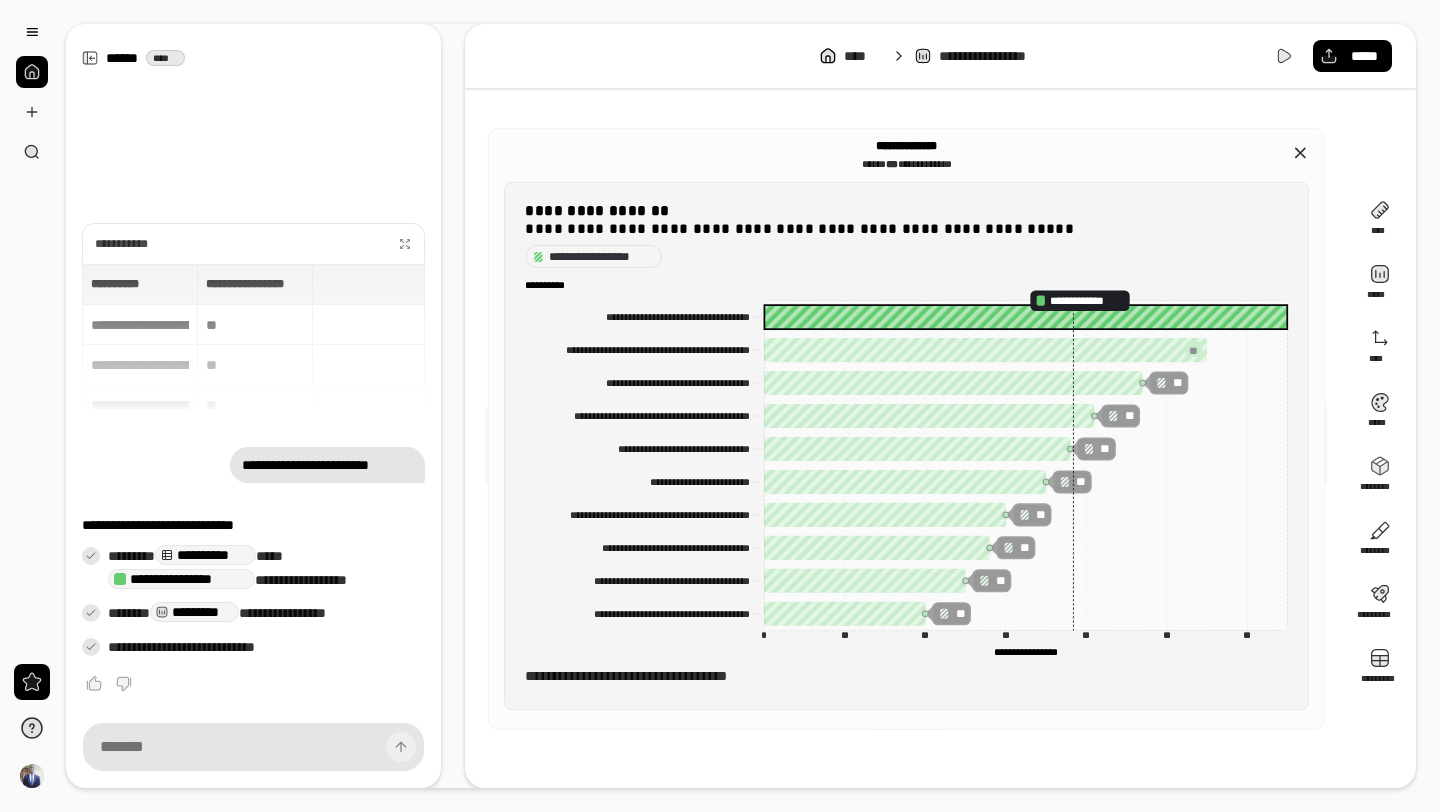 click 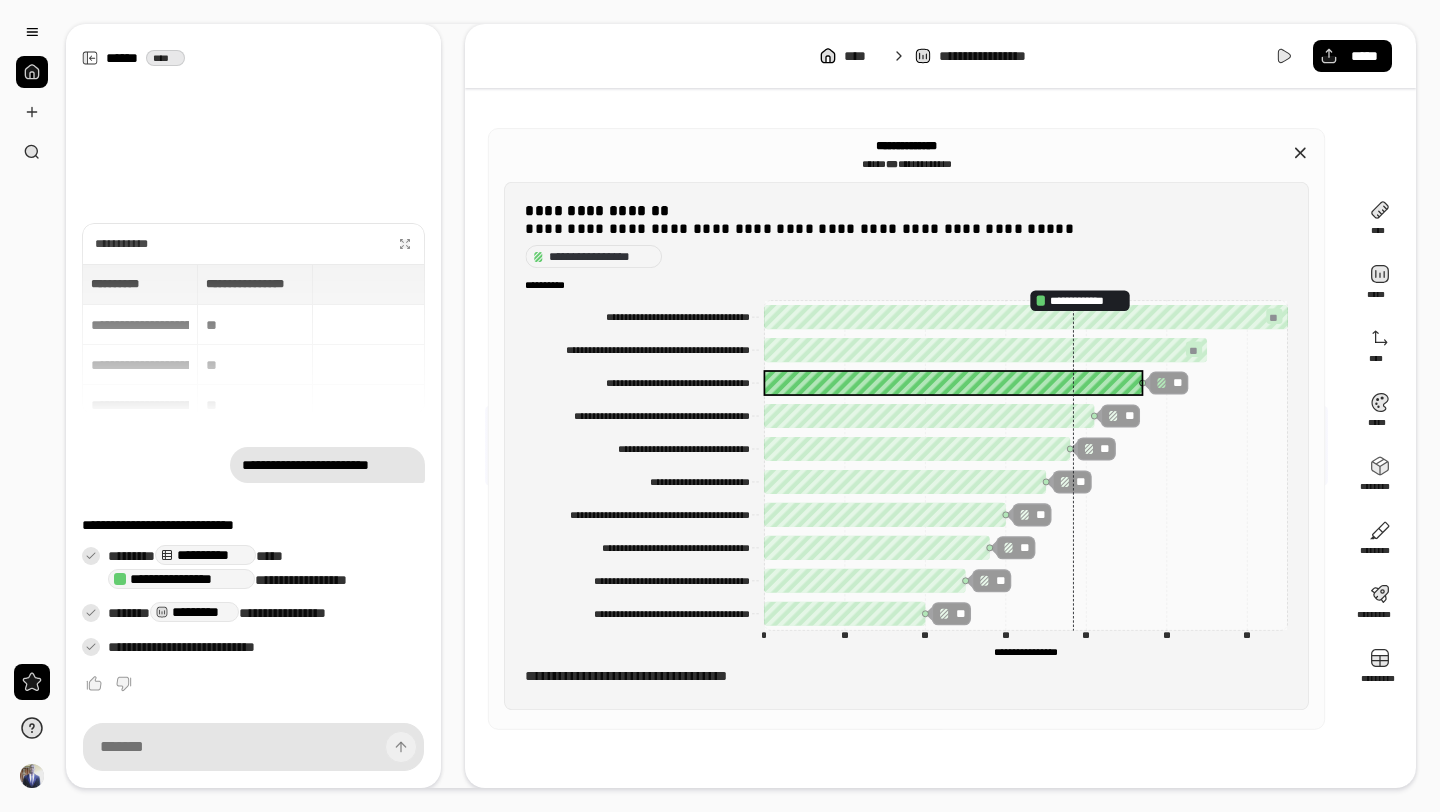 click 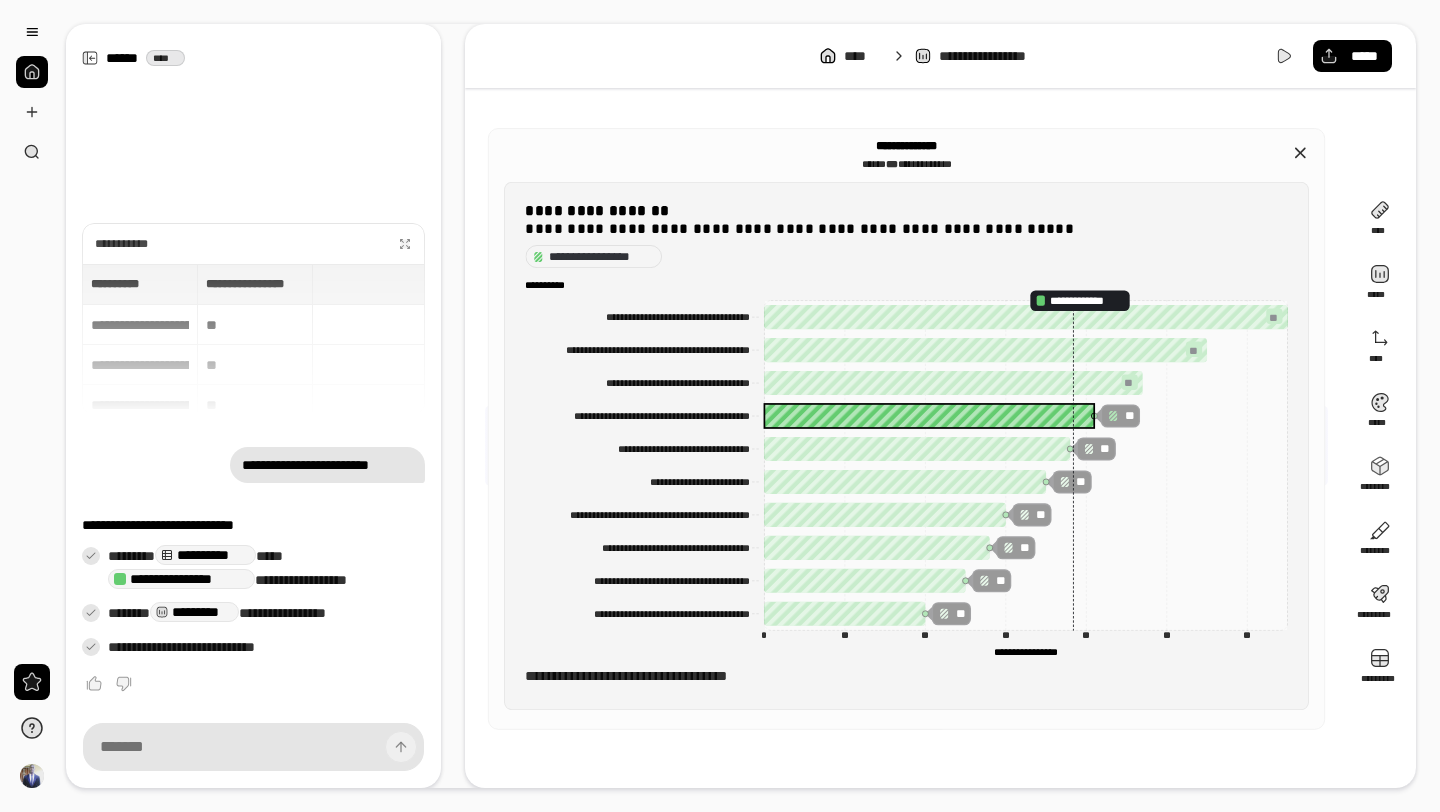 click 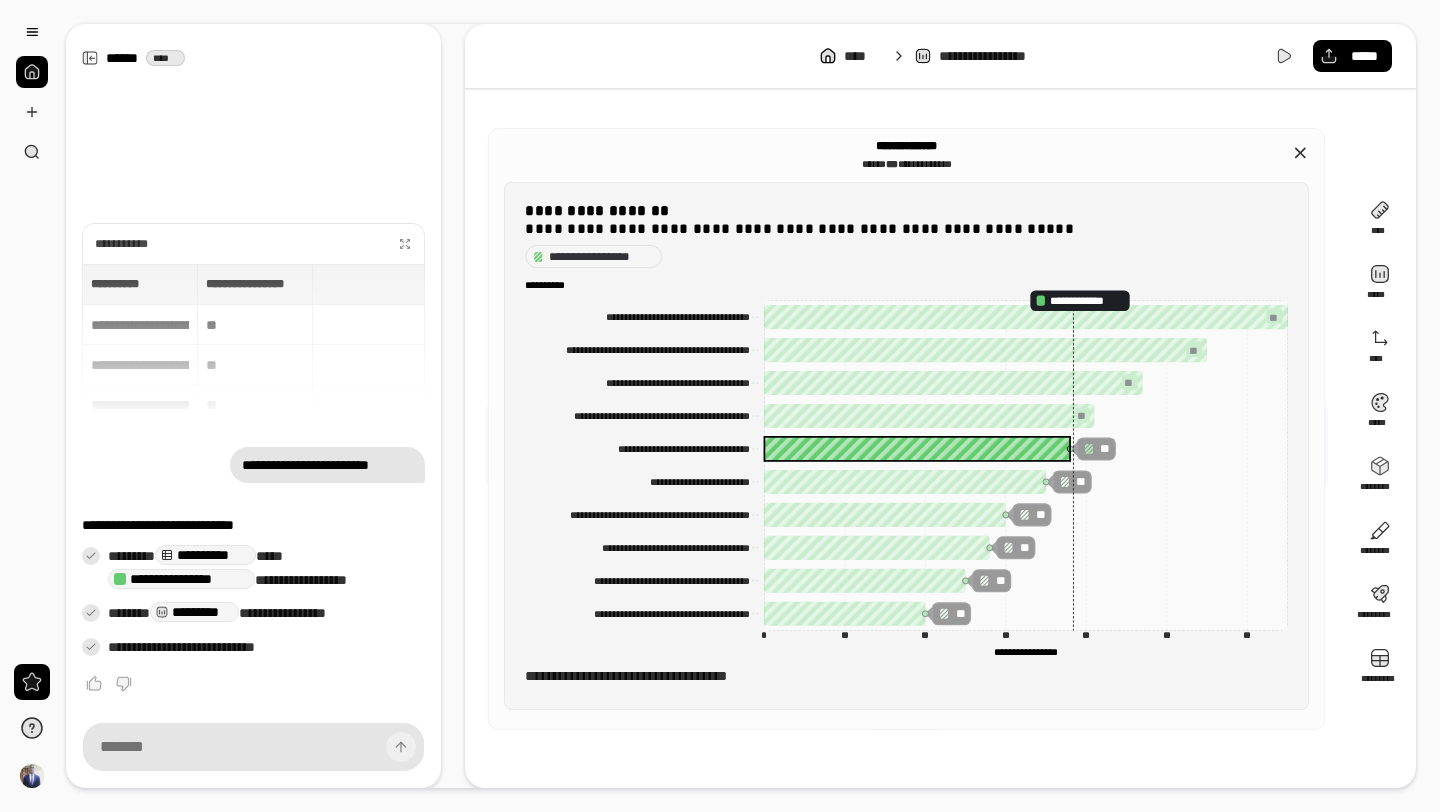 click 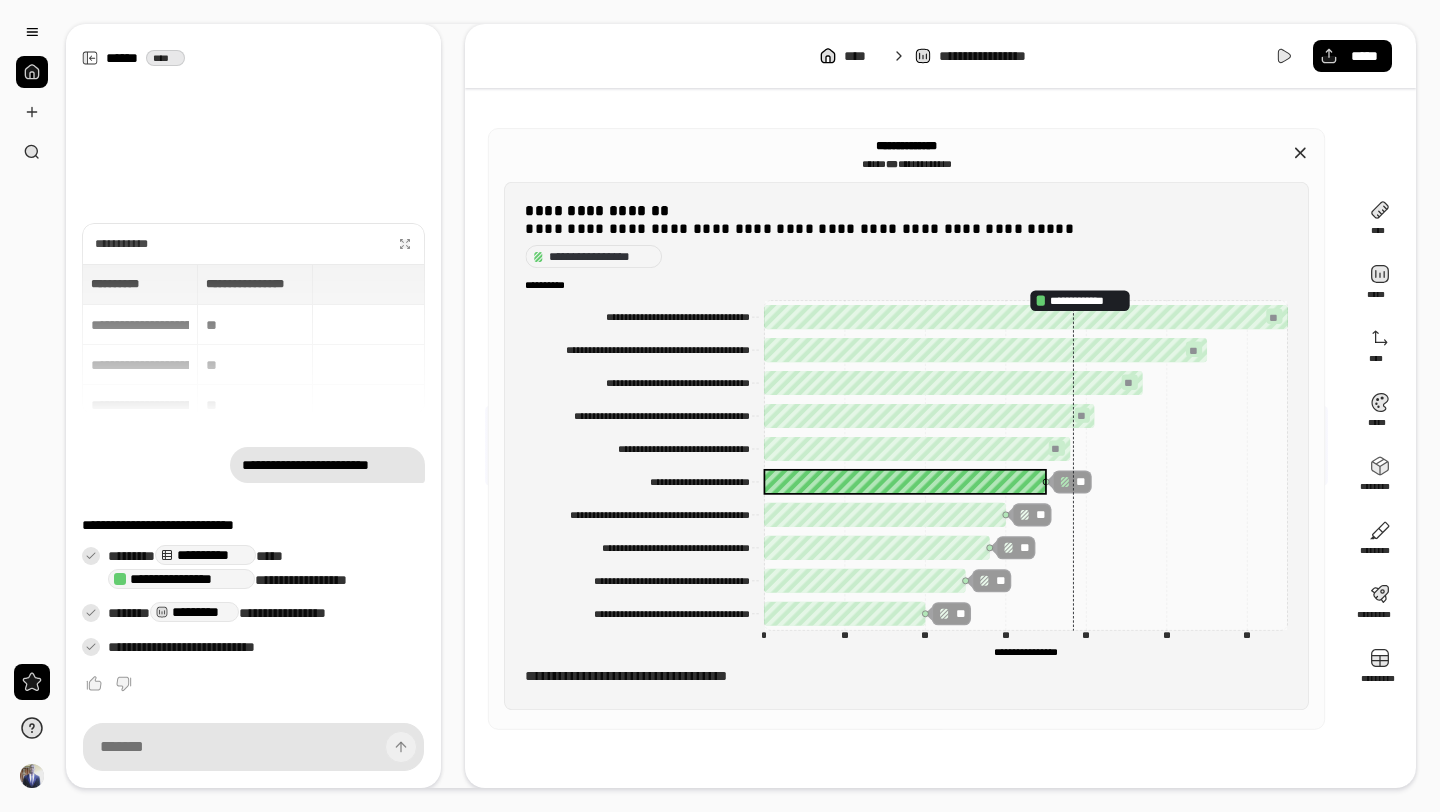 click 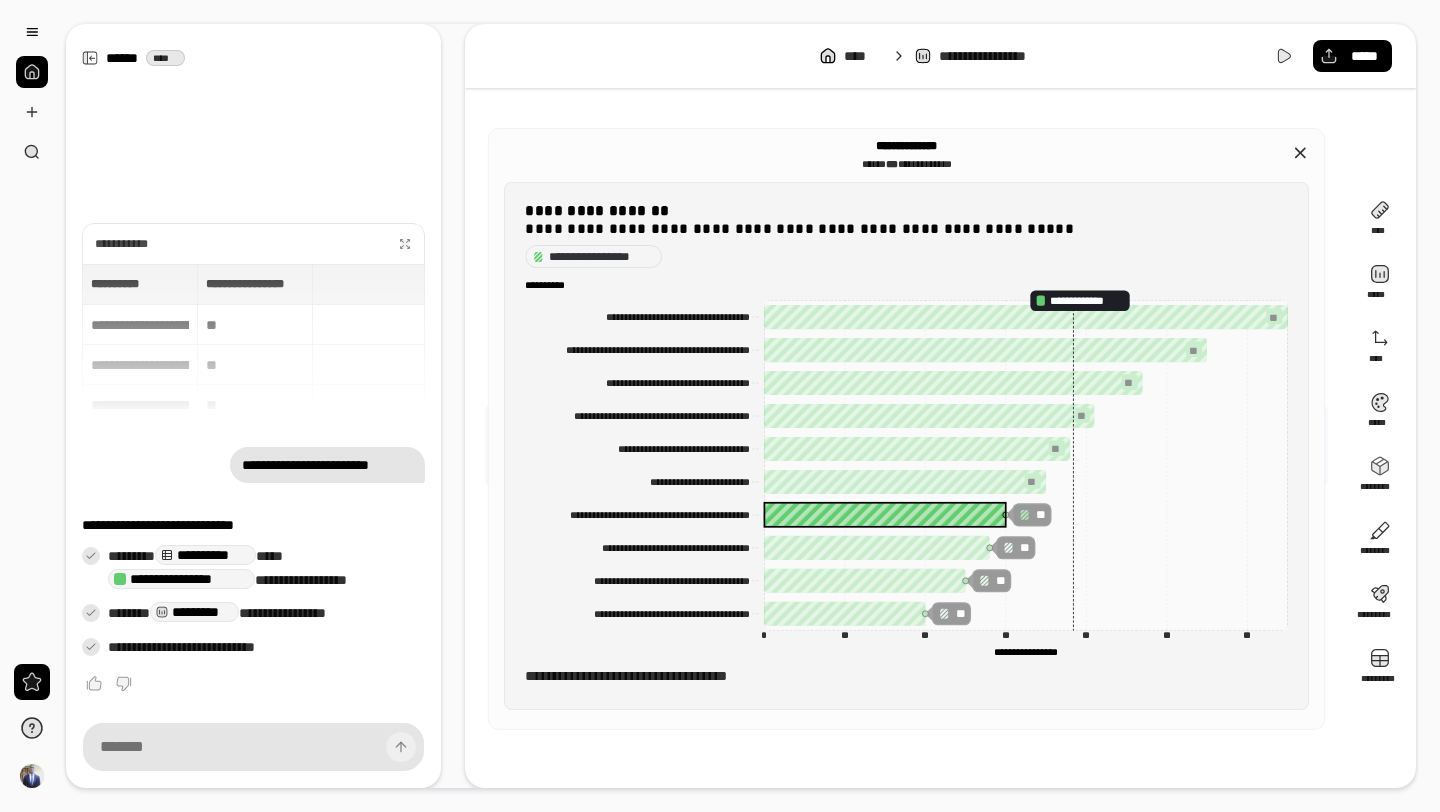 click 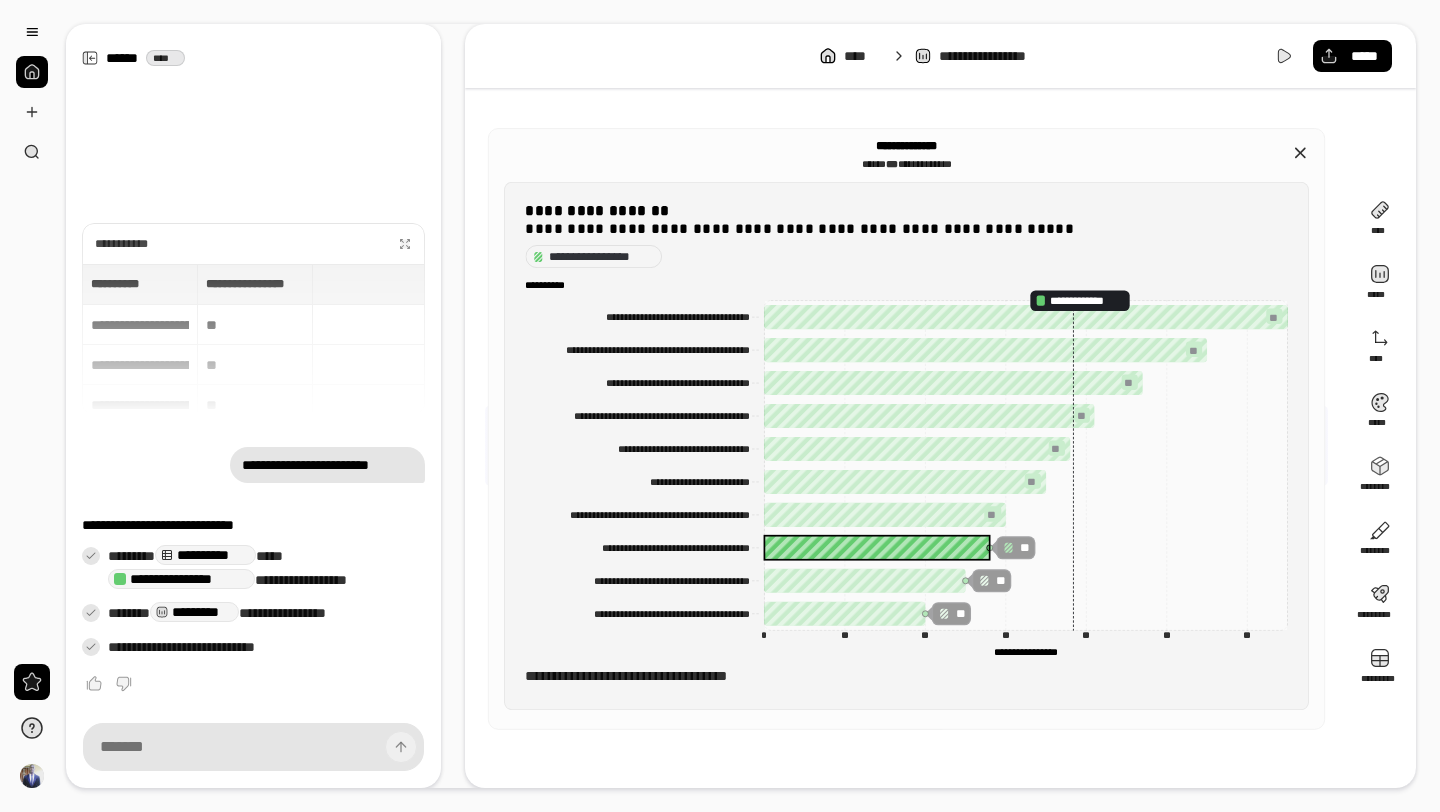 click 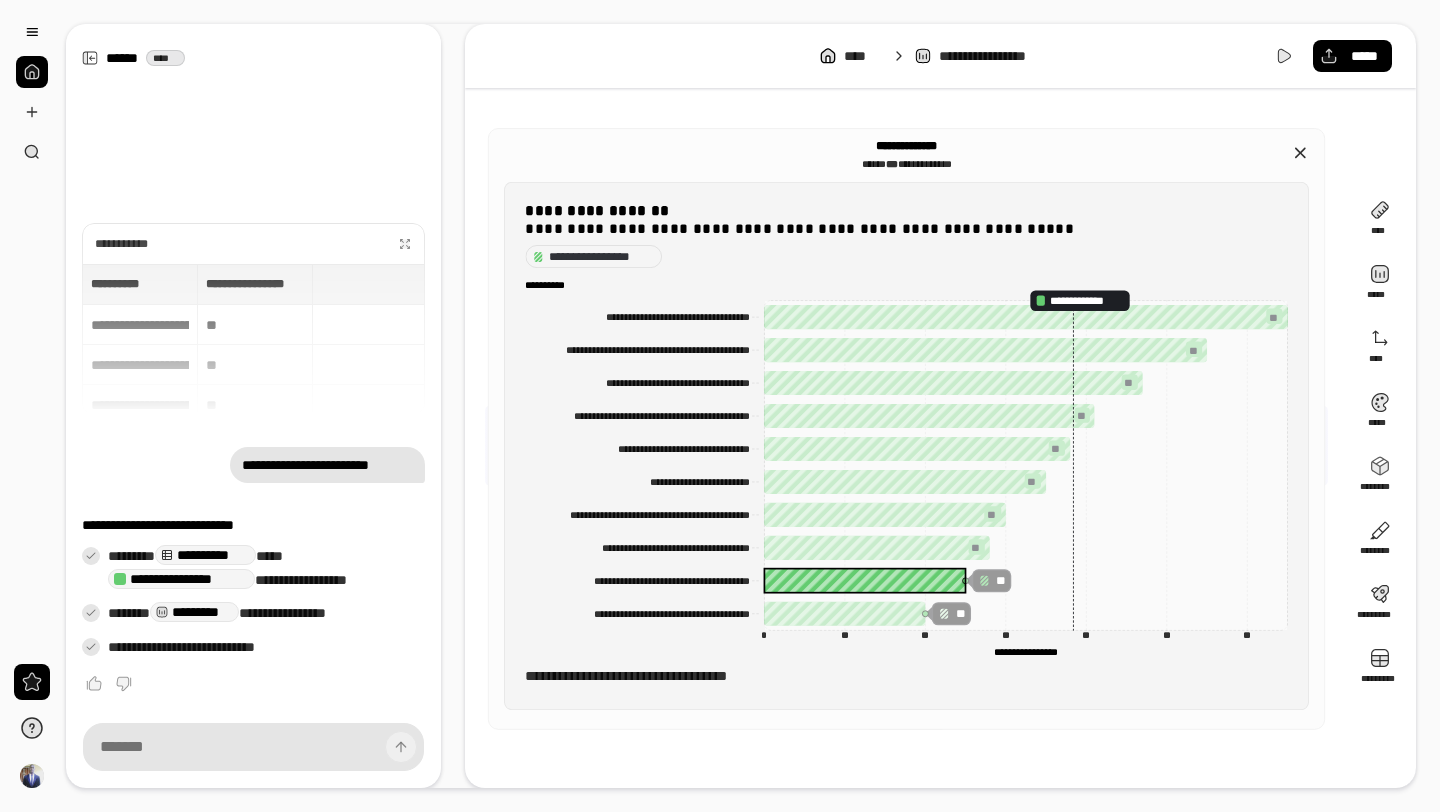 click 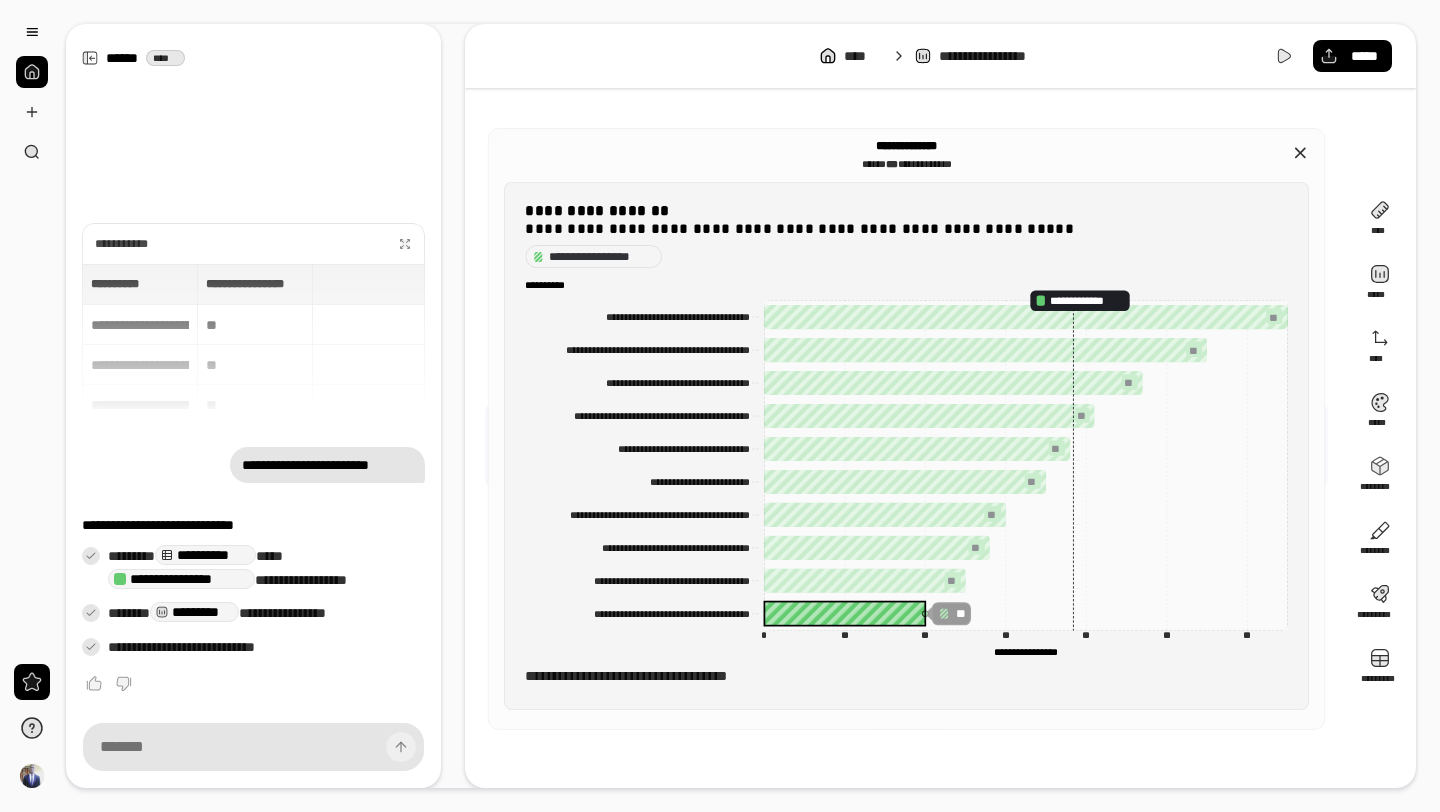 click 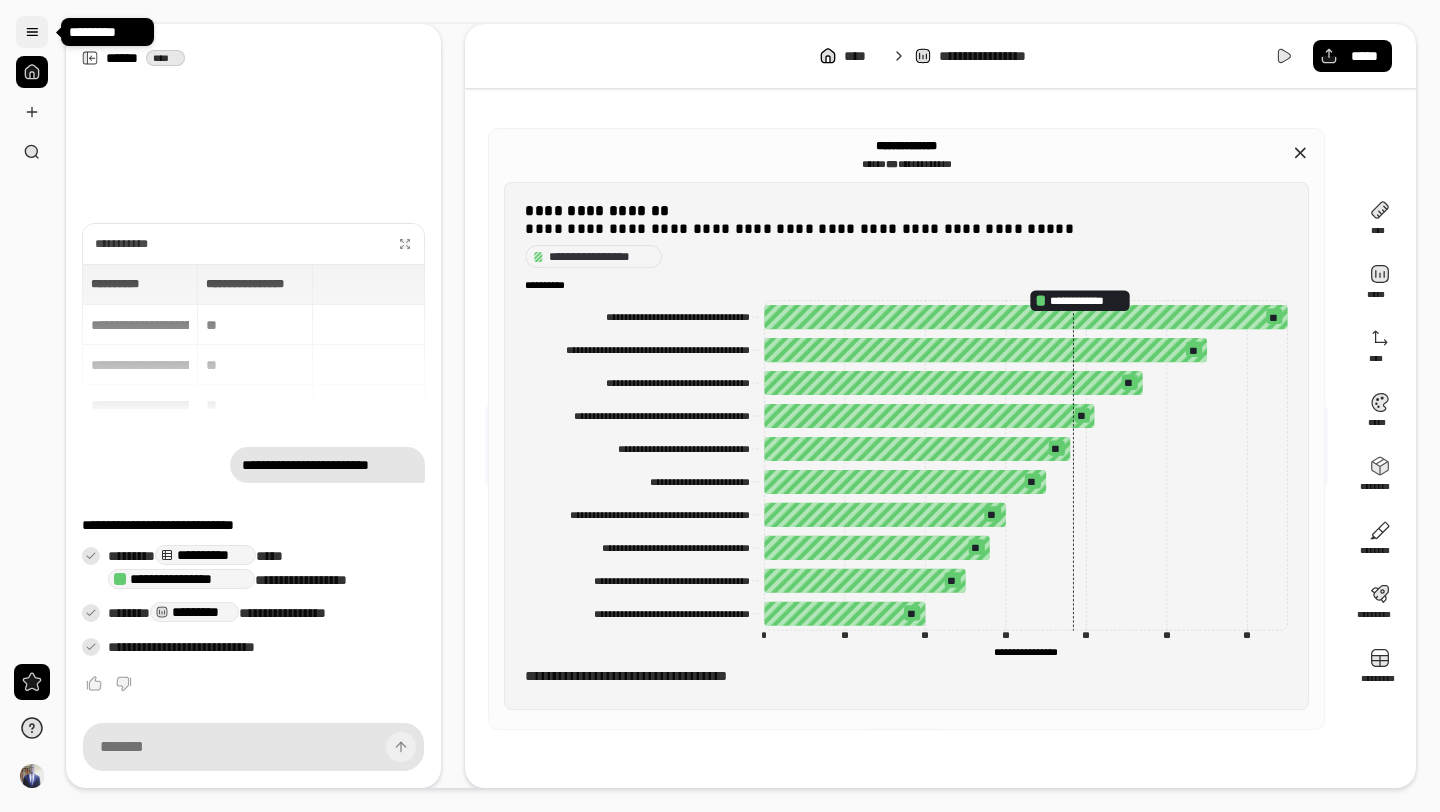 click at bounding box center [32, 32] 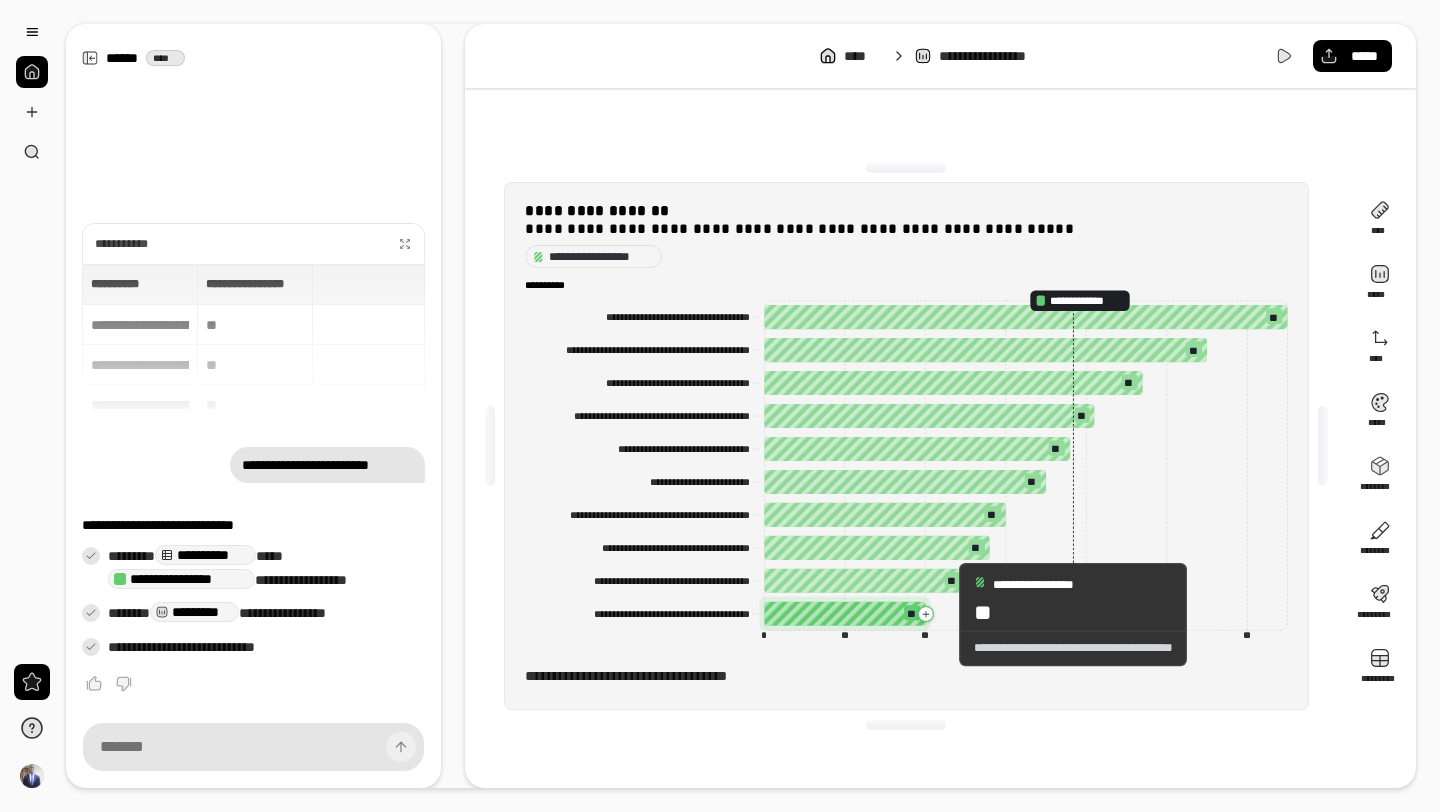 drag, startPoint x: 915, startPoint y: 613, endPoint x: 960, endPoint y: 620, distance: 45.54119 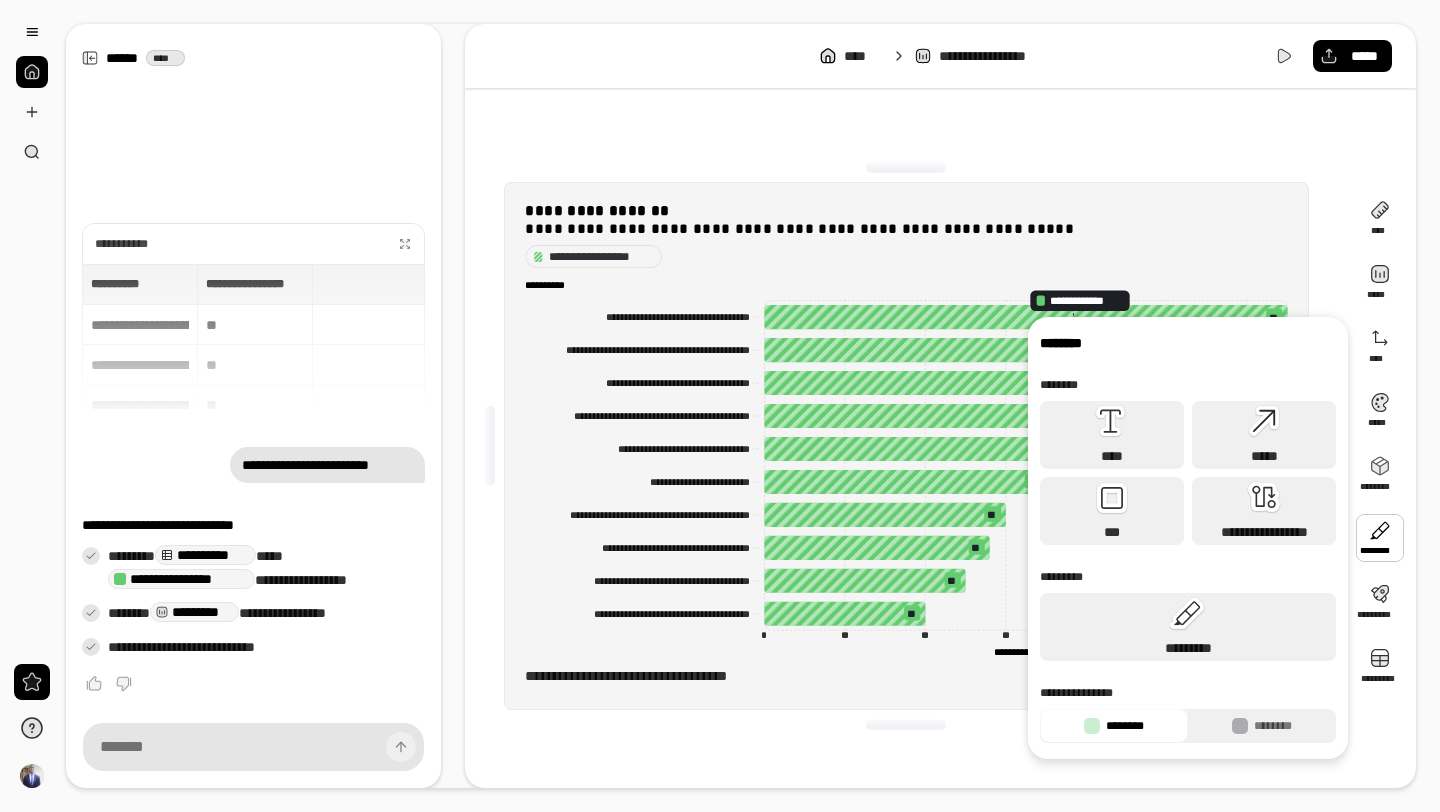 click on "*********" at bounding box center [1188, 627] 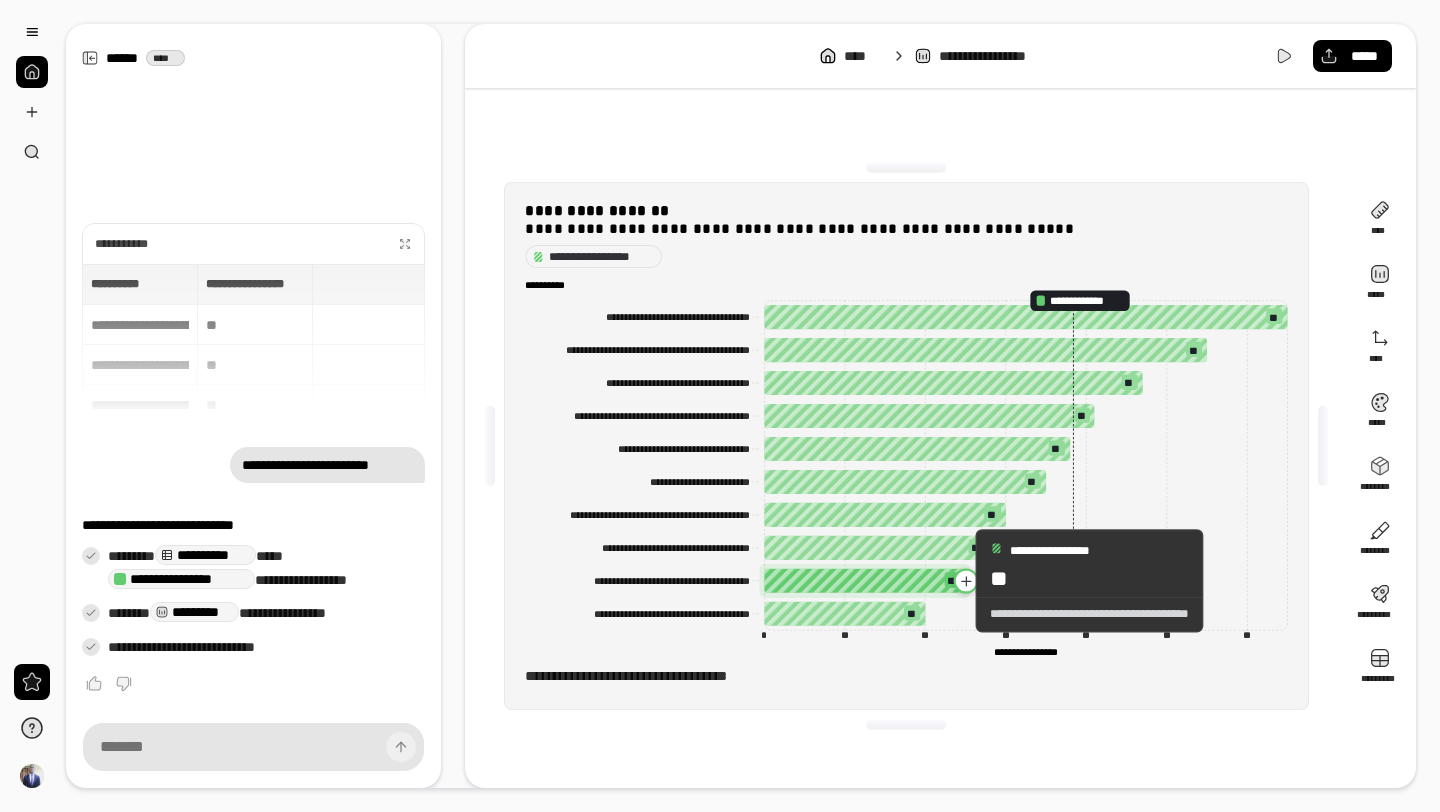 click 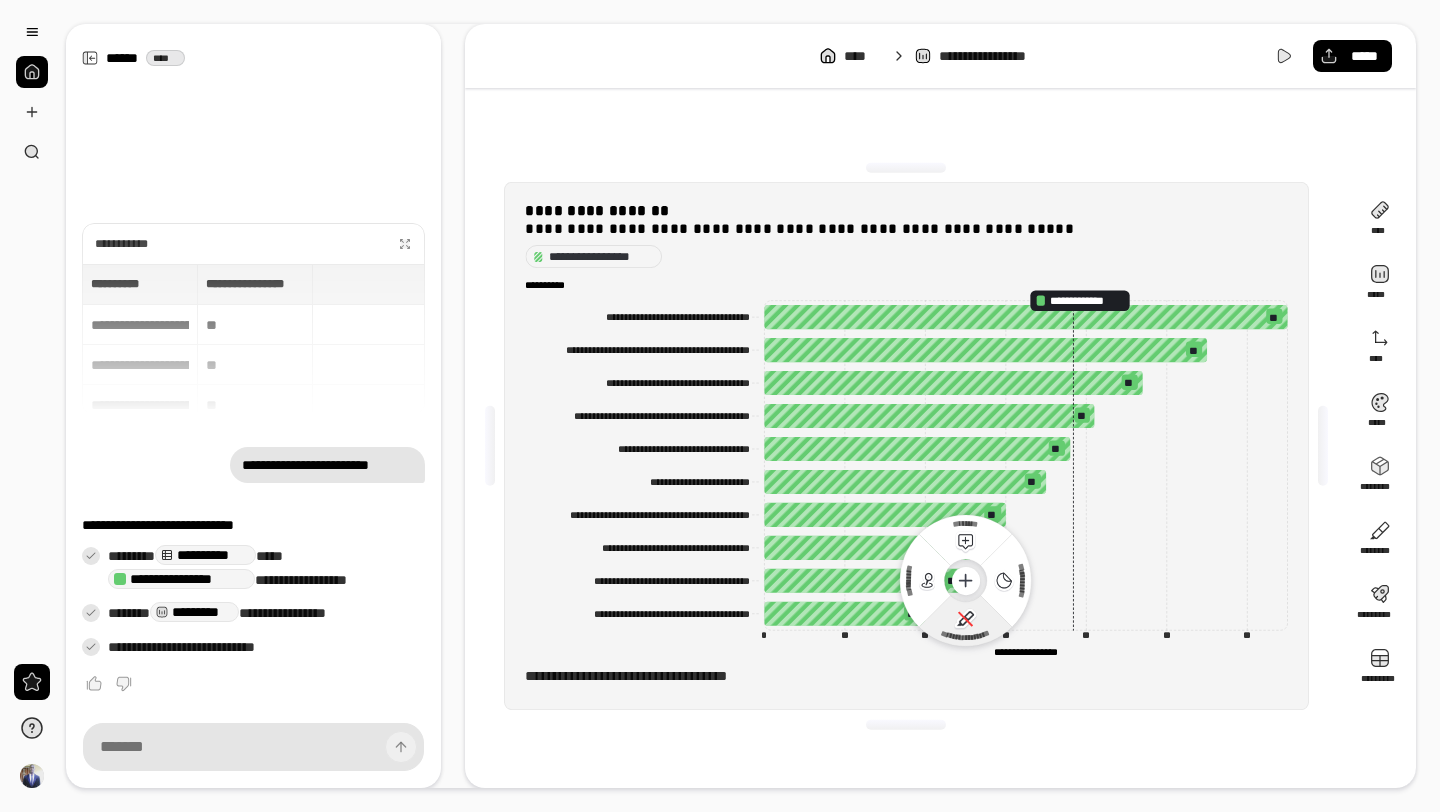 click 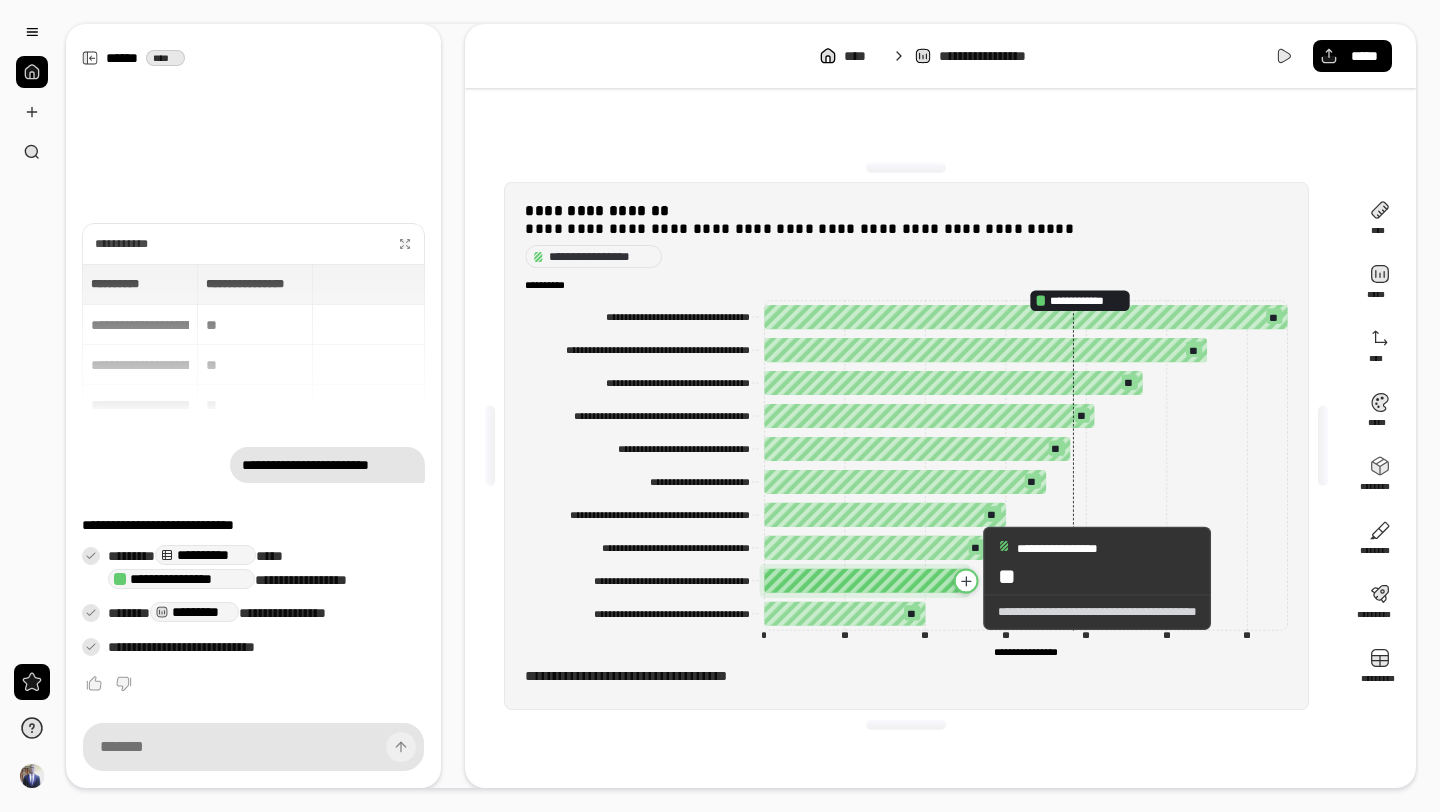 click 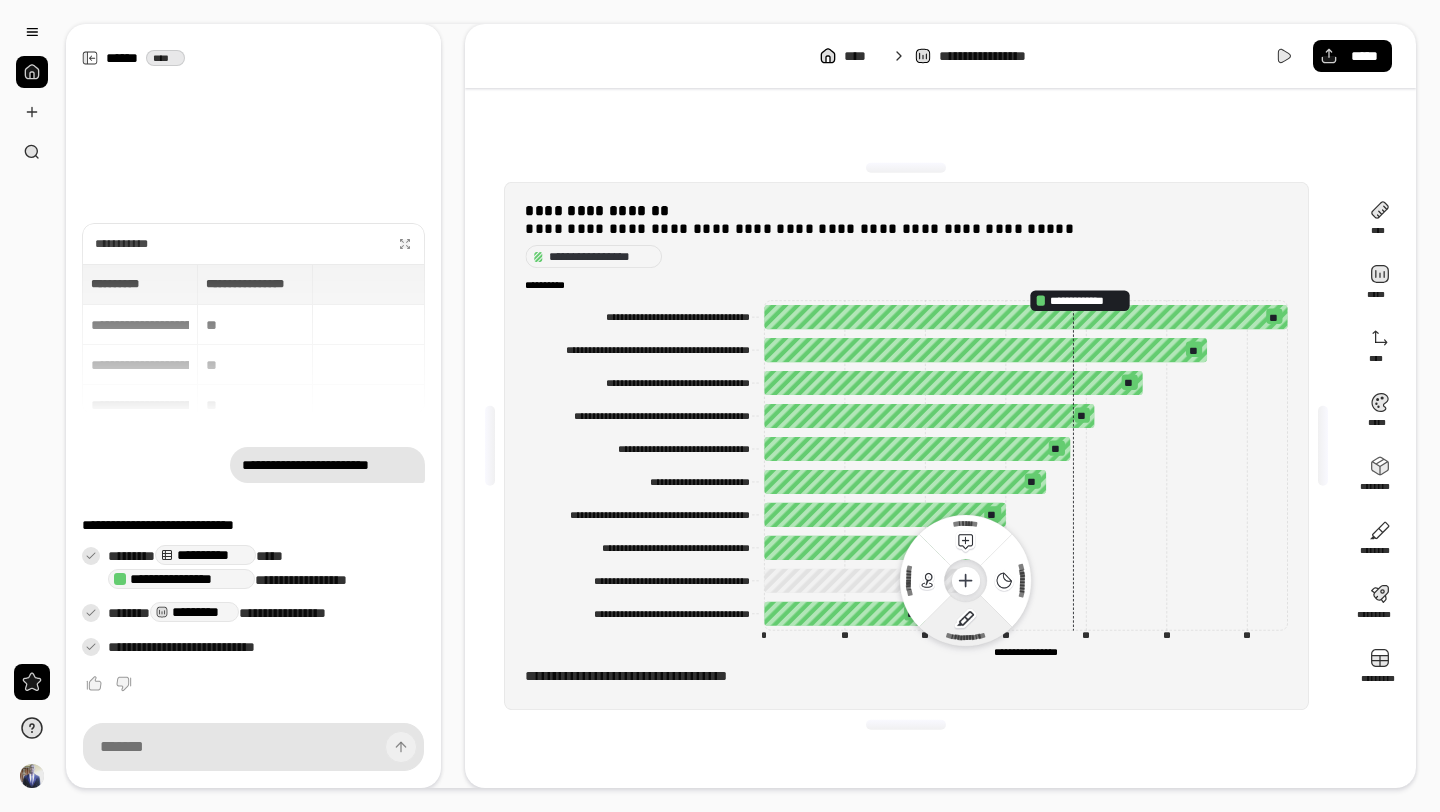 click 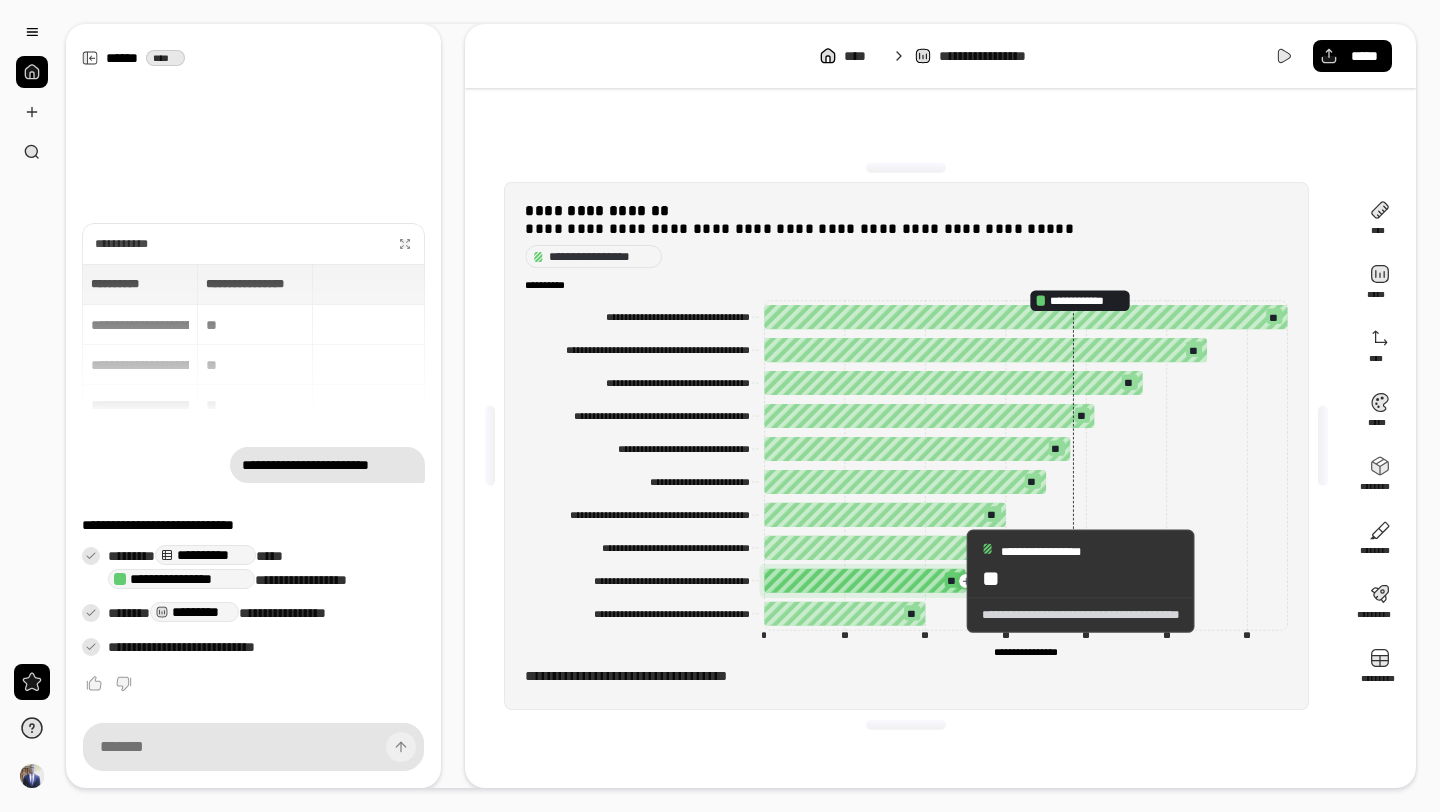 click 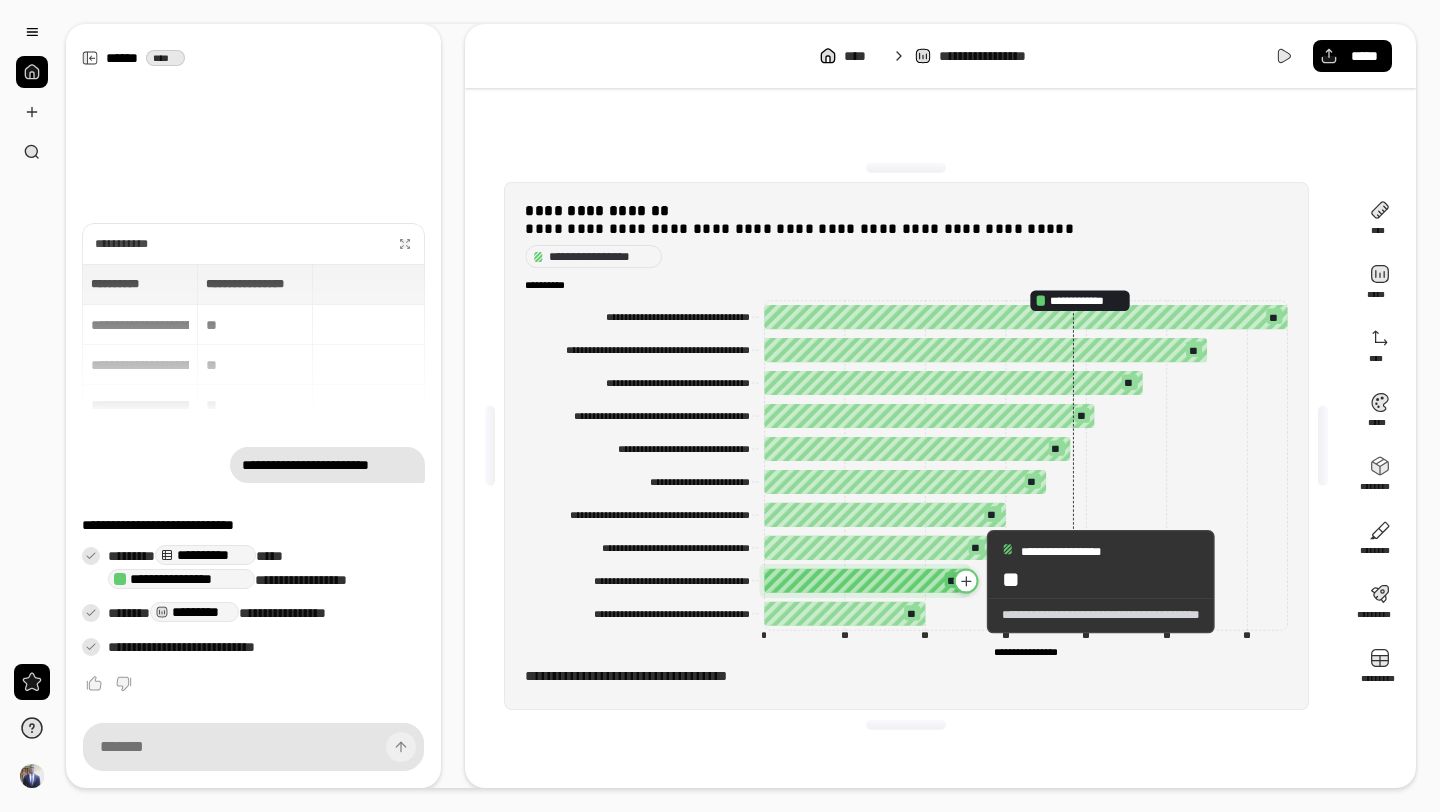click 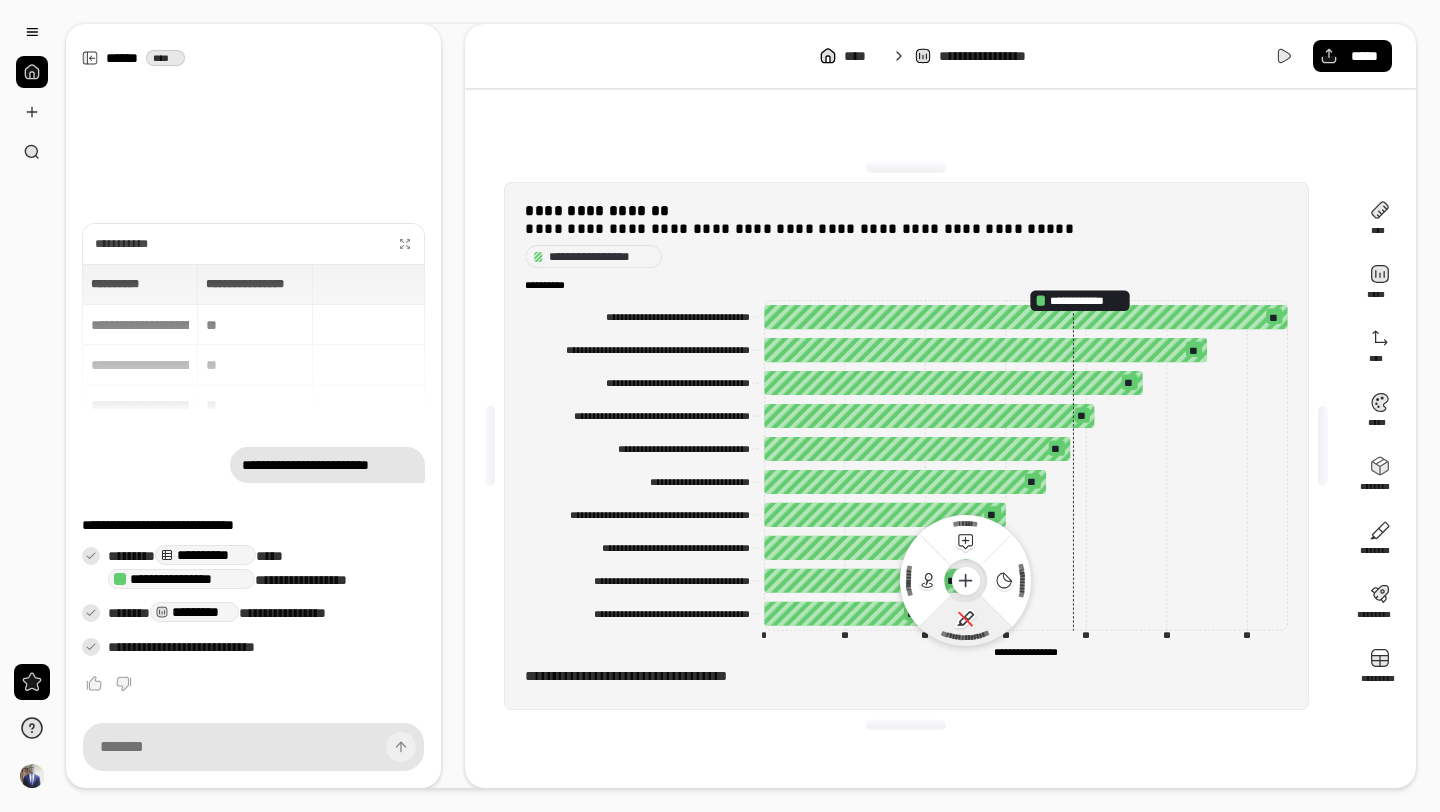 click 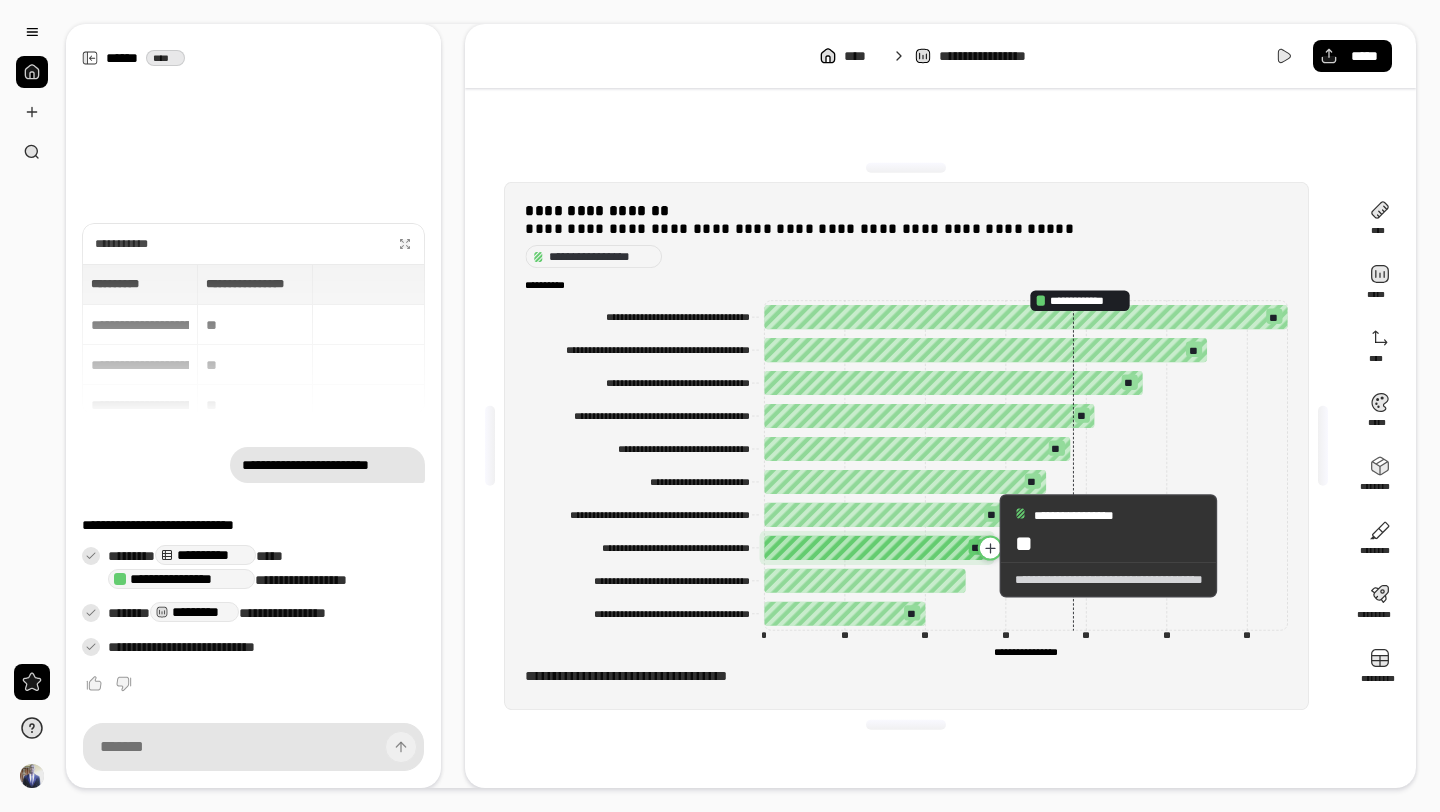 click 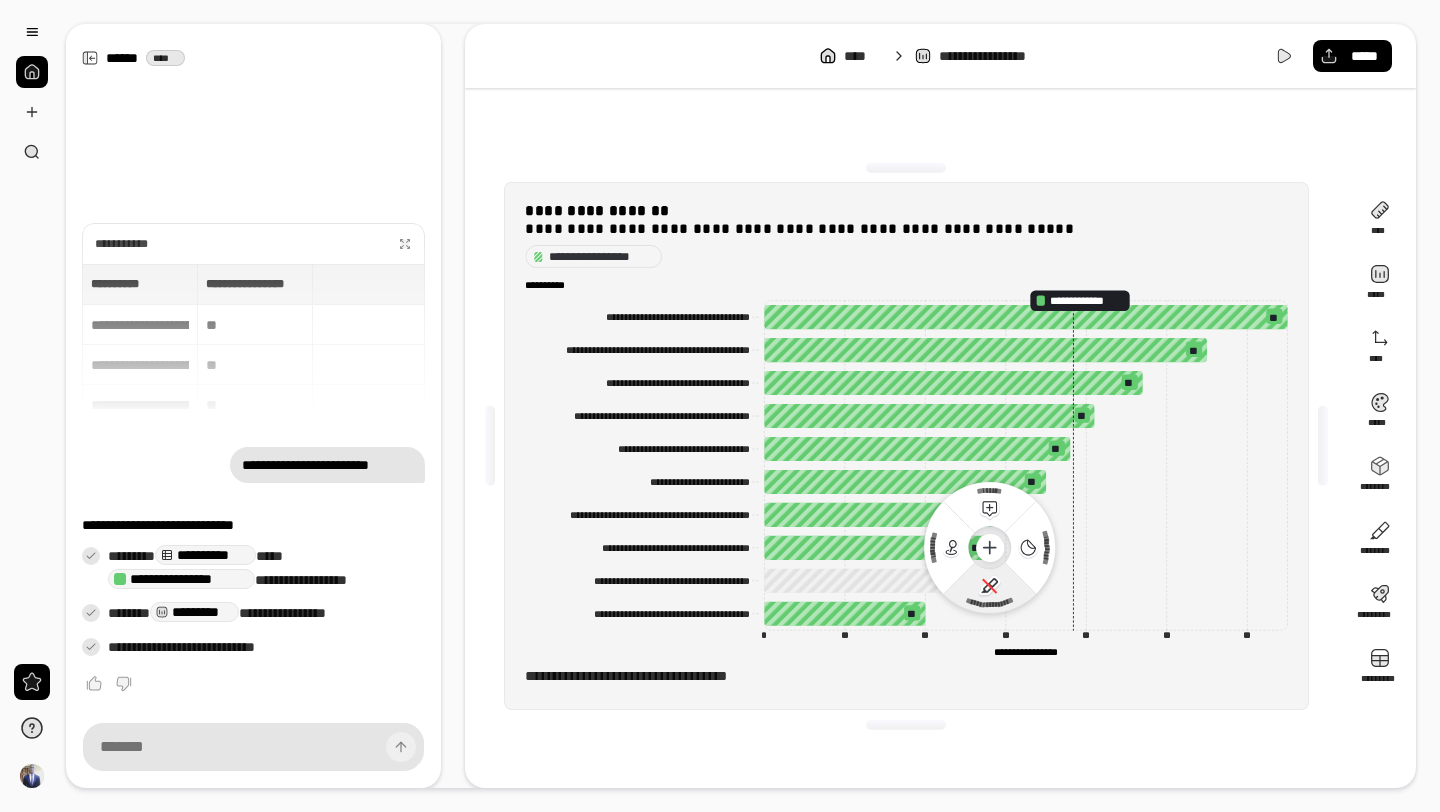 click 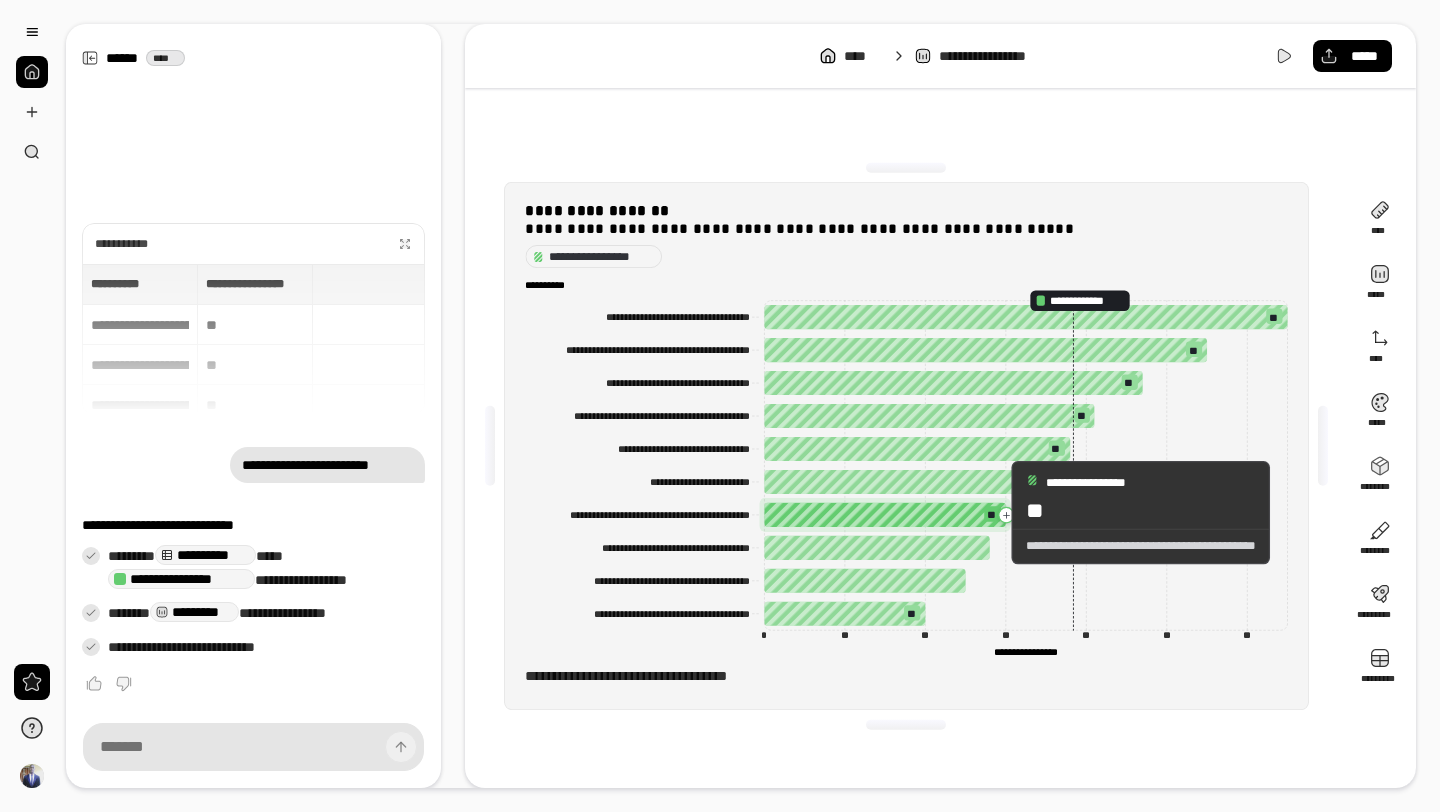 click 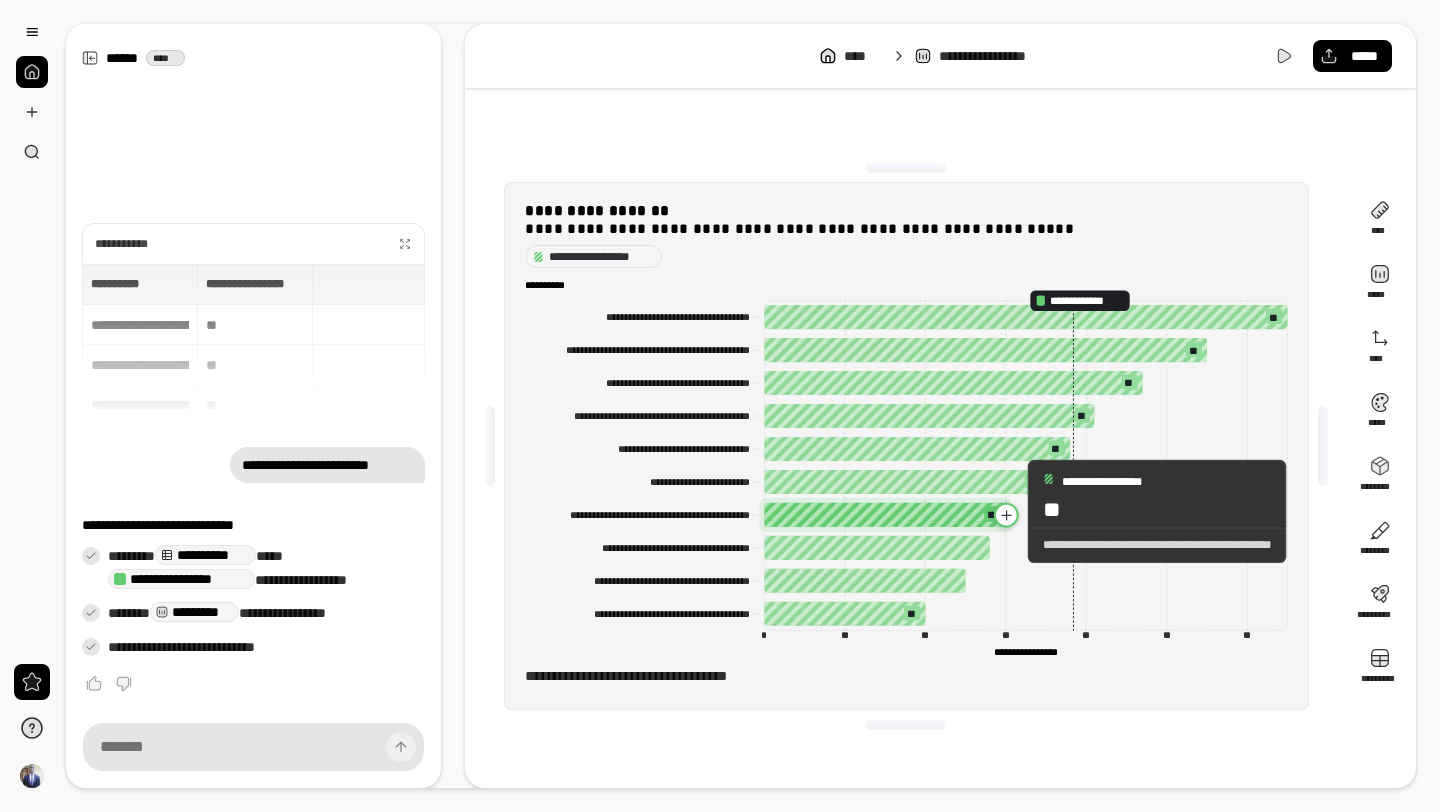 click 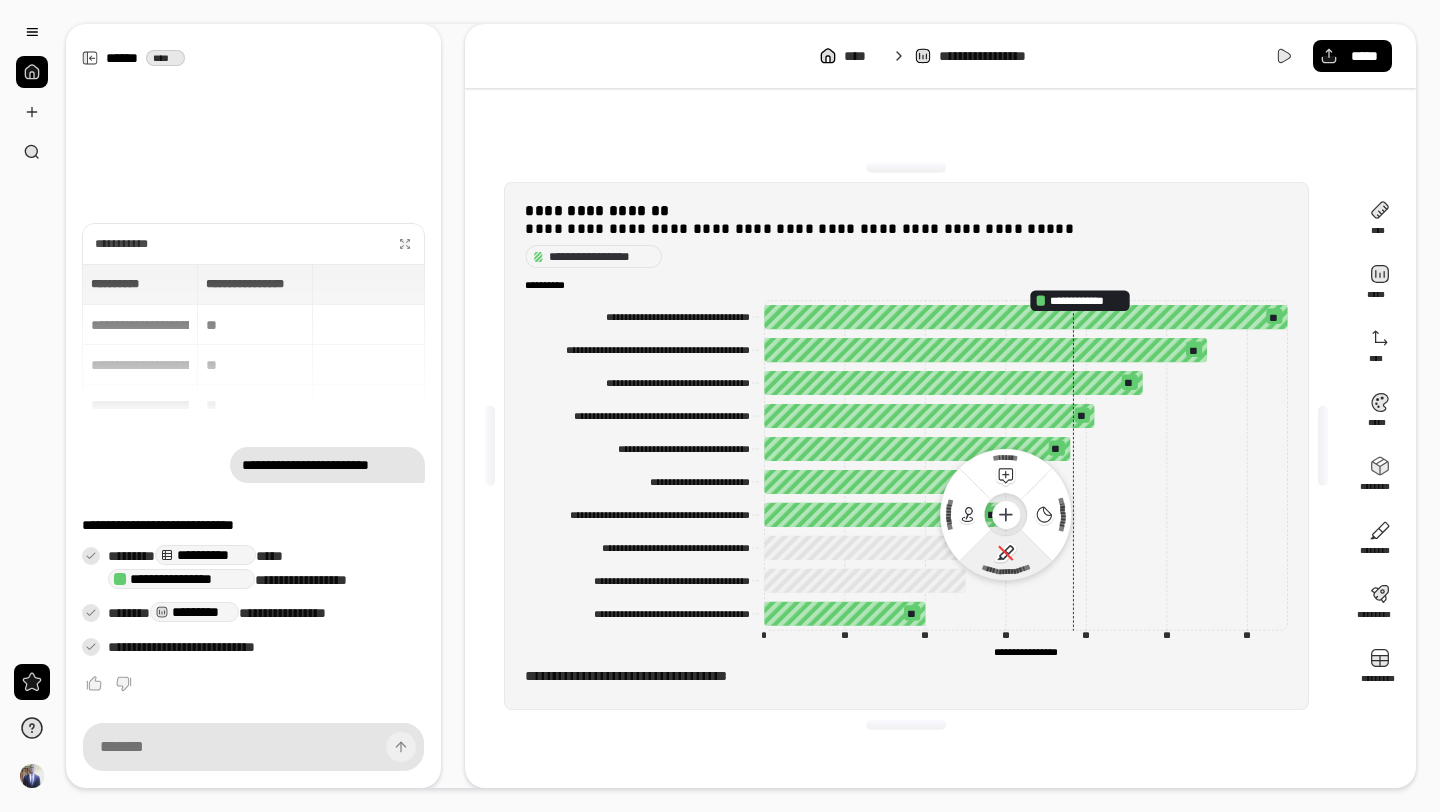 click 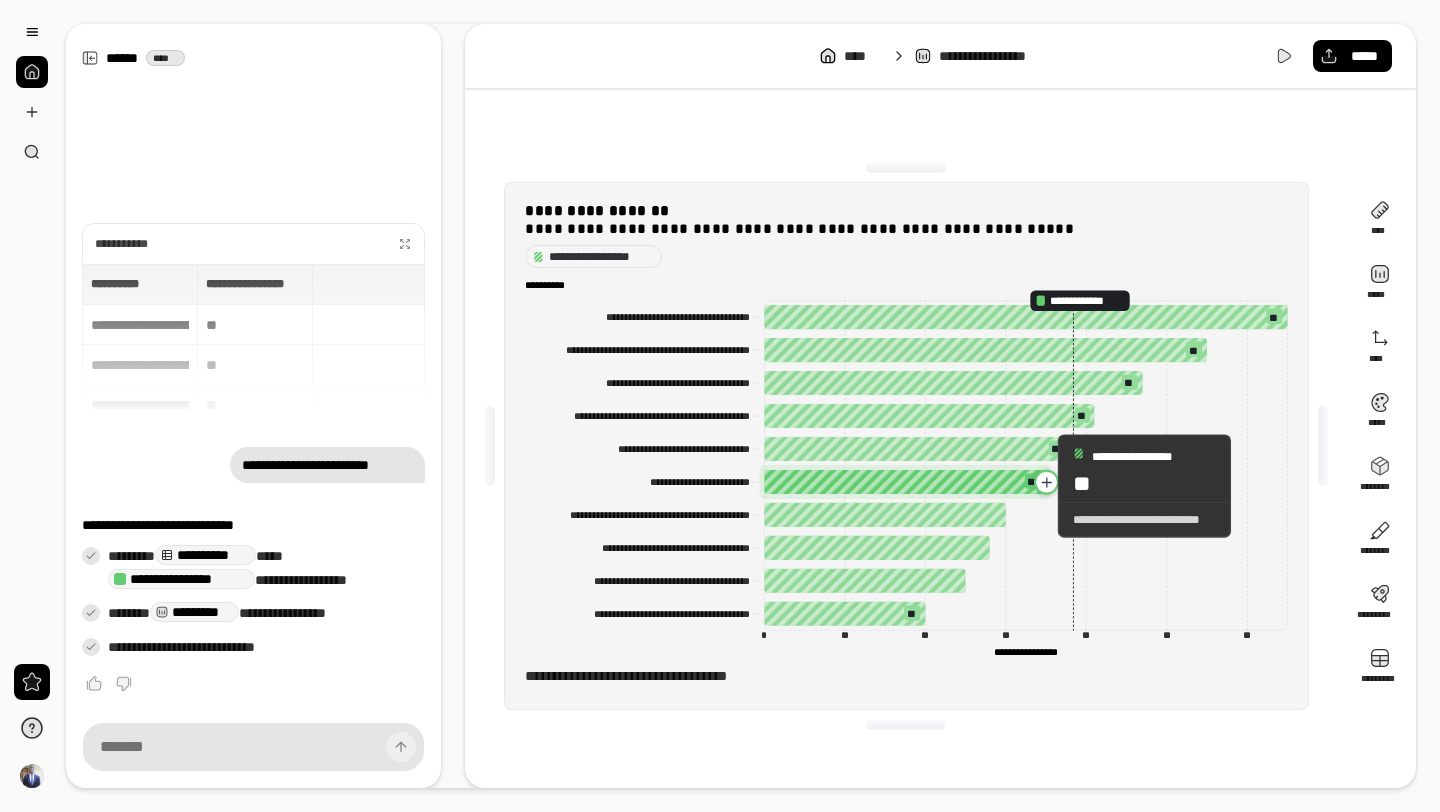 click 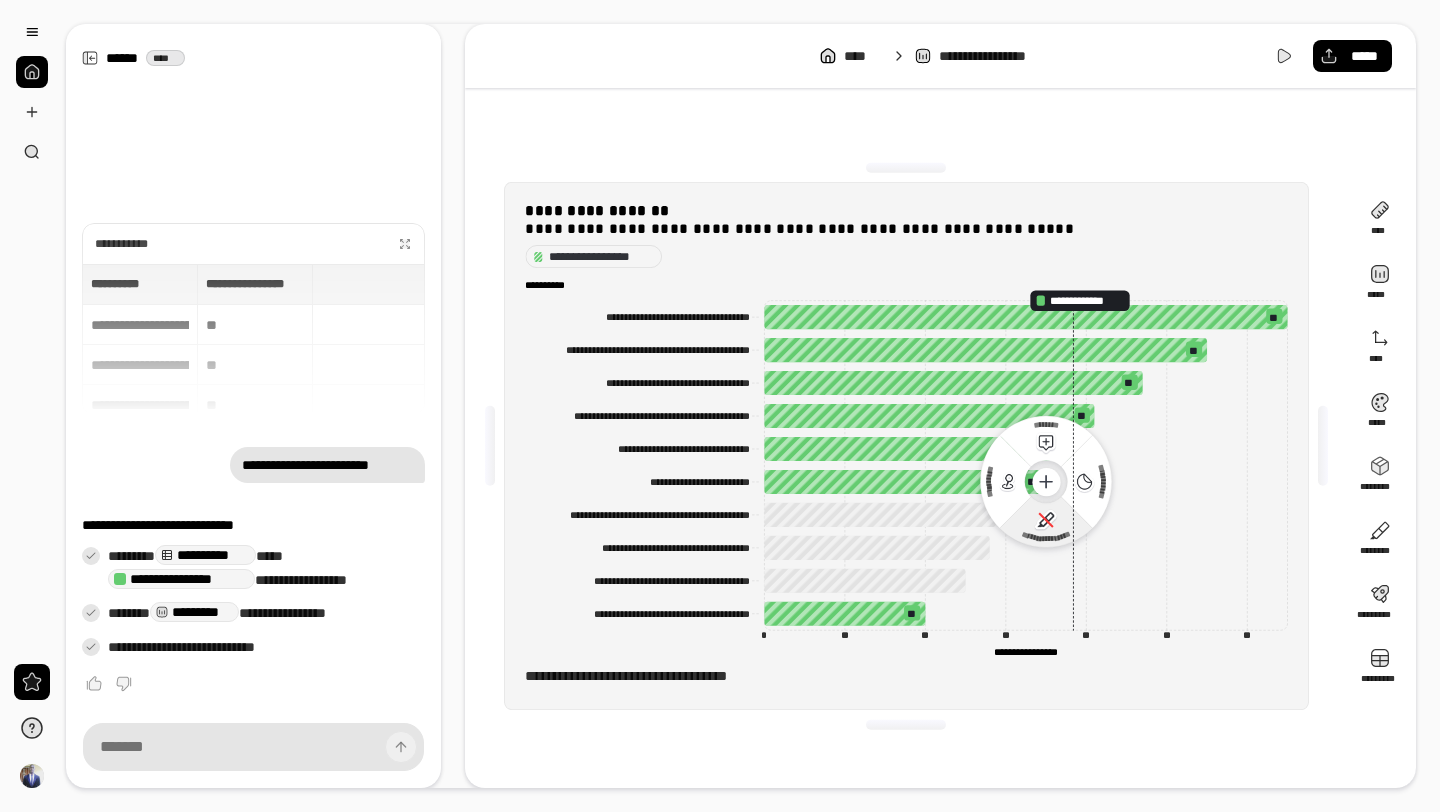 click 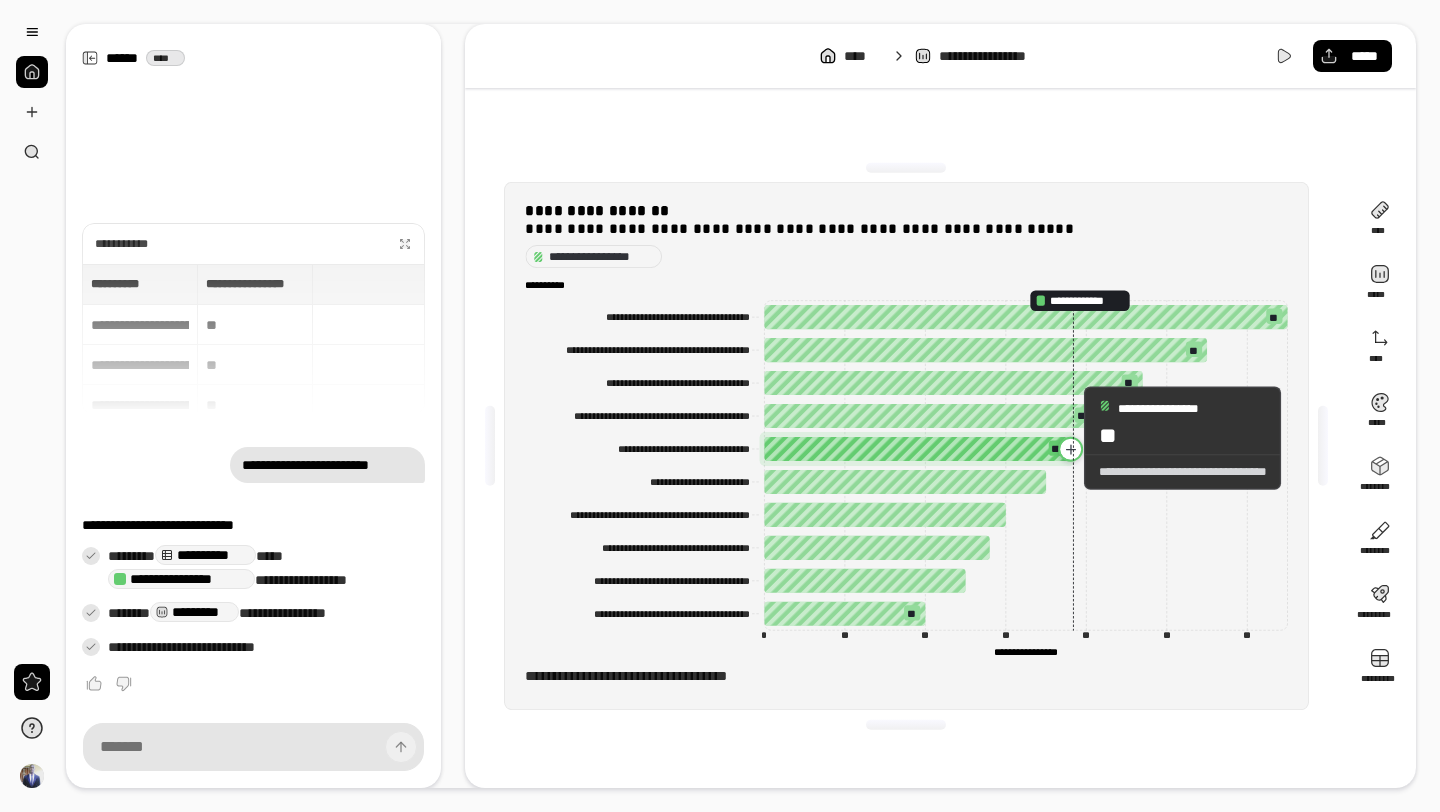 click 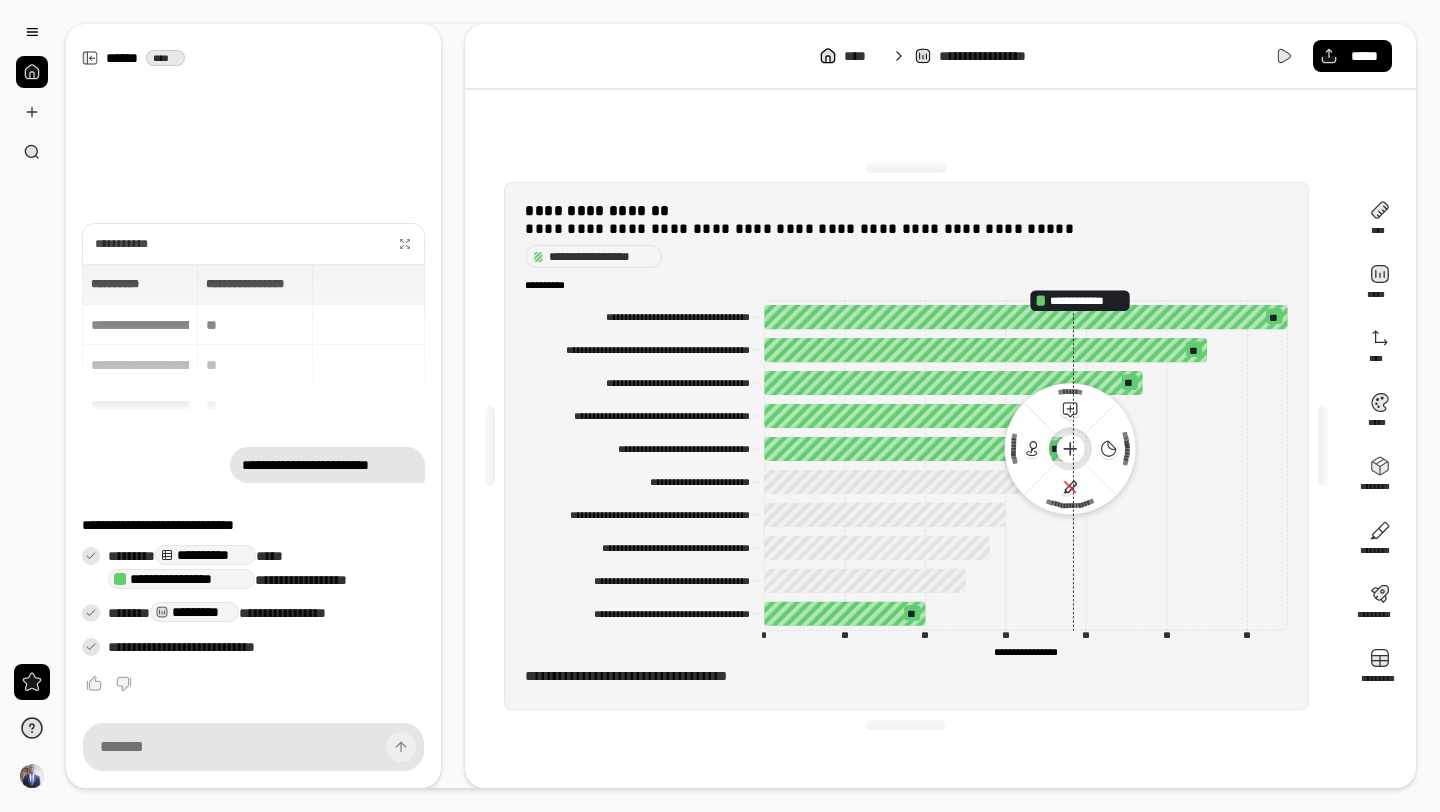 click 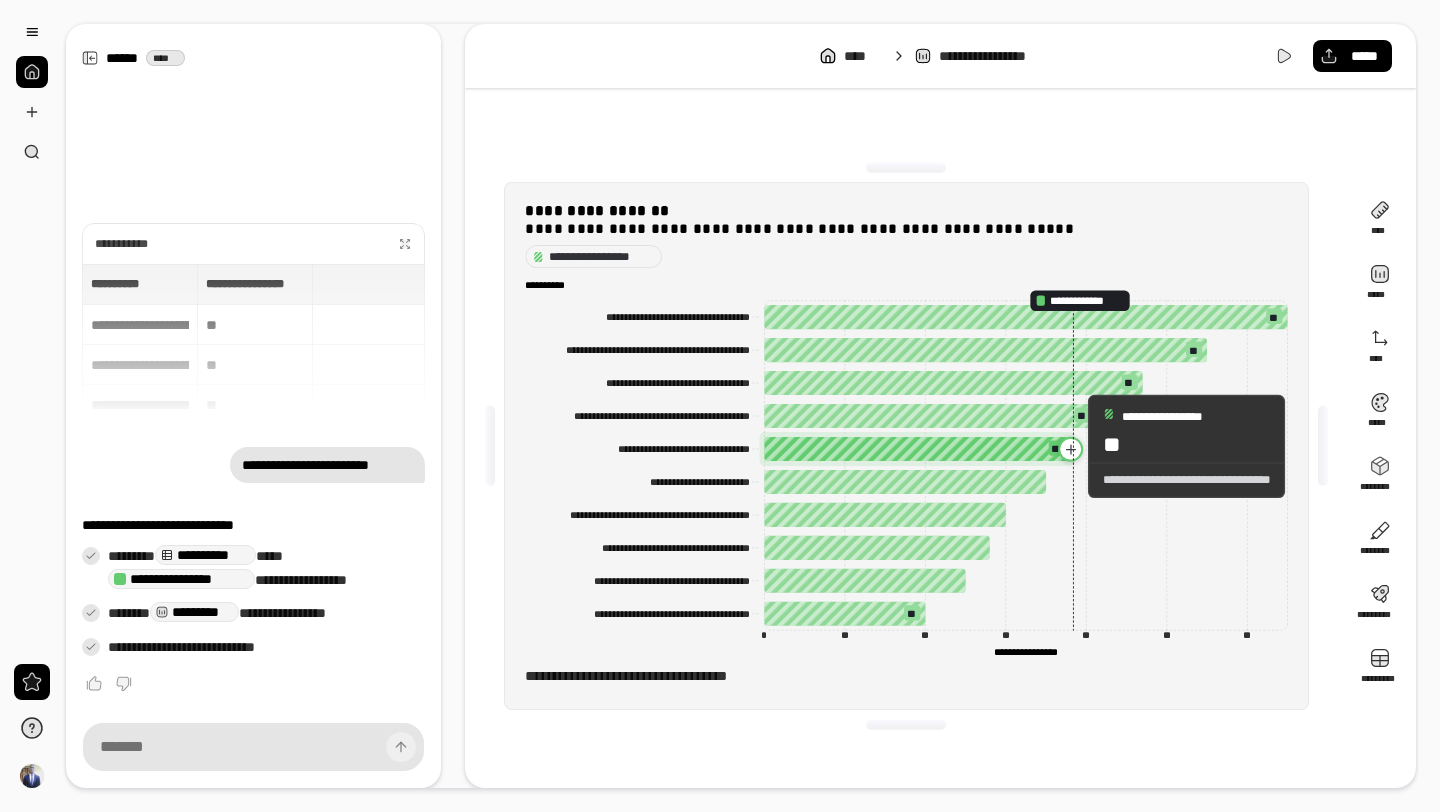 click 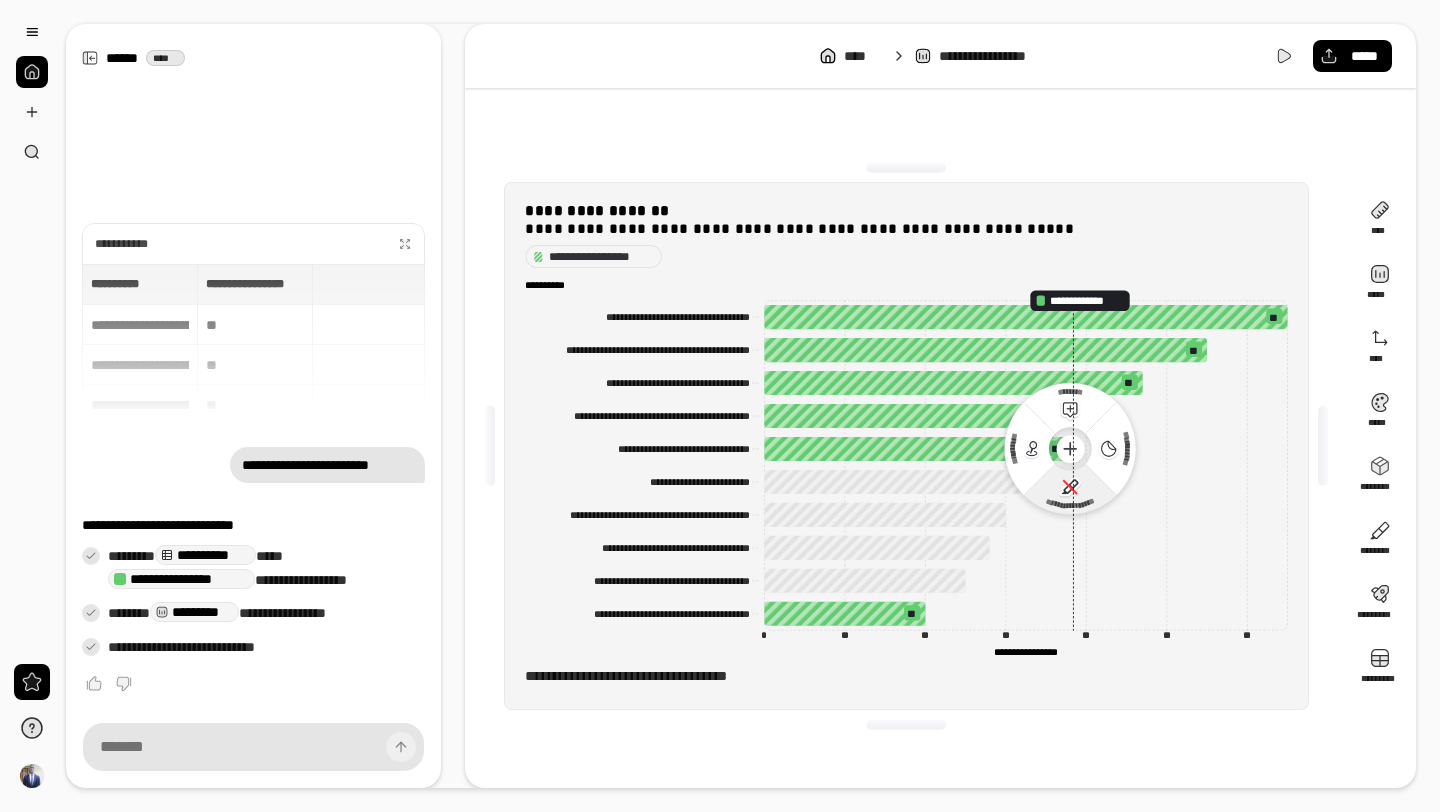 click 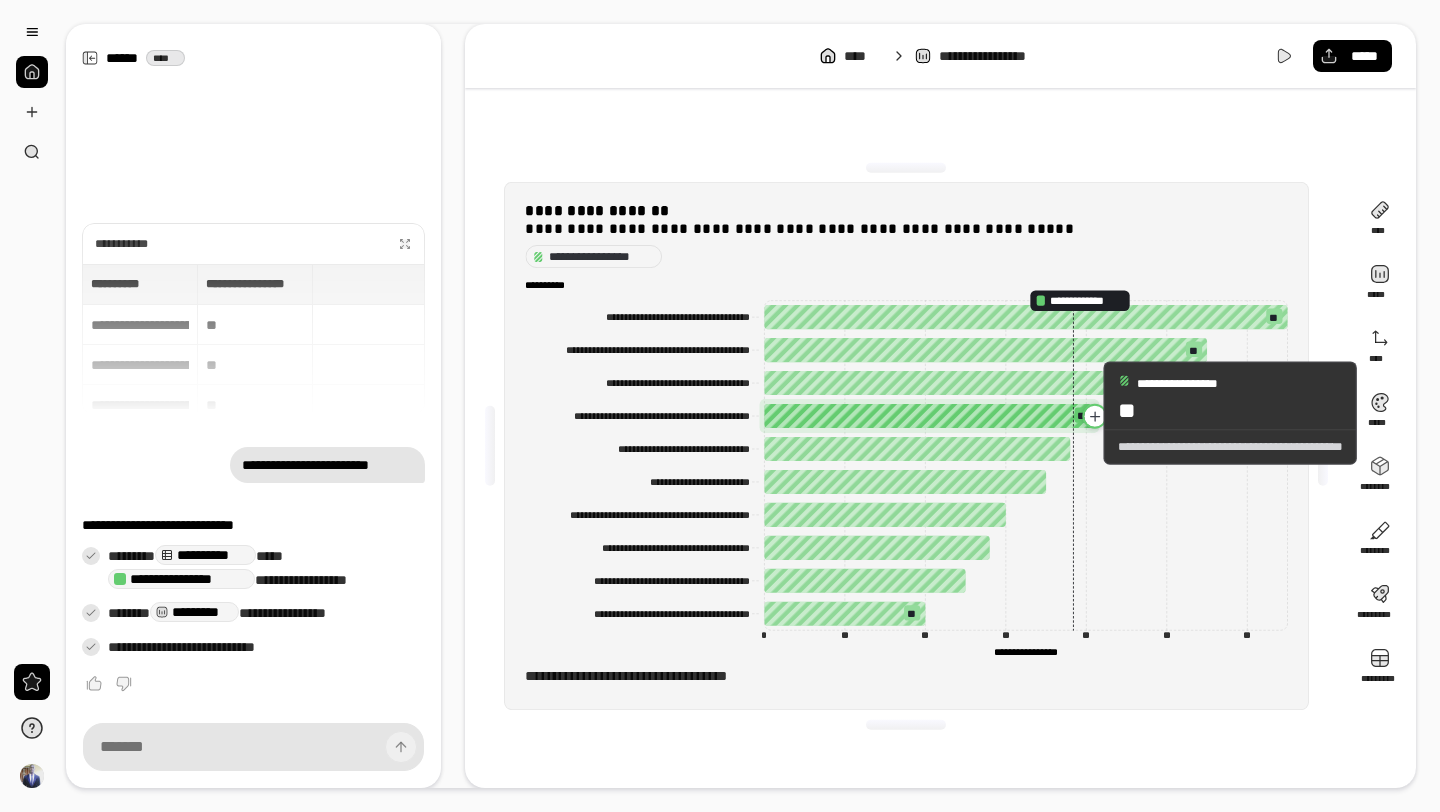 click 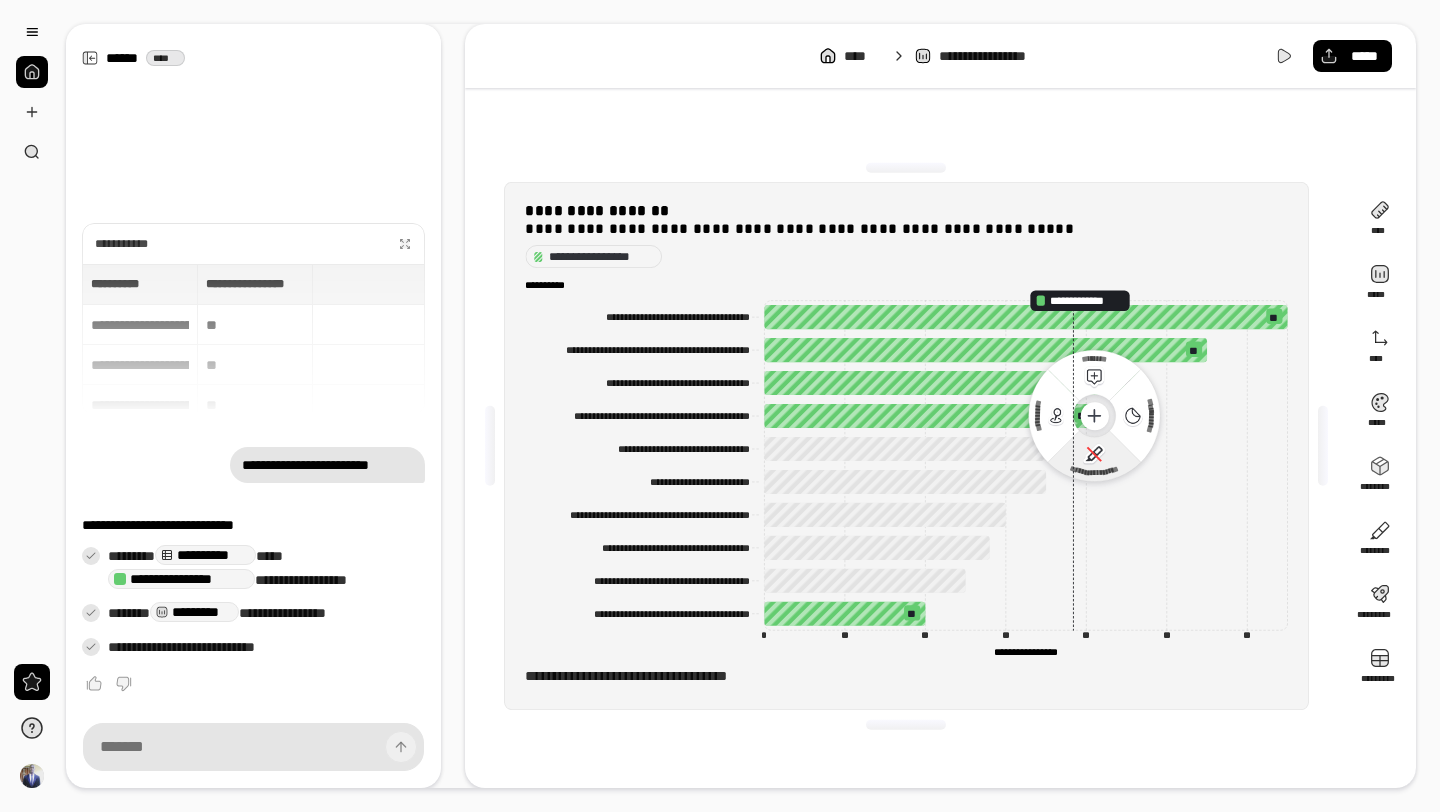 click 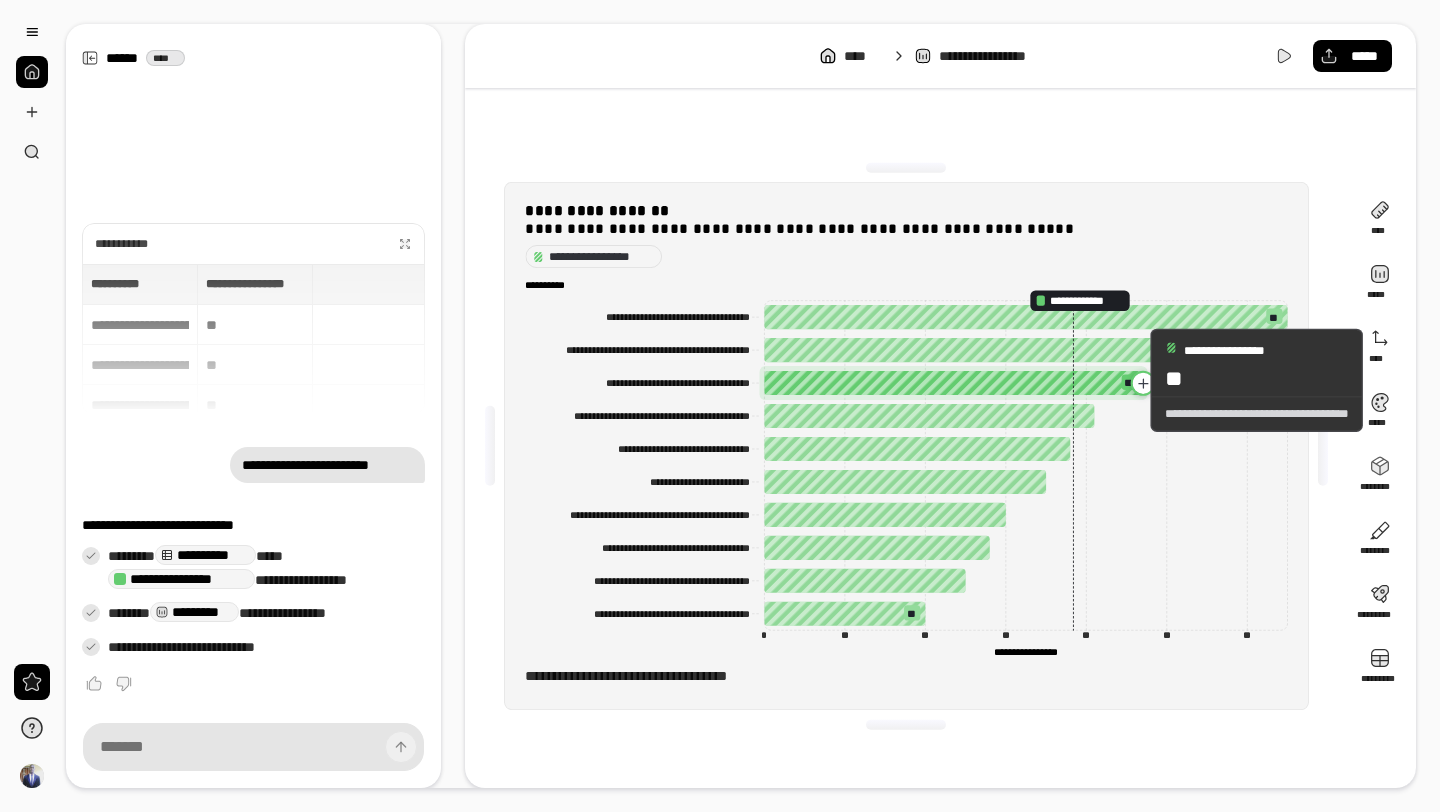 click 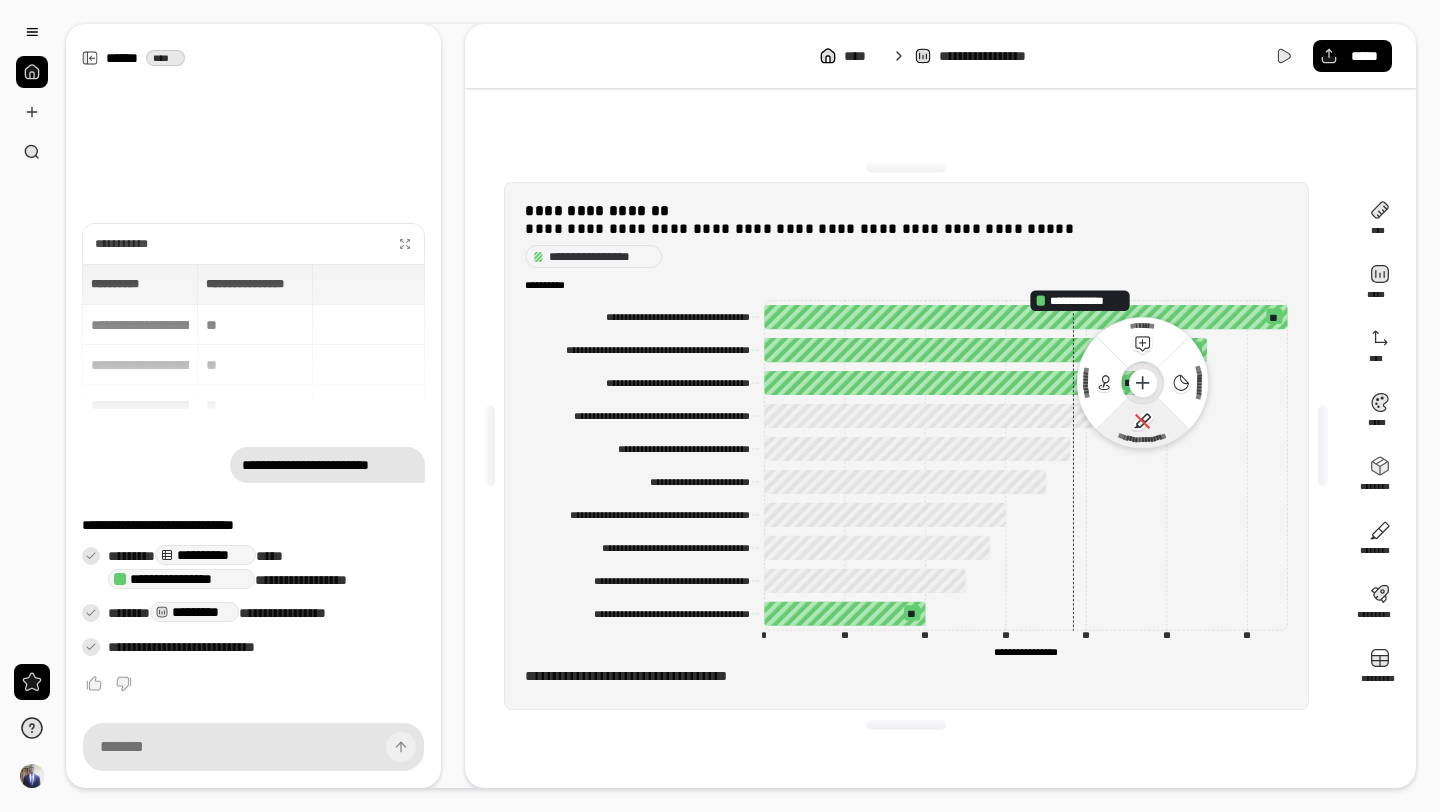 click 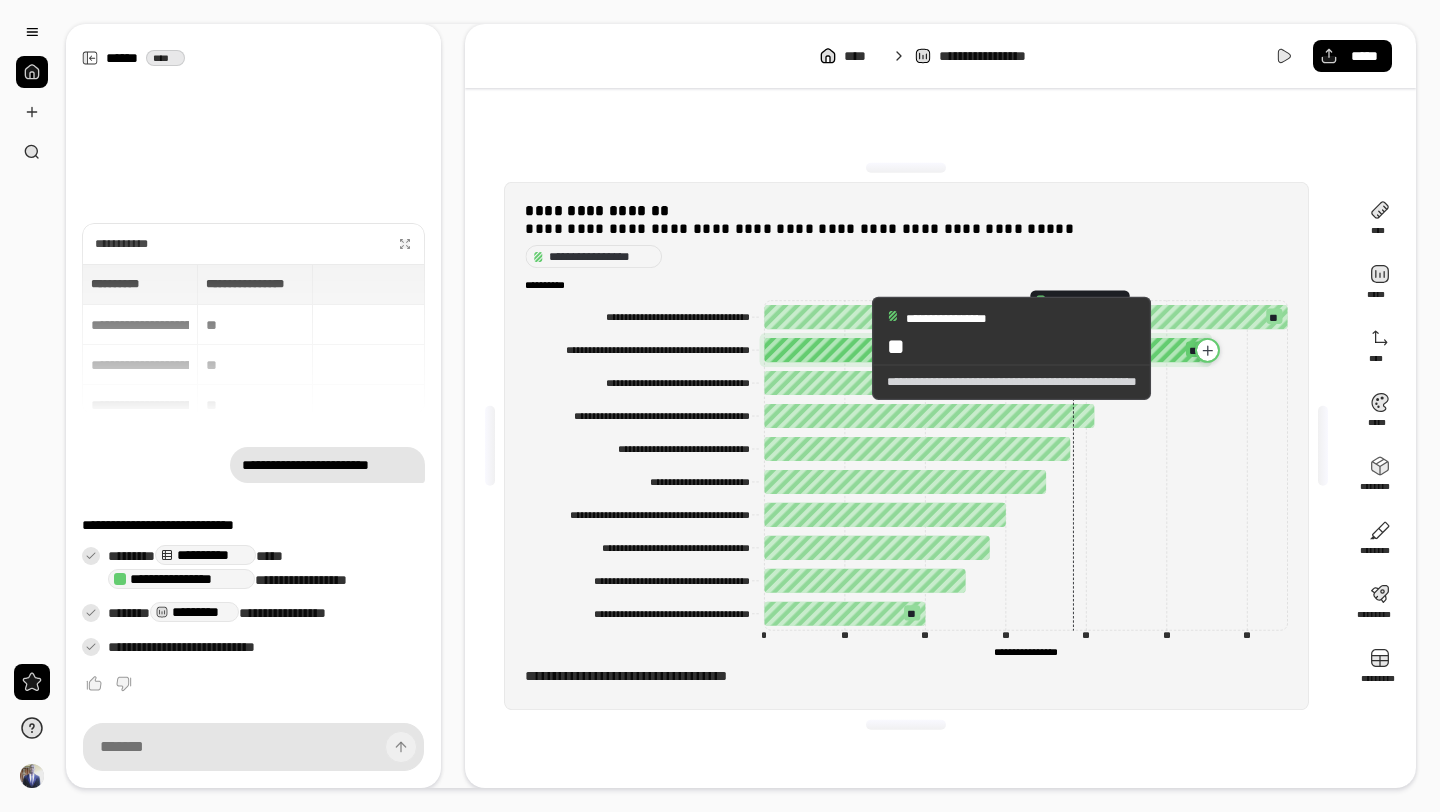 click 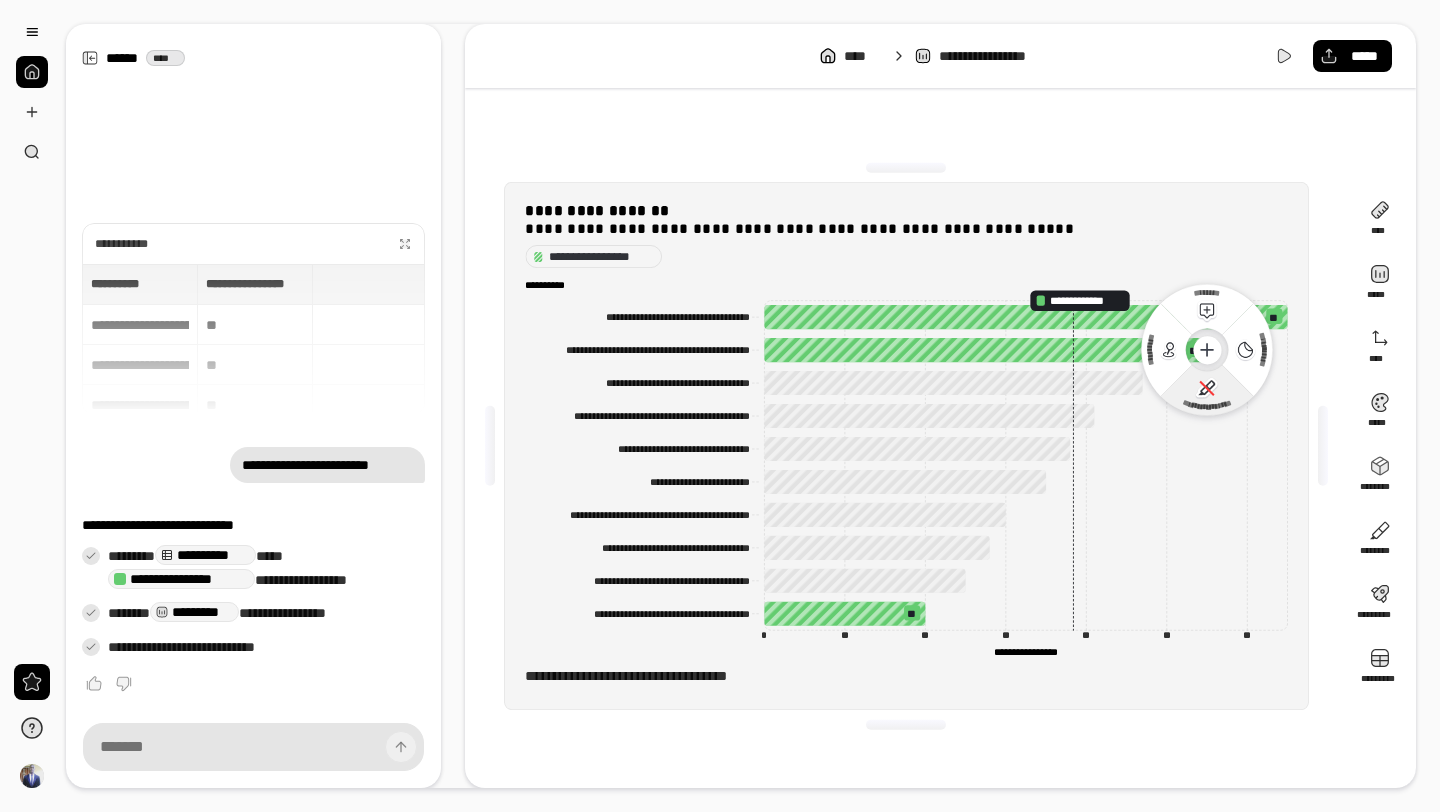 click 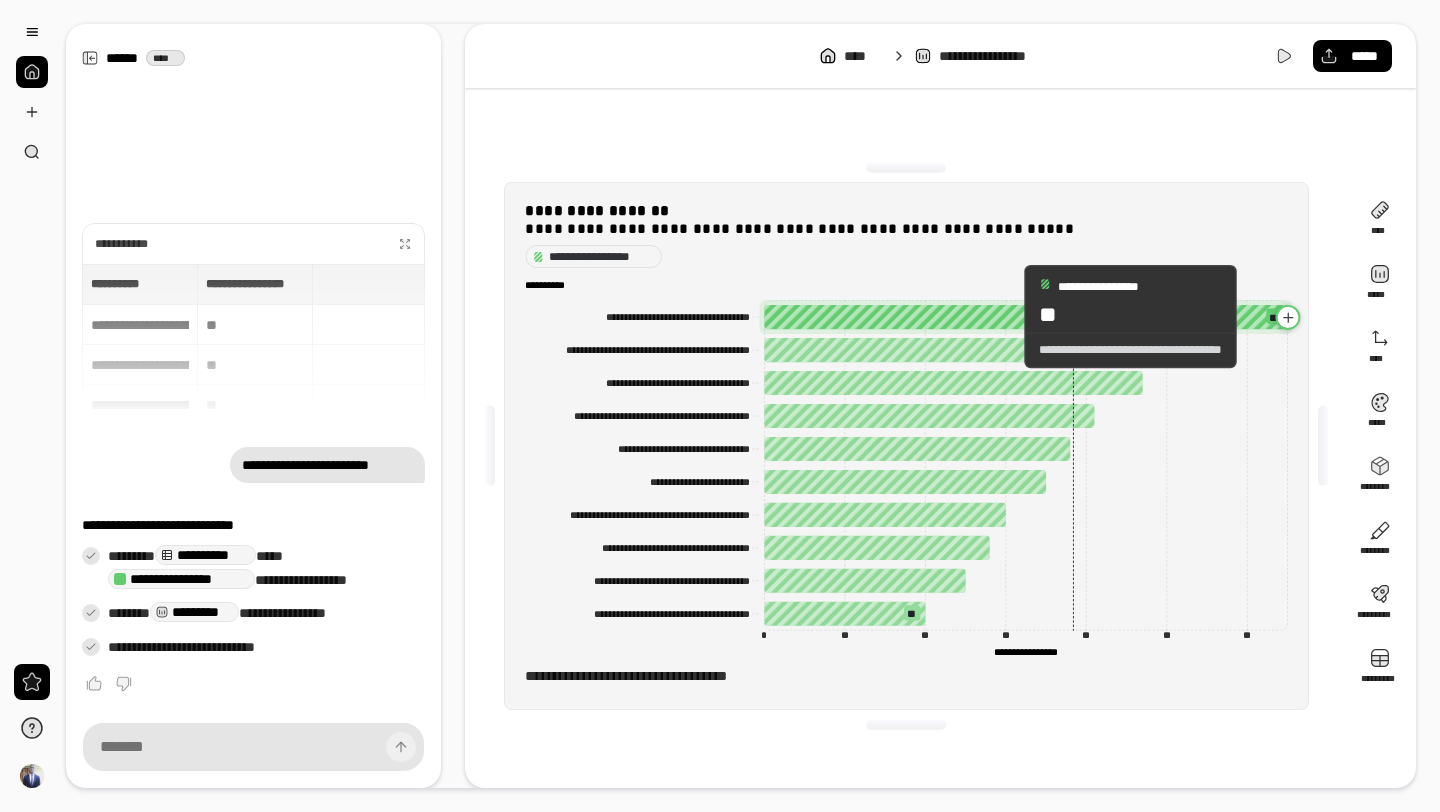 click 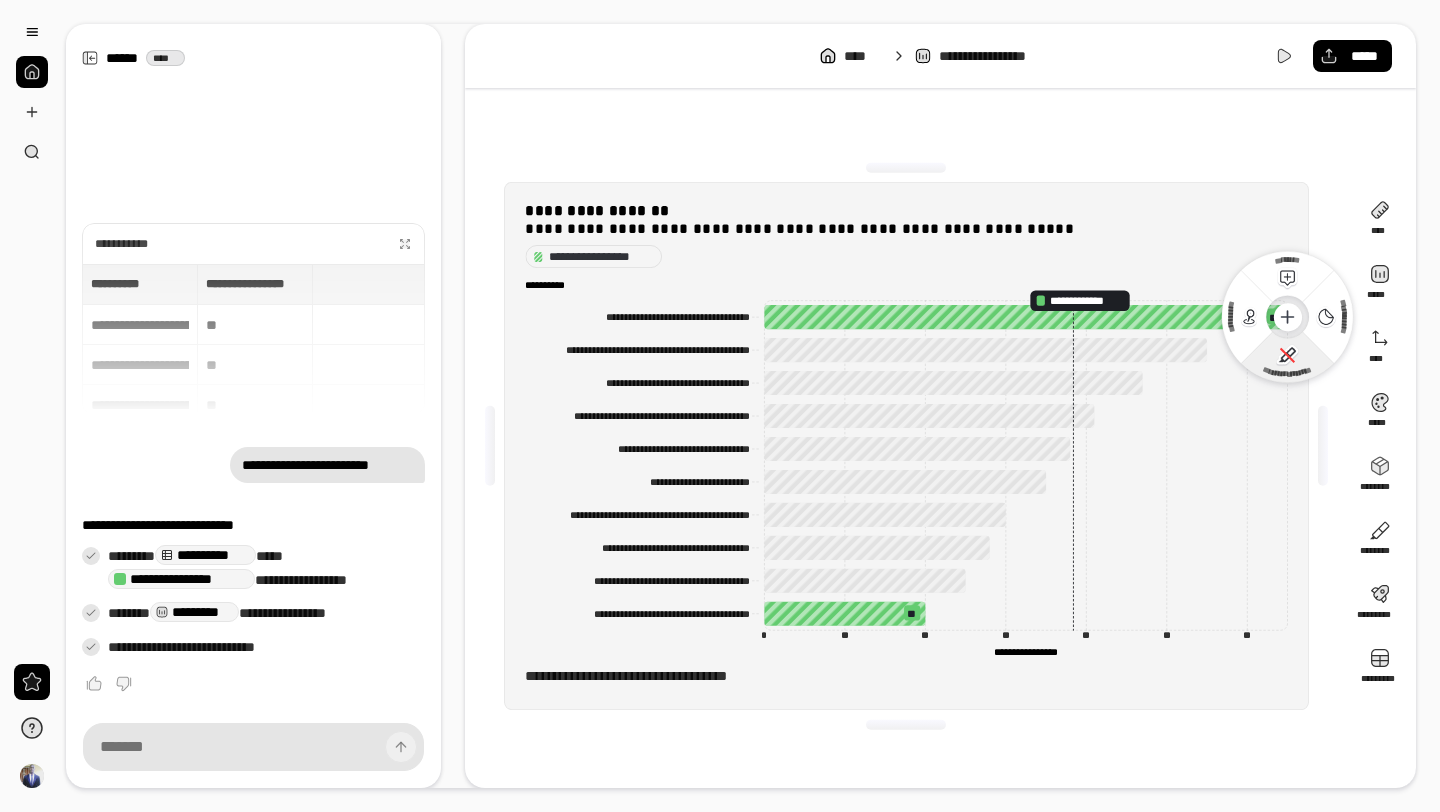 click 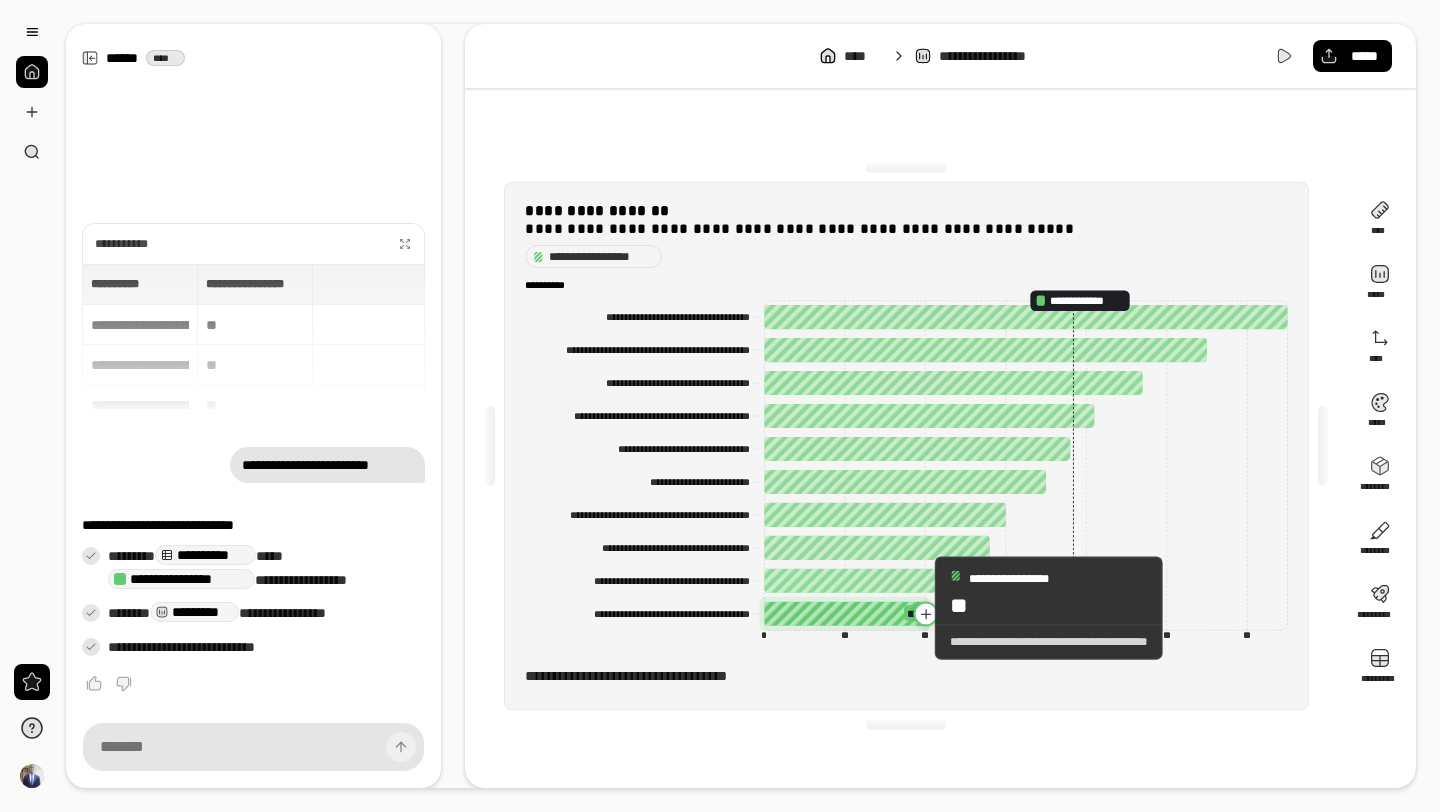 click 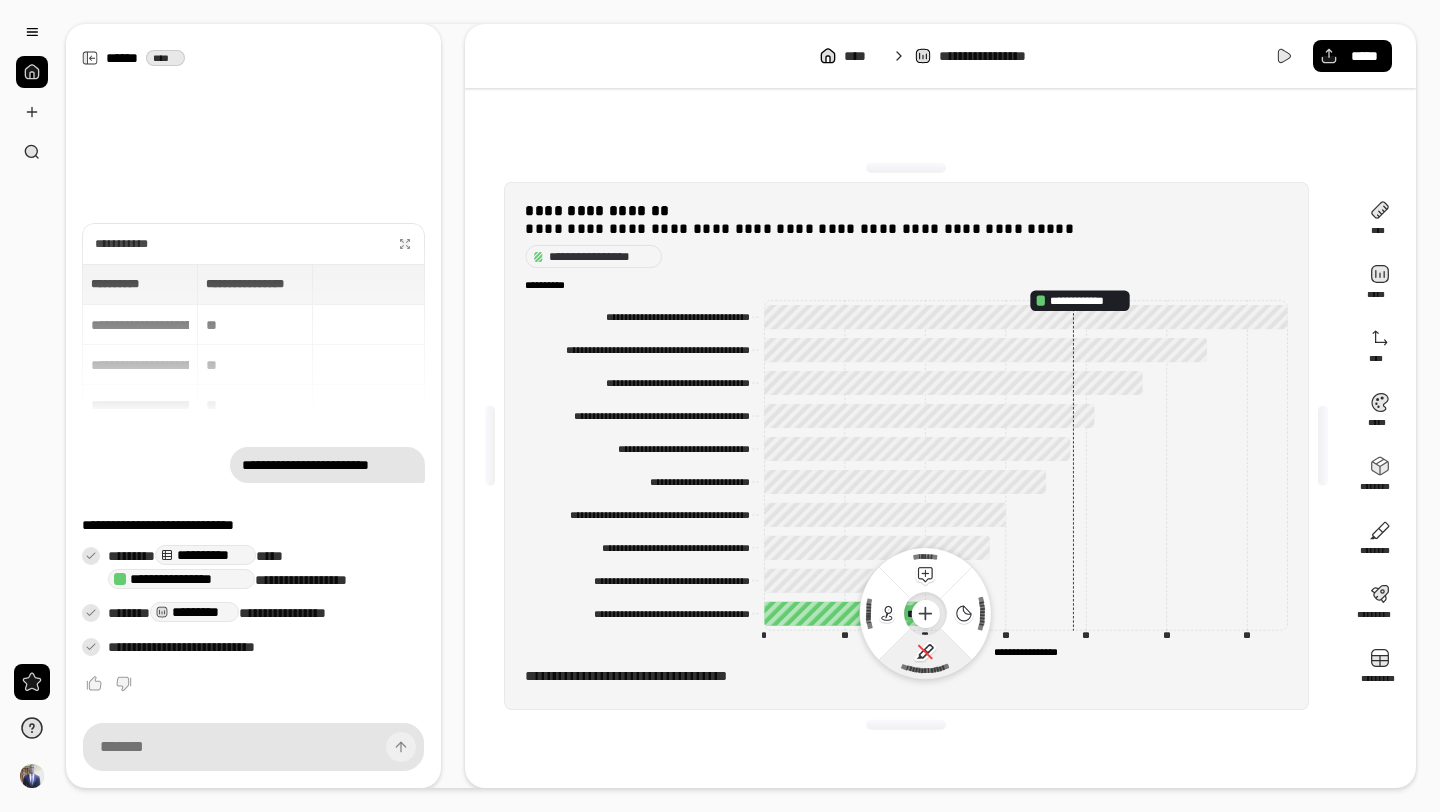 click 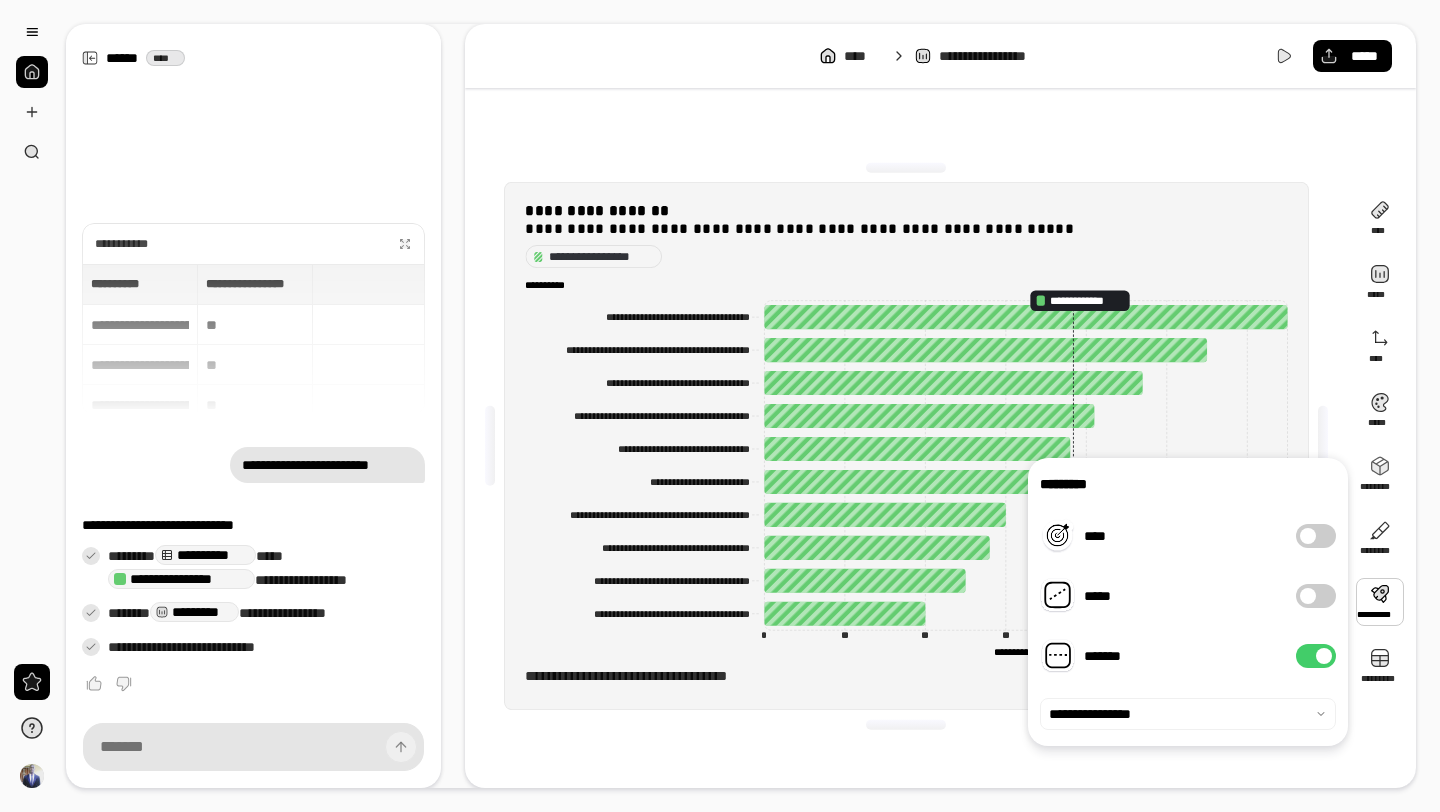 click on "[REDACTED]" at bounding box center [906, 446] 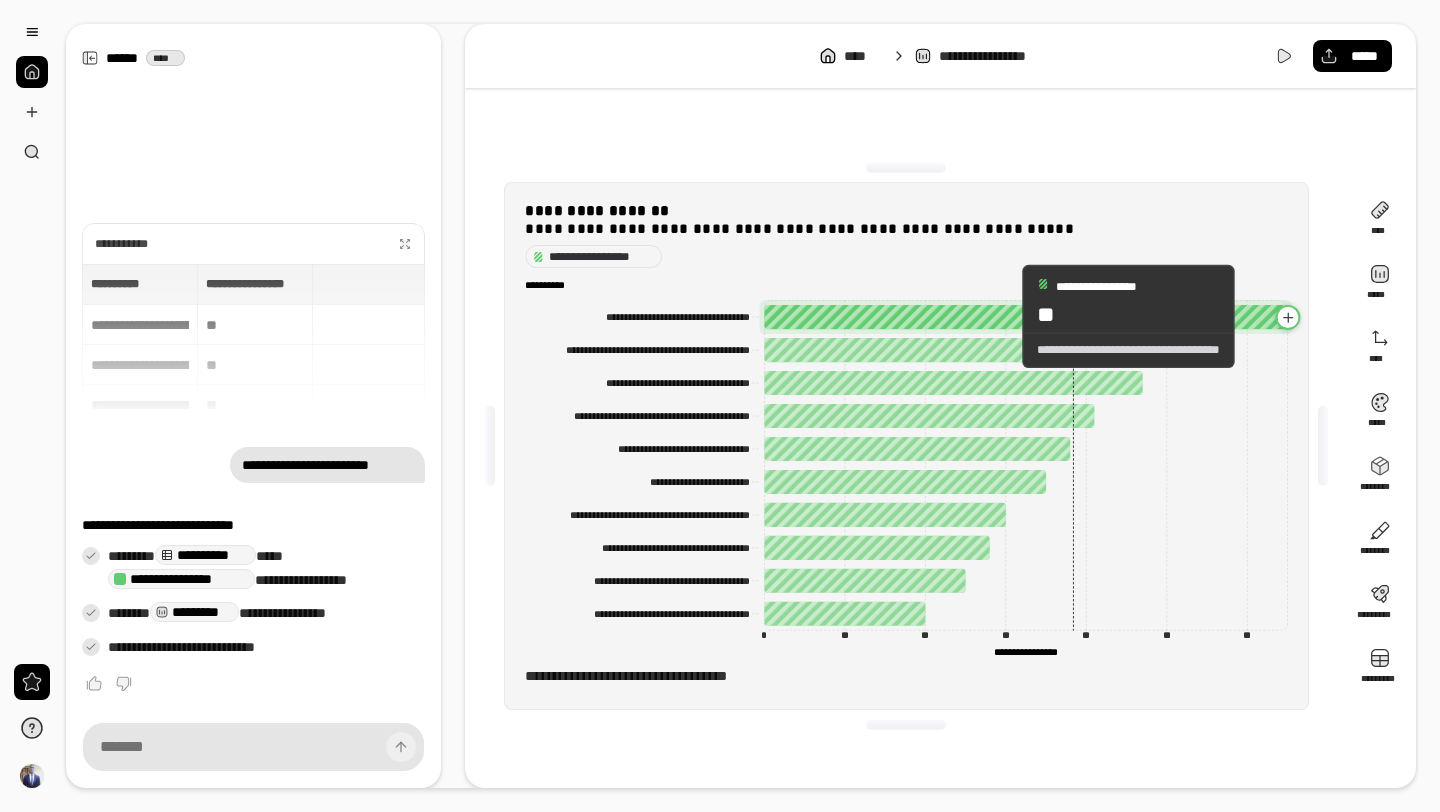 click 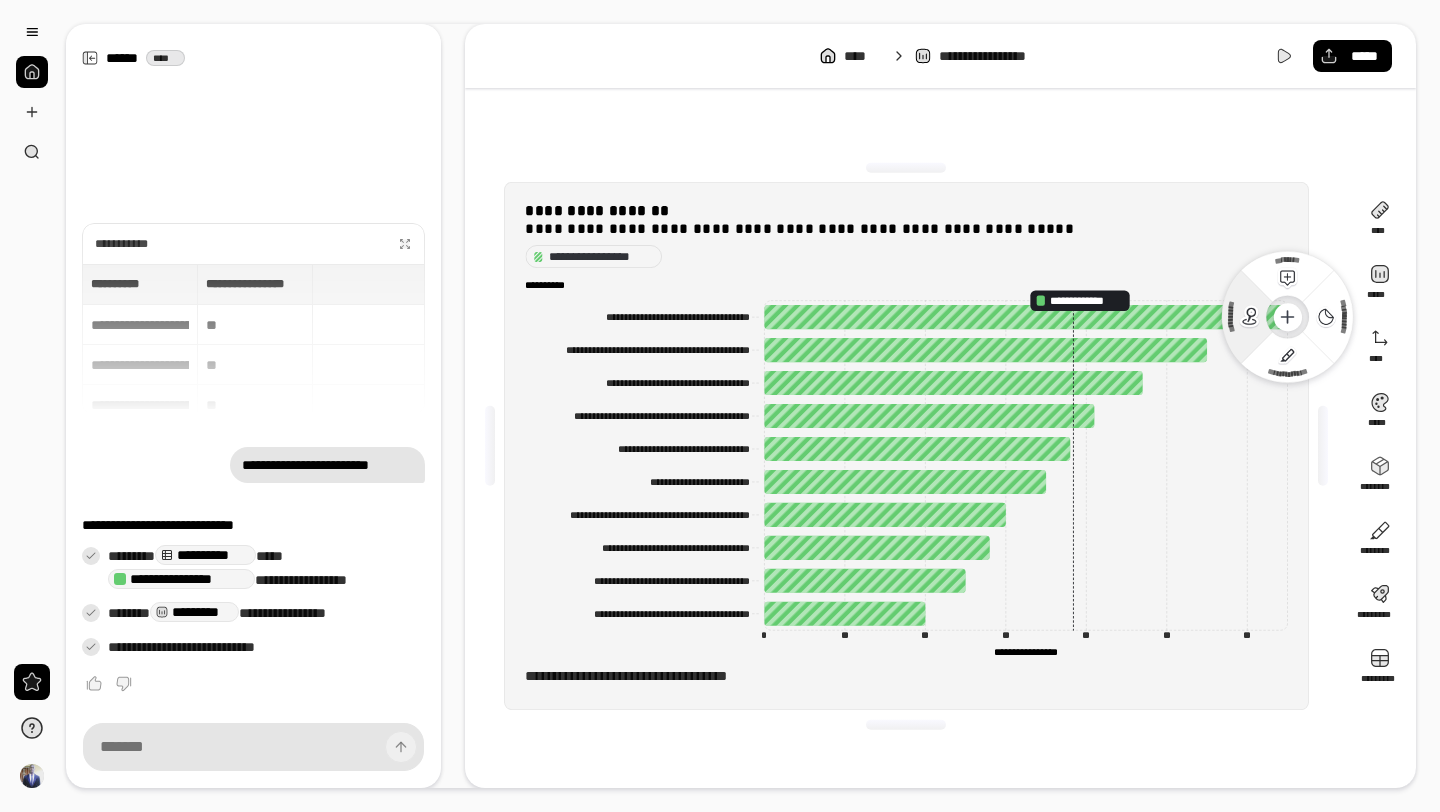click 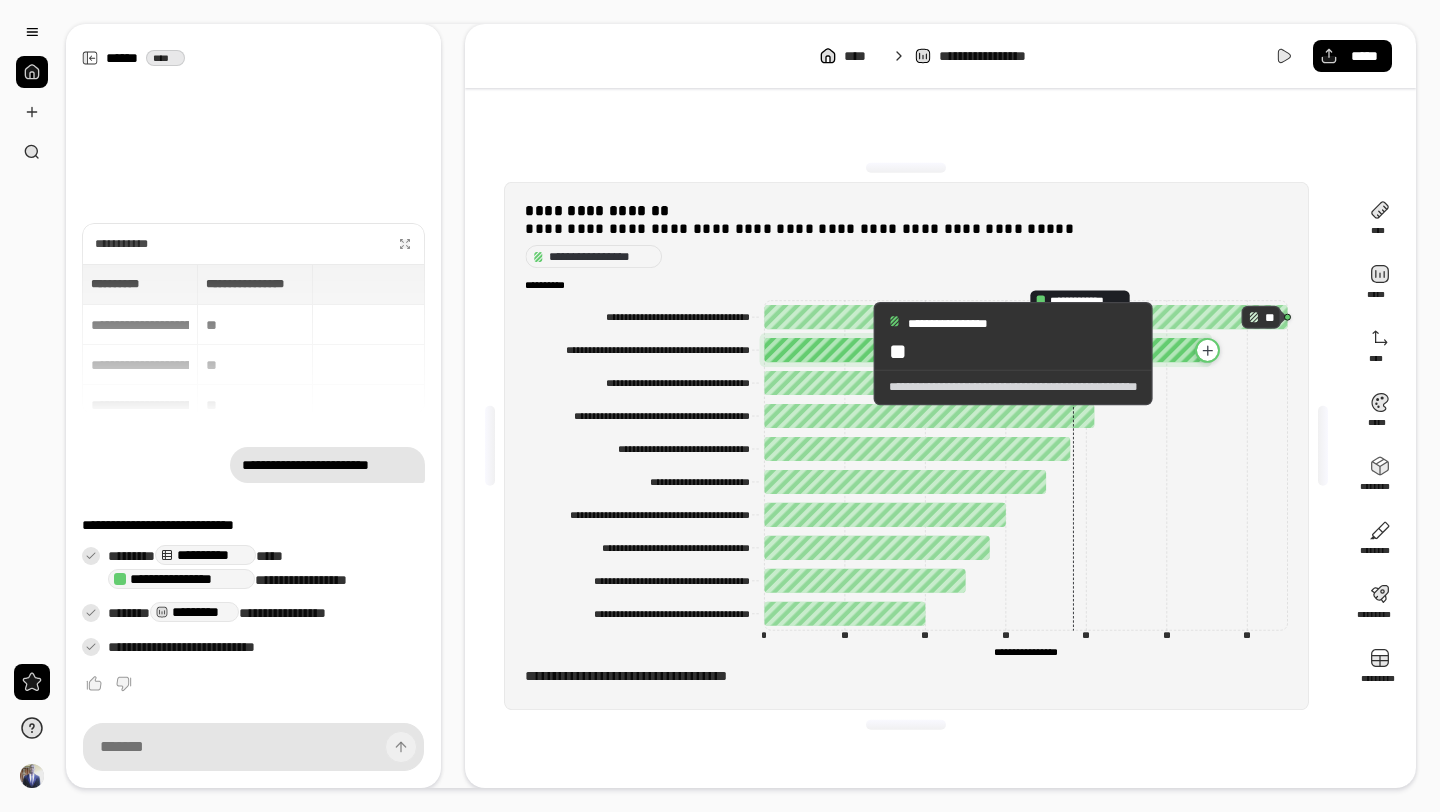 click 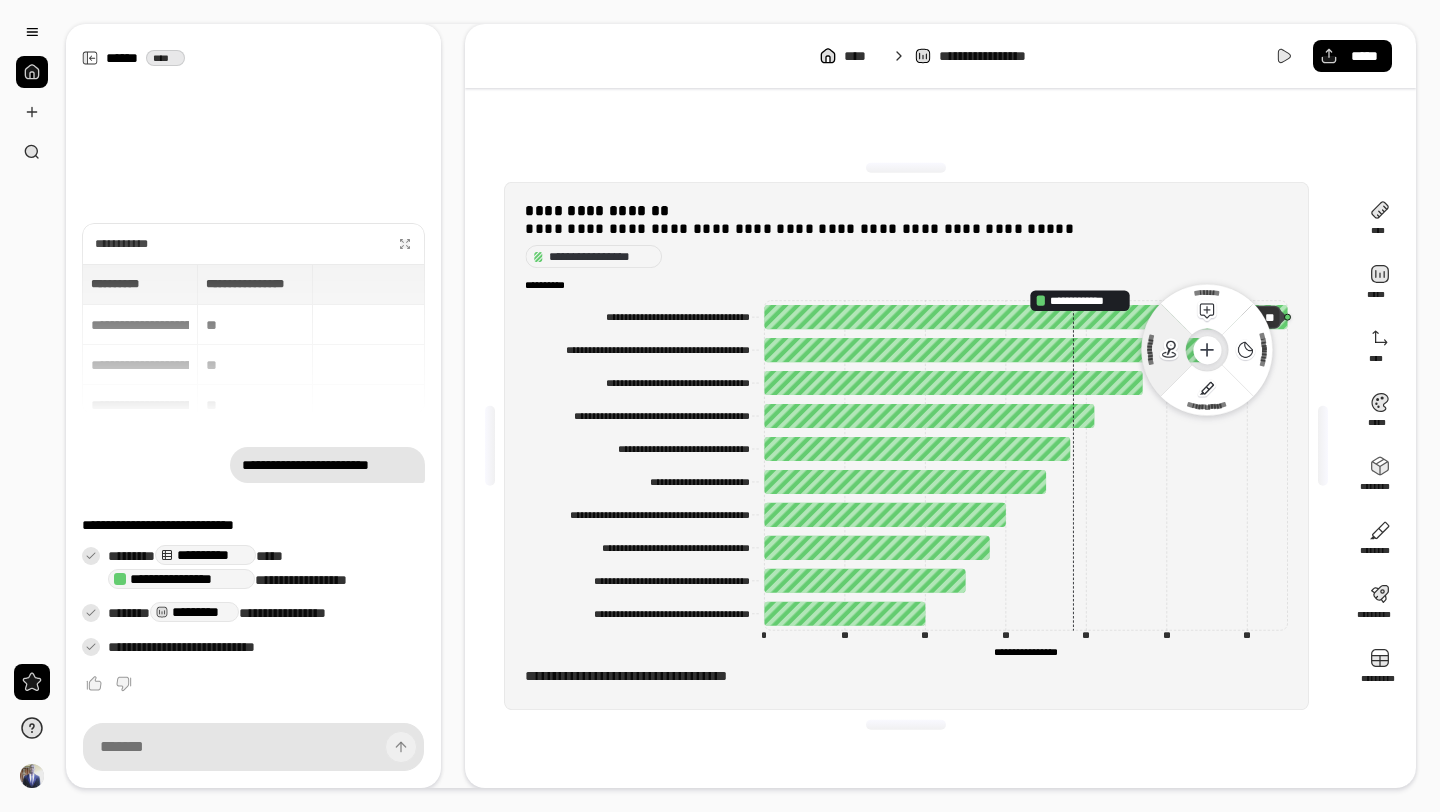 click 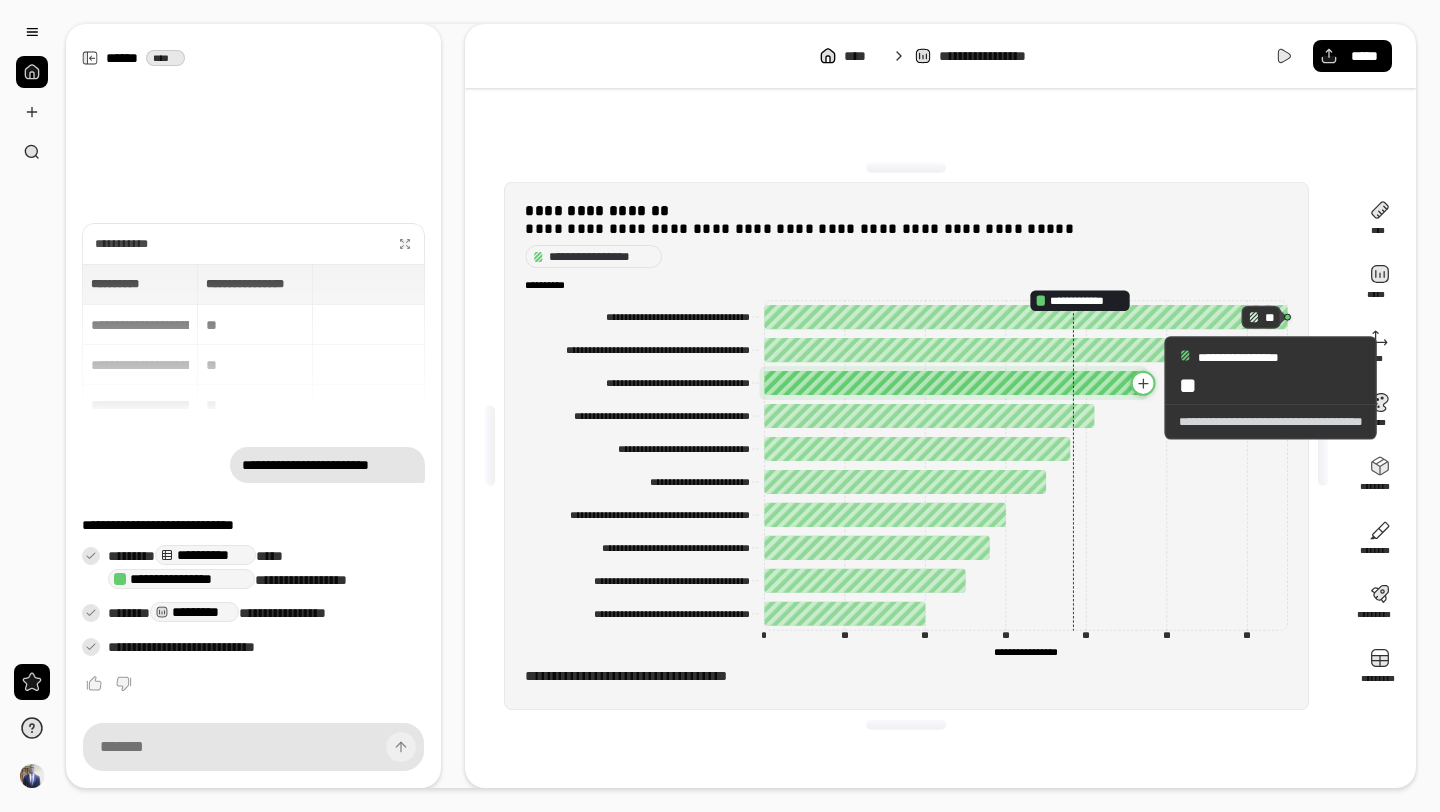 click 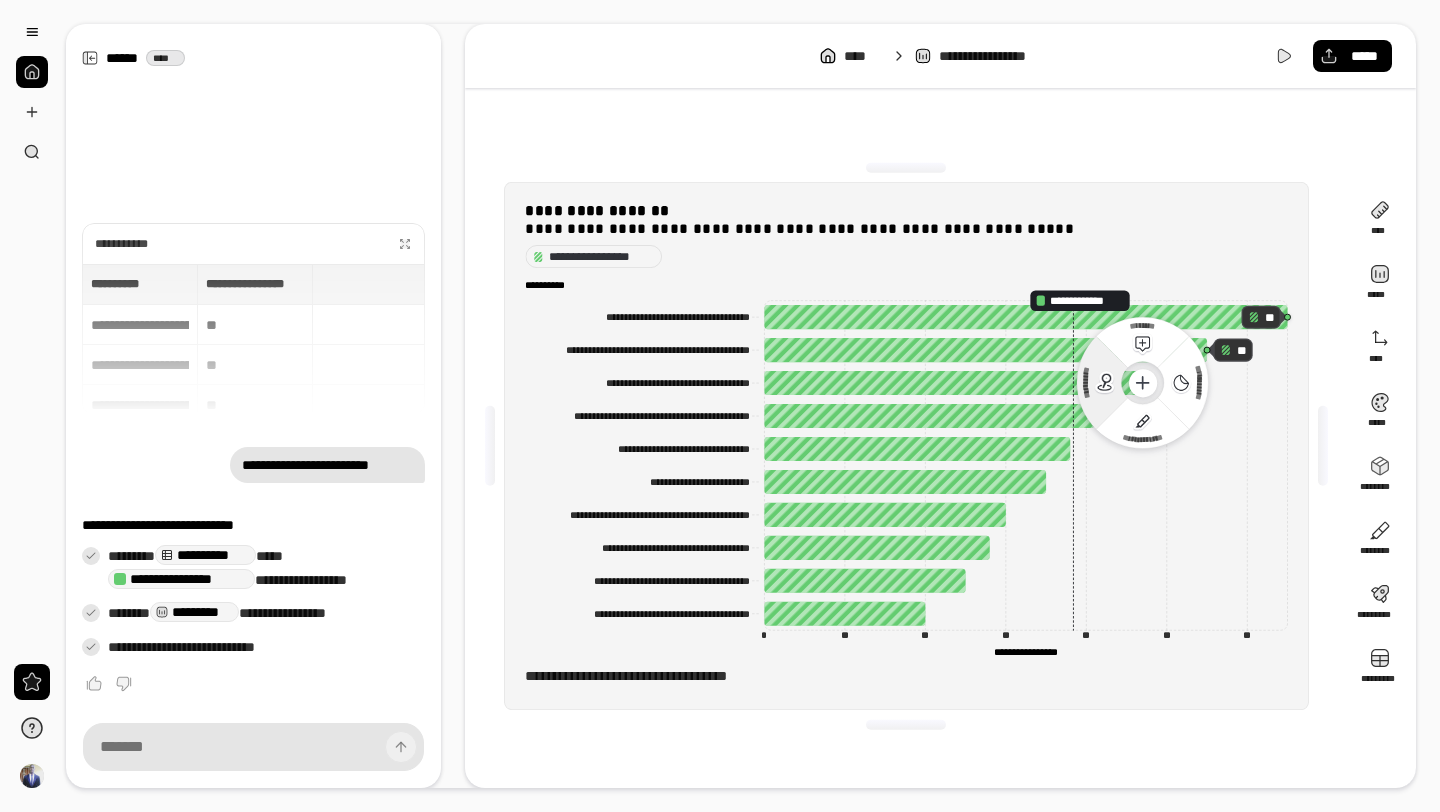 click 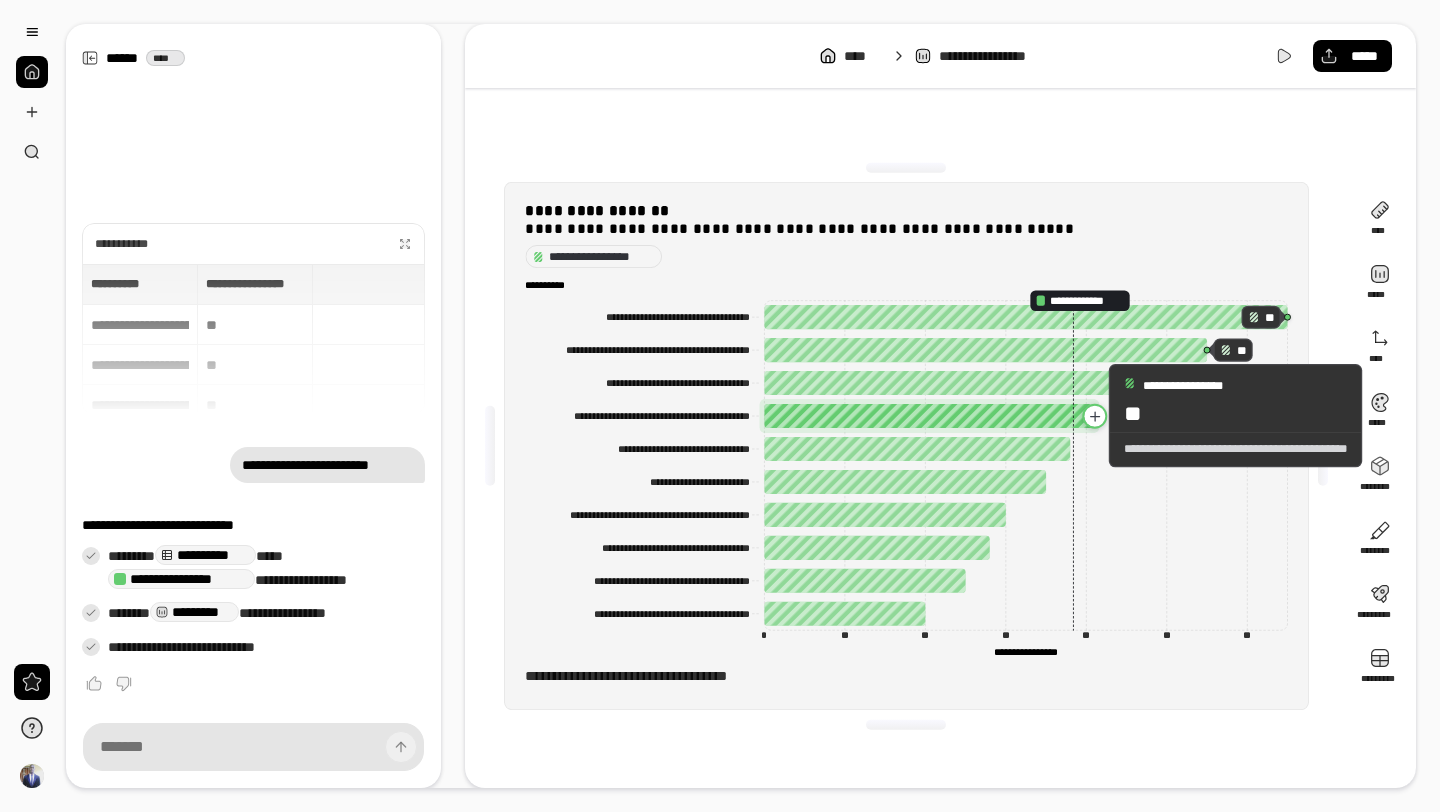 click 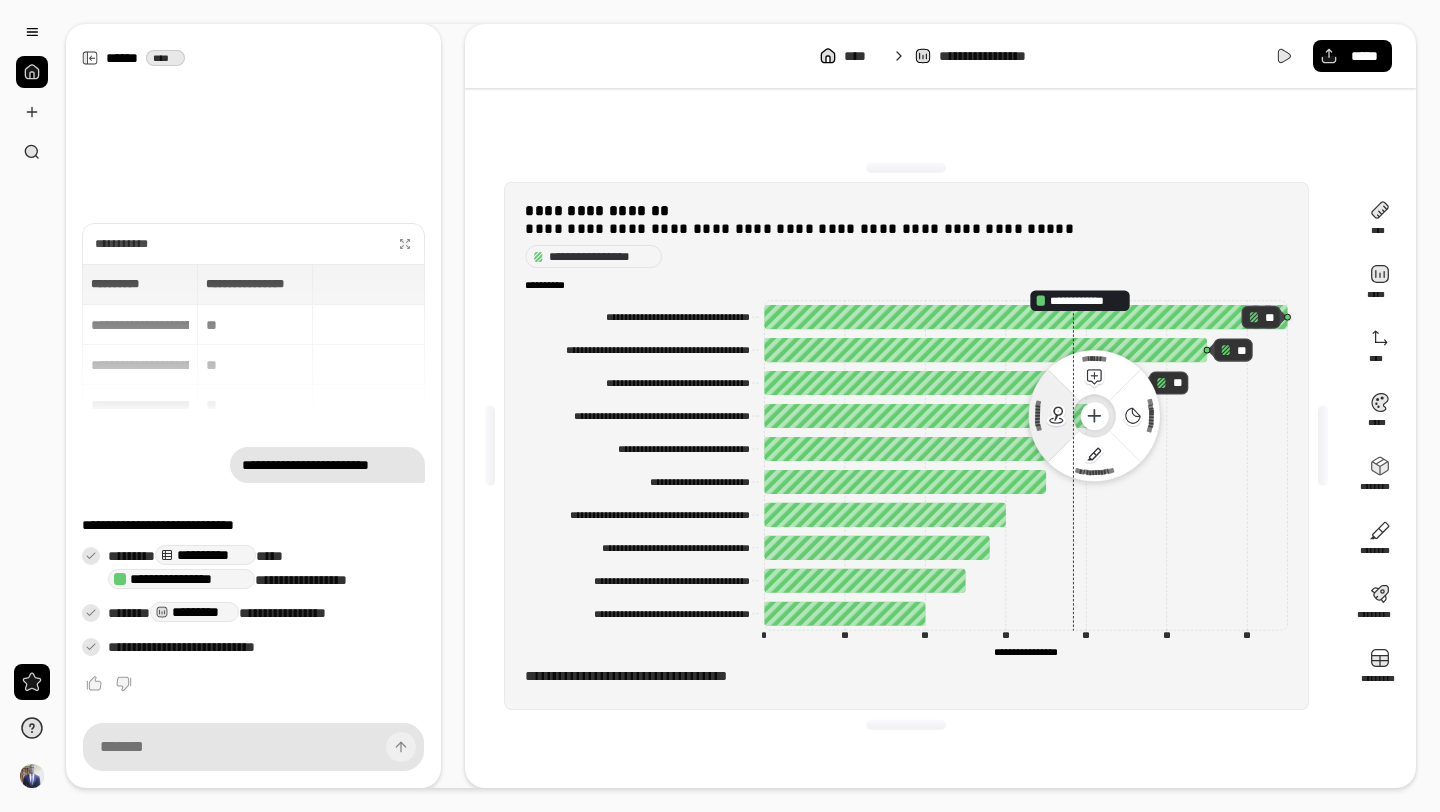 click 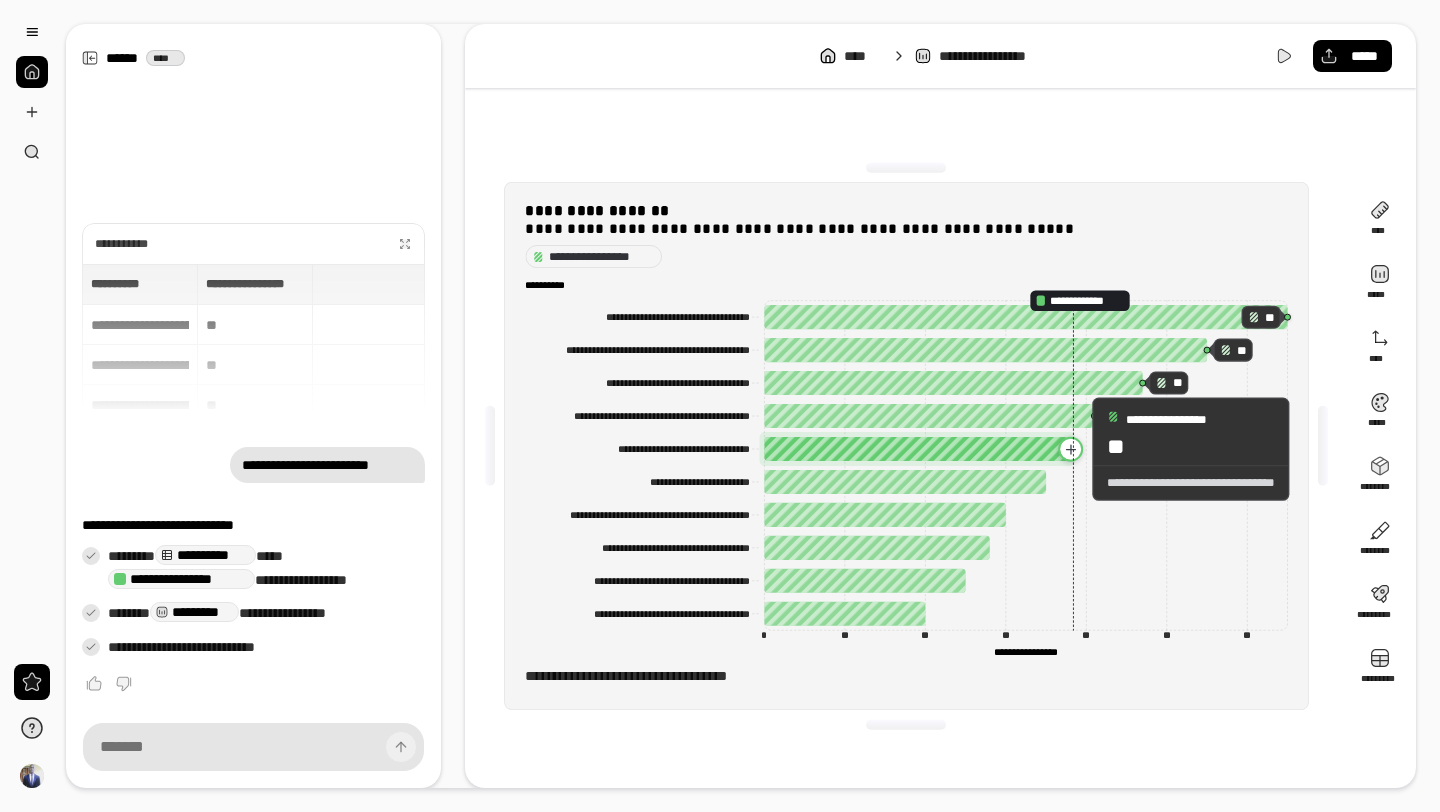 click 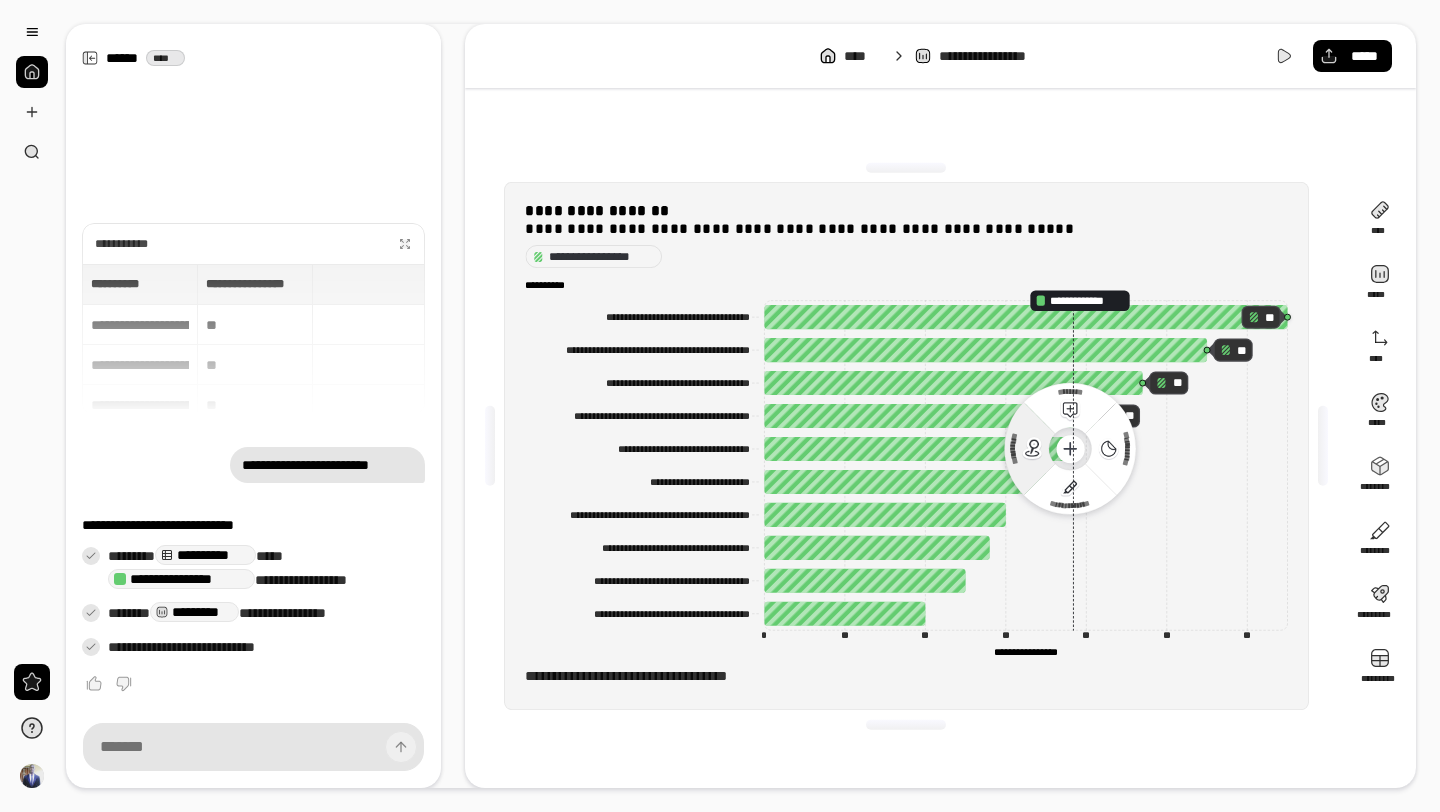 click 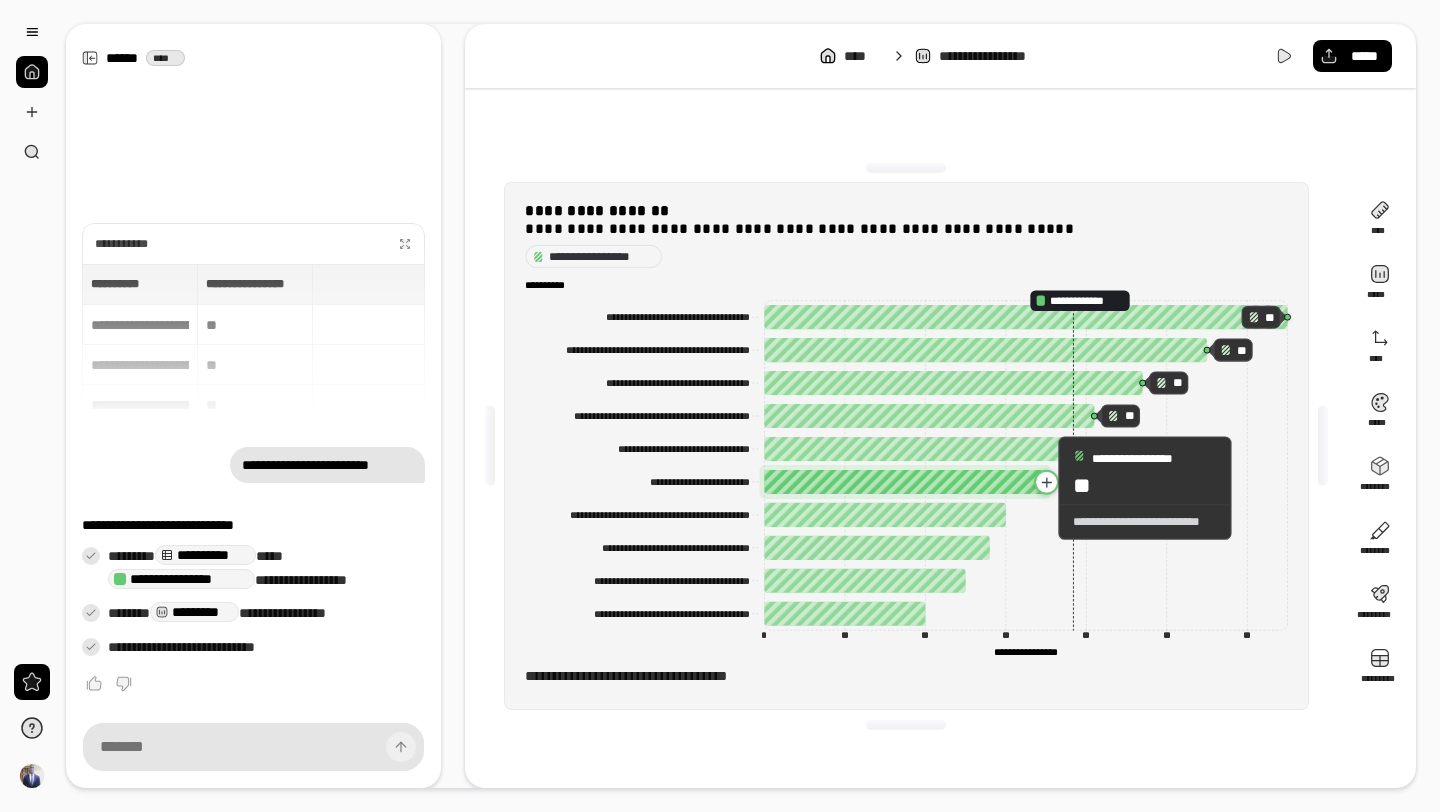 click 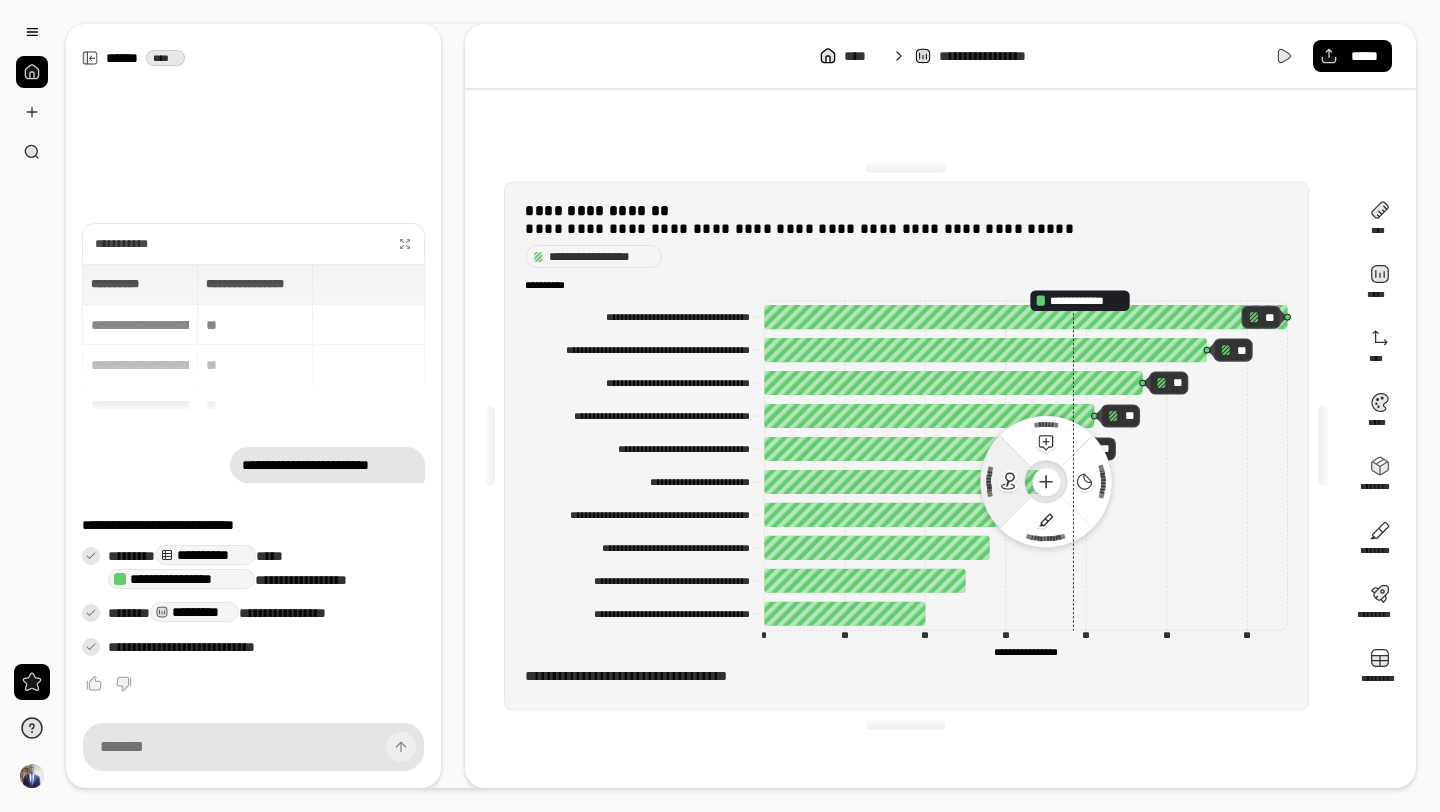 click 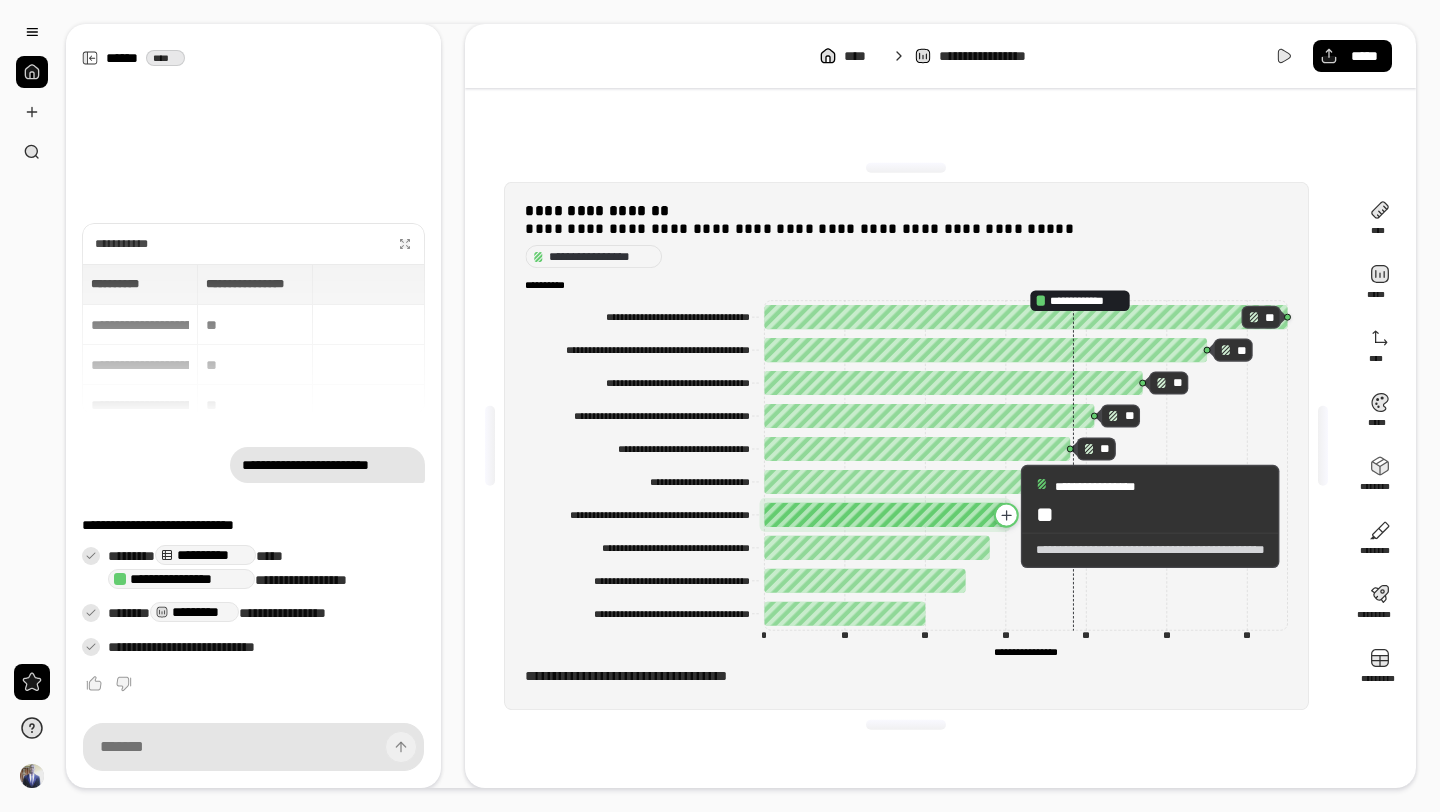 click 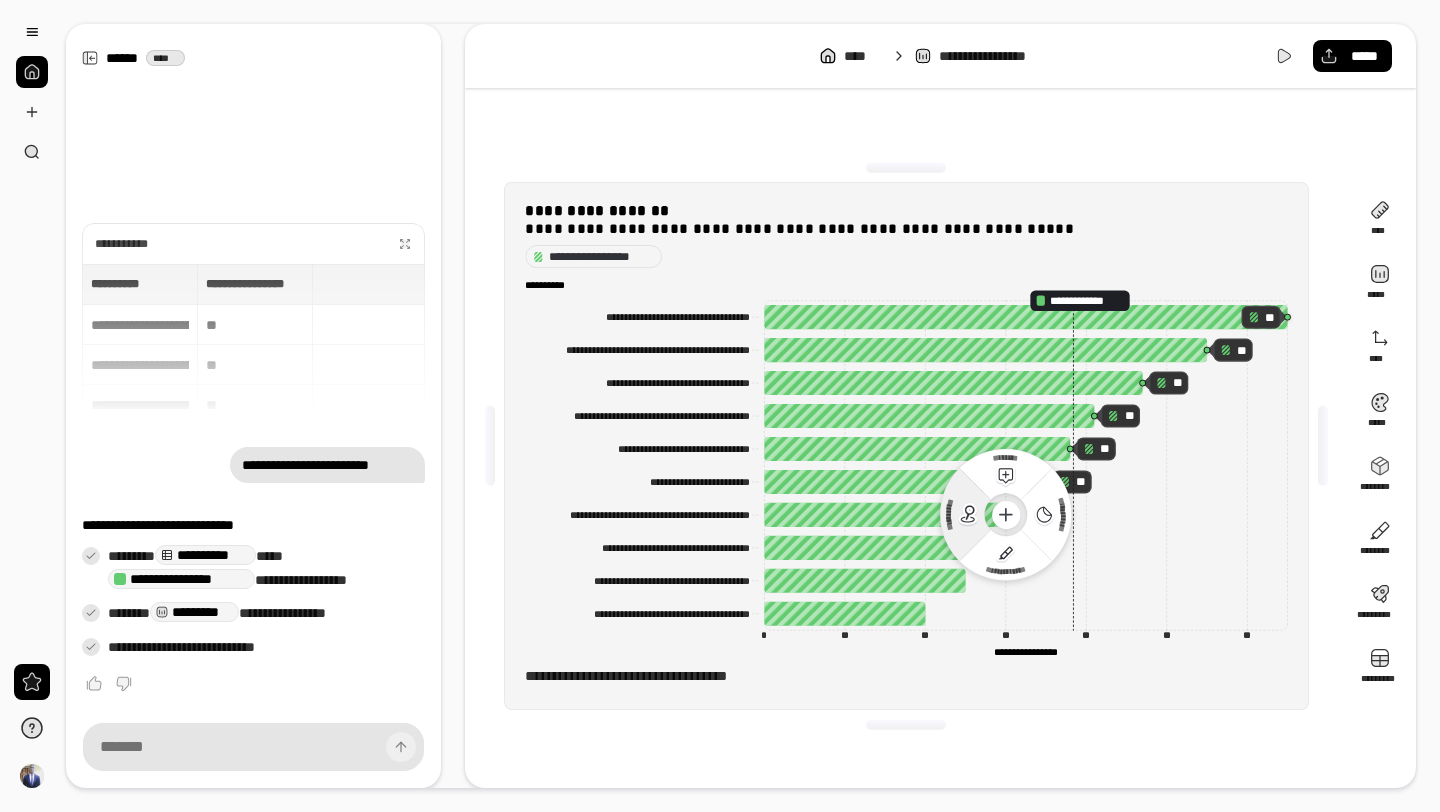 click 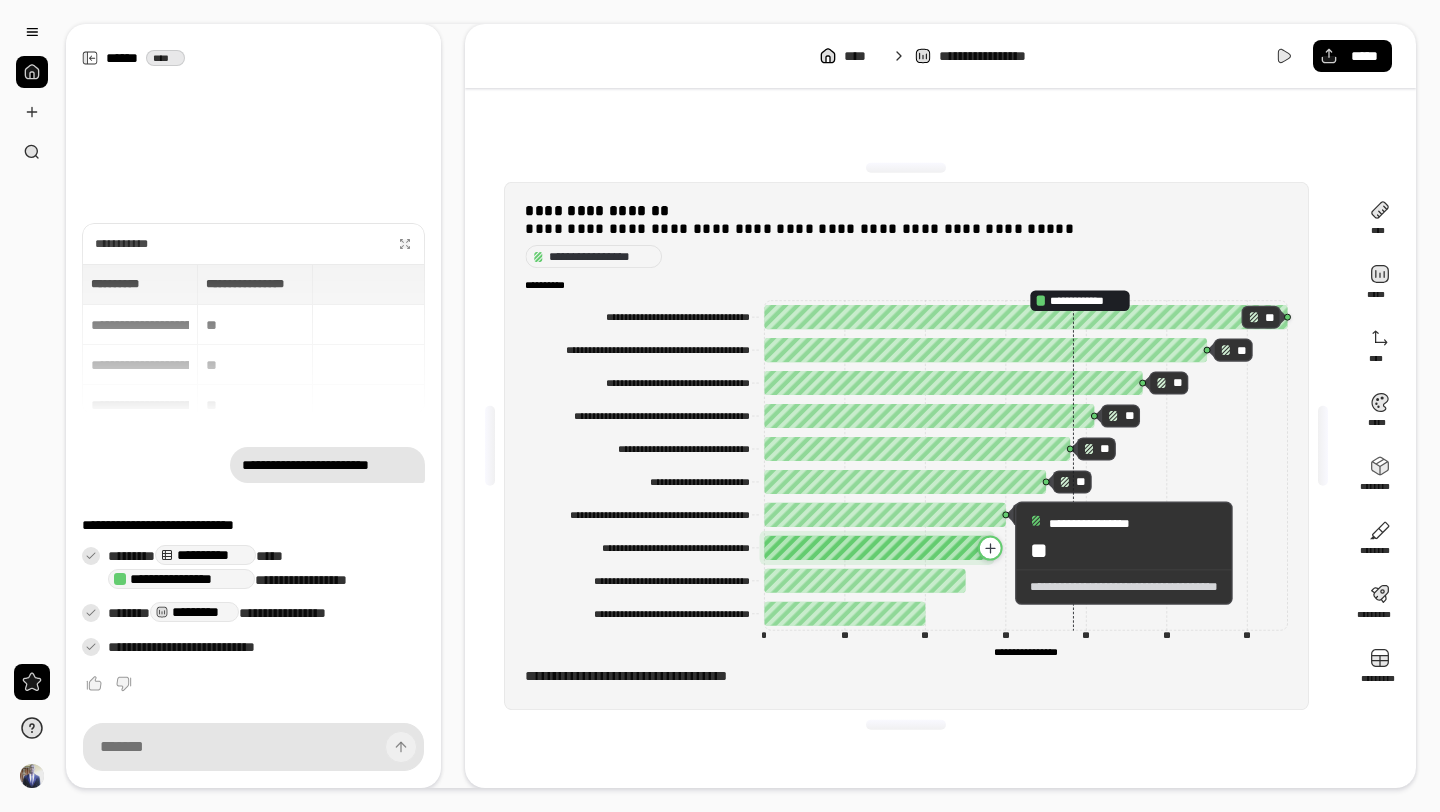 click 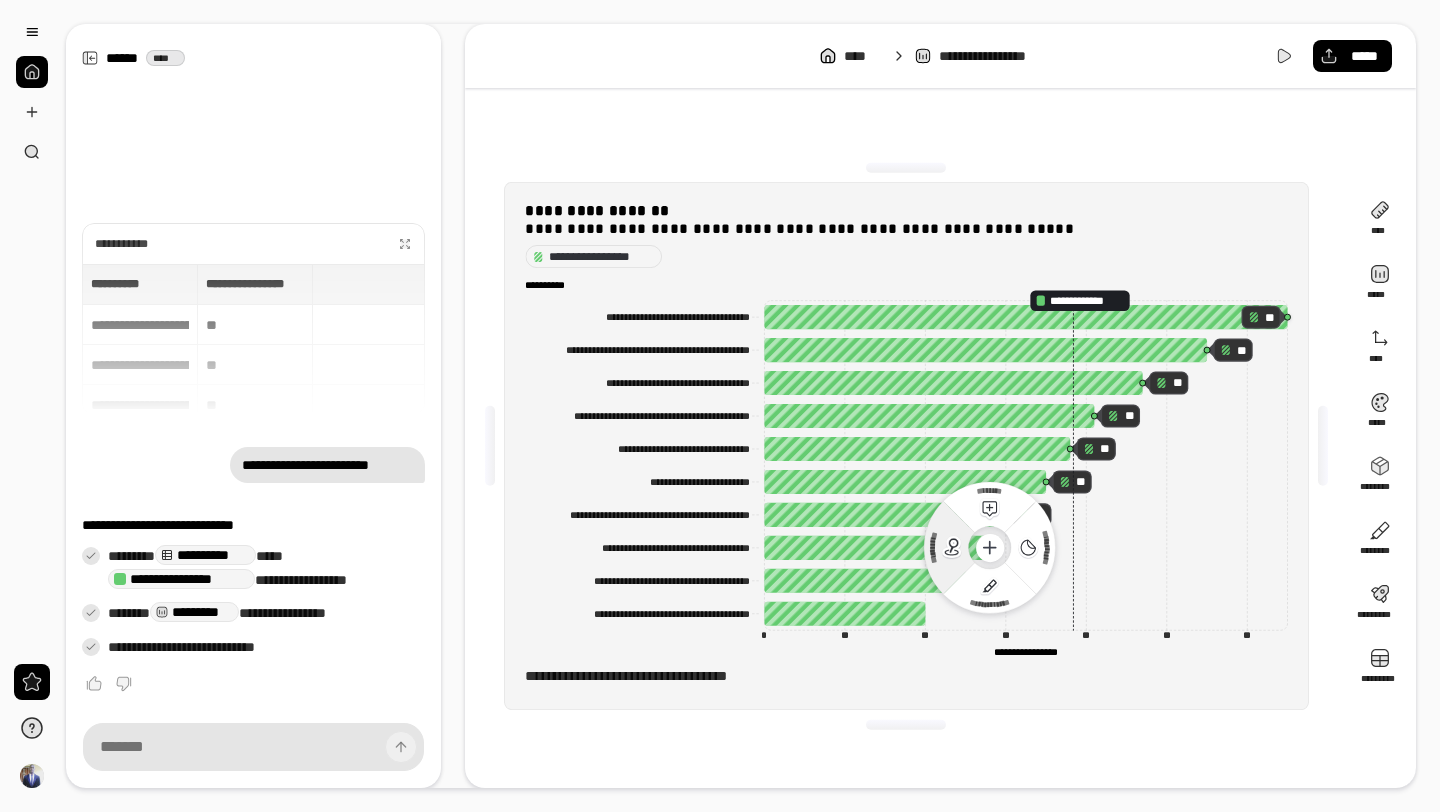 click on "**********" 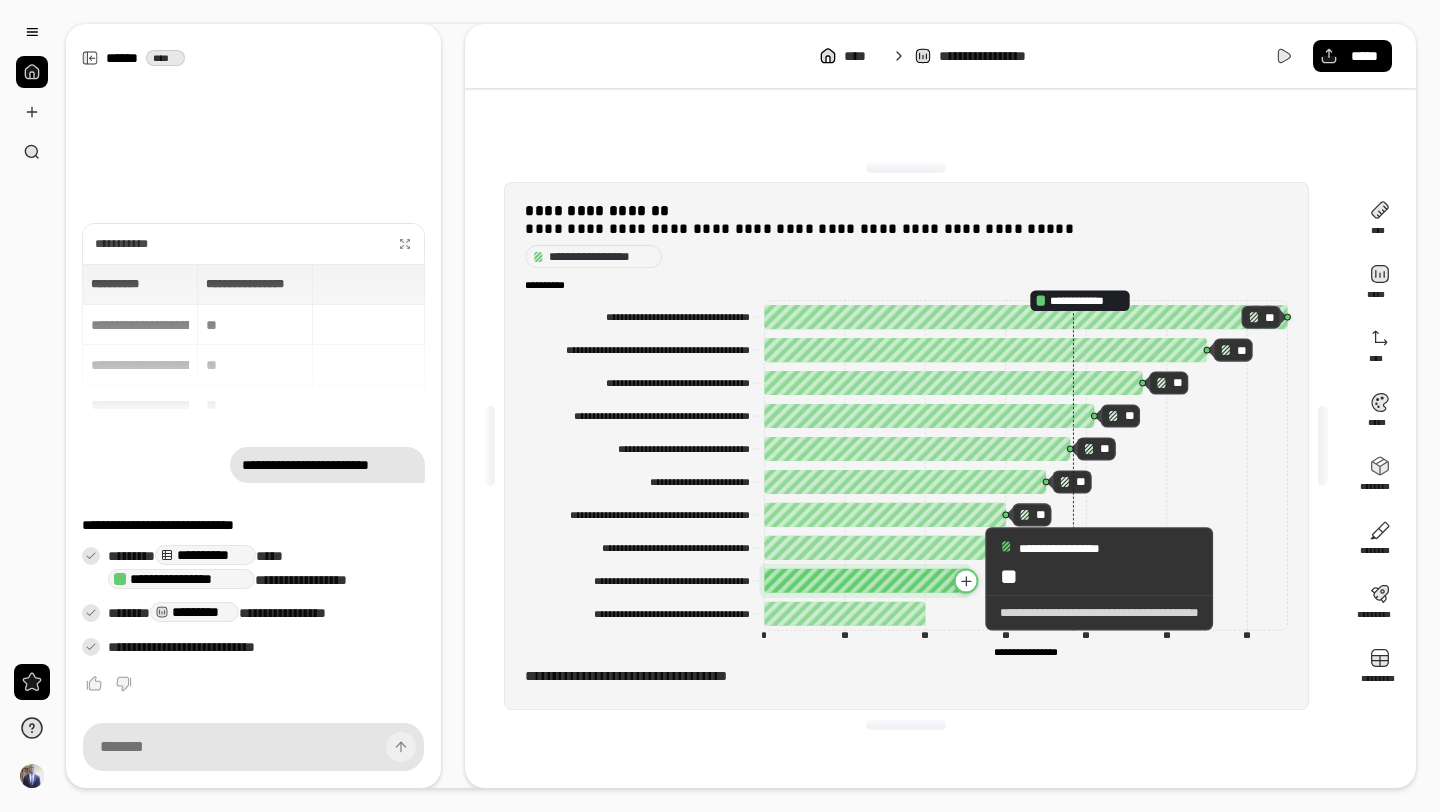 click 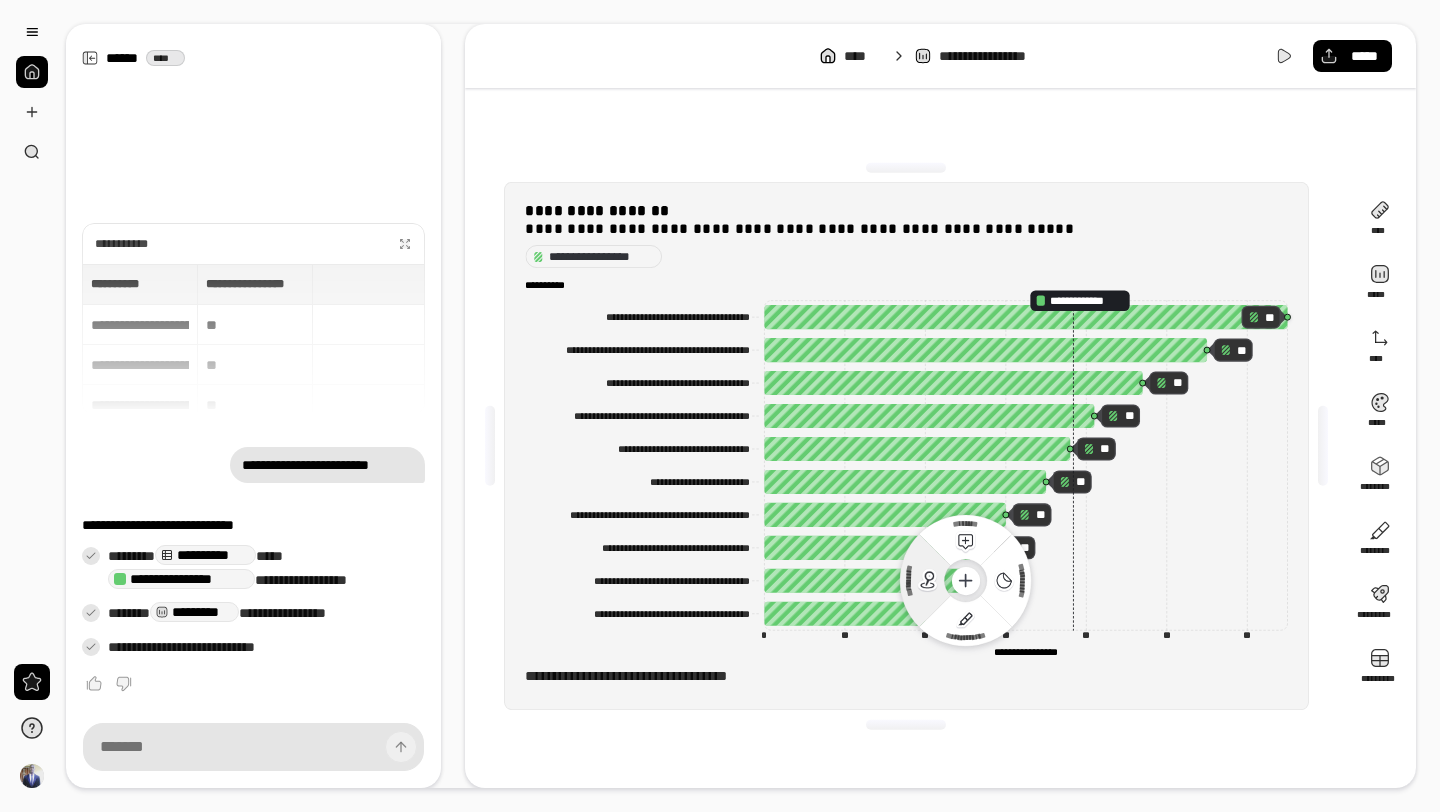 click 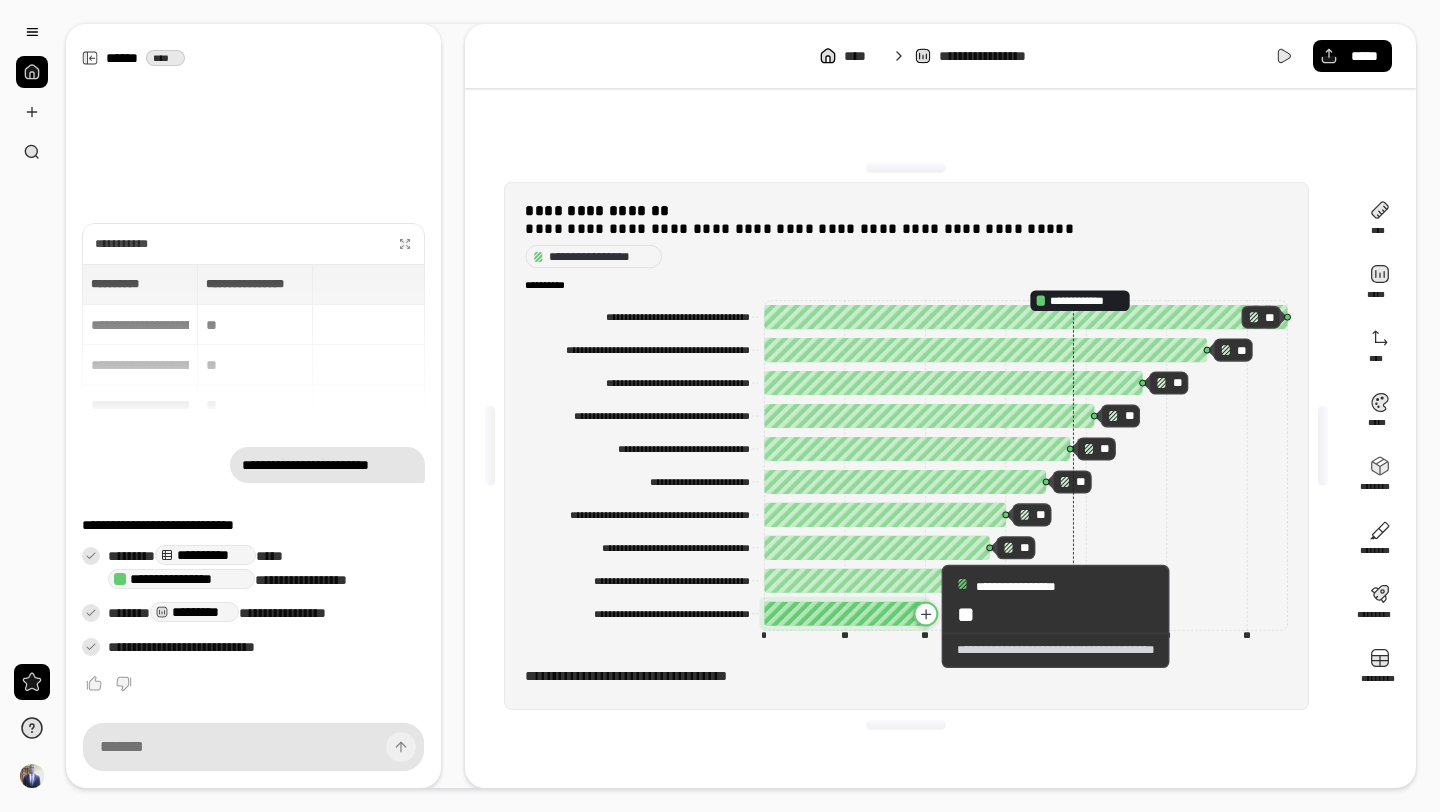 click 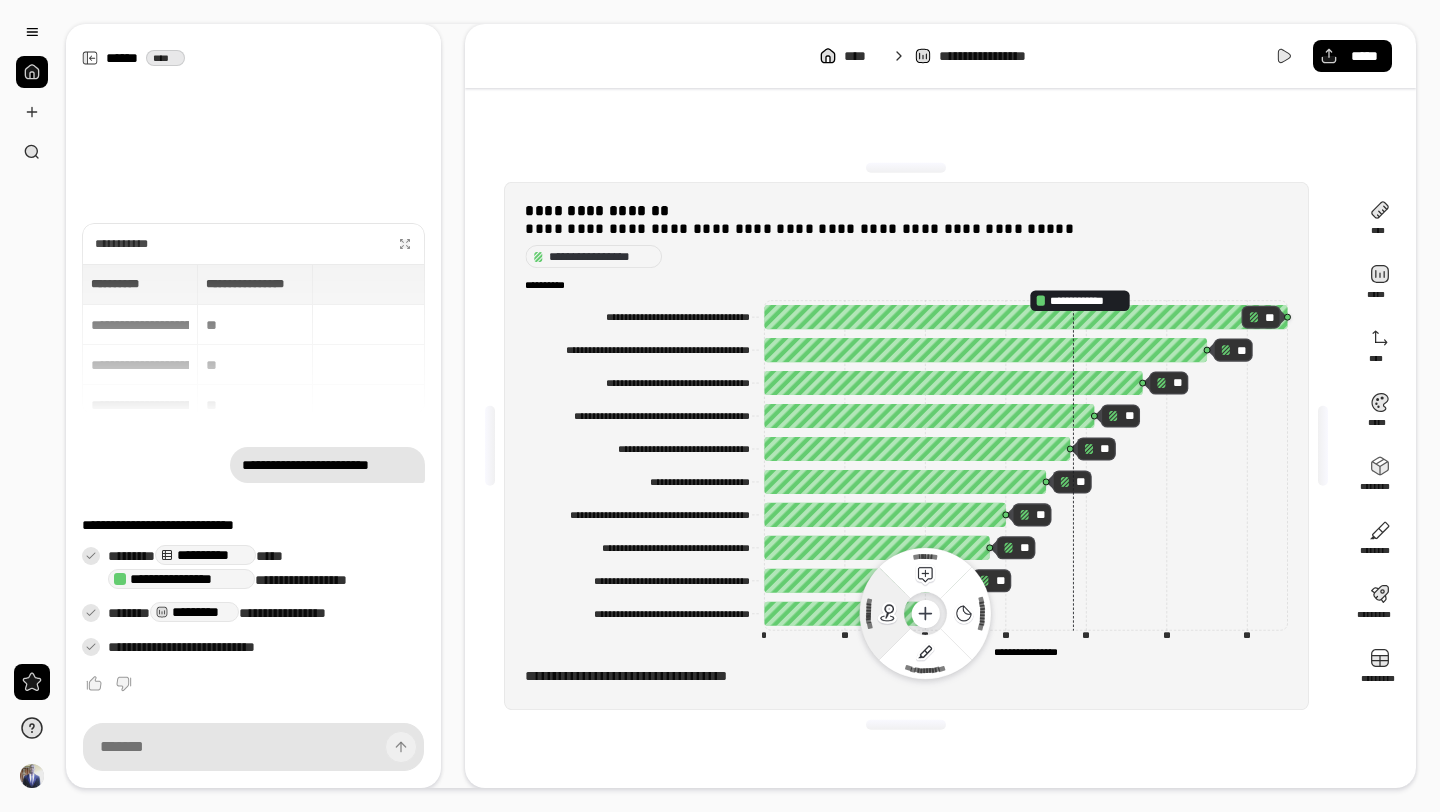 click 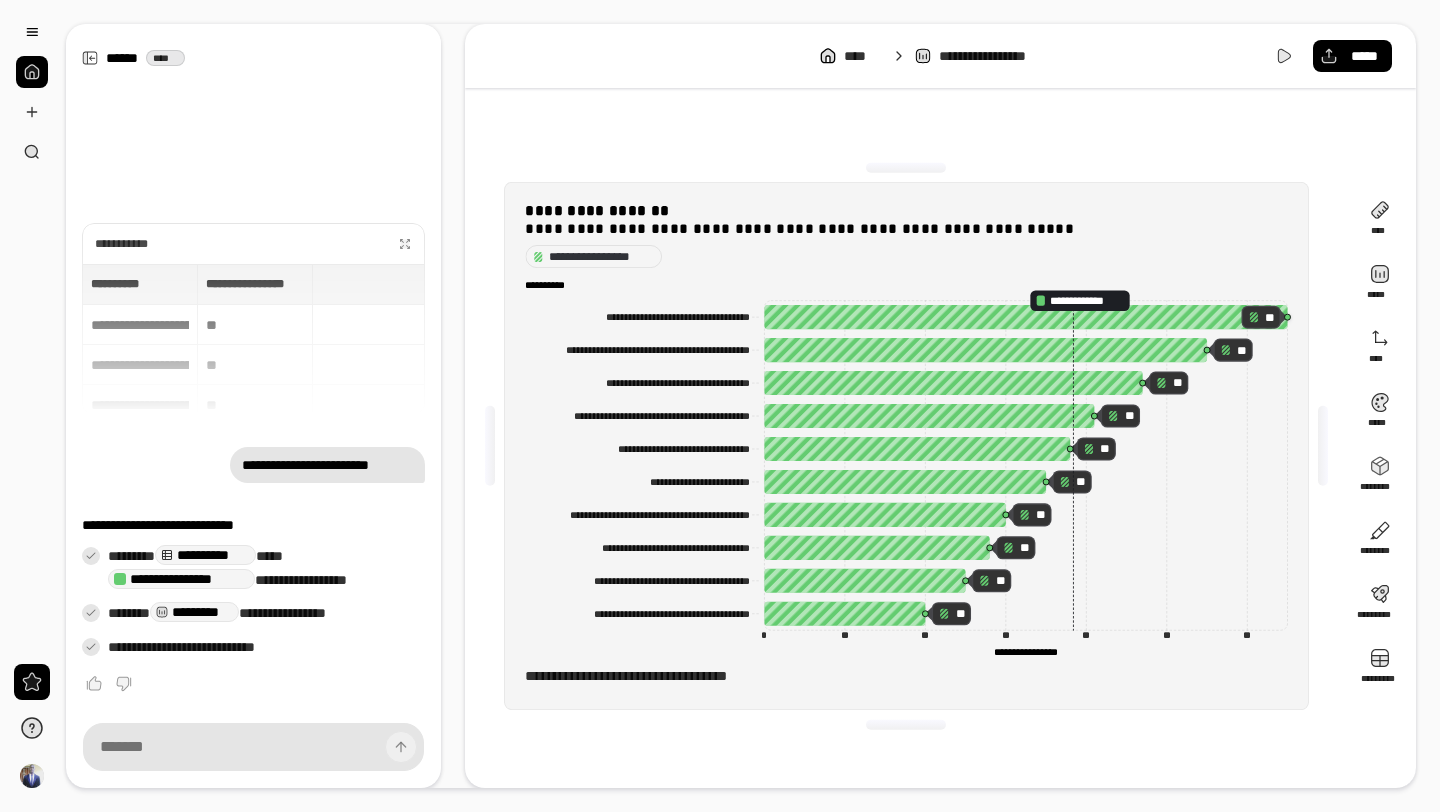 click on "**********" at bounding box center [906, 446] 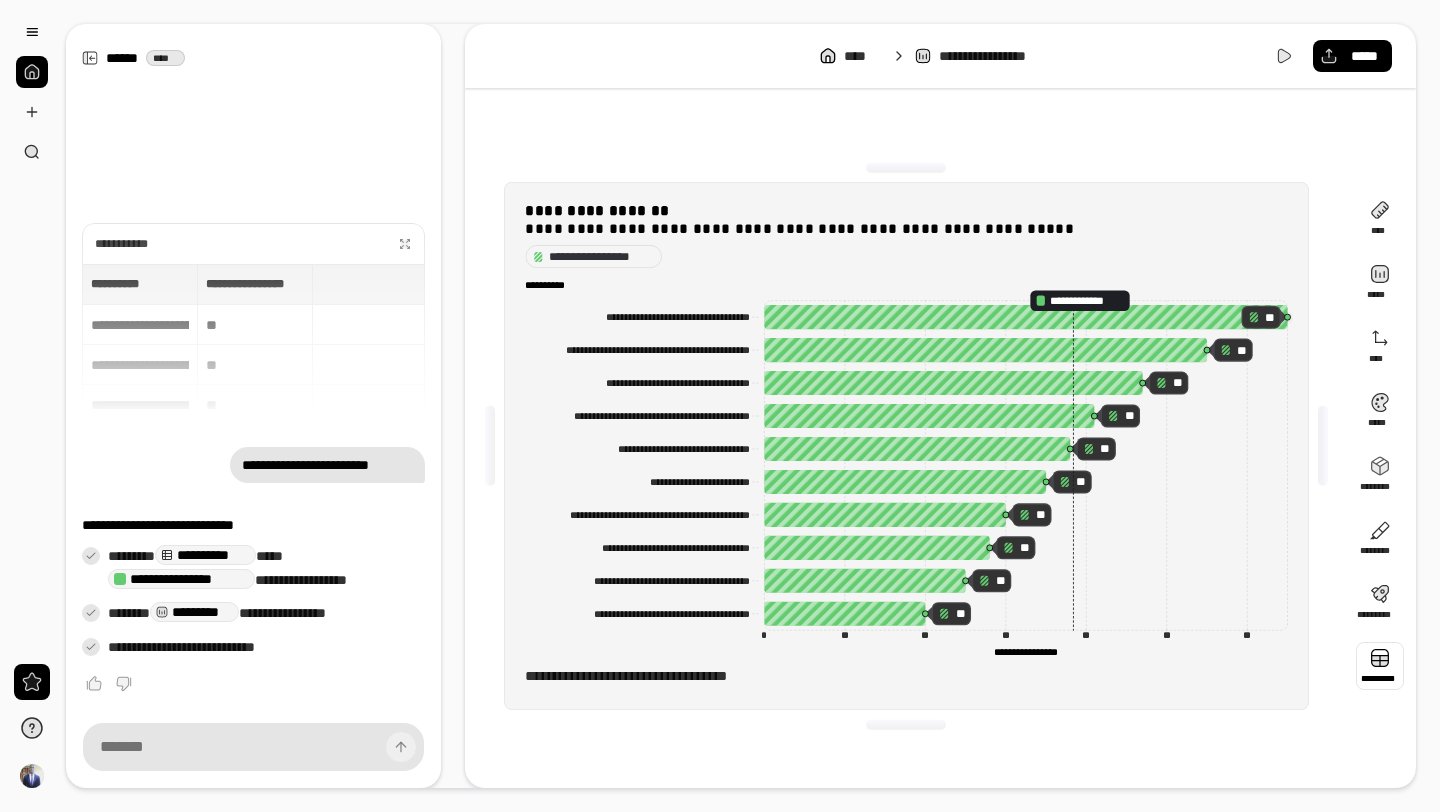 click at bounding box center [1380, 666] 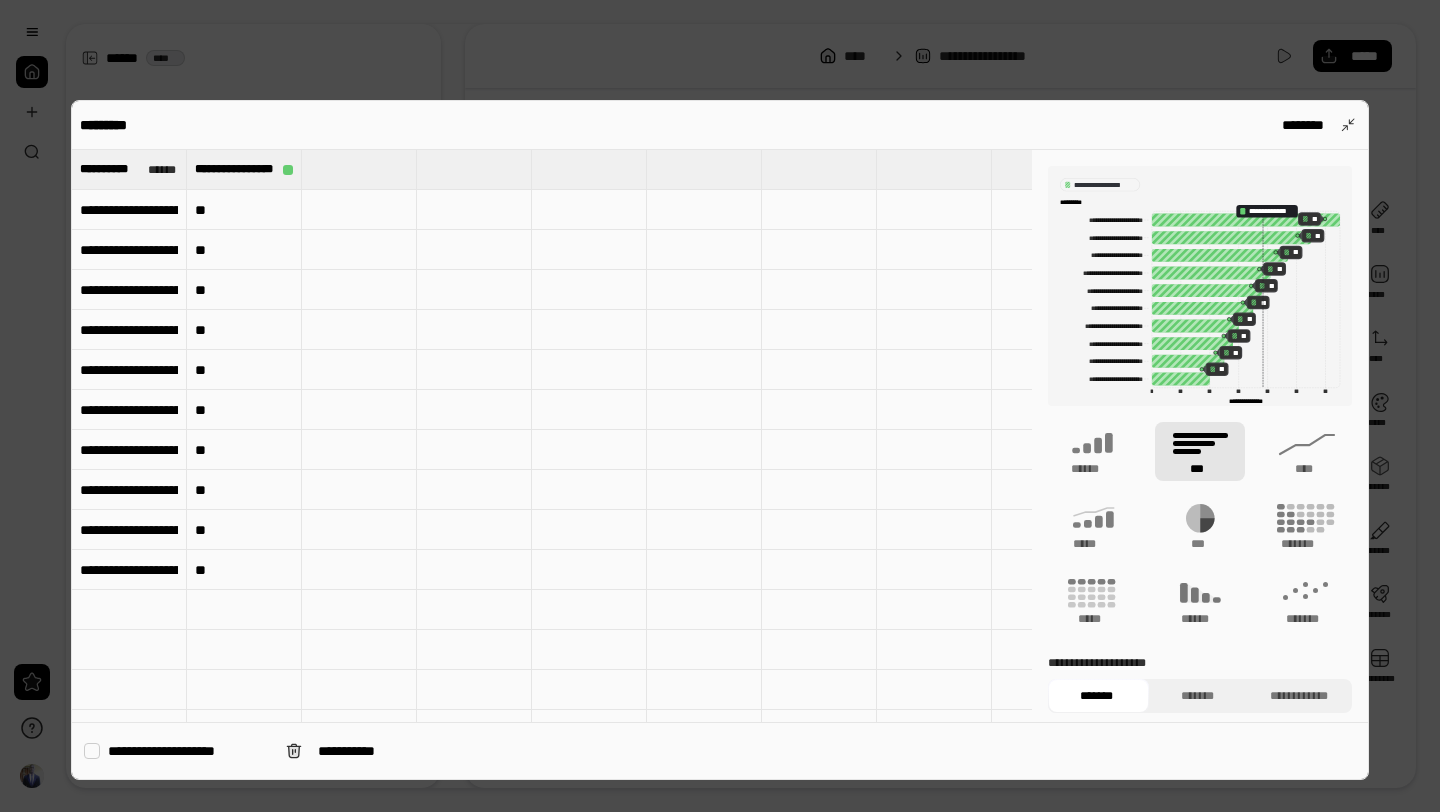 click on "**********" at bounding box center (129, 210) 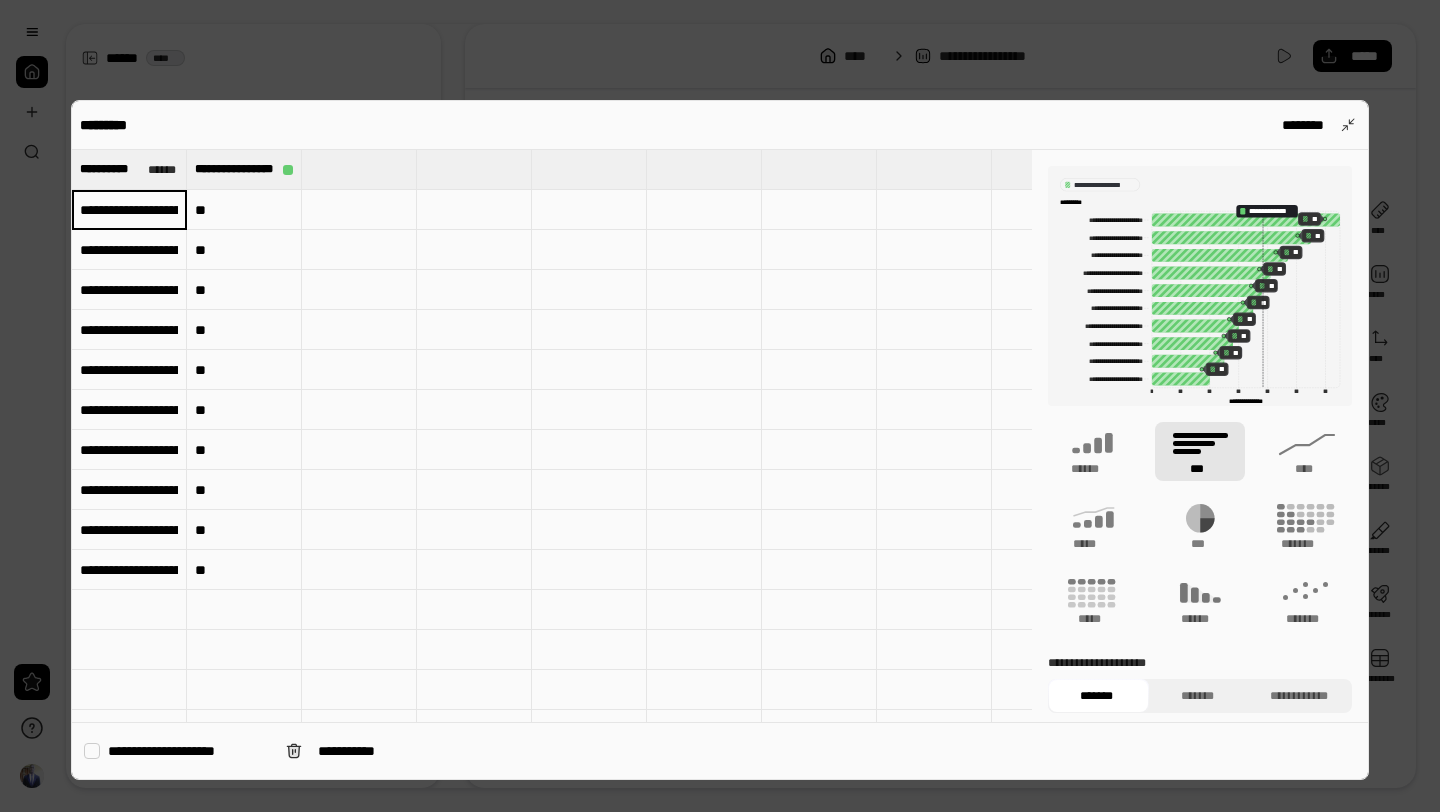 click on "**********" at bounding box center (129, 210) 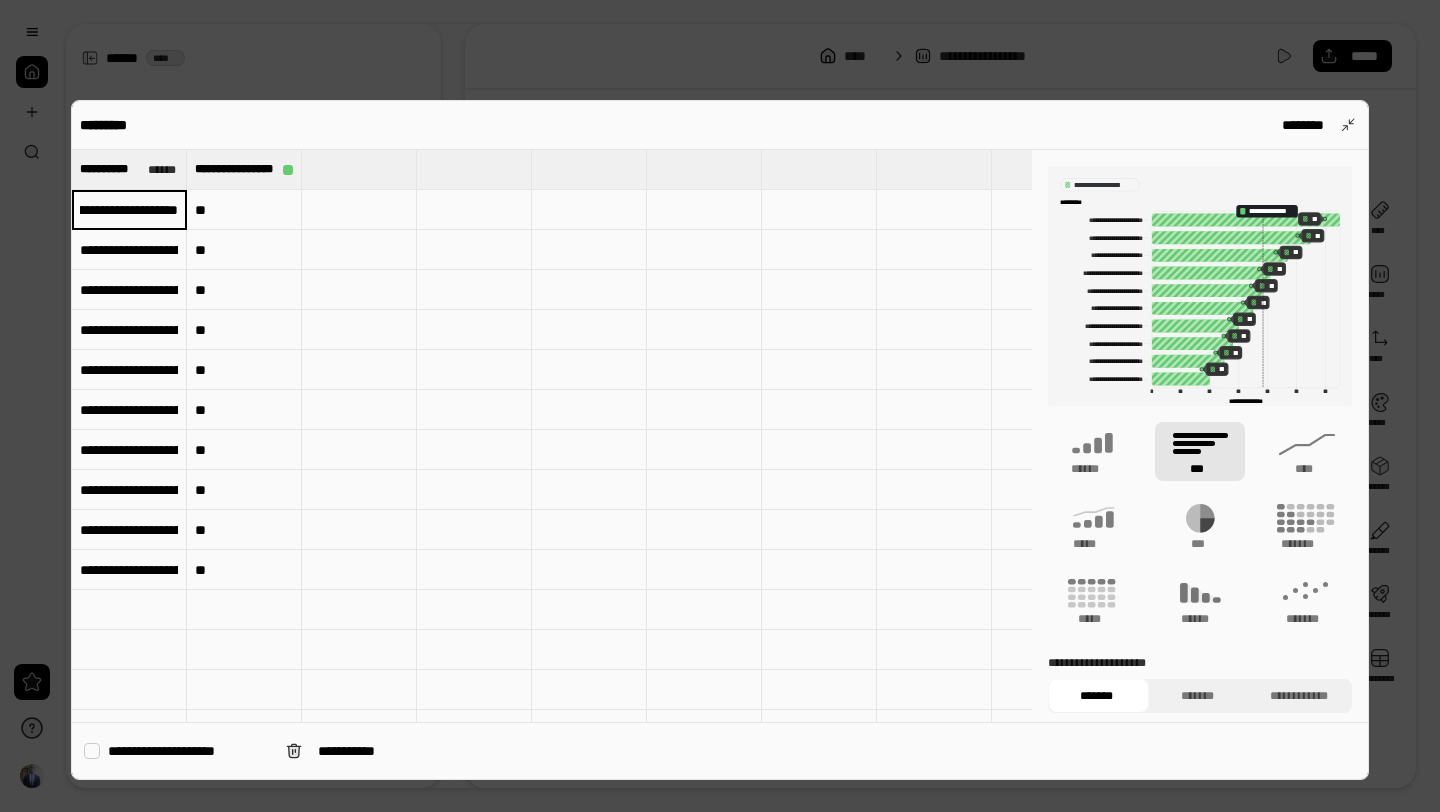 click on "**********" at bounding box center [129, 209] 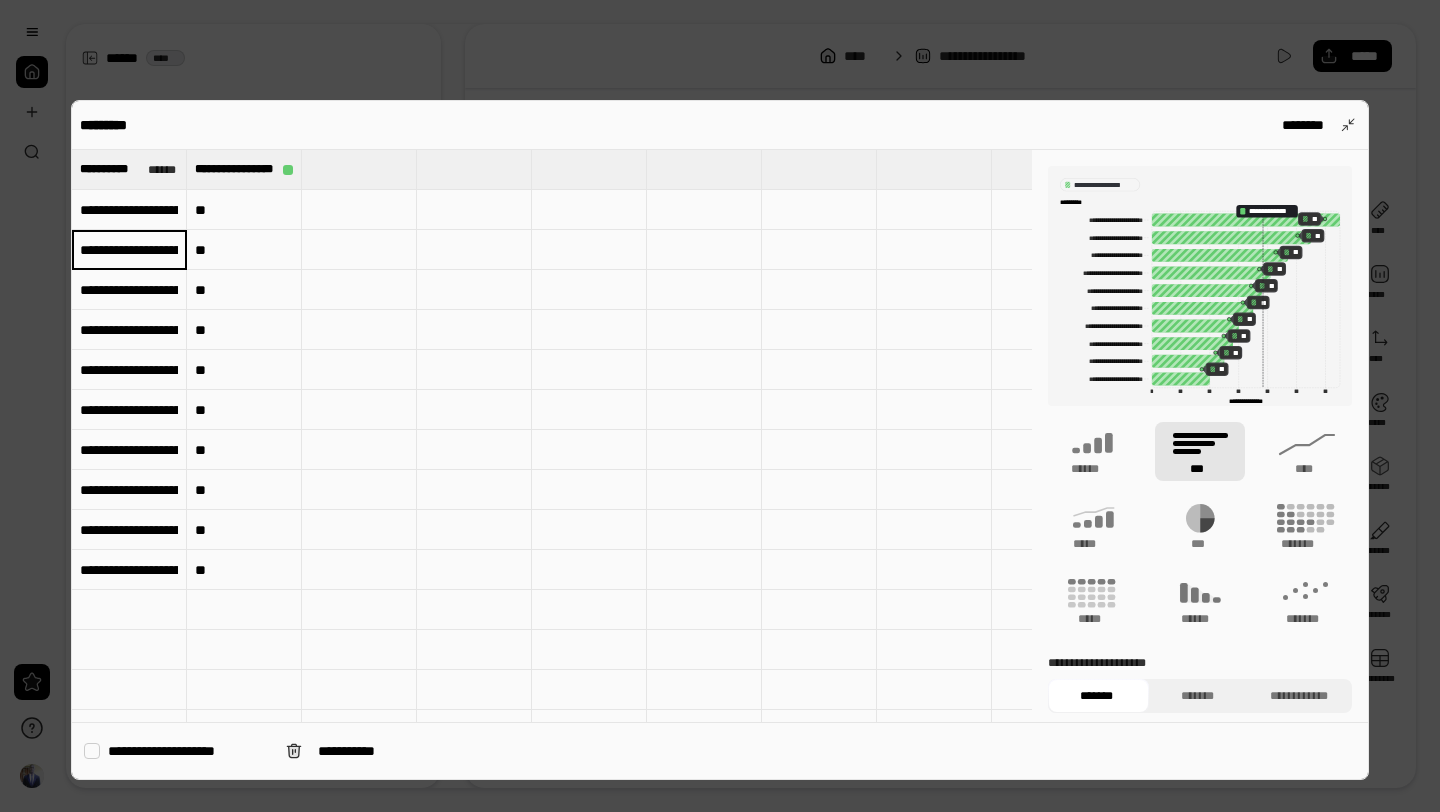 click on "**********" at bounding box center [129, 250] 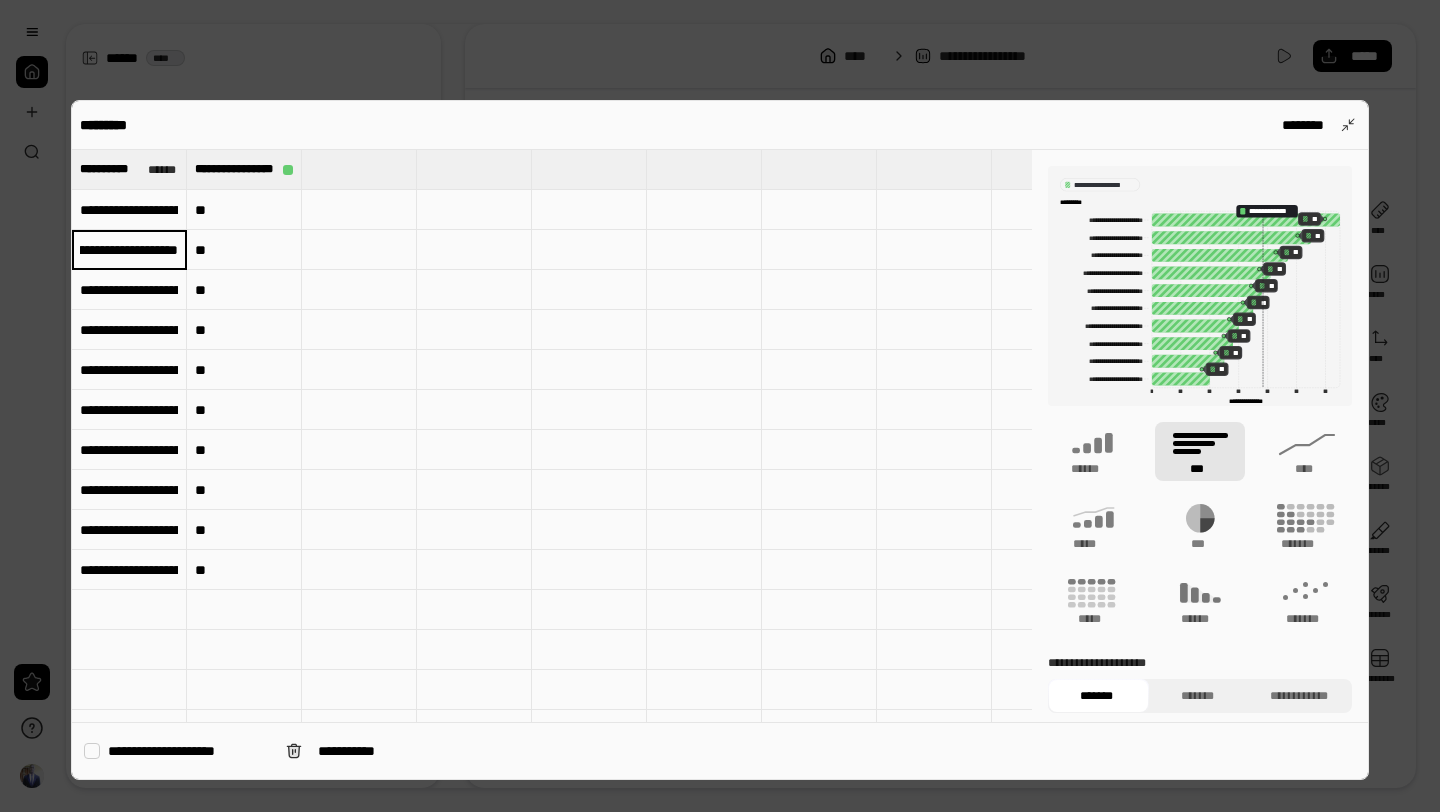 click on "**********" at bounding box center [129, 249] 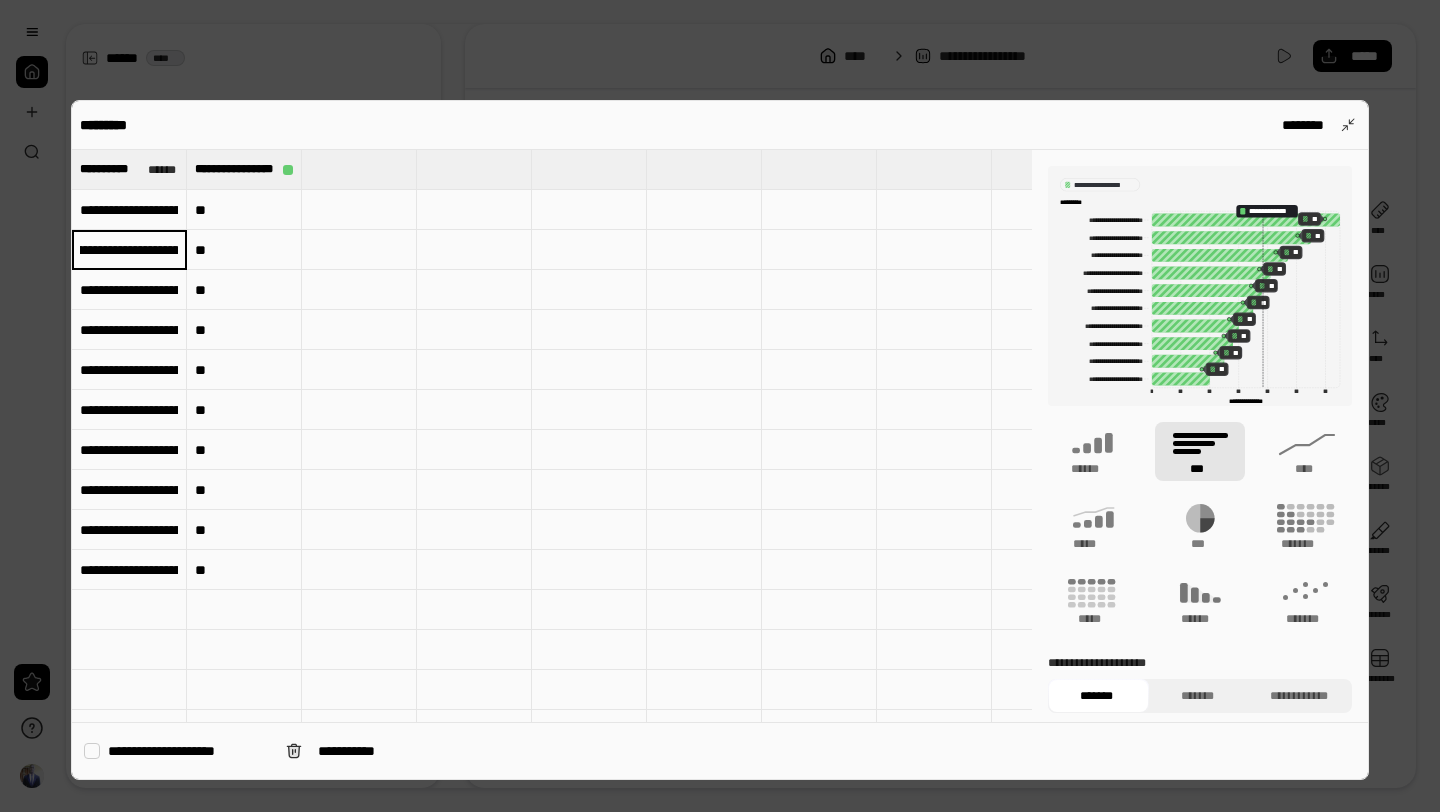 scroll, scrollTop: 0, scrollLeft: 0, axis: both 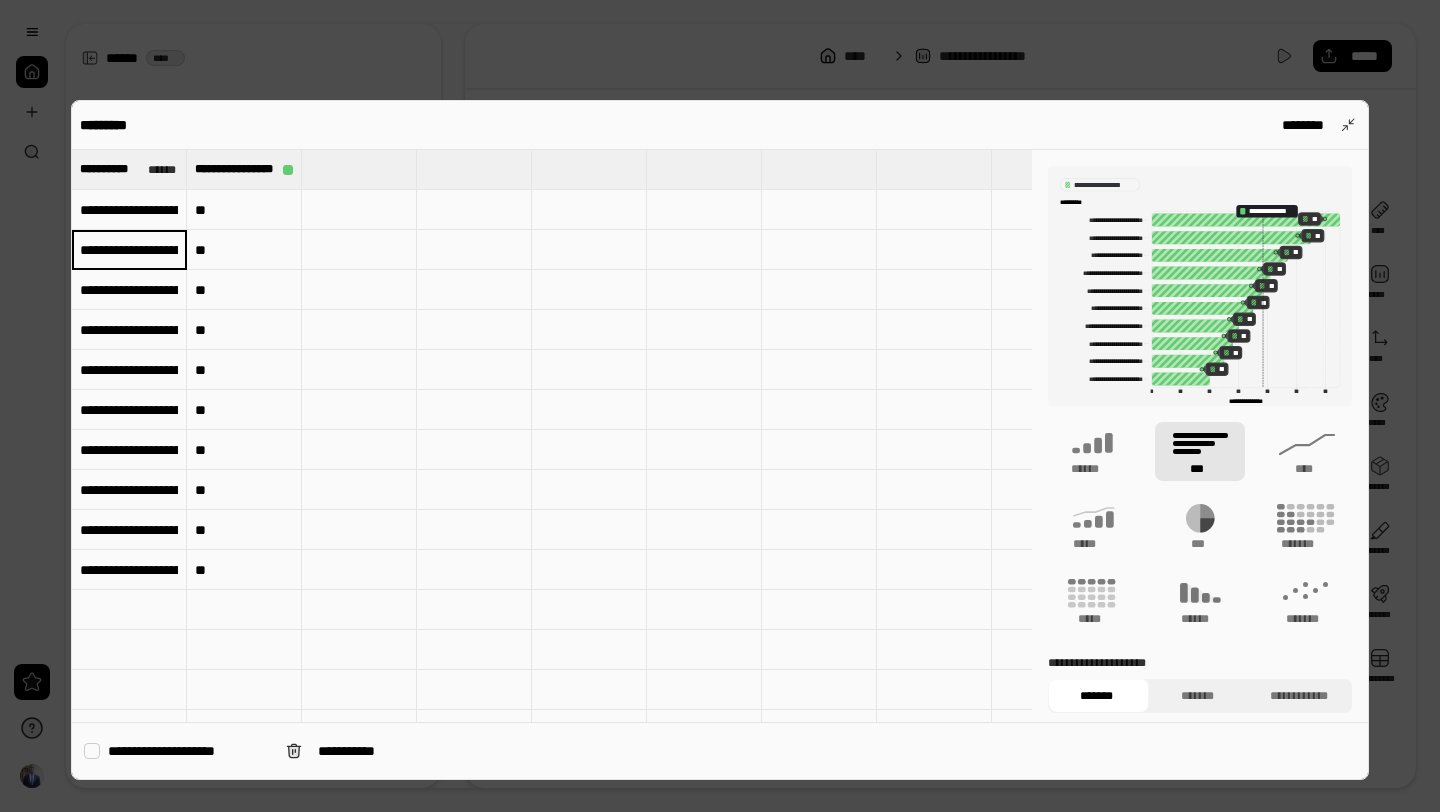 click on "**********" at bounding box center [129, 249] 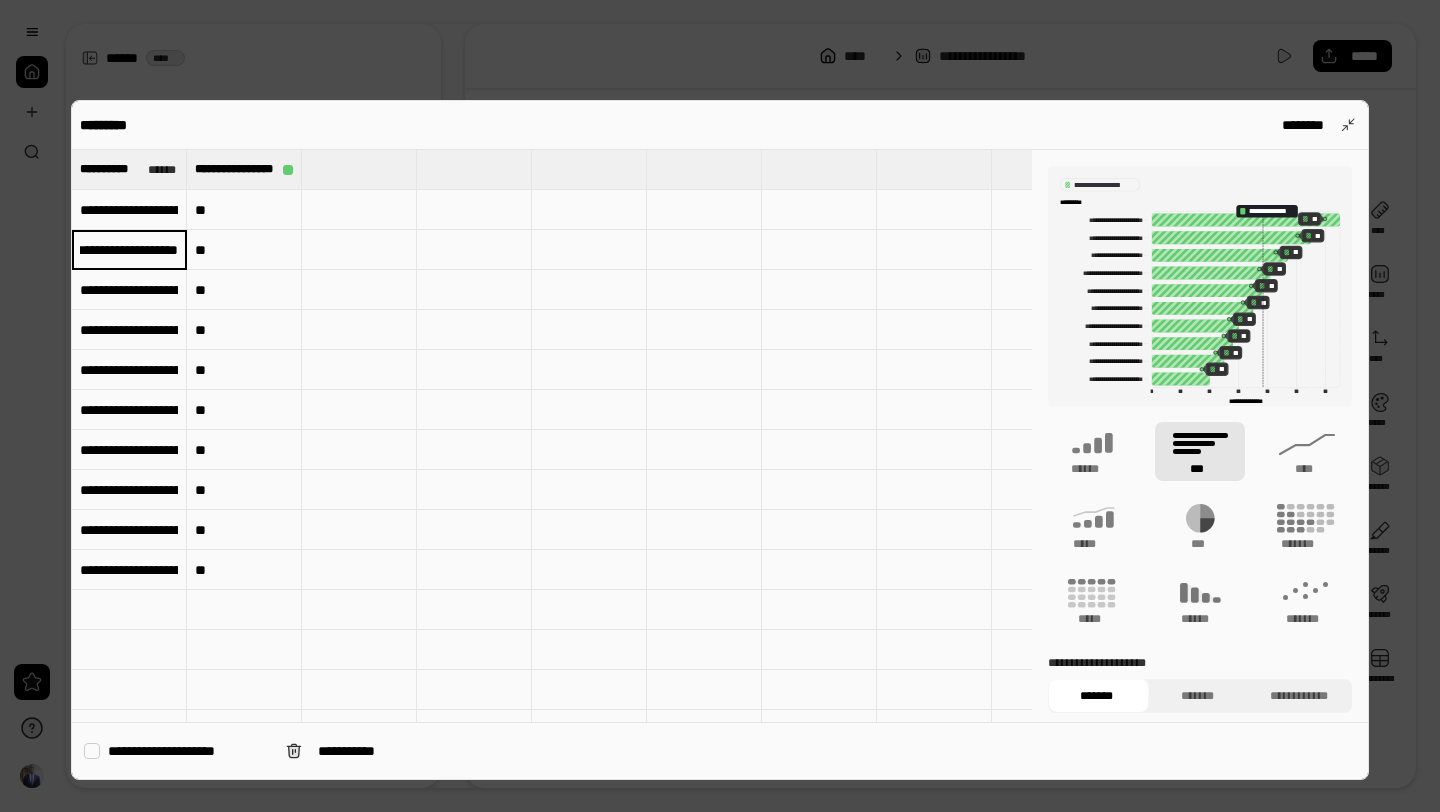 scroll, scrollTop: 0, scrollLeft: 38, axis: horizontal 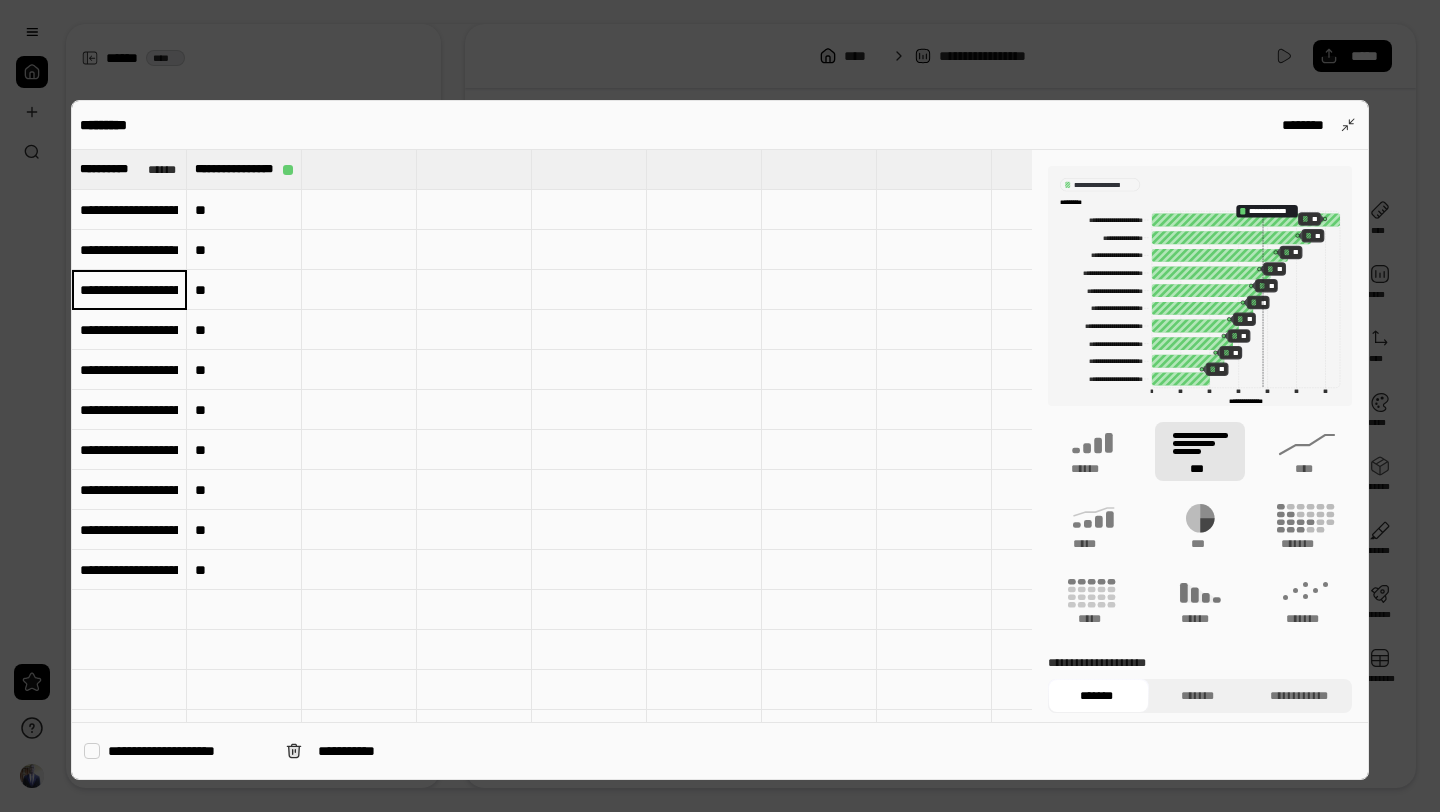 click on "**********" at bounding box center (129, 290) 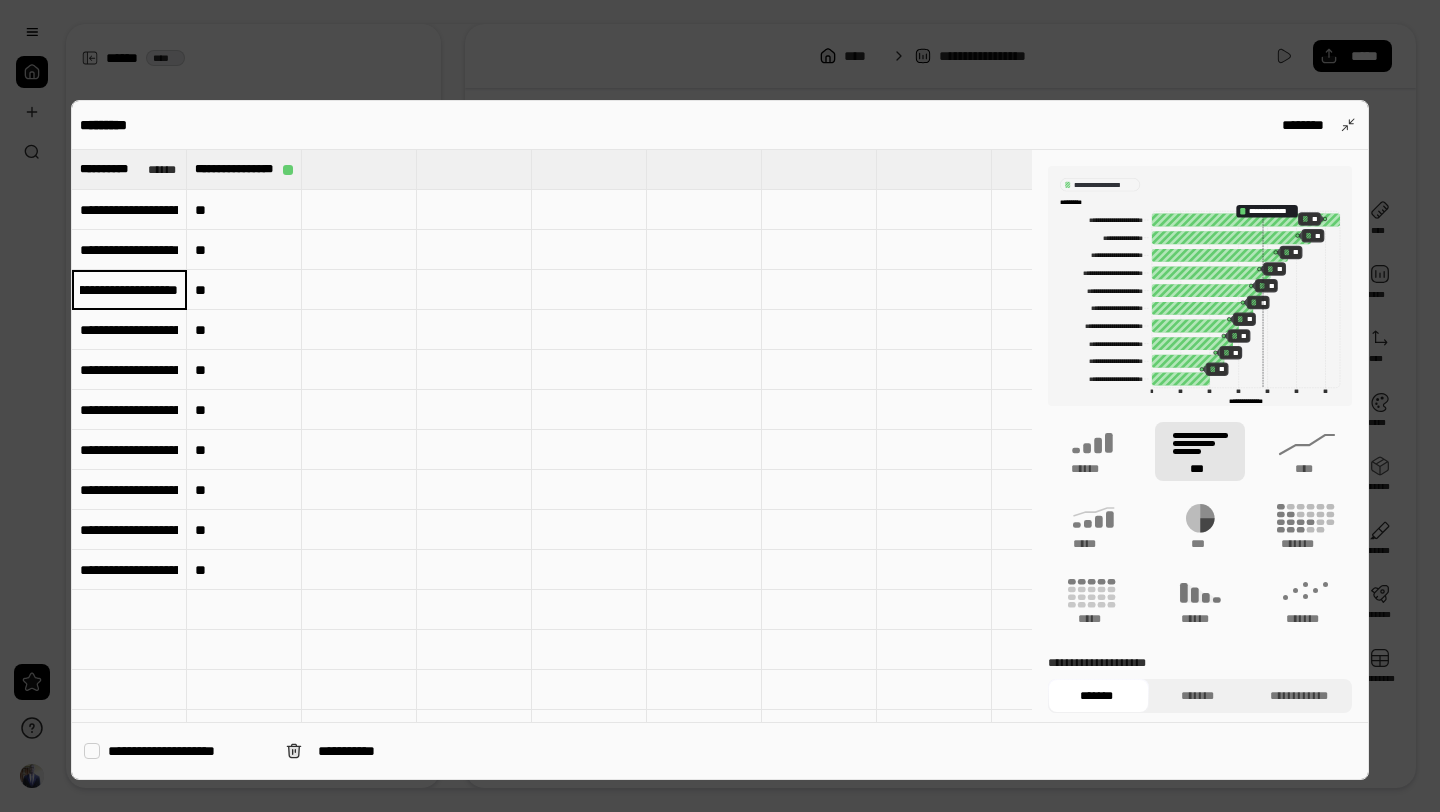 click on "**********" at bounding box center [129, 289] 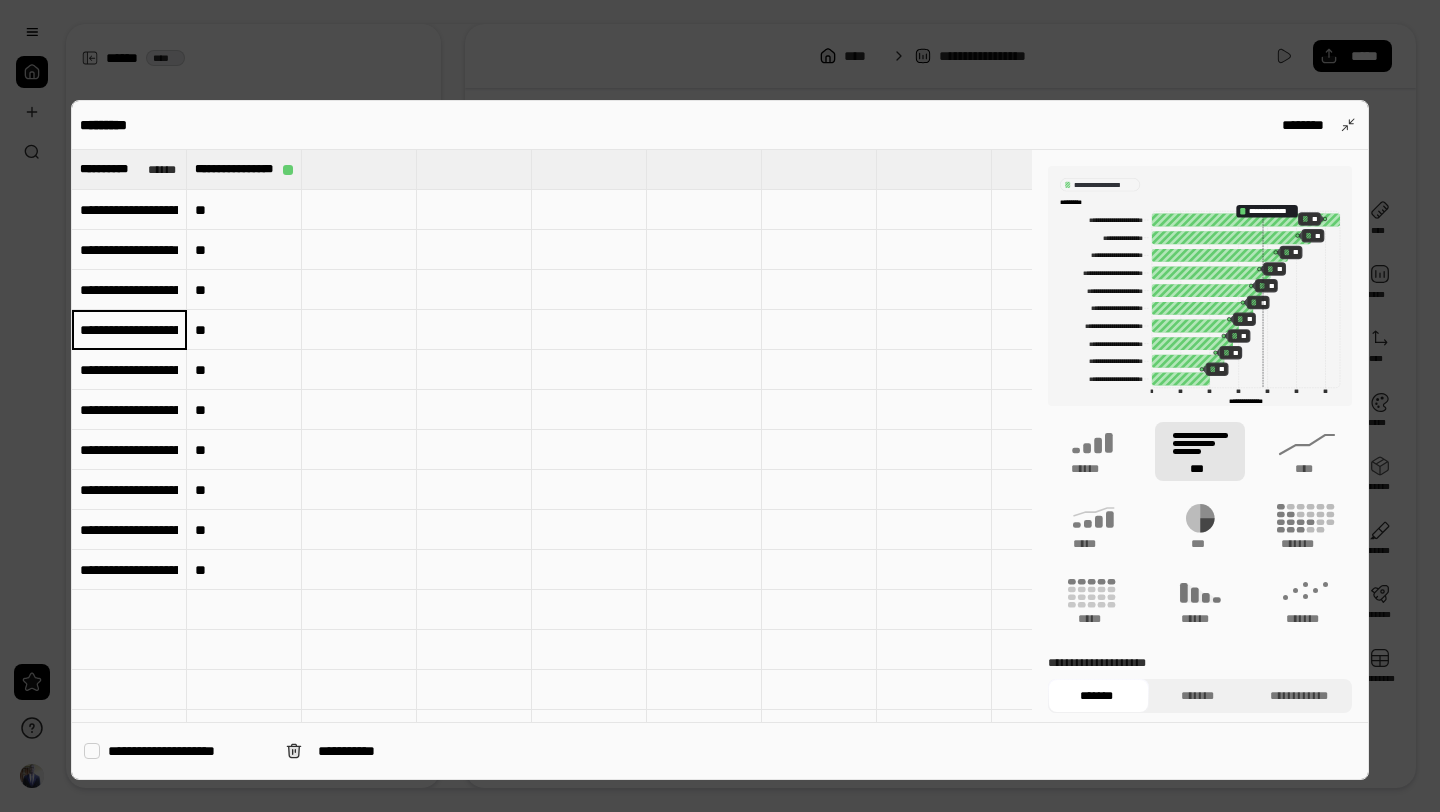 click on "**********" at bounding box center [129, 330] 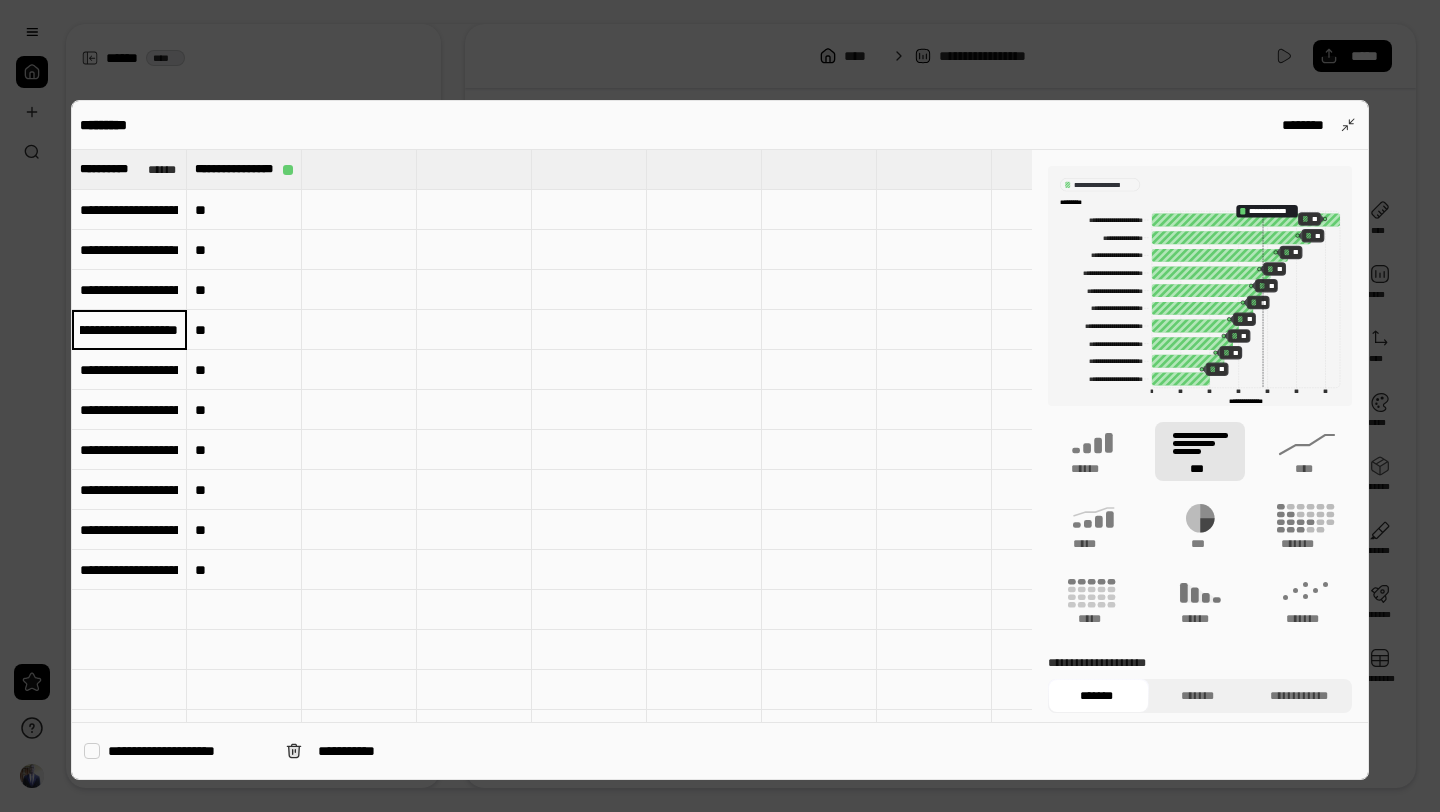 click on "**********" at bounding box center (129, 329) 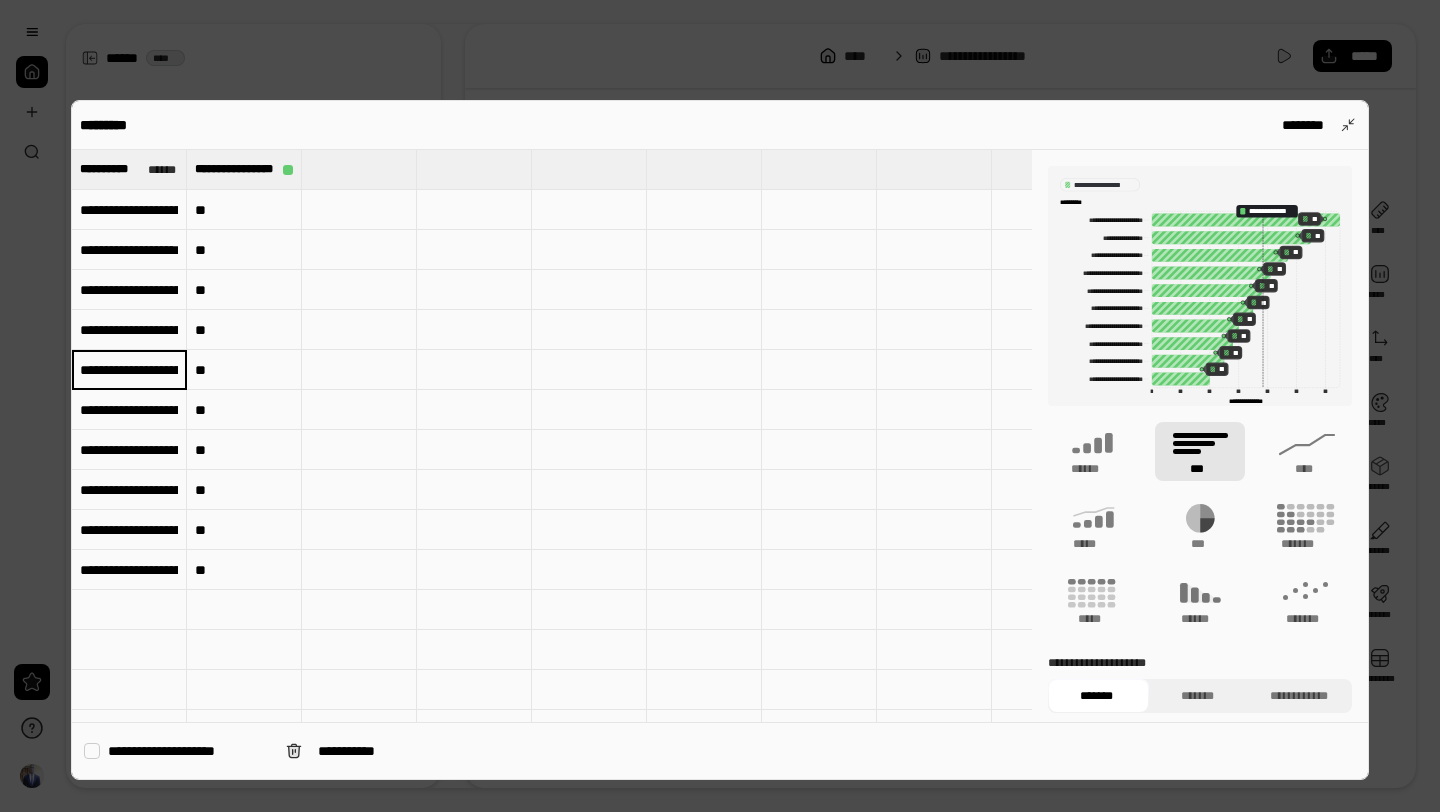 click on "**********" at bounding box center (129, 370) 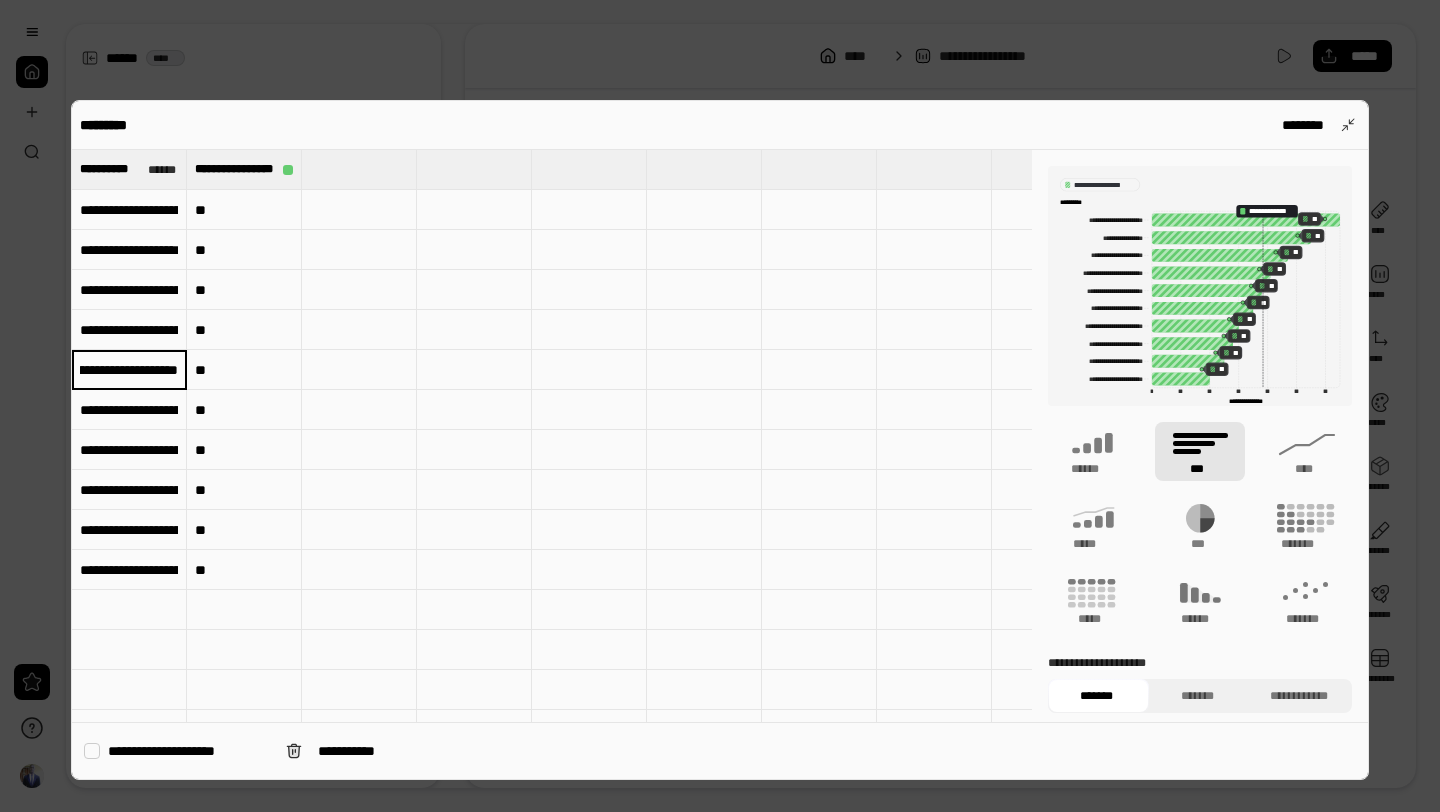 click on "**********" at bounding box center [129, 369] 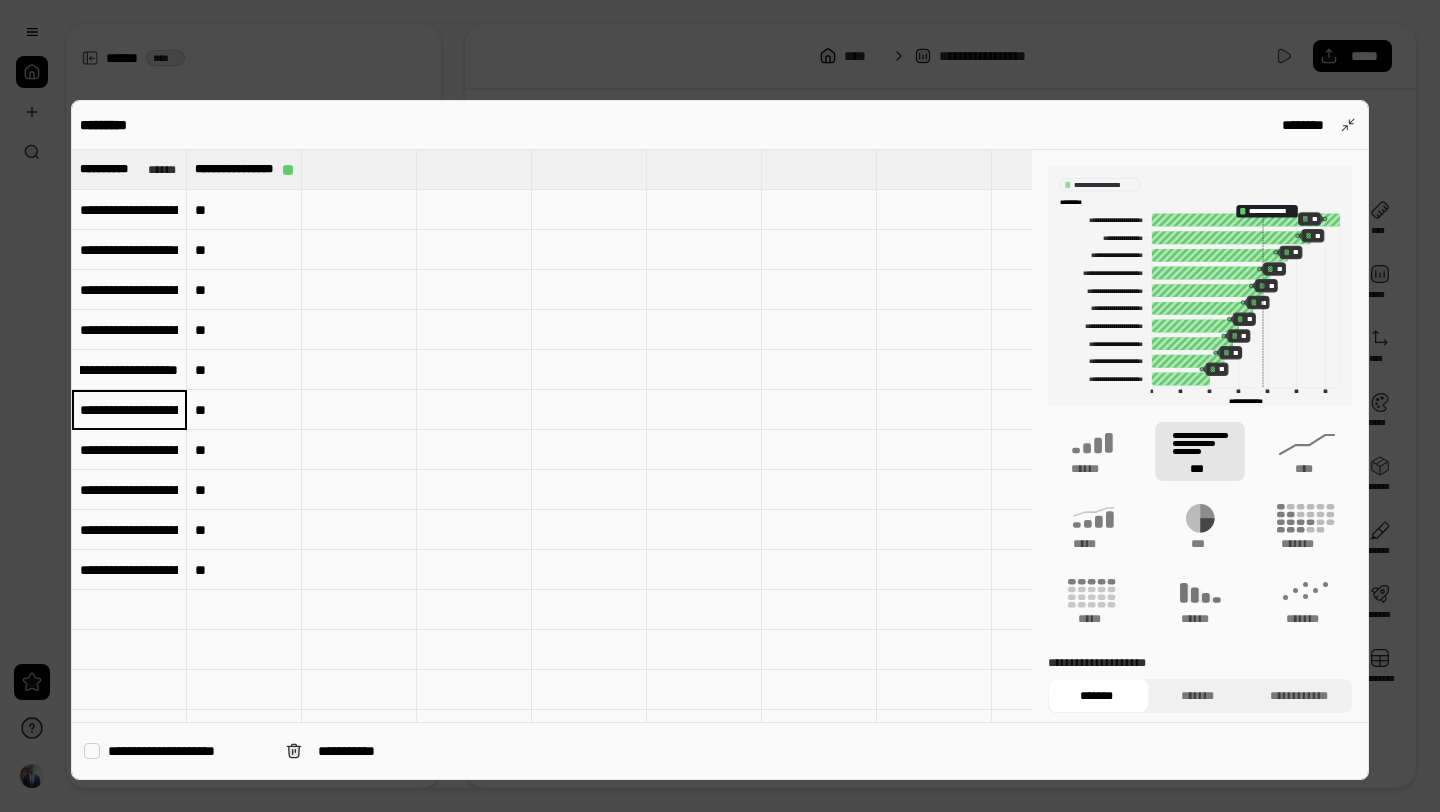 scroll, scrollTop: 0, scrollLeft: 0, axis: both 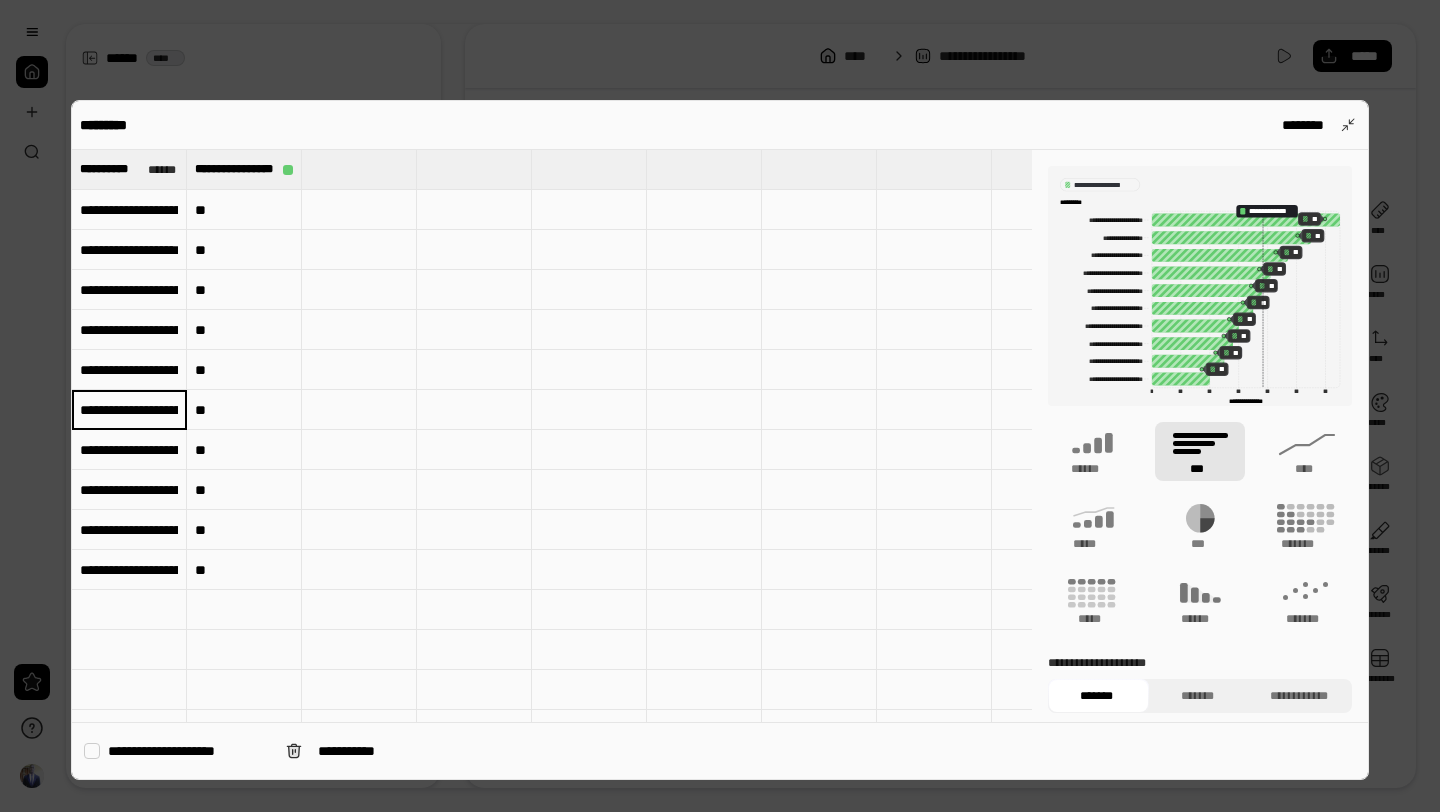 click on "**********" at bounding box center [129, 410] 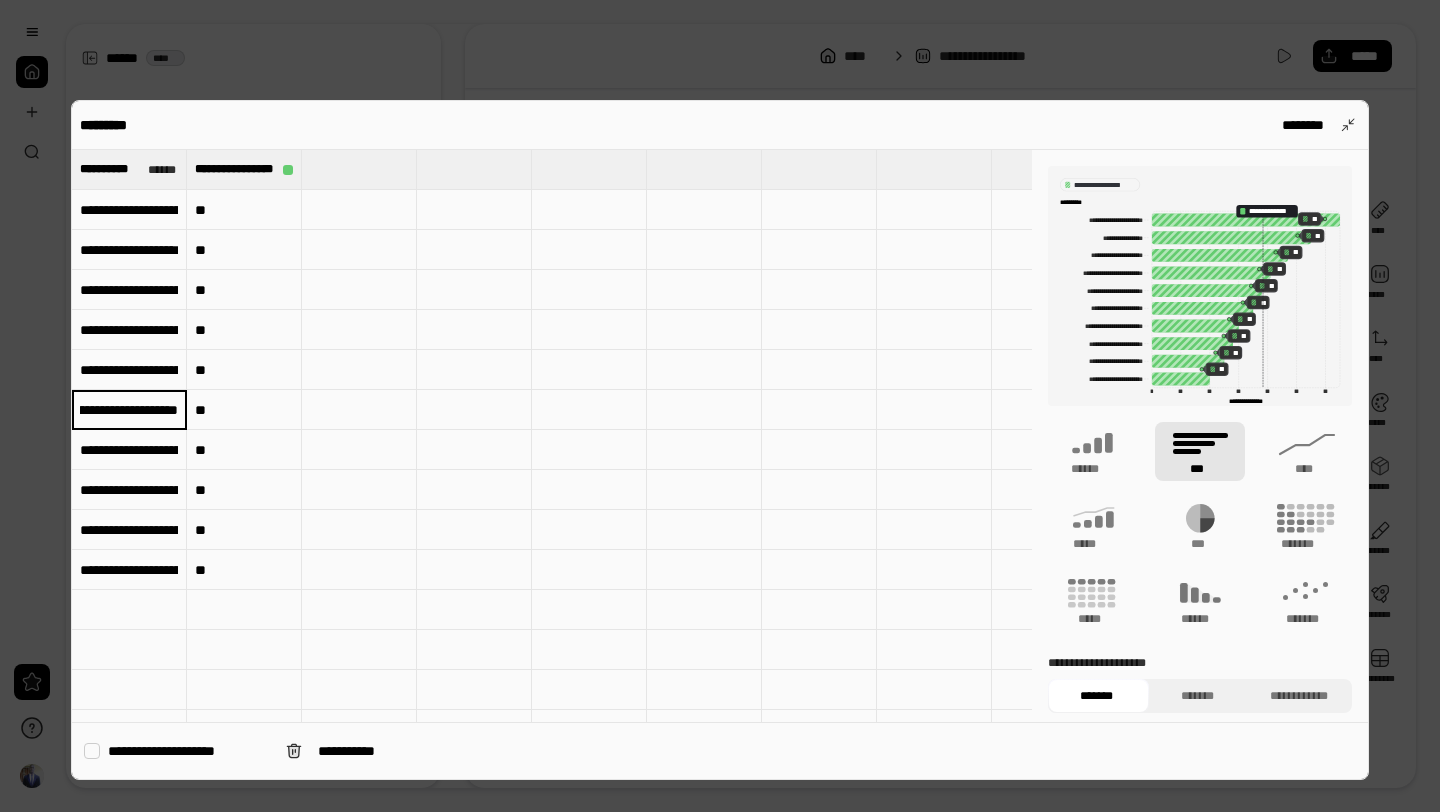 click on "**********" at bounding box center [129, 409] 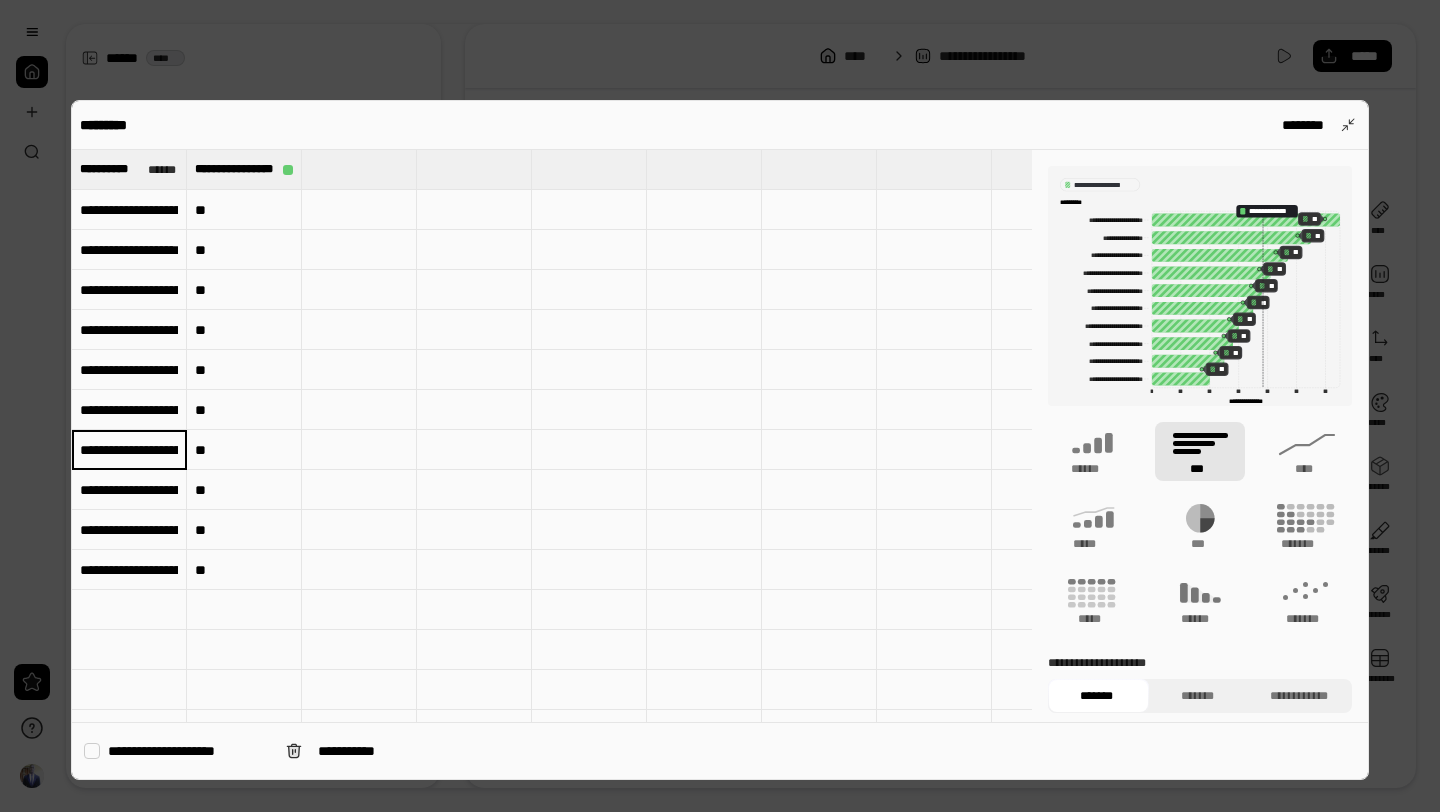 click on "**********" at bounding box center [129, 450] 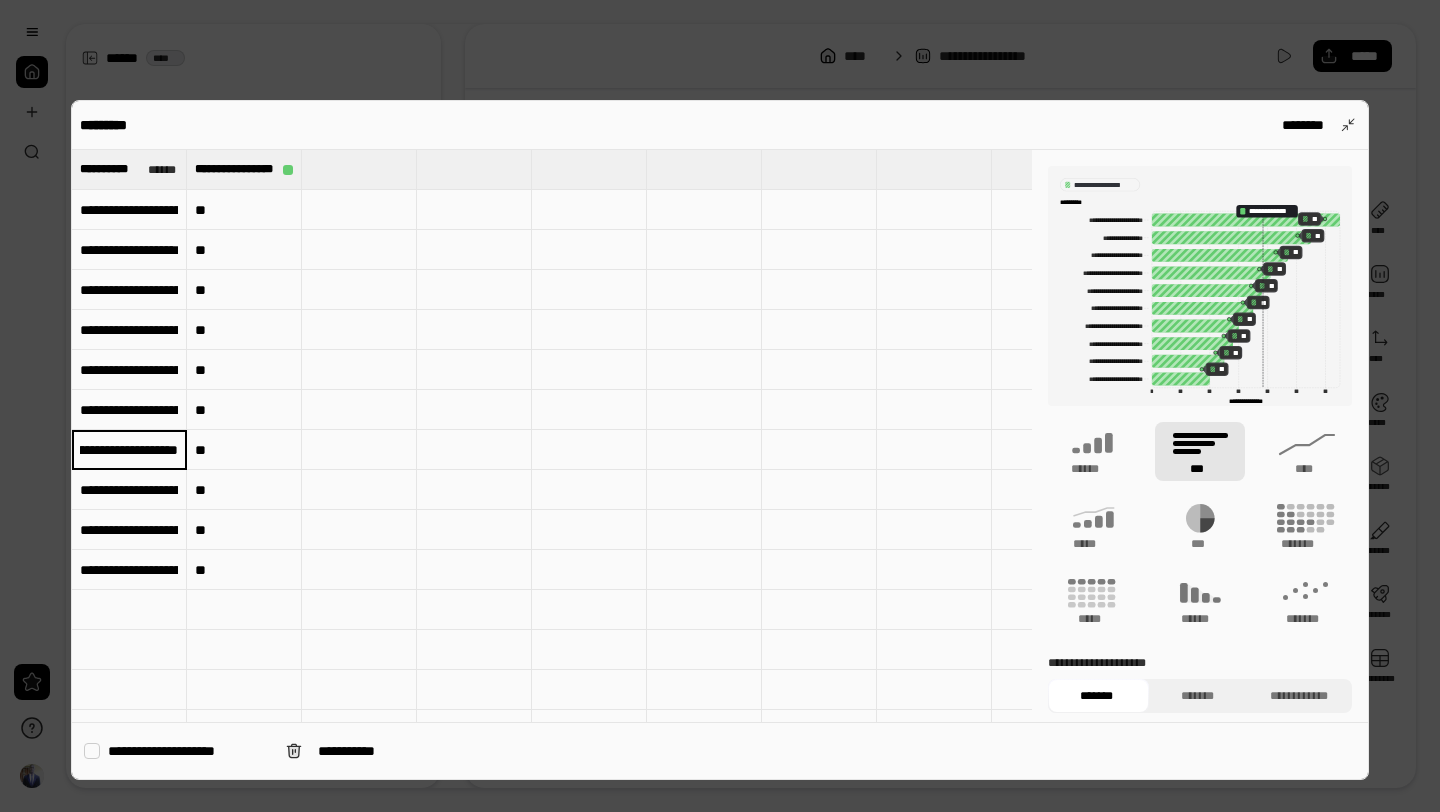 click on "**********" at bounding box center [129, 449] 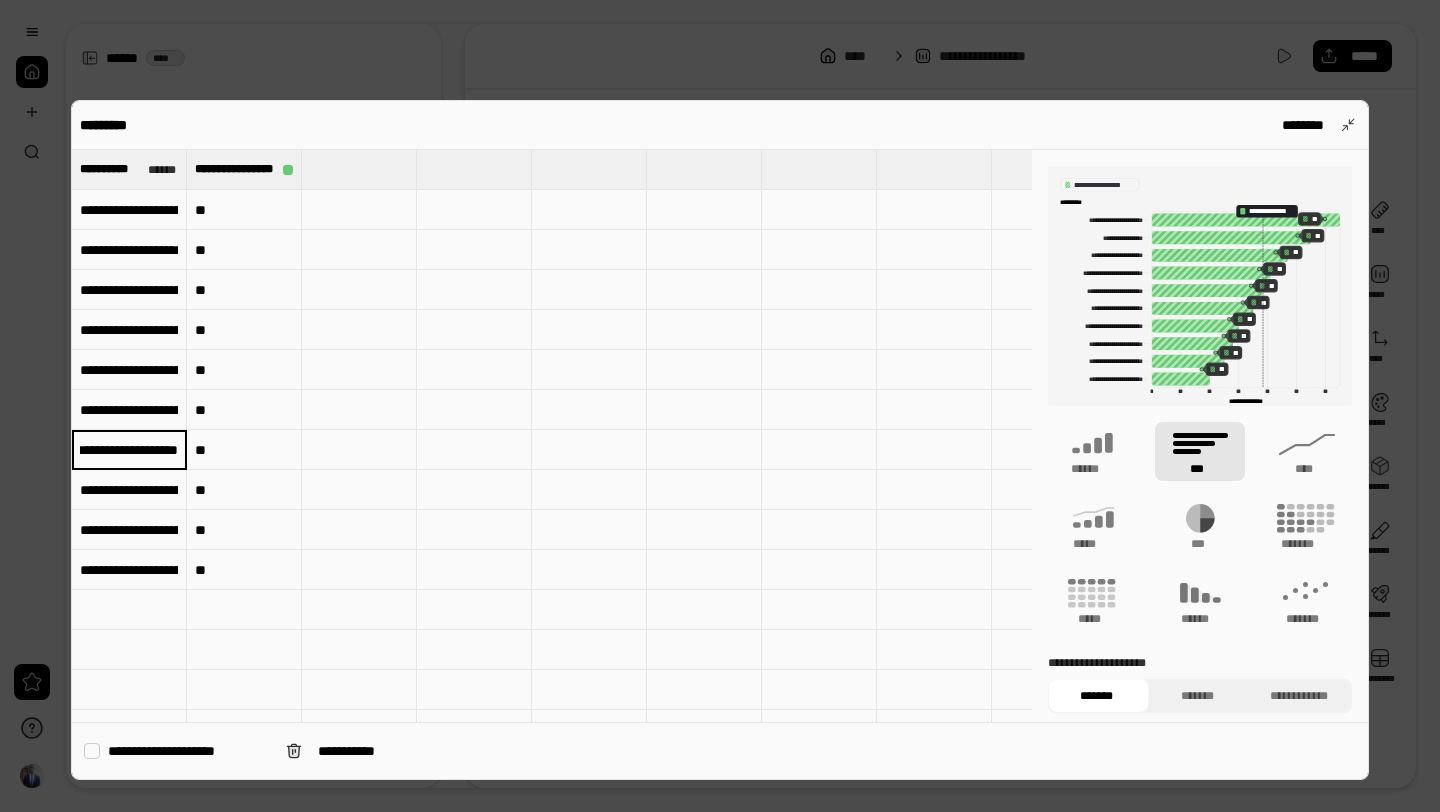 scroll, scrollTop: 0, scrollLeft: 32, axis: horizontal 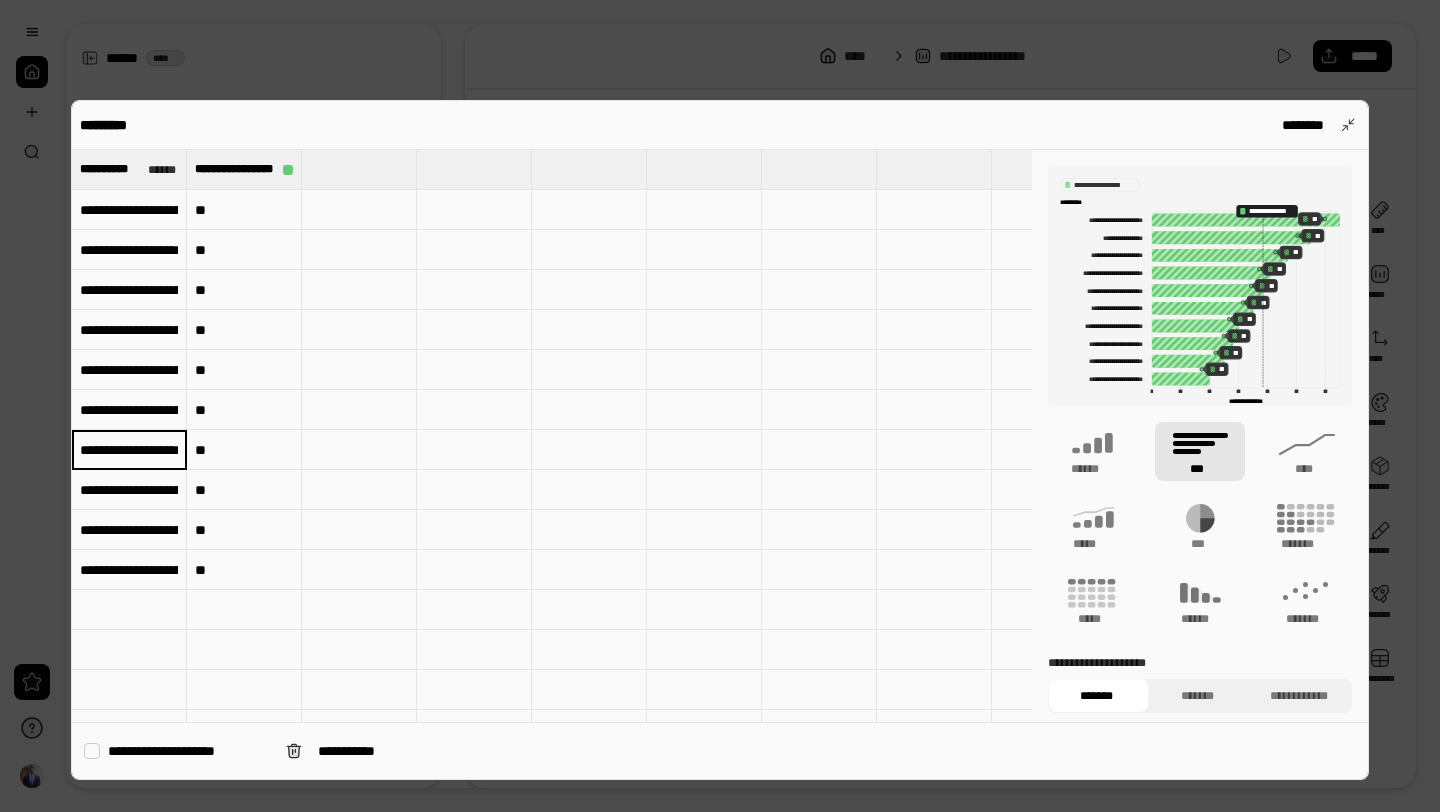click on "**********" at bounding box center [129, 490] 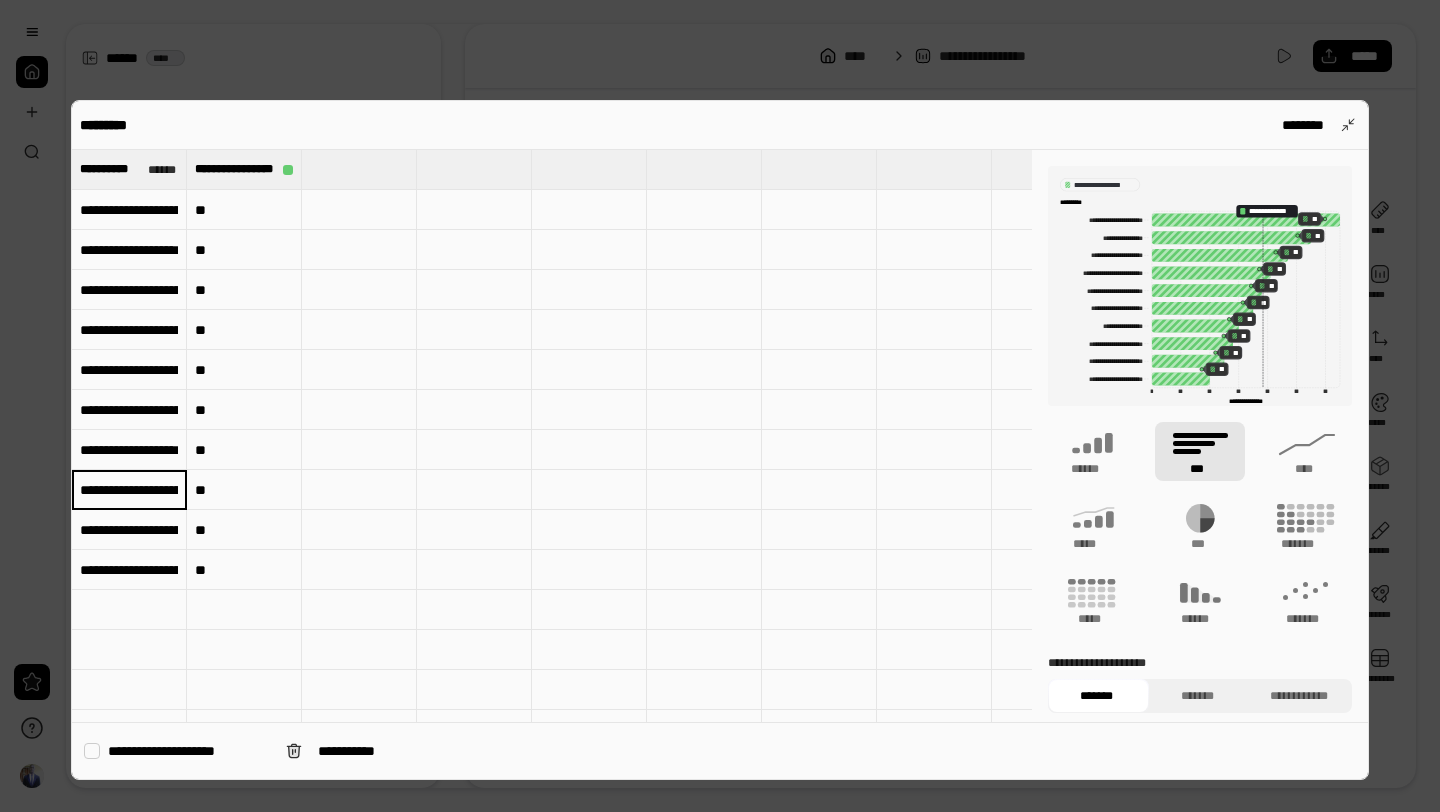 scroll, scrollTop: 0, scrollLeft: 146, axis: horizontal 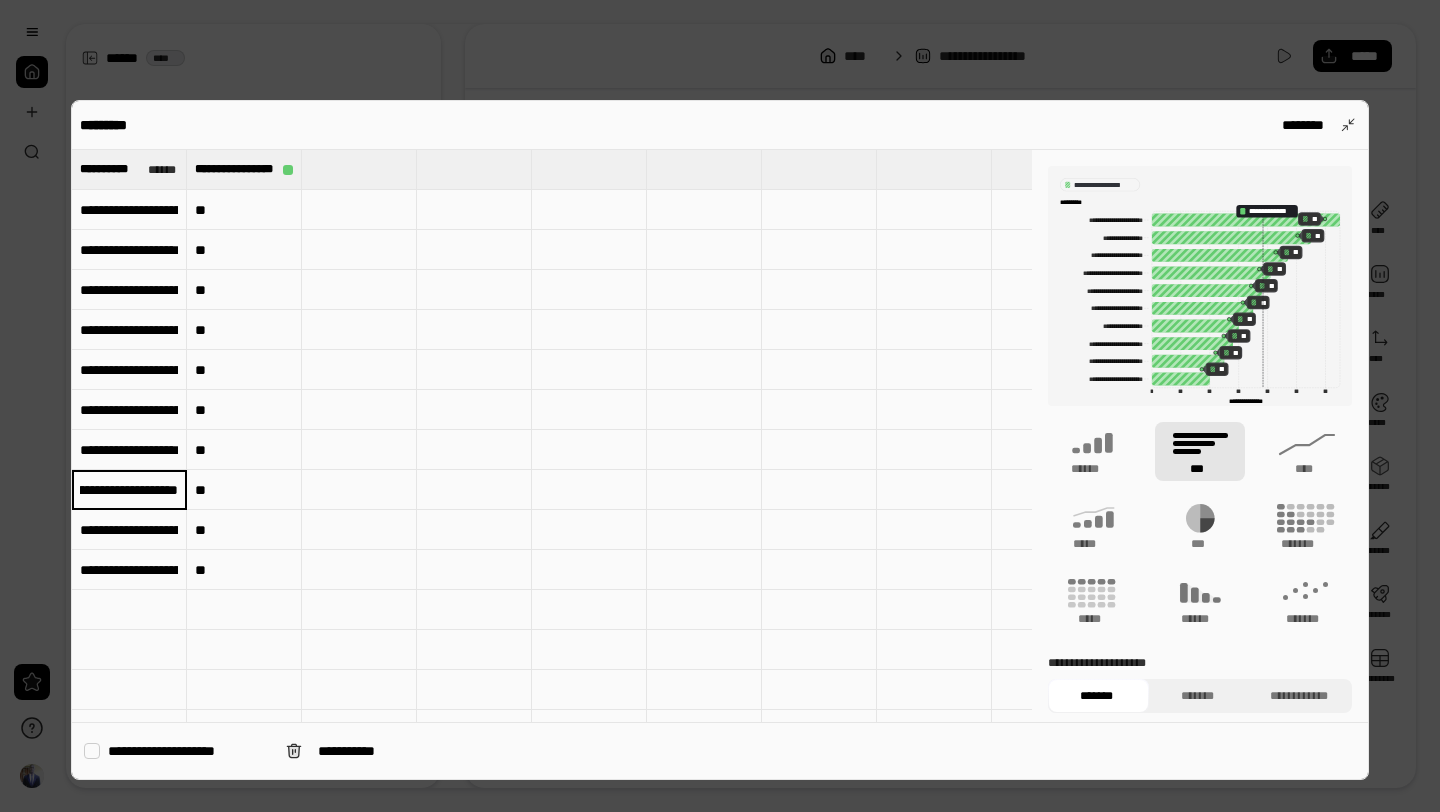 click on "**********" at bounding box center [129, 489] 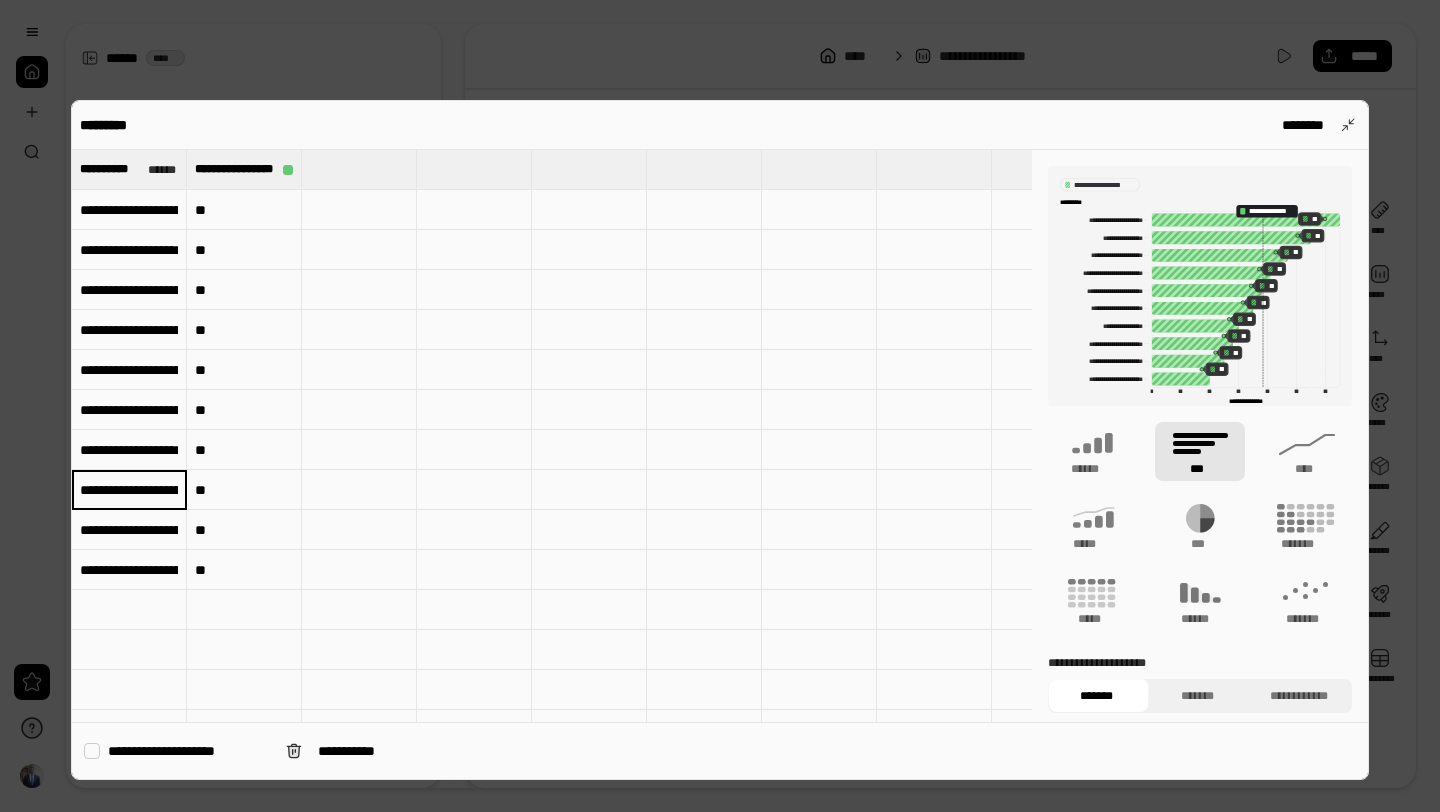 click on "**********" at bounding box center (129, 530) 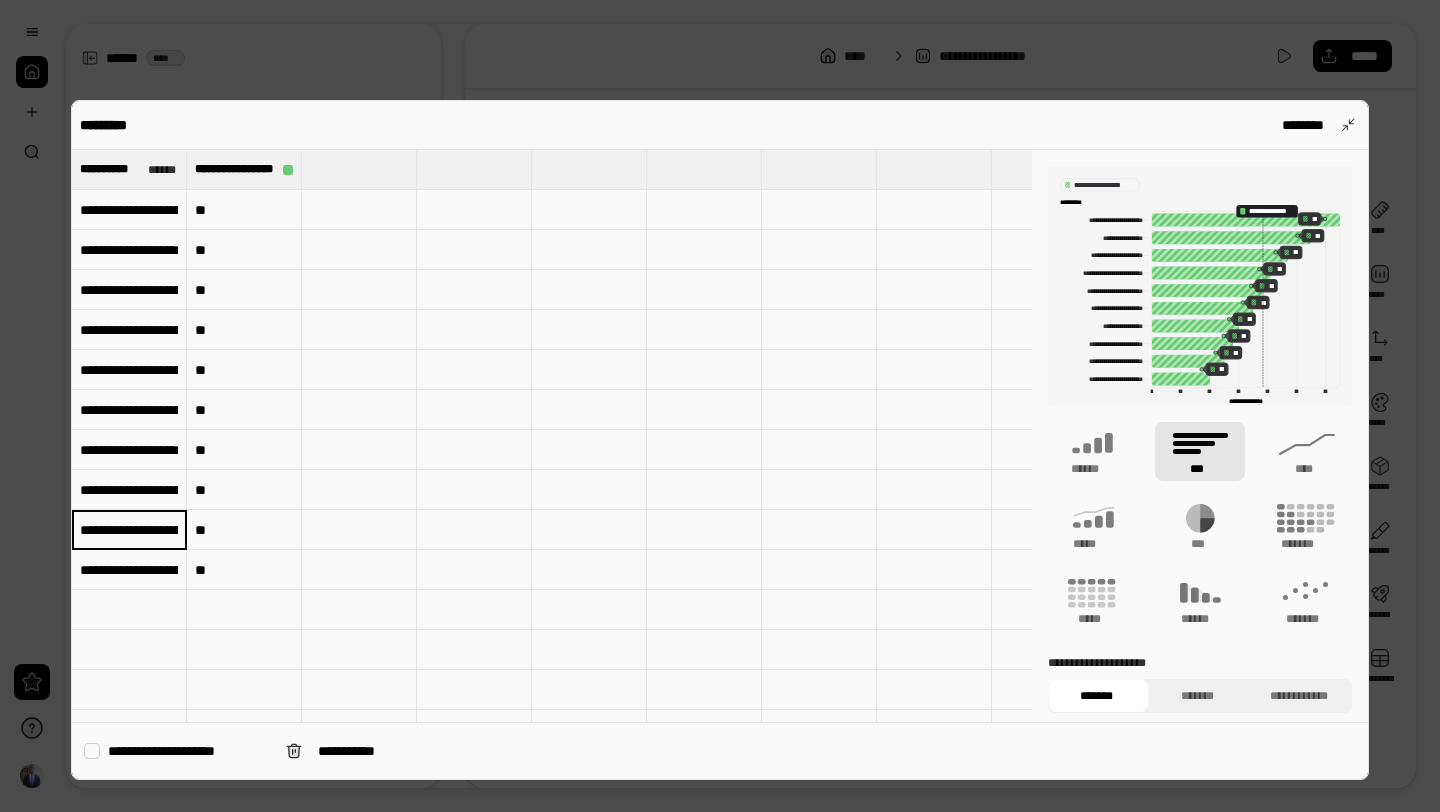 scroll, scrollTop: 0, scrollLeft: 173, axis: horizontal 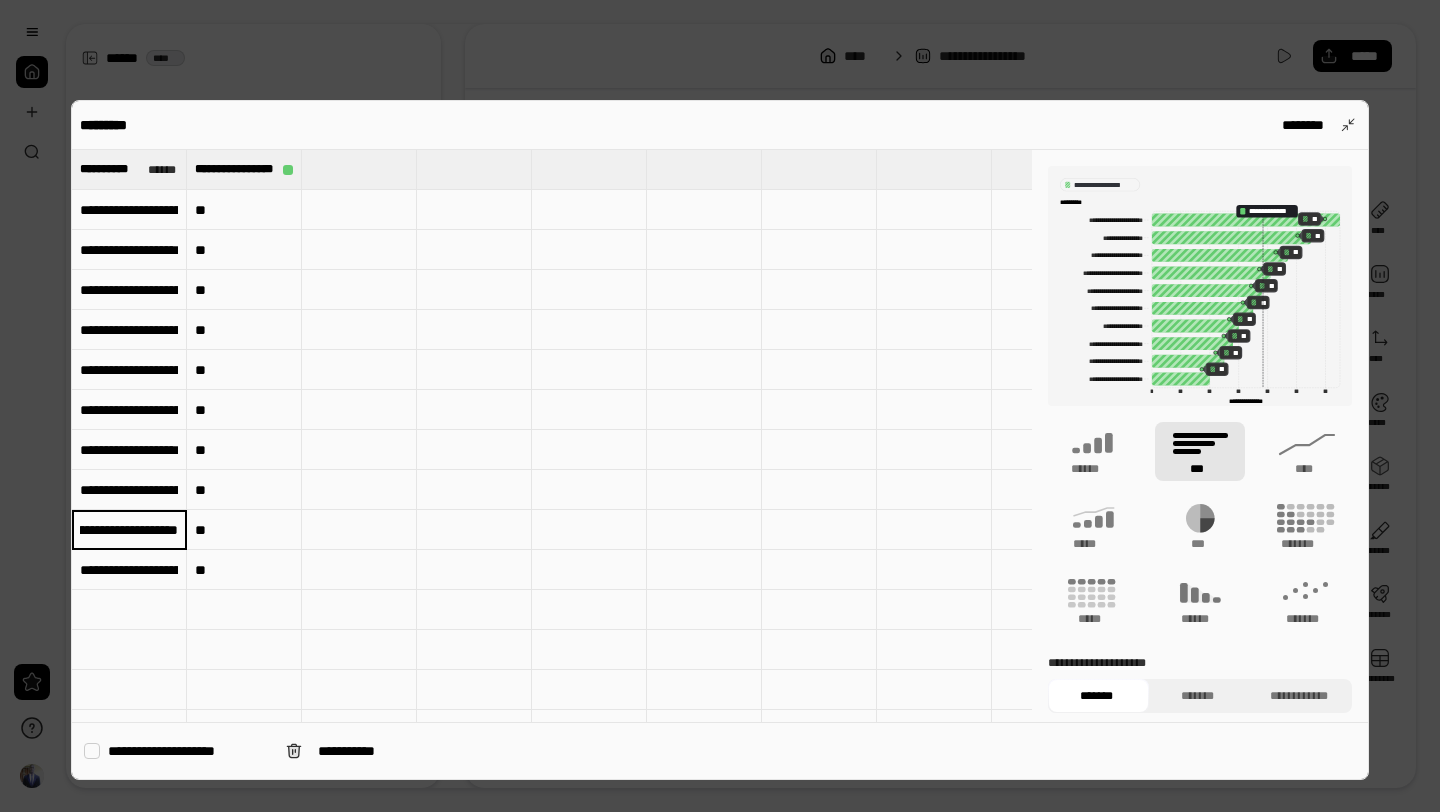 click on "**********" at bounding box center (129, 529) 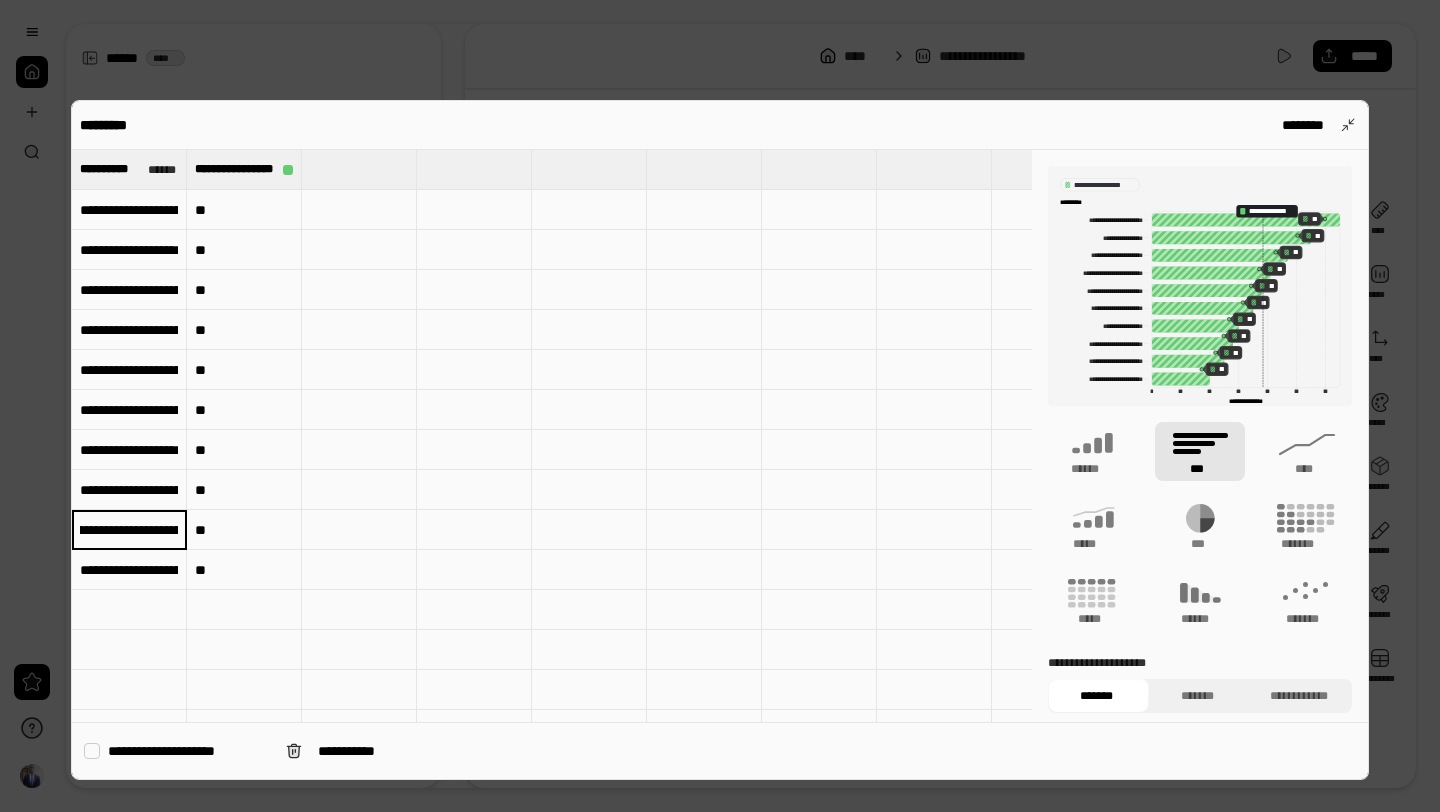 scroll, scrollTop: 0, scrollLeft: 106, axis: horizontal 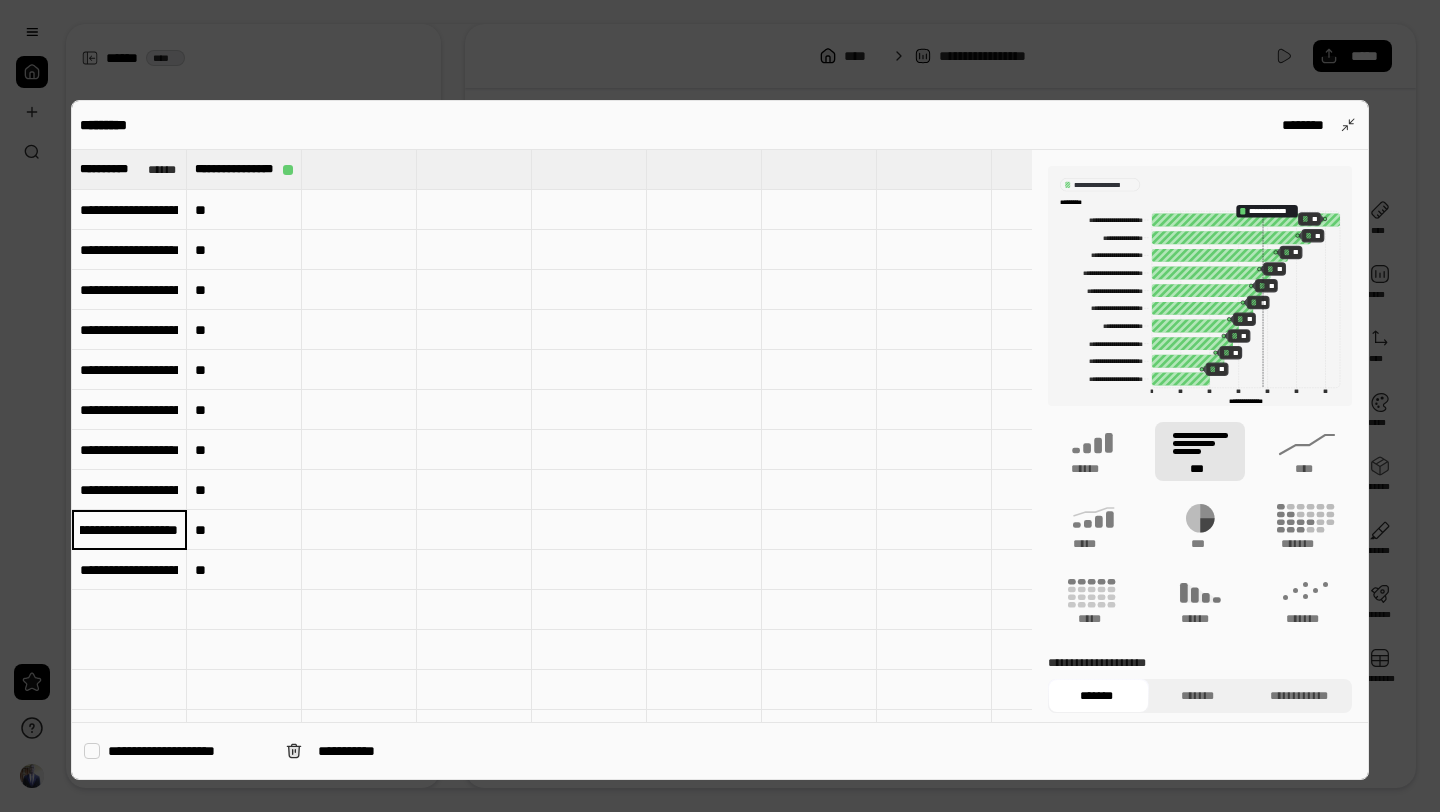 click on "**" at bounding box center (244, 530) 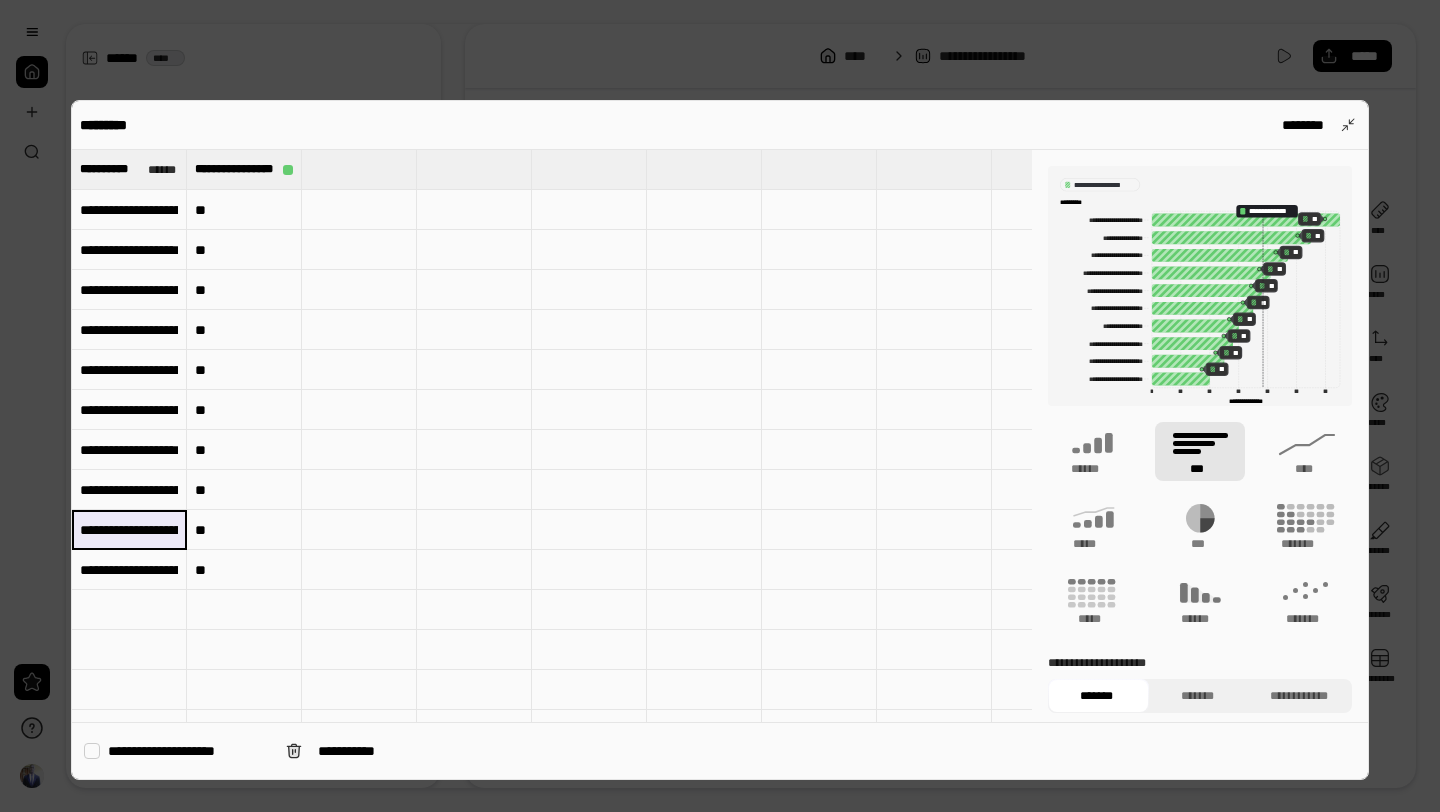 drag, startPoint x: 84, startPoint y: 533, endPoint x: 173, endPoint y: 529, distance: 89.08984 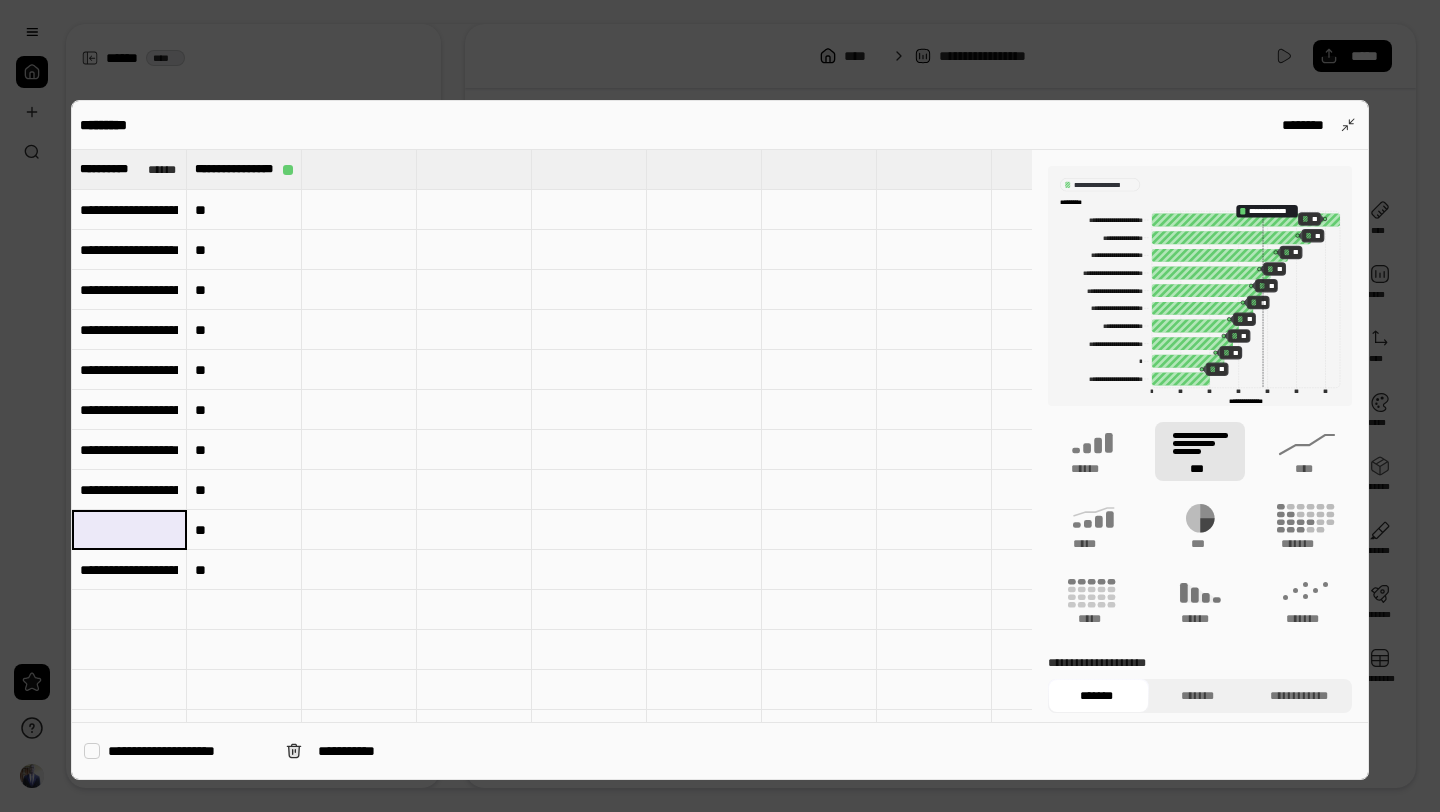click on "**" at bounding box center [244, 530] 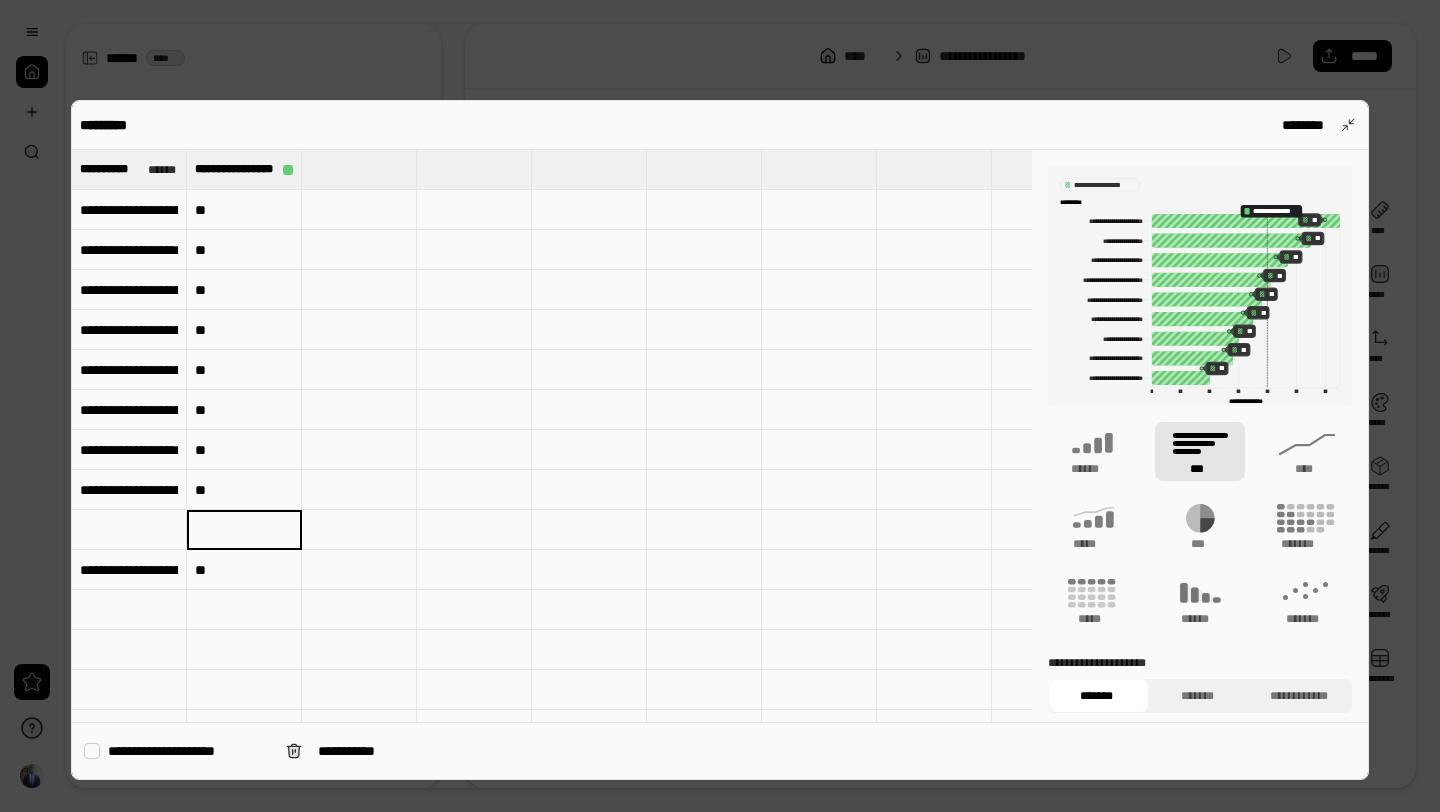 click at bounding box center [359, 530] 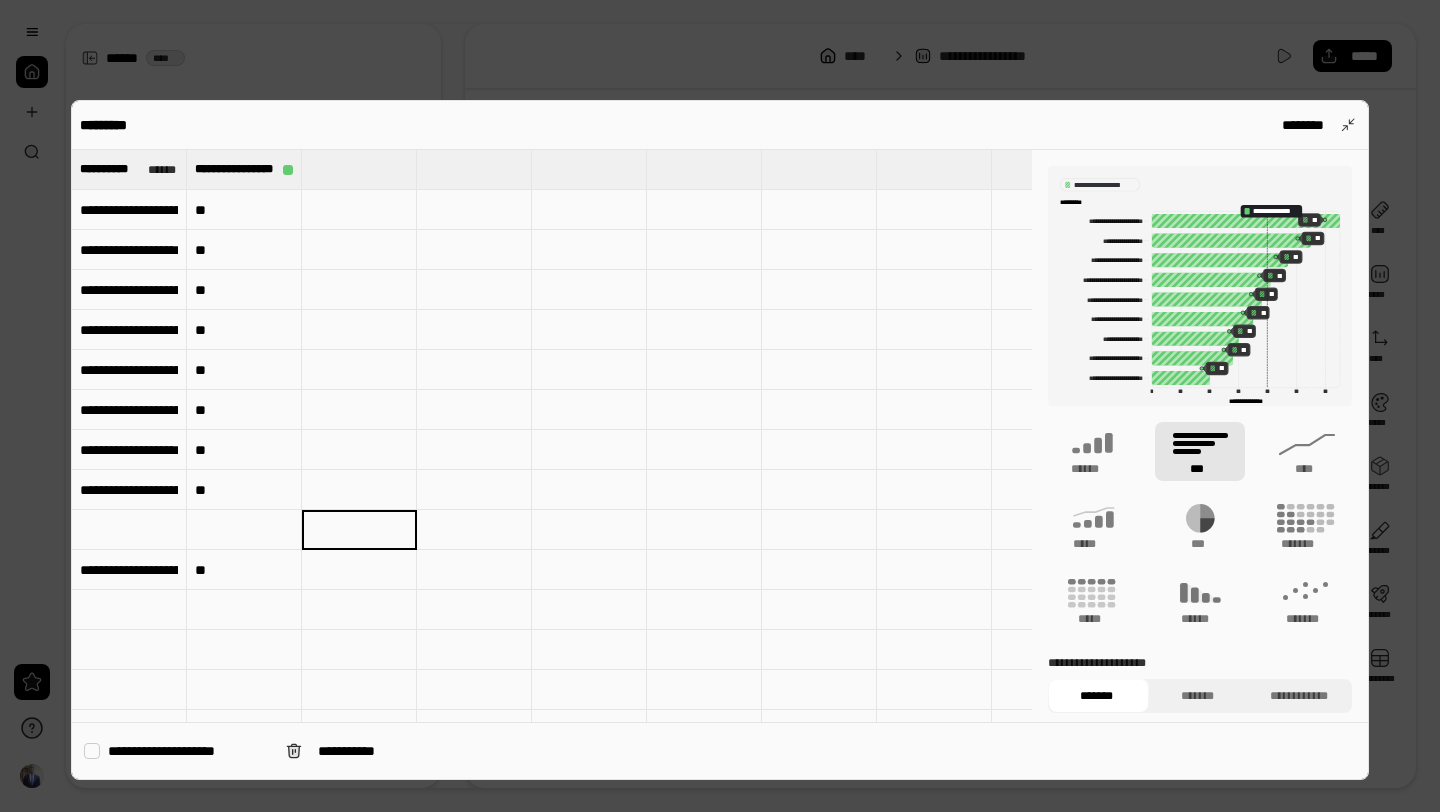 click on "**********" at bounding box center (129, 570) 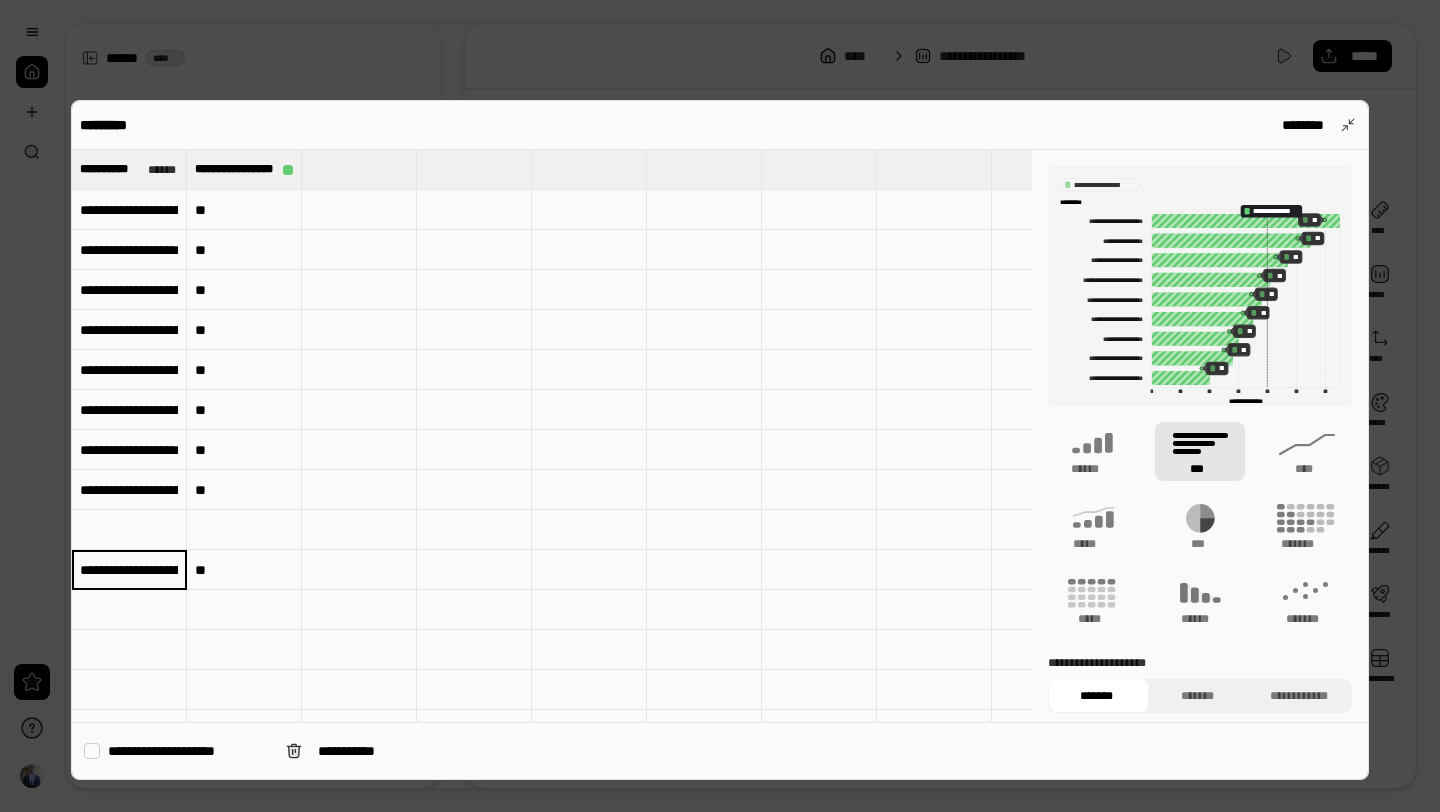 click on "**********" at bounding box center [129, 570] 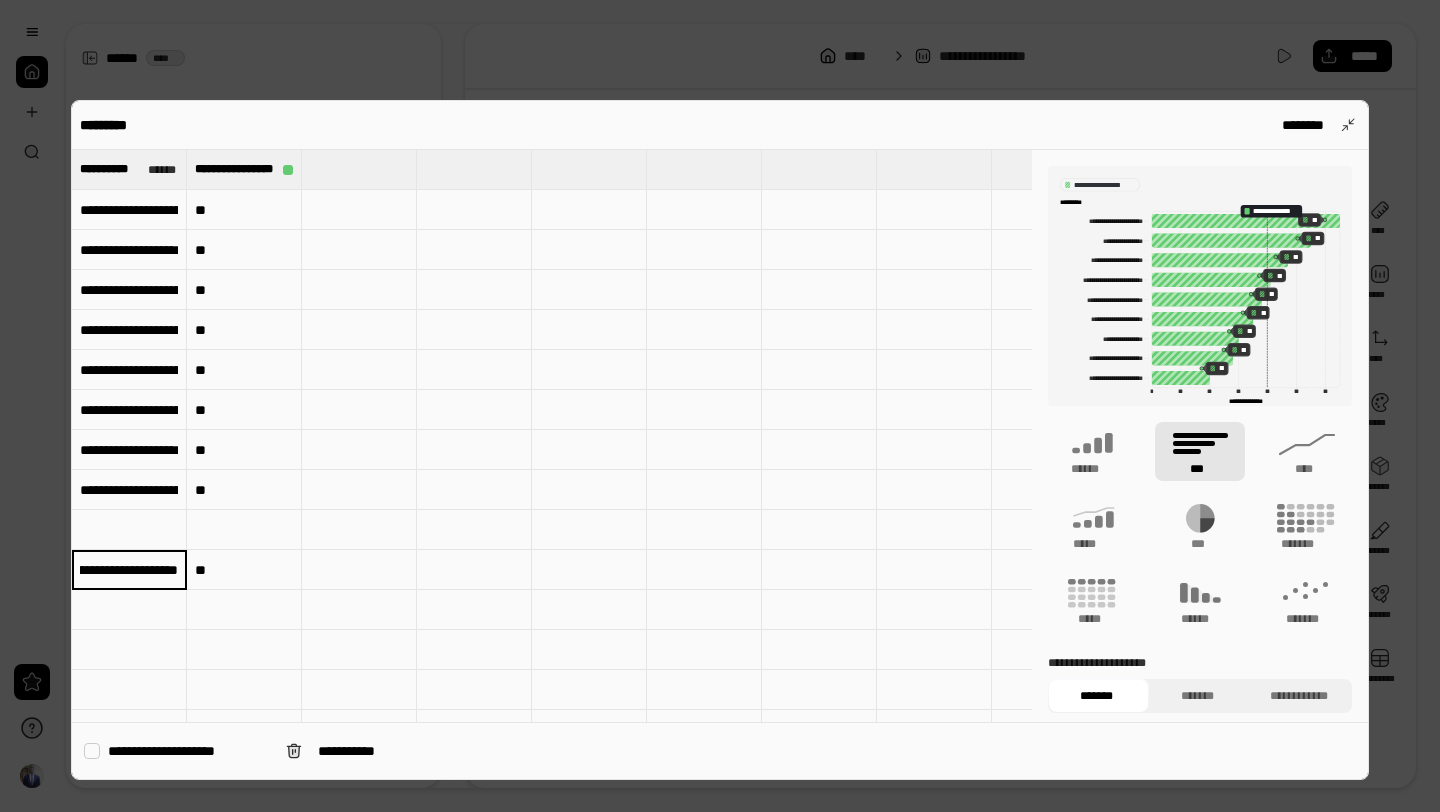 click on "**********" at bounding box center (129, 569) 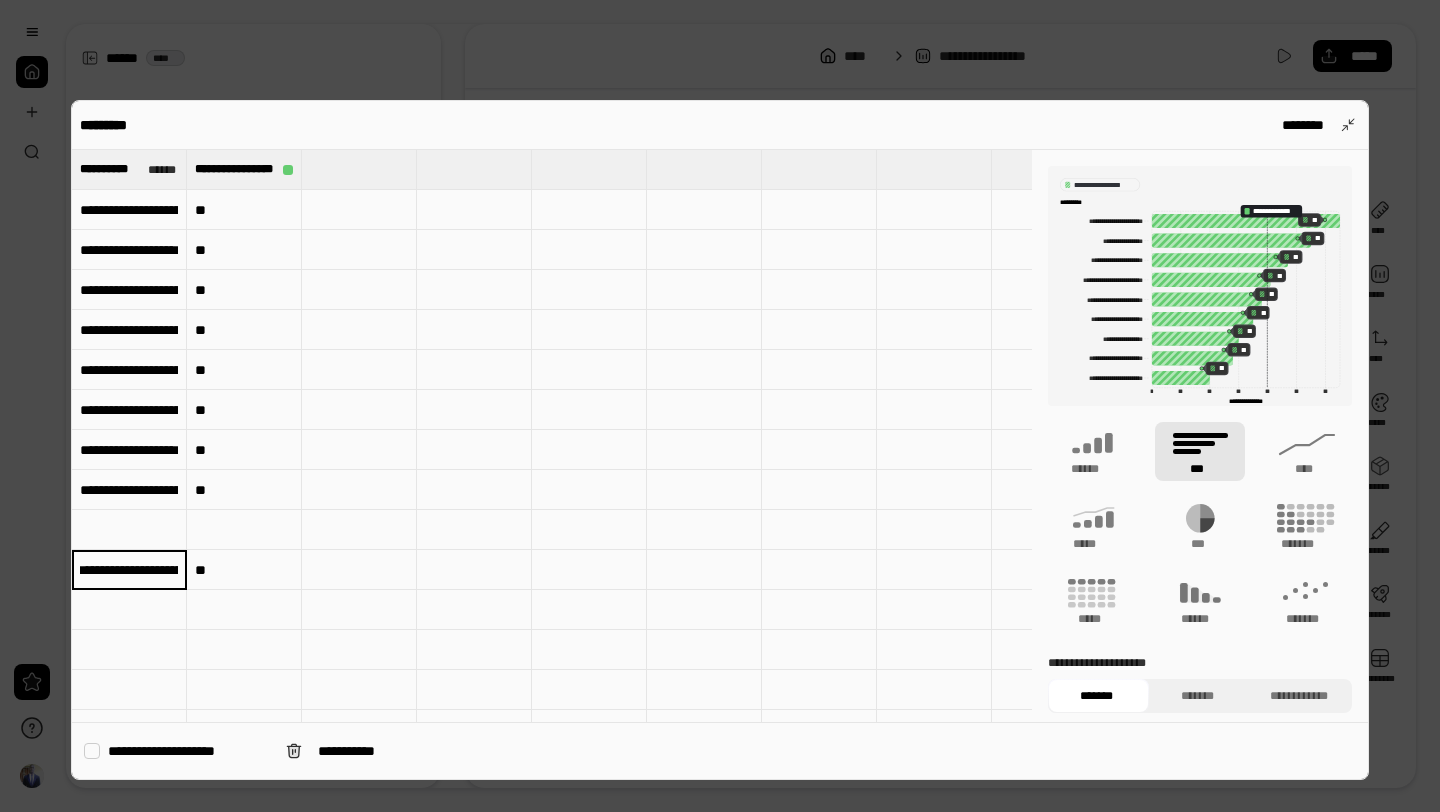 scroll, scrollTop: 0, scrollLeft: 0, axis: both 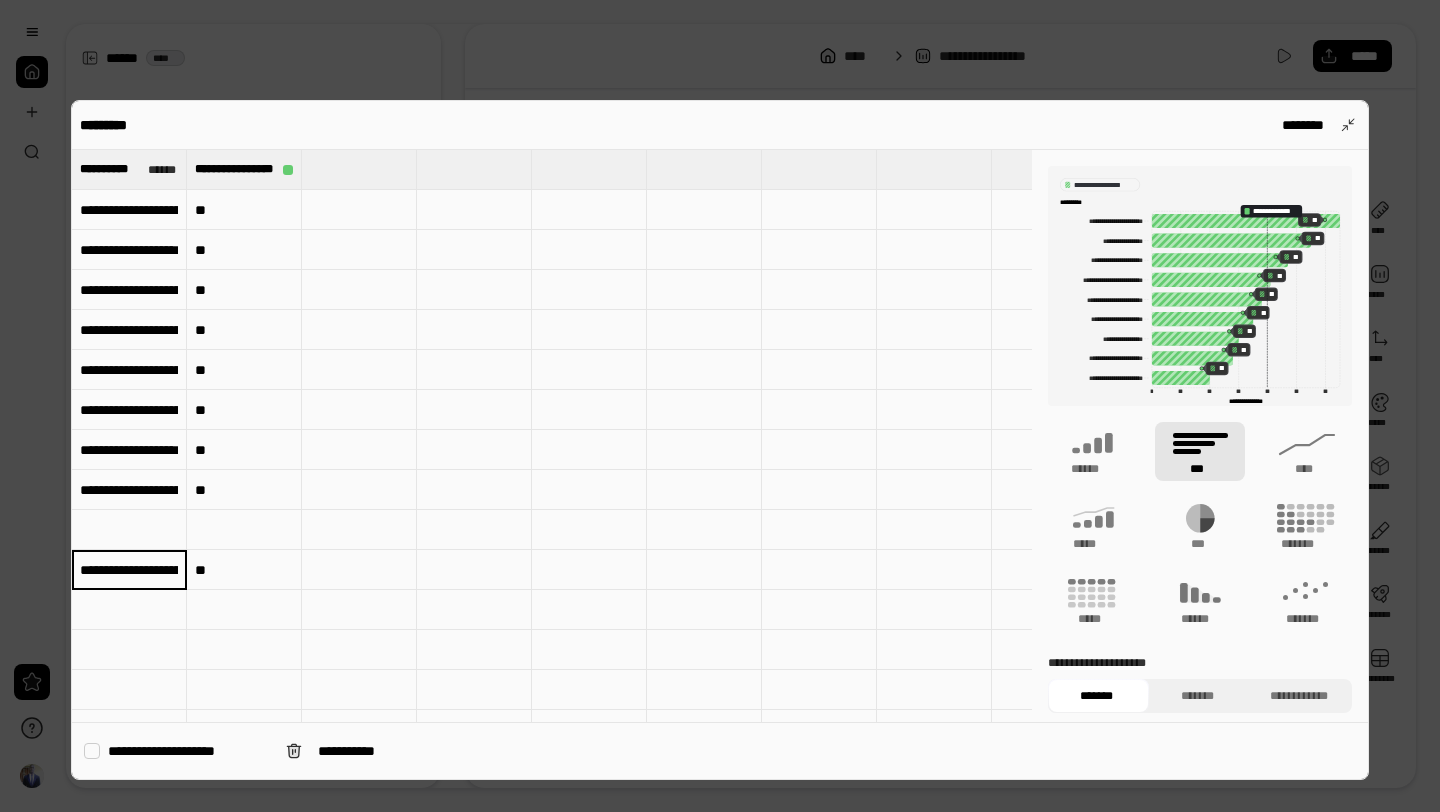 click at bounding box center (129, 530) 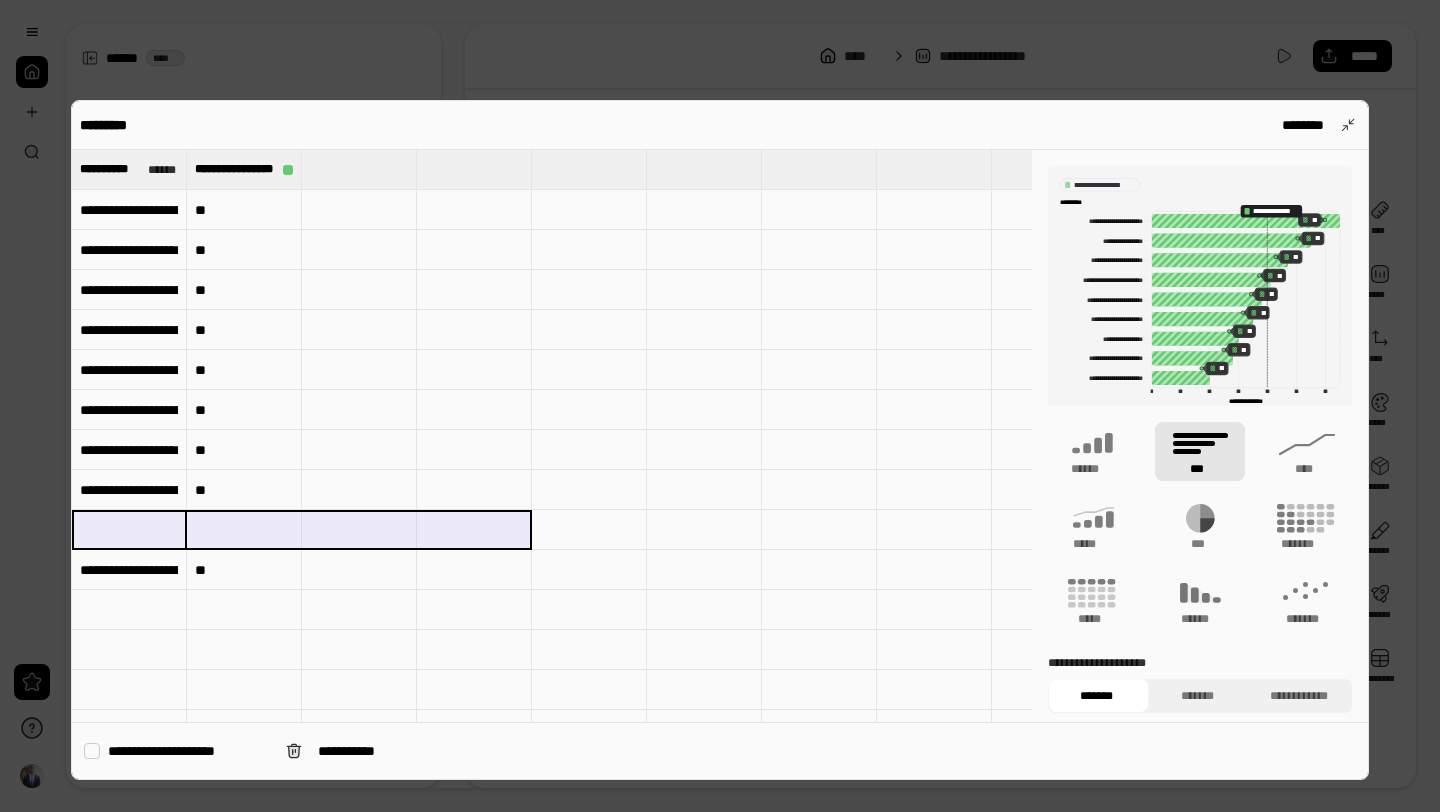drag, startPoint x: 130, startPoint y: 525, endPoint x: 445, endPoint y: 518, distance: 315.07776 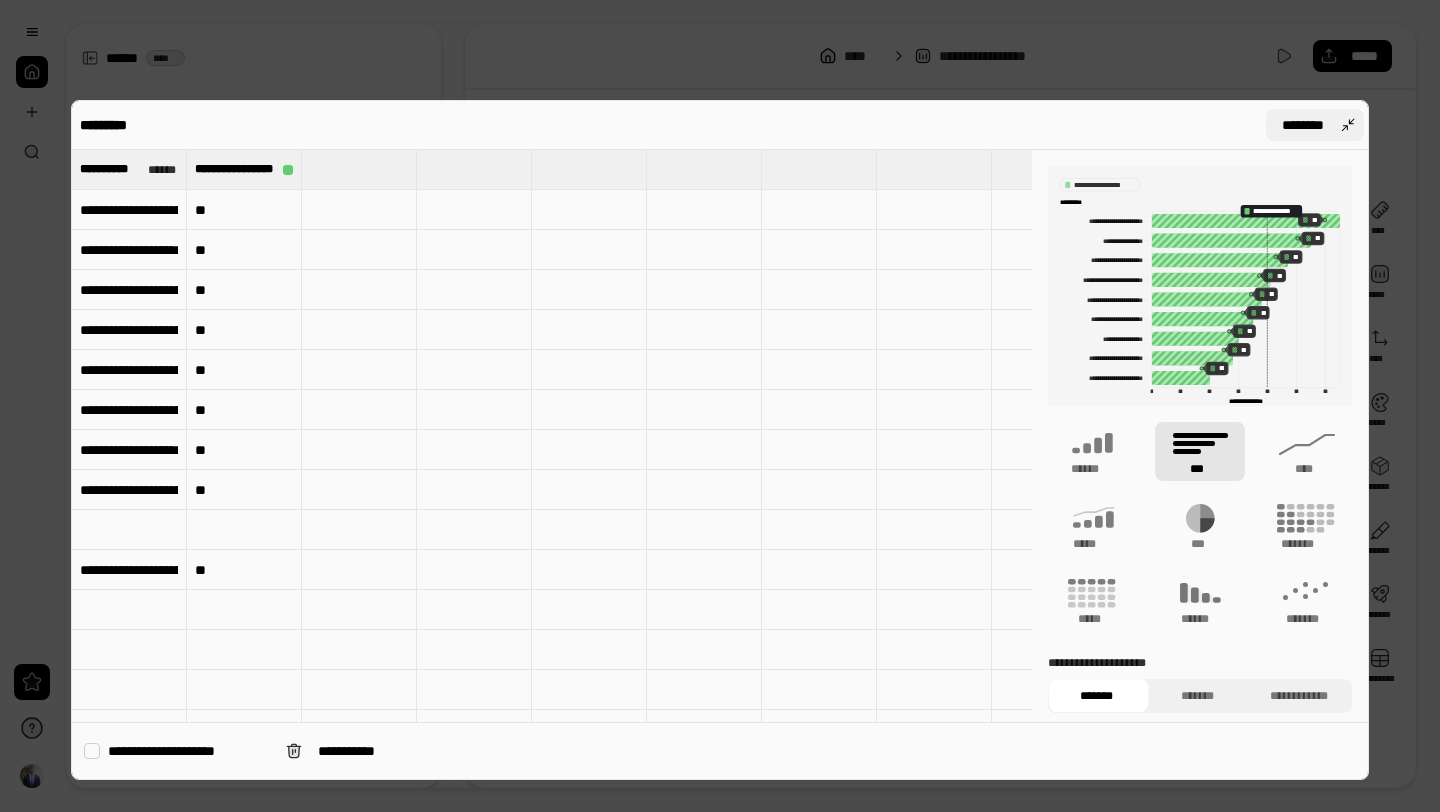 click on "********" at bounding box center [1315, 125] 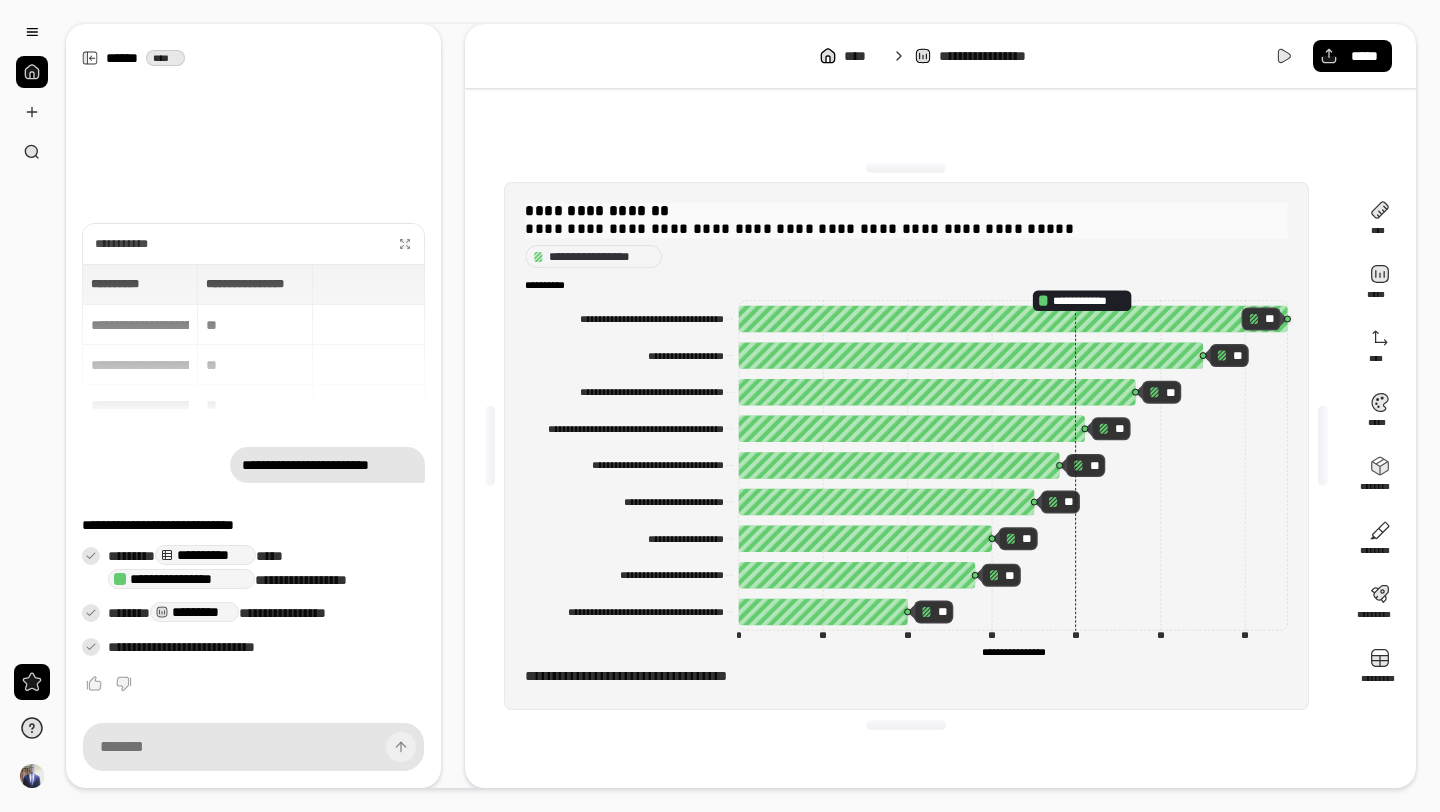 click on "**********" at bounding box center [906, 211] 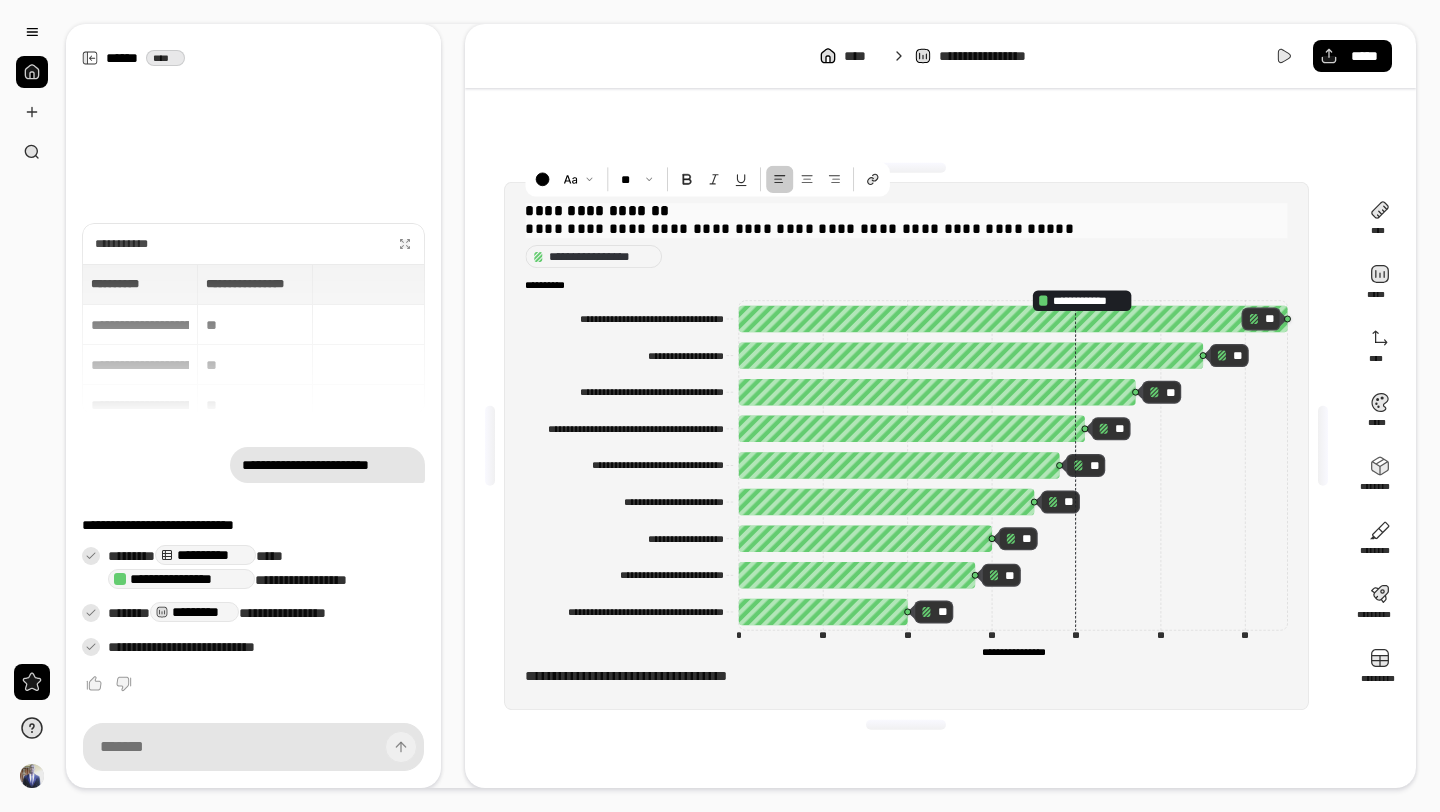 click on "**********" at bounding box center [906, 211] 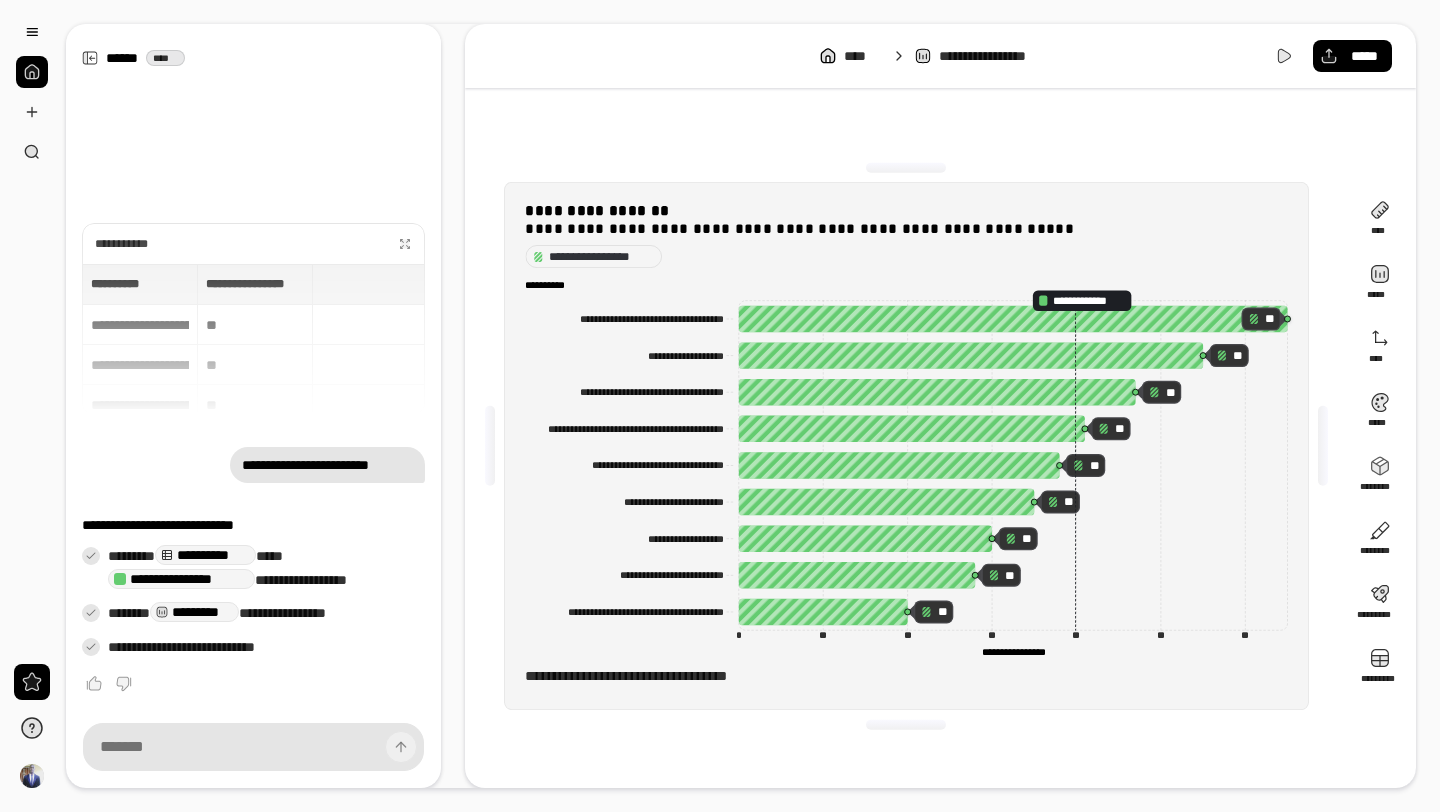 click on "**********" 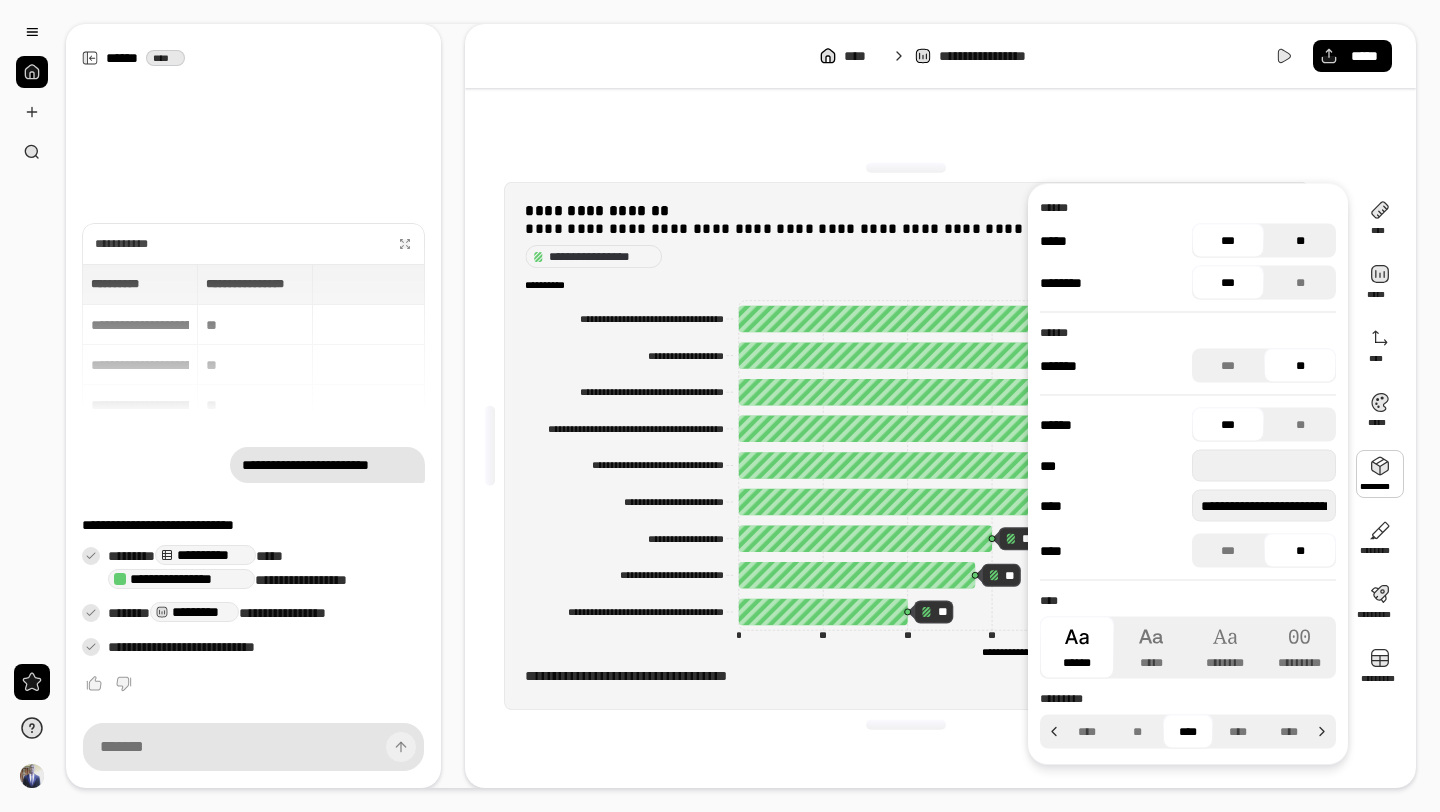 click on "**" at bounding box center (1300, 241) 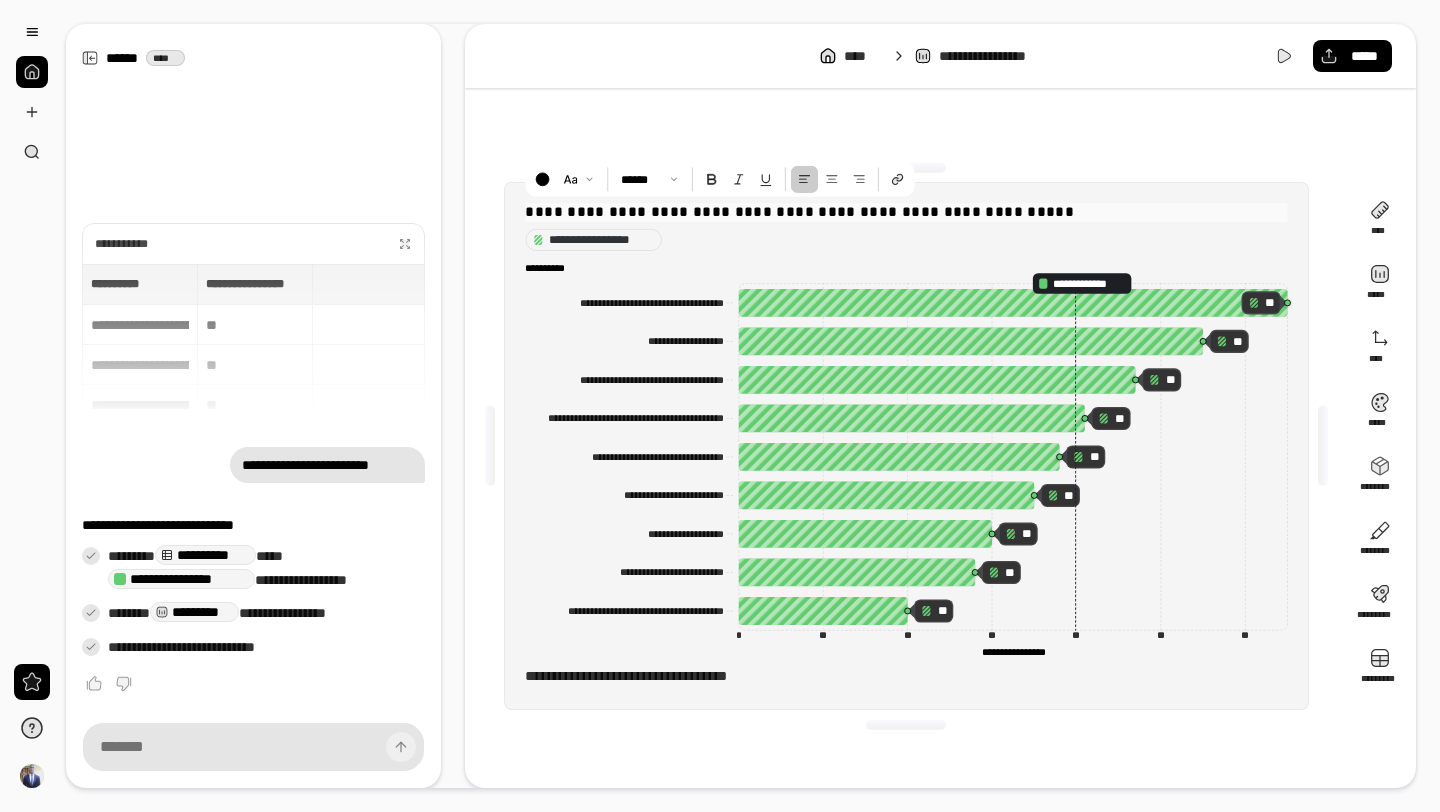drag, startPoint x: 524, startPoint y: 213, endPoint x: 1007, endPoint y: 224, distance: 483.12524 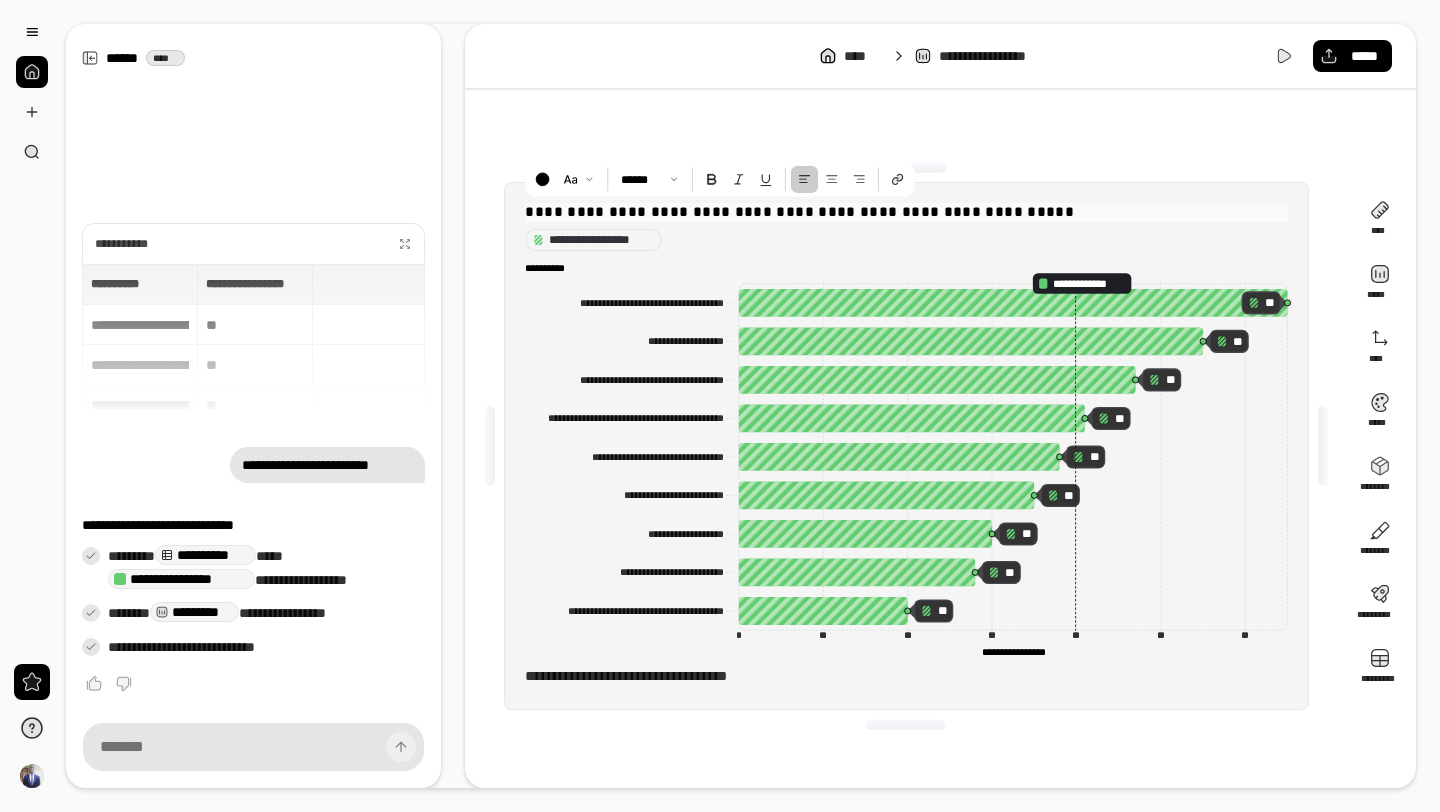 copy on "**********" 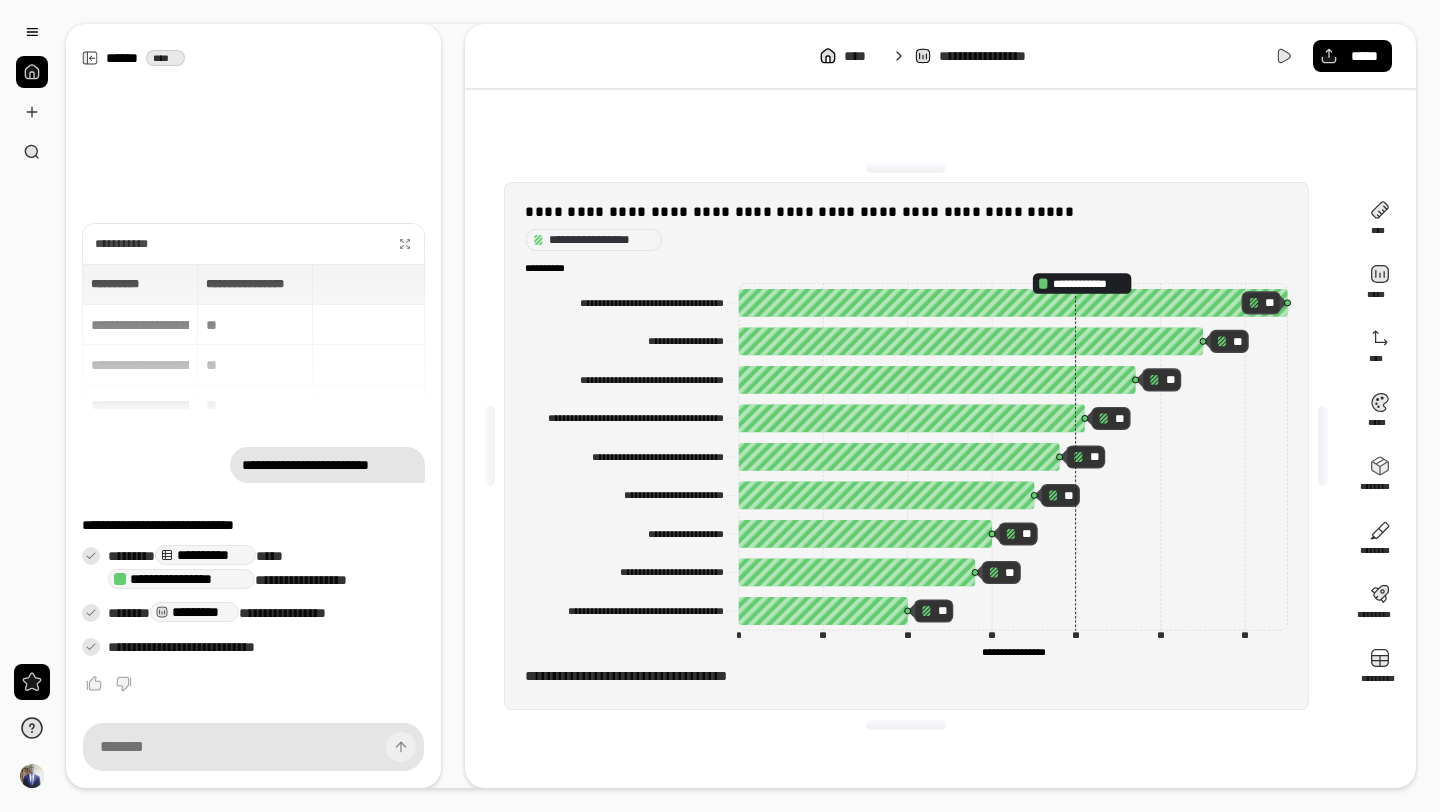 click on "**********" at bounding box center (906, 239) 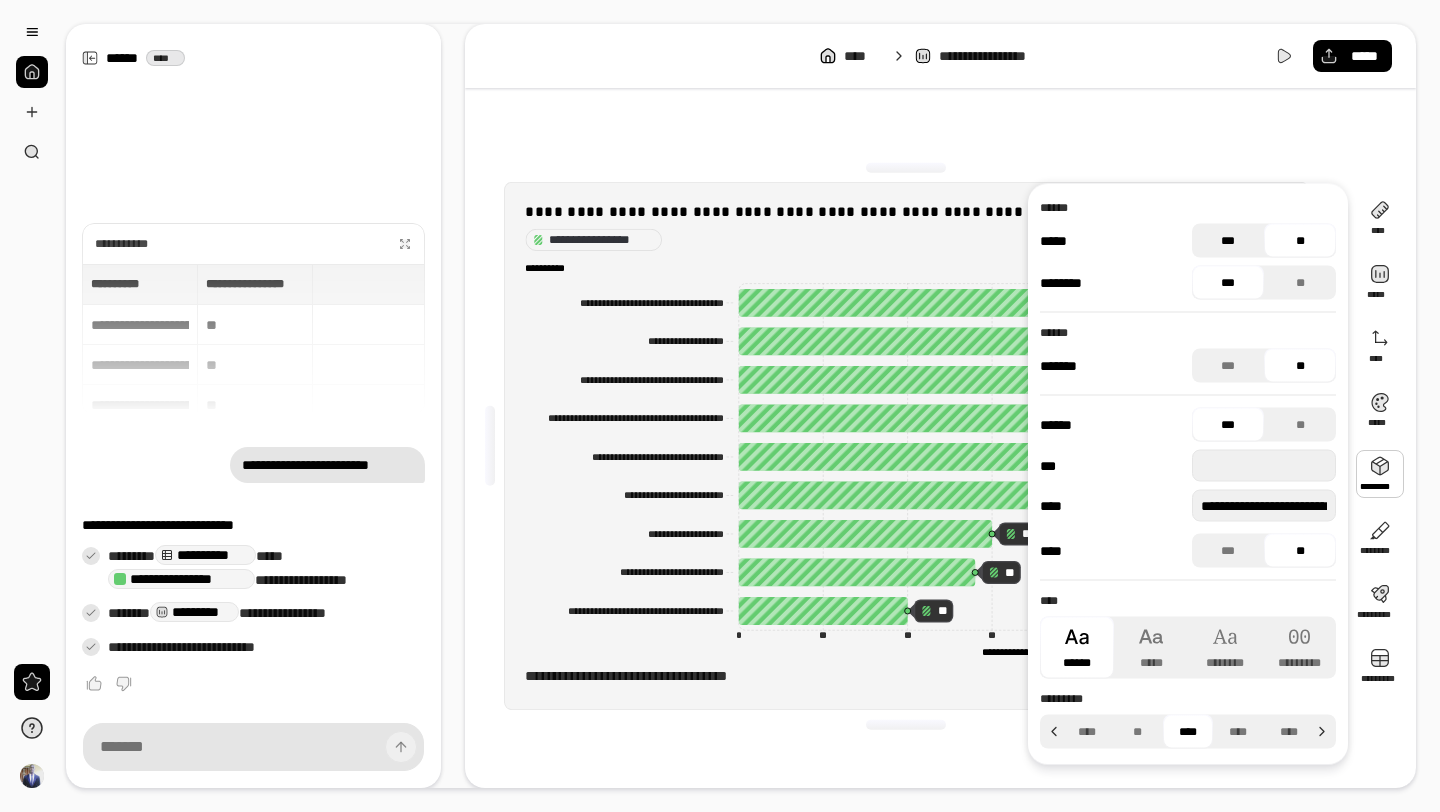 click on "***" at bounding box center [1228, 241] 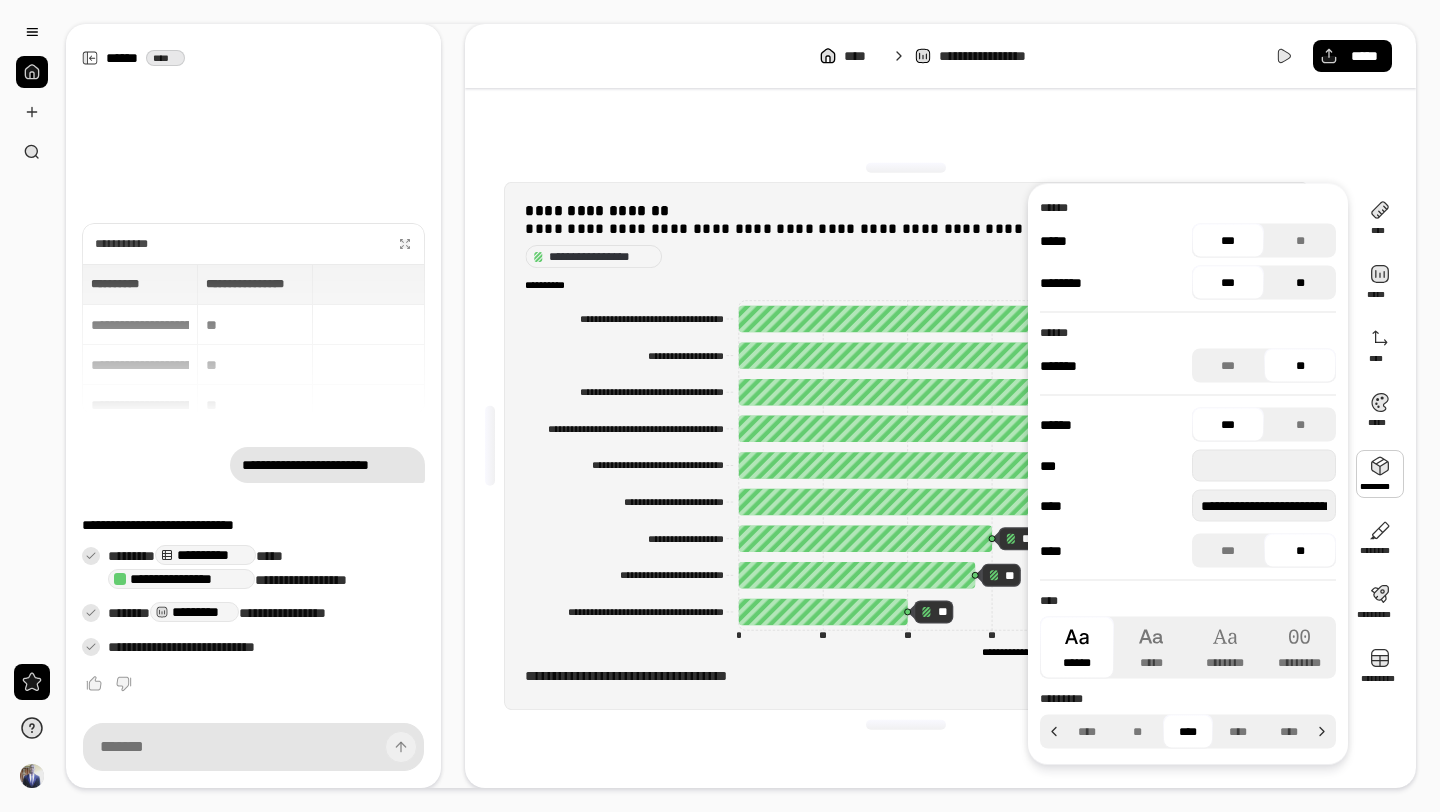 click on "**" at bounding box center (1300, 283) 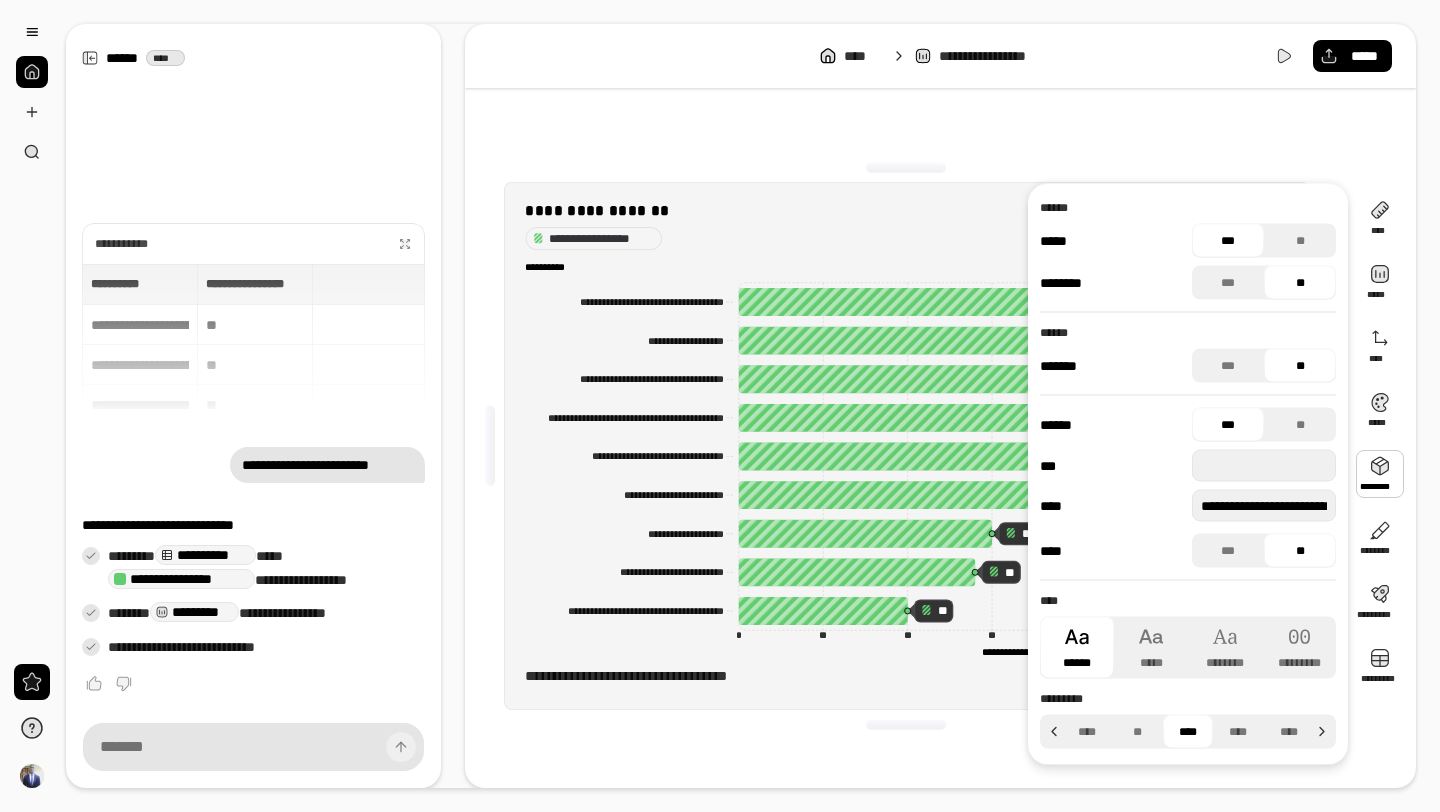 click on "***" at bounding box center (1228, 241) 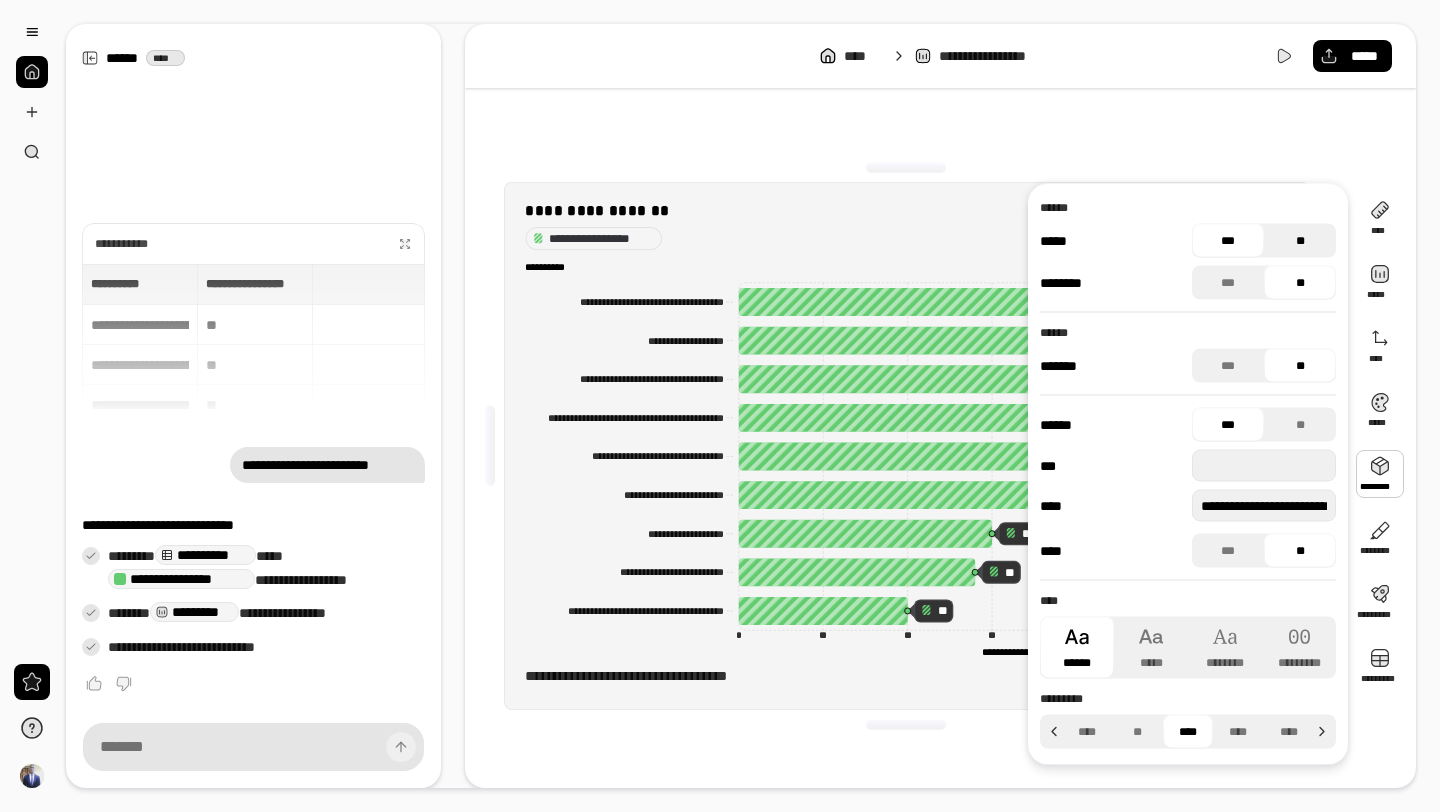 click on "**" at bounding box center [1300, 241] 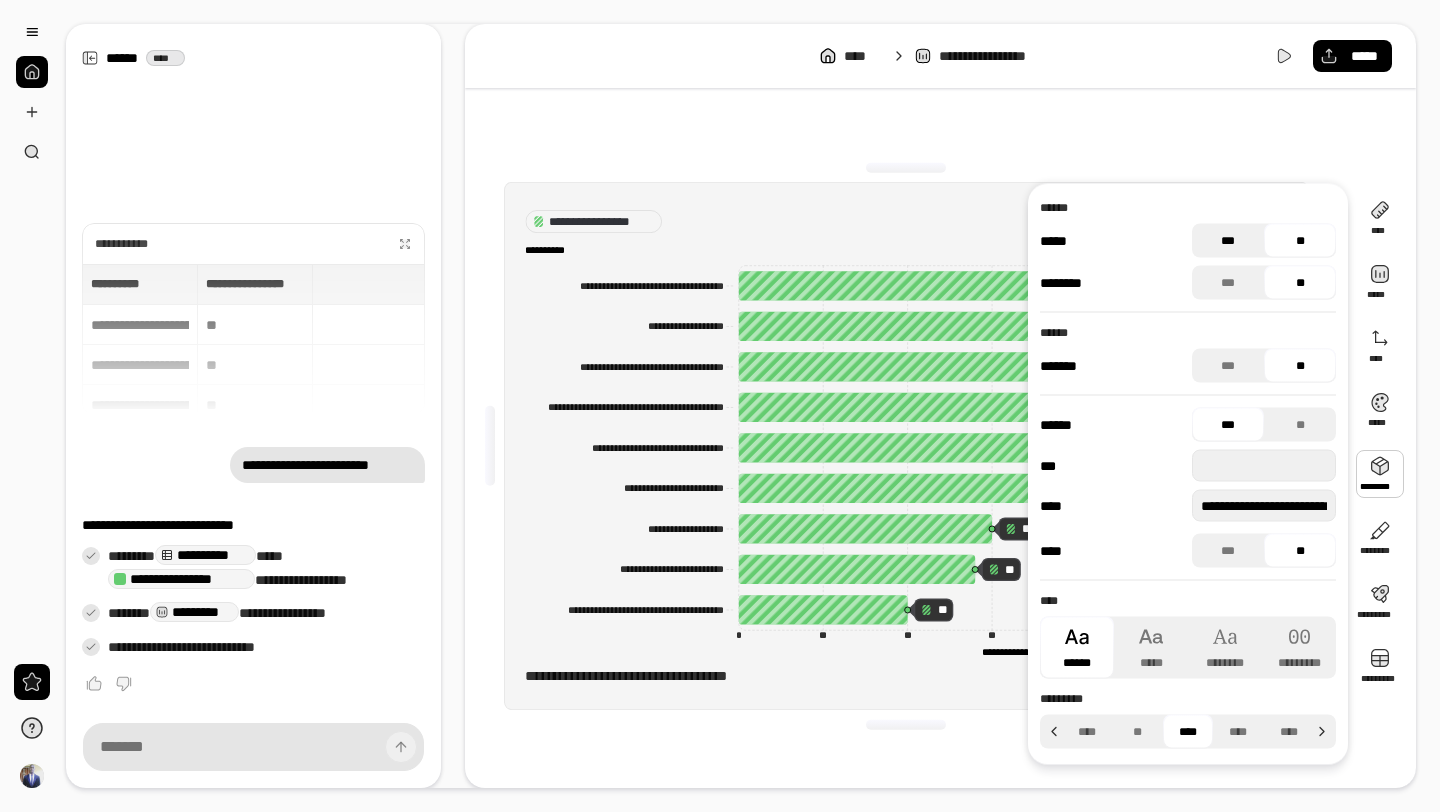 click on "***" at bounding box center (1228, 241) 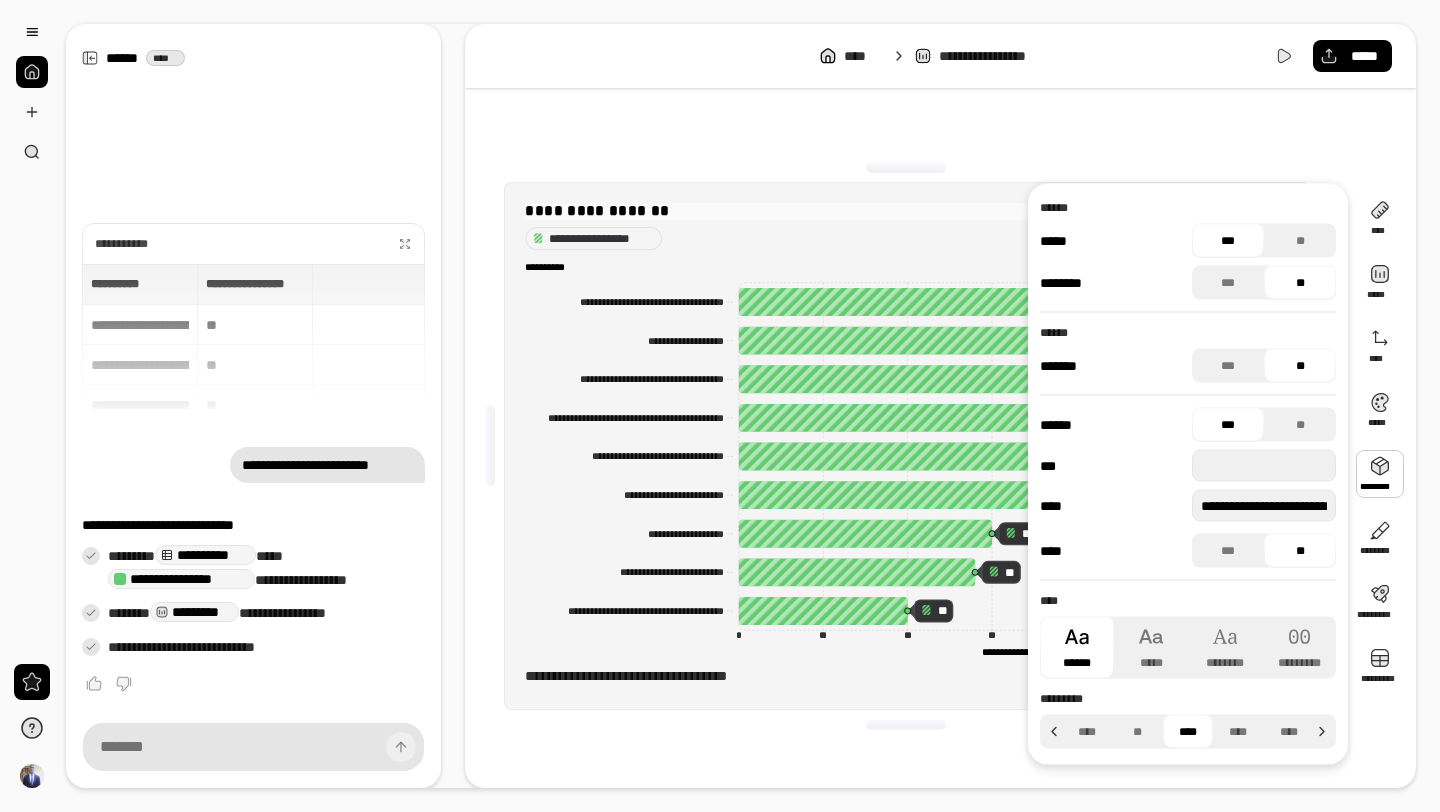 click on "**********" at bounding box center (906, 211) 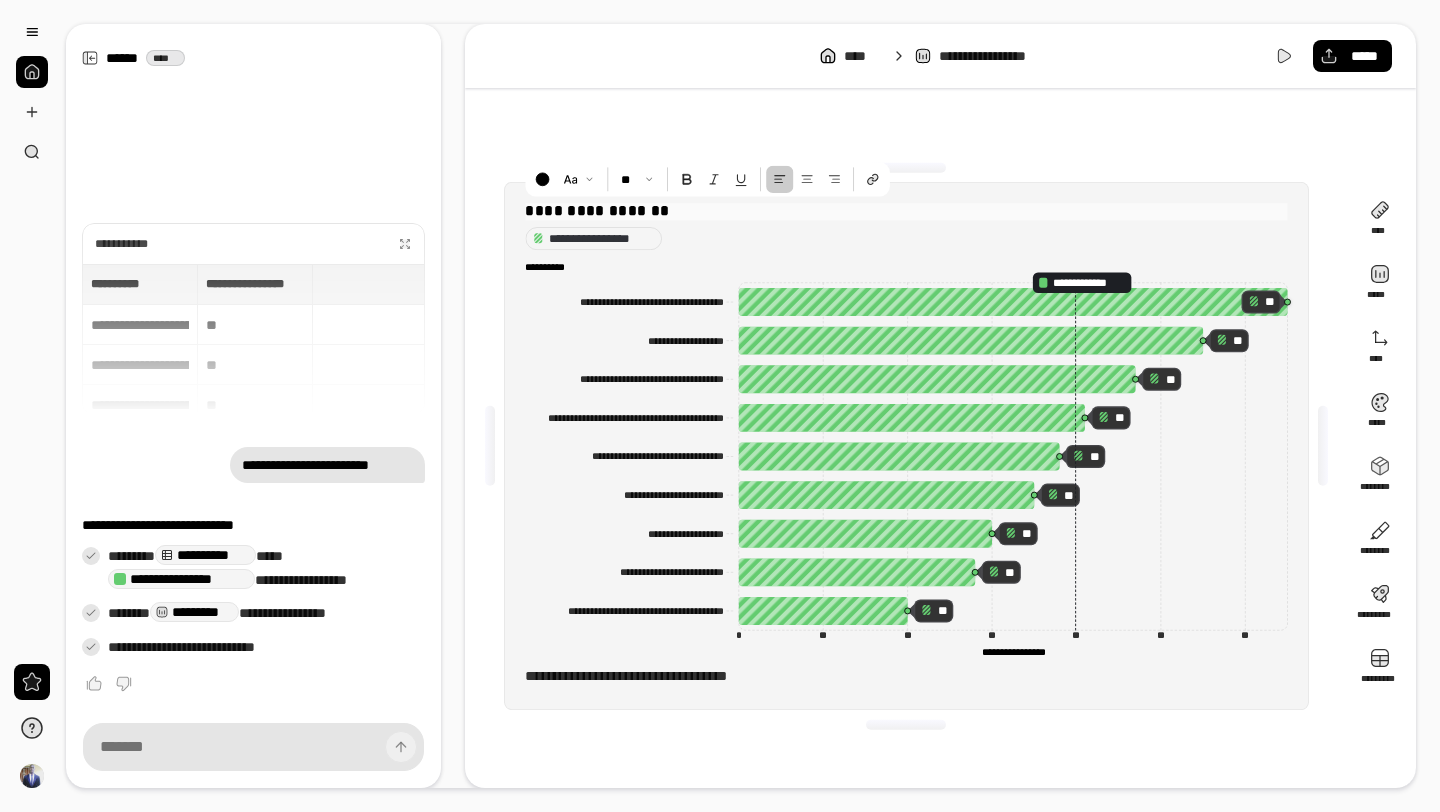 click on "**********" at bounding box center (906, 211) 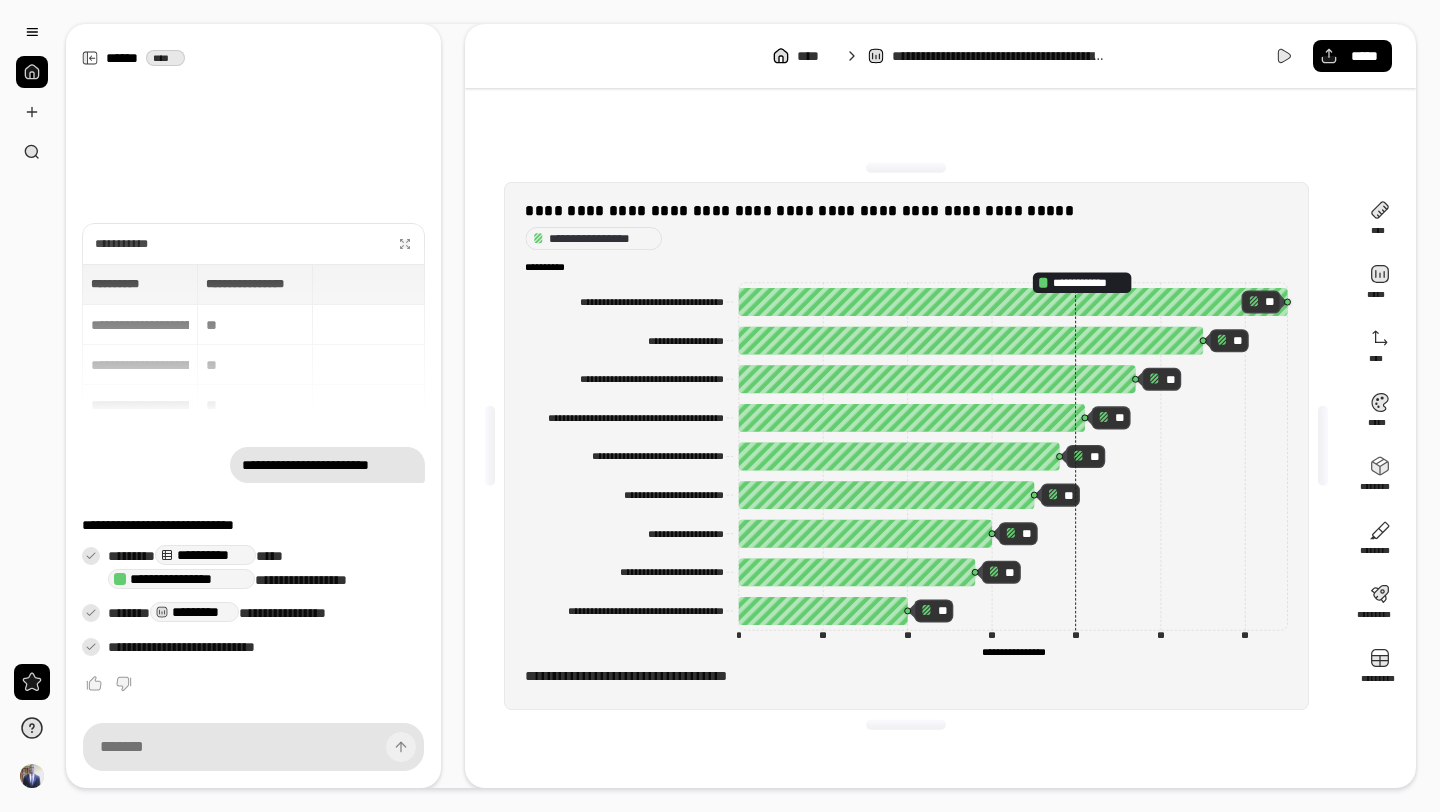 click on "**********" at bounding box center [906, 238] 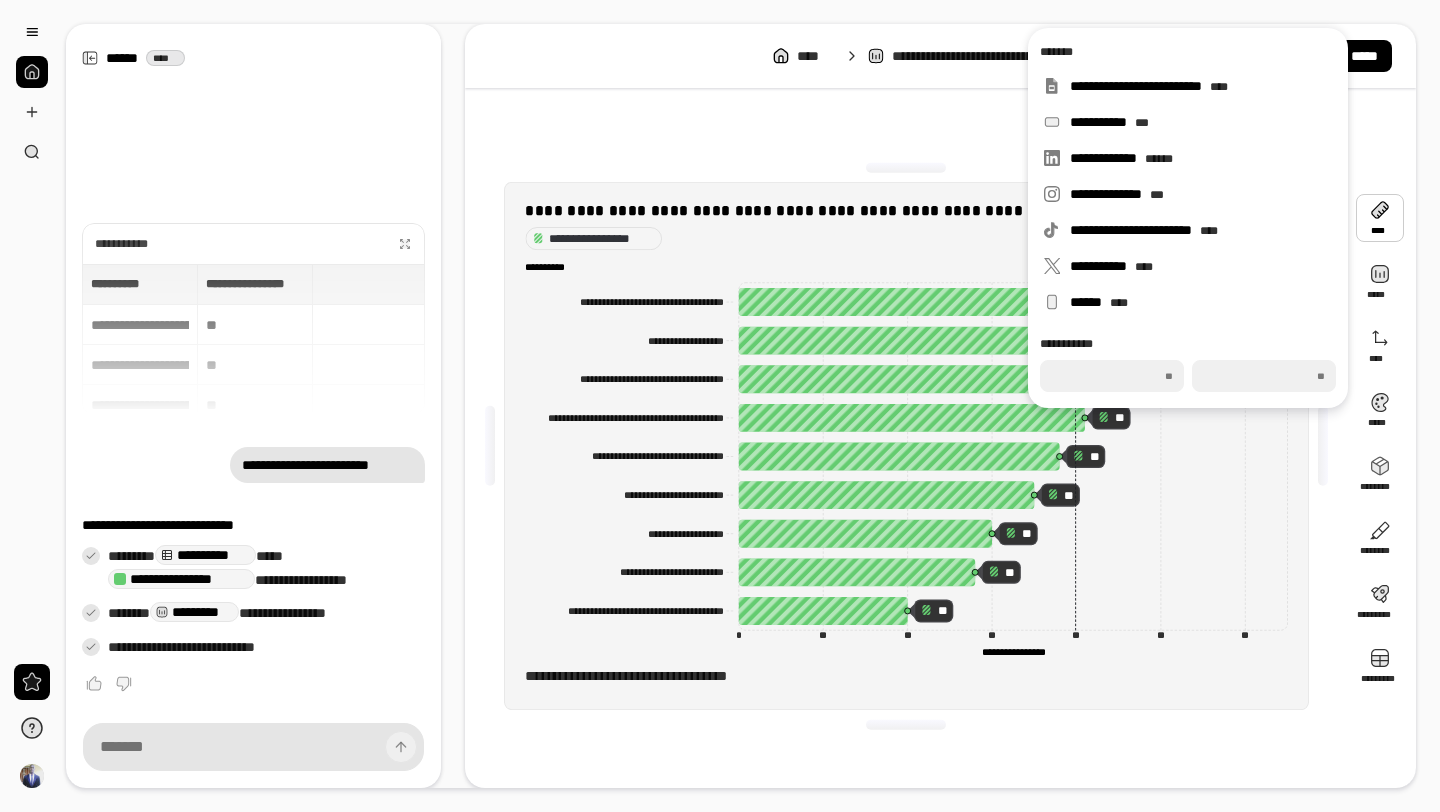 click on "[REDACTED]" at bounding box center [906, 677] 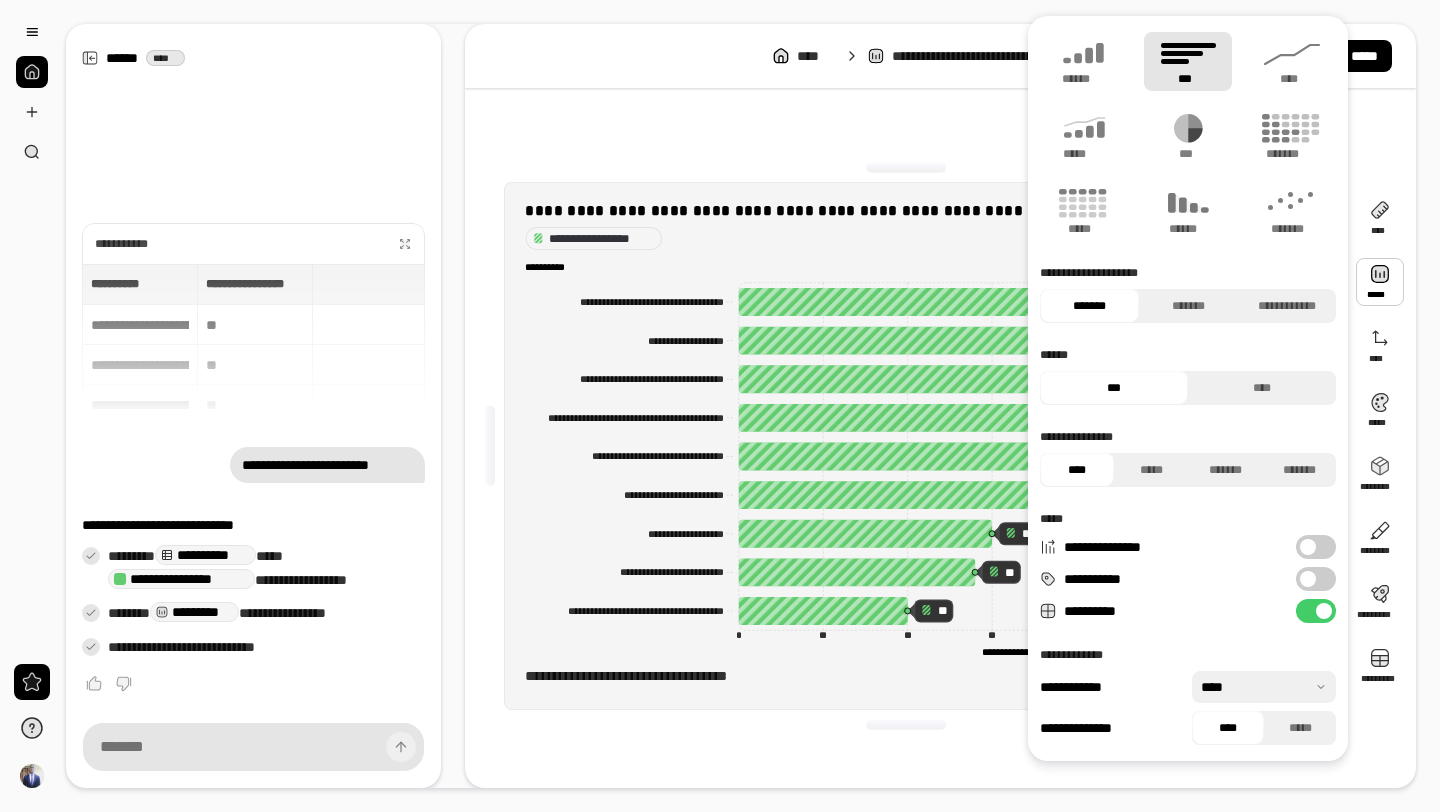 click on "[REDACTED]" at bounding box center [906, 677] 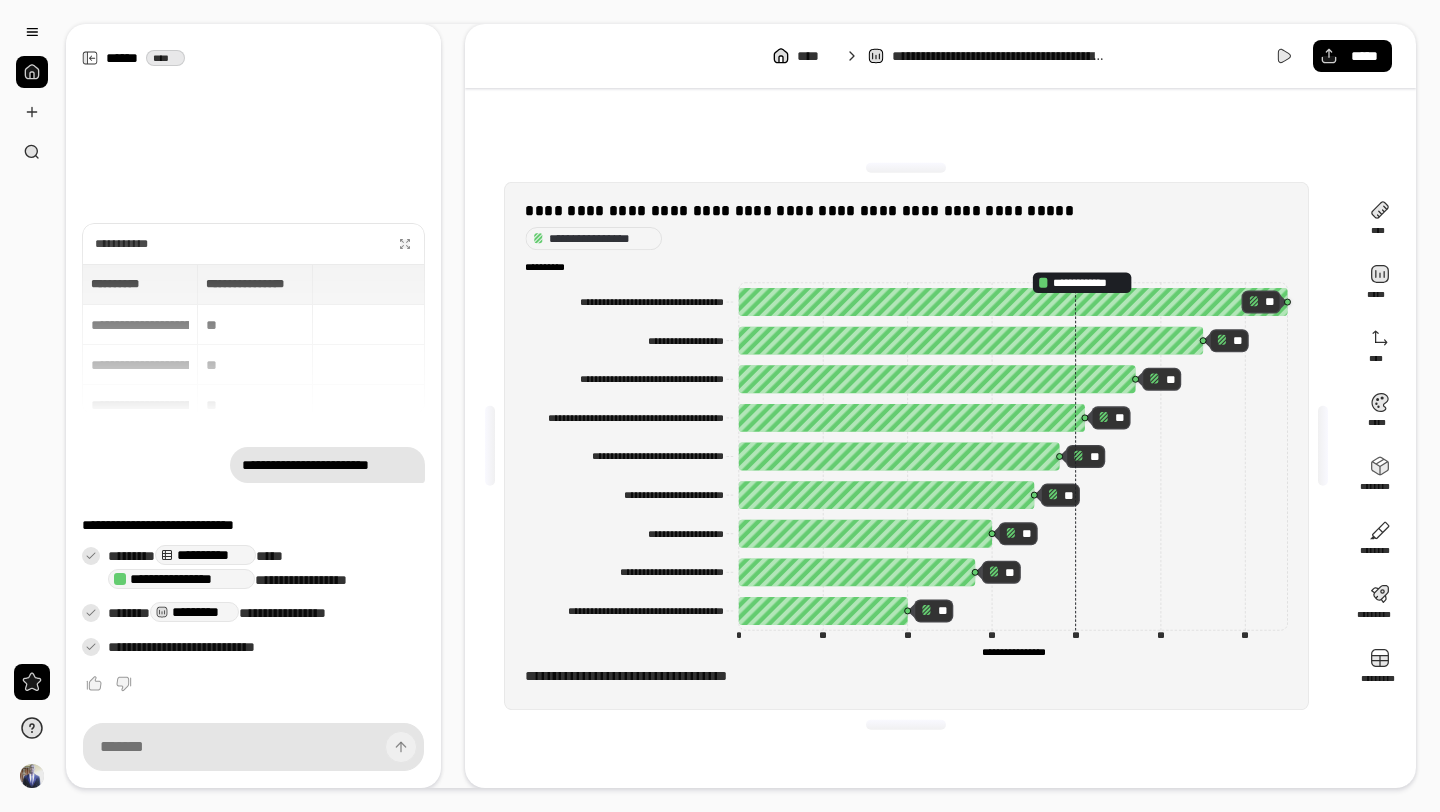 click on "[REDACTED]" at bounding box center [906, 677] 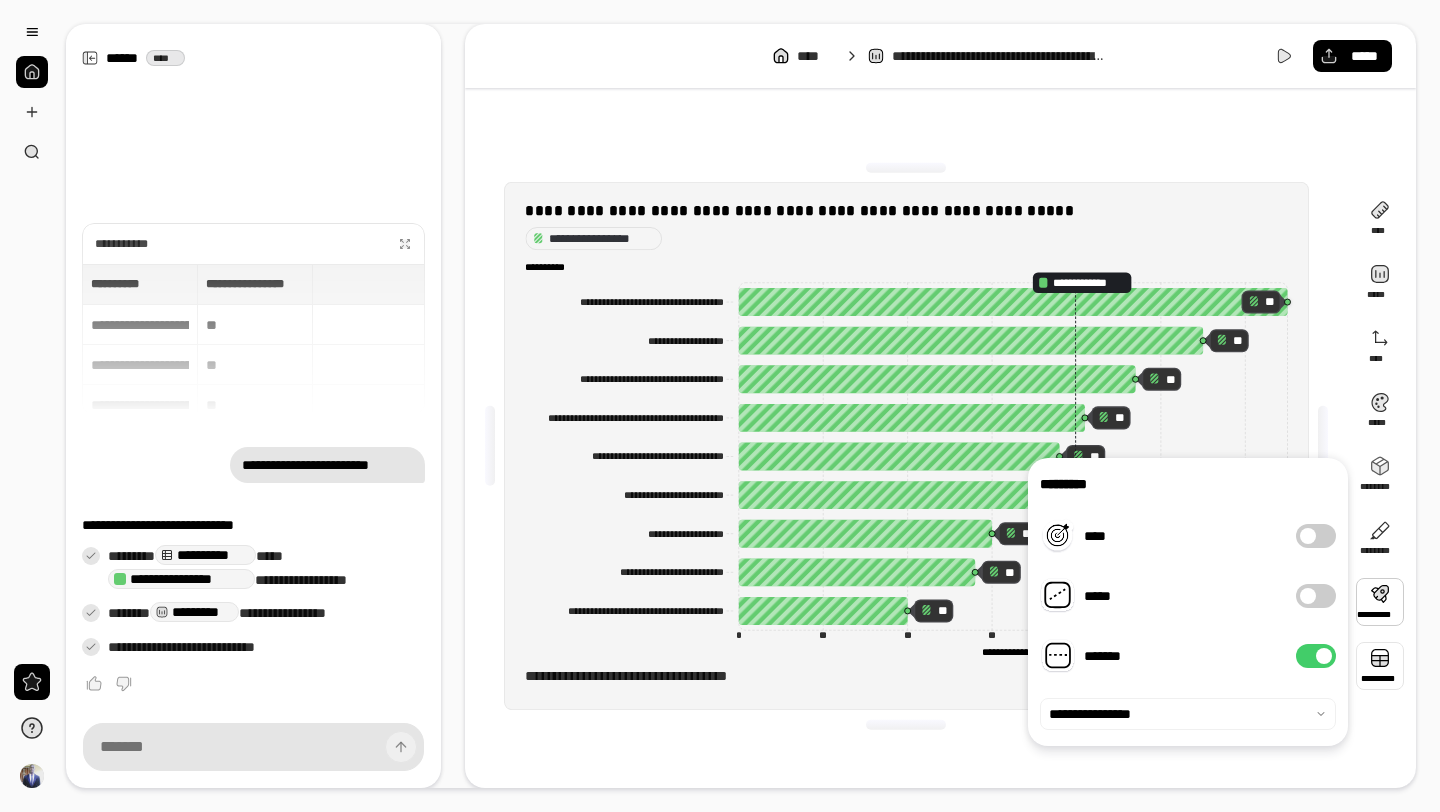click at bounding box center [1380, 666] 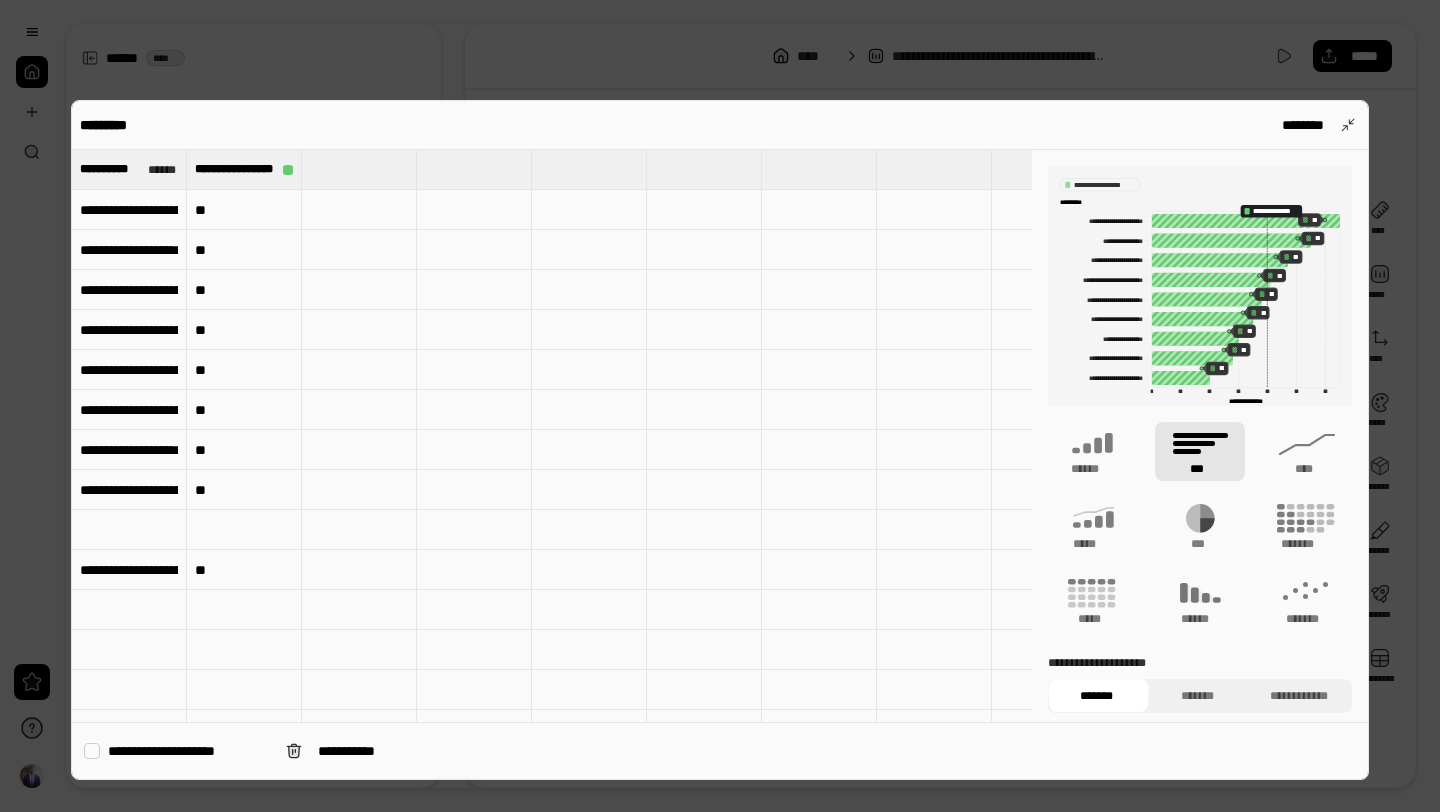 click on "**********" at bounding box center [129, 330] 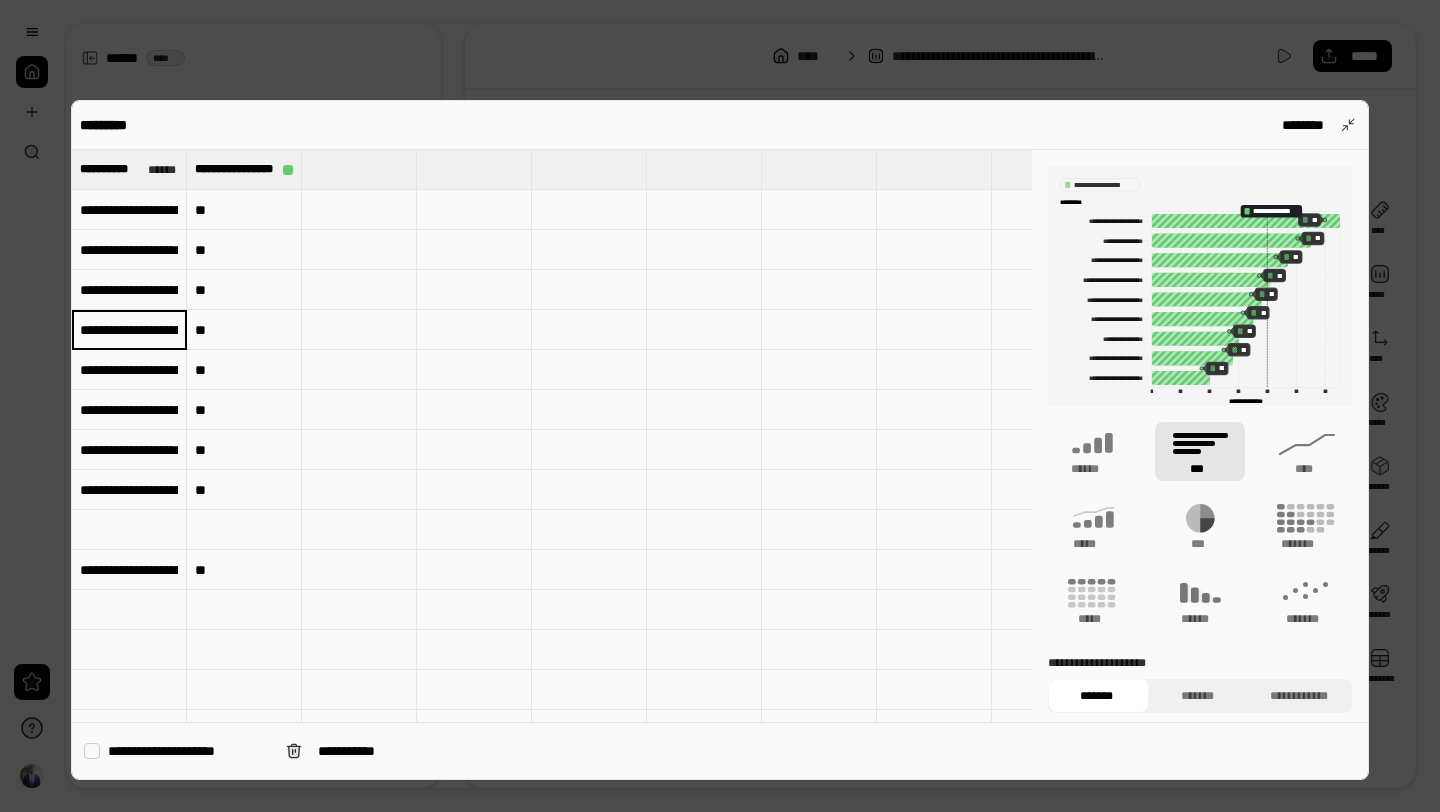 click on "**********" at bounding box center [129, 330] 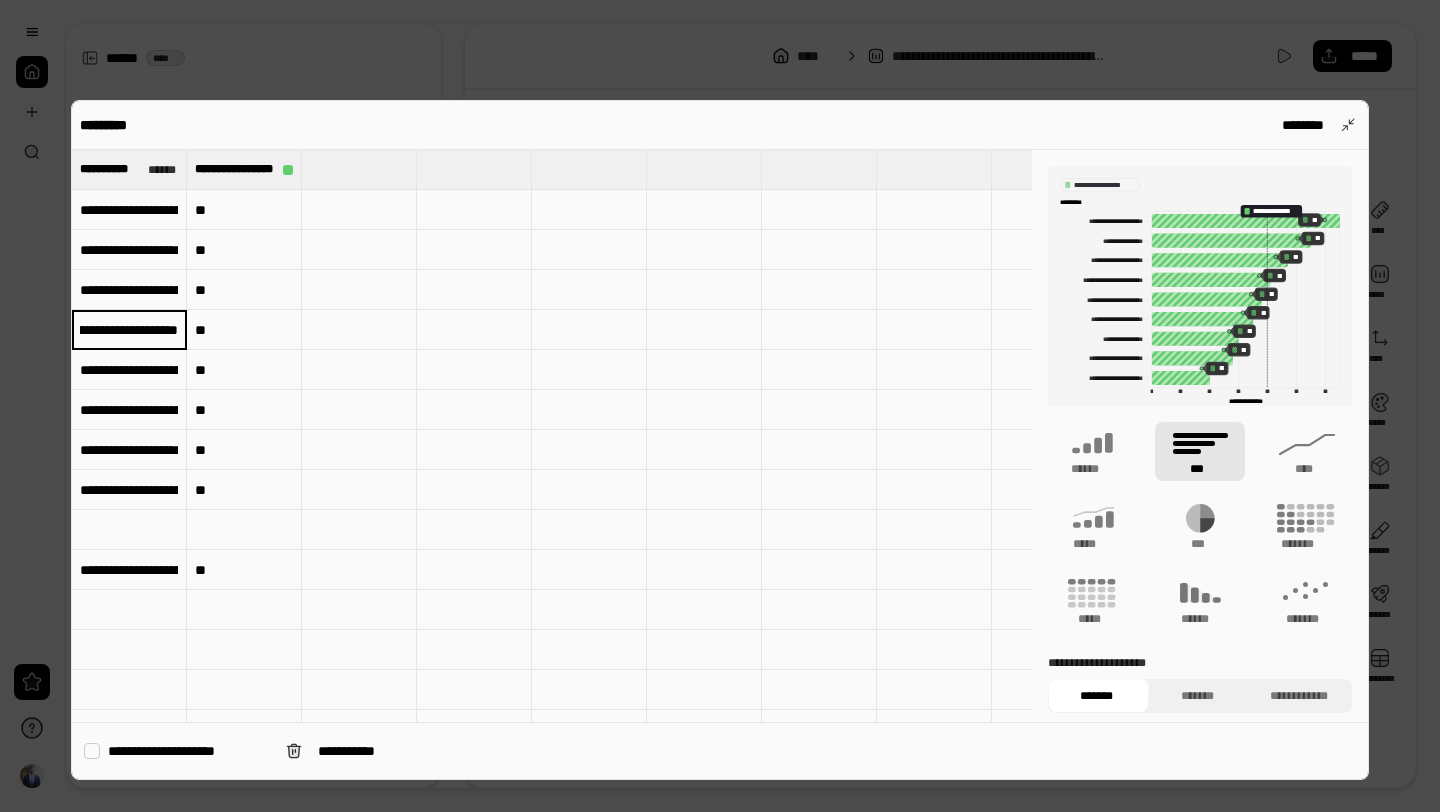 click on "**********" at bounding box center (129, 329) 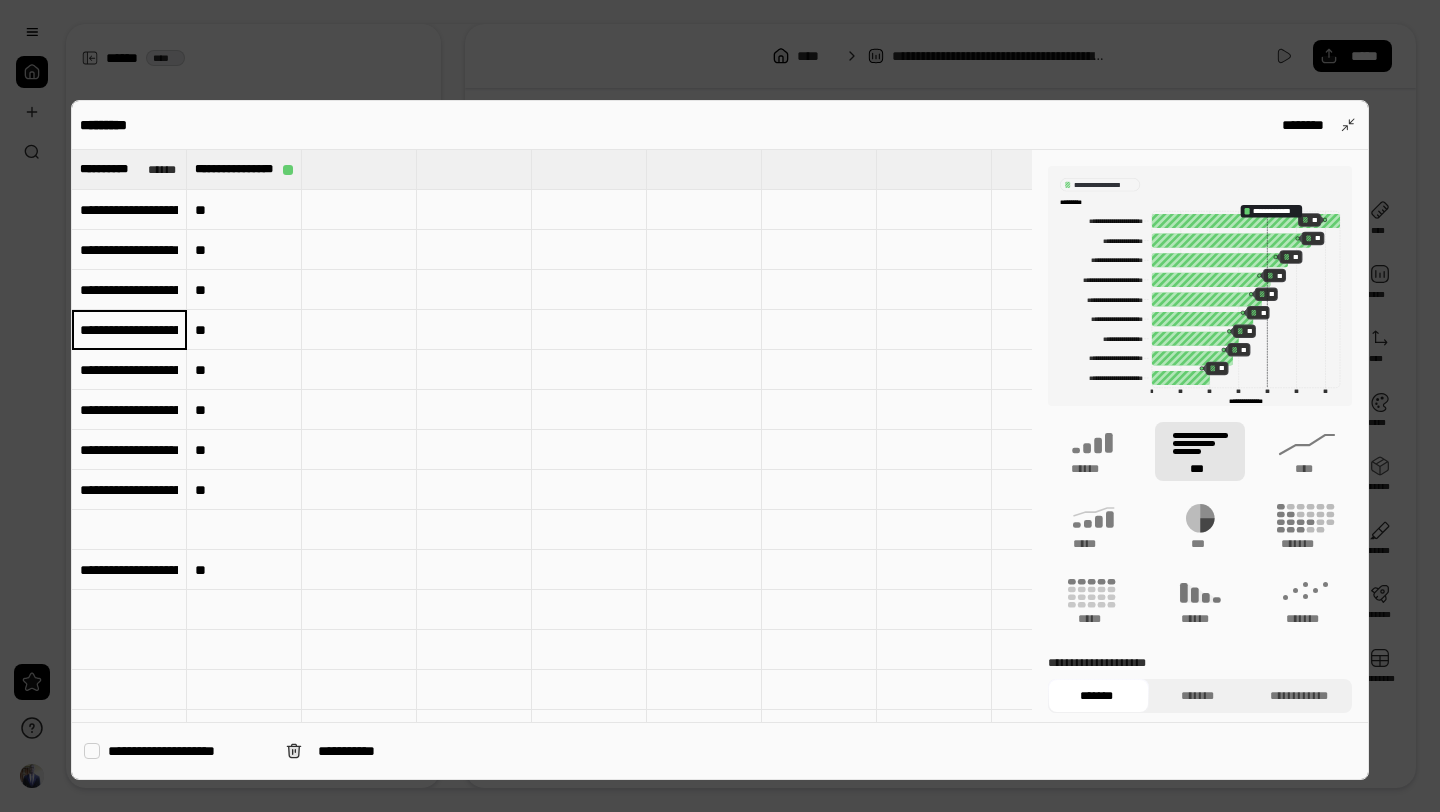 click on "**********" at bounding box center [720, 440] 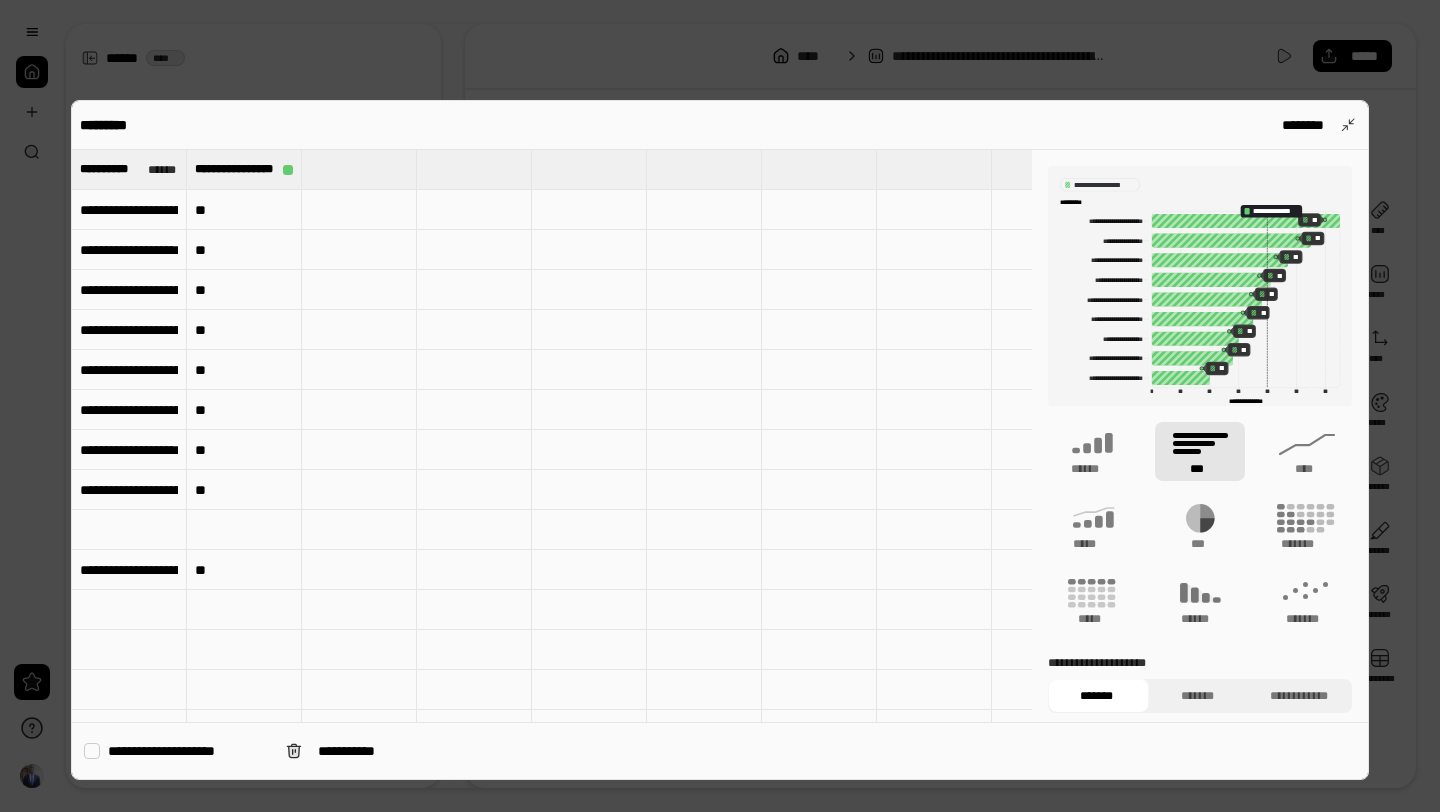 click at bounding box center [720, 406] 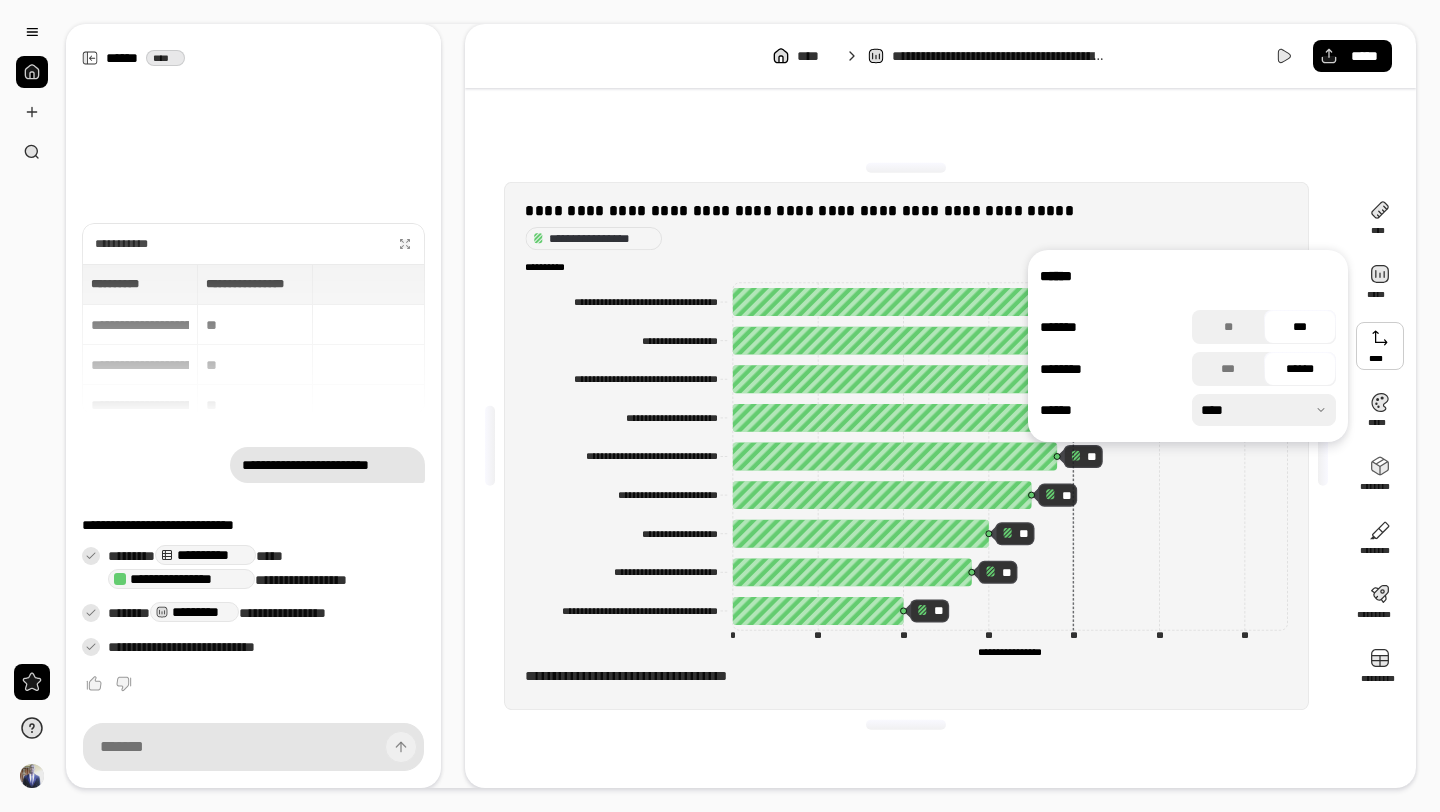 click at bounding box center (1264, 410) 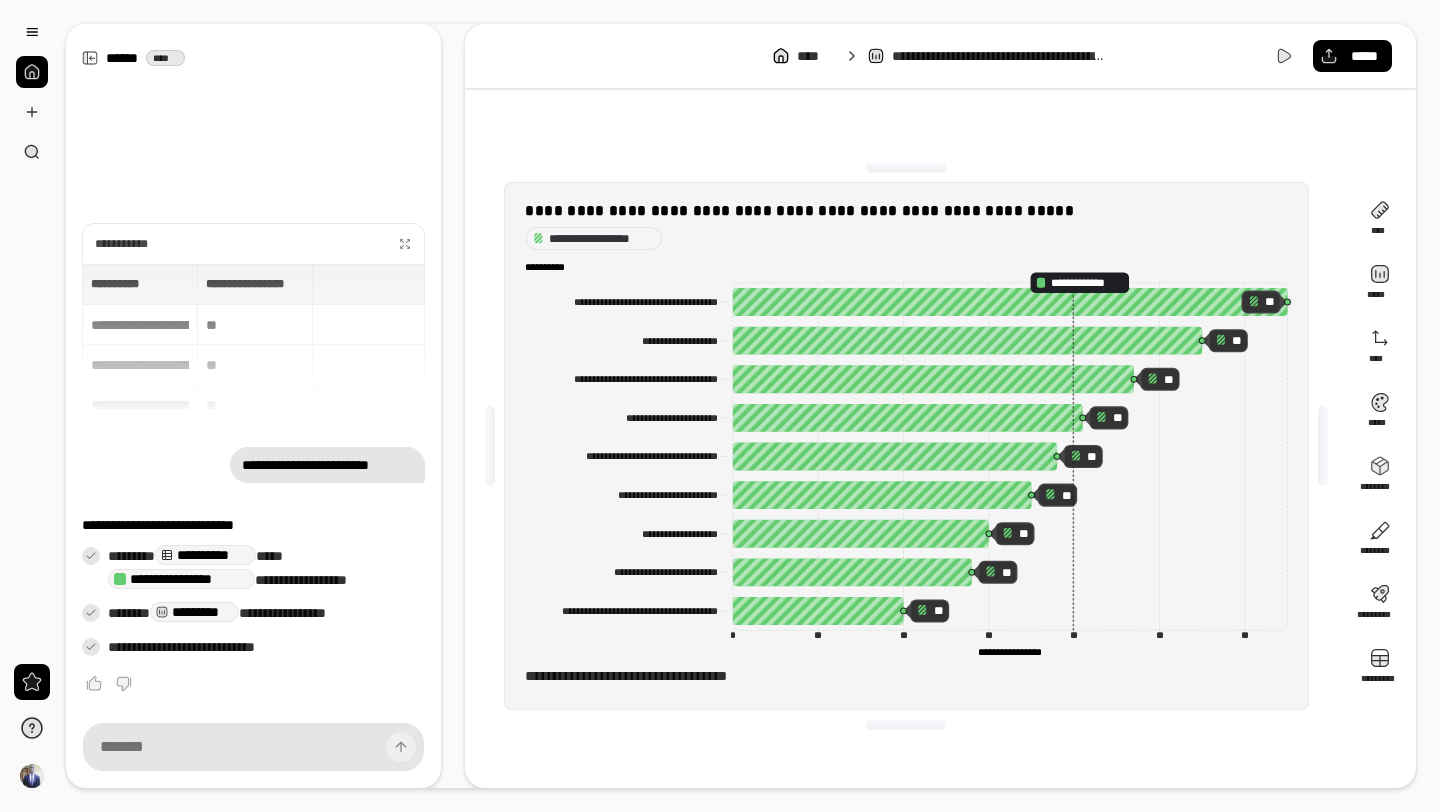 click on "**********" at bounding box center (906, 238) 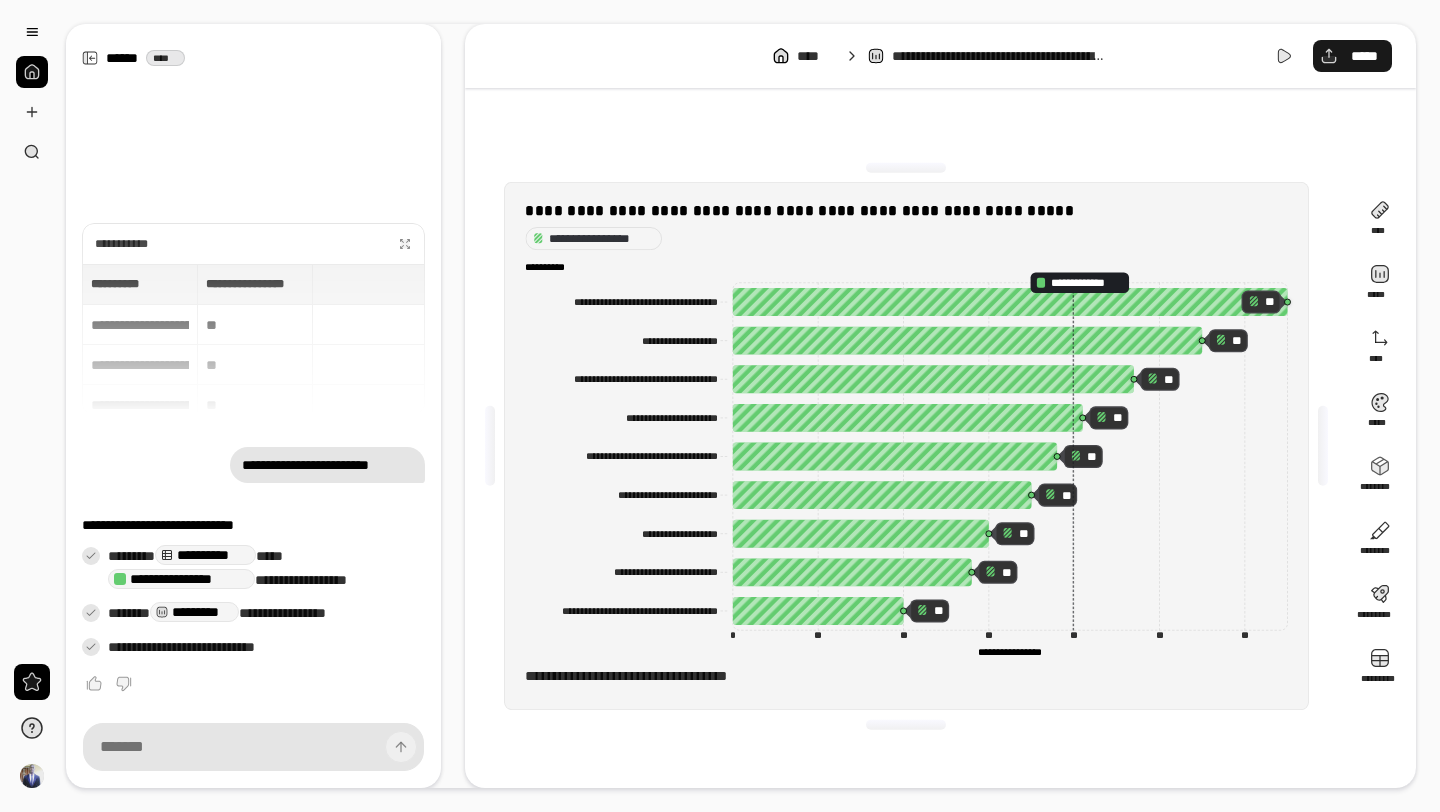 click on "*****" at bounding box center (1364, 56) 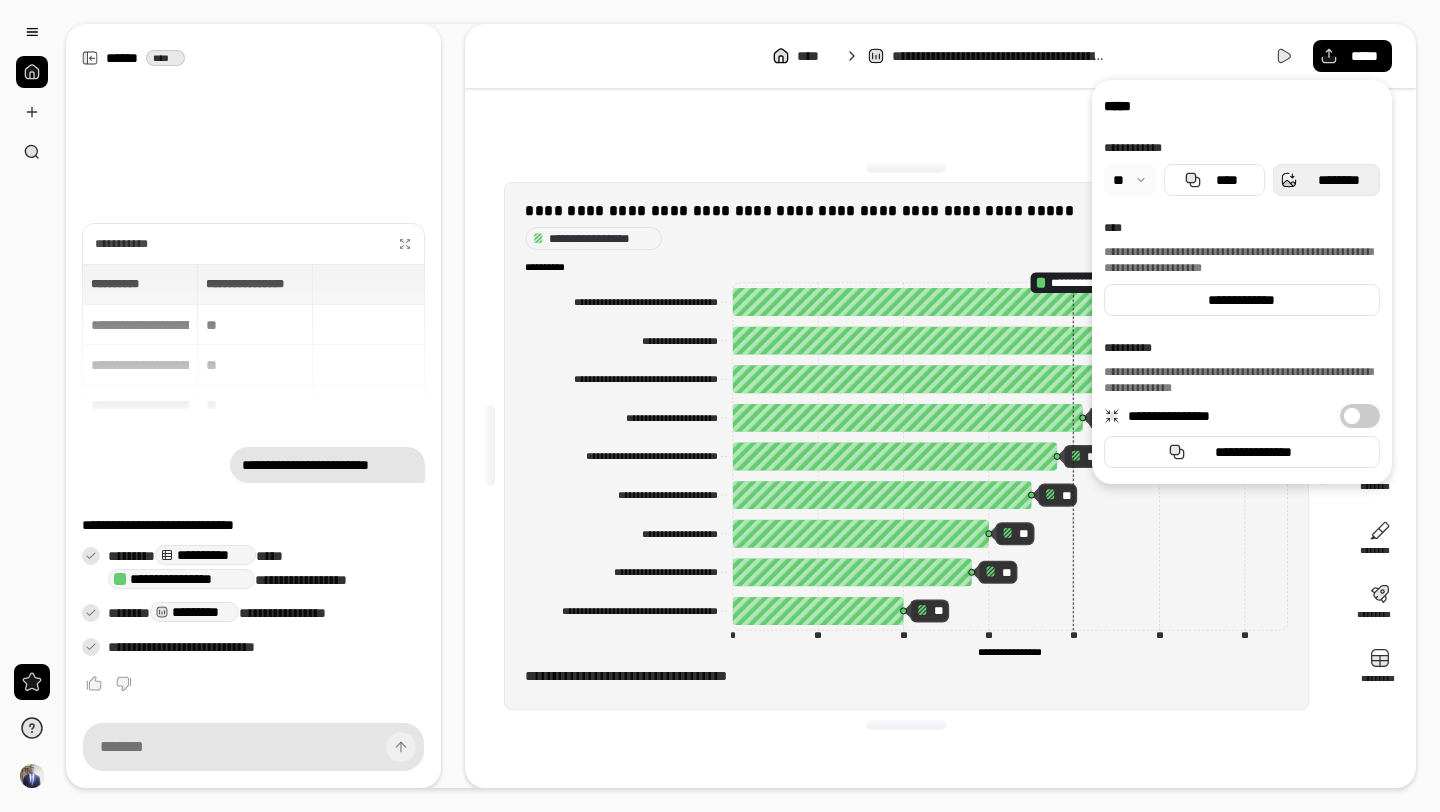 click on "********" at bounding box center [1338, 180] 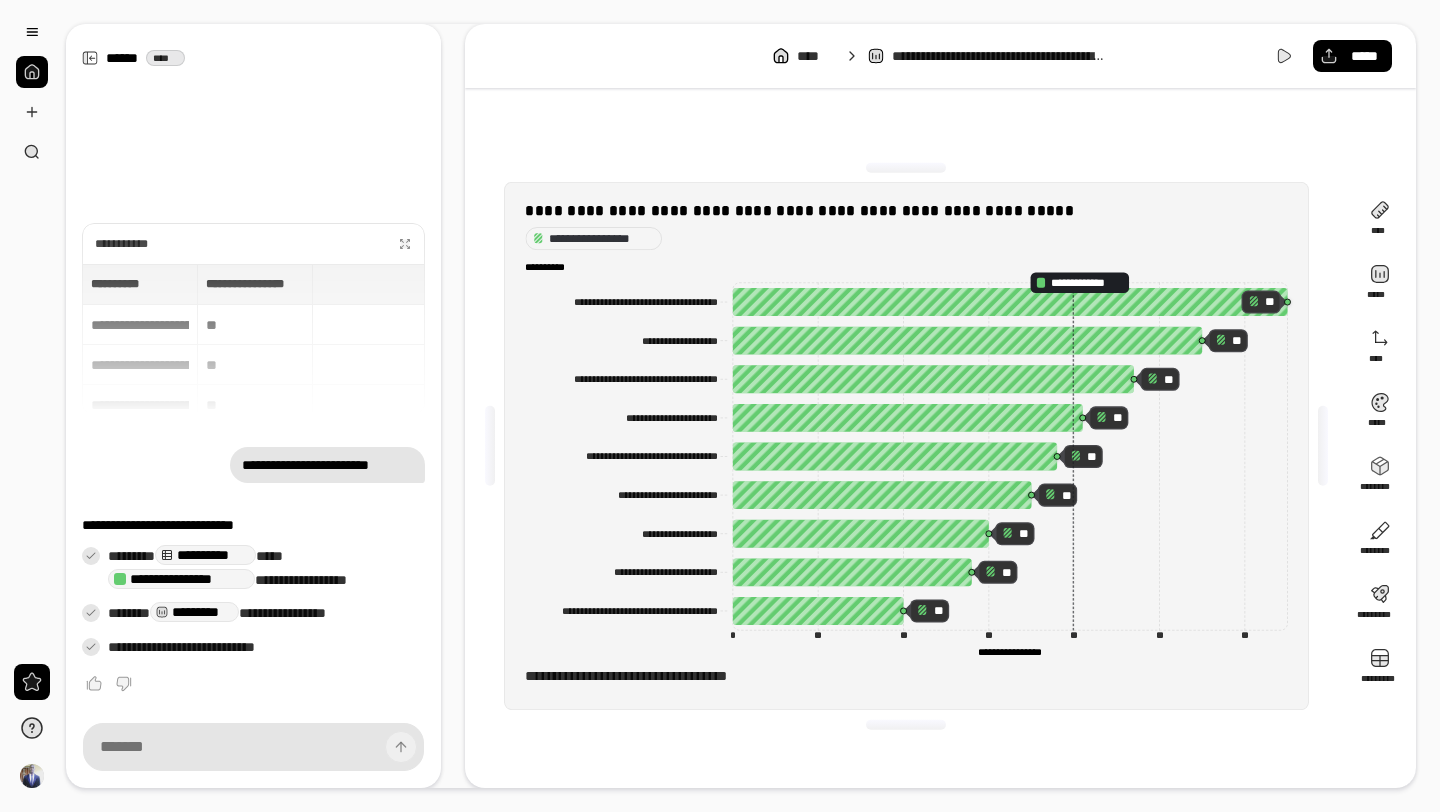 click on "**********" at bounding box center [940, 406] 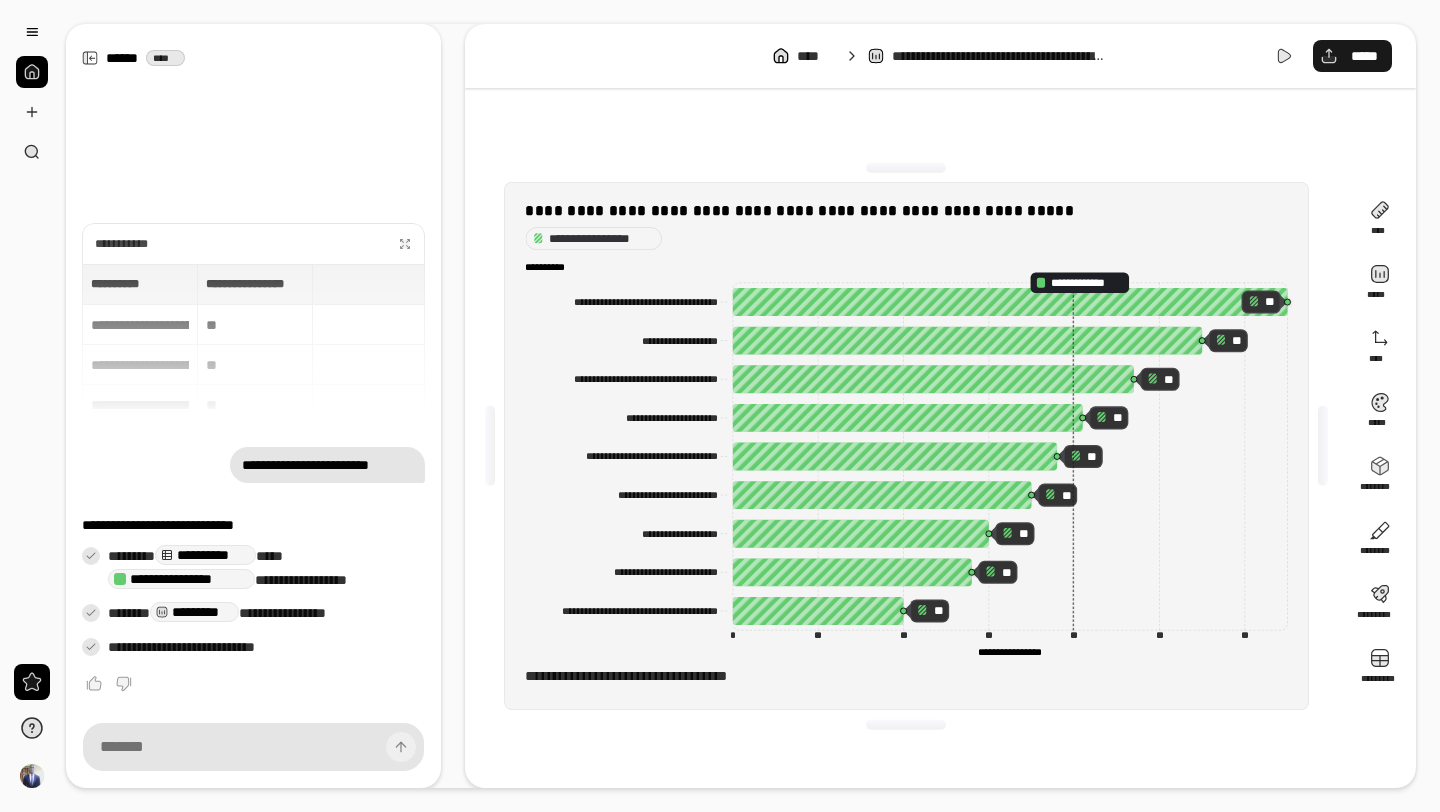 click on "*****" at bounding box center (1364, 56) 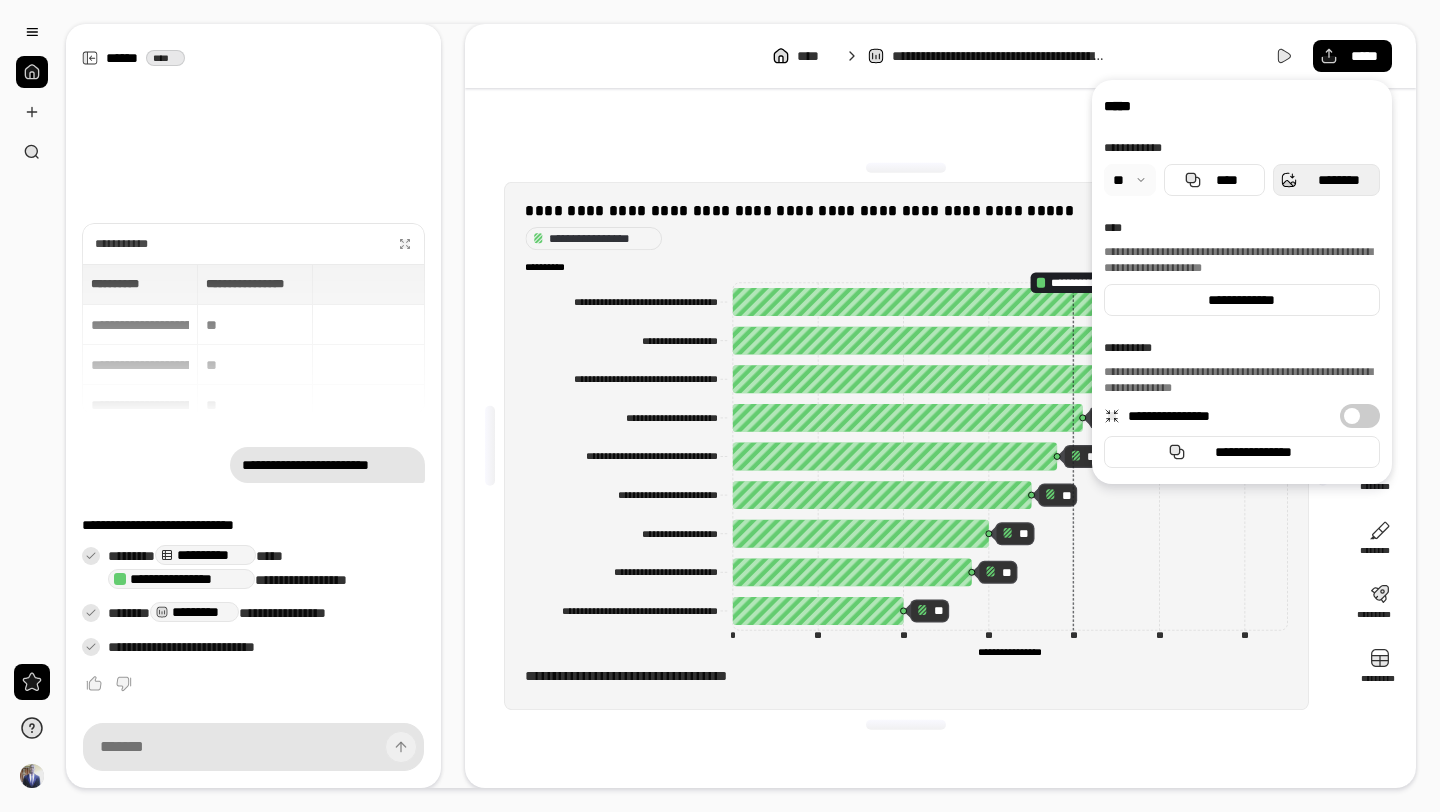 click on "********" at bounding box center (1338, 180) 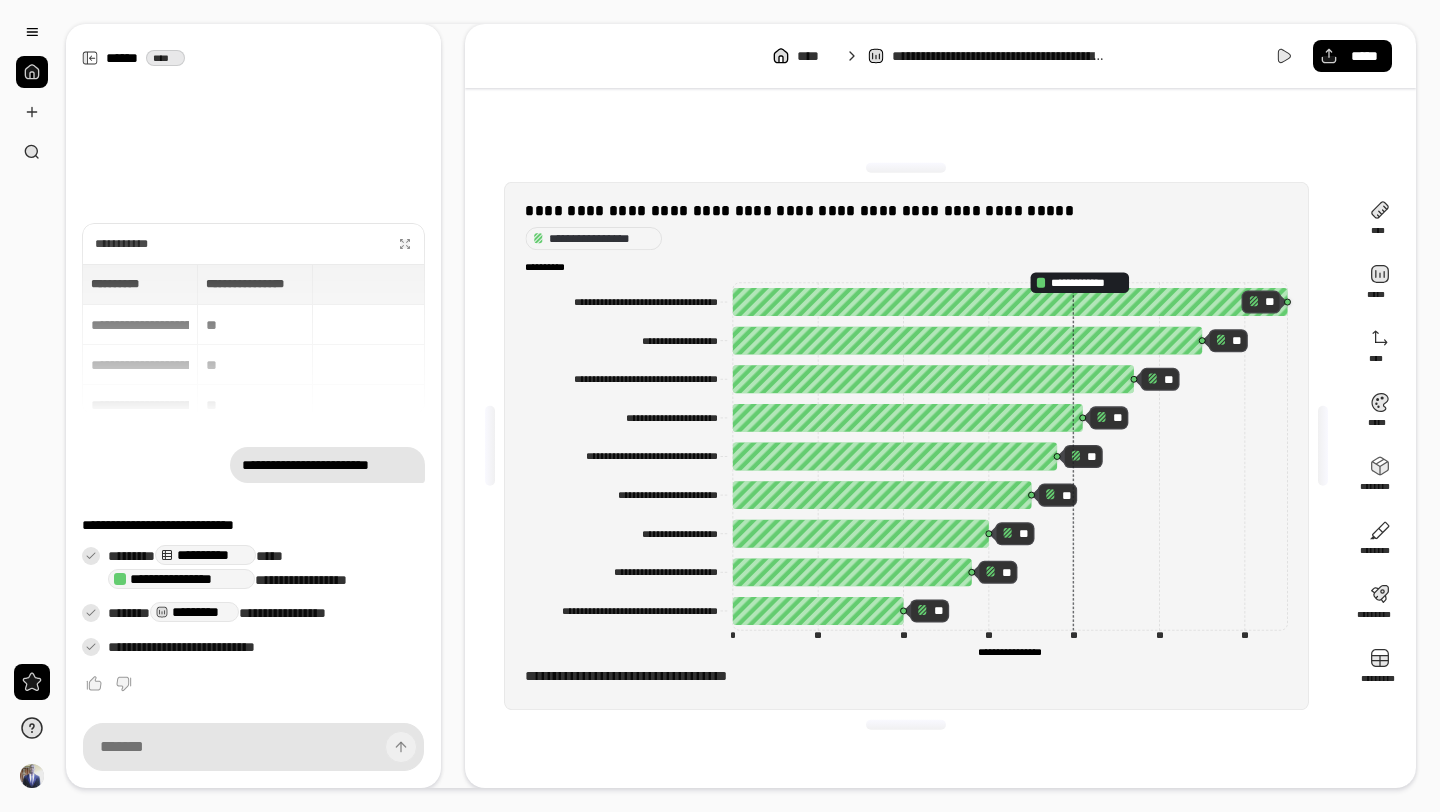 click on "**********" at bounding box center [940, 56] 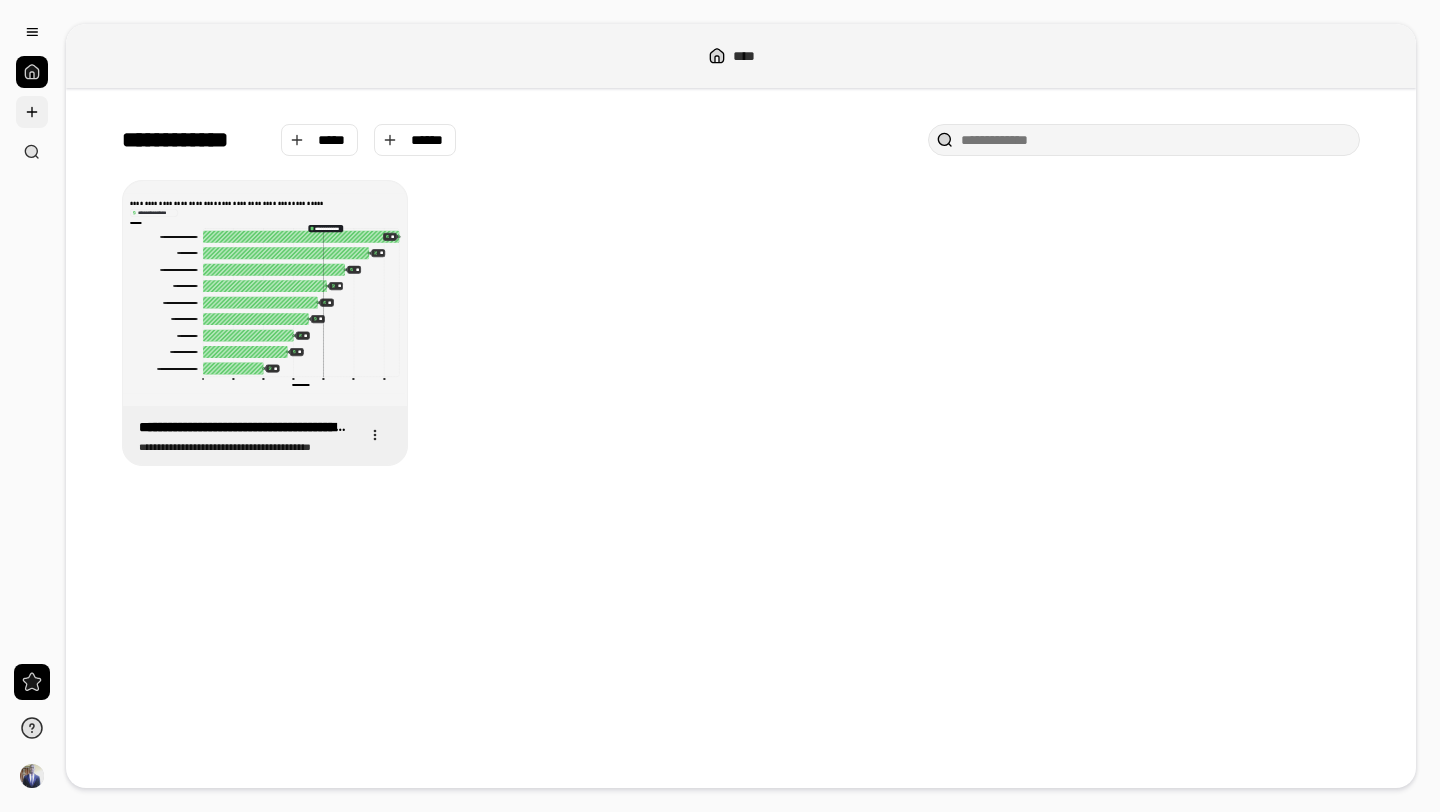 click at bounding box center [32, 112] 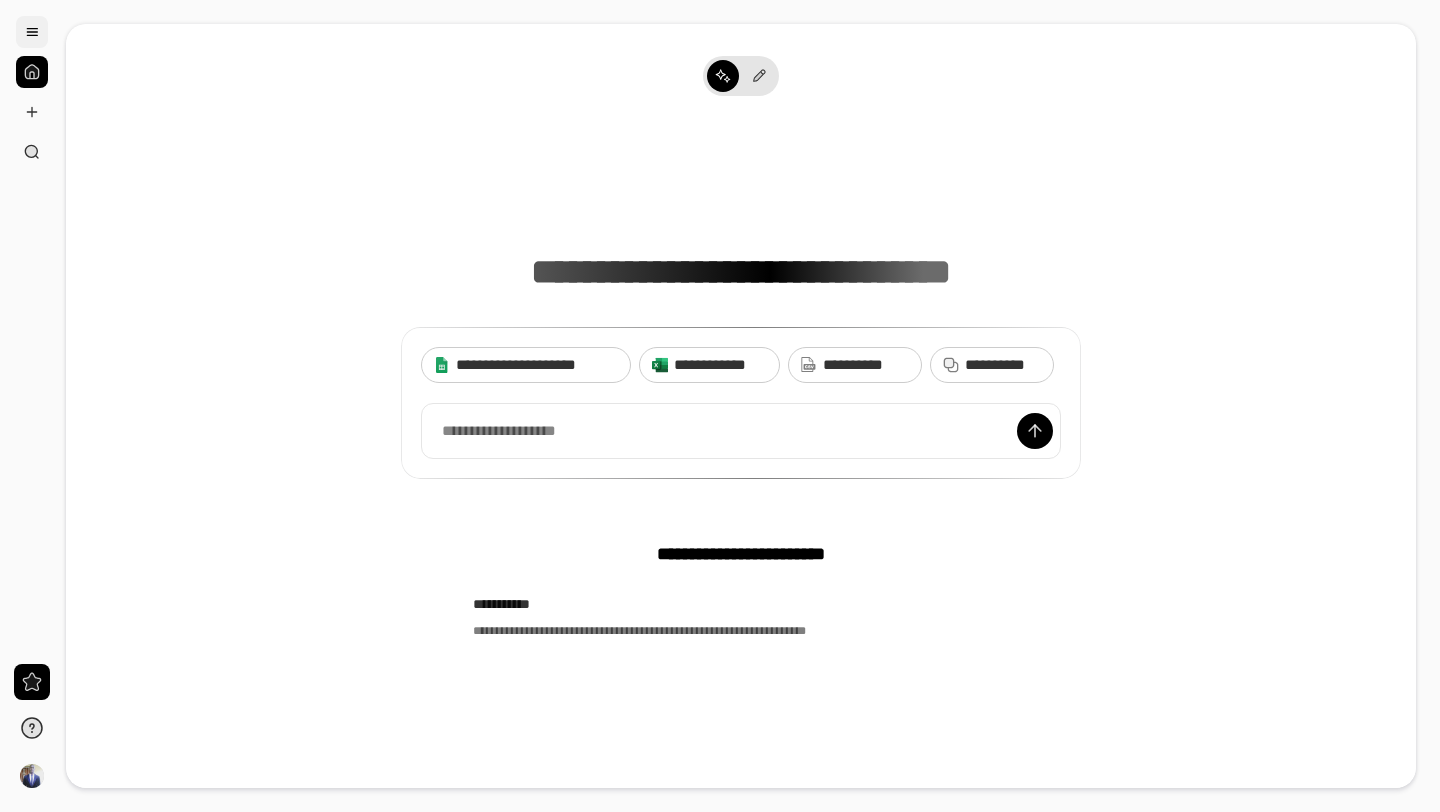 click at bounding box center [32, 32] 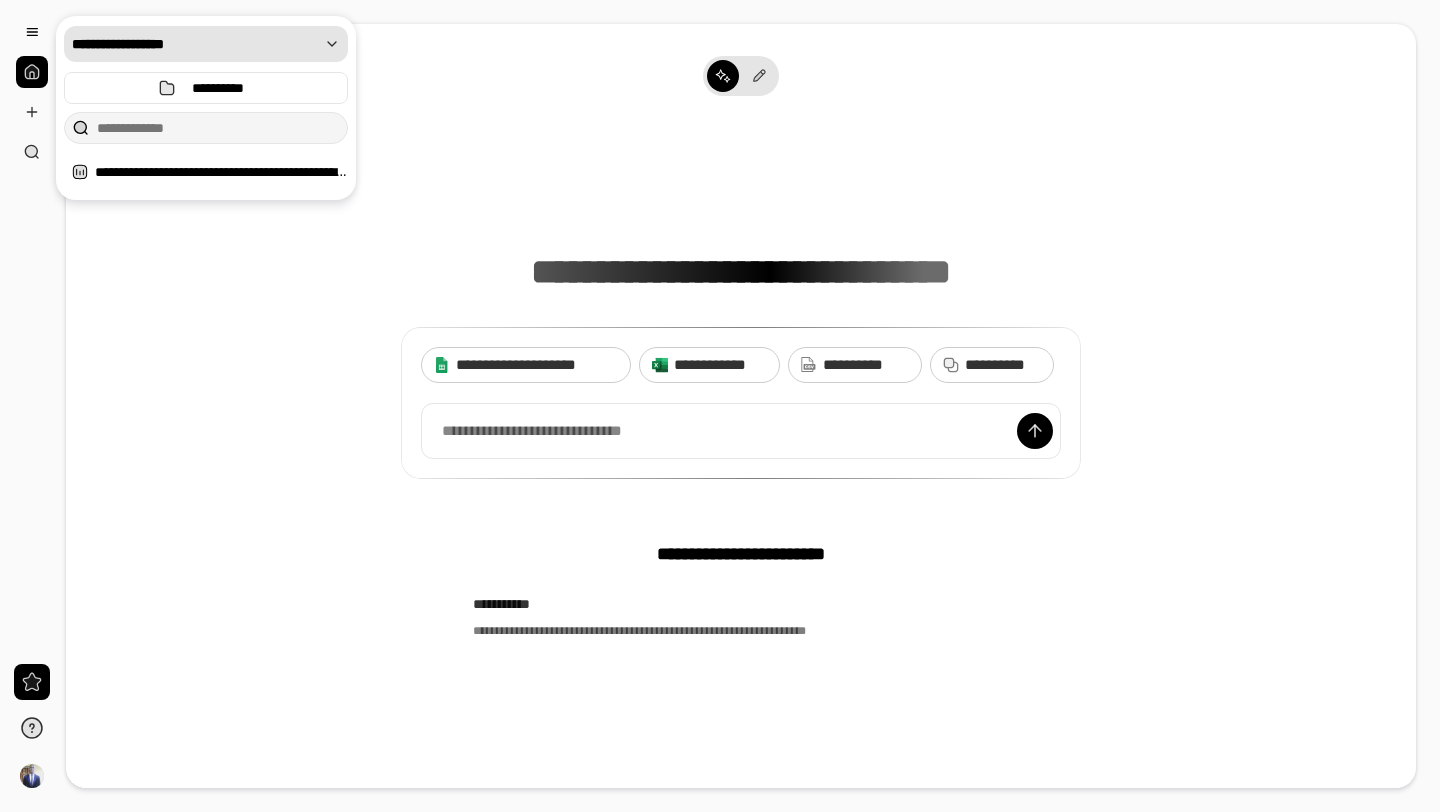 click 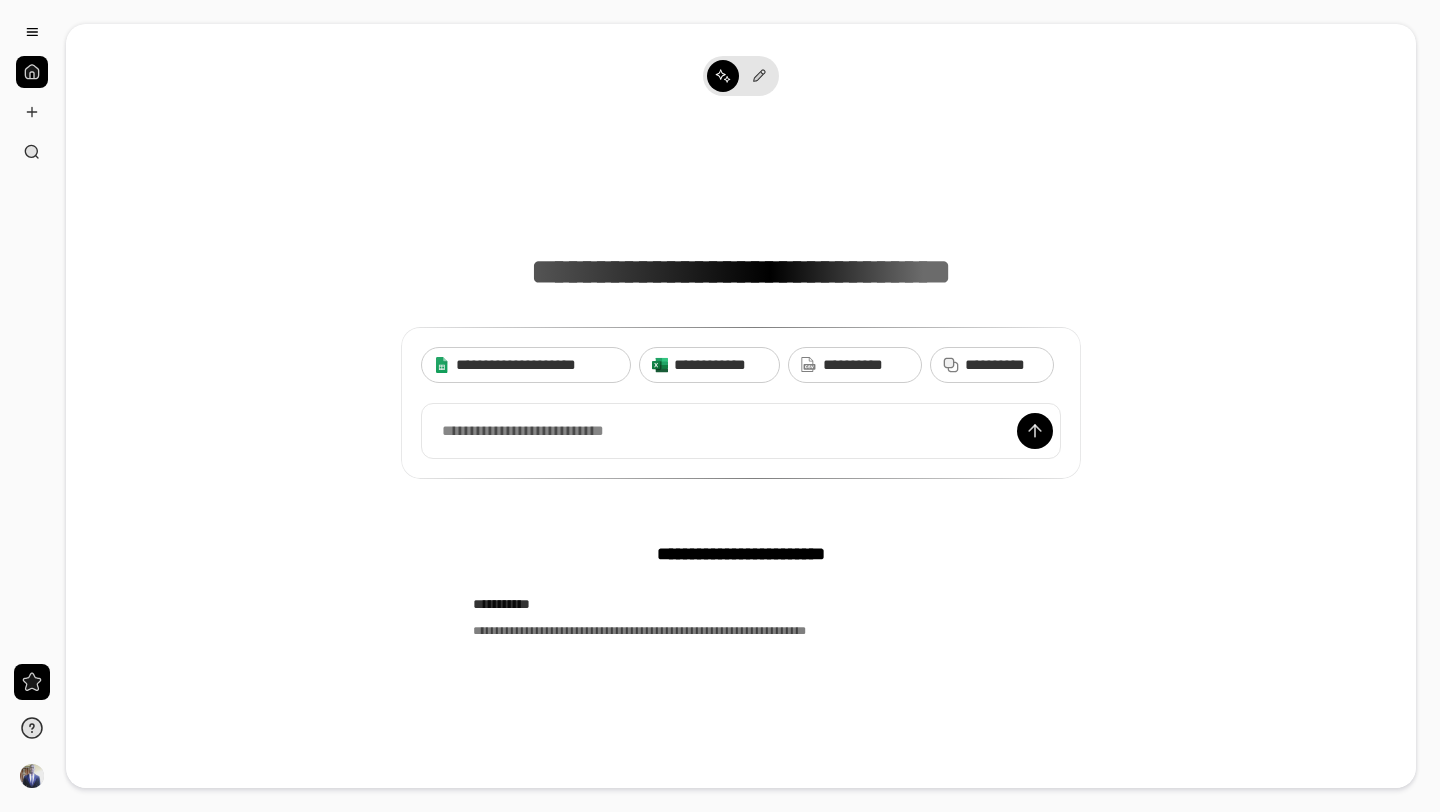 click on "[REDACTED]" at bounding box center (741, 303) 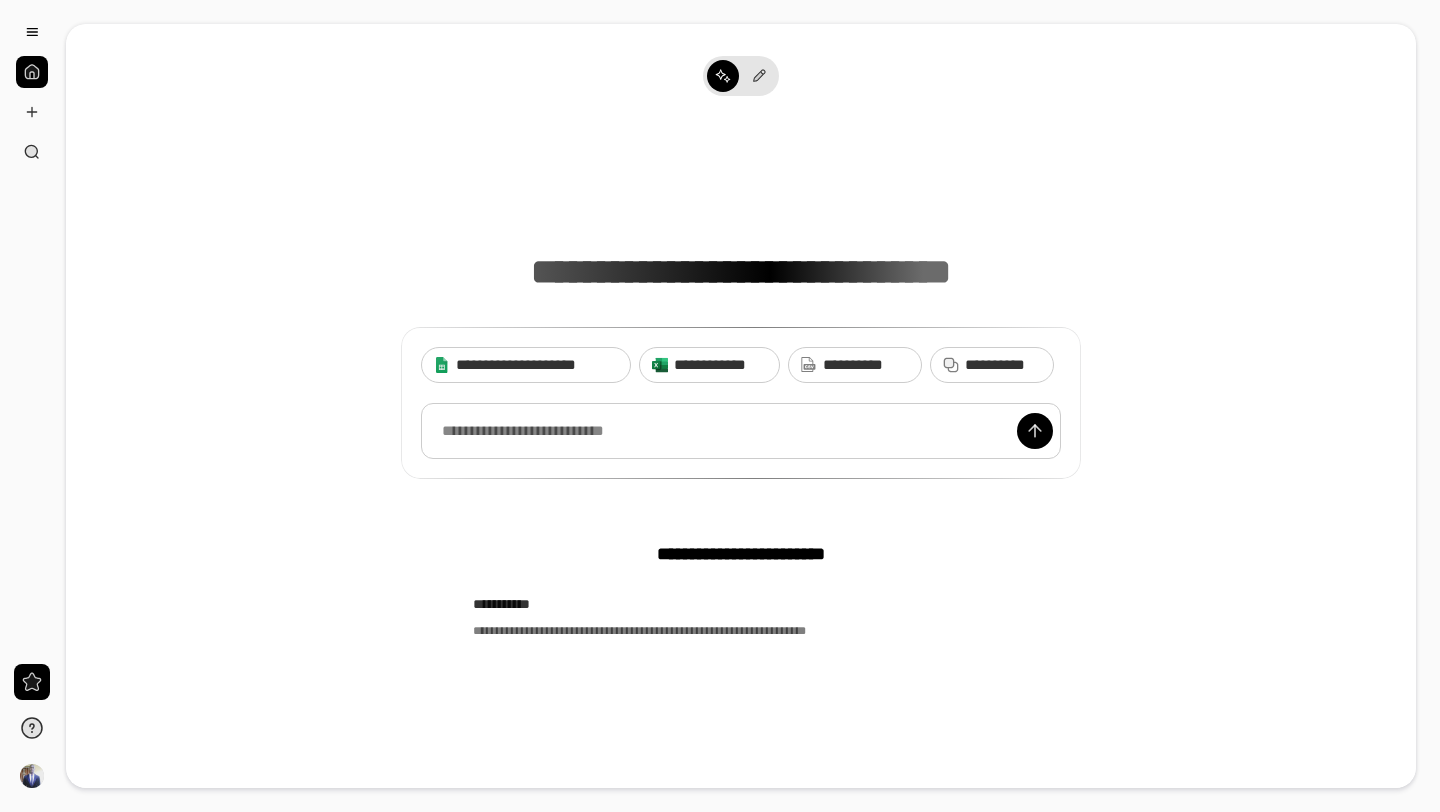 click at bounding box center (741, 431) 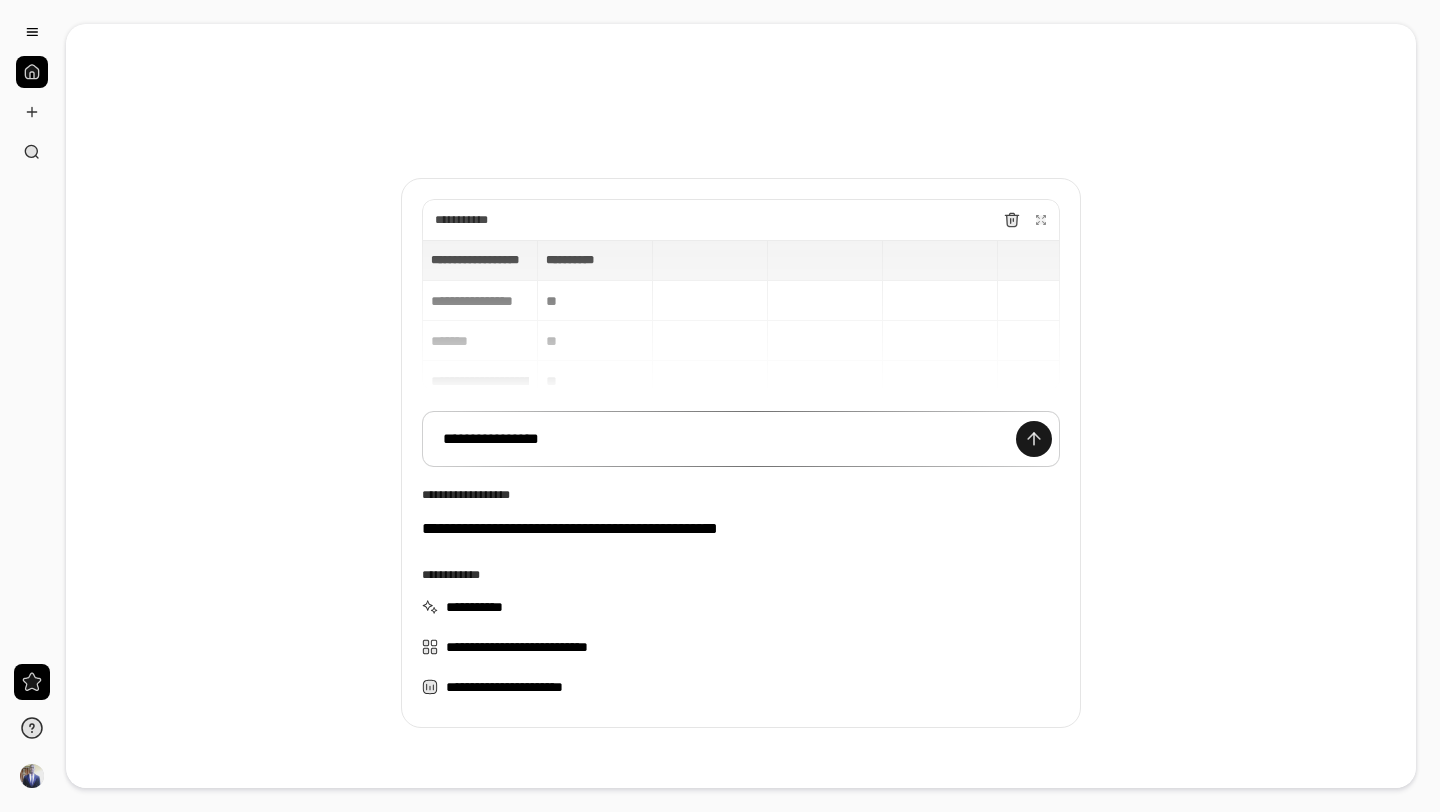 click at bounding box center [1034, 439] 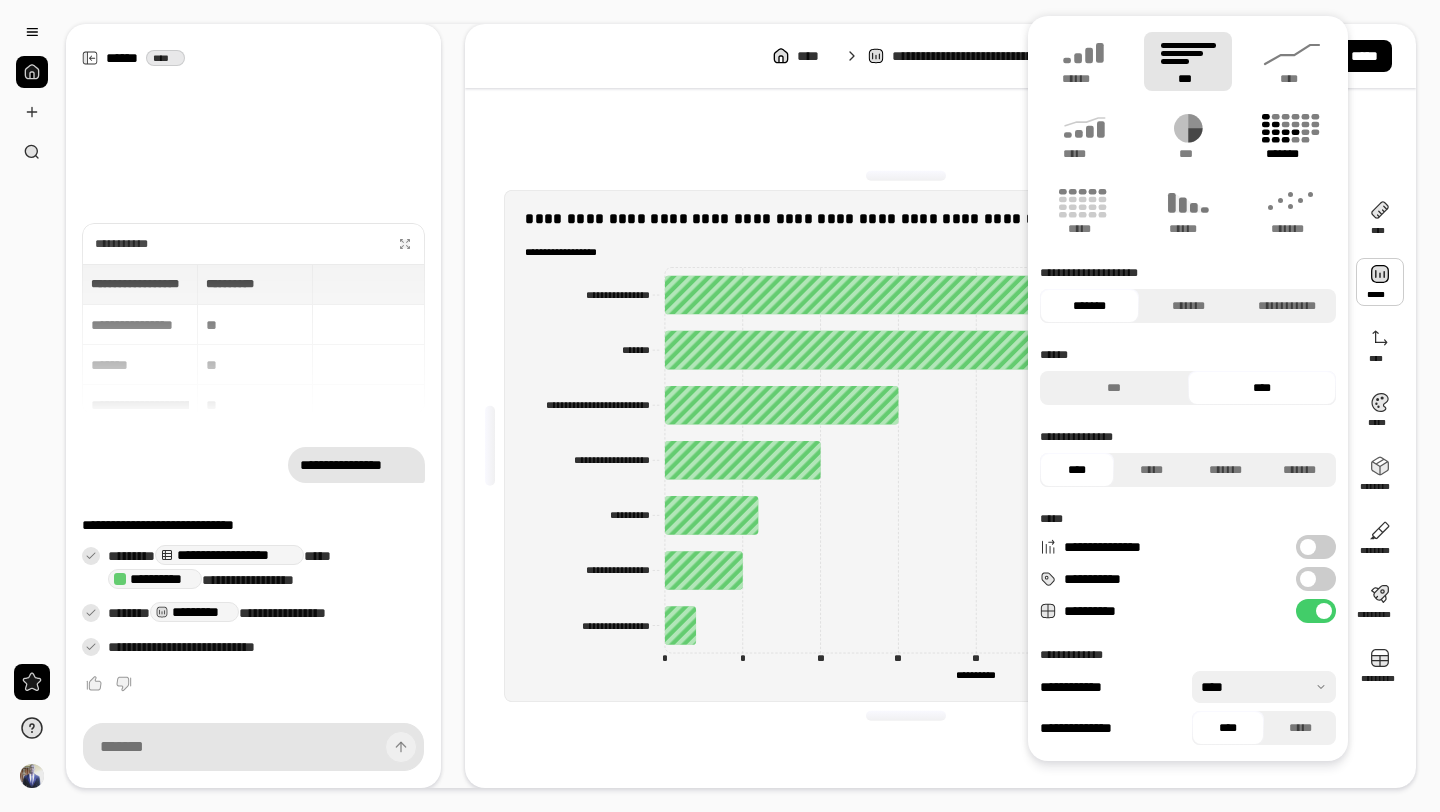 click 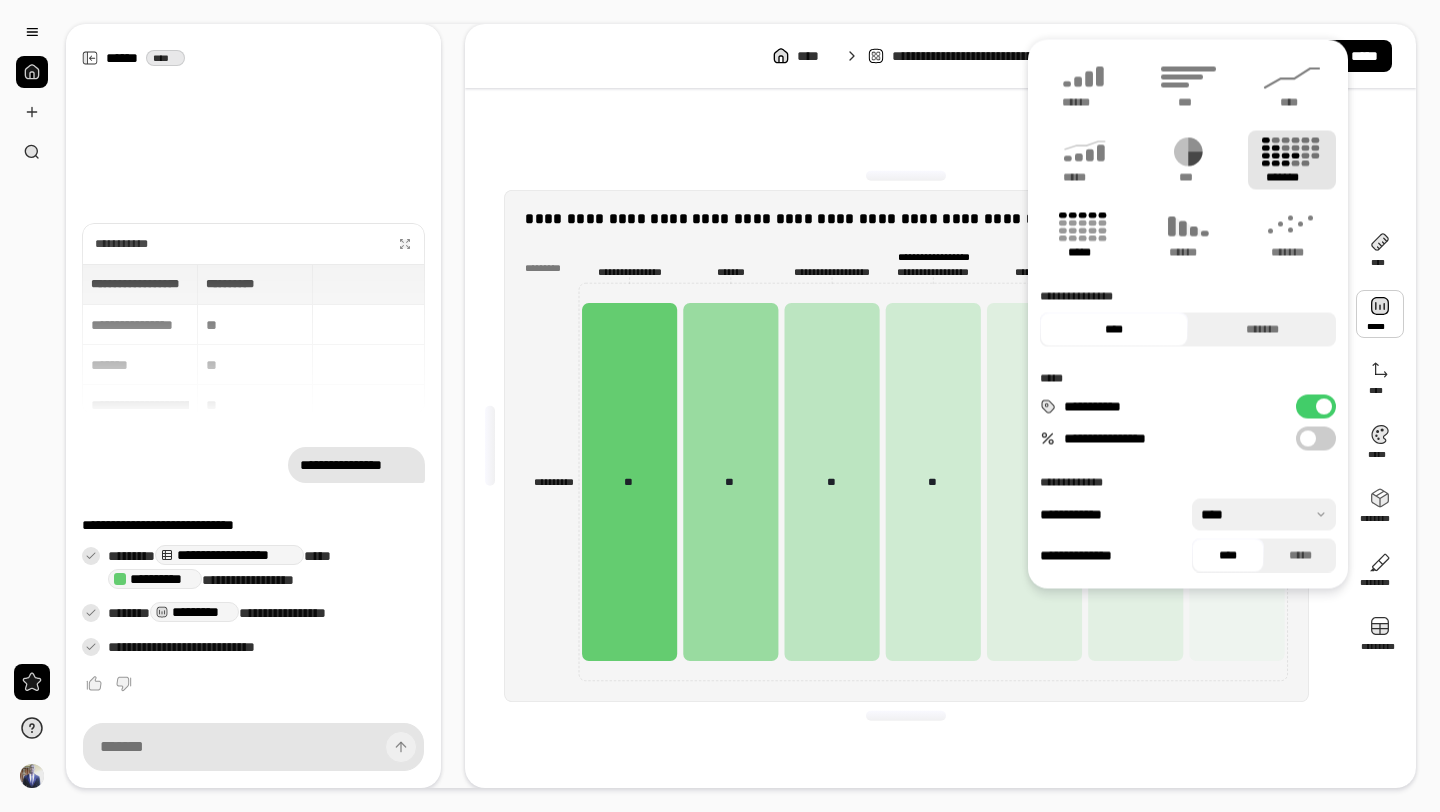 click 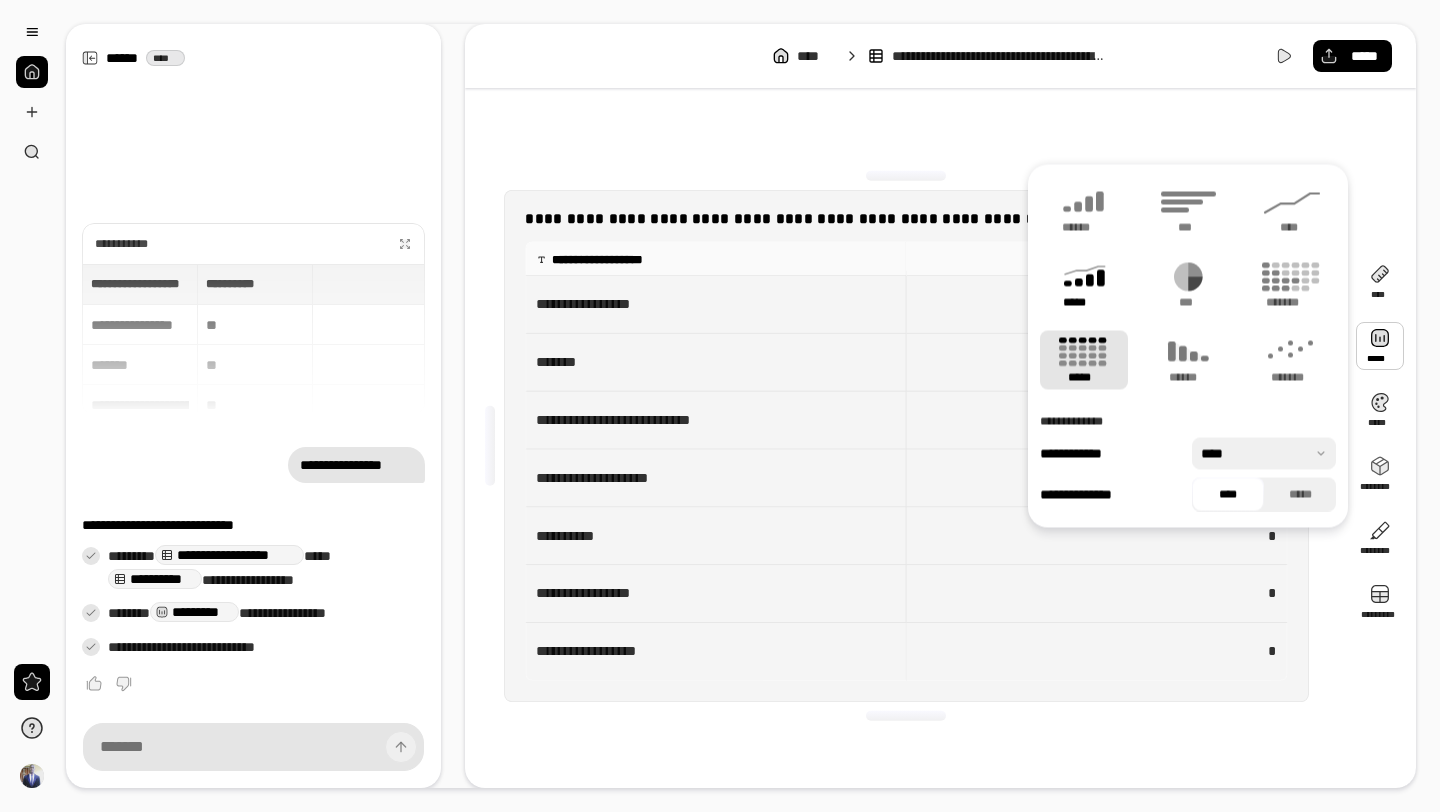 click 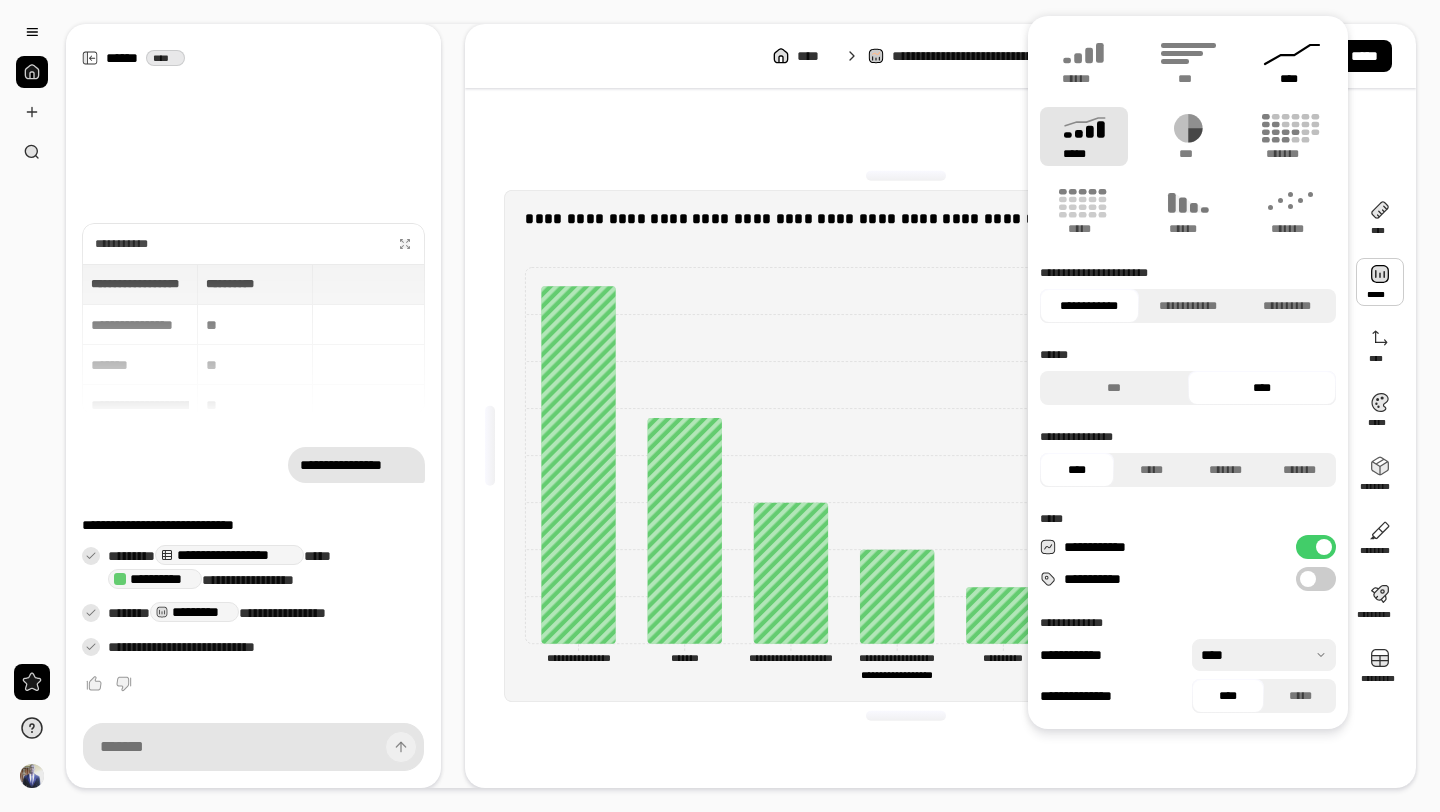 click 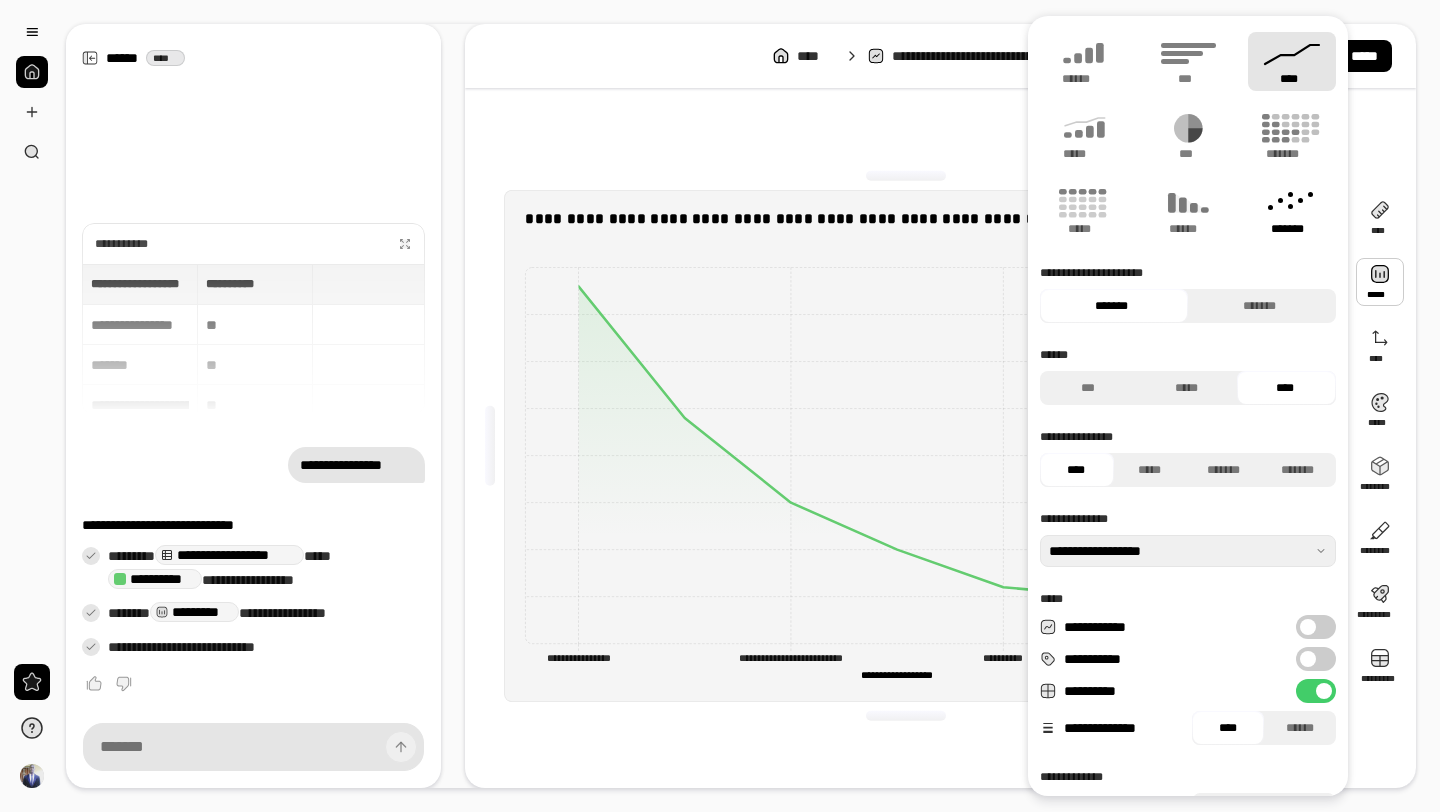 click 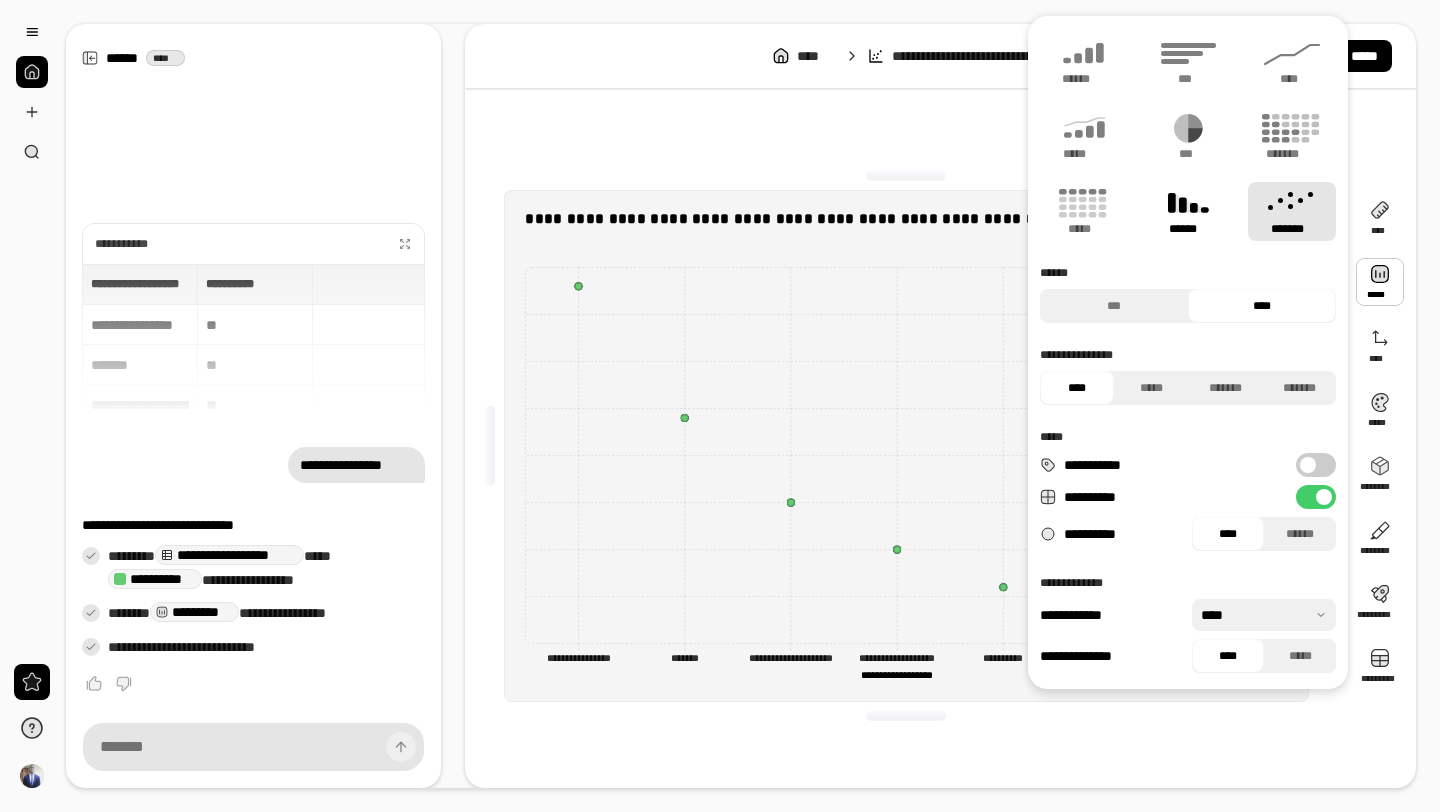 click on "******" at bounding box center (1188, 229) 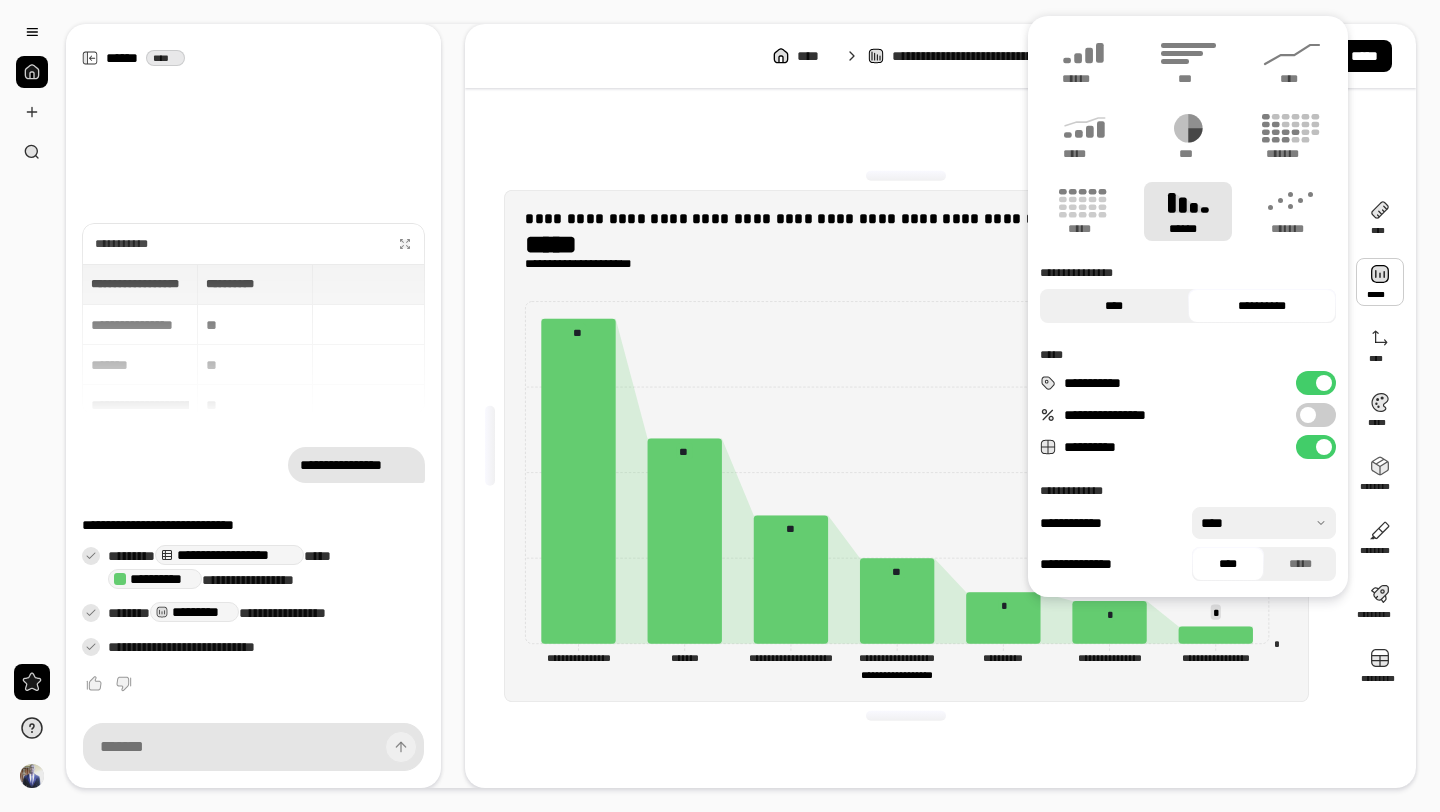 click on "****" at bounding box center (1114, 306) 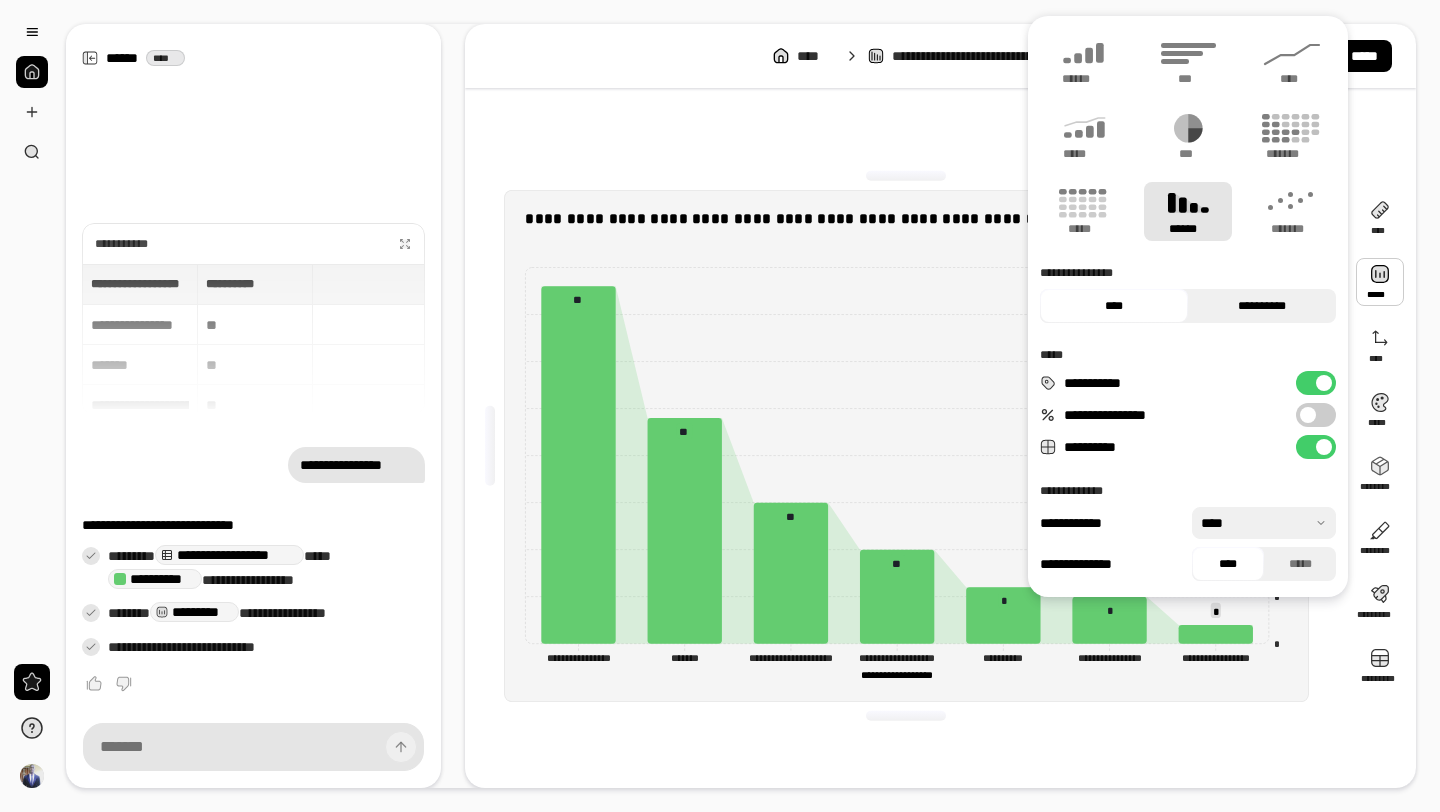 click on "**********" at bounding box center (1262, 306) 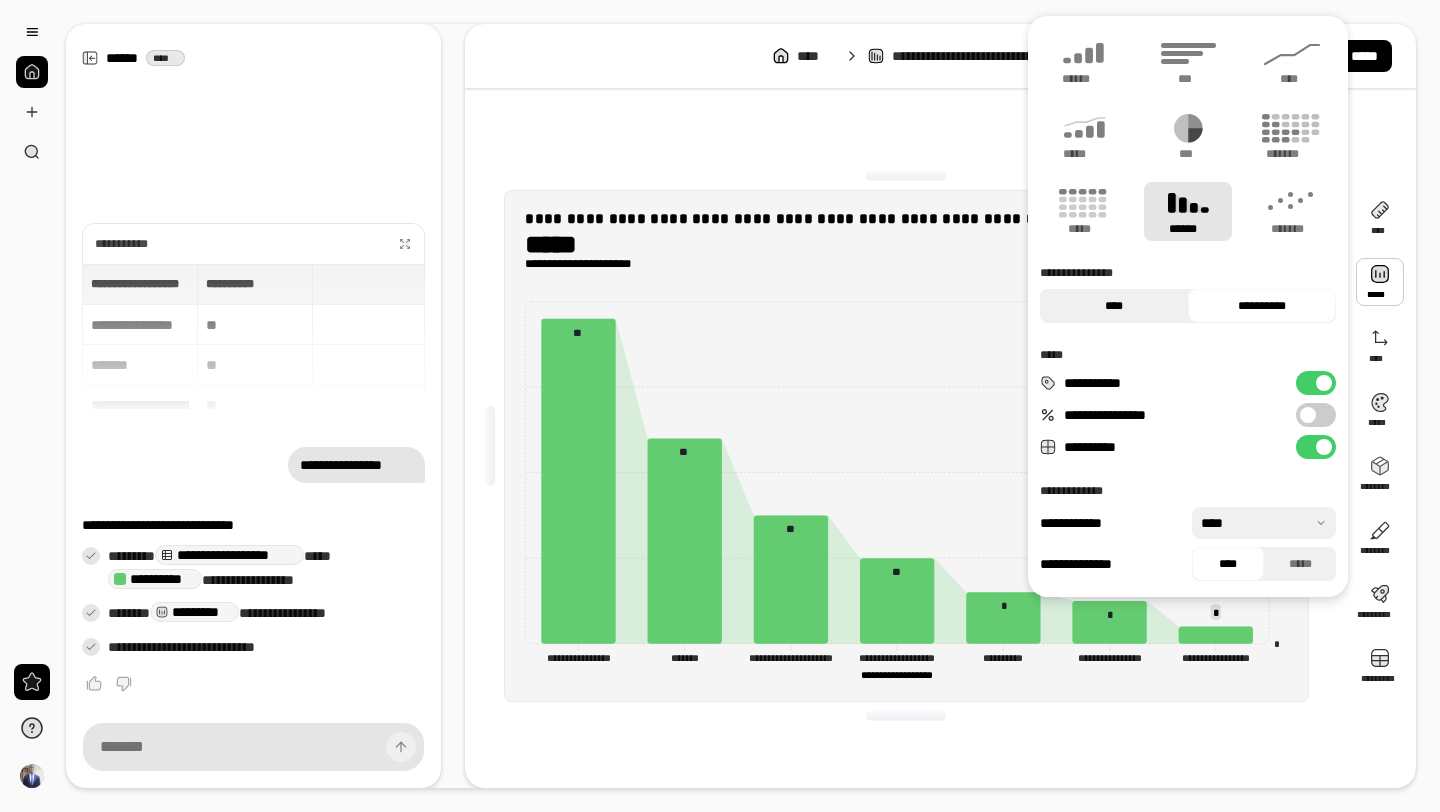click on "****" at bounding box center (1114, 306) 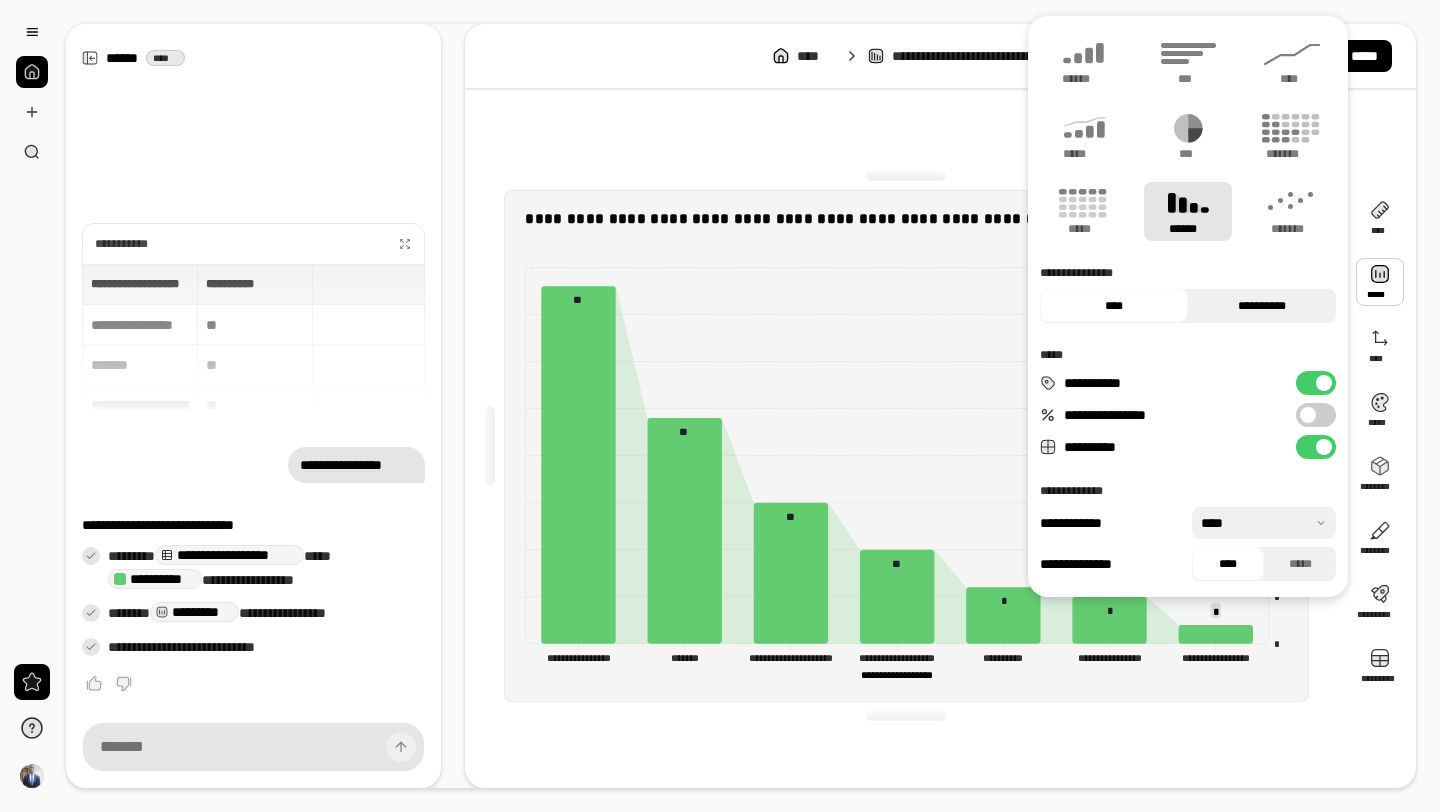 click on "**********" at bounding box center [1262, 306] 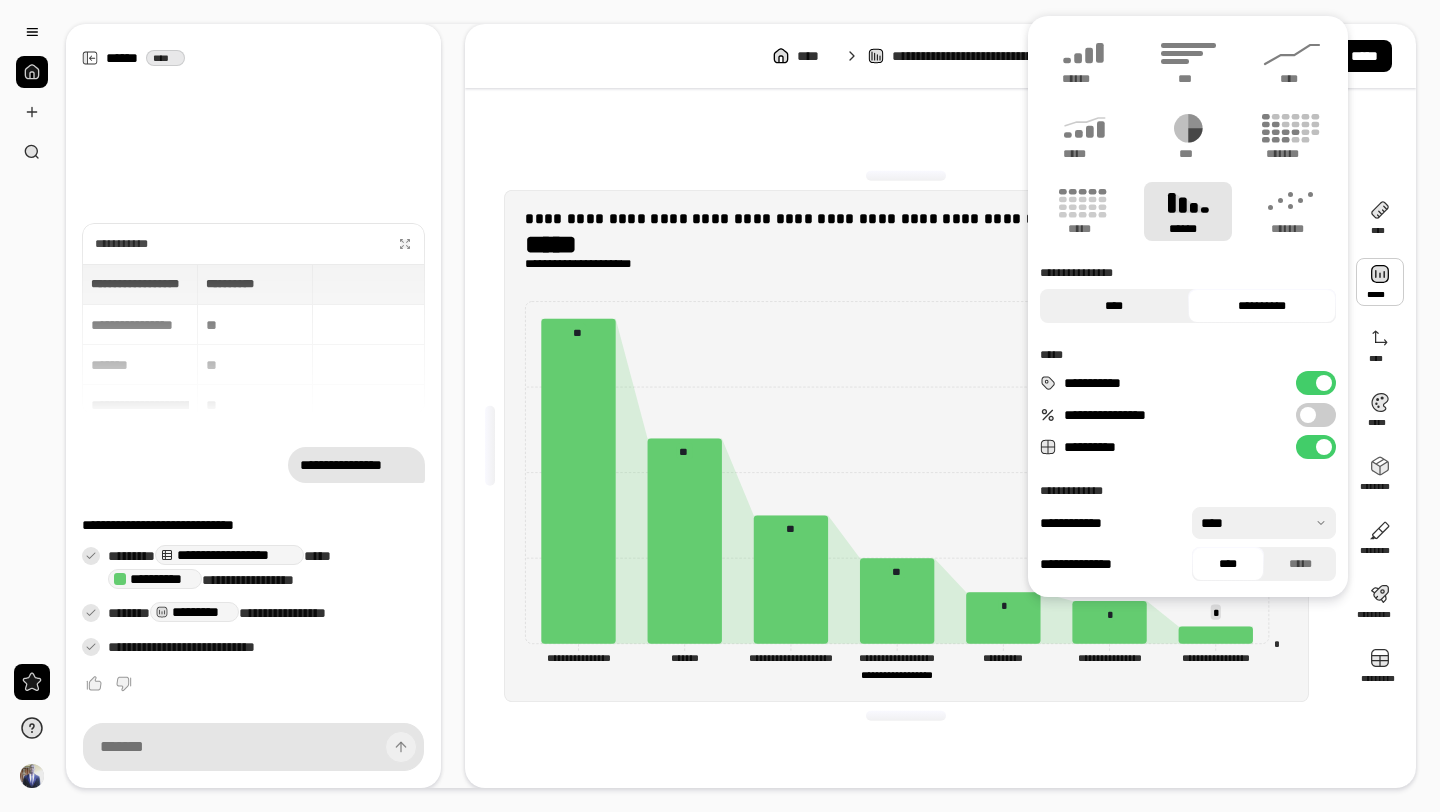 click on "****" at bounding box center (1114, 306) 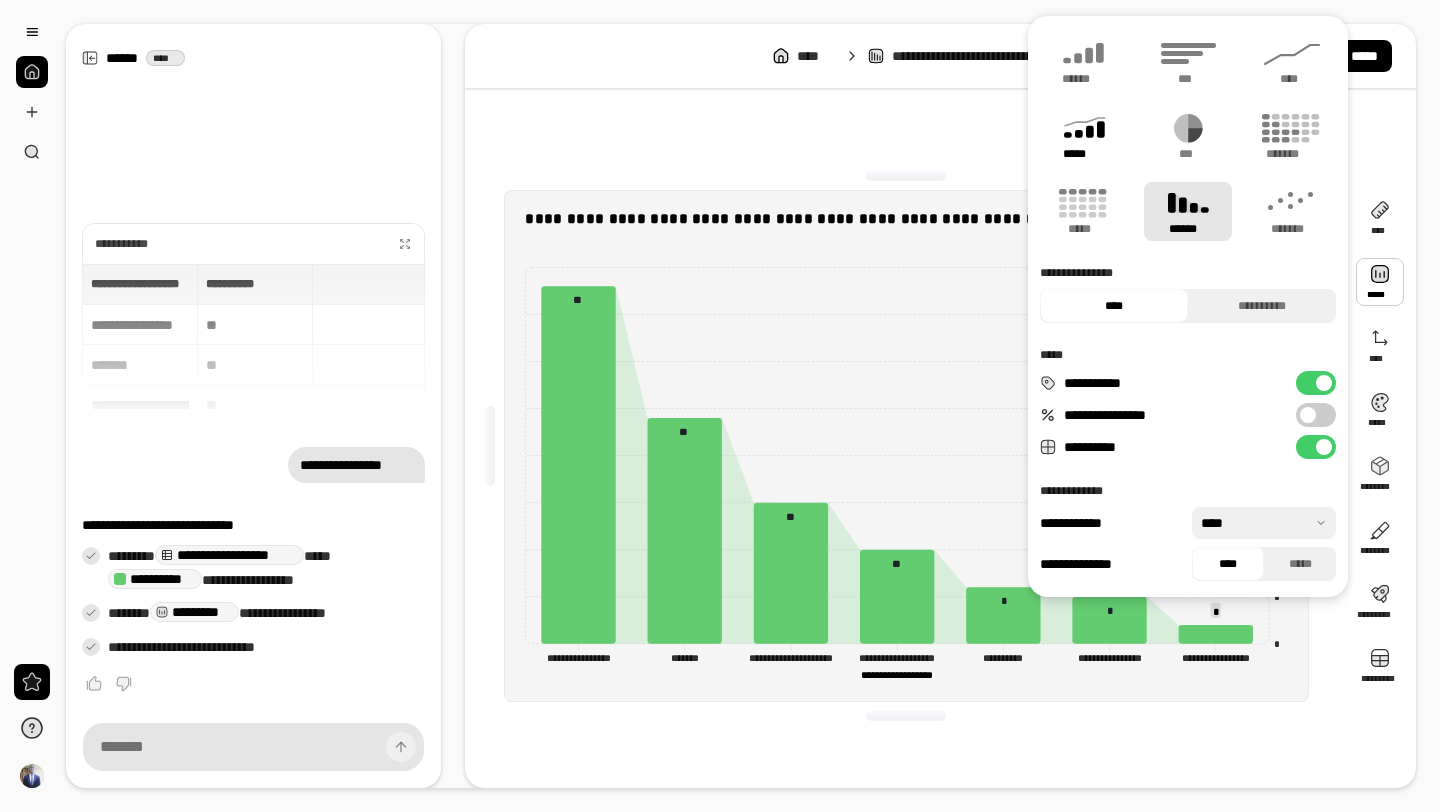 click on "*****" at bounding box center [1083, 154] 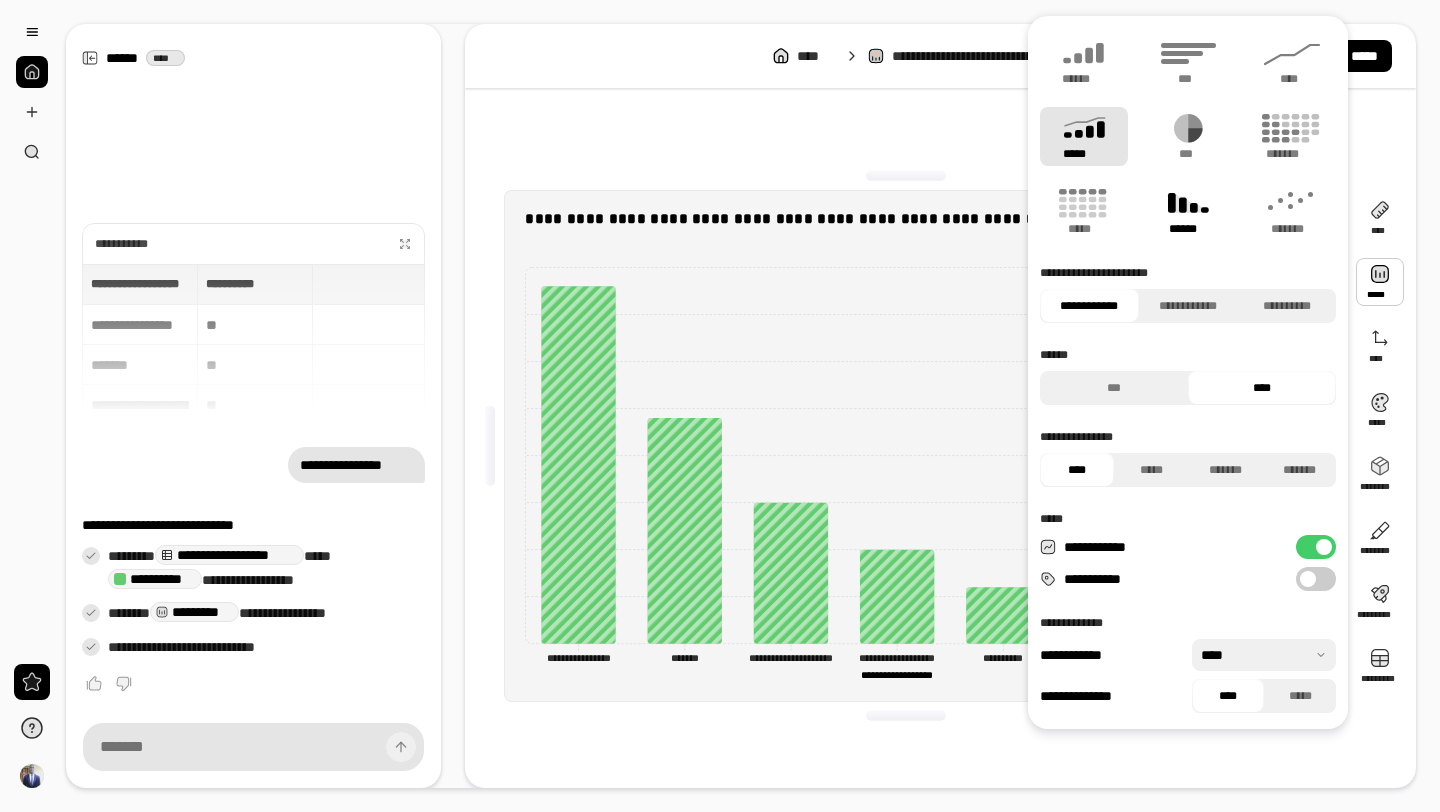 click 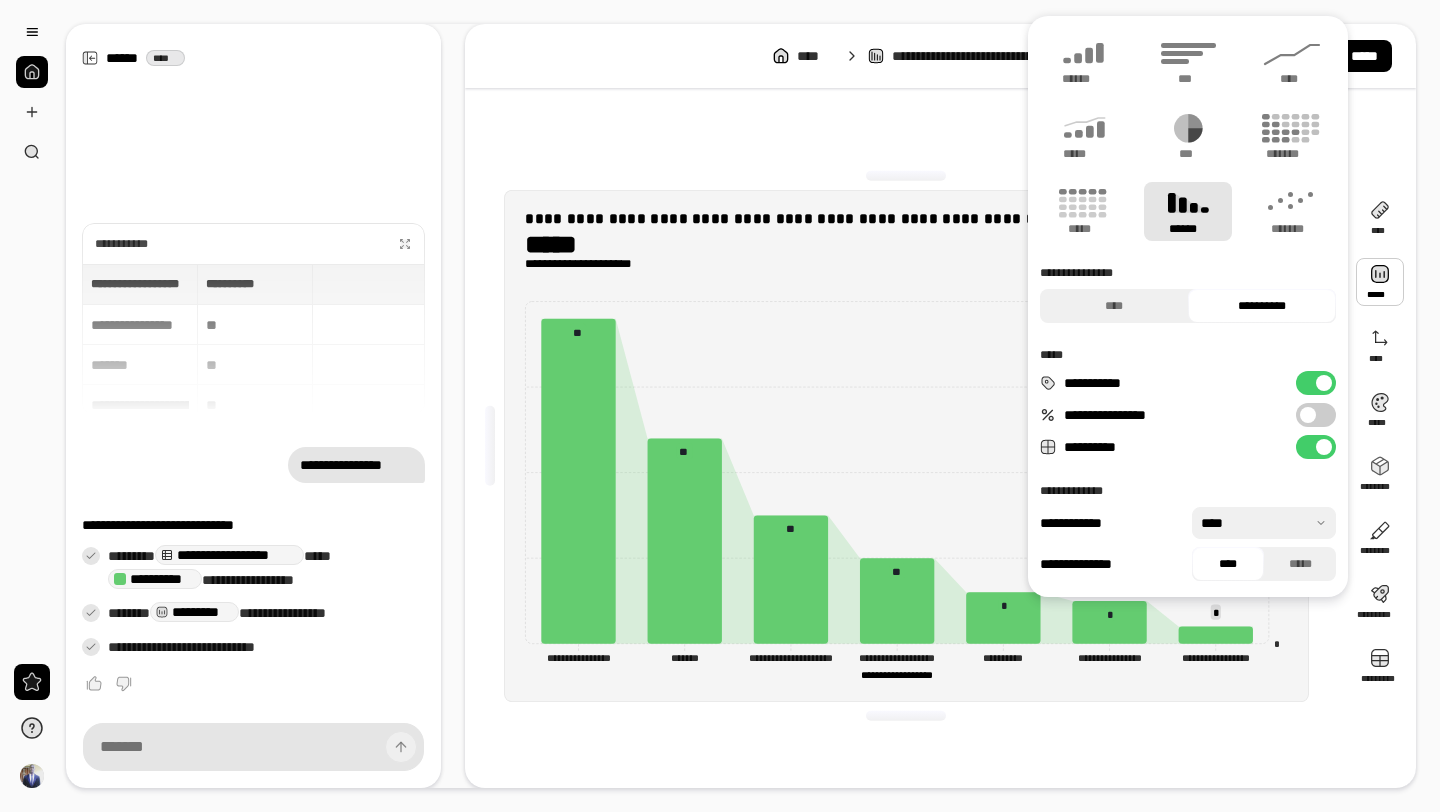 click on "**********" at bounding box center [906, 446] 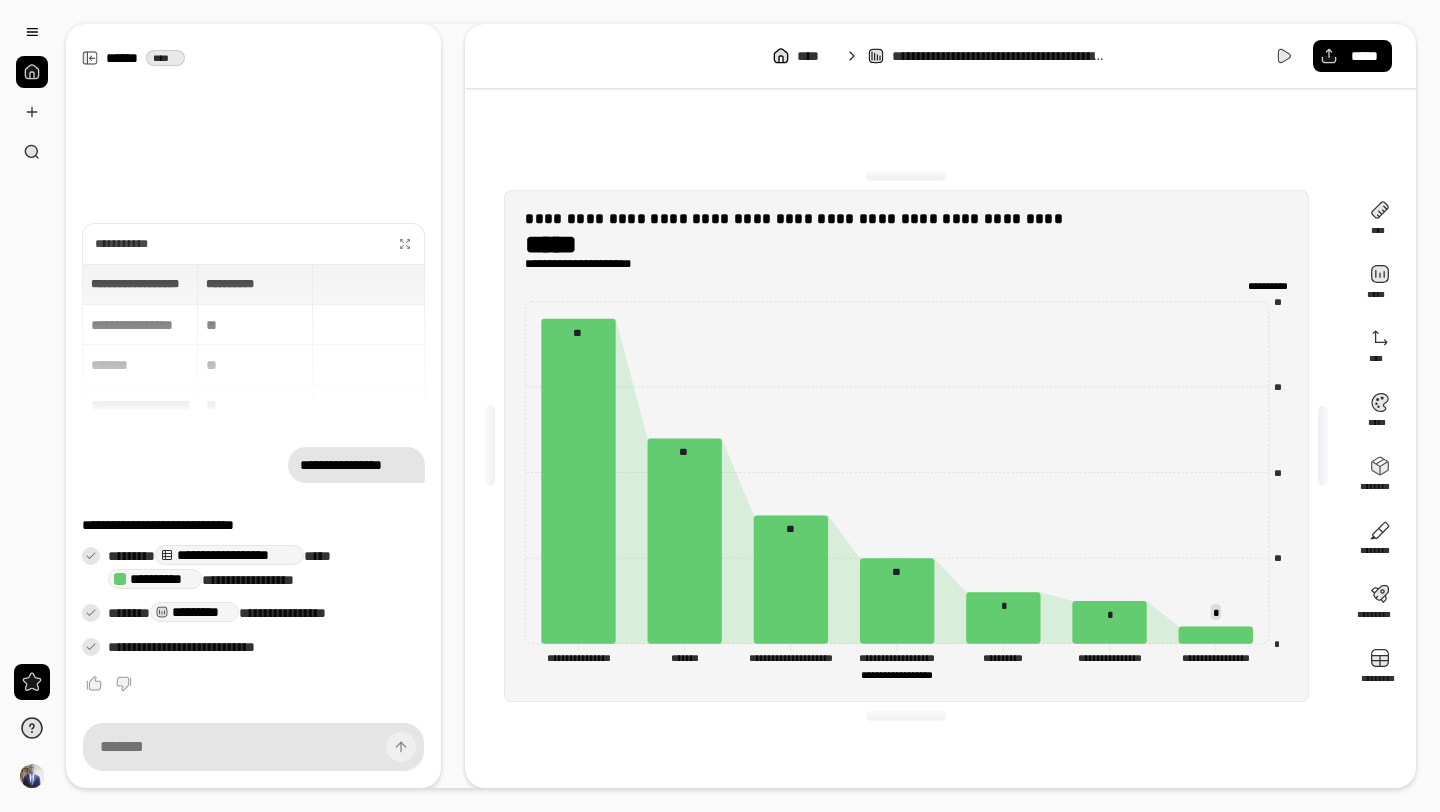 click on "*****" at bounding box center (567, 245) 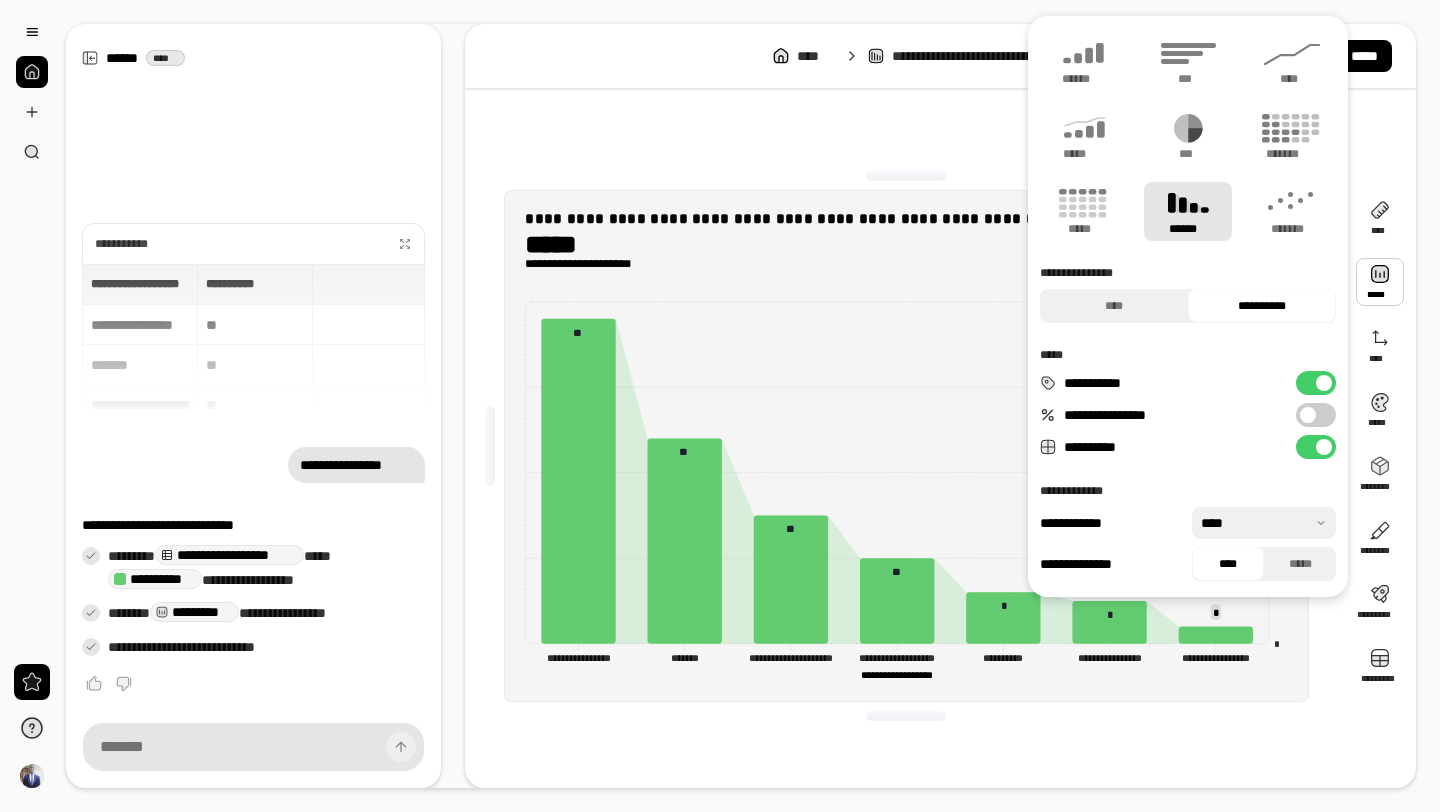 click at bounding box center (1380, 282) 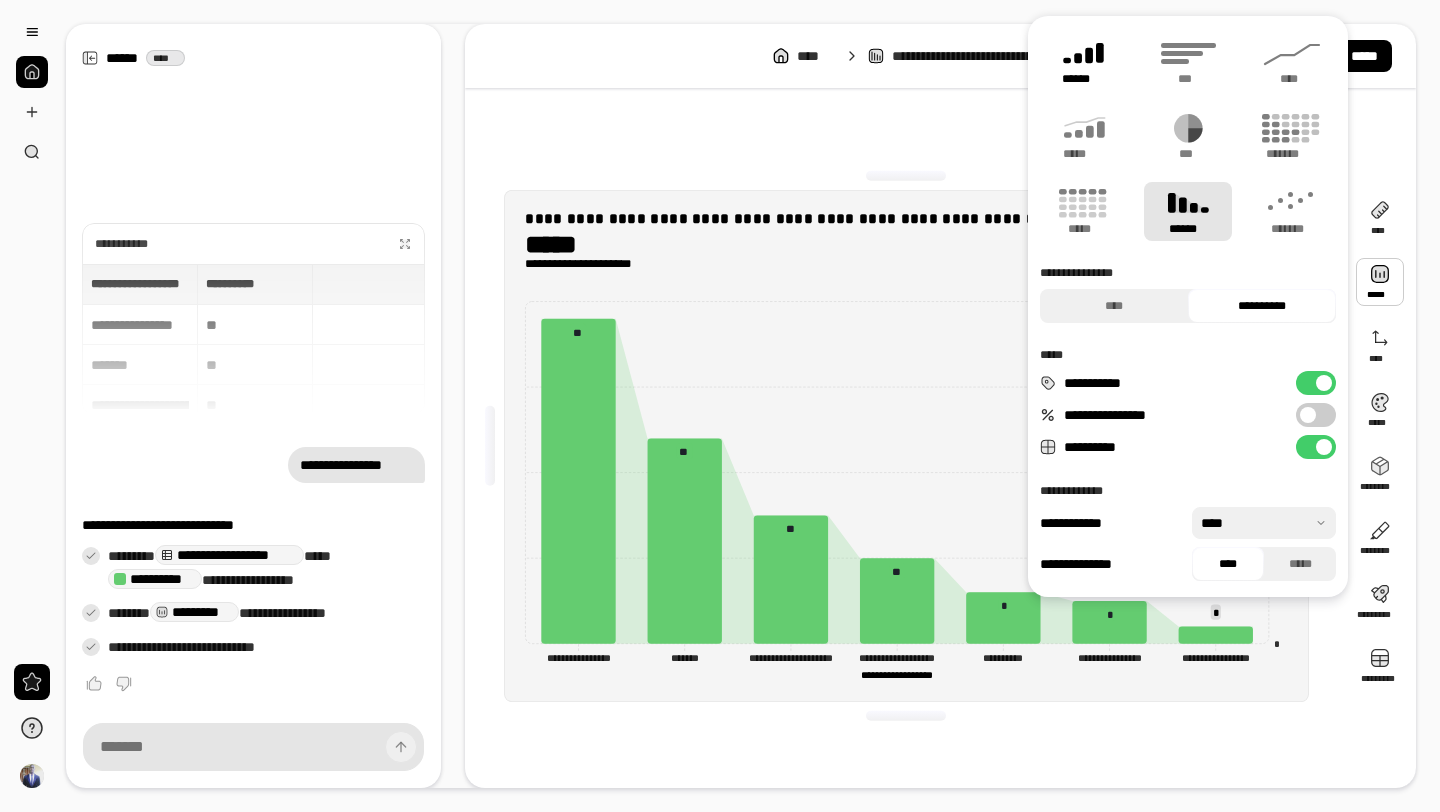 click on "******" at bounding box center [1084, 79] 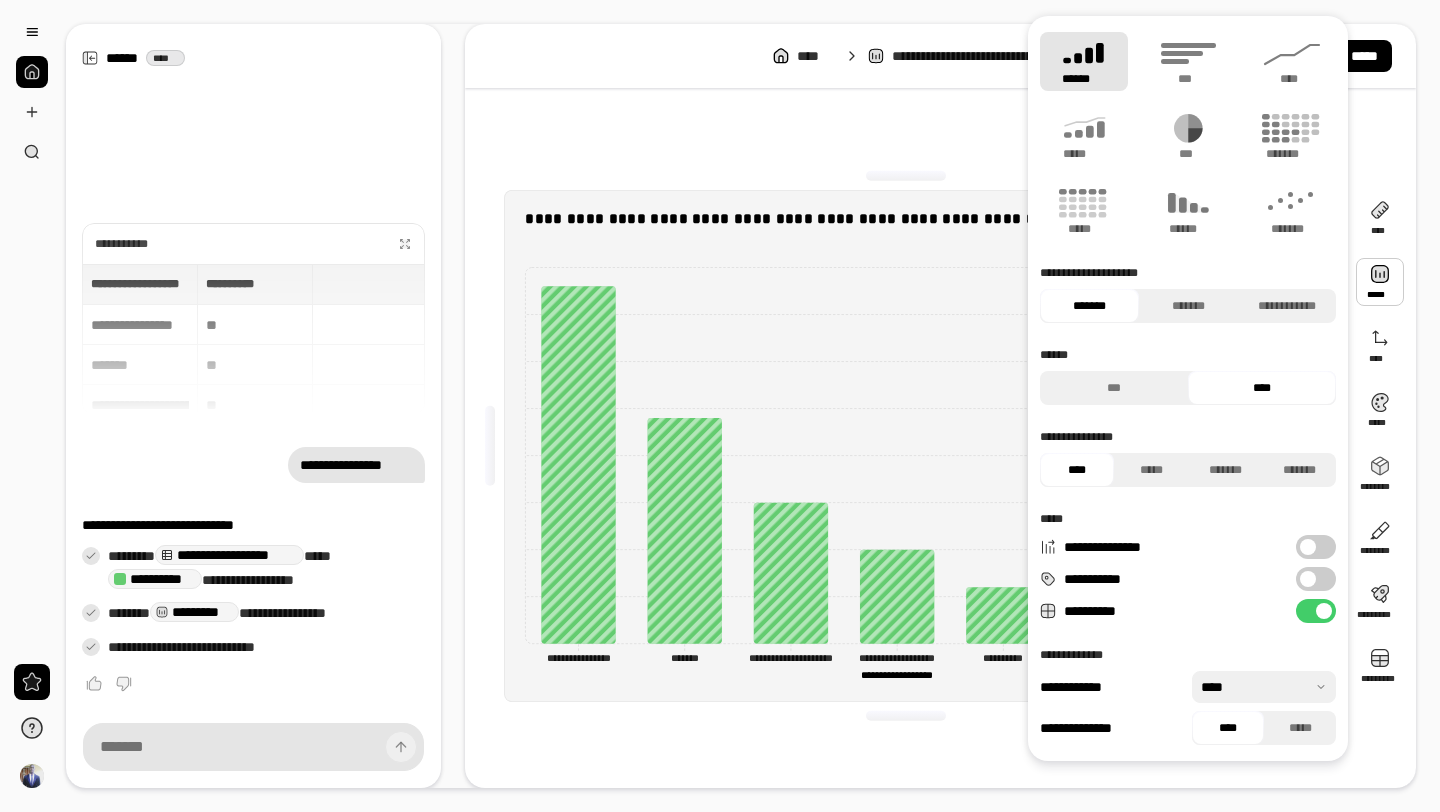 click at bounding box center [1324, 611] 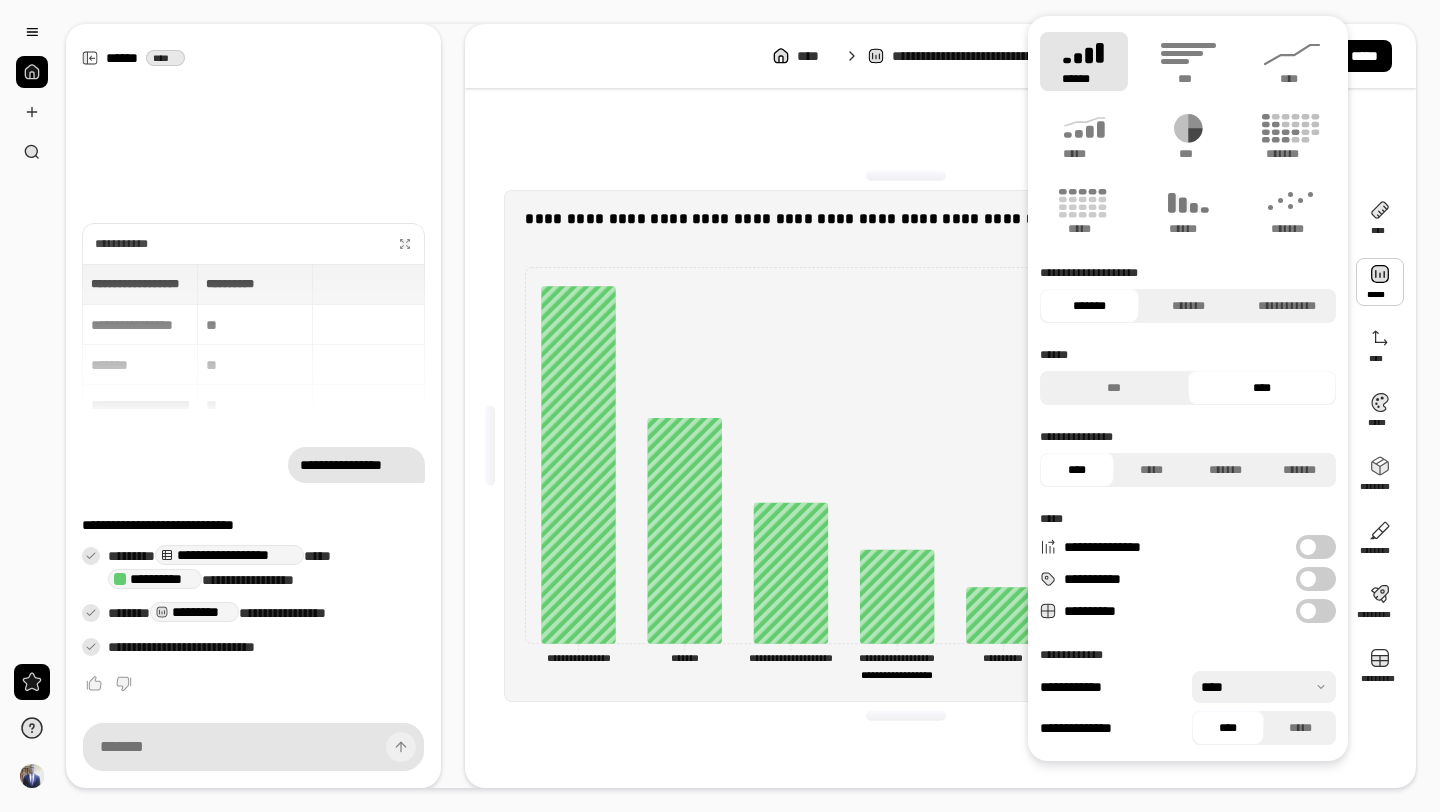 click at bounding box center [1308, 611] 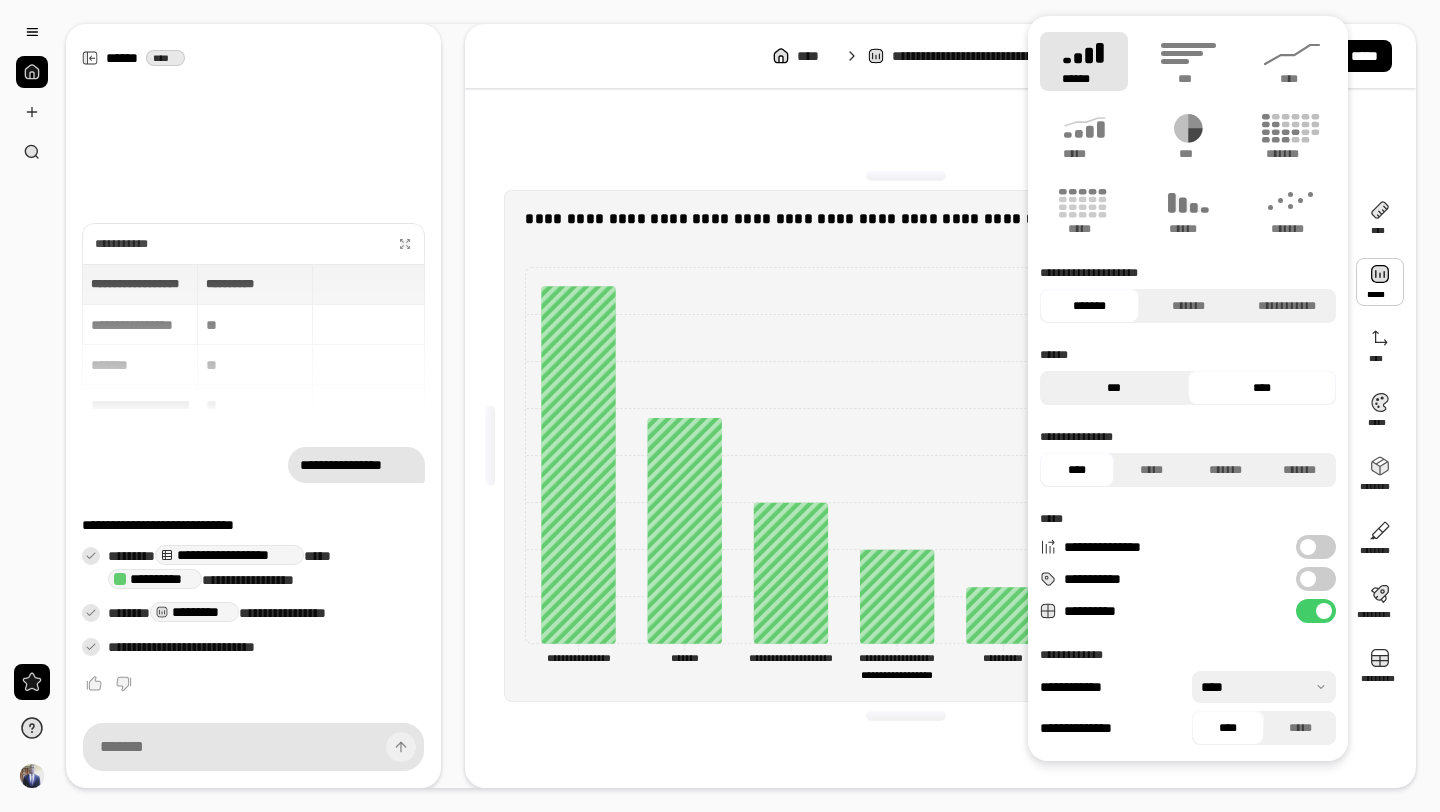 click on "***" at bounding box center (1114, 388) 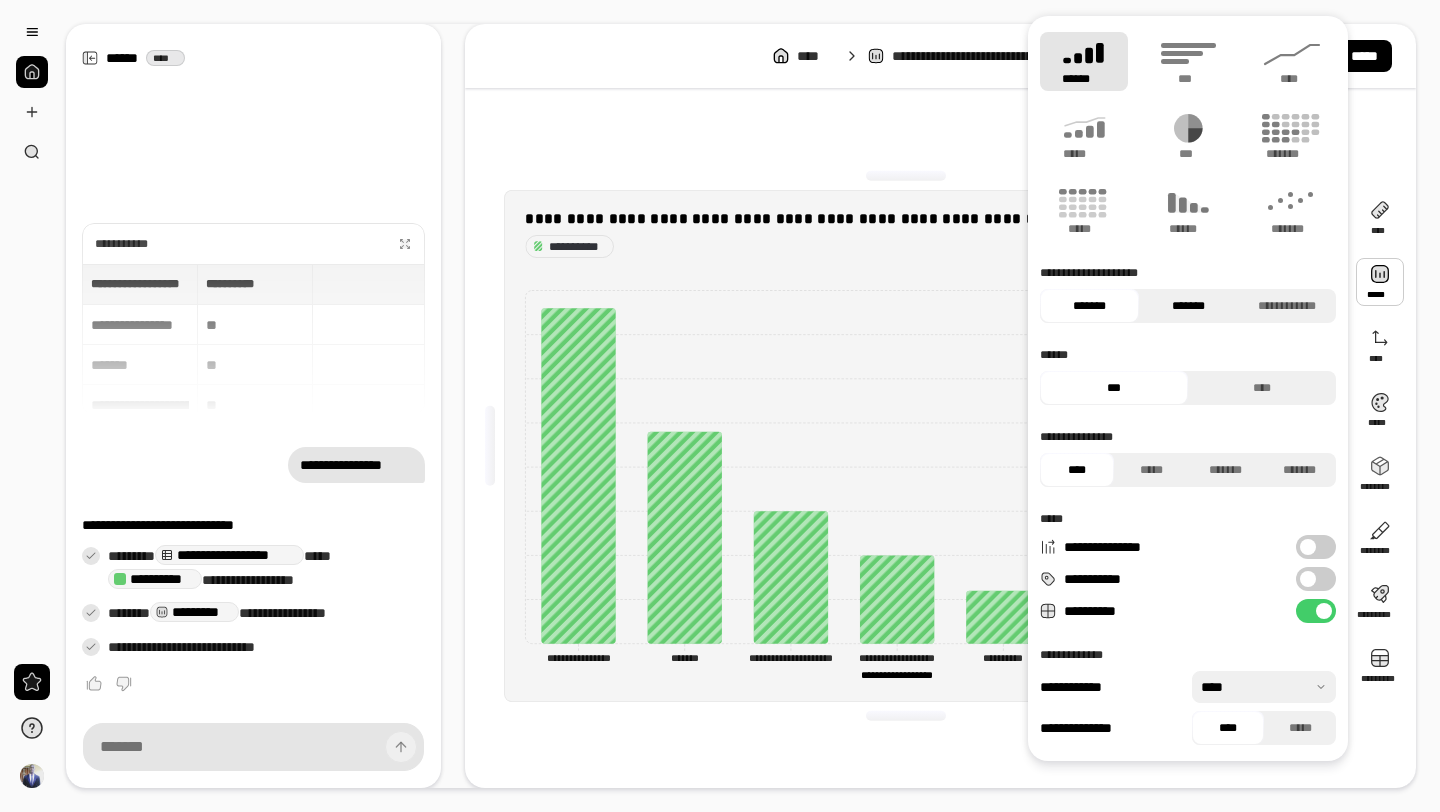 click on "*******" at bounding box center (1188, 306) 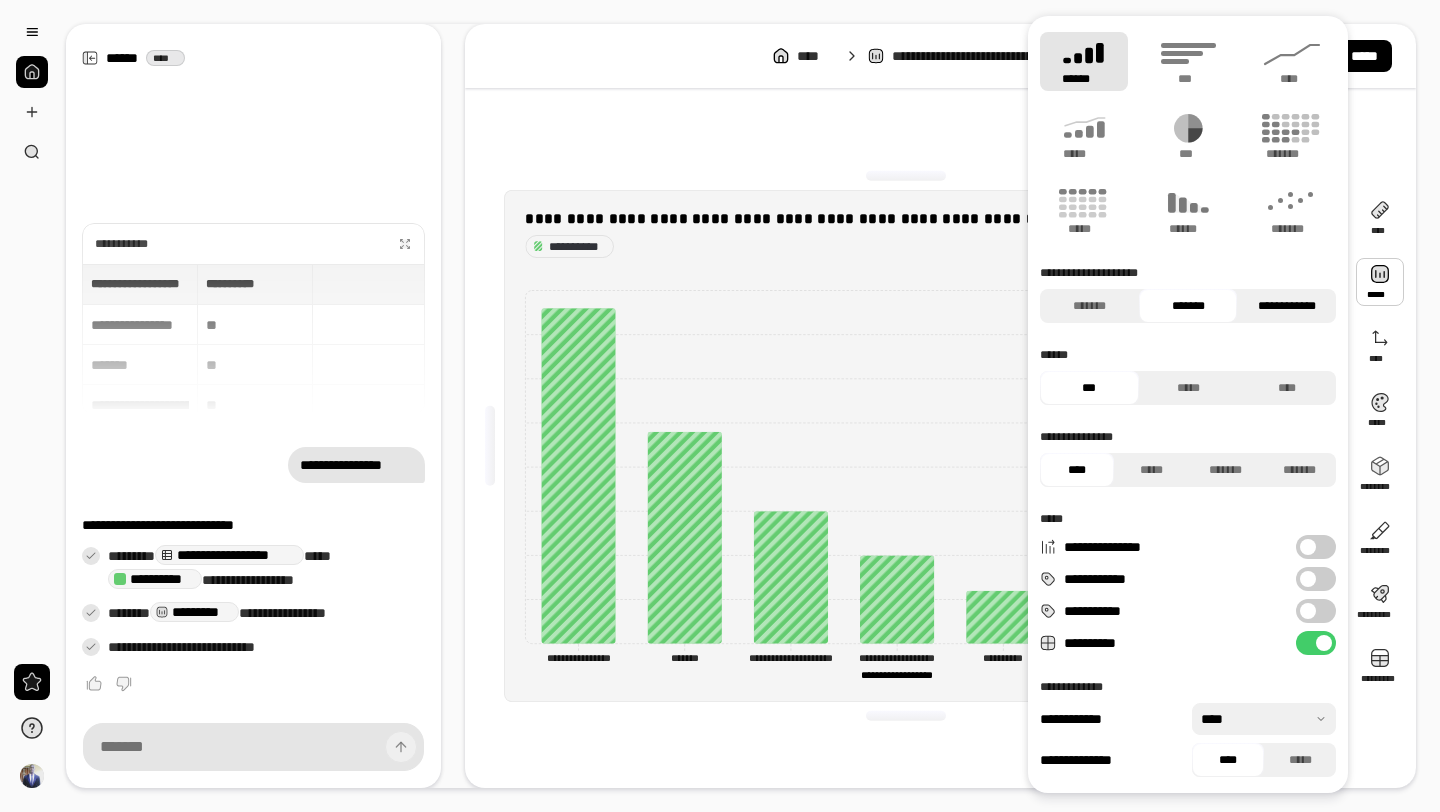 click on "**********" at bounding box center [1286, 306] 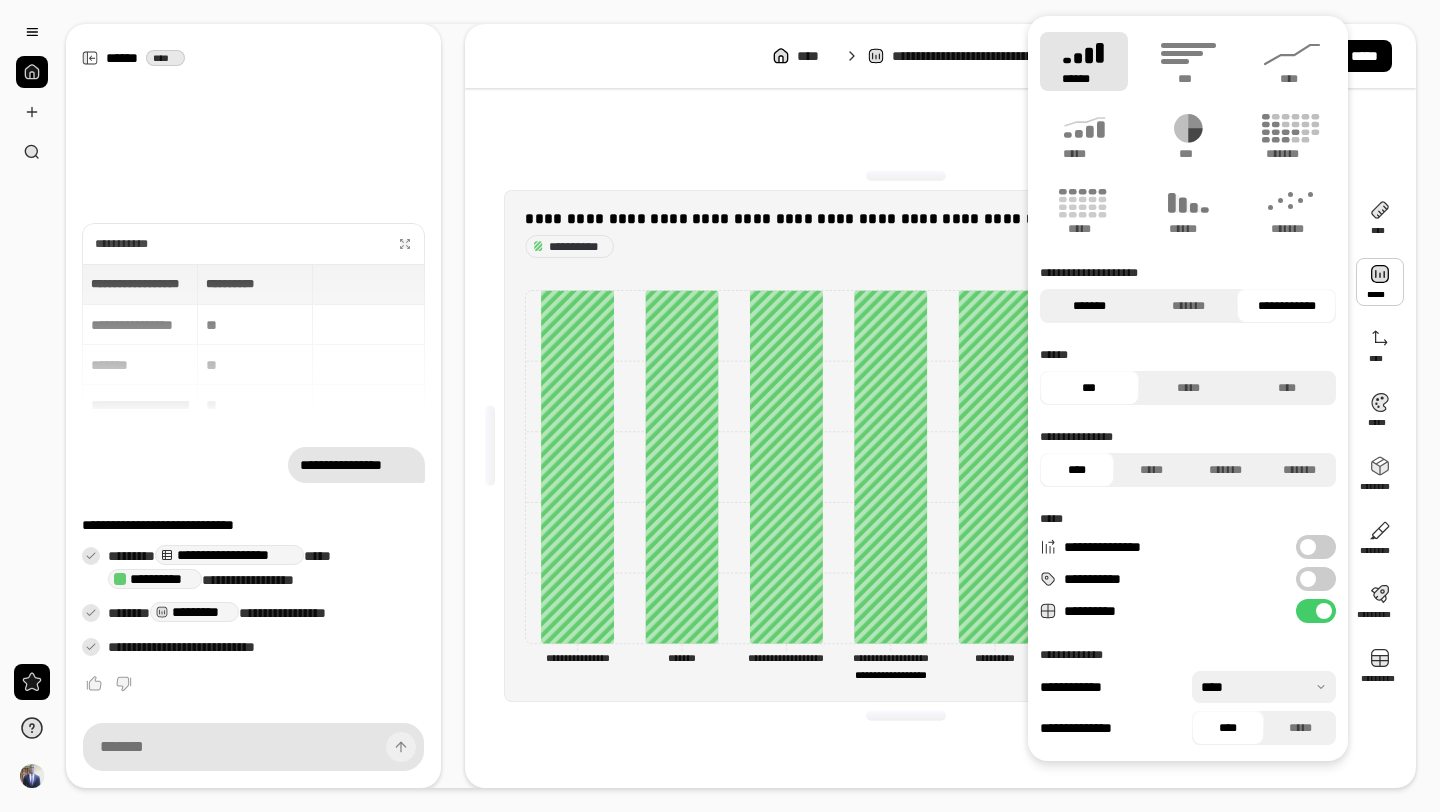 click on "*******" at bounding box center [1089, 306] 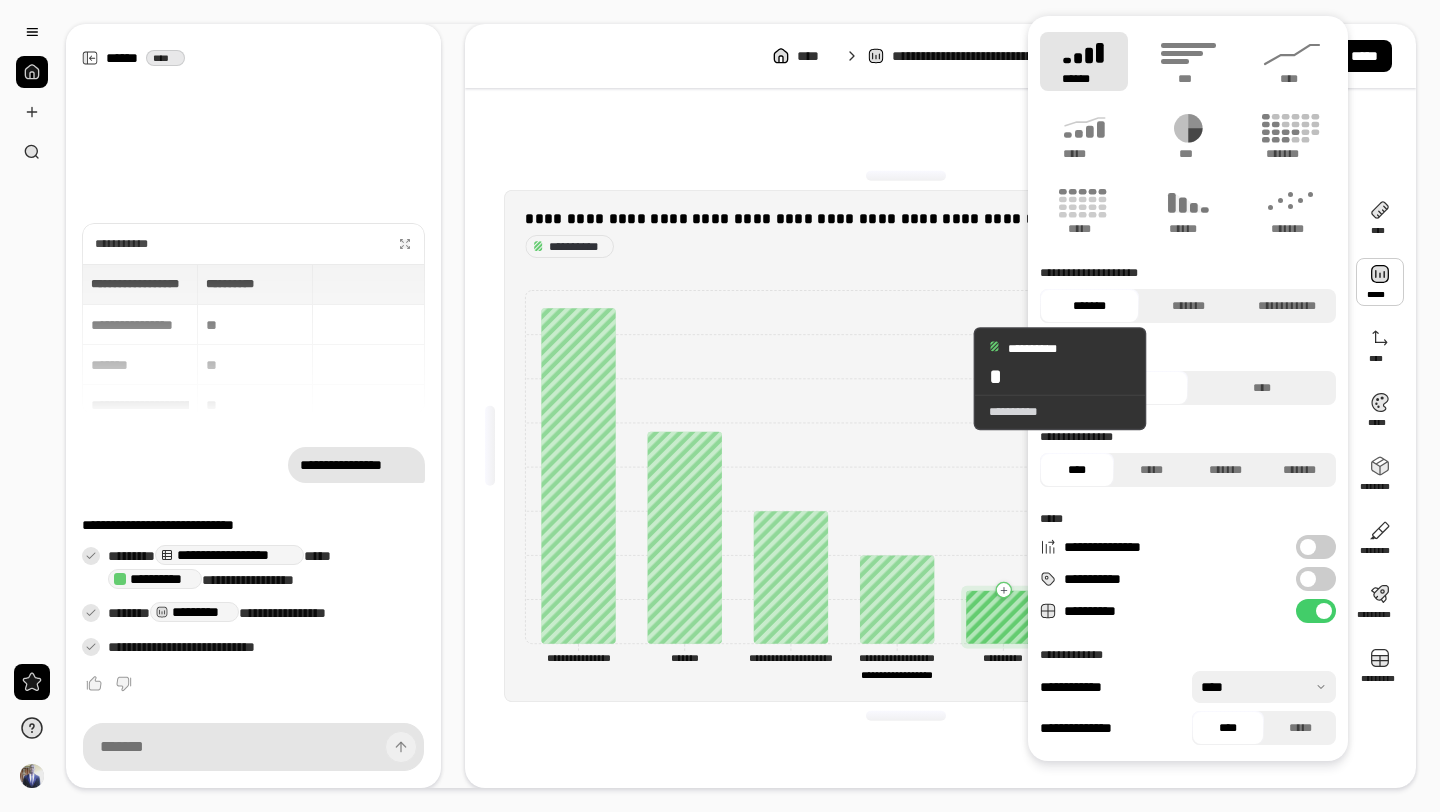 click 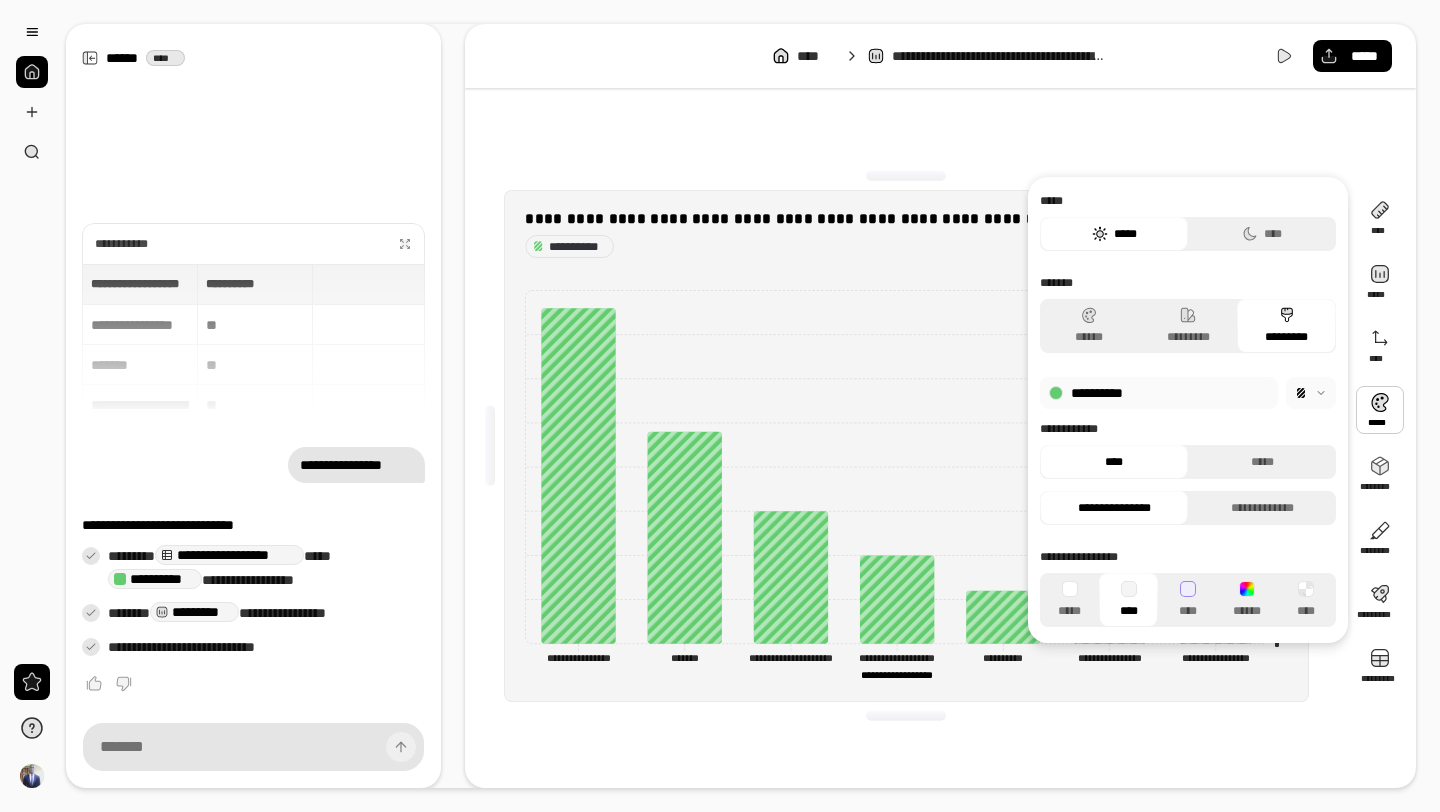 click at bounding box center [1380, 410] 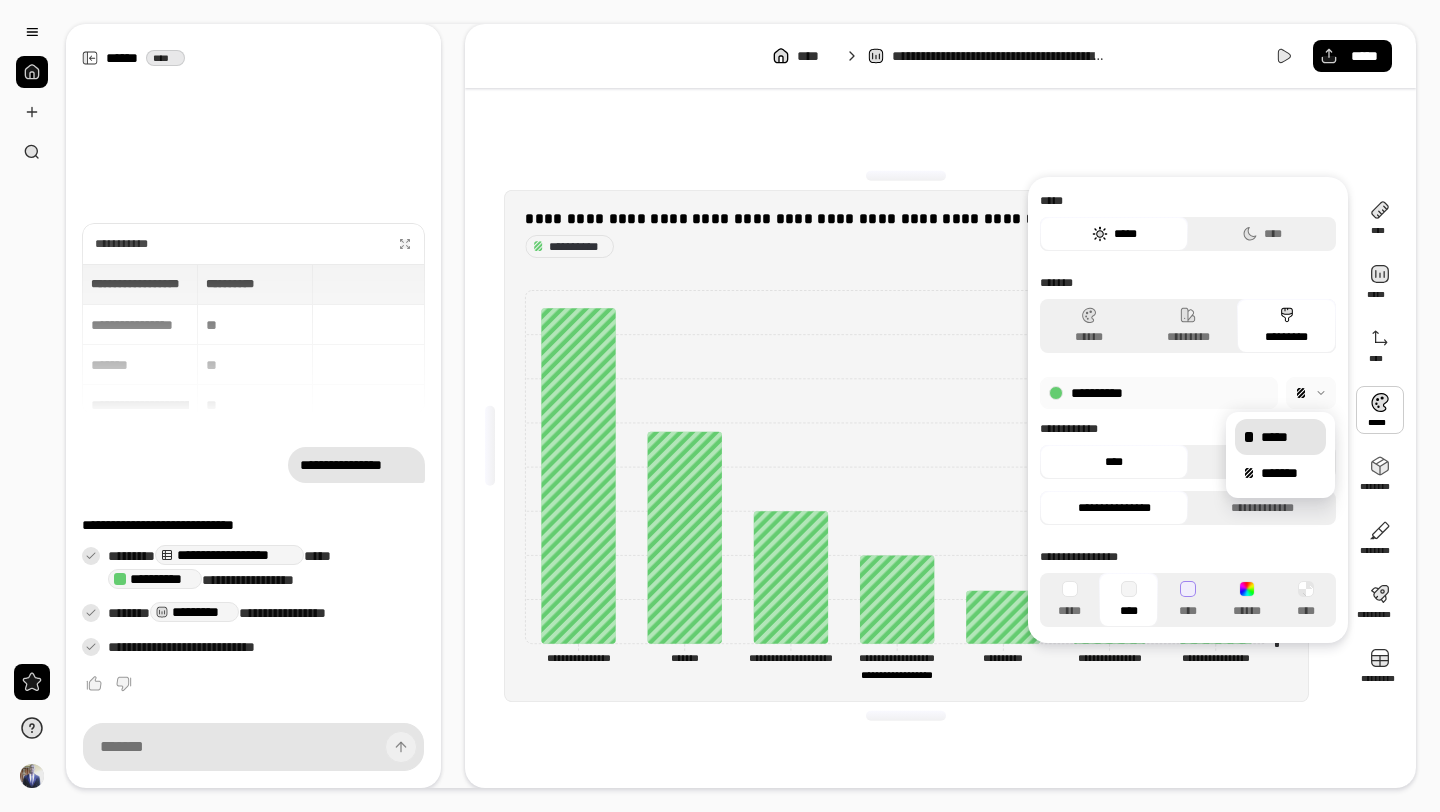 click on "*****" at bounding box center (1289, 437) 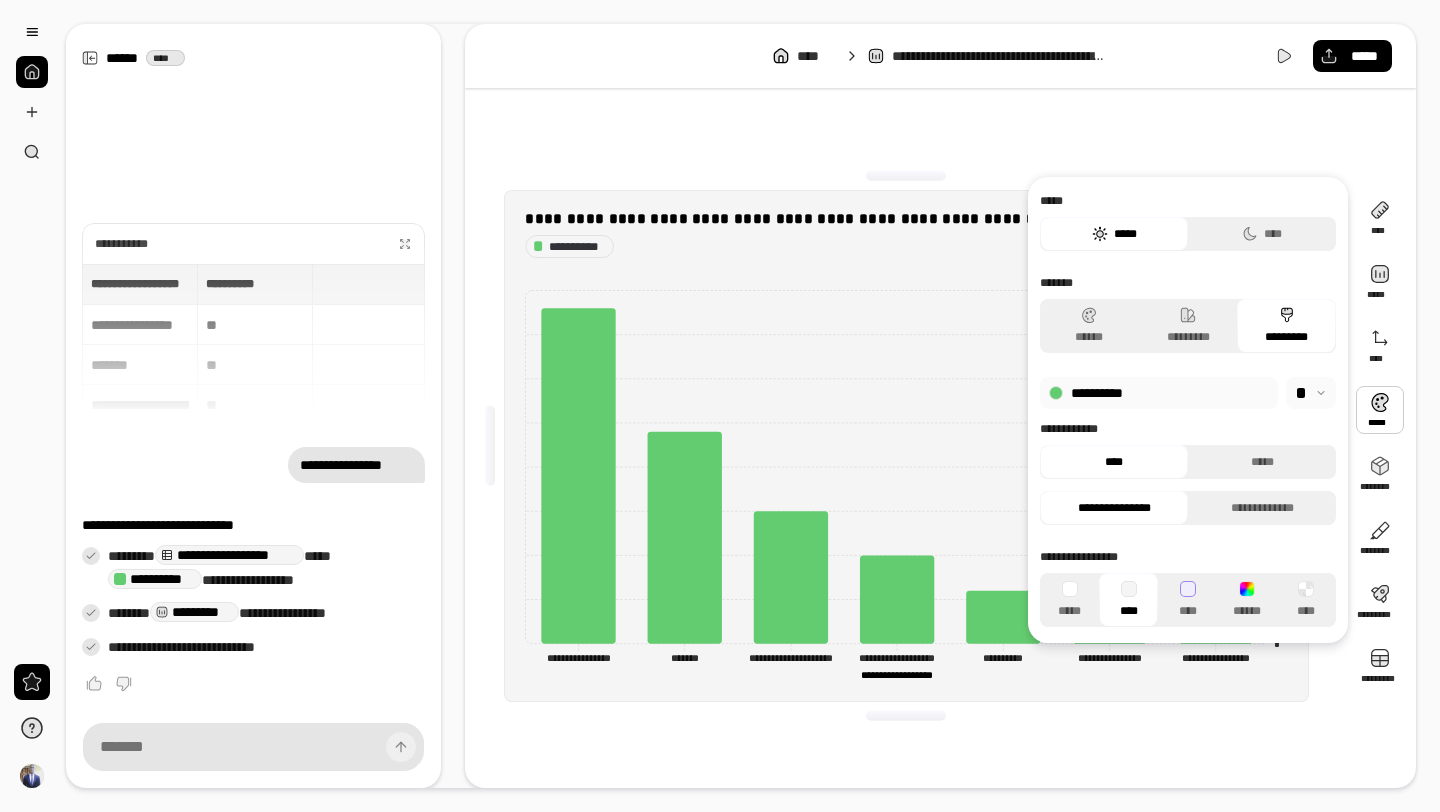 click on "****" at bounding box center [1114, 462] 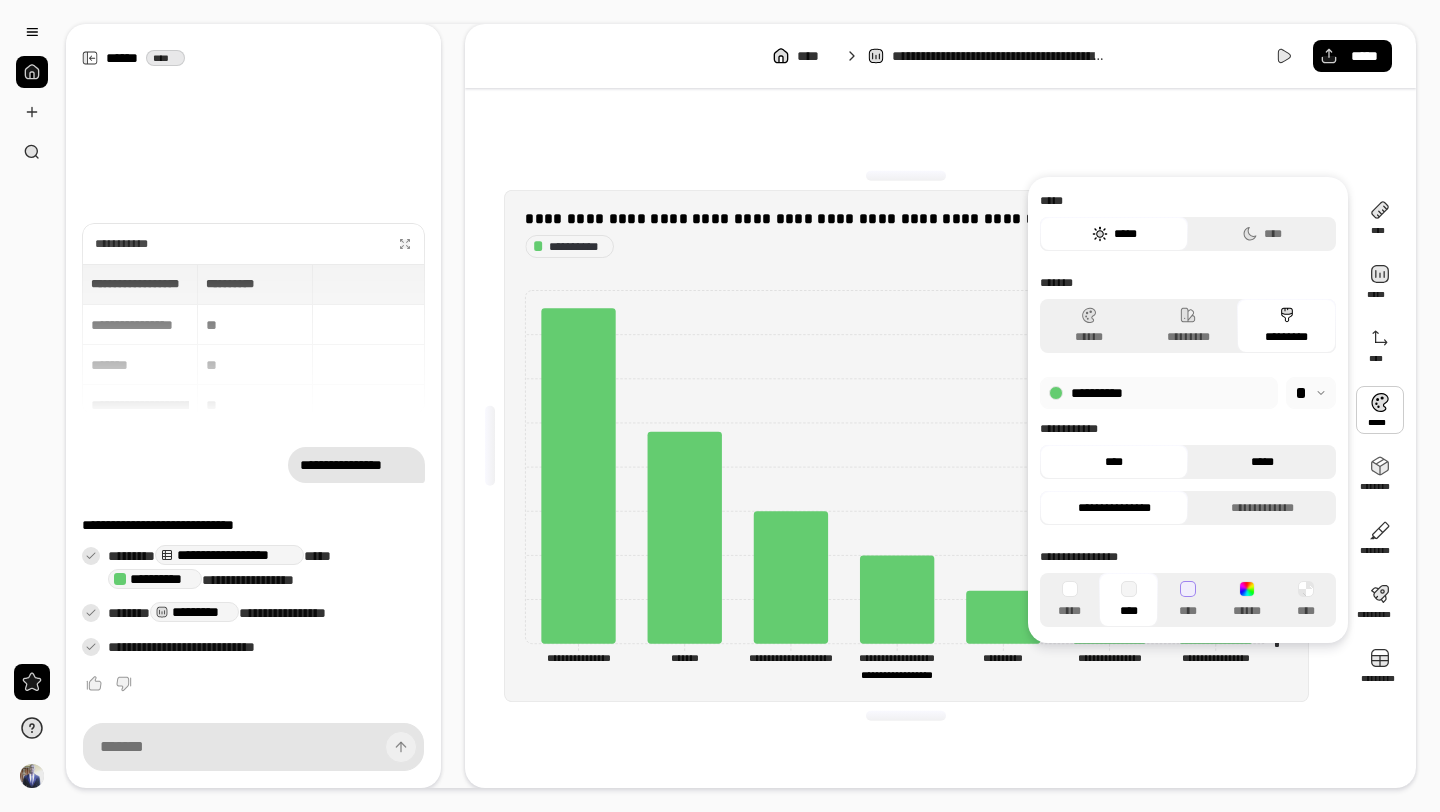 click on "*****" at bounding box center [1262, 462] 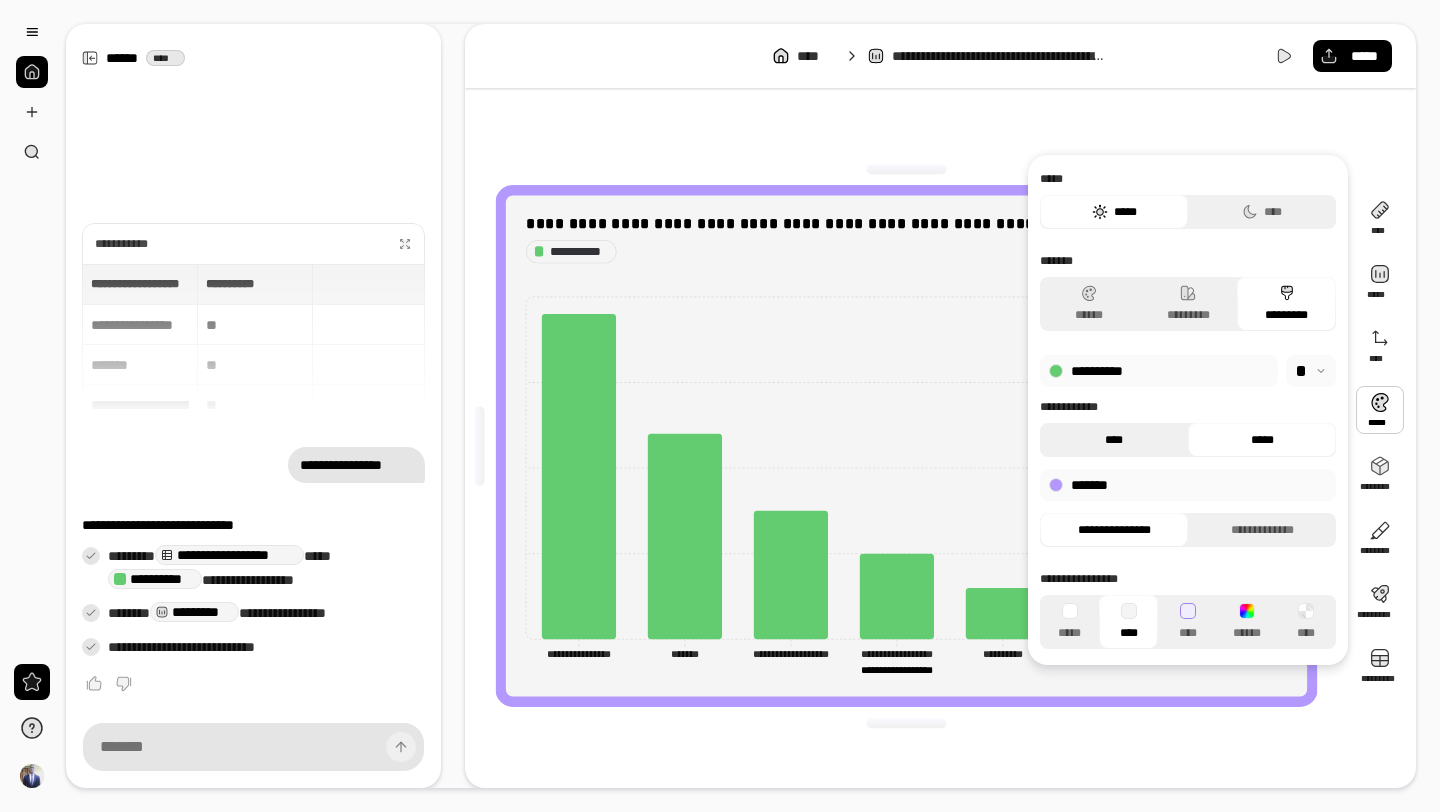click on "****" at bounding box center (1114, 440) 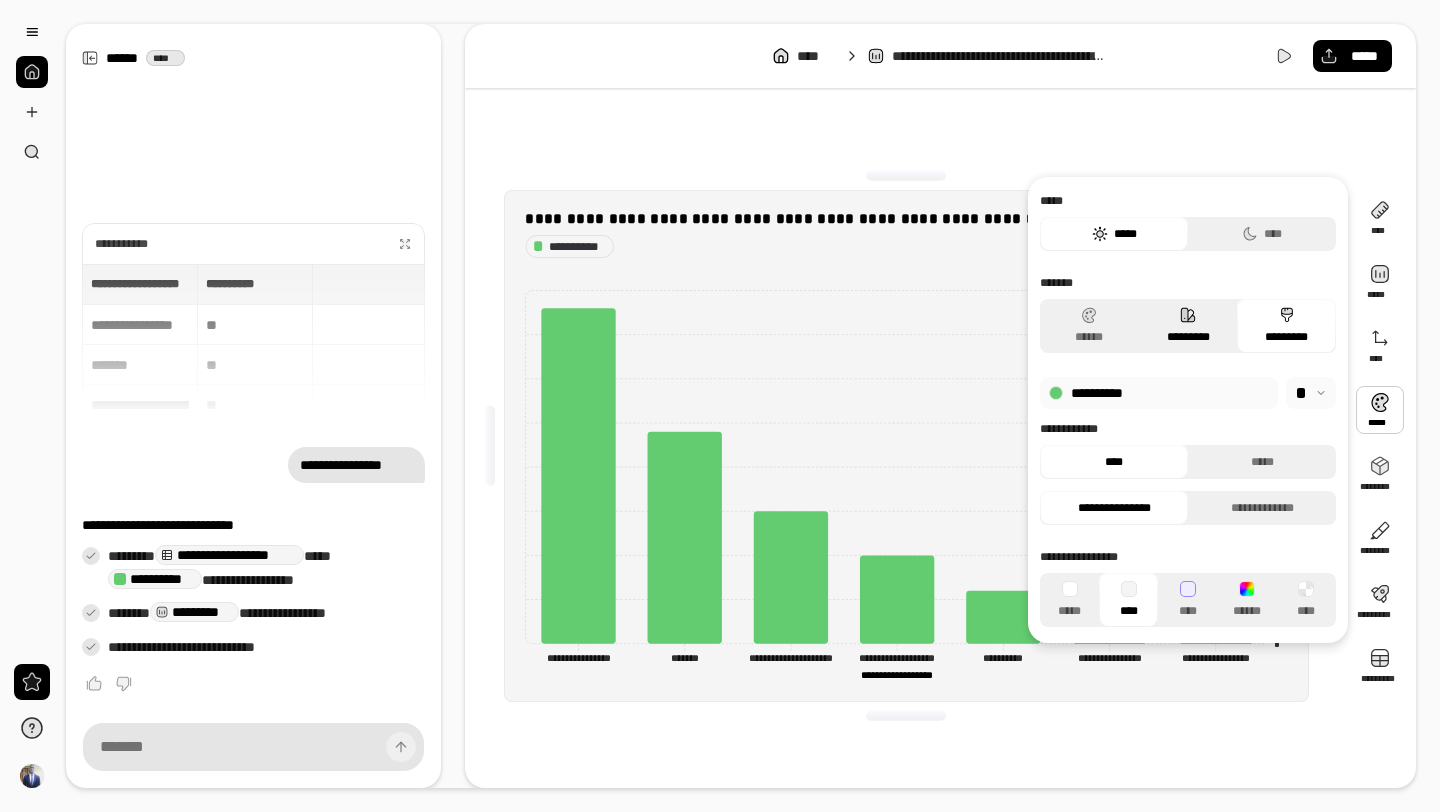 click on "*********" at bounding box center [1188, 326] 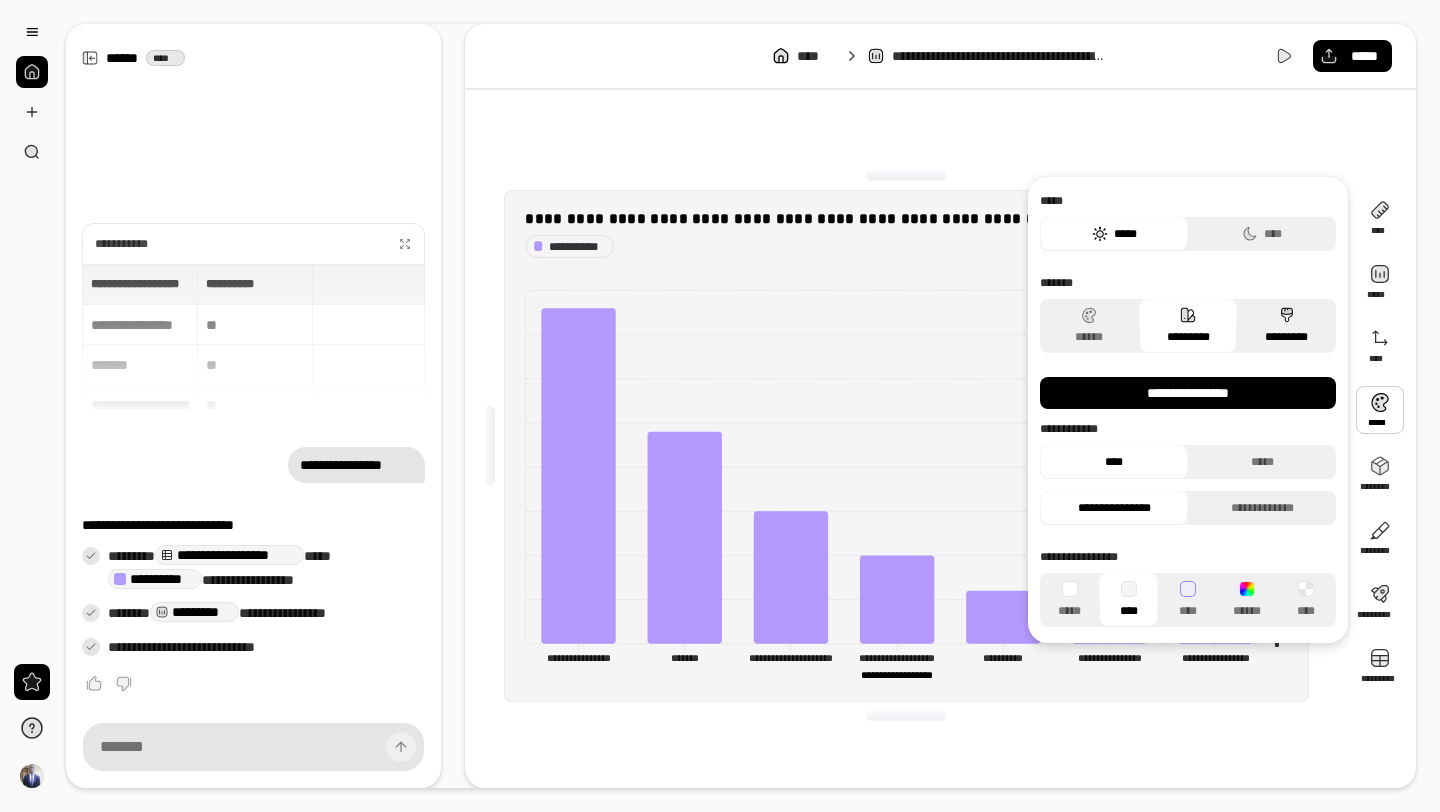 click on "*********" at bounding box center [1286, 326] 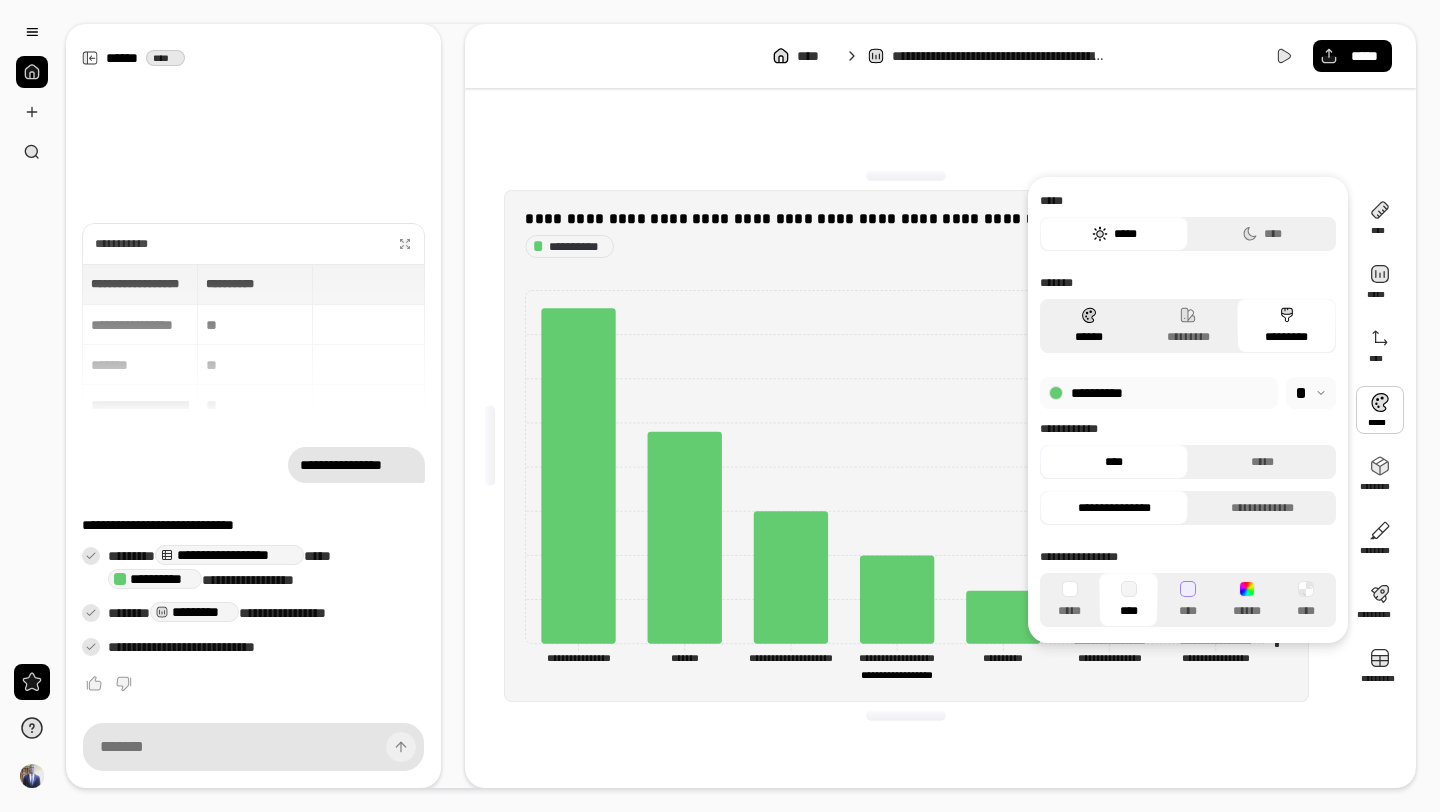 click on "******" at bounding box center (1089, 326) 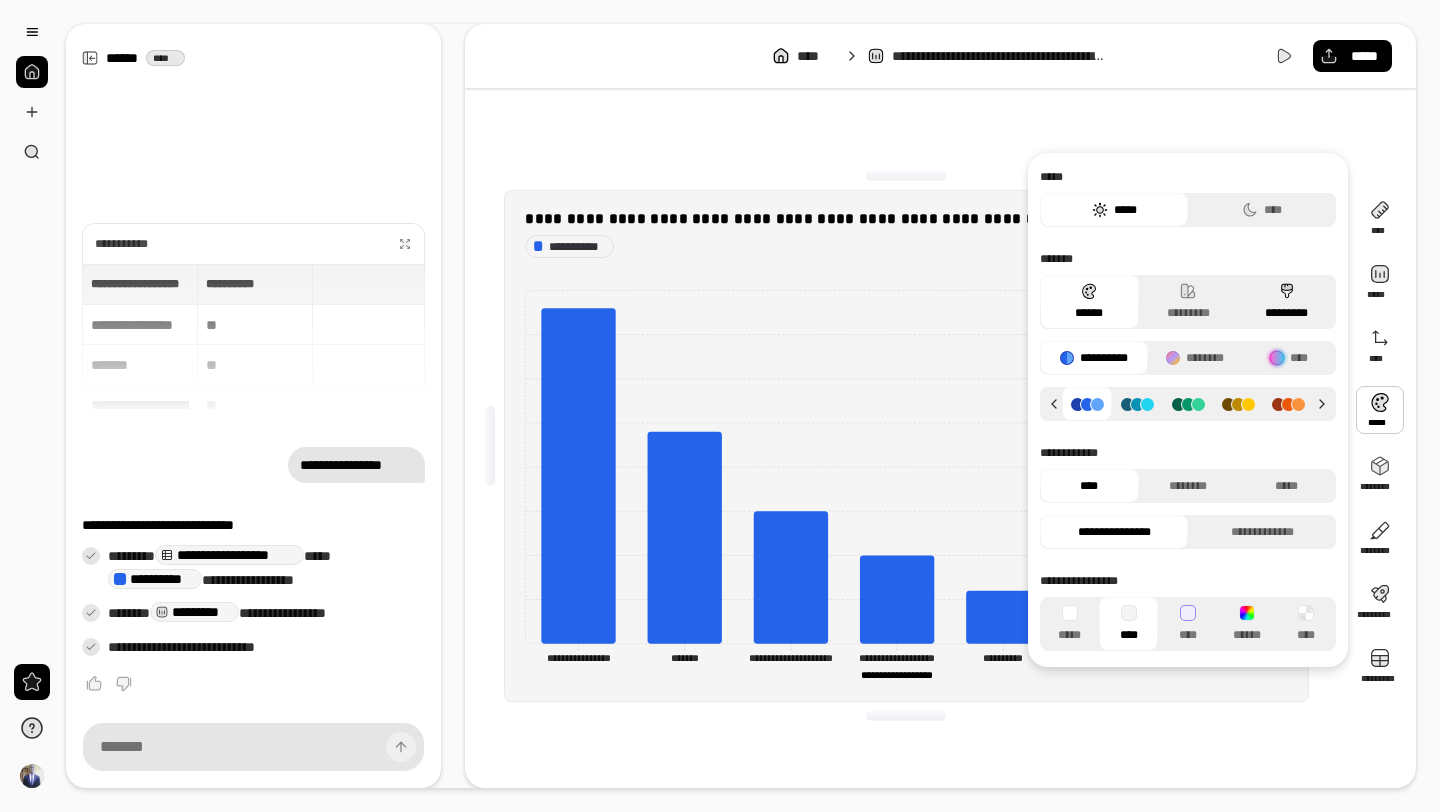 click on "*********" at bounding box center [1286, 302] 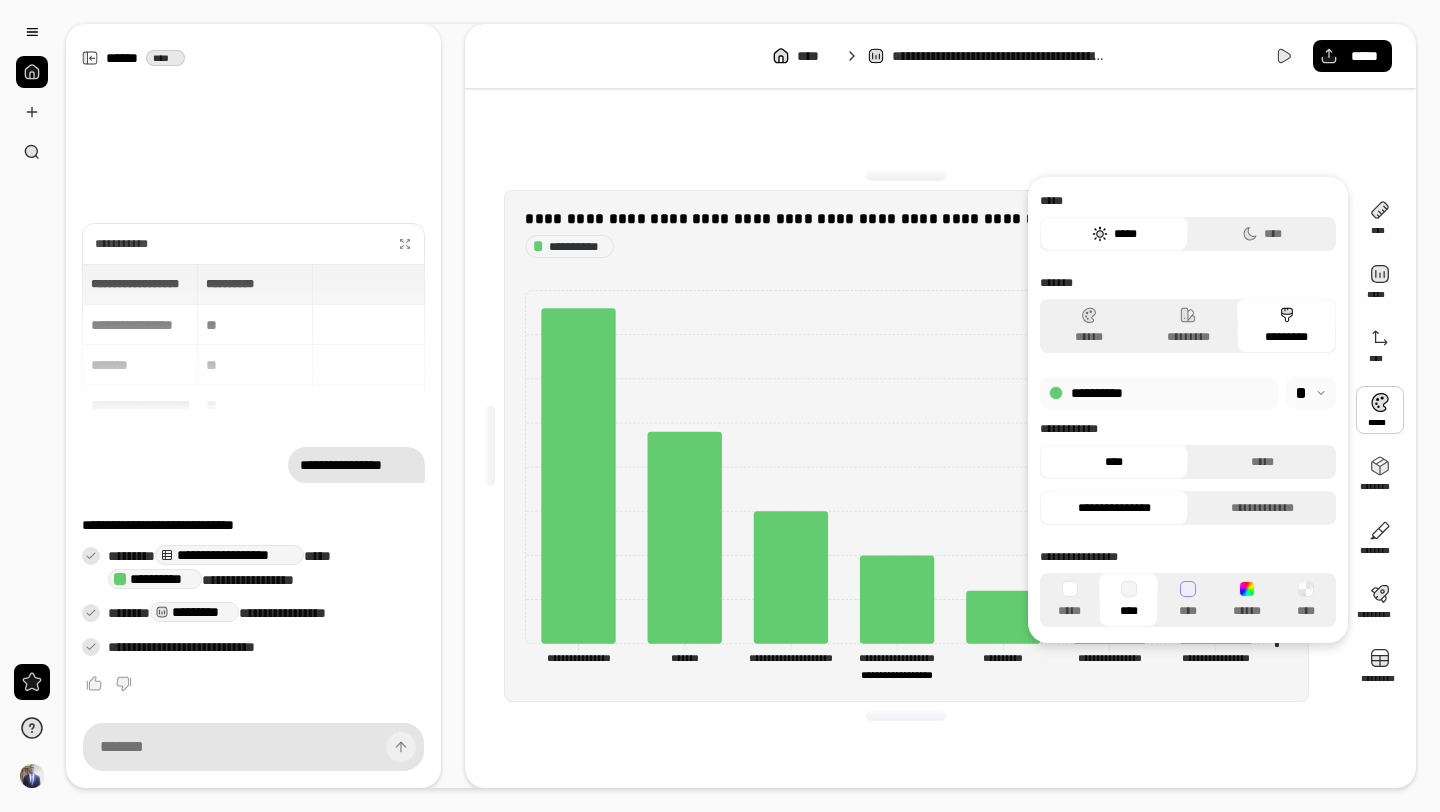 click on "[REDACTED]" at bounding box center [906, 446] 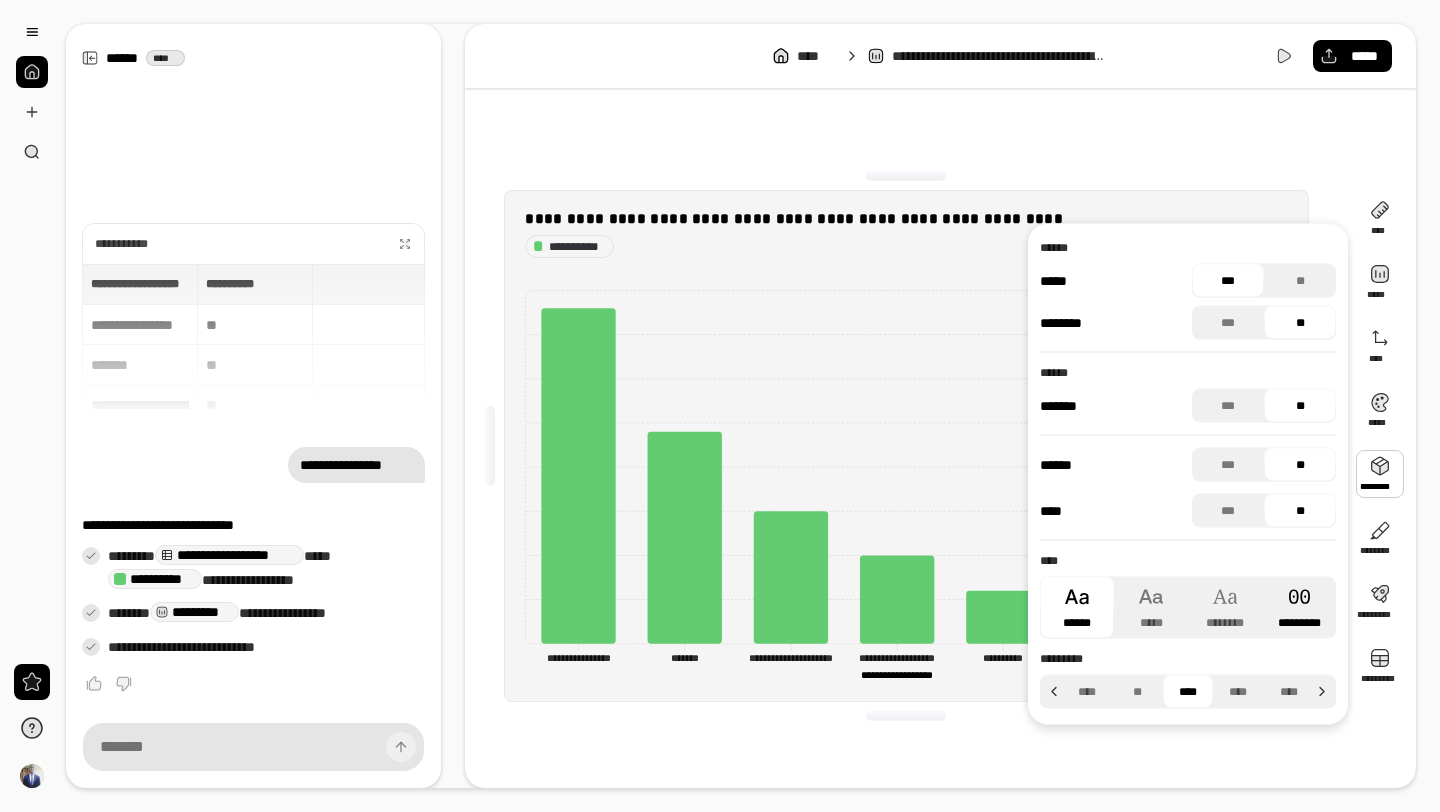 click on "*********" at bounding box center [1299, 608] 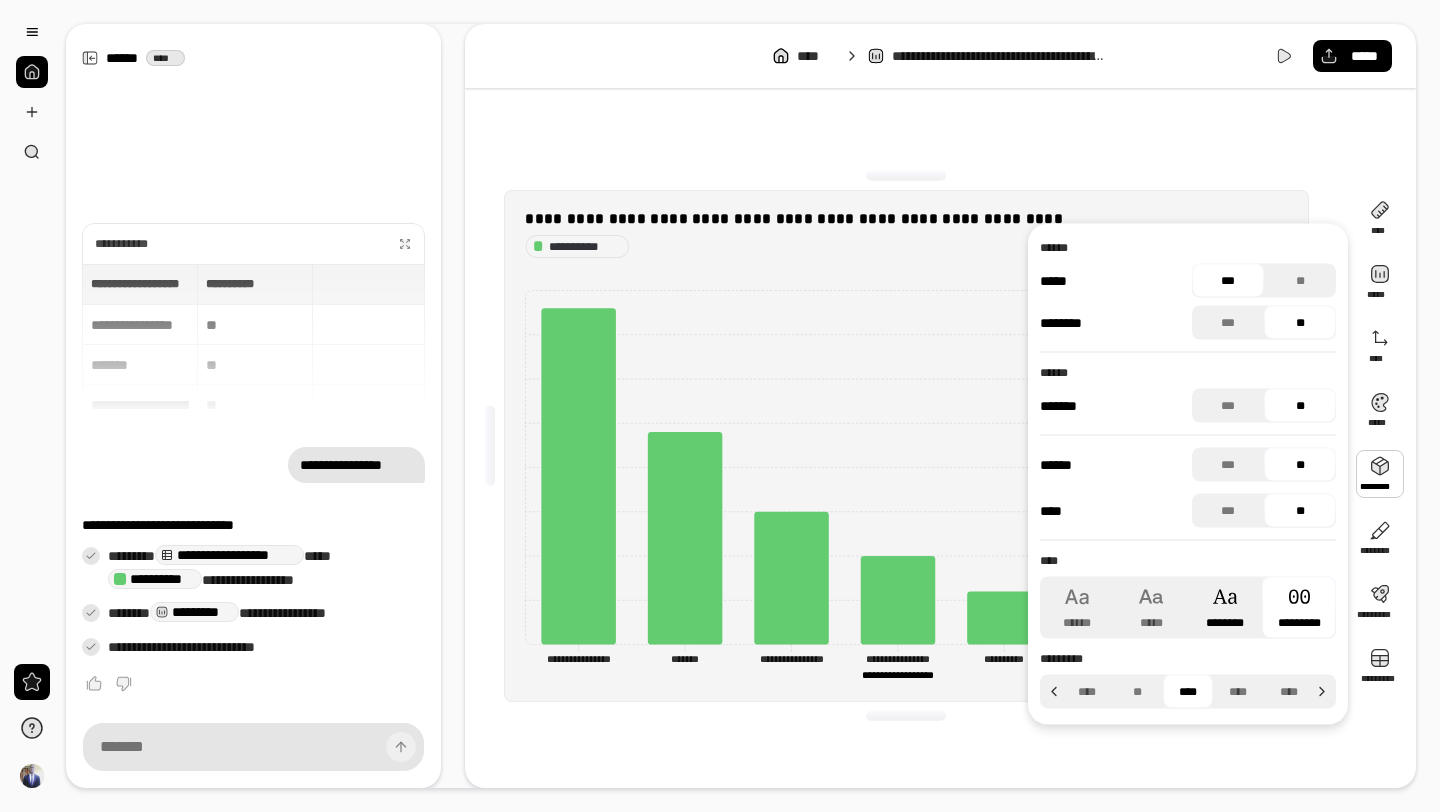 click on "********" at bounding box center [1225, 608] 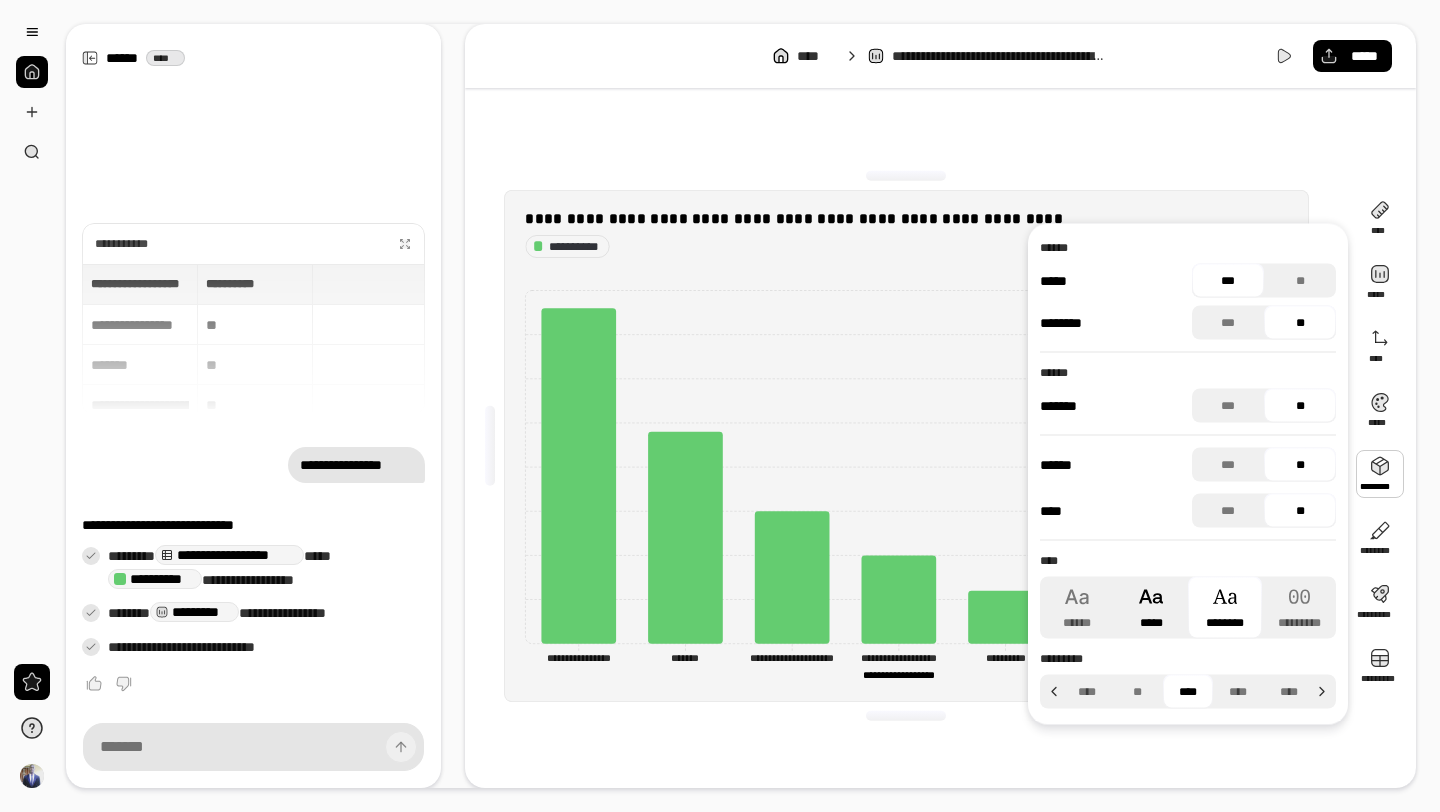 click on "*****" at bounding box center [1151, 608] 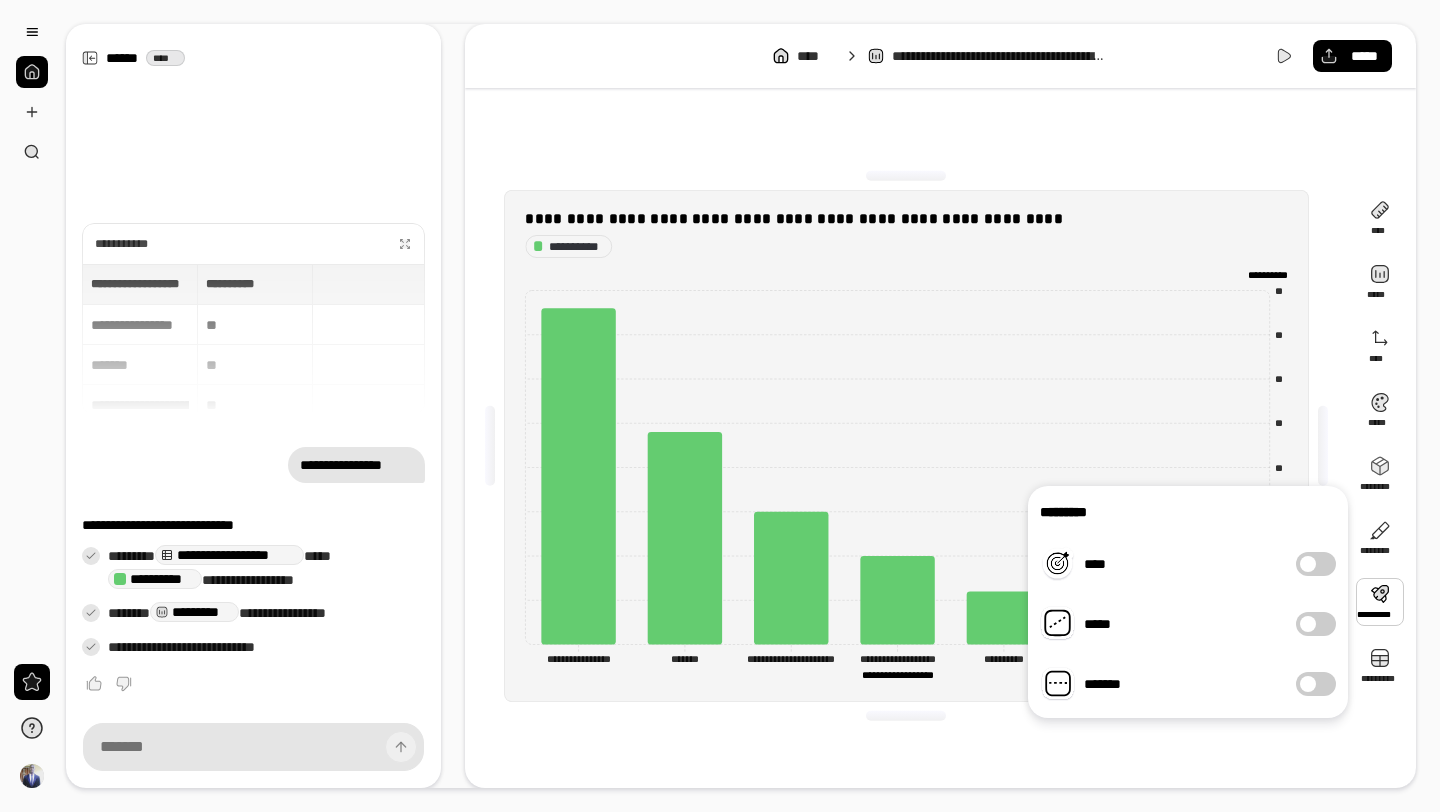 click at bounding box center (1380, 602) 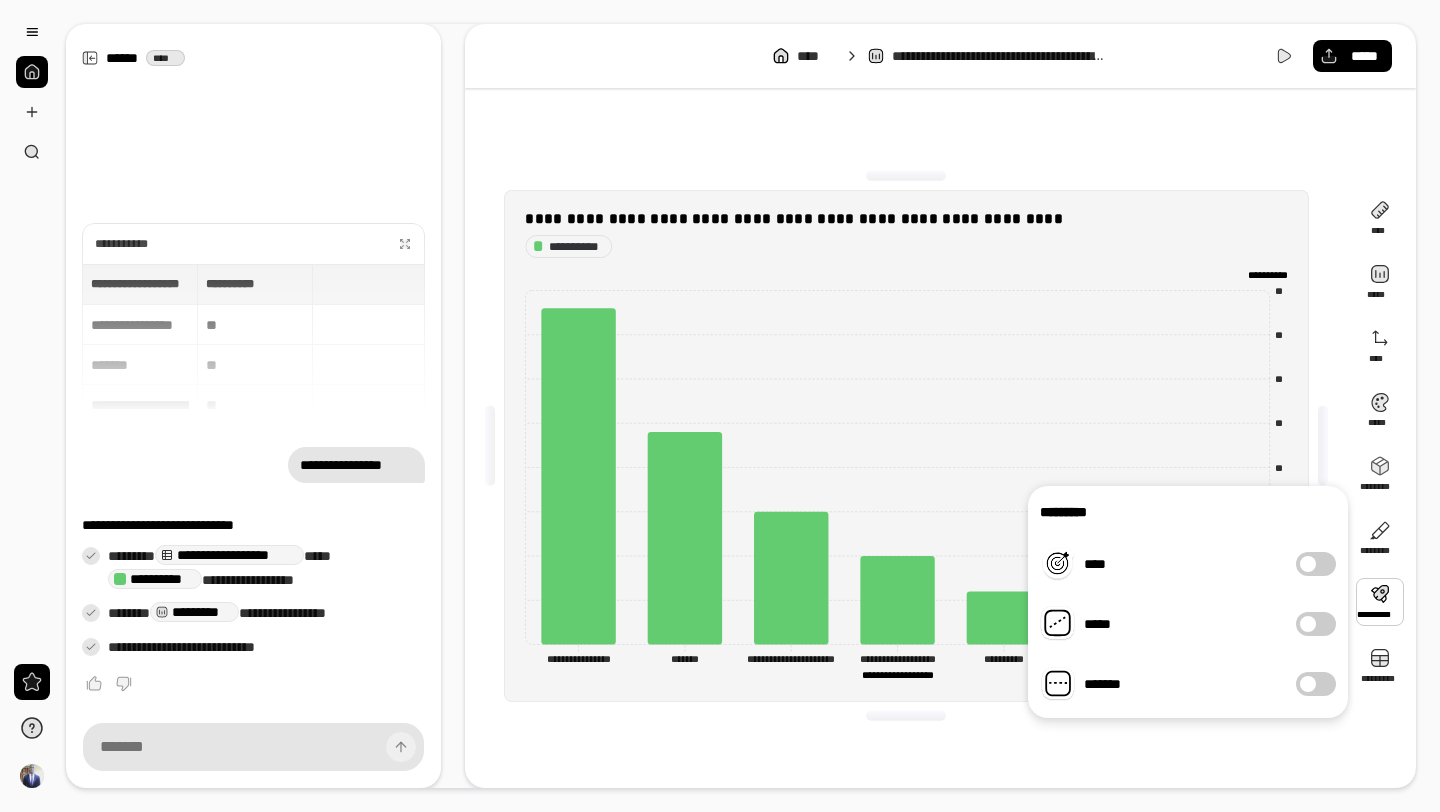 click on "****" at bounding box center (1316, 564) 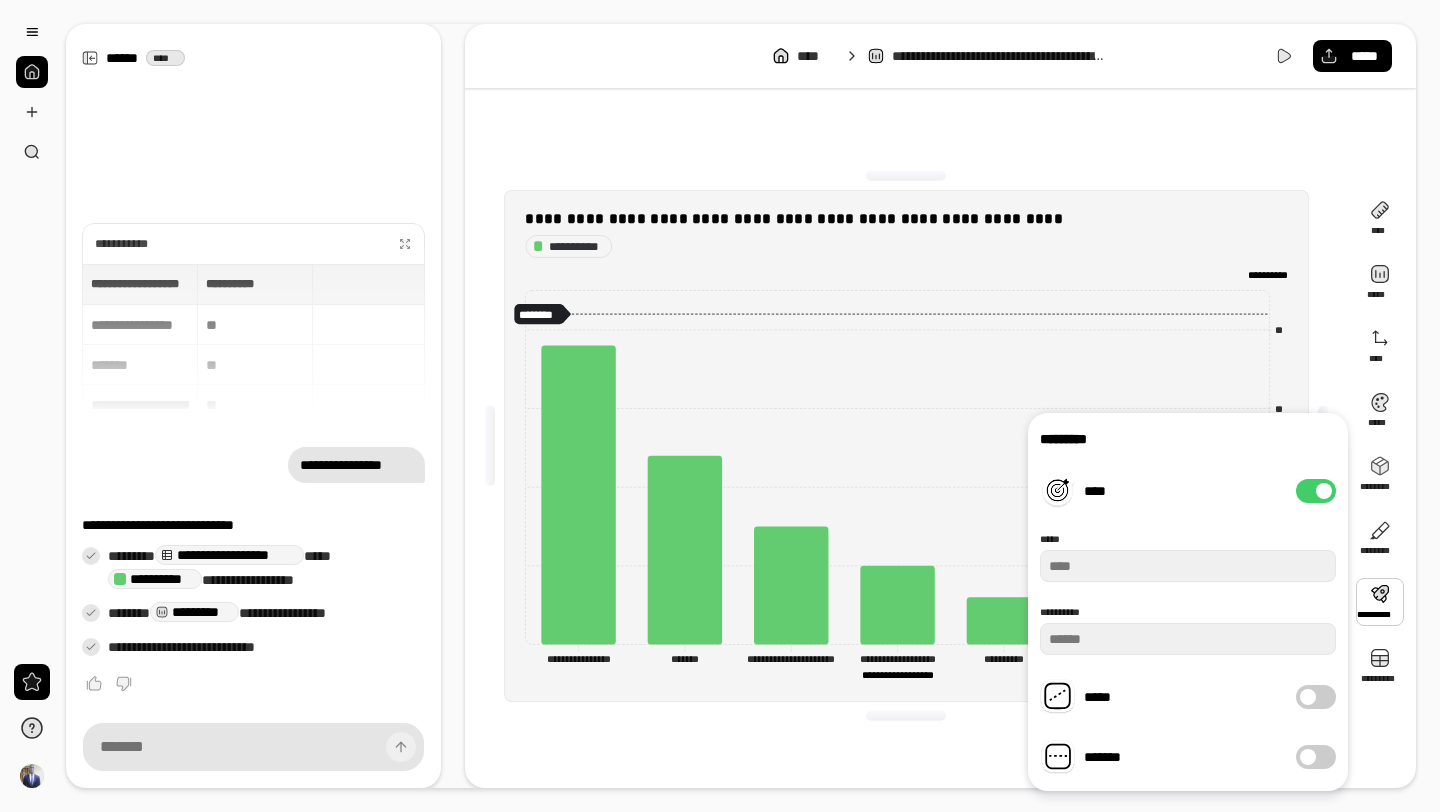 click on "****" at bounding box center (1316, 491) 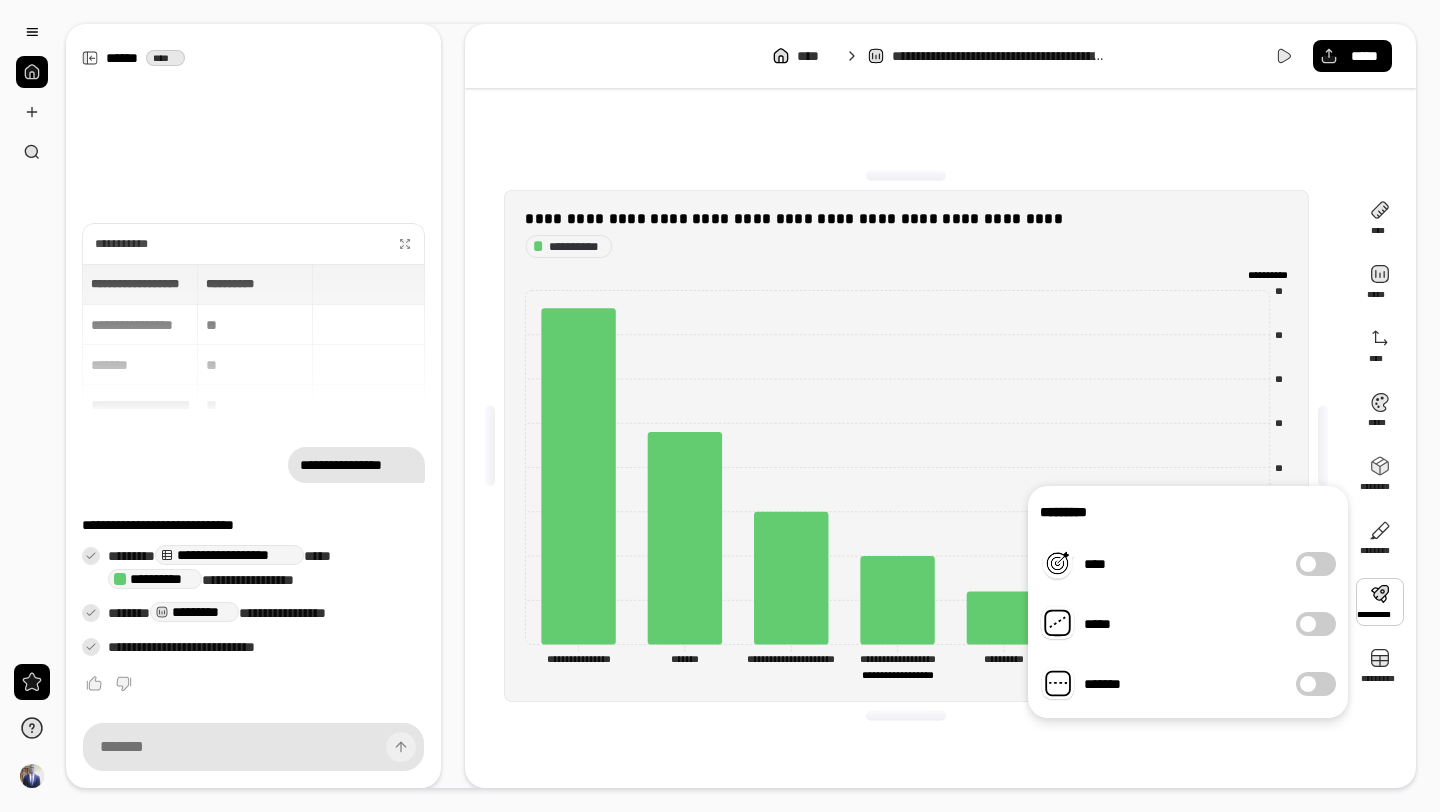 click at bounding box center [1308, 624] 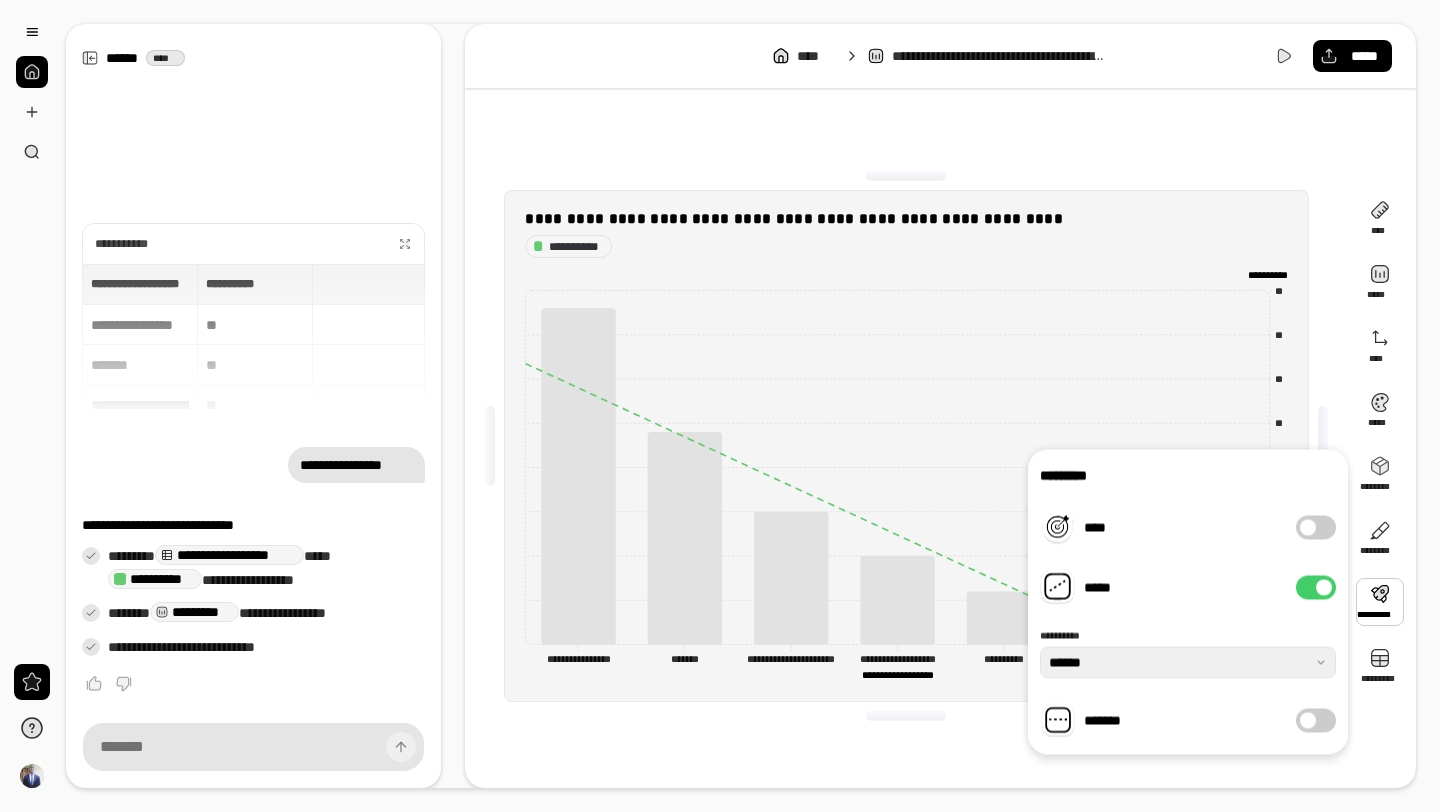 click at bounding box center [1324, 588] 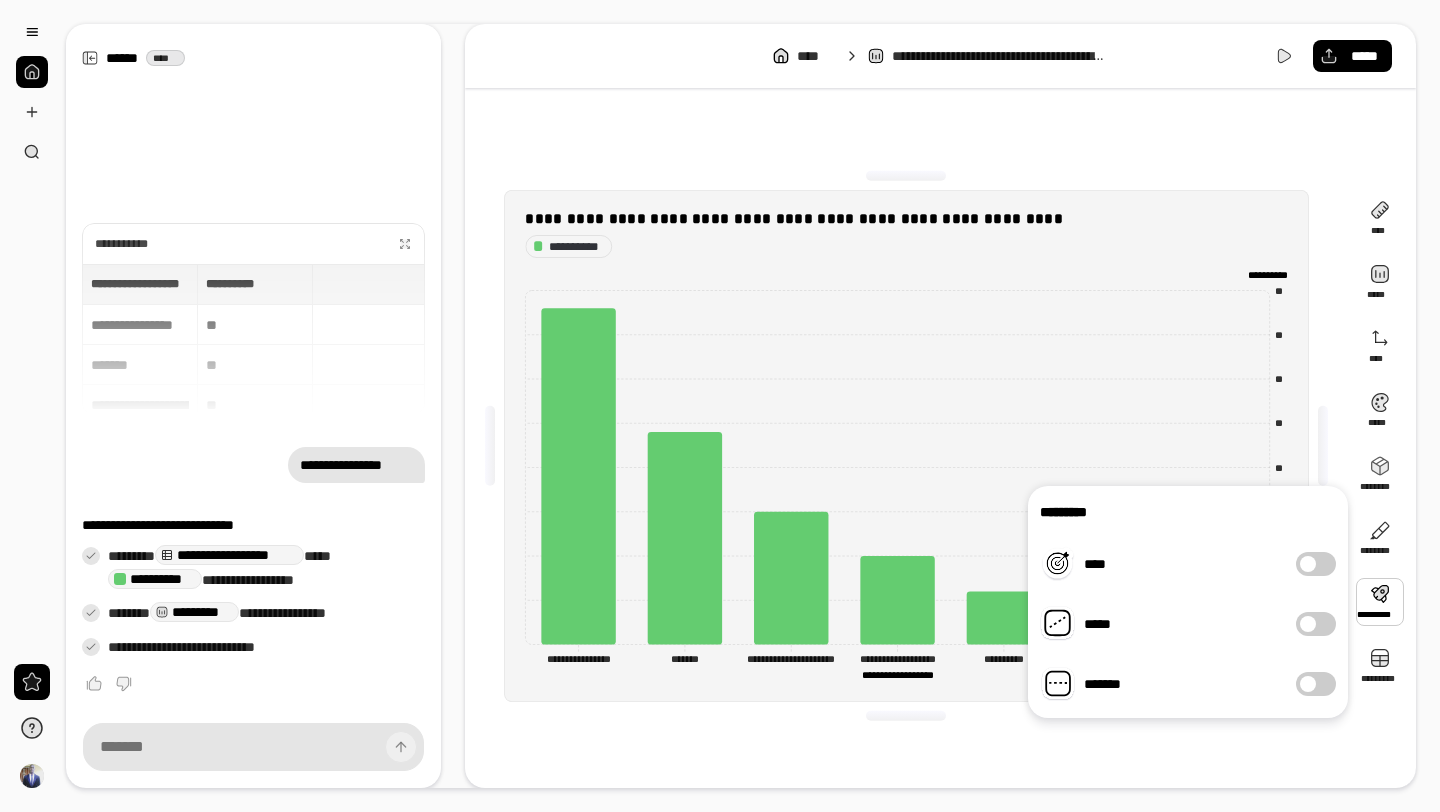 click at bounding box center [1308, 684] 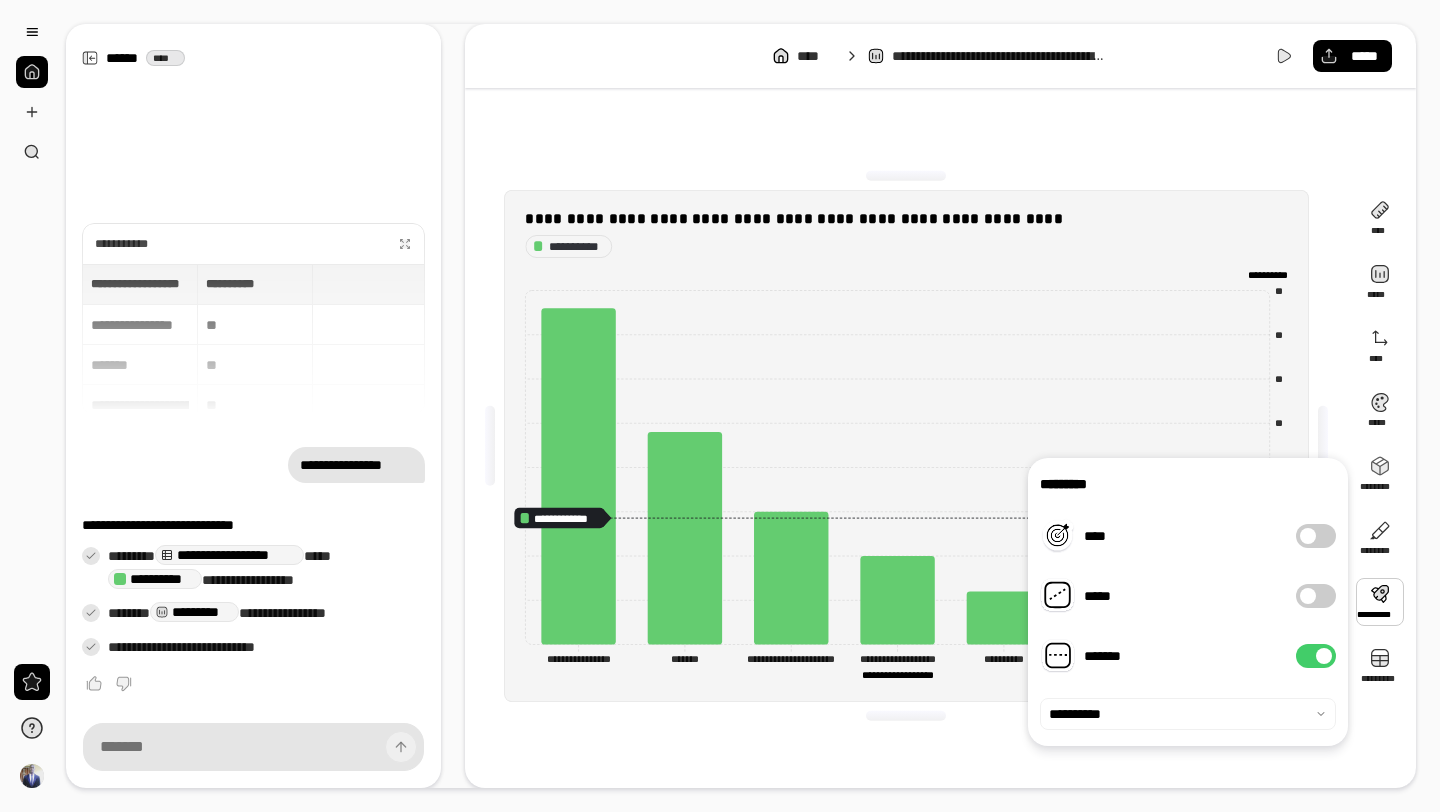 click at bounding box center (1324, 656) 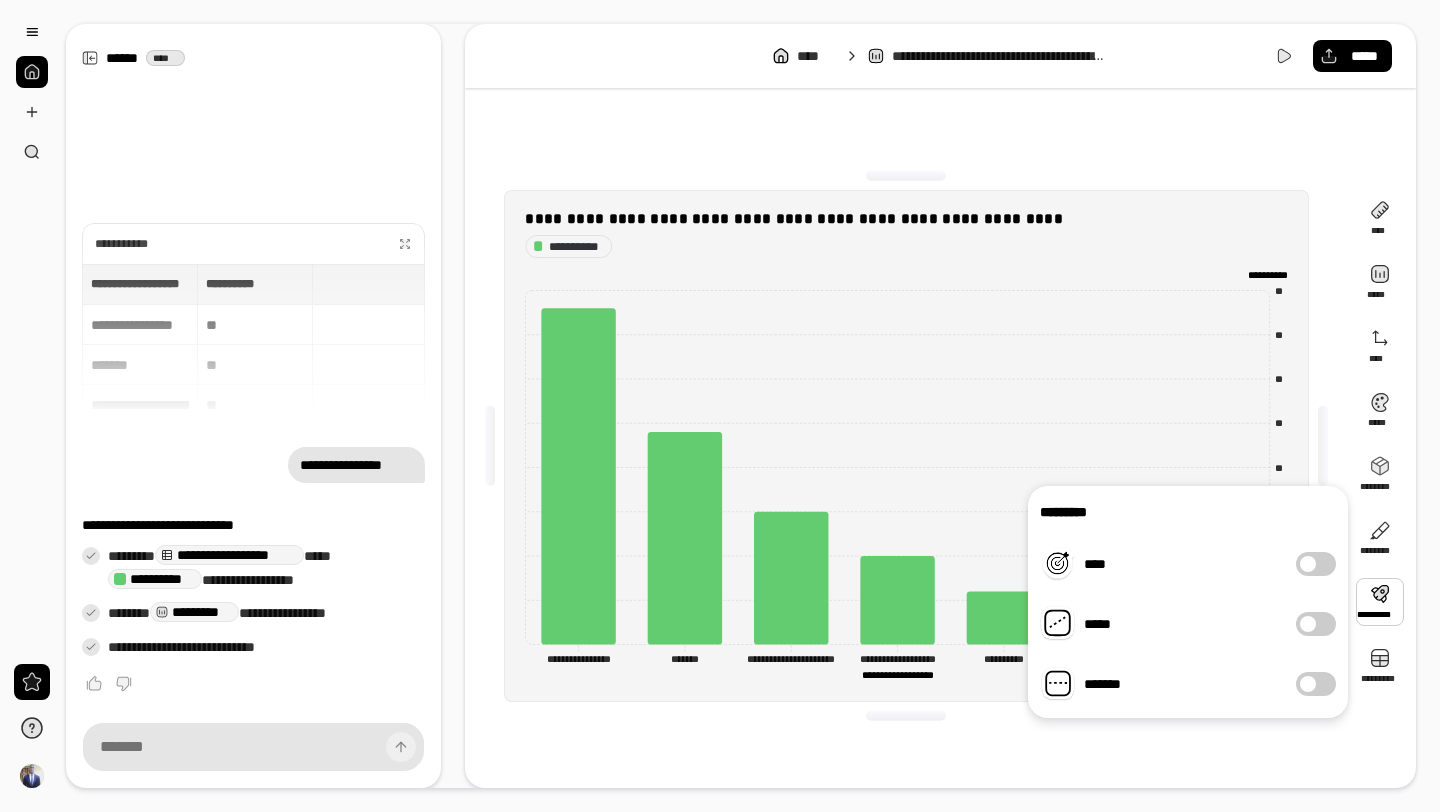 click on "**********" at bounding box center (940, 446) 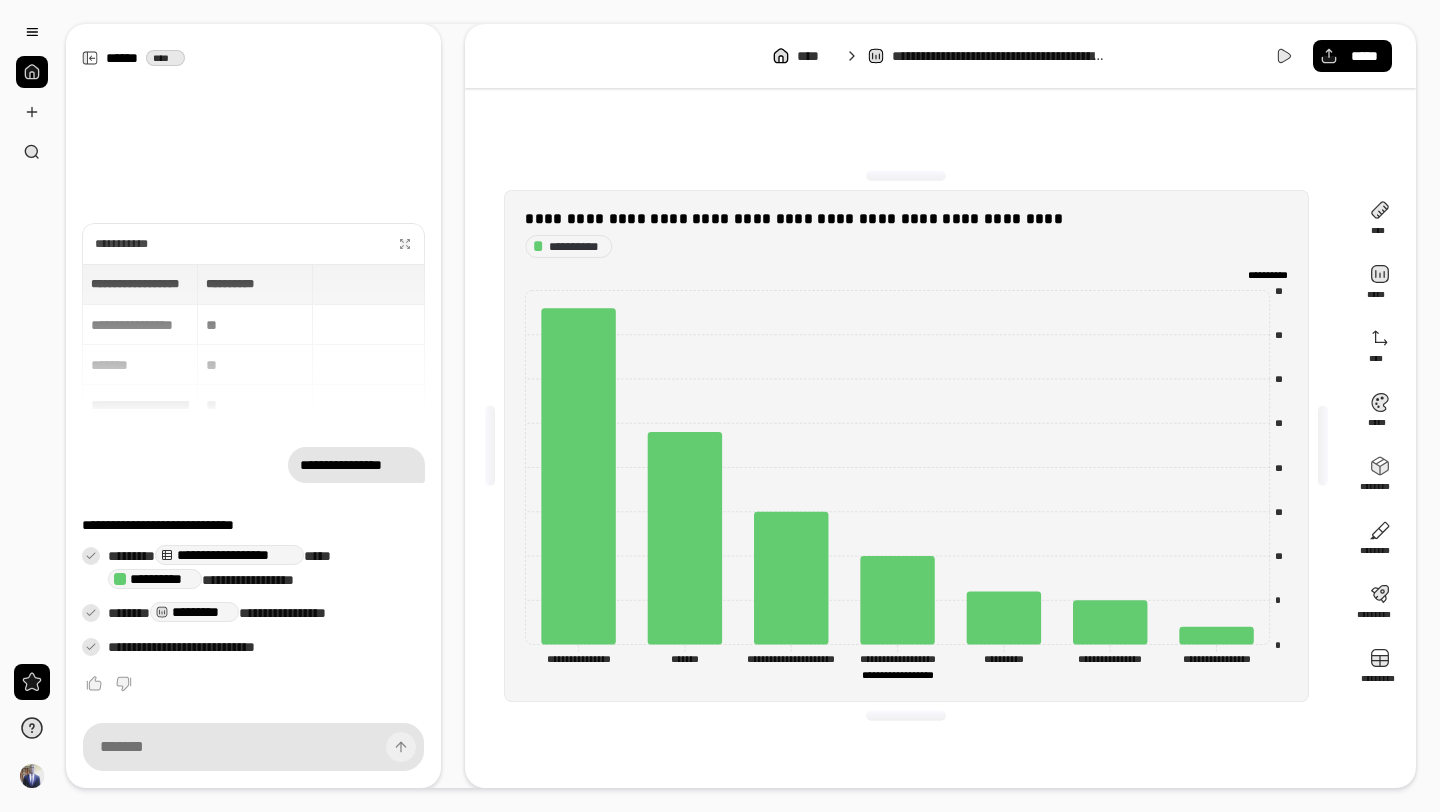 click at bounding box center [32, 72] 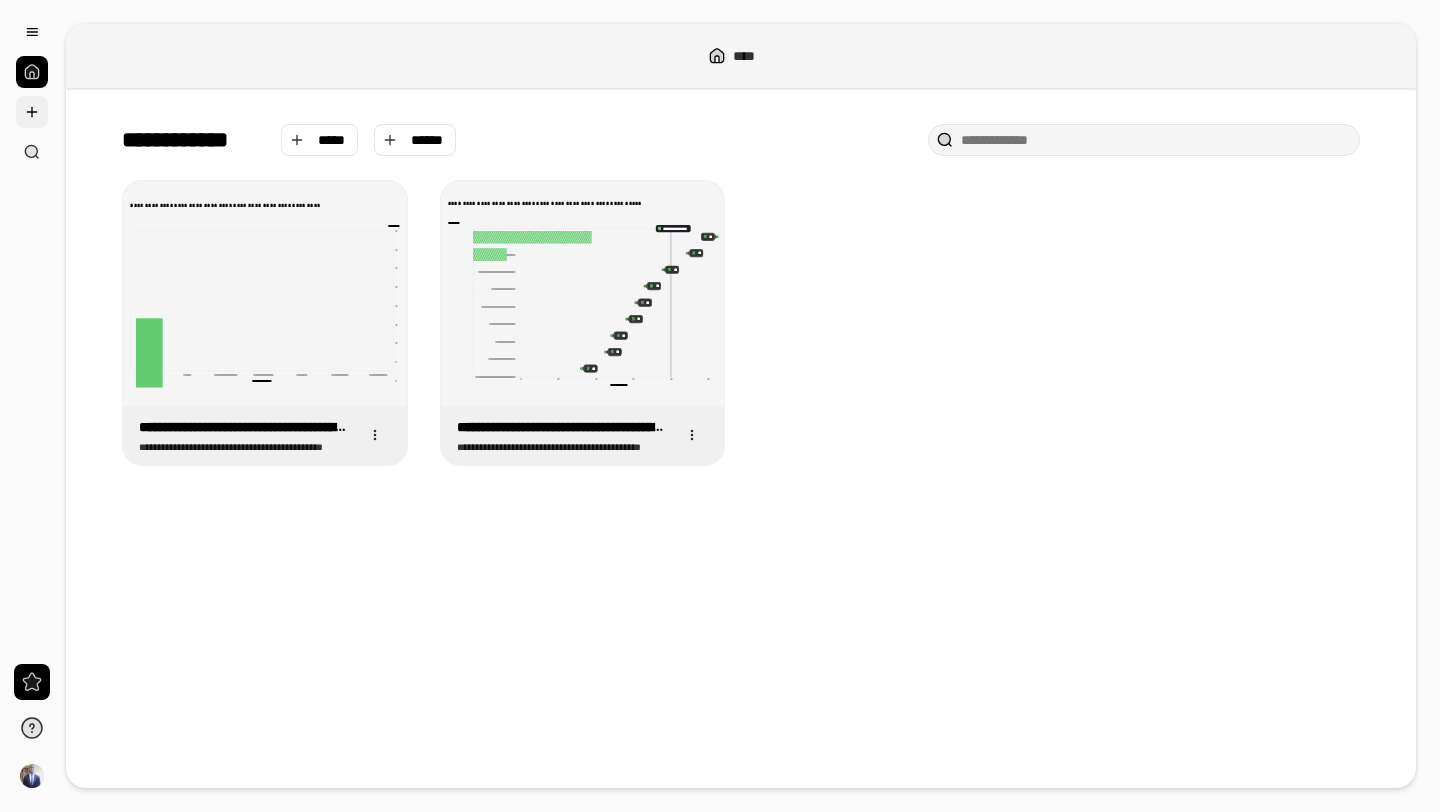 click at bounding box center [32, 112] 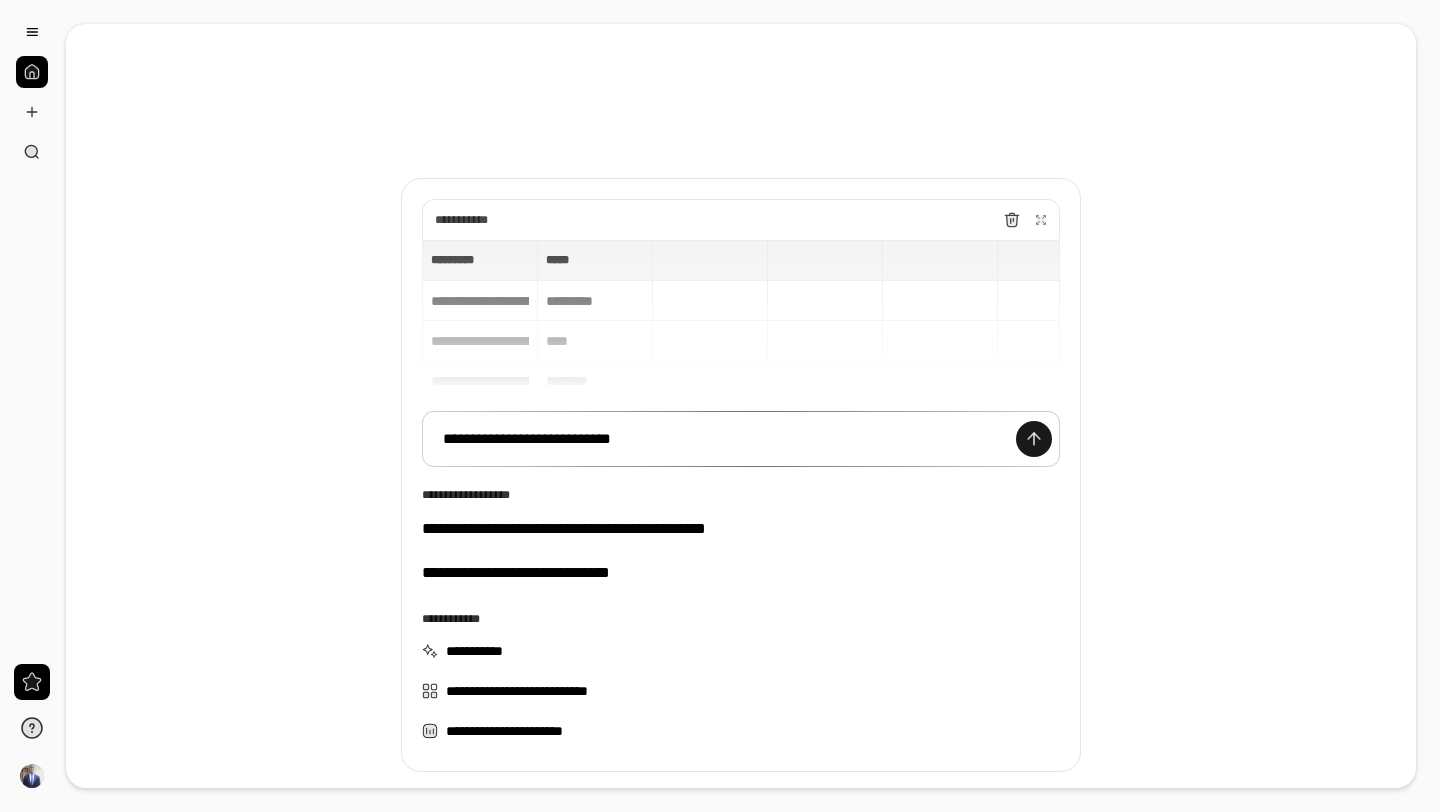 click at bounding box center [1034, 439] 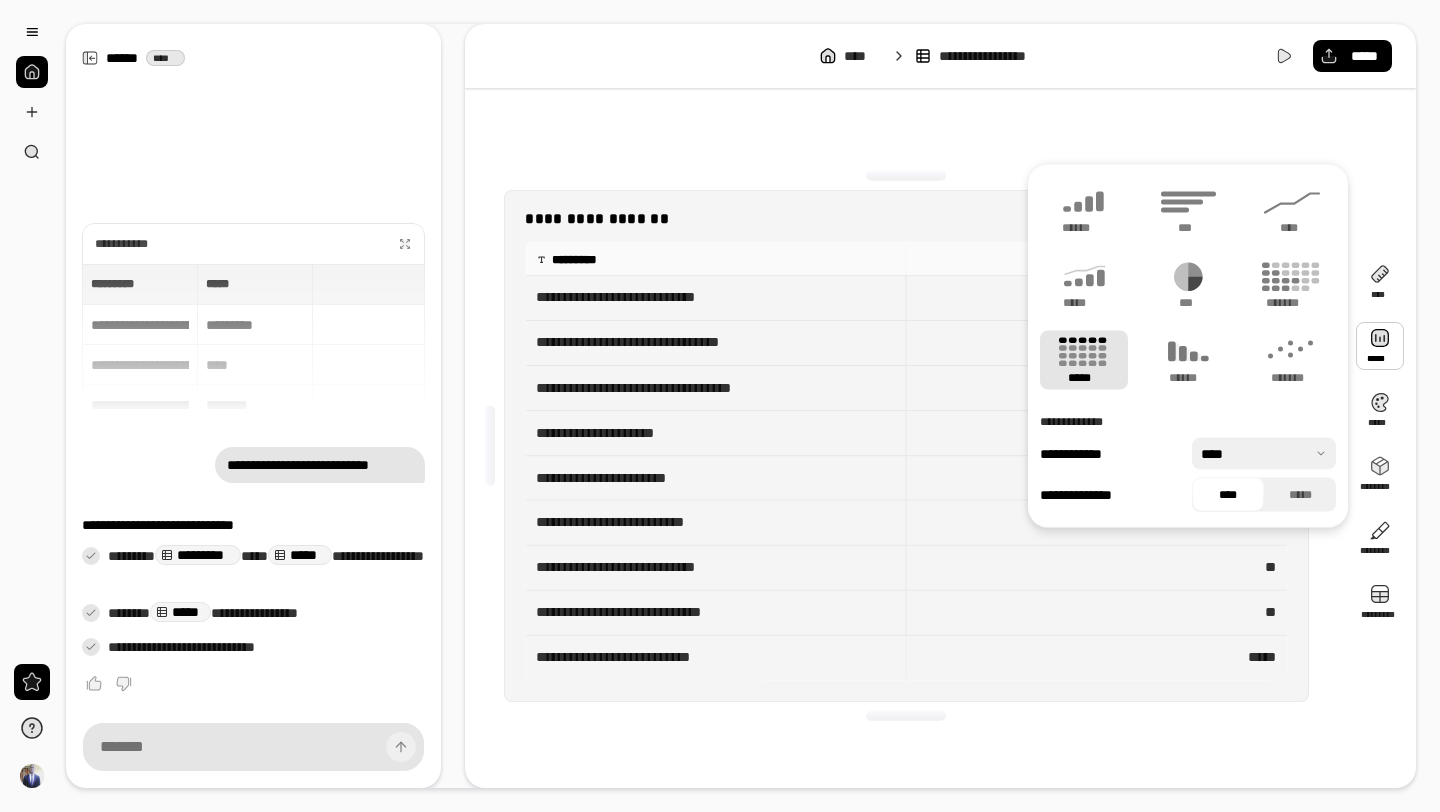 click at bounding box center (1380, 346) 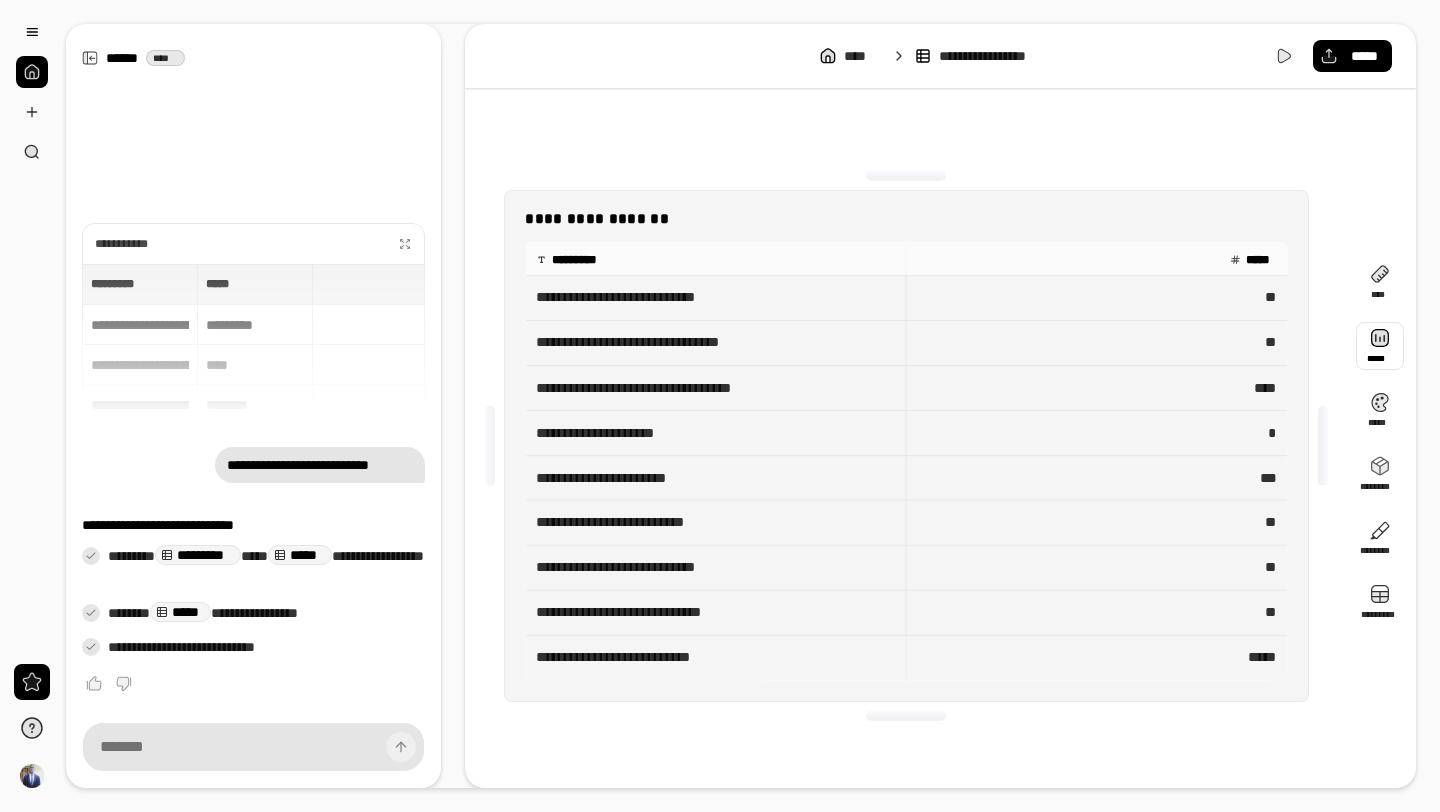 click at bounding box center [1380, 346] 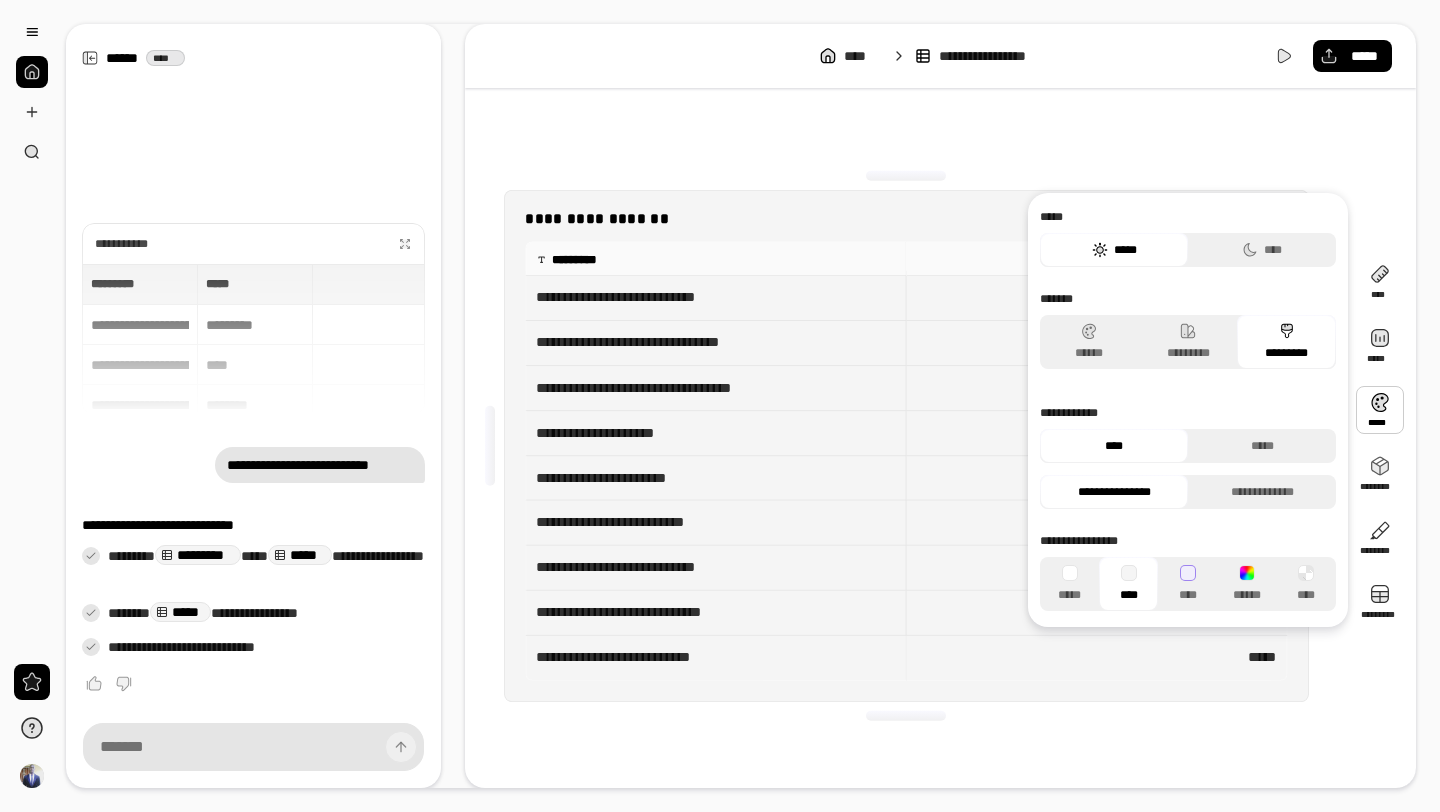 click at bounding box center [1380, 410] 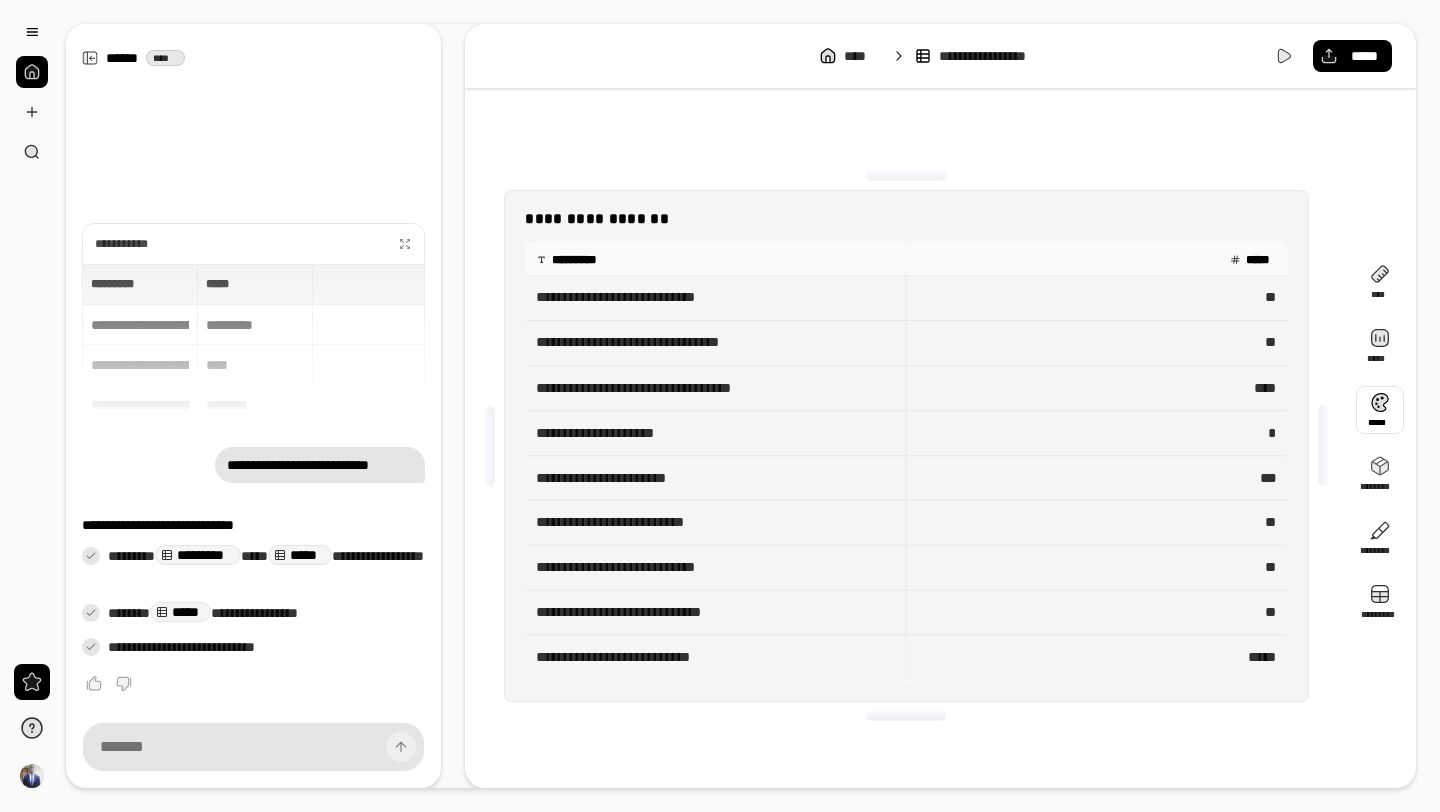 click at bounding box center (1380, 410) 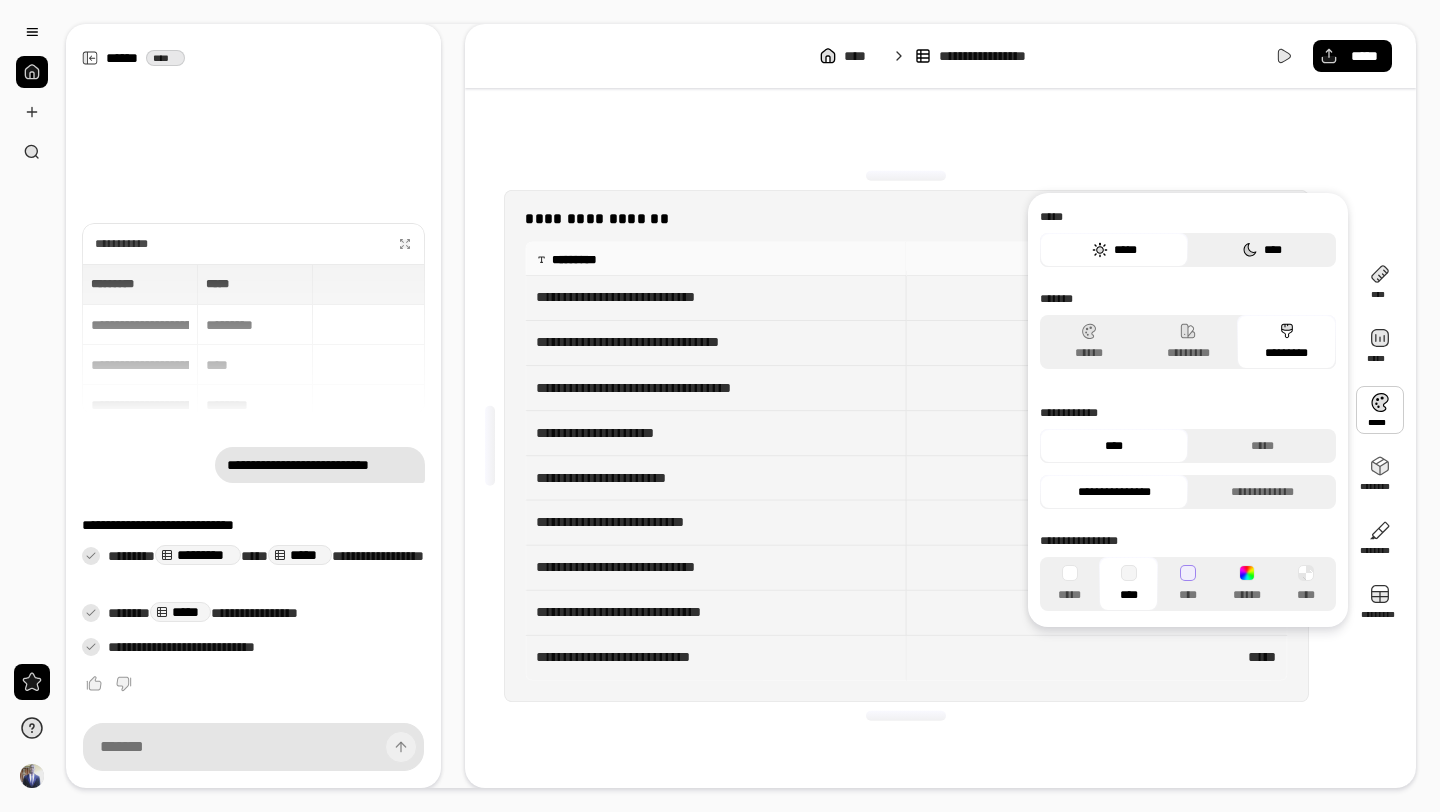 click on "****" at bounding box center (1262, 250) 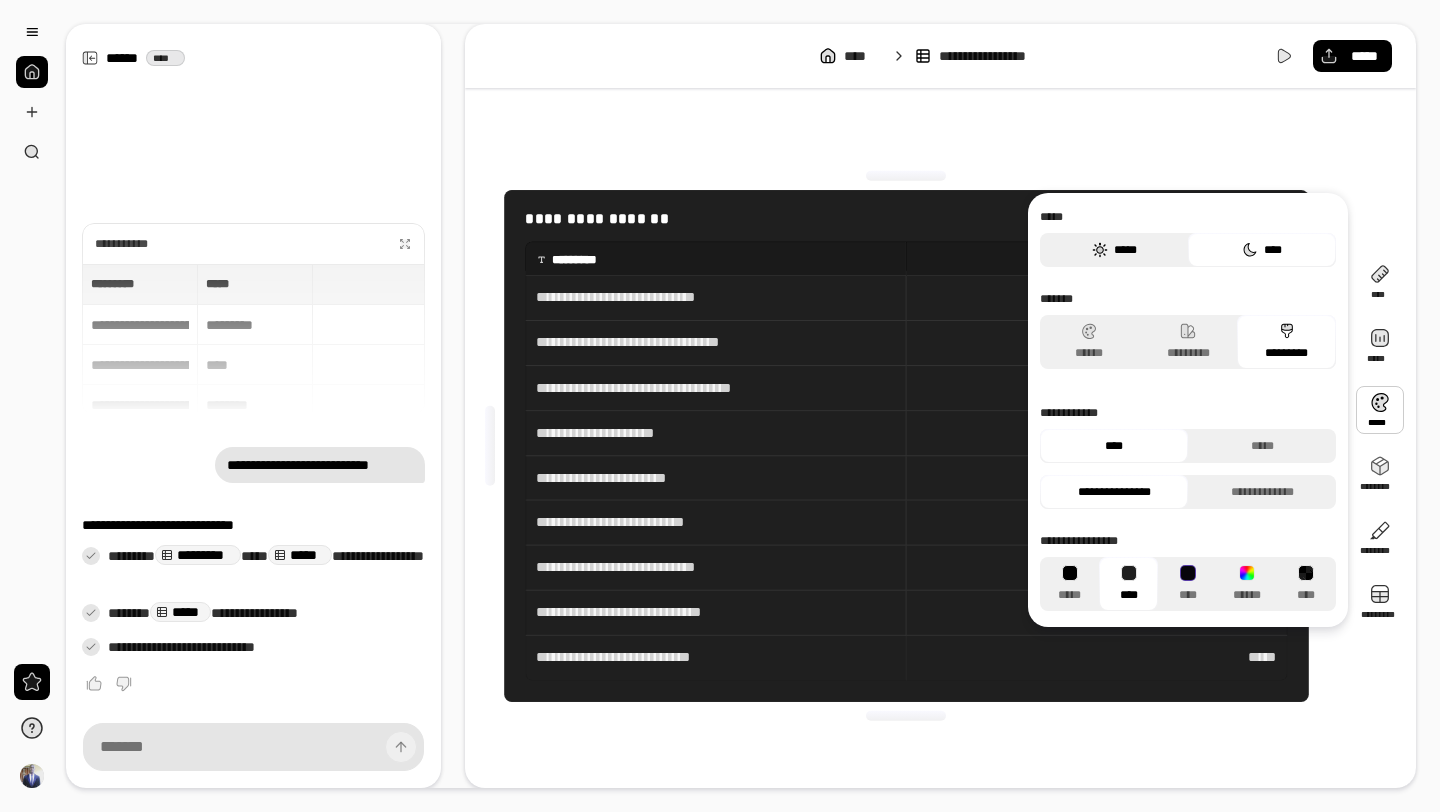 click on "*****" at bounding box center (1114, 250) 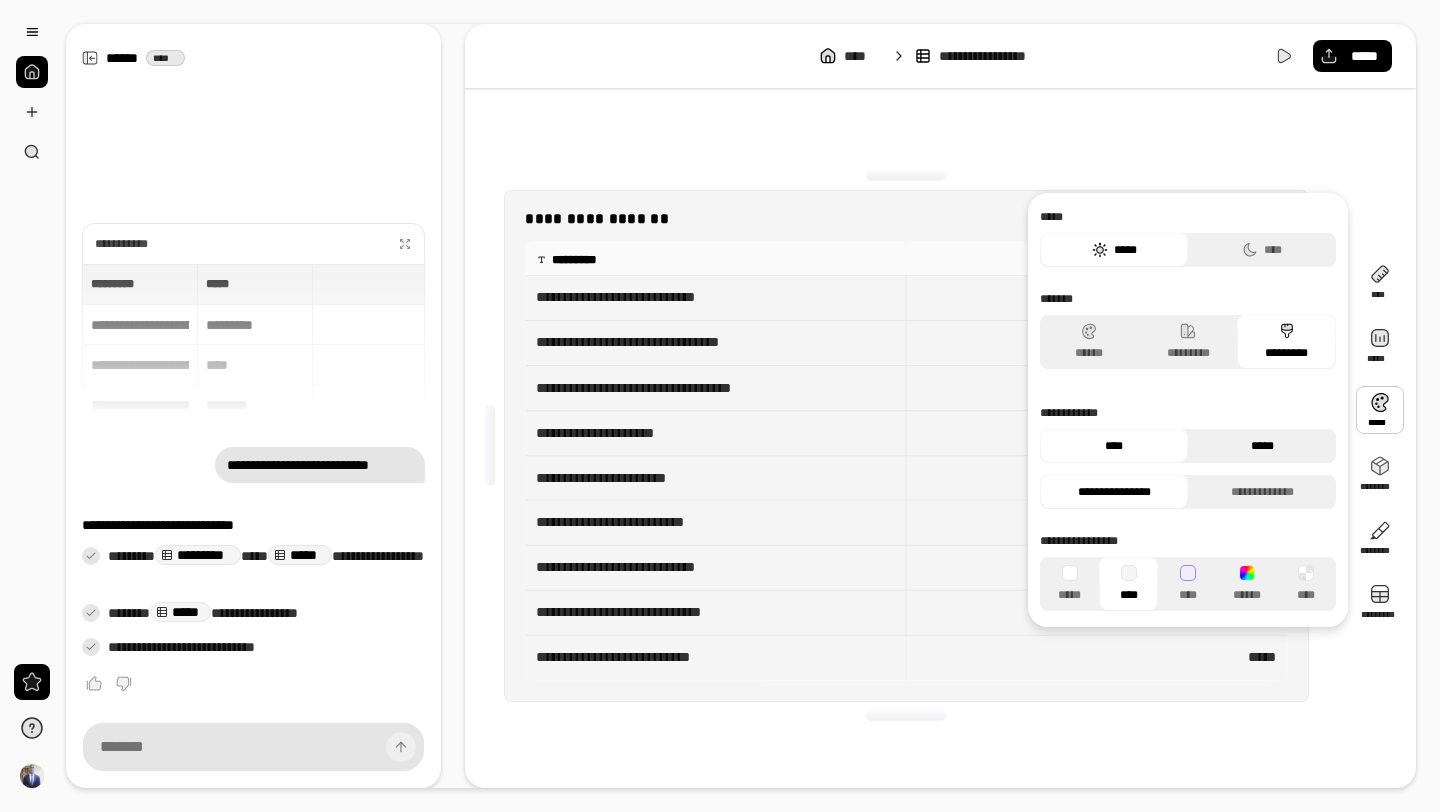 click on "*****" at bounding box center (1262, 446) 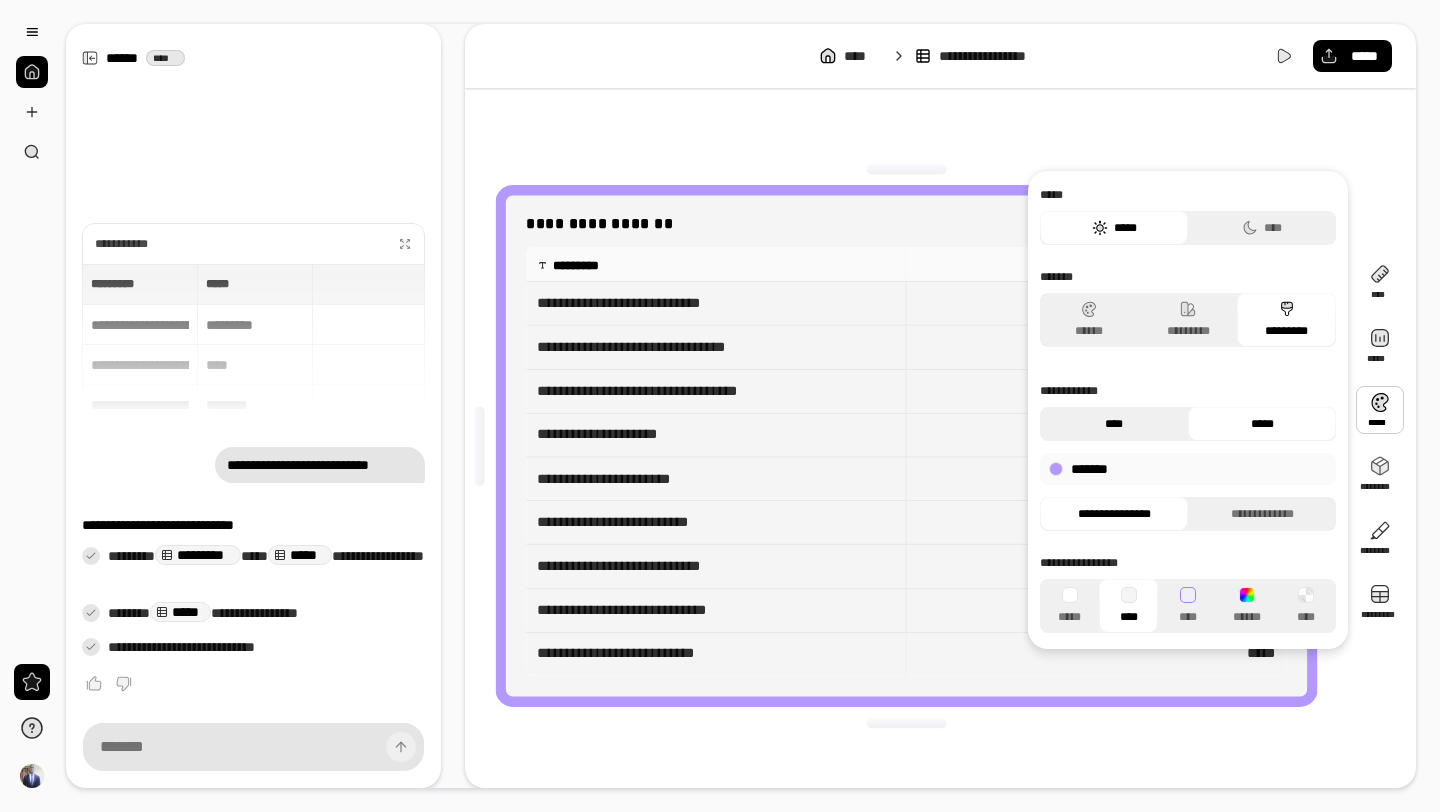 click on "****" at bounding box center (1114, 424) 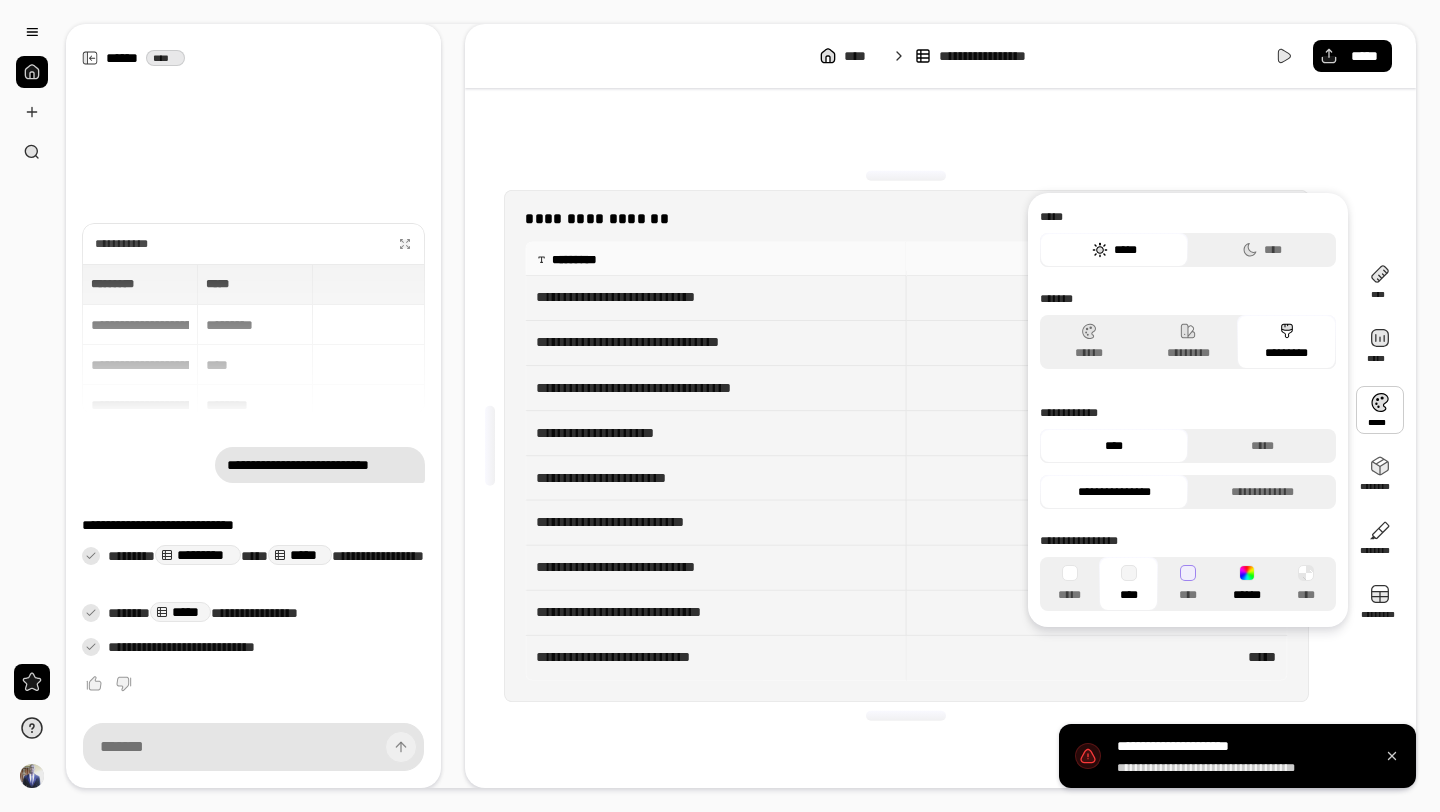click on "******" at bounding box center [1247, 584] 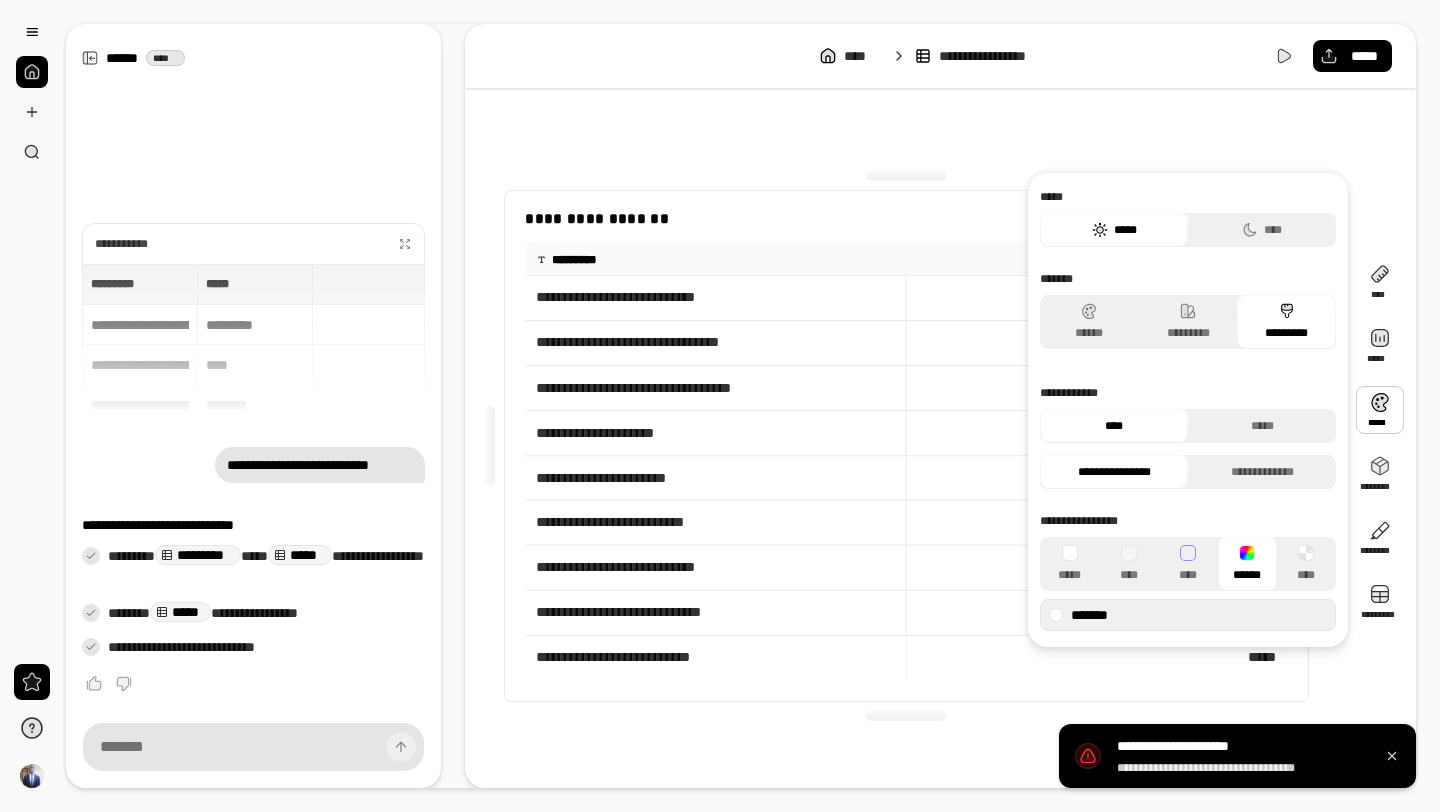 click at bounding box center (1247, 553) 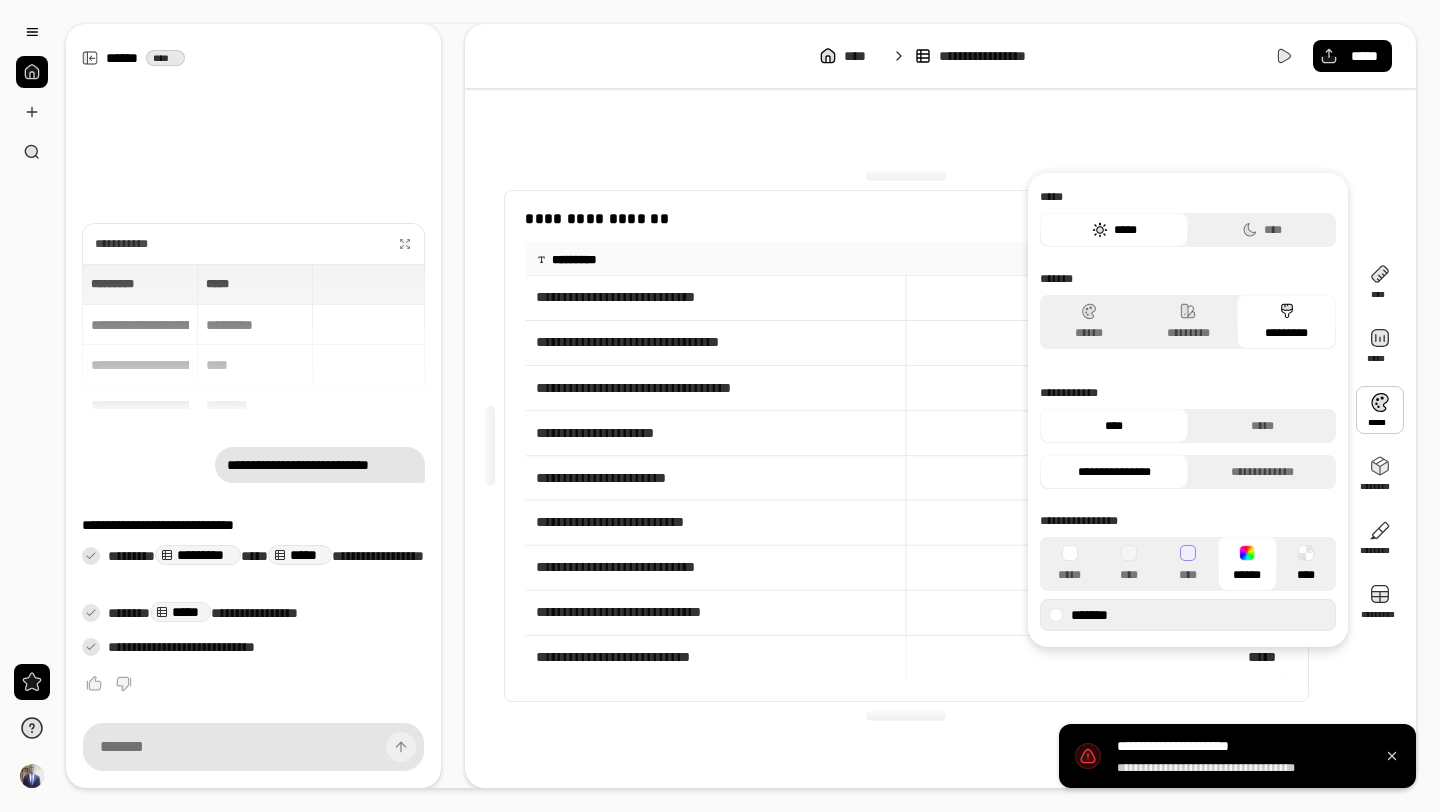 click on "****" at bounding box center (1306, 564) 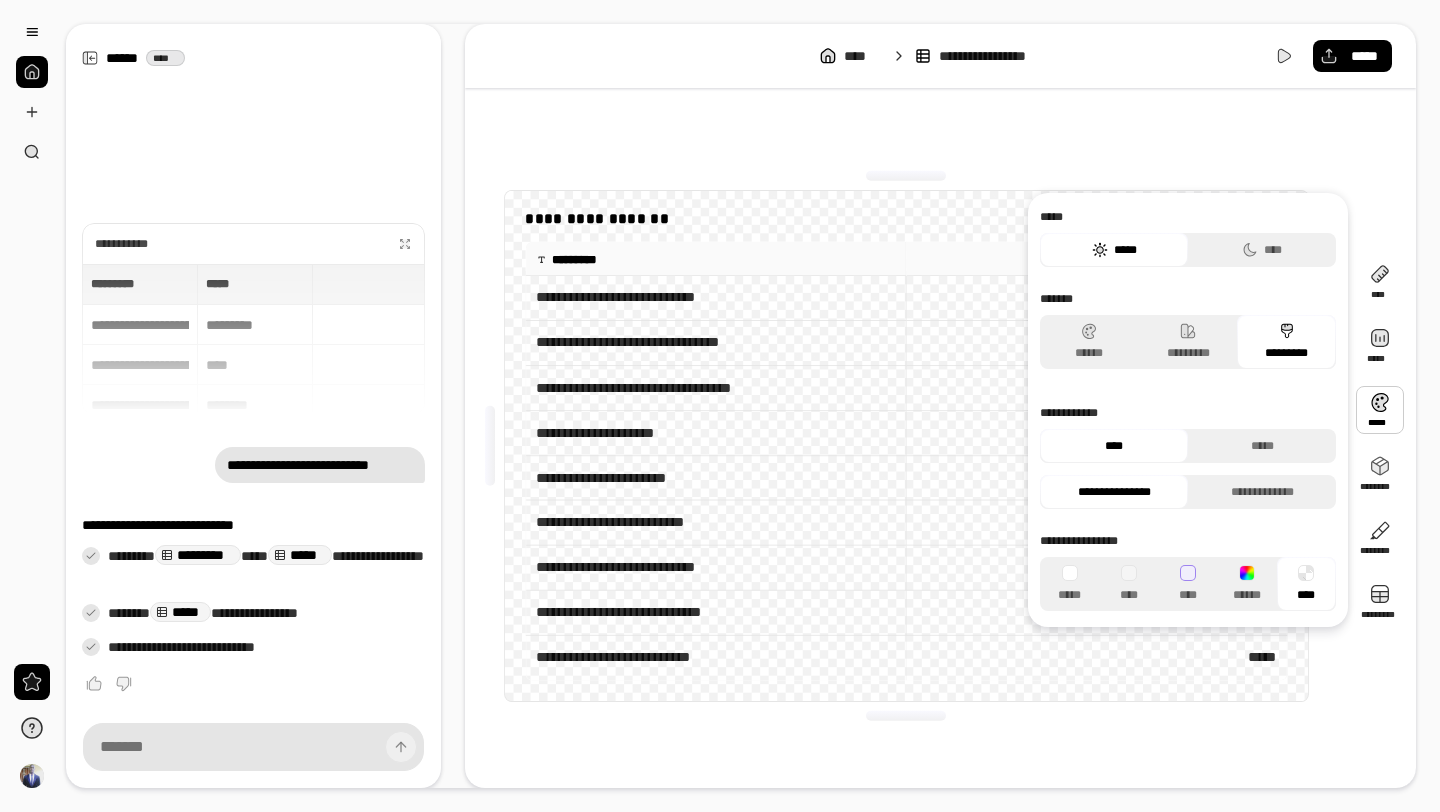 click at bounding box center (1380, 410) 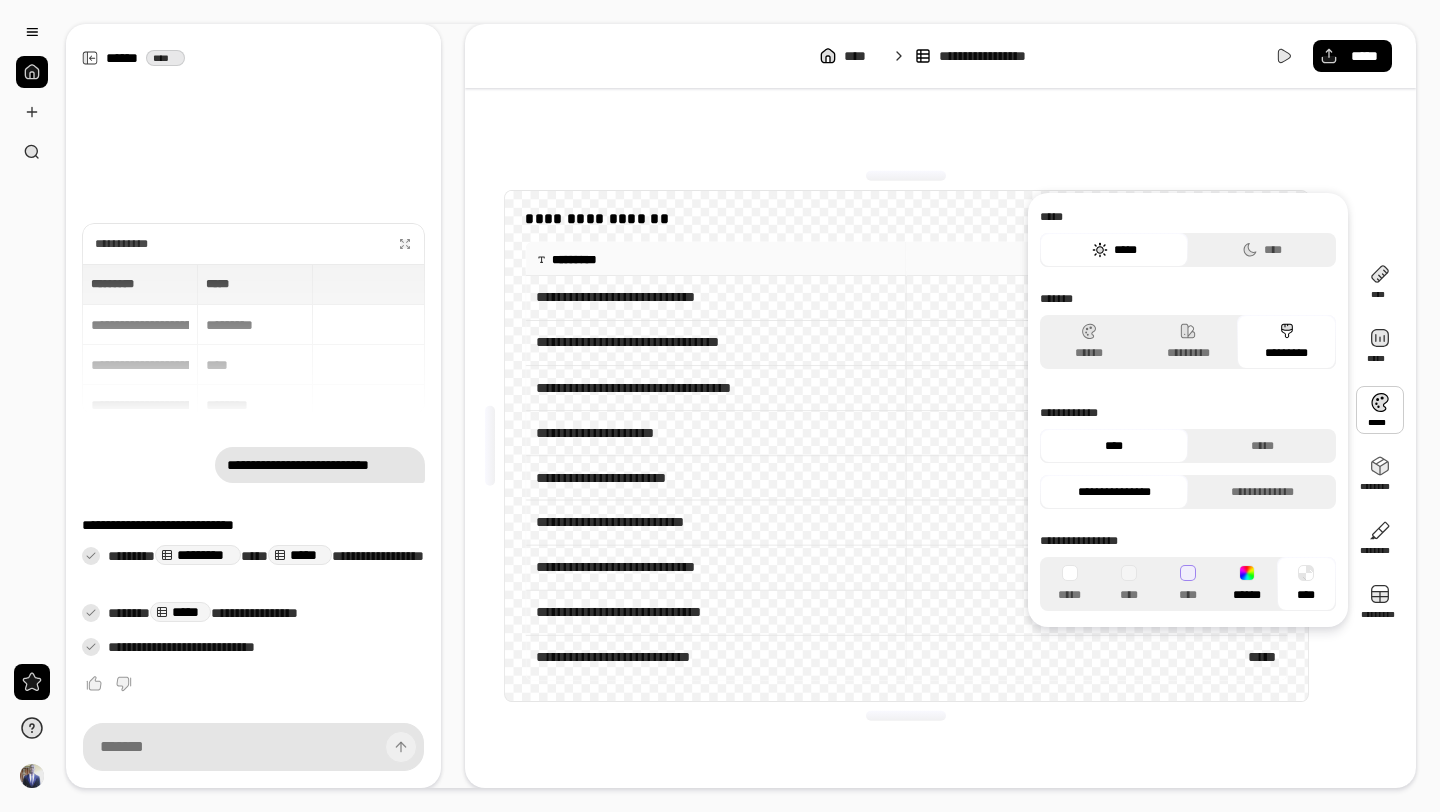 click at bounding box center [1247, 573] 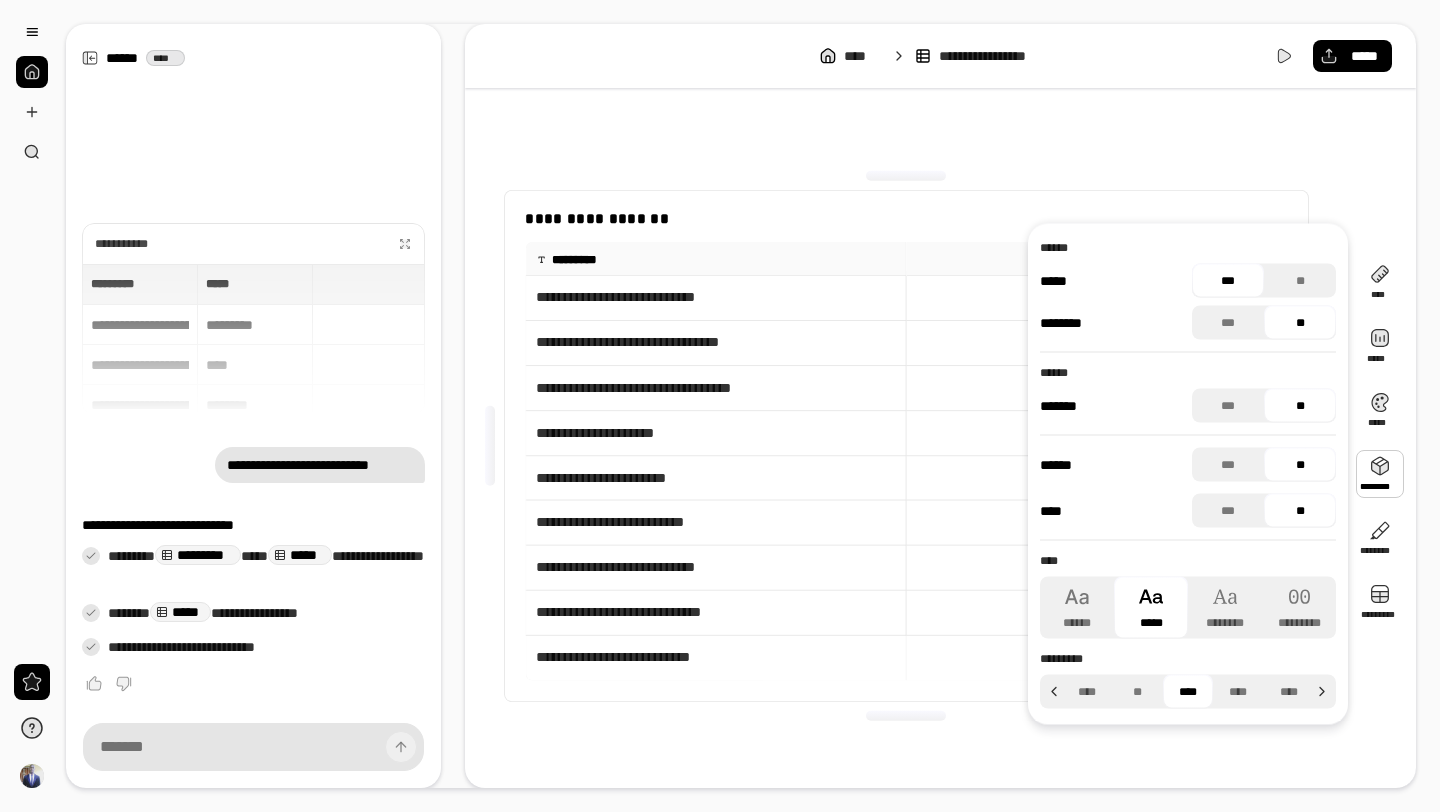 click at bounding box center [1380, 474] 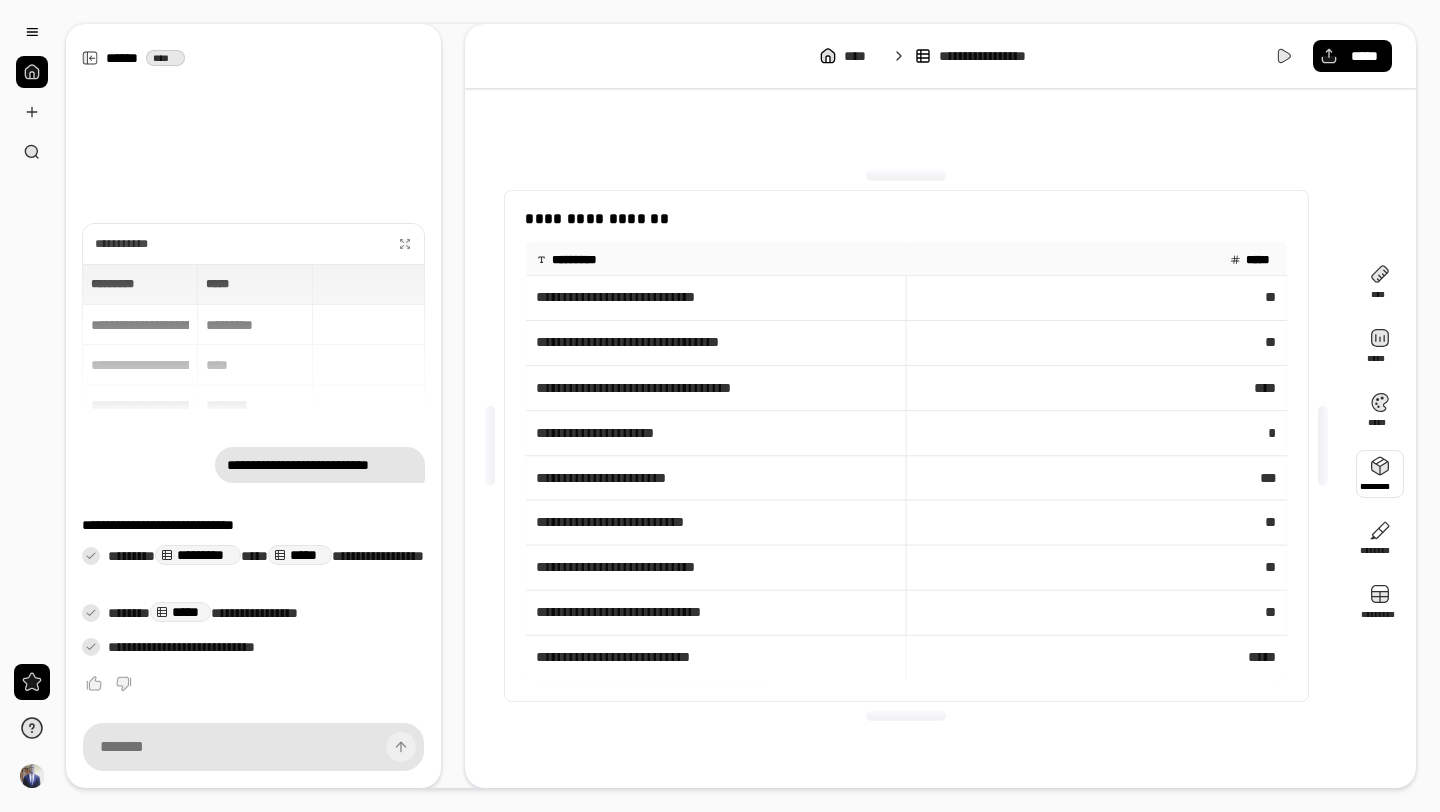 click at bounding box center [1380, 474] 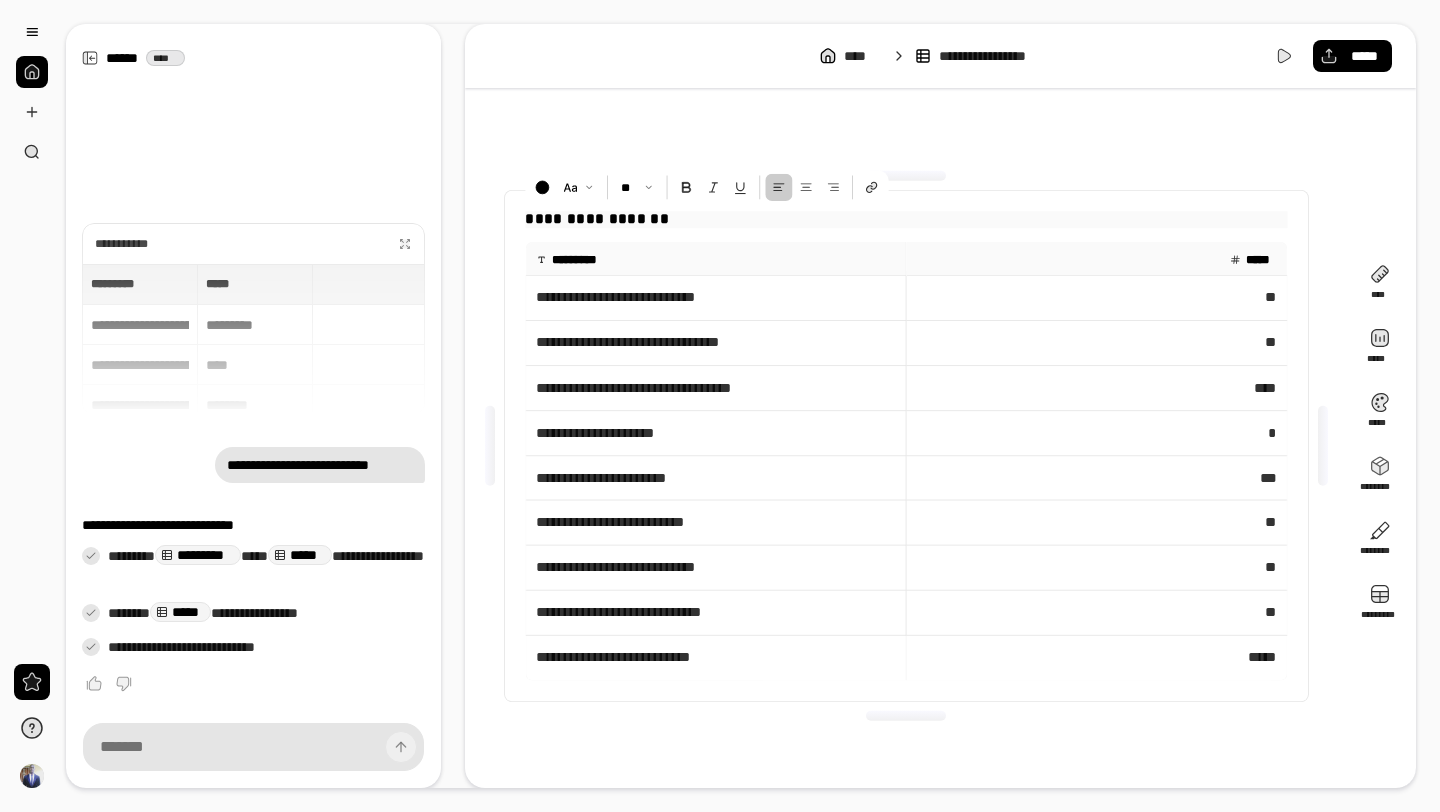 click on "**********" at bounding box center [906, 219] 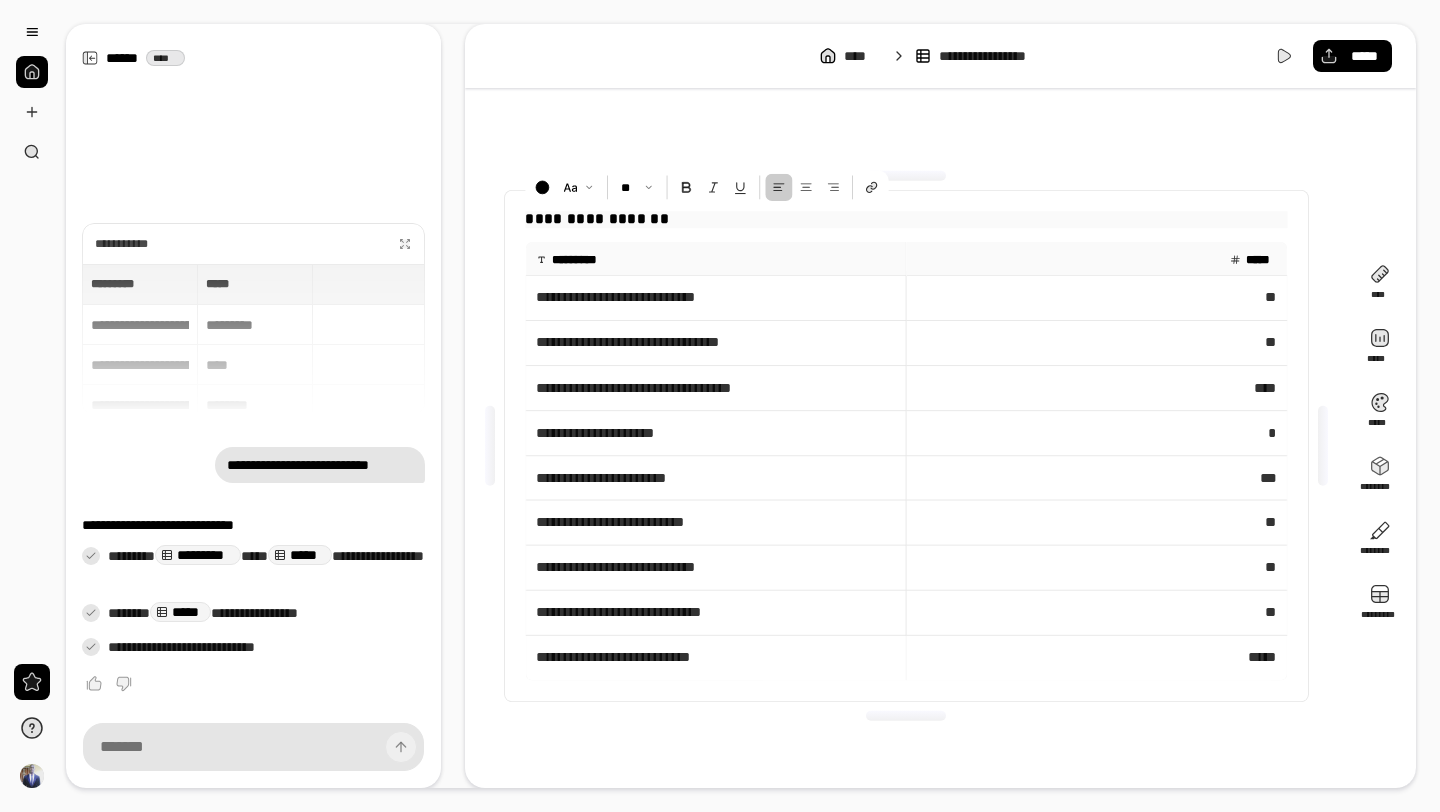 drag, startPoint x: 650, startPoint y: 215, endPoint x: 517, endPoint y: 216, distance: 133.00375 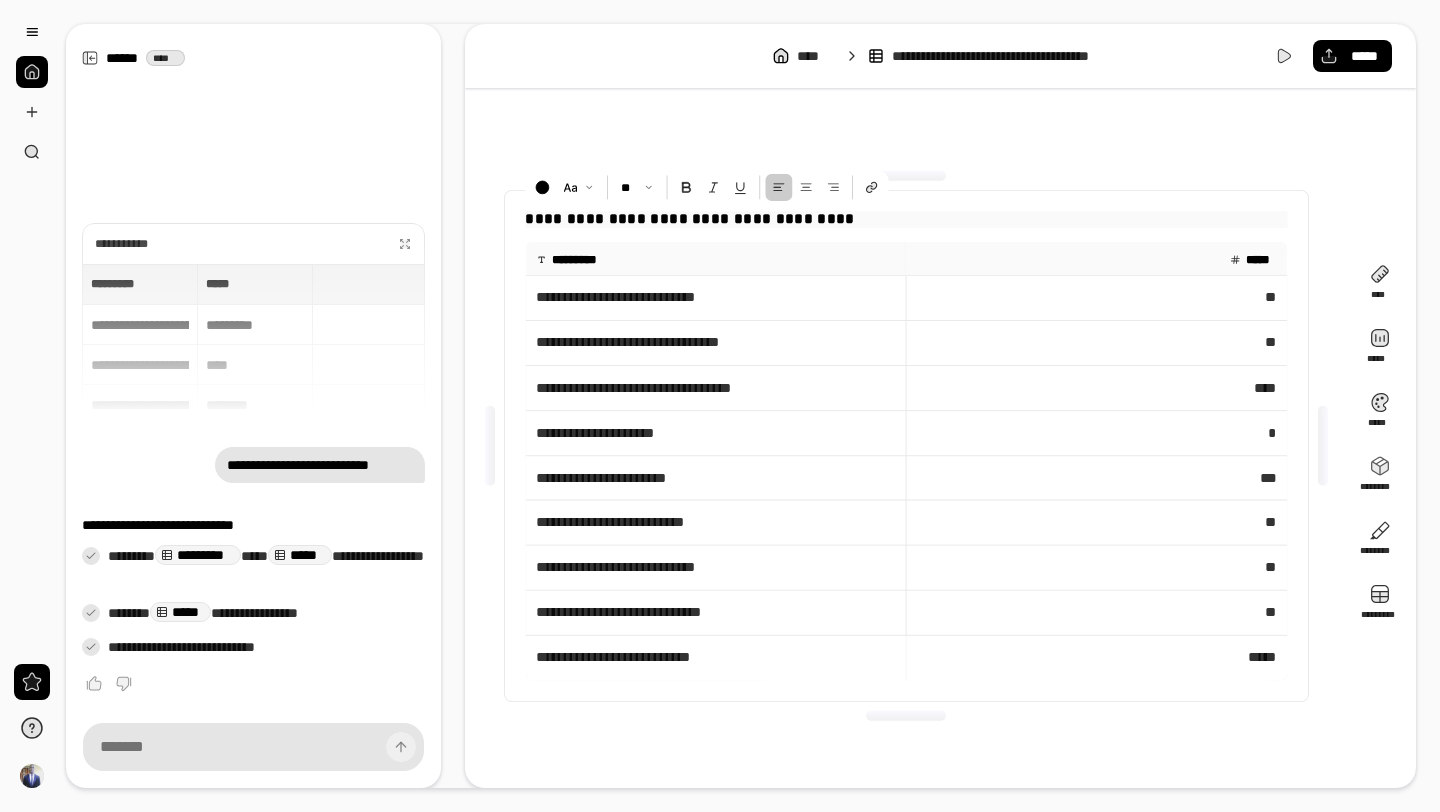 click on "**********" at bounding box center [906, 219] 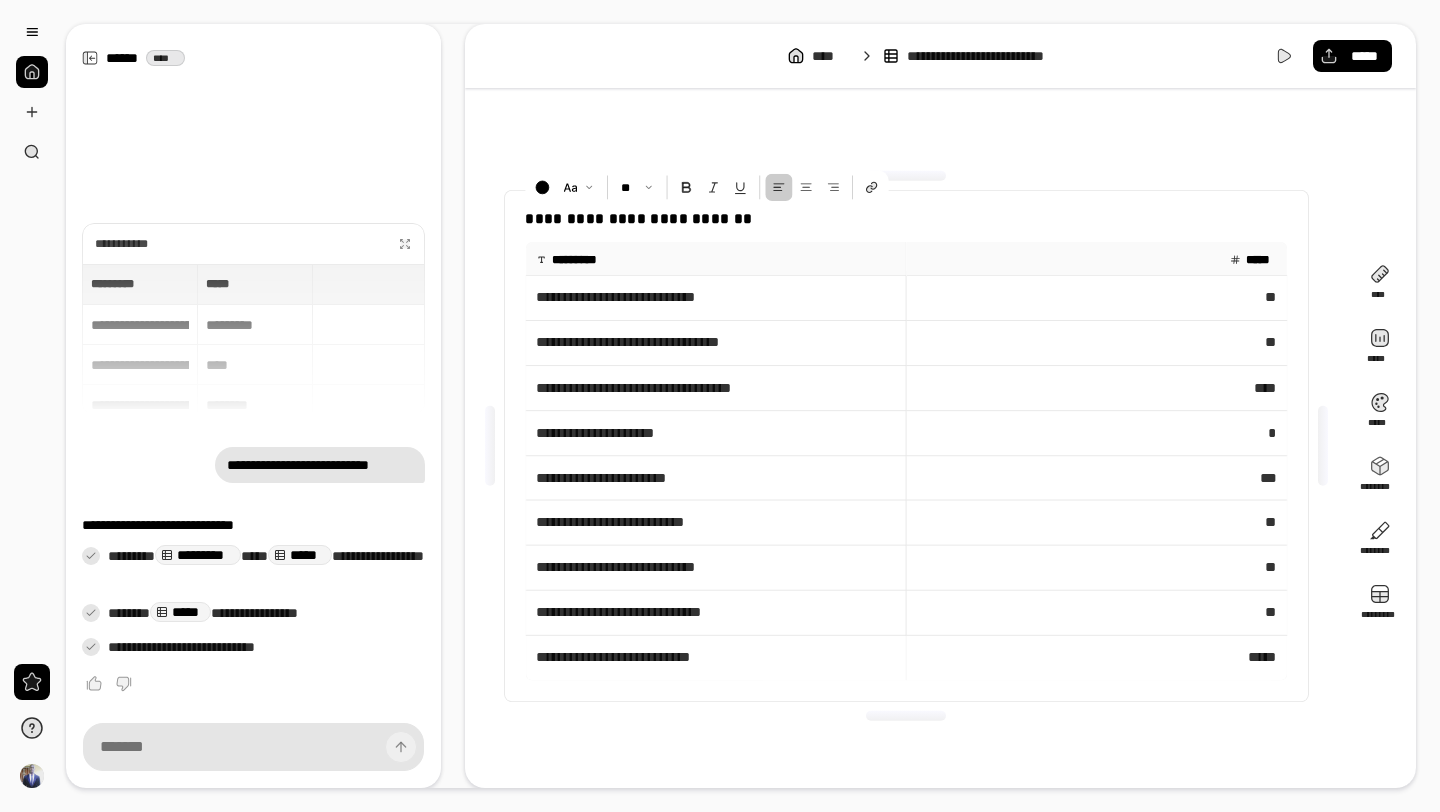 click on "**********" at bounding box center [906, 446] 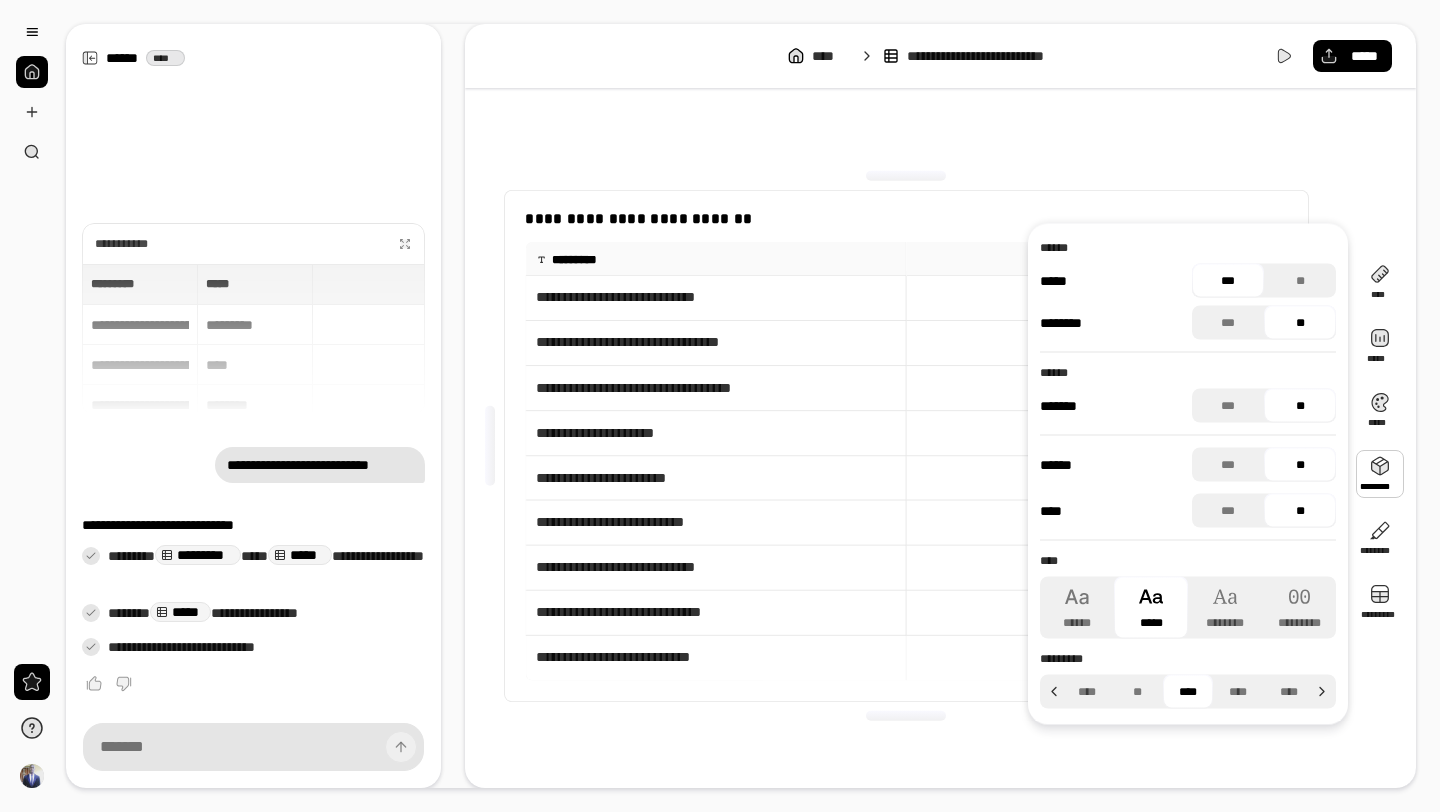click at bounding box center (1380, 474) 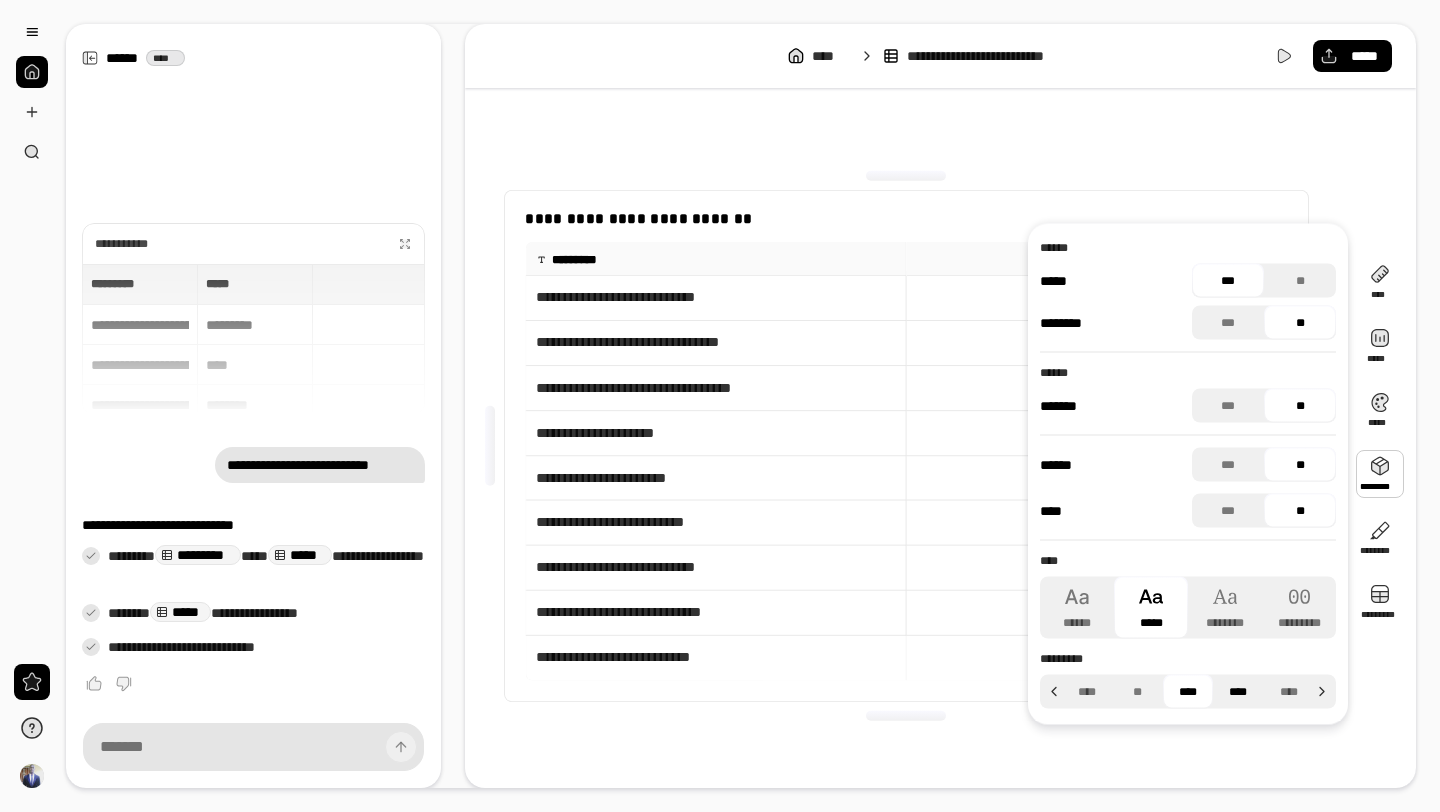 click on "****" at bounding box center [1238, 692] 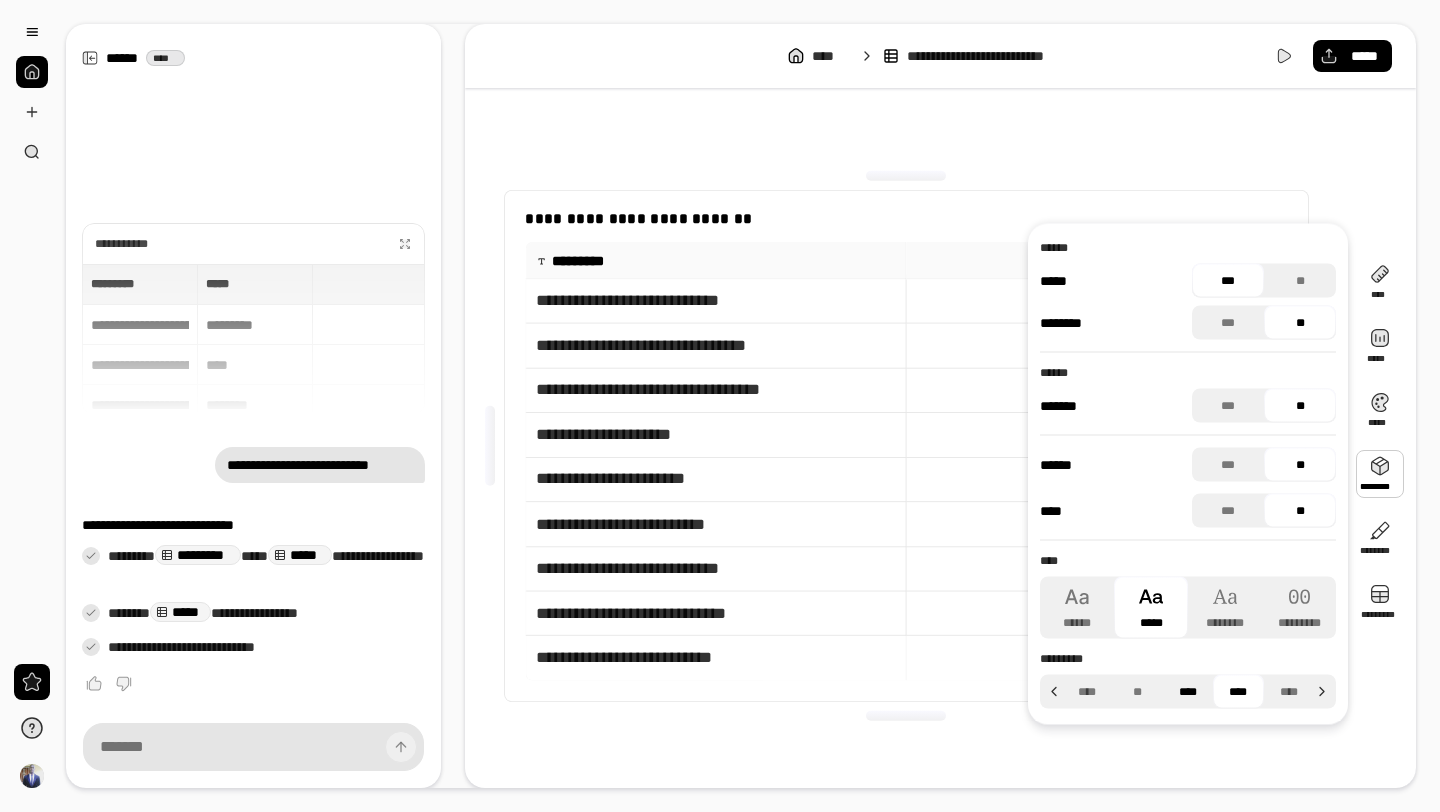 click on "****" at bounding box center (1188, 692) 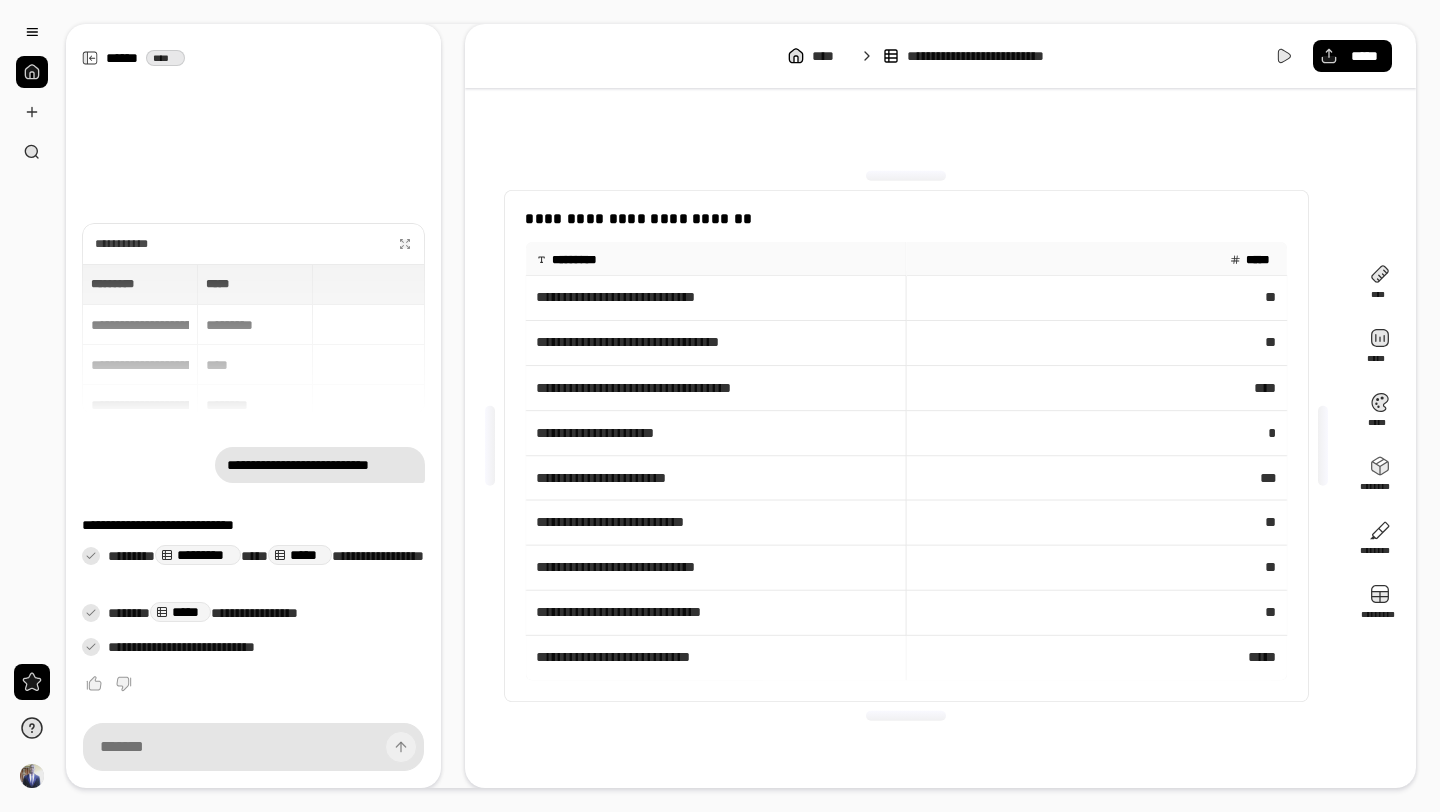 click on "[REDACTED]" at bounding box center [940, 446] 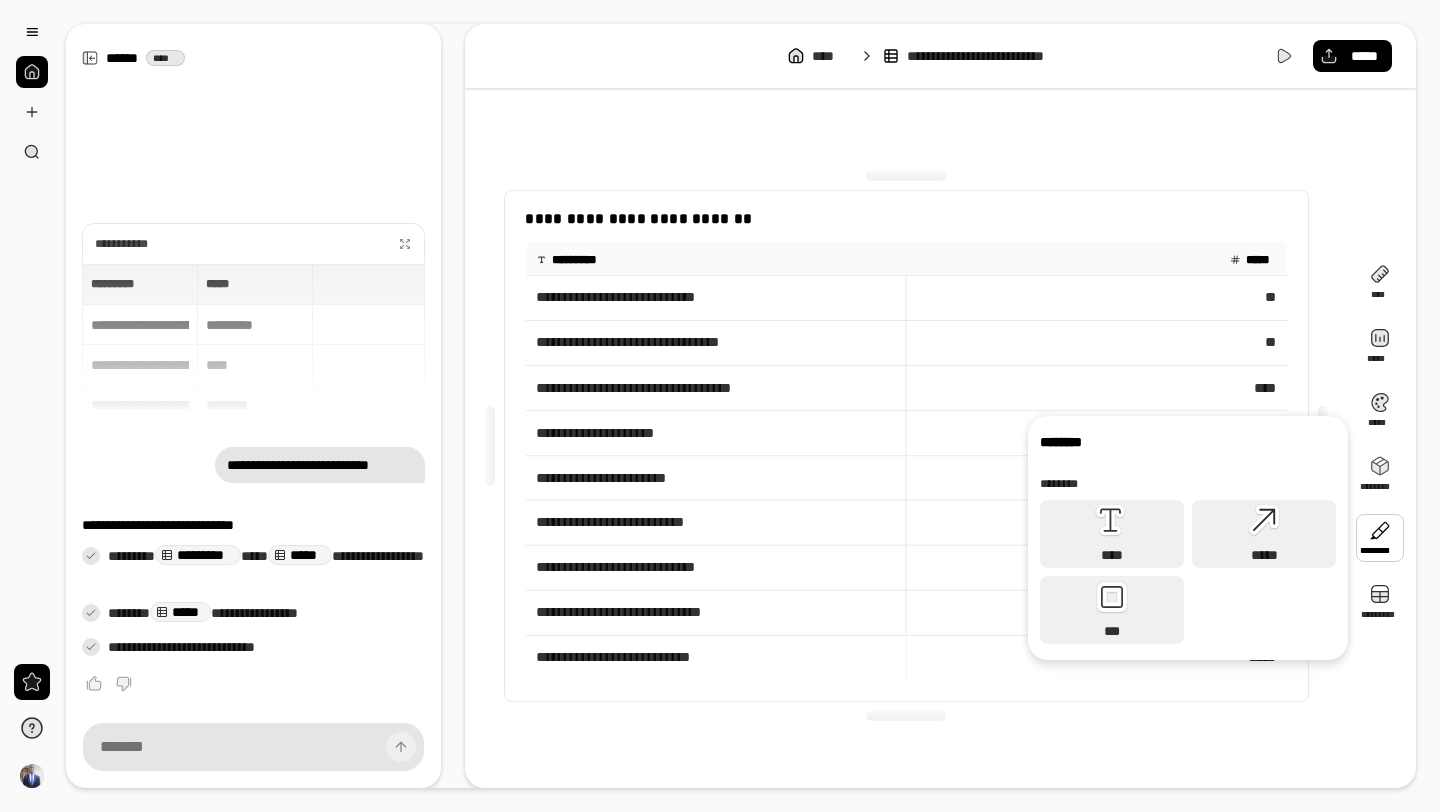 click at bounding box center (1380, 538) 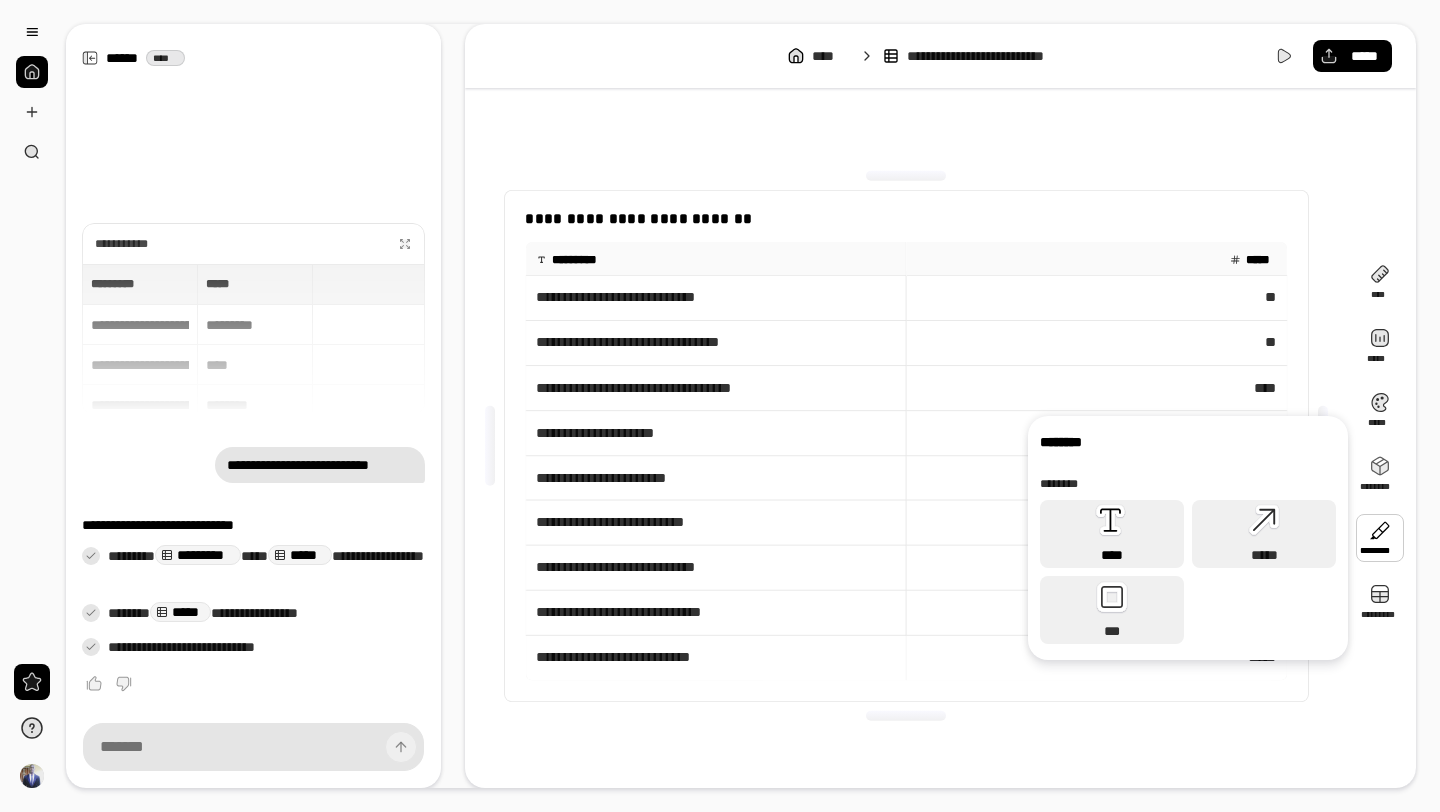 click 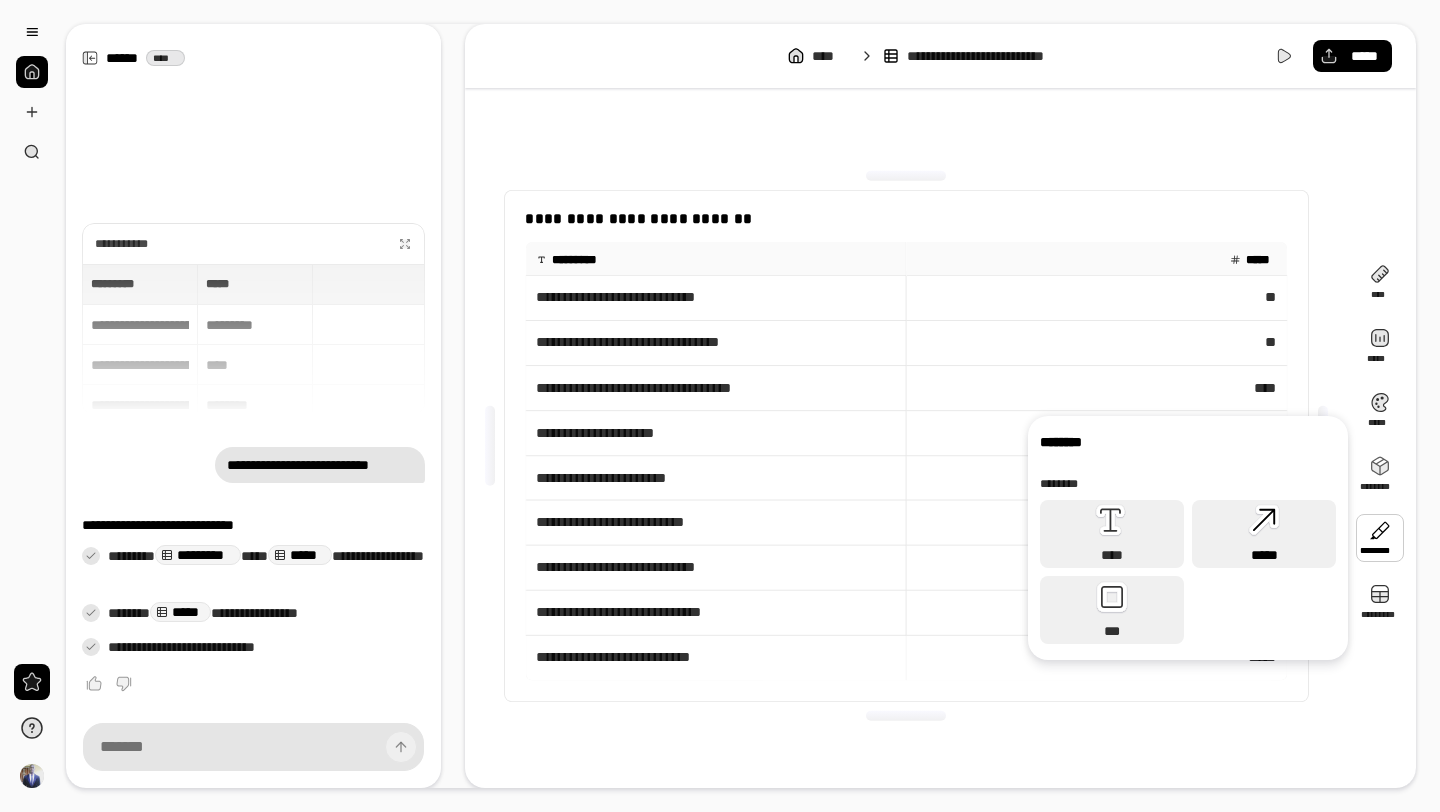 click on "*****" at bounding box center [1264, 555] 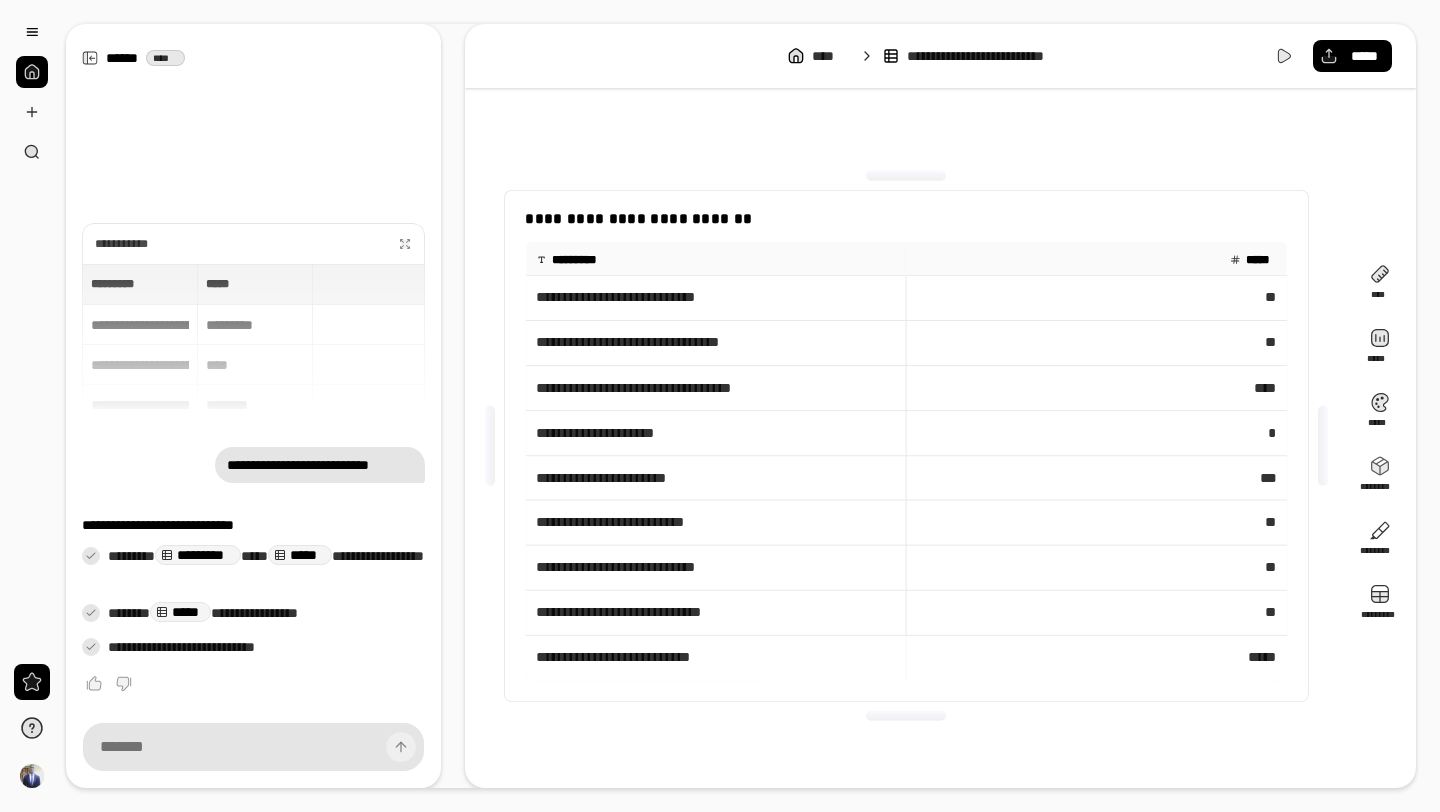 click on "**" at bounding box center [1096, 568] 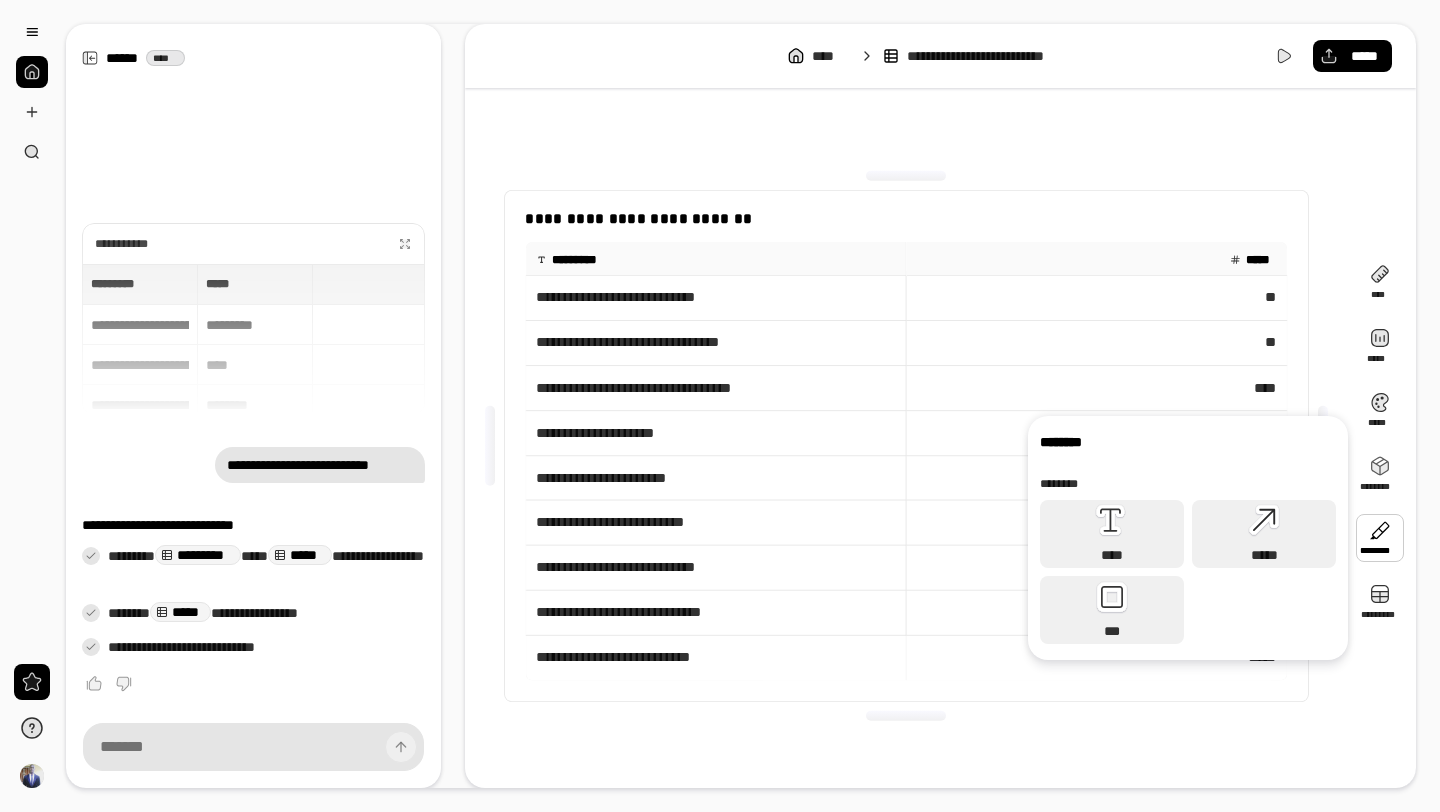 click at bounding box center (1380, 538) 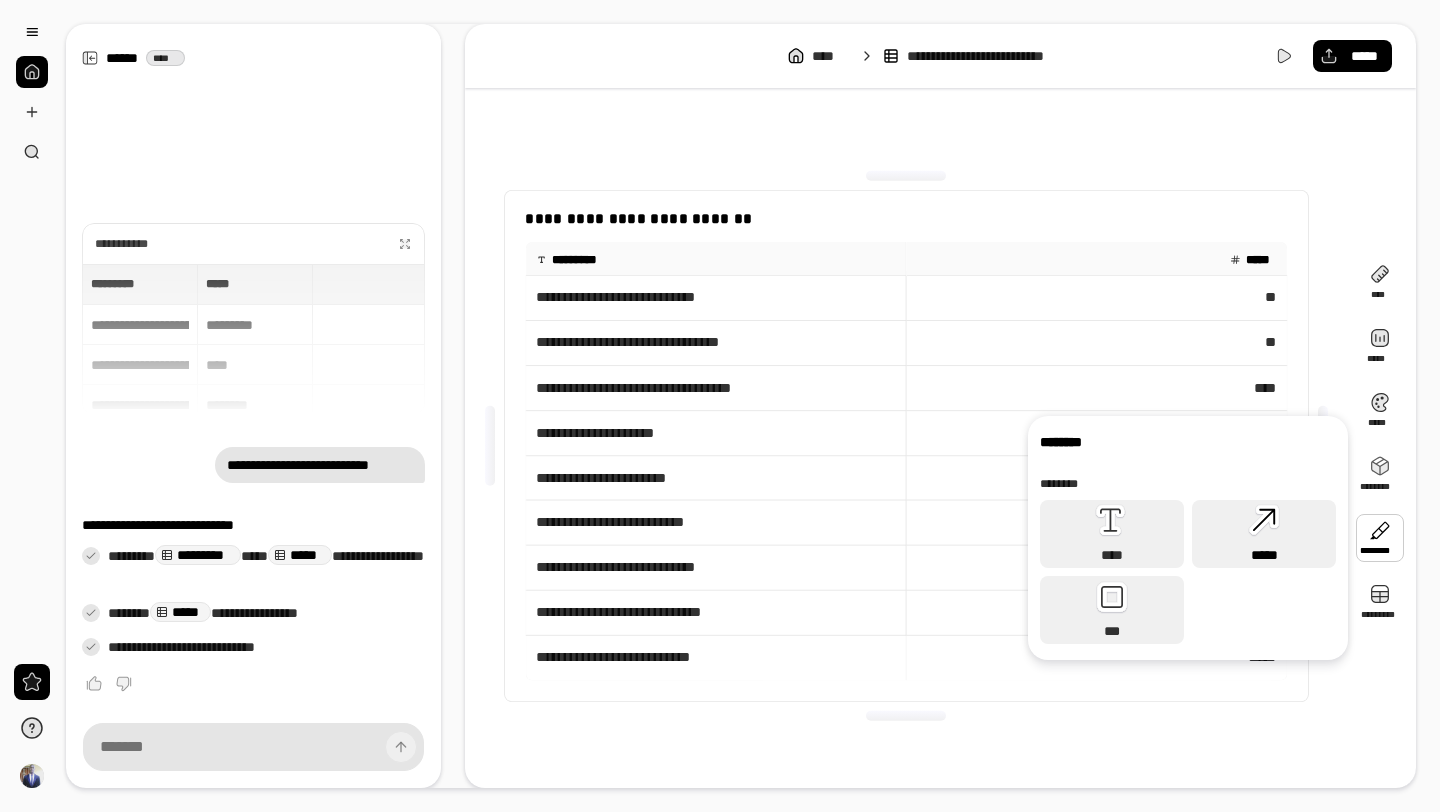 click on "*****" at bounding box center (1264, 555) 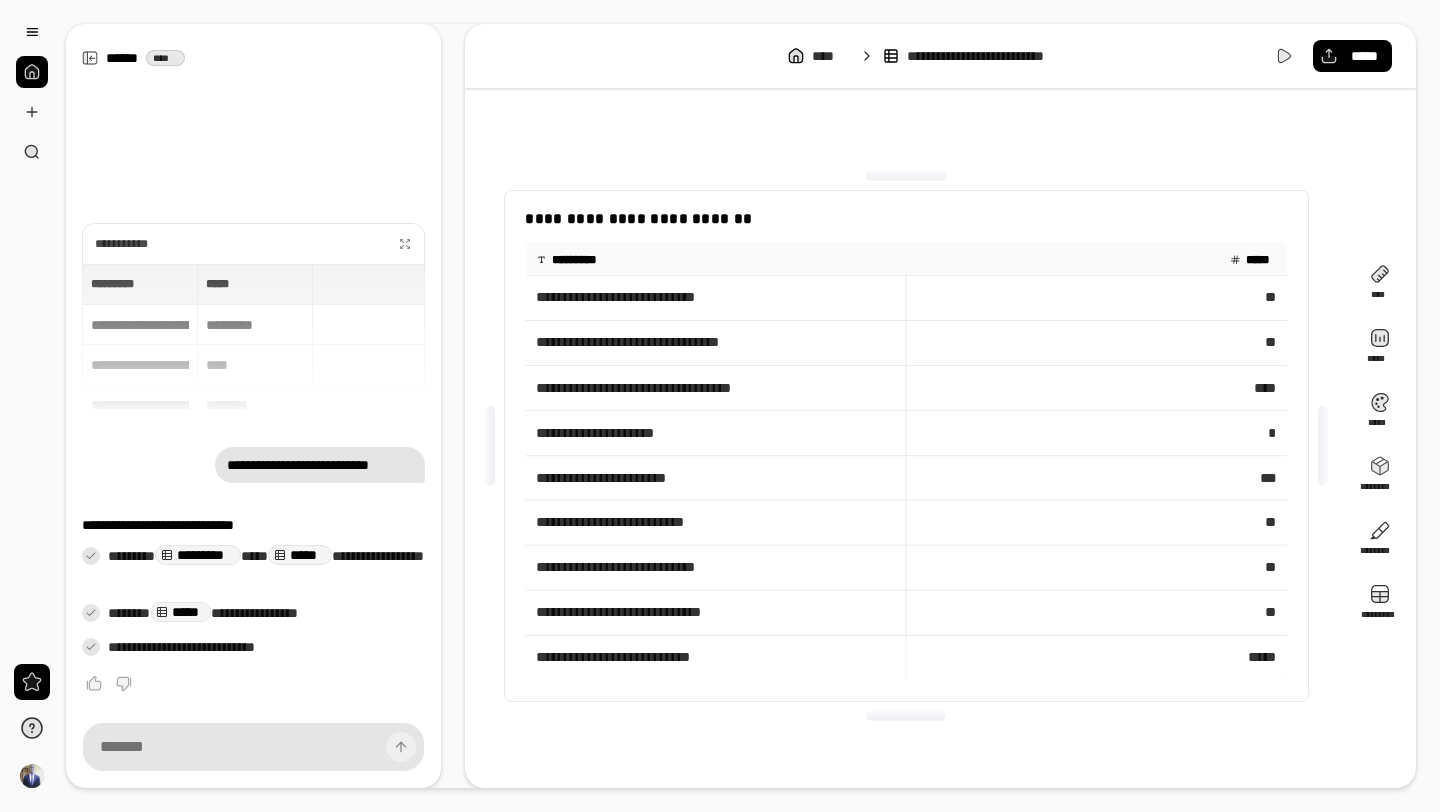 click on "**" at bounding box center (1096, 613) 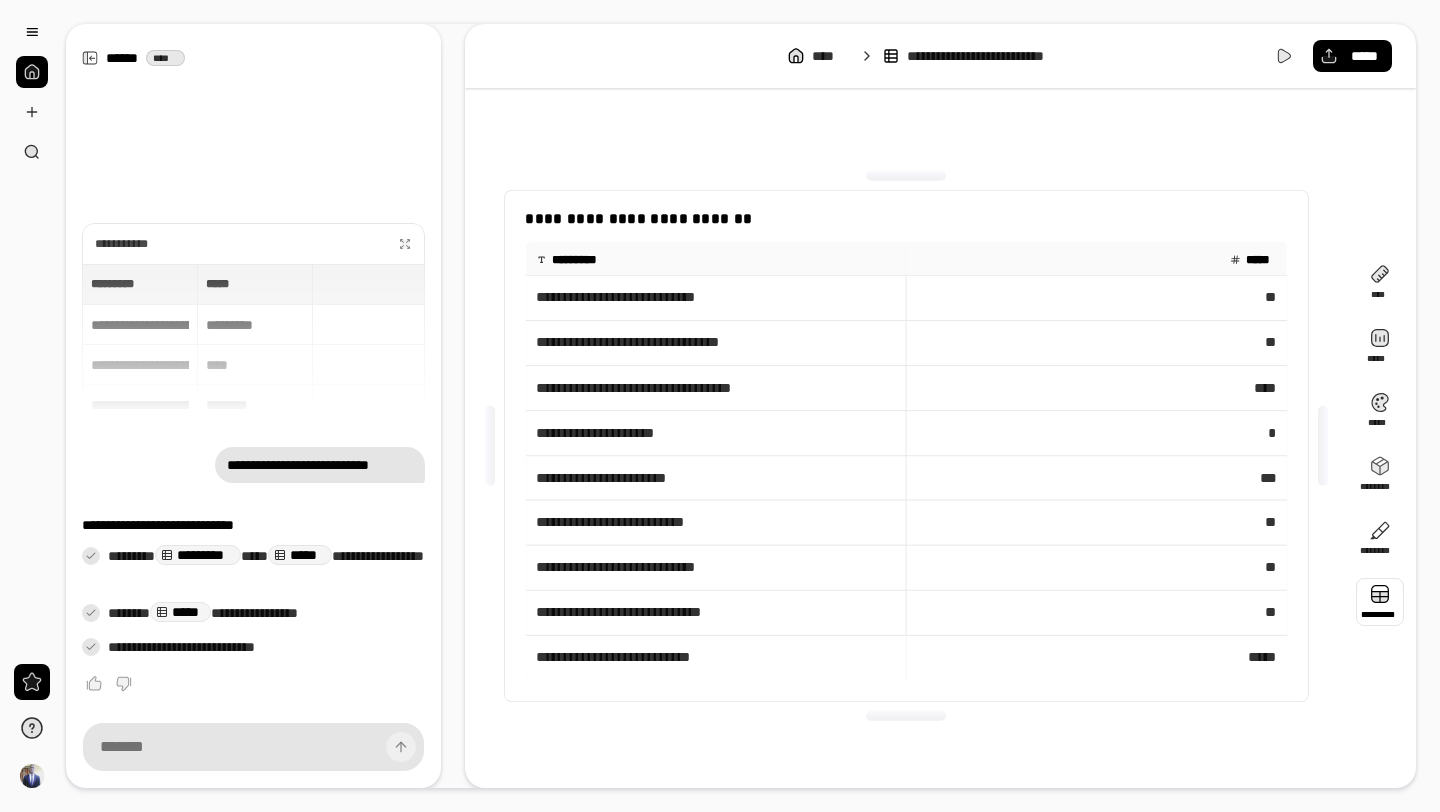 click at bounding box center [1380, 602] 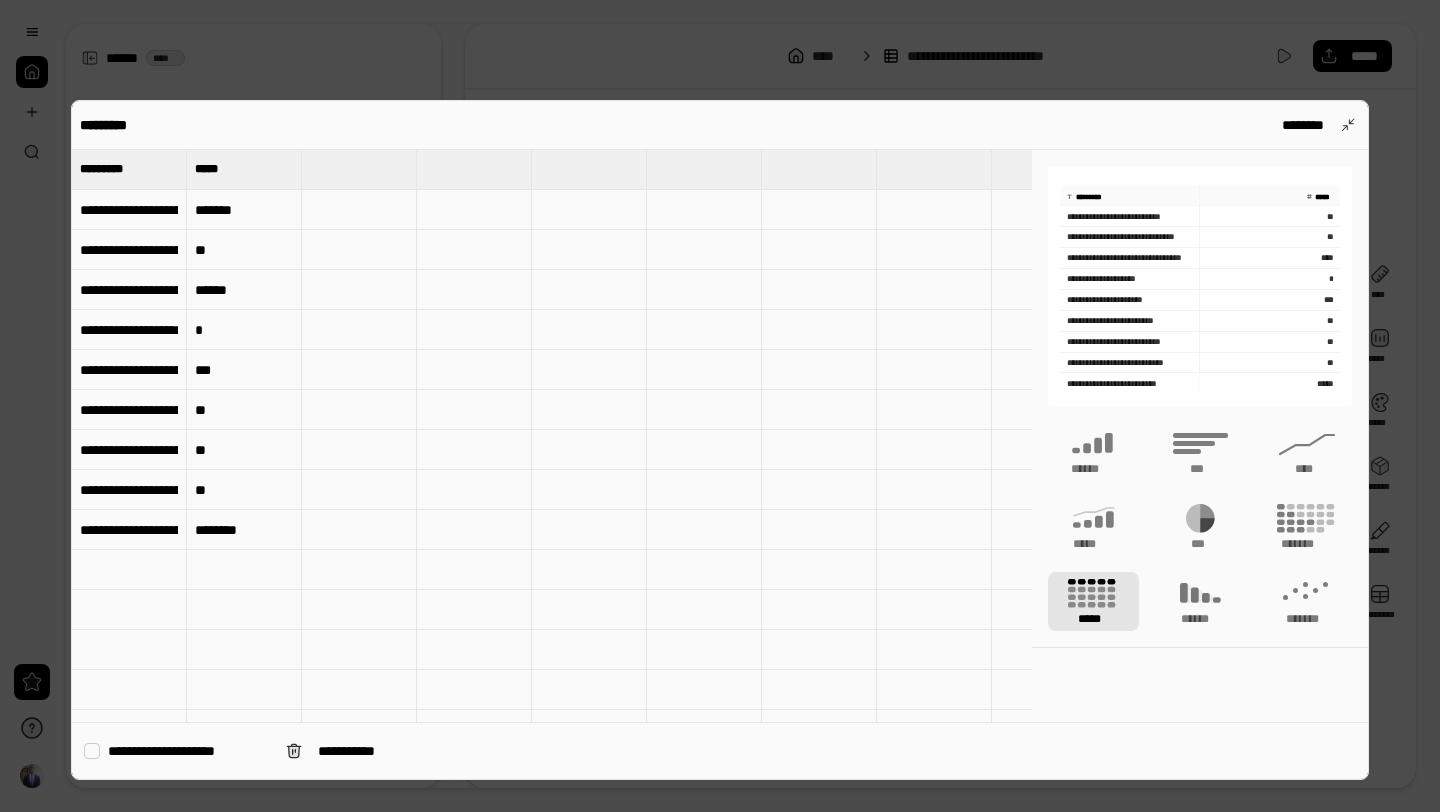 click on "**********" at bounding box center (720, 440) 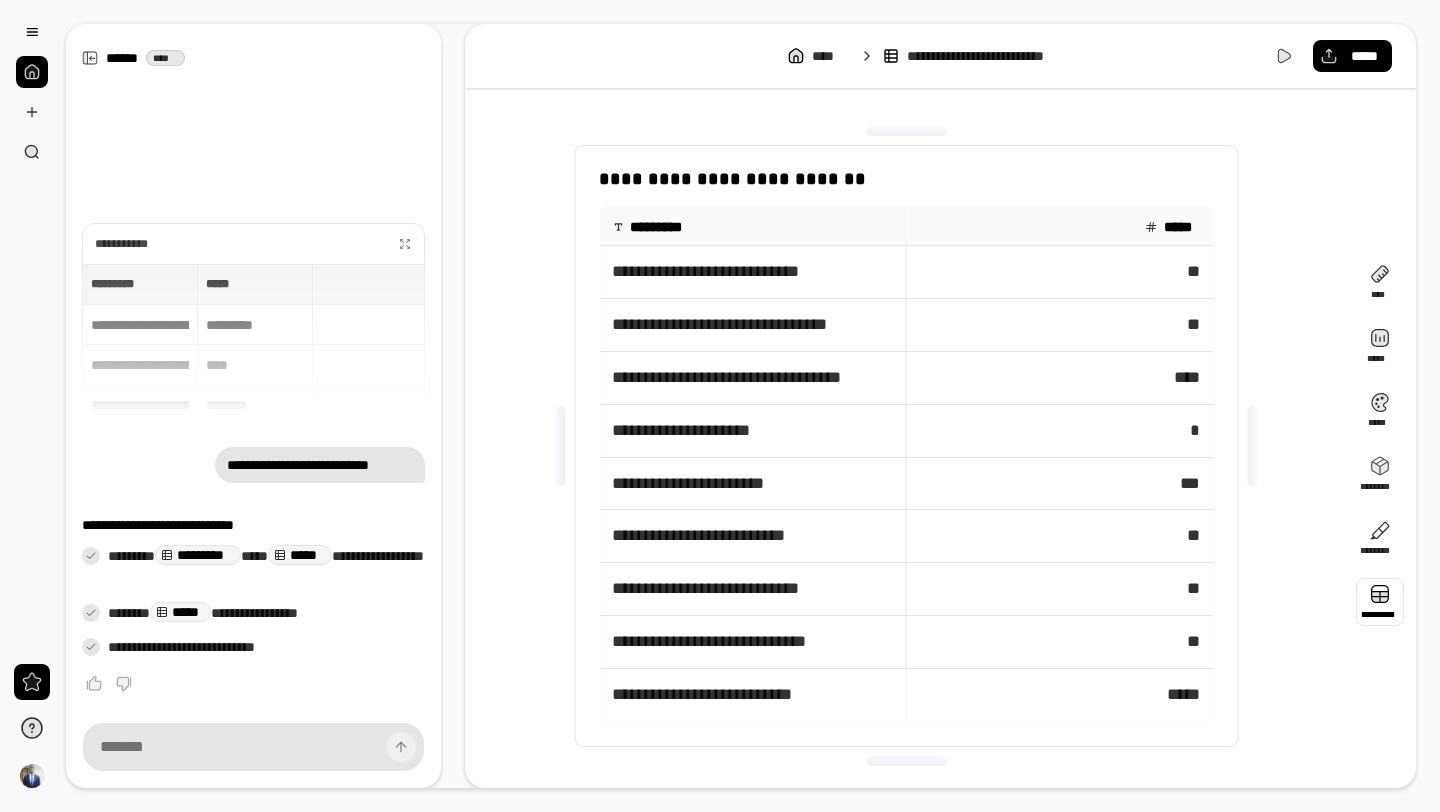 click on "[REDACTED]" at bounding box center [906, 446] 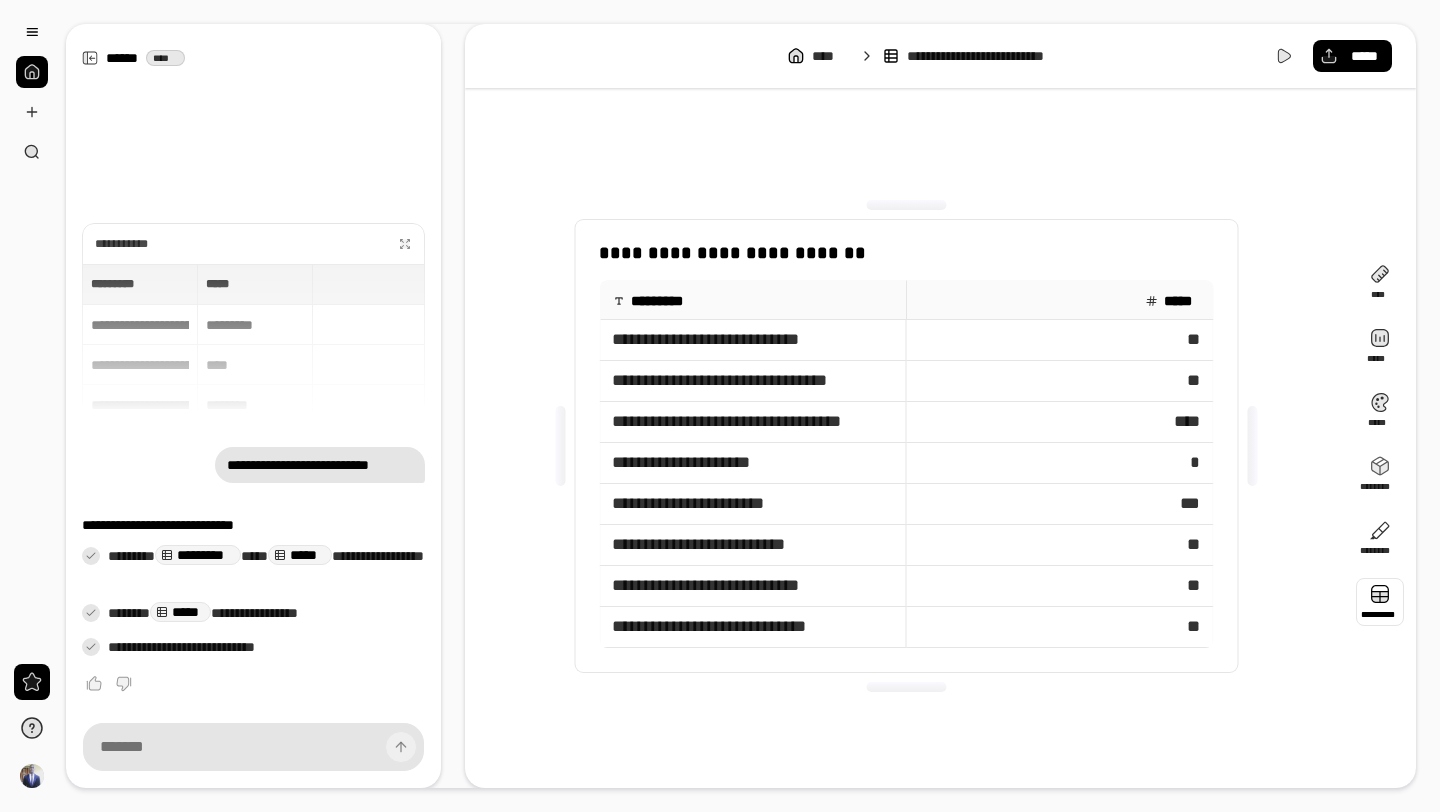 click at bounding box center (906, 205) 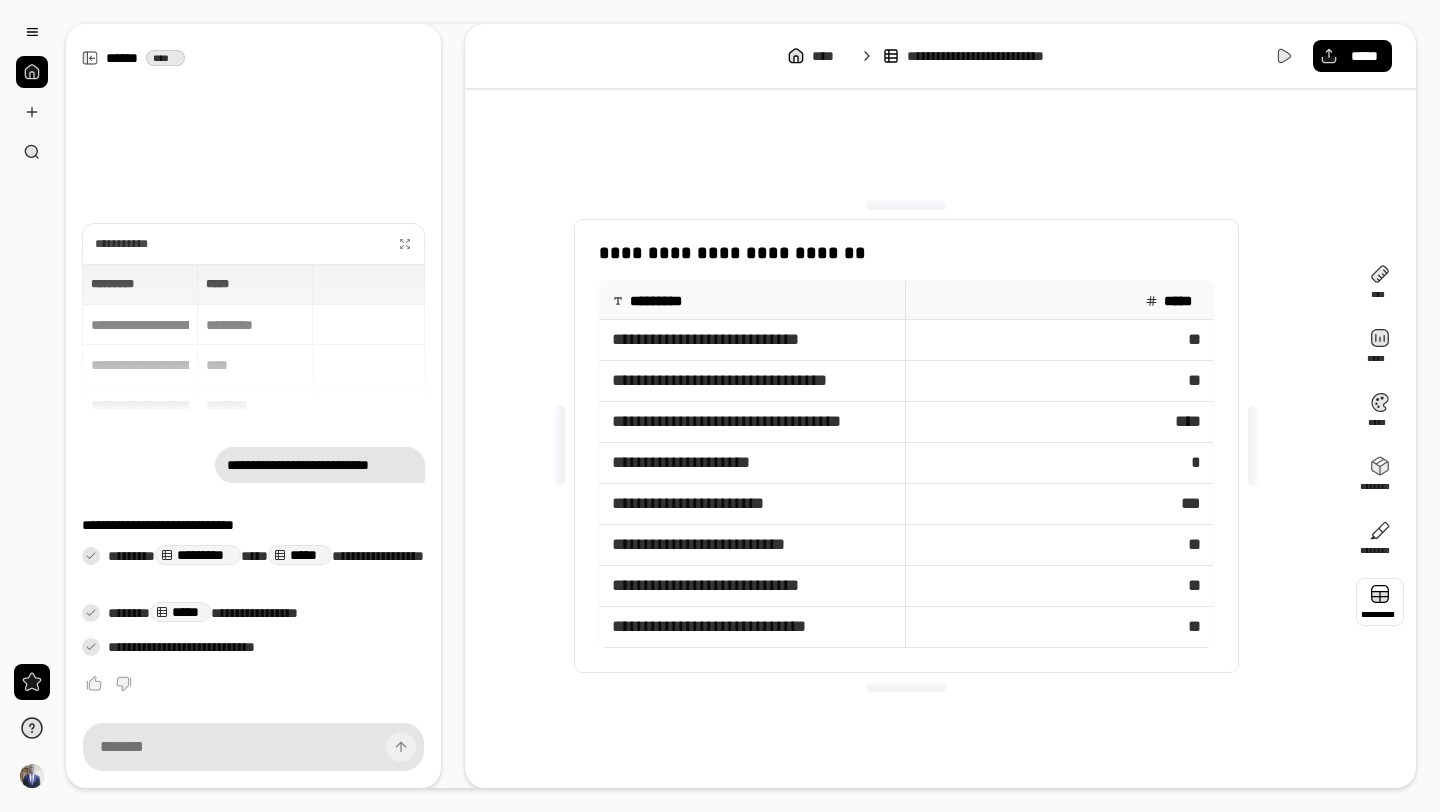 click at bounding box center [1253, 446] 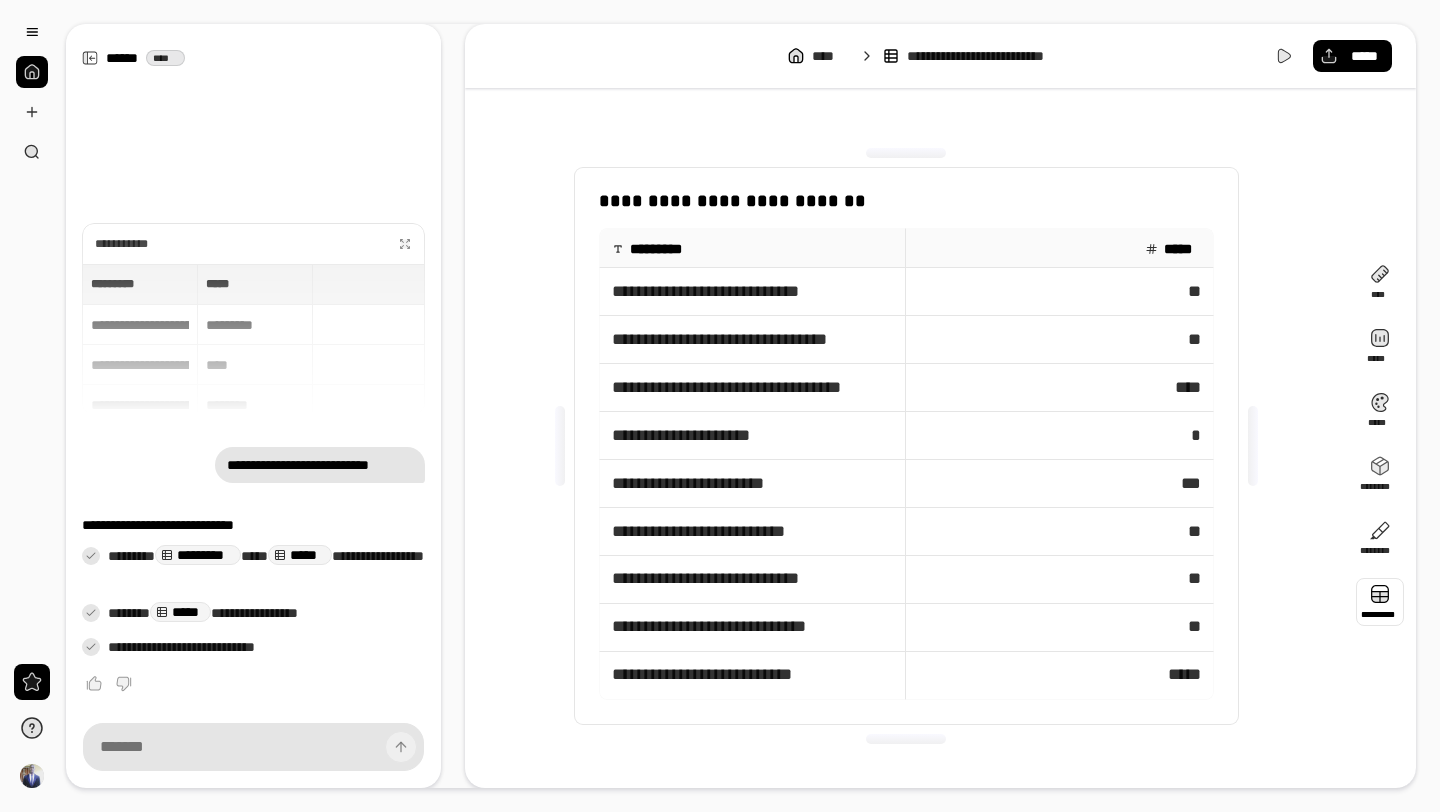 click at bounding box center (906, 153) 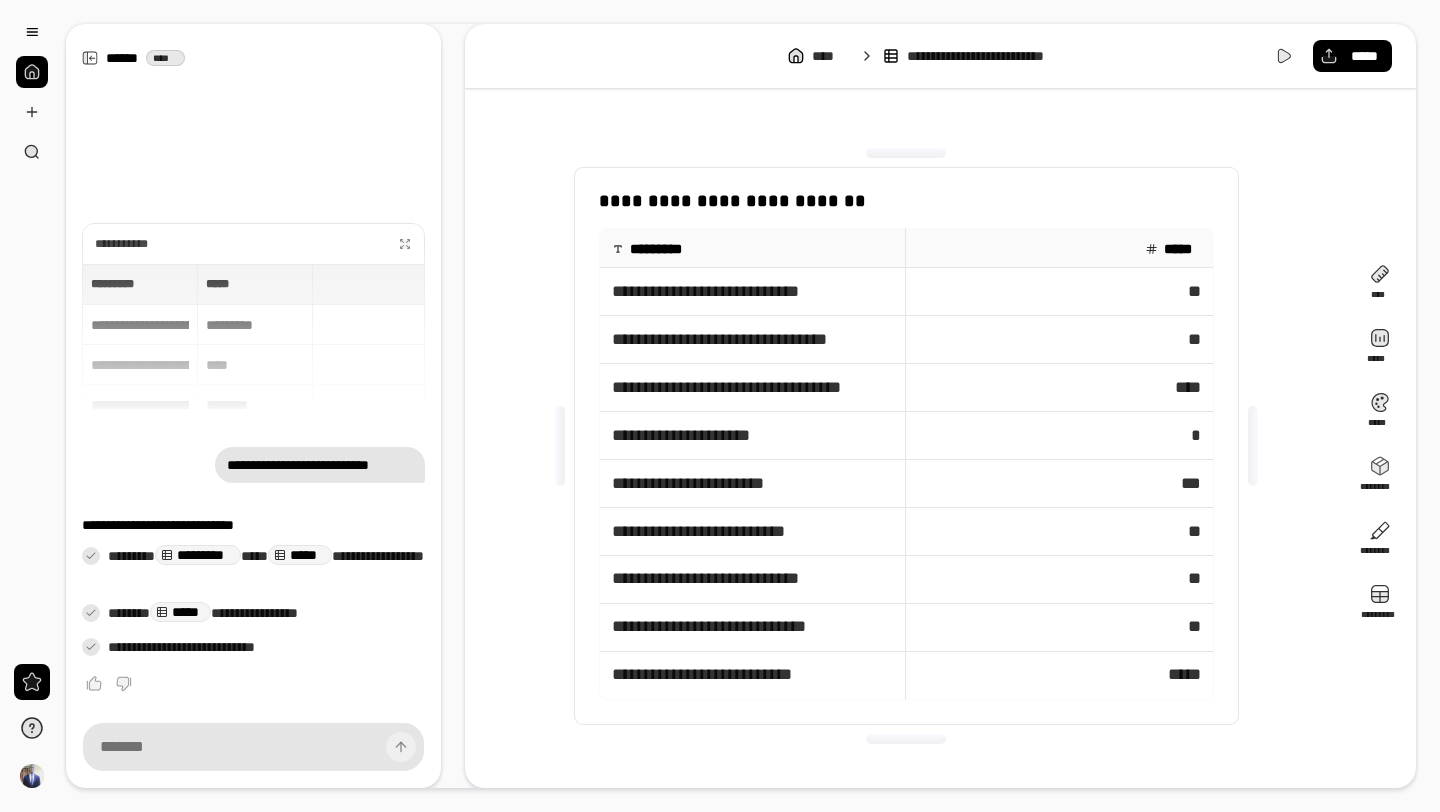 drag, startPoint x: 1161, startPoint y: 277, endPoint x: 1171, endPoint y: 413, distance: 136.36716 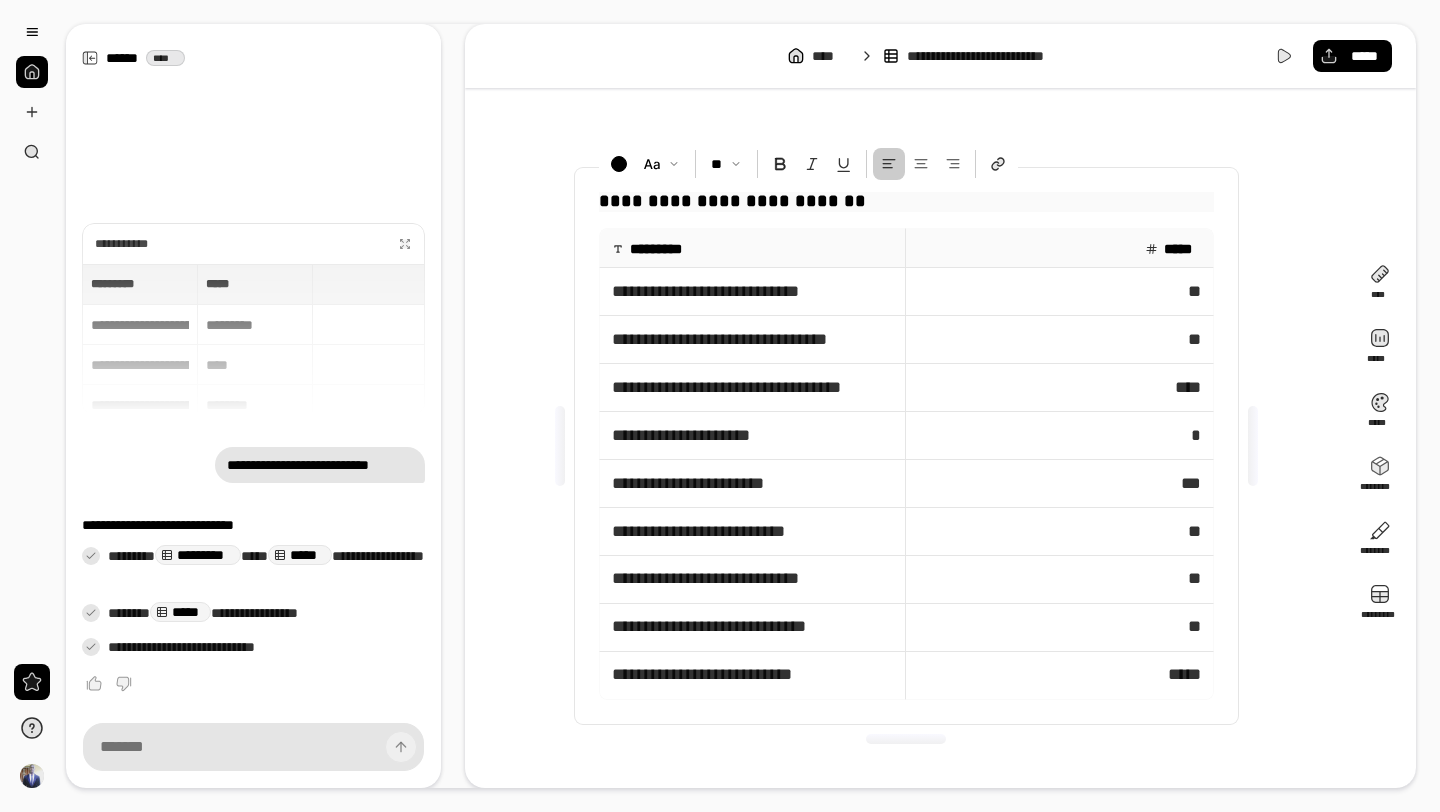 click on "**********" at bounding box center (906, 202) 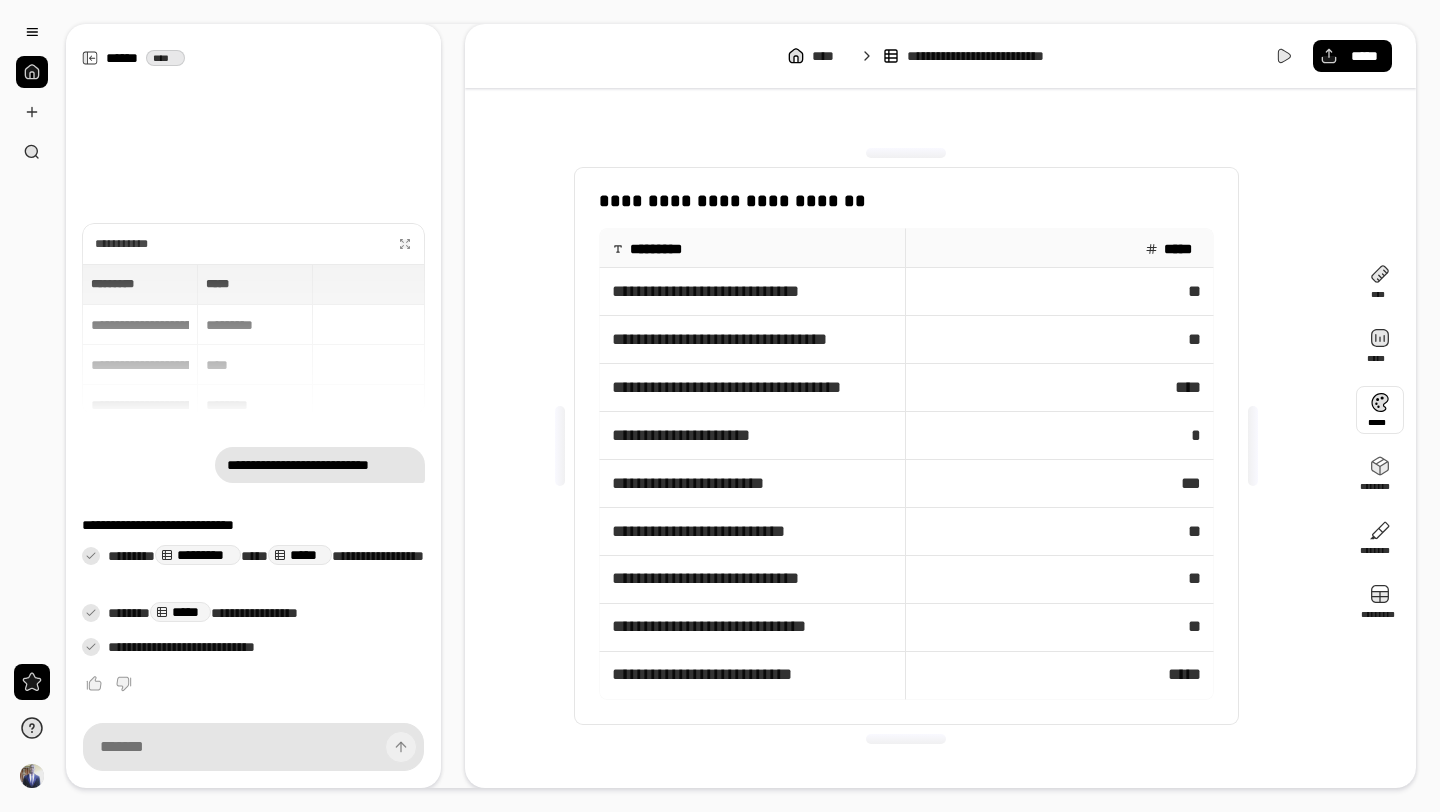 click at bounding box center [1380, 410] 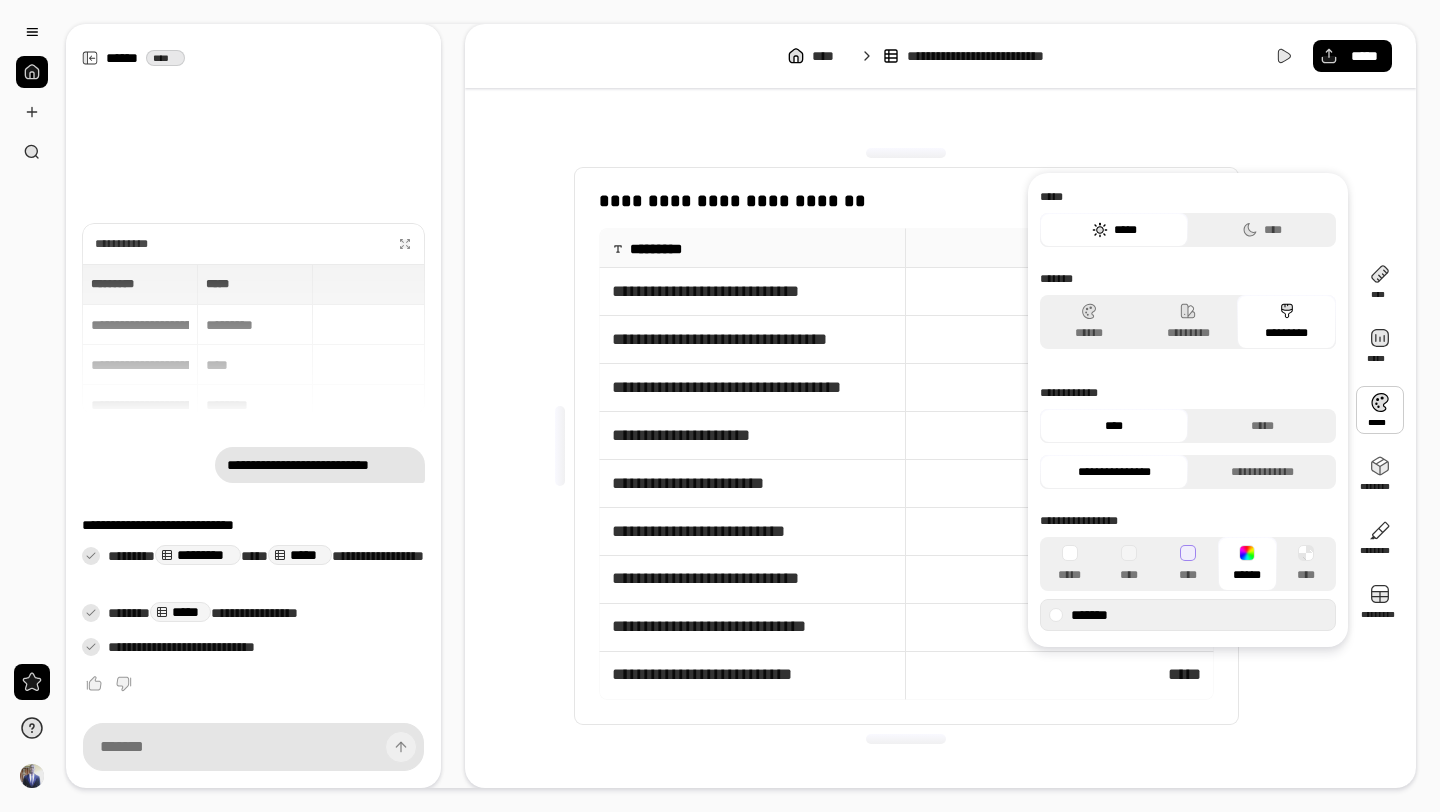 click on "******" at bounding box center (1247, 564) 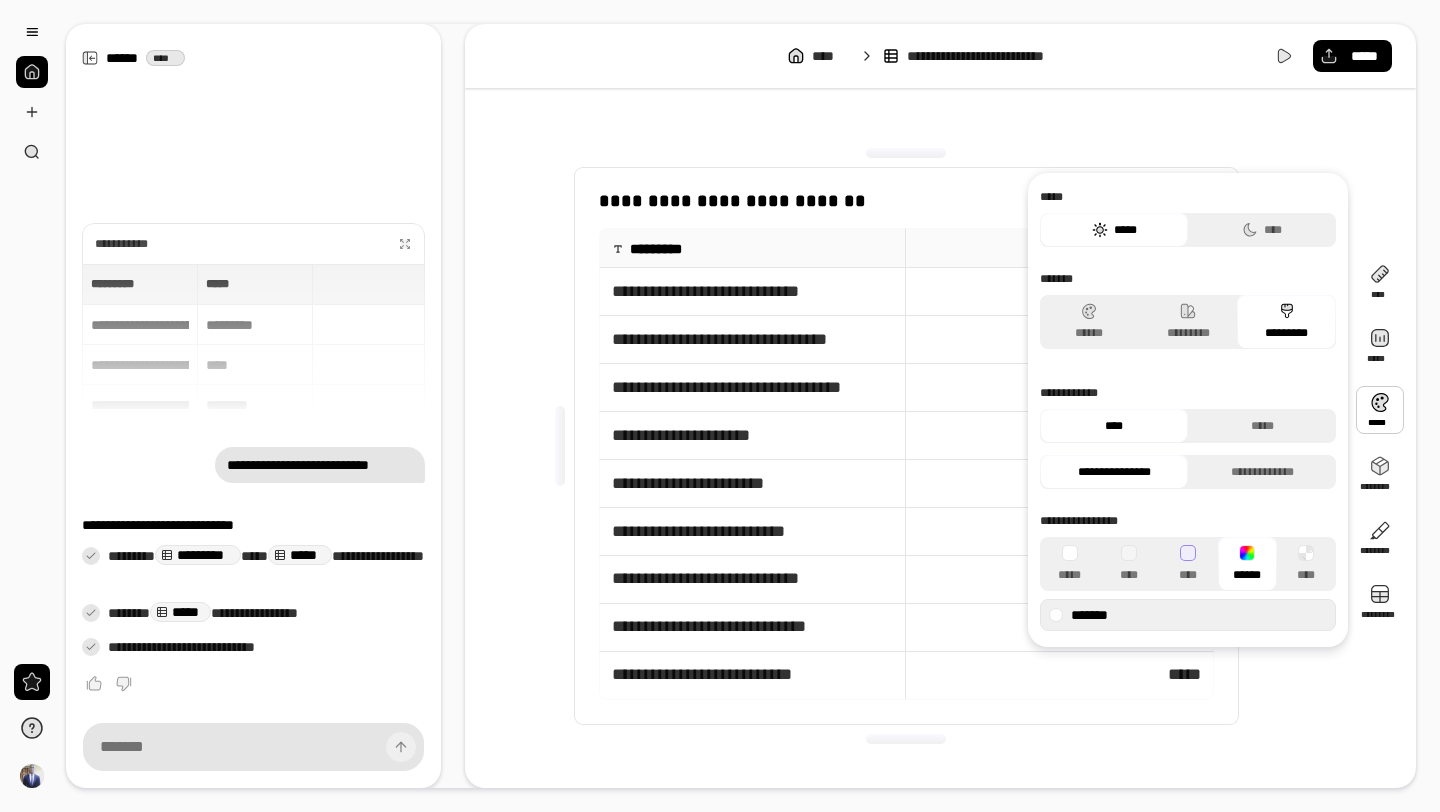 click at bounding box center [1247, 553] 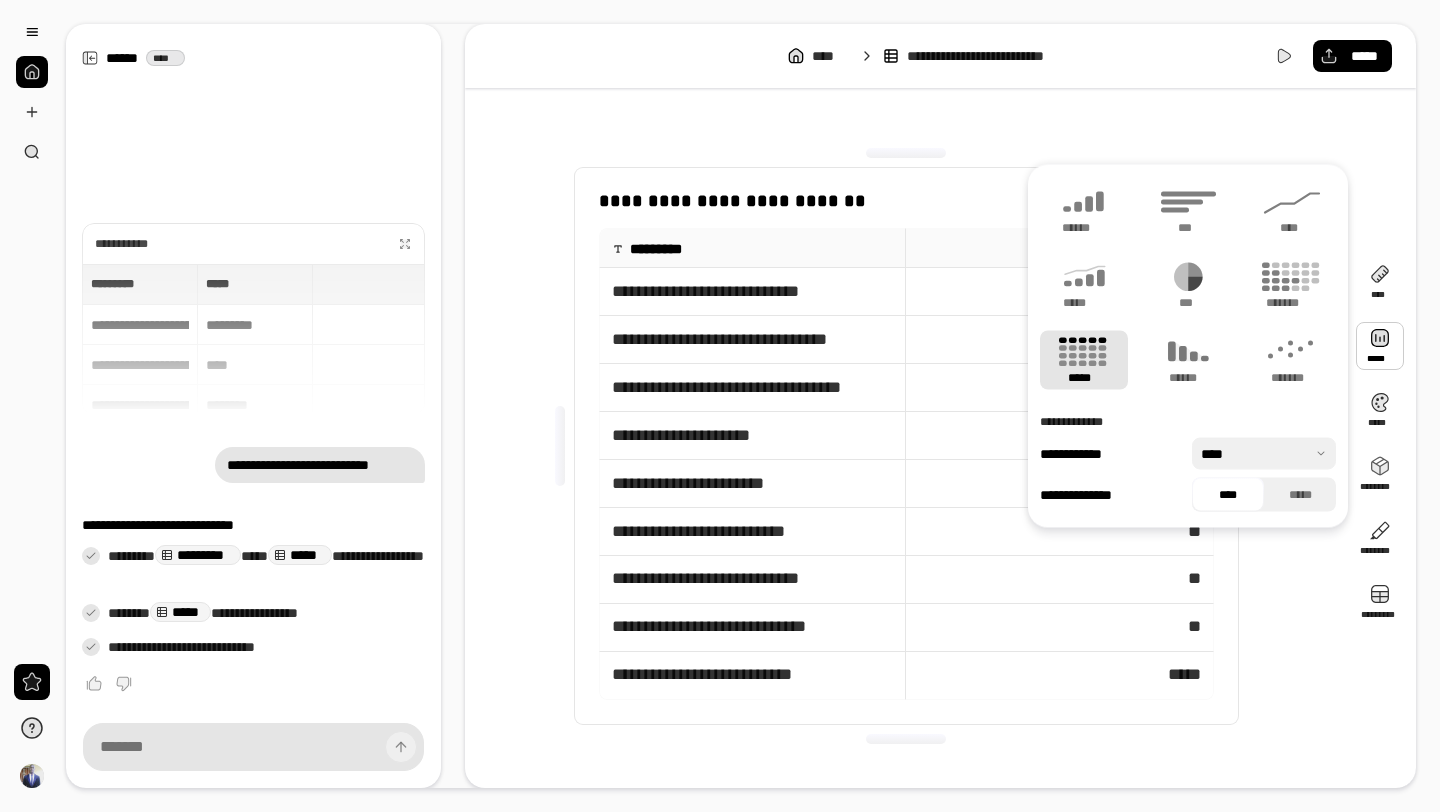 click at bounding box center [1380, 346] 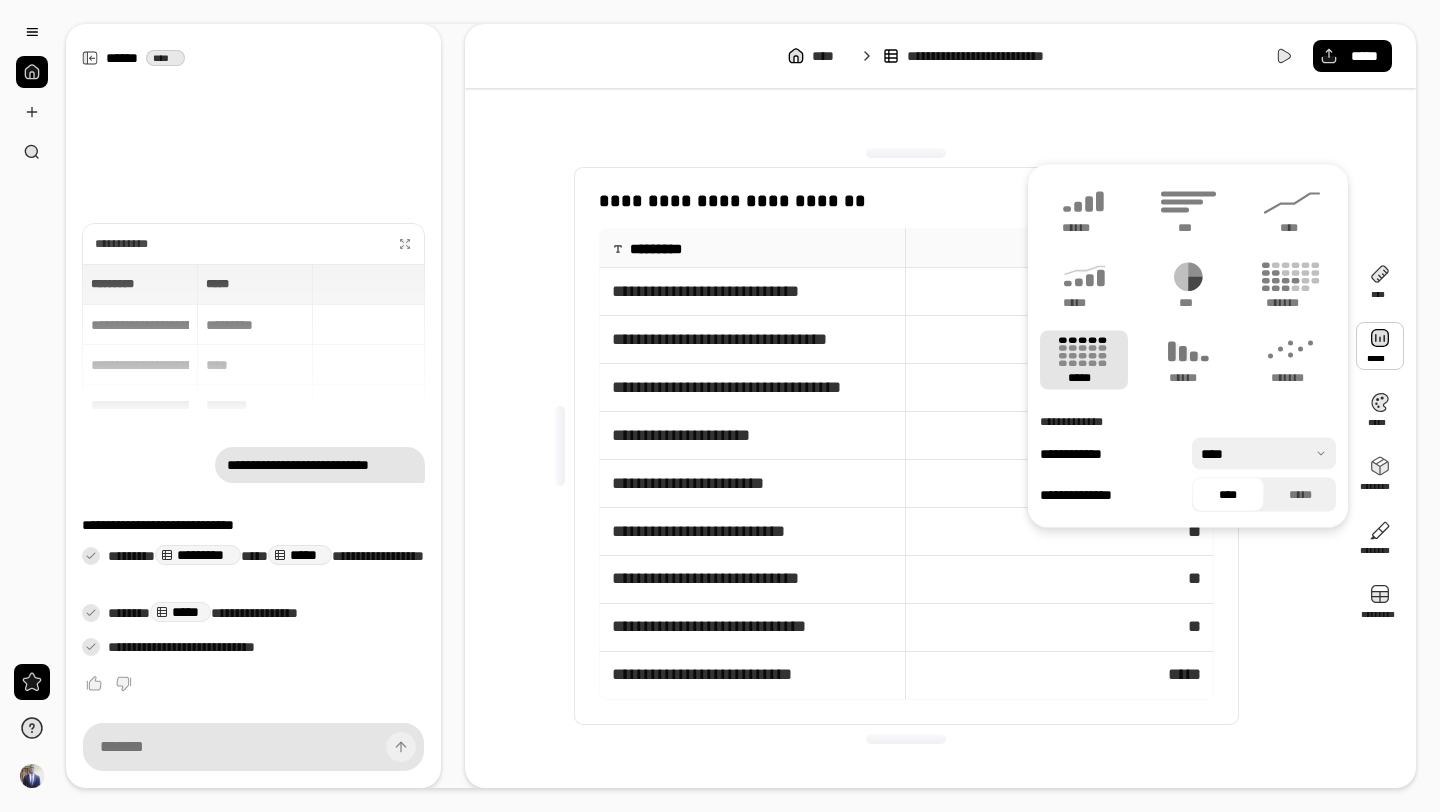 click on "[REDACTED]" at bounding box center [940, 446] 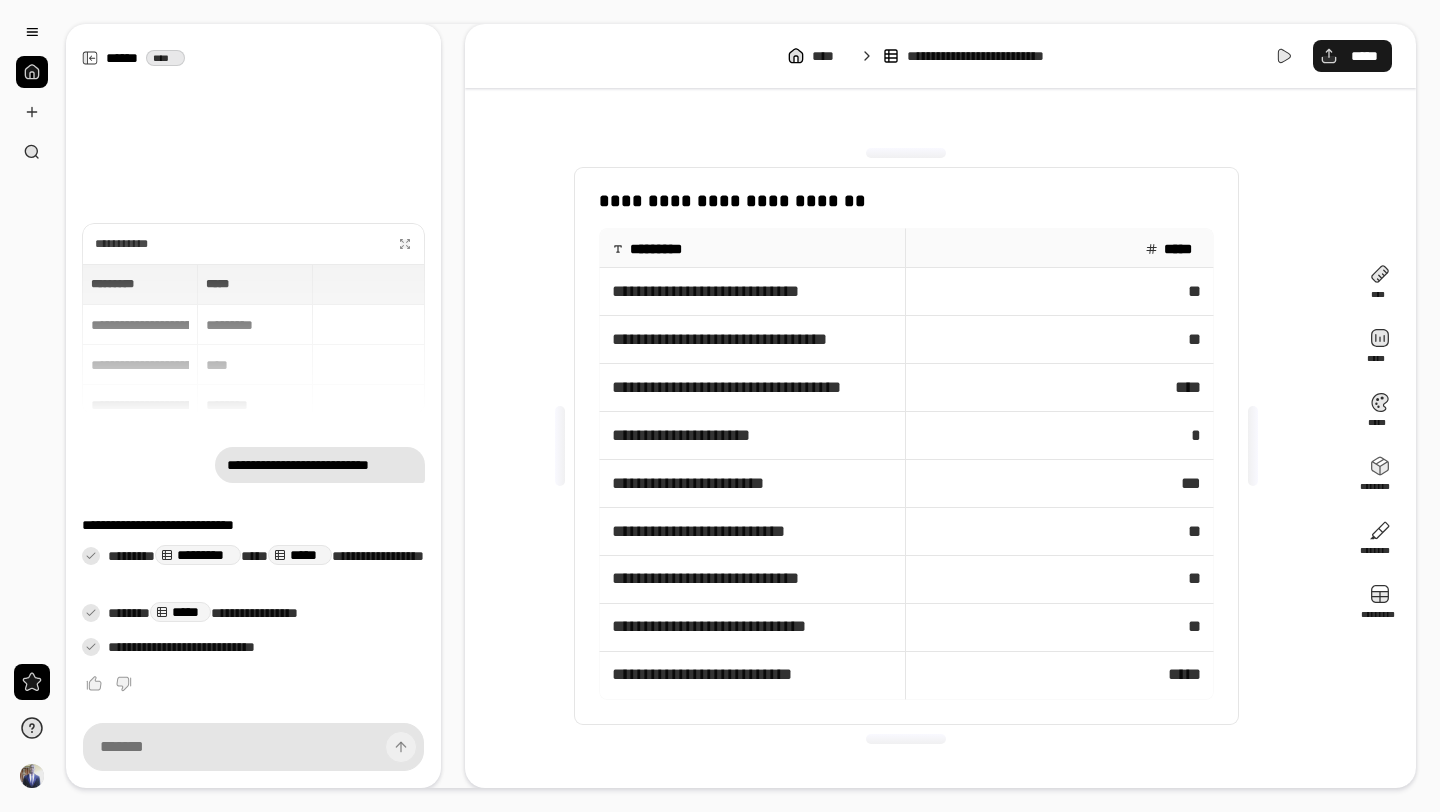 click on "*****" at bounding box center [1364, 56] 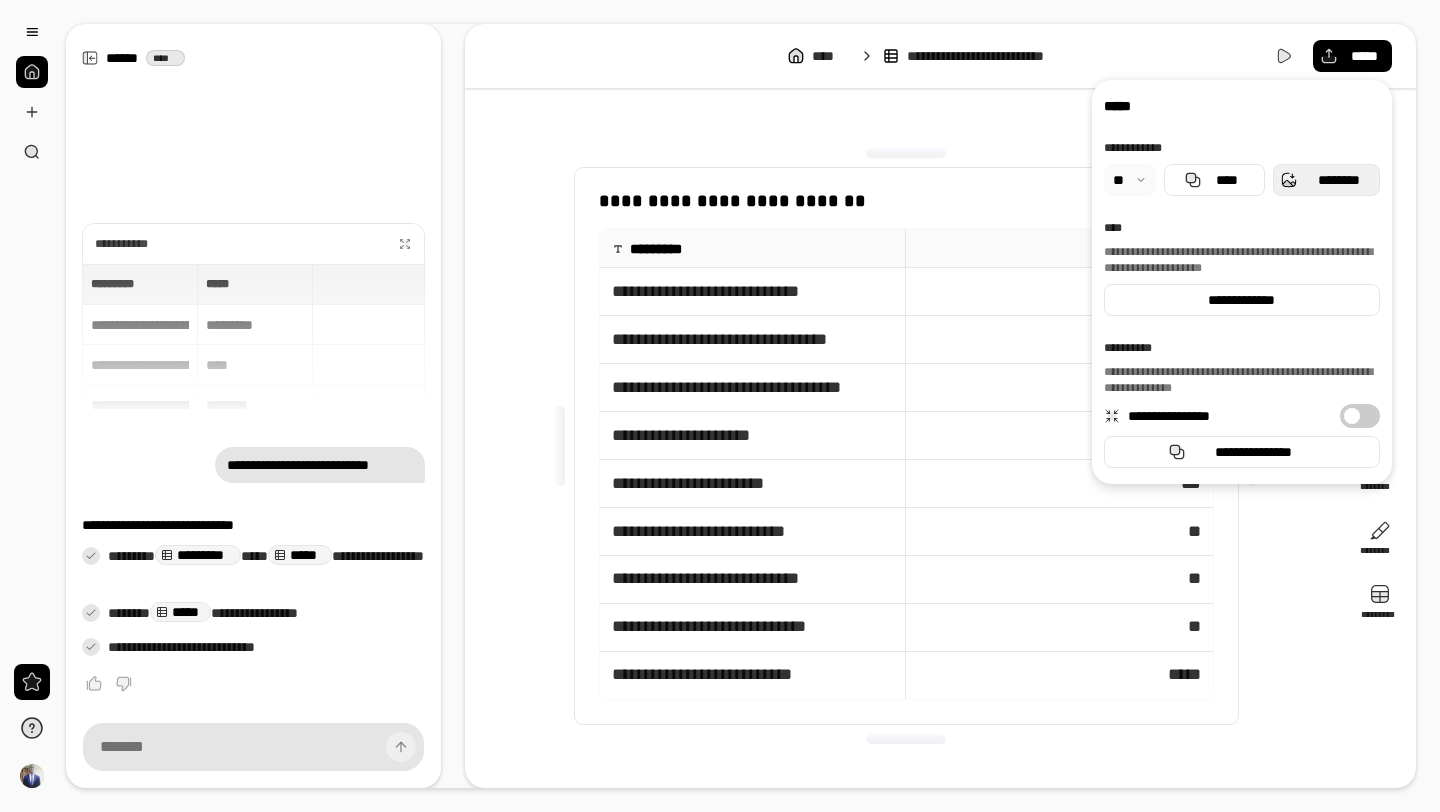 click on "********" at bounding box center [1326, 180] 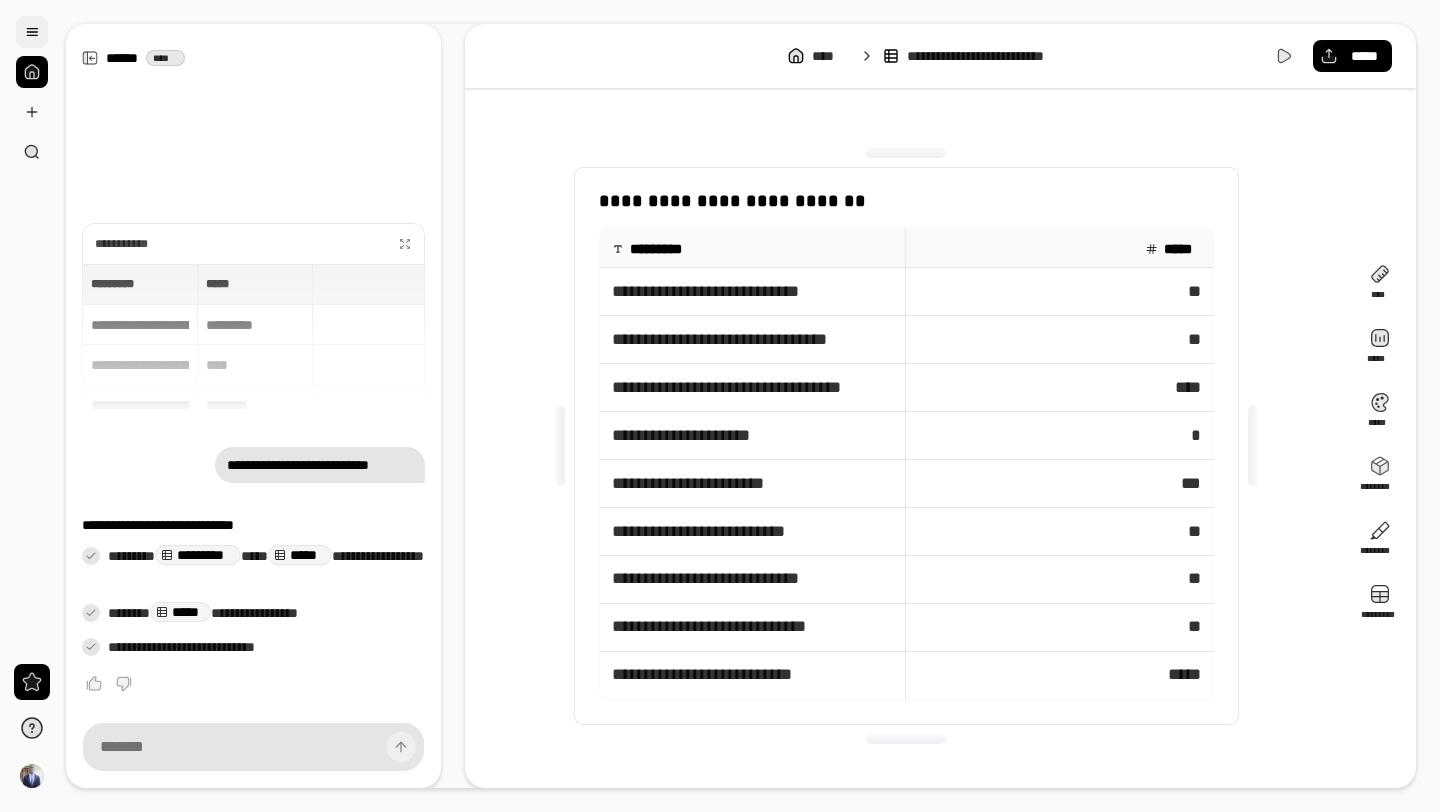 click at bounding box center [32, 32] 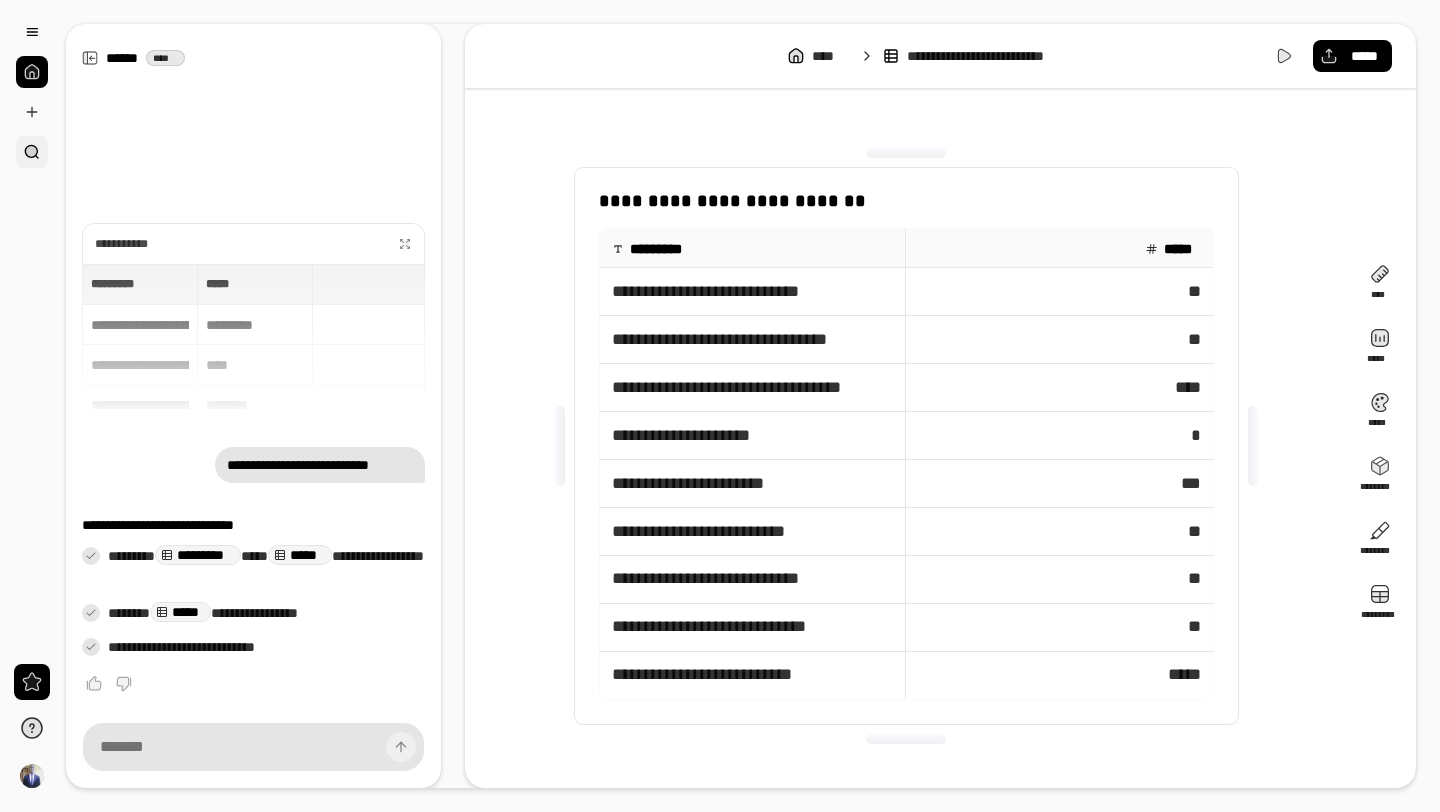 click at bounding box center (32, 152) 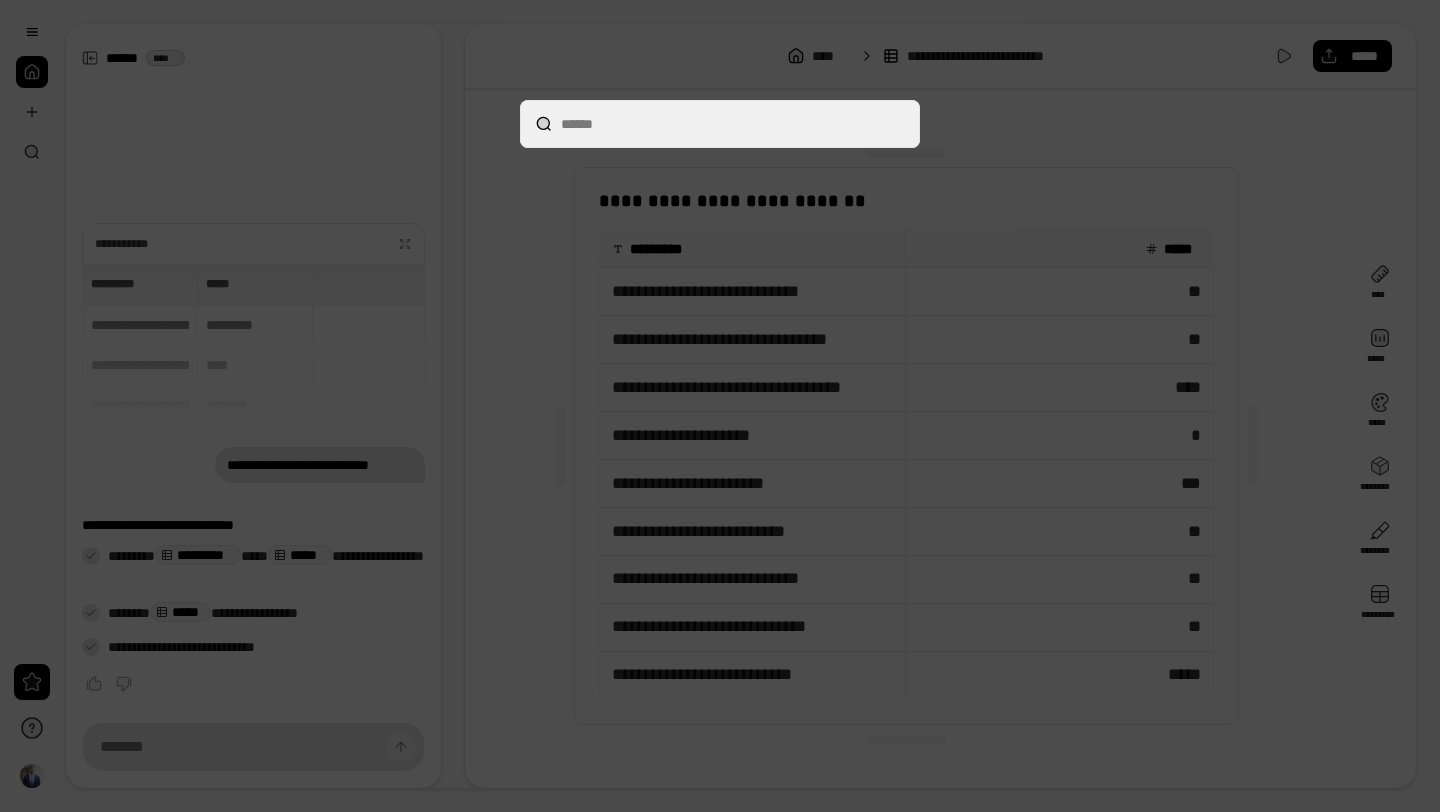 click at bounding box center [720, 406] 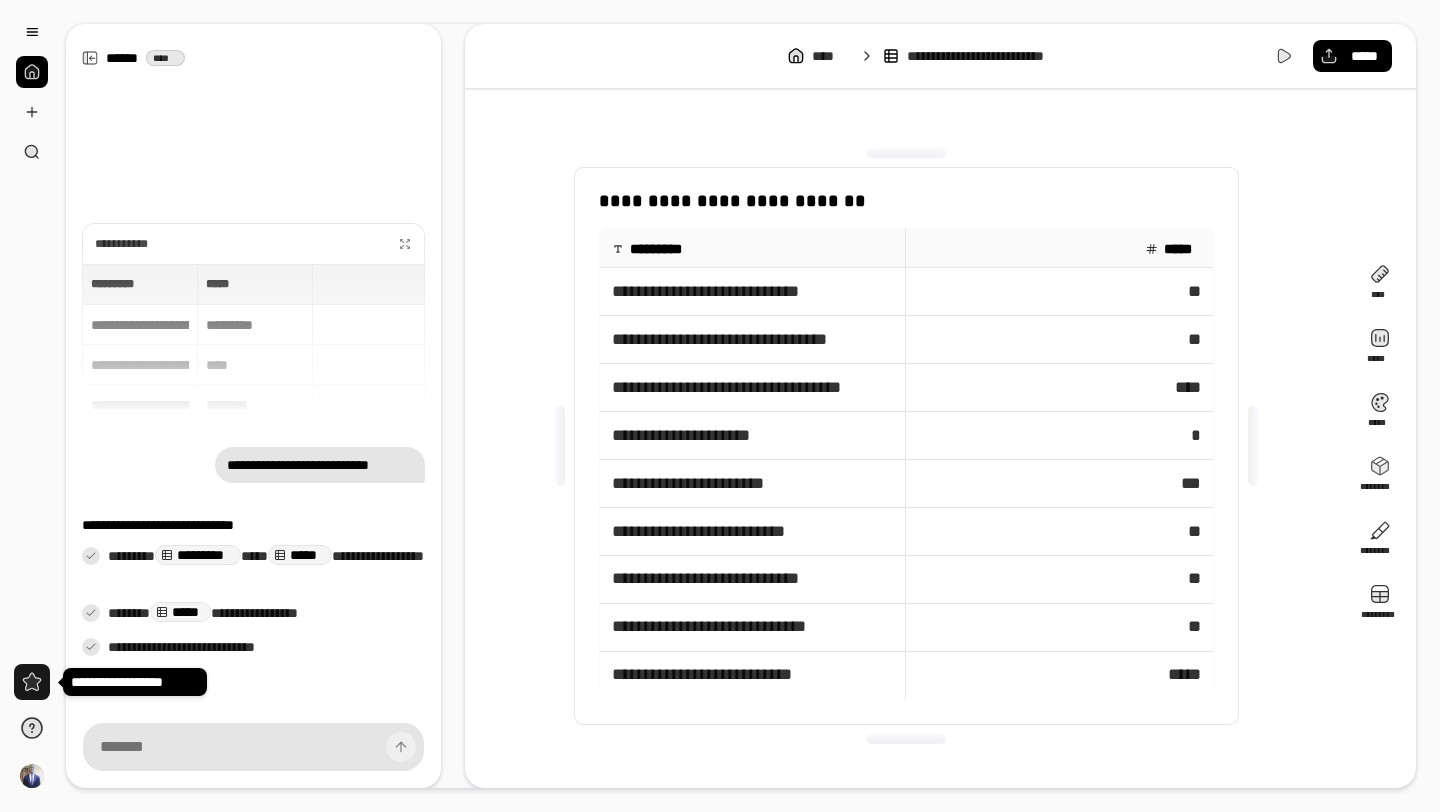 click at bounding box center [32, 682] 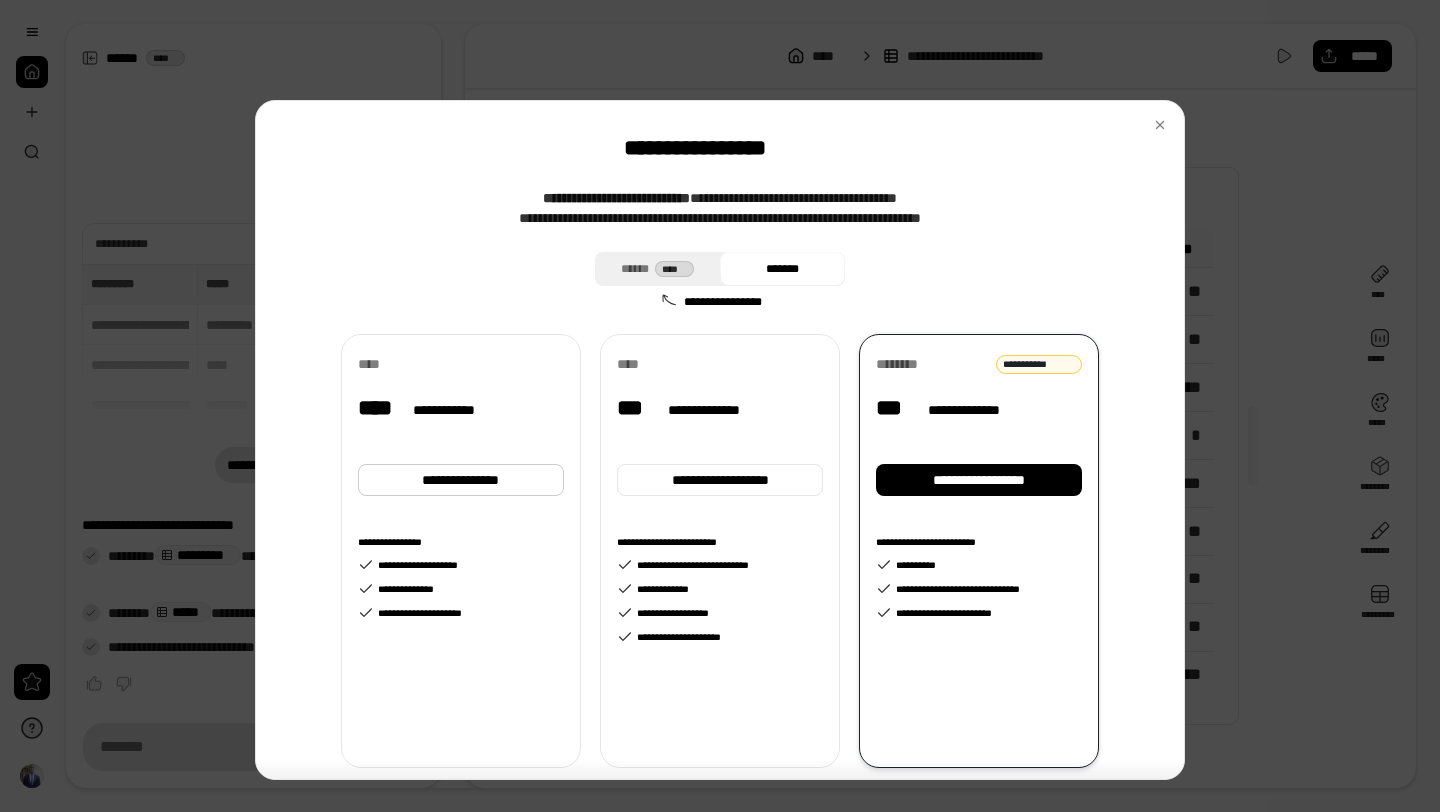click on "**********" at bounding box center [720, 440] 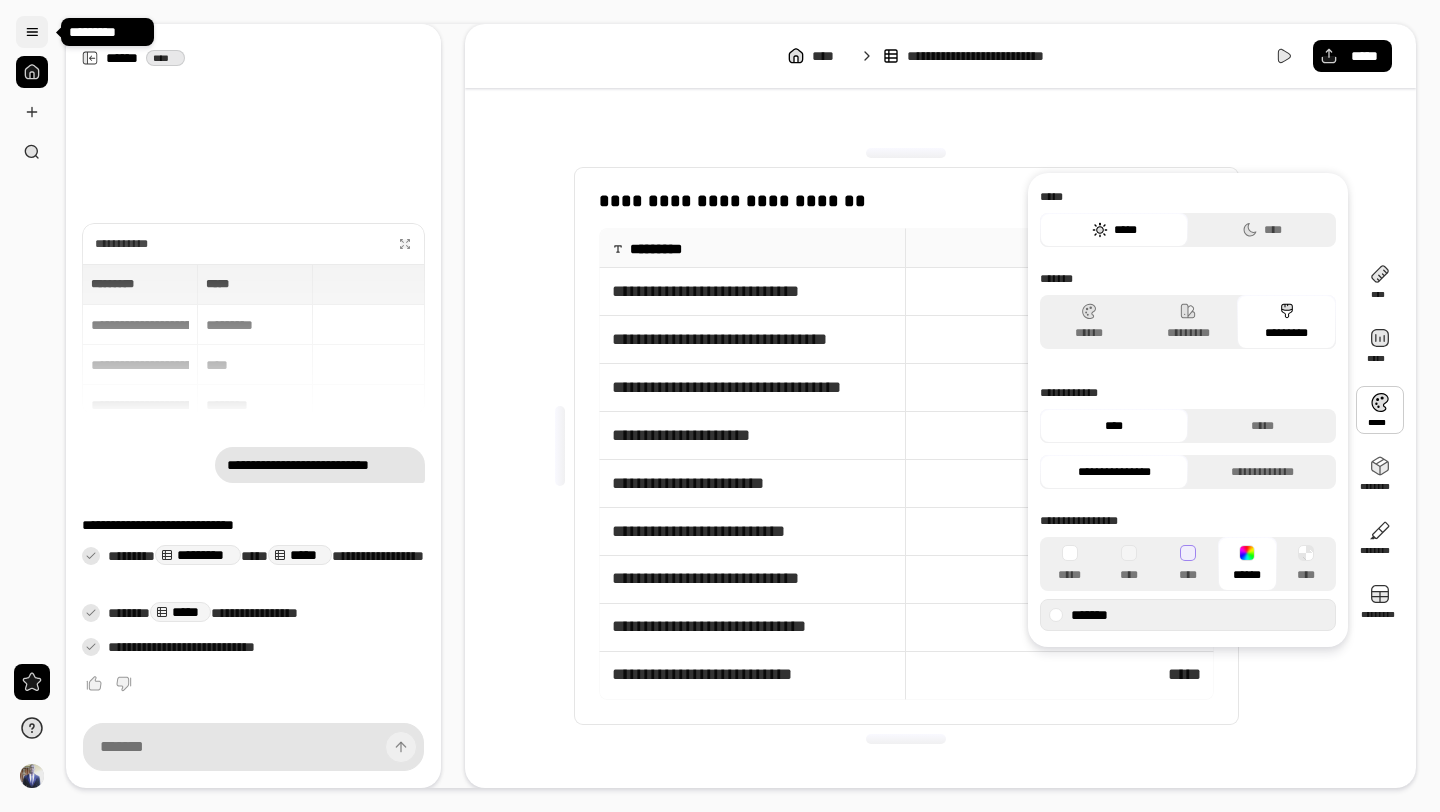click at bounding box center [32, 32] 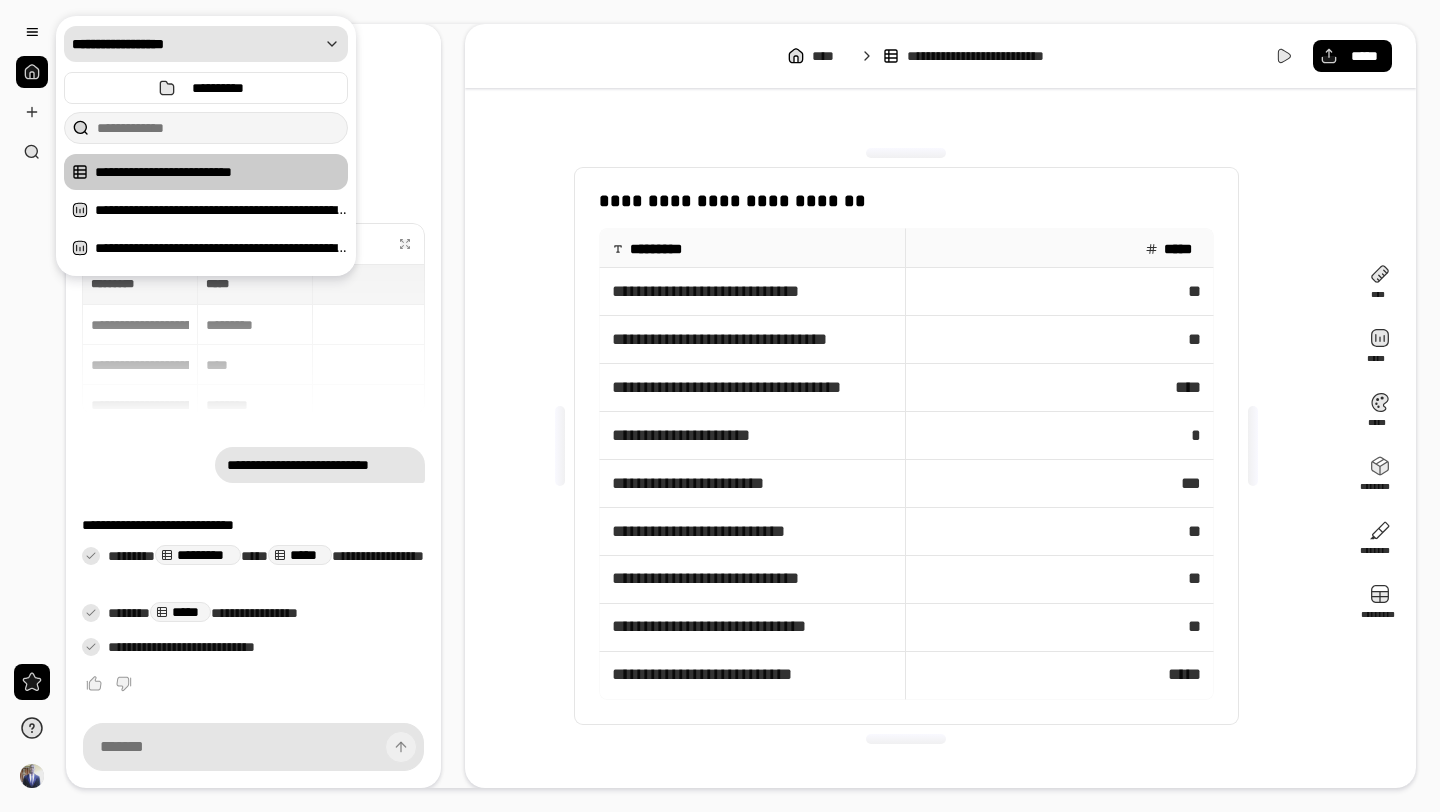 click on "**********" at bounding box center (195, 44) 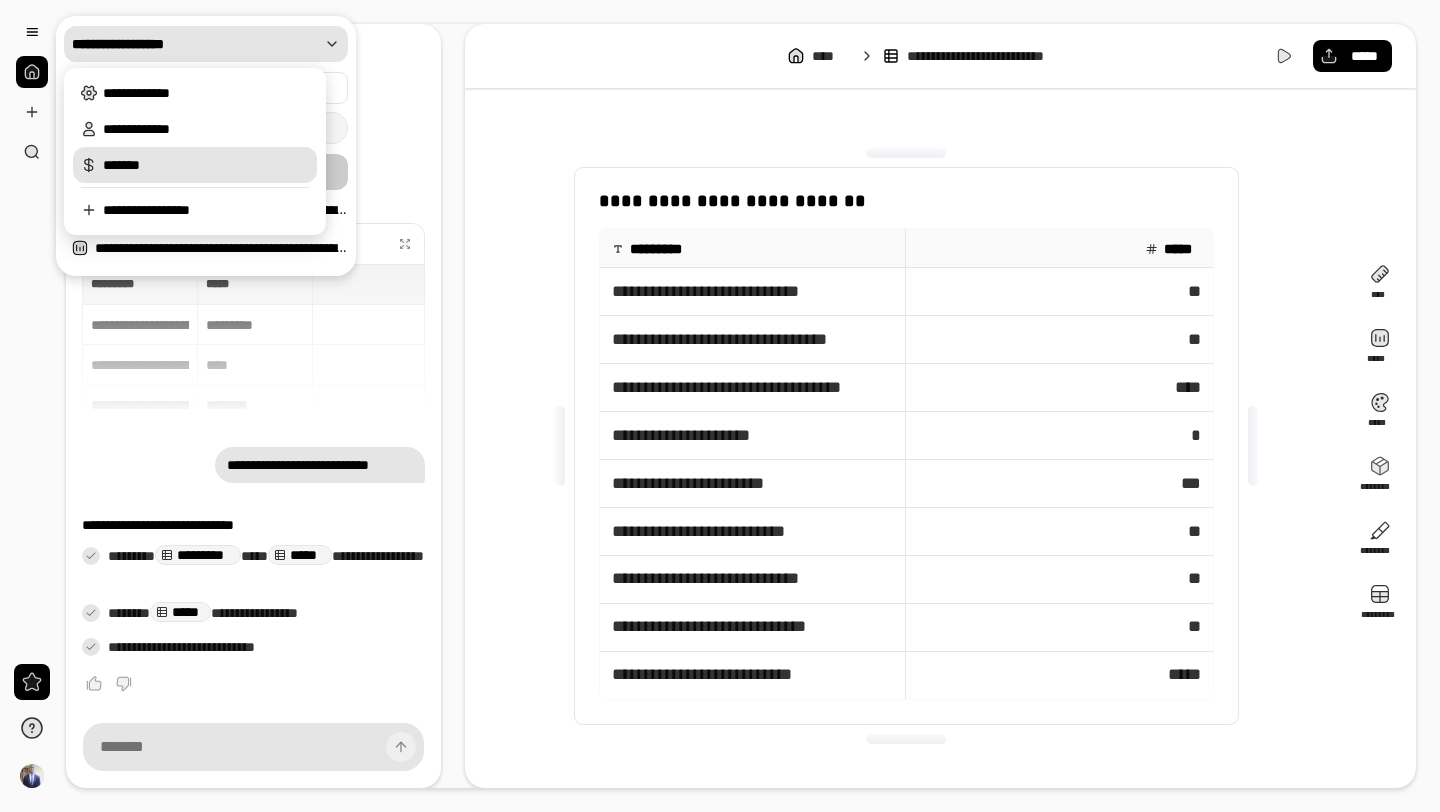 click on "*******" at bounding box center (206, 165) 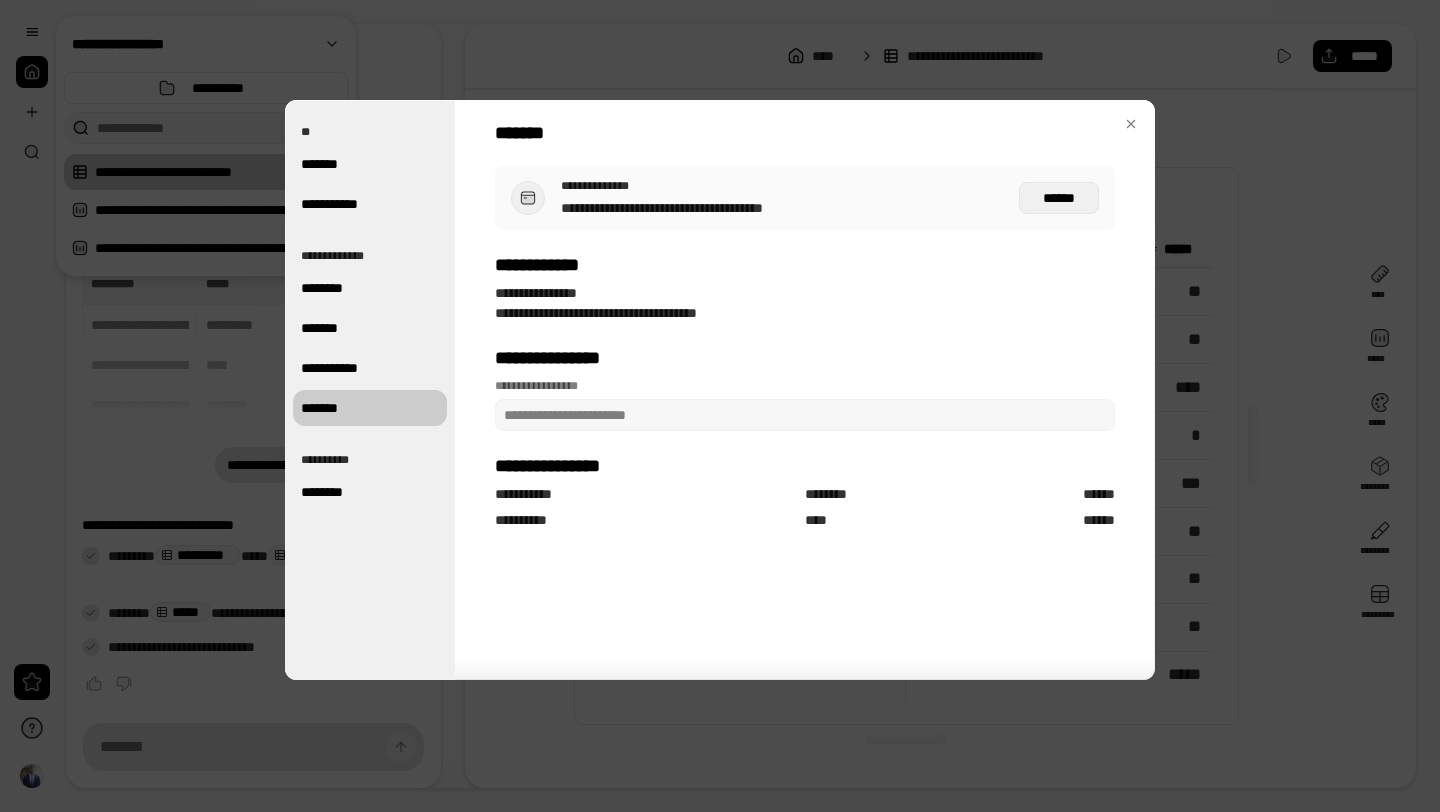 click on "******" at bounding box center (1058, 198) 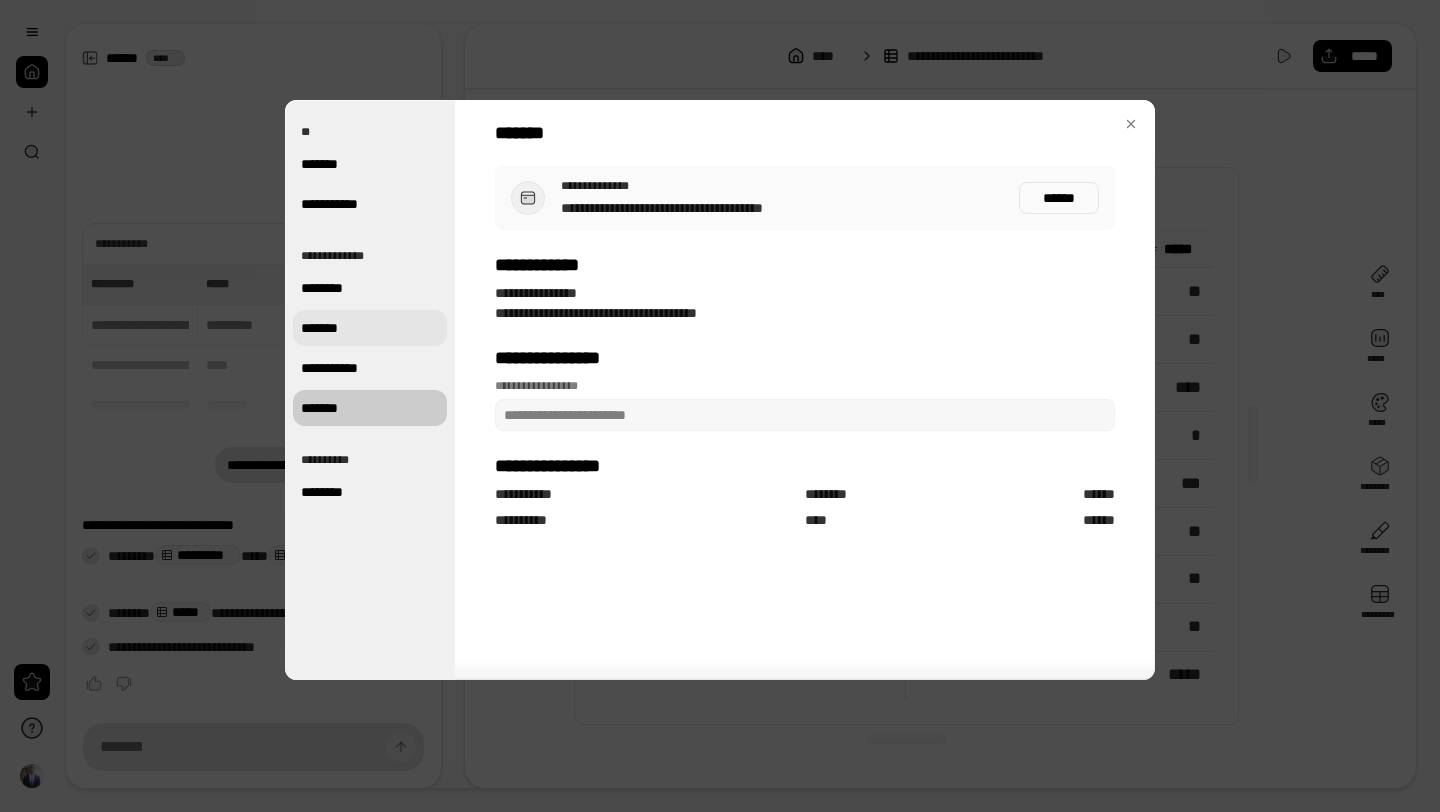 click on "*******" at bounding box center [370, 328] 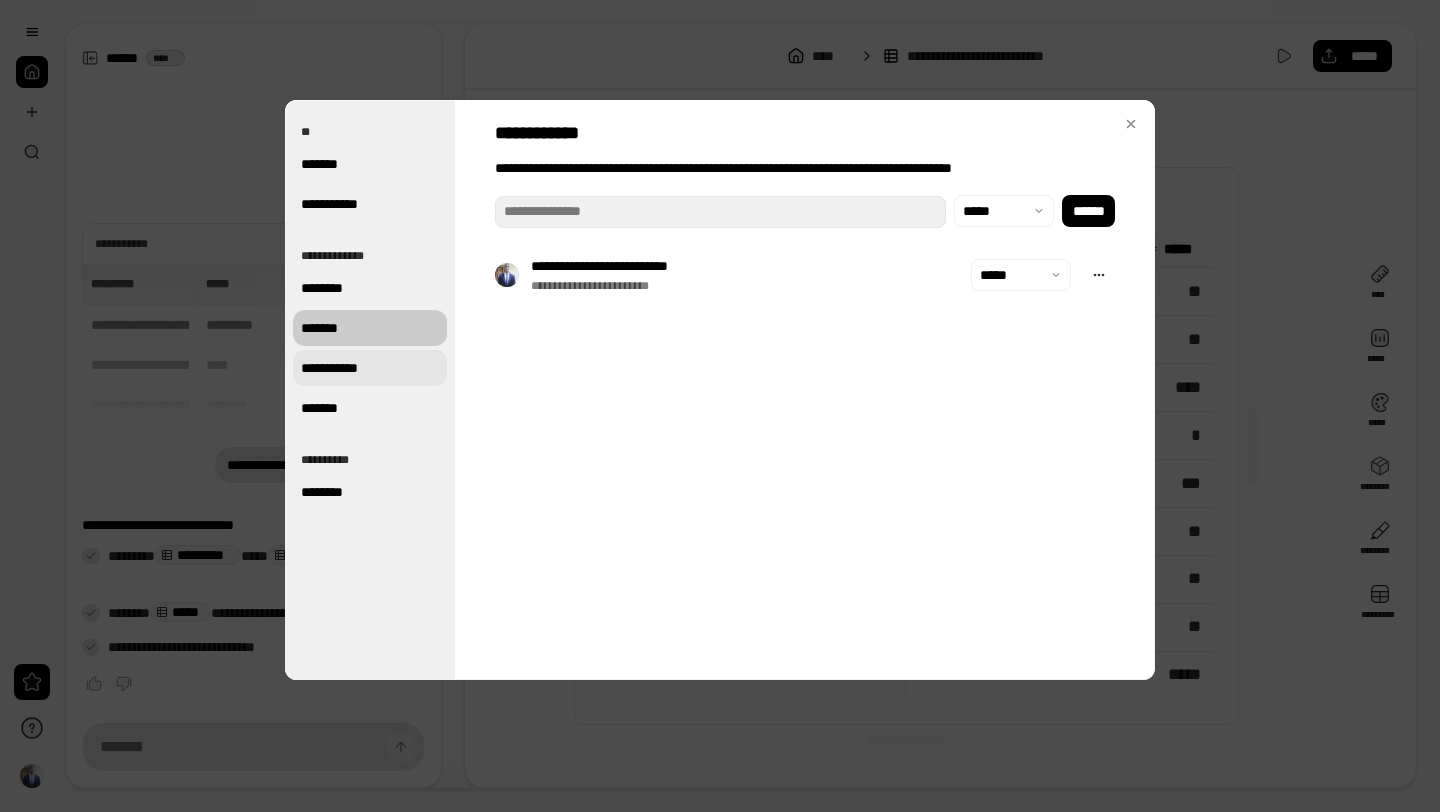 click on "**********" at bounding box center (370, 368) 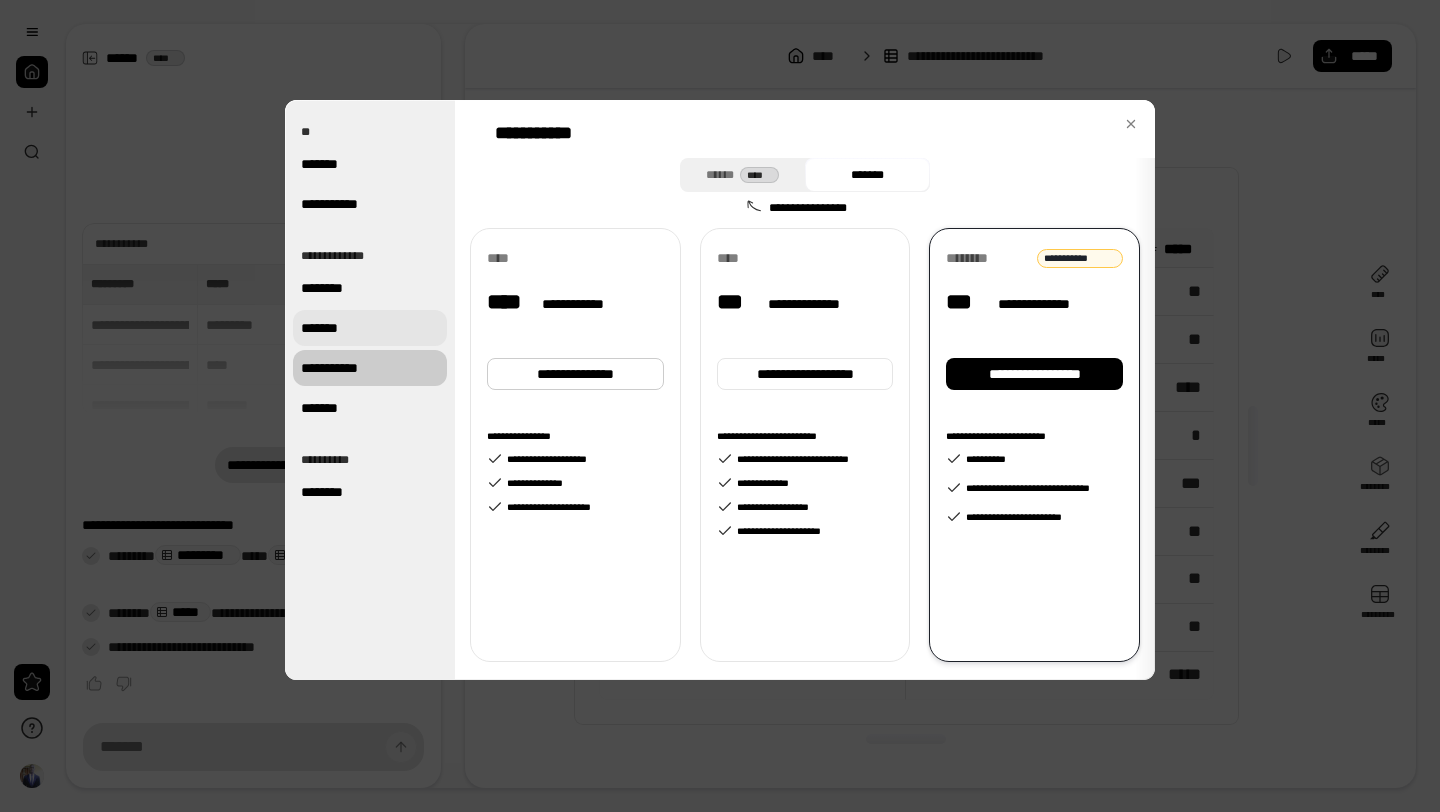 click on "*******" at bounding box center (370, 328) 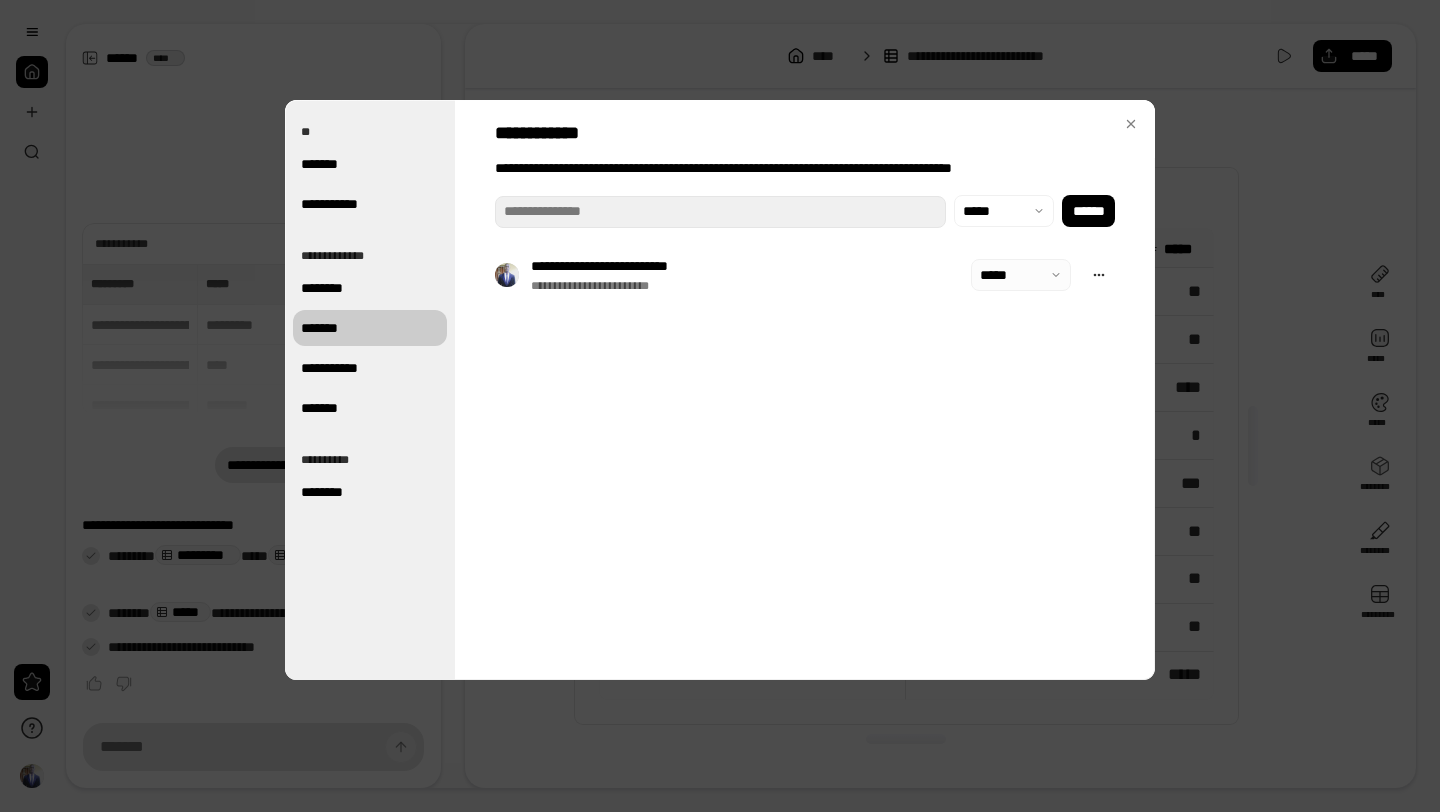 click at bounding box center [1021, 275] 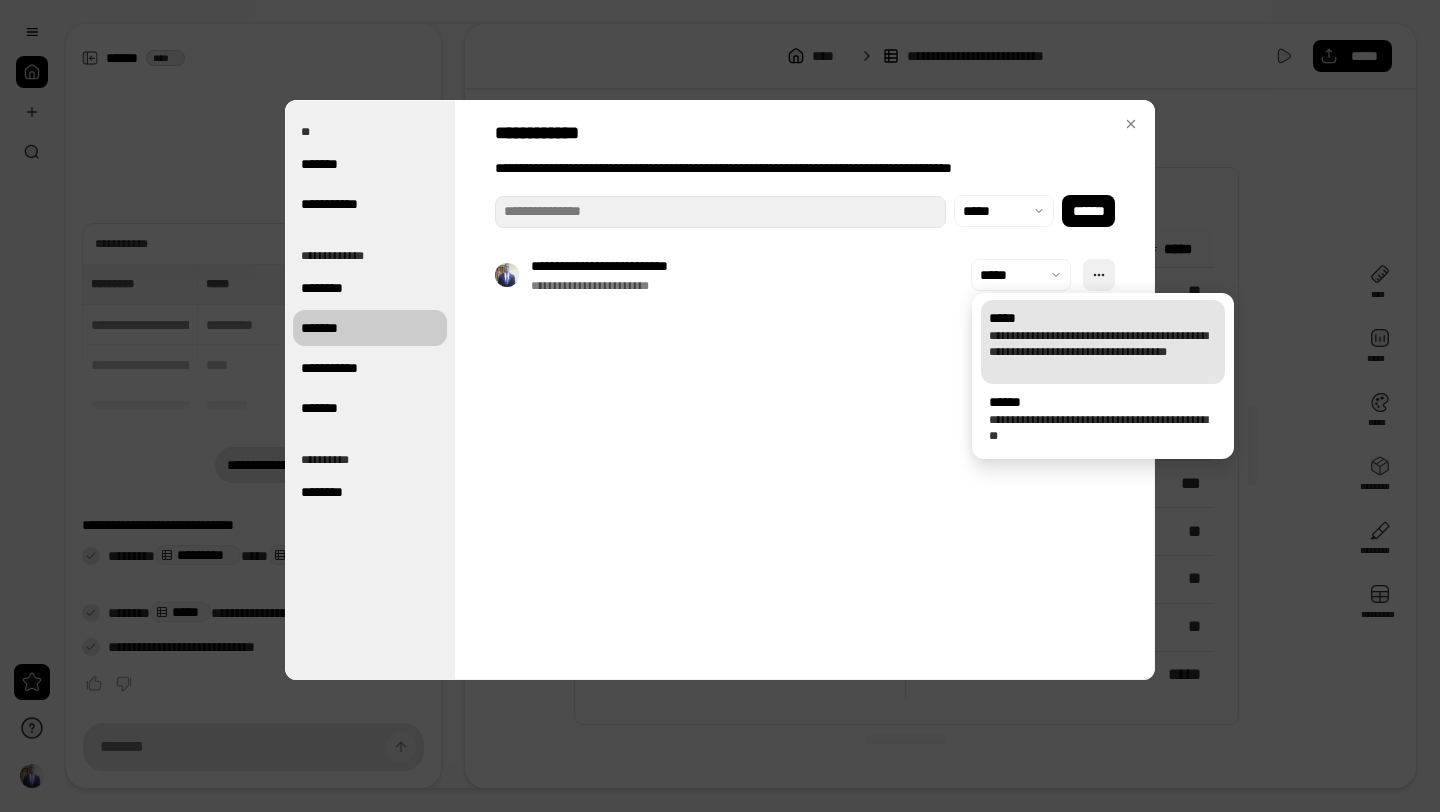 click at bounding box center [1099, 275] 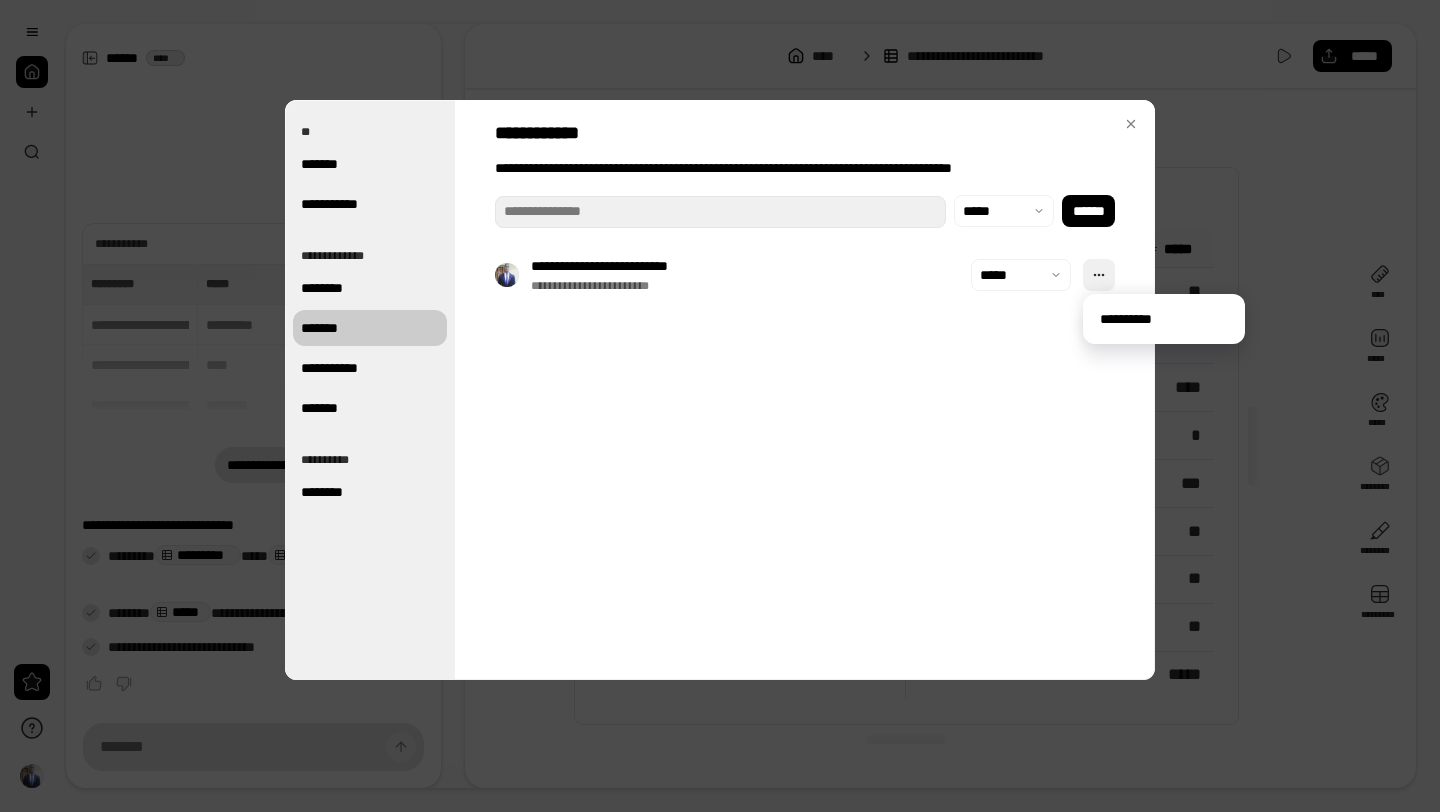 click at bounding box center [1099, 275] 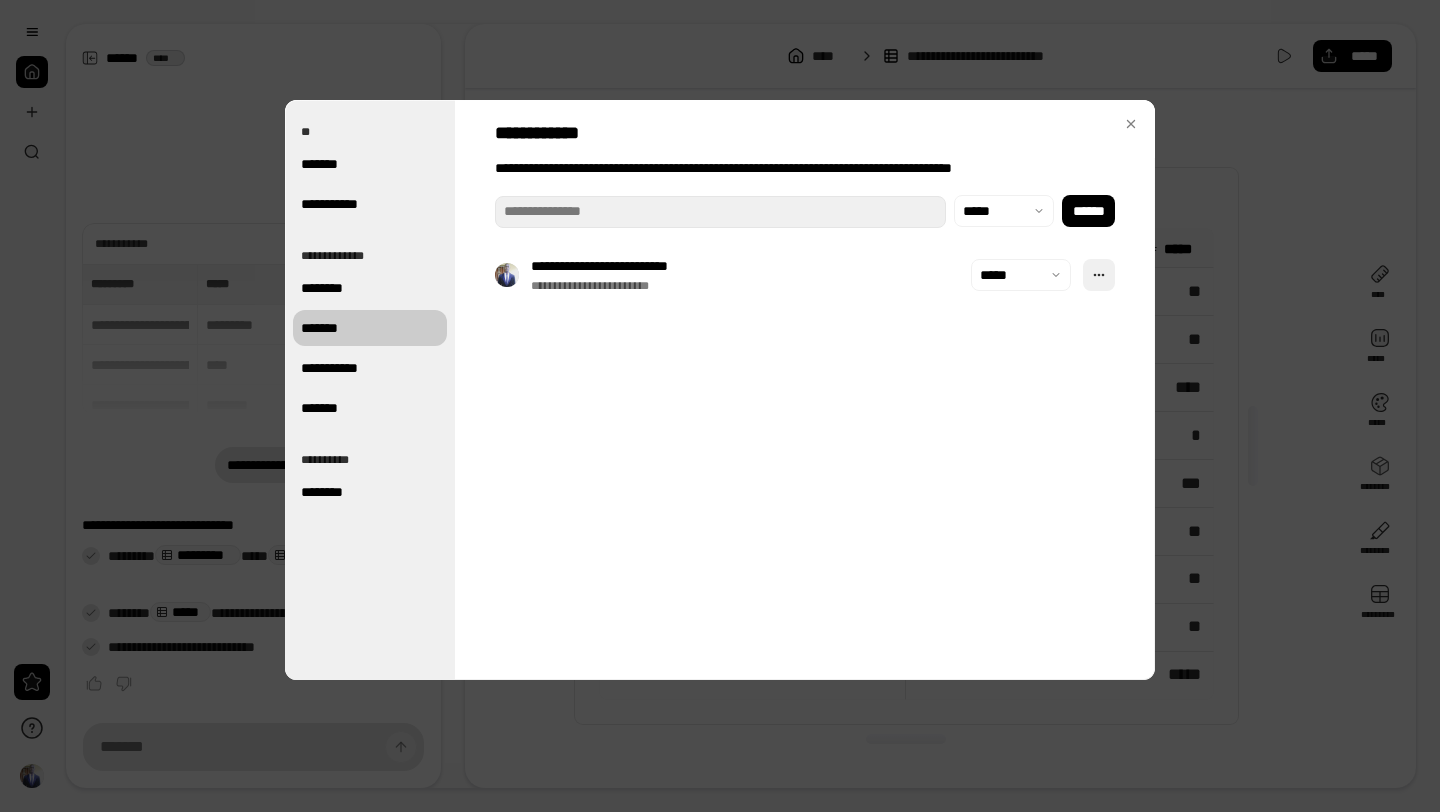 click at bounding box center [1099, 275] 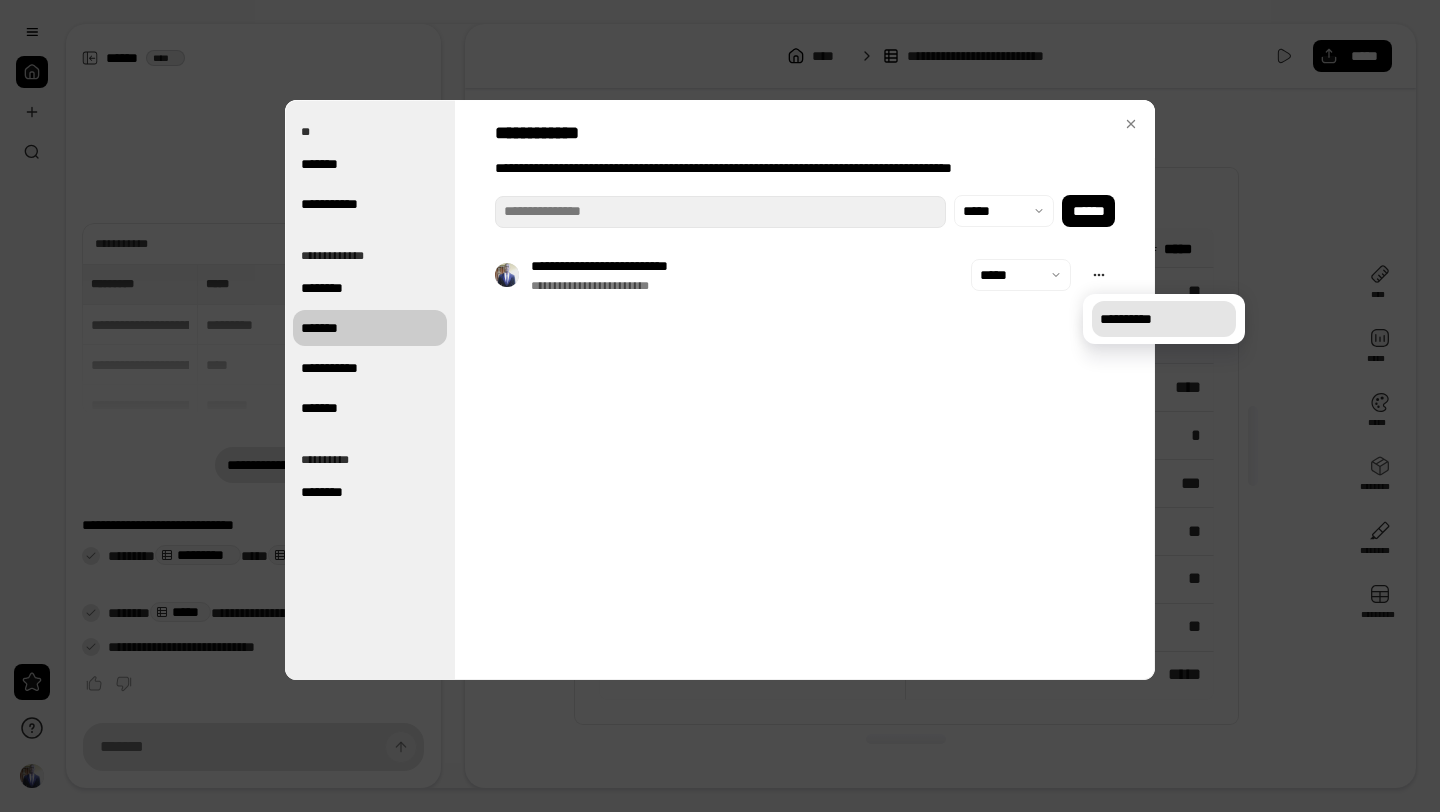 click on "**********" at bounding box center [1164, 319] 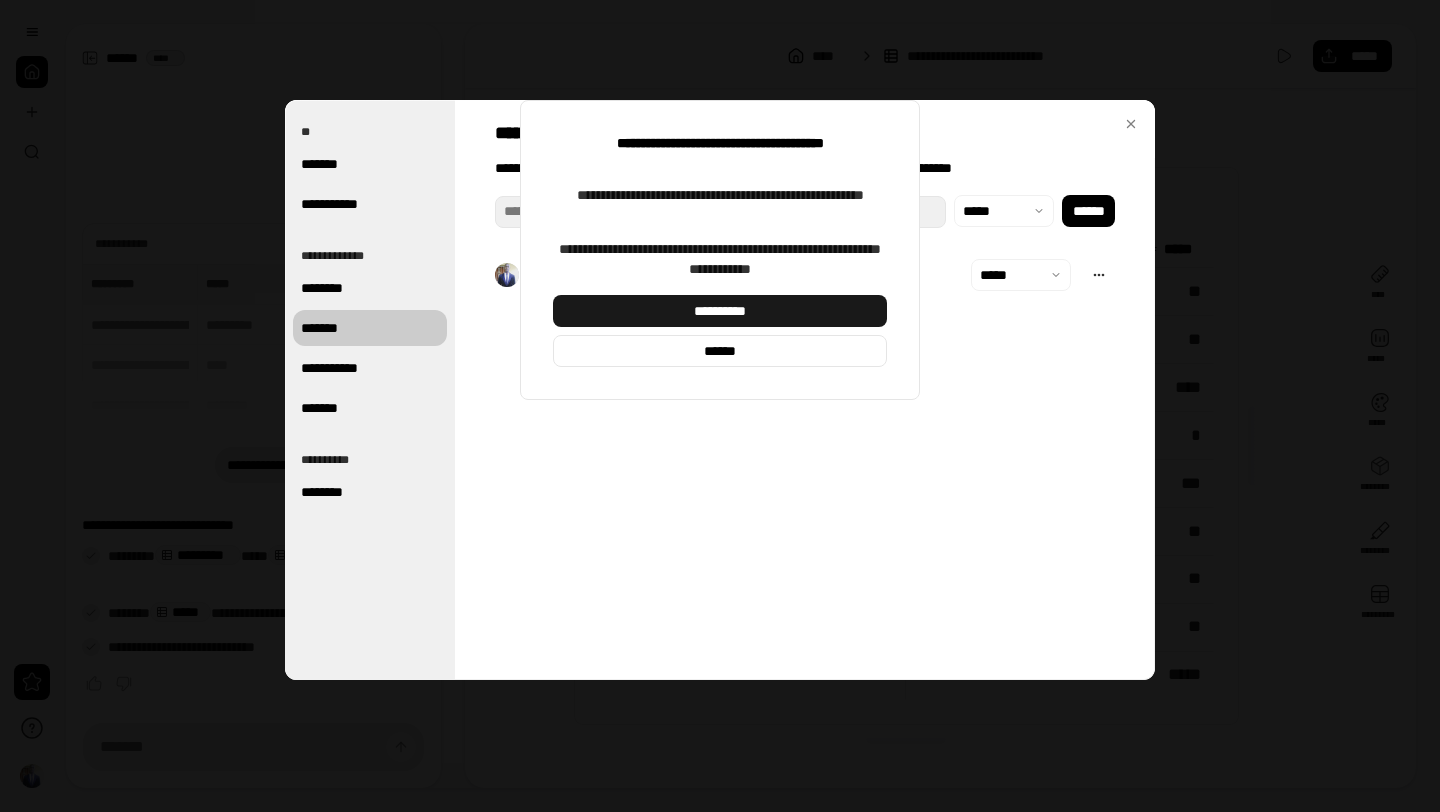 click on "**********" at bounding box center (719, 311) 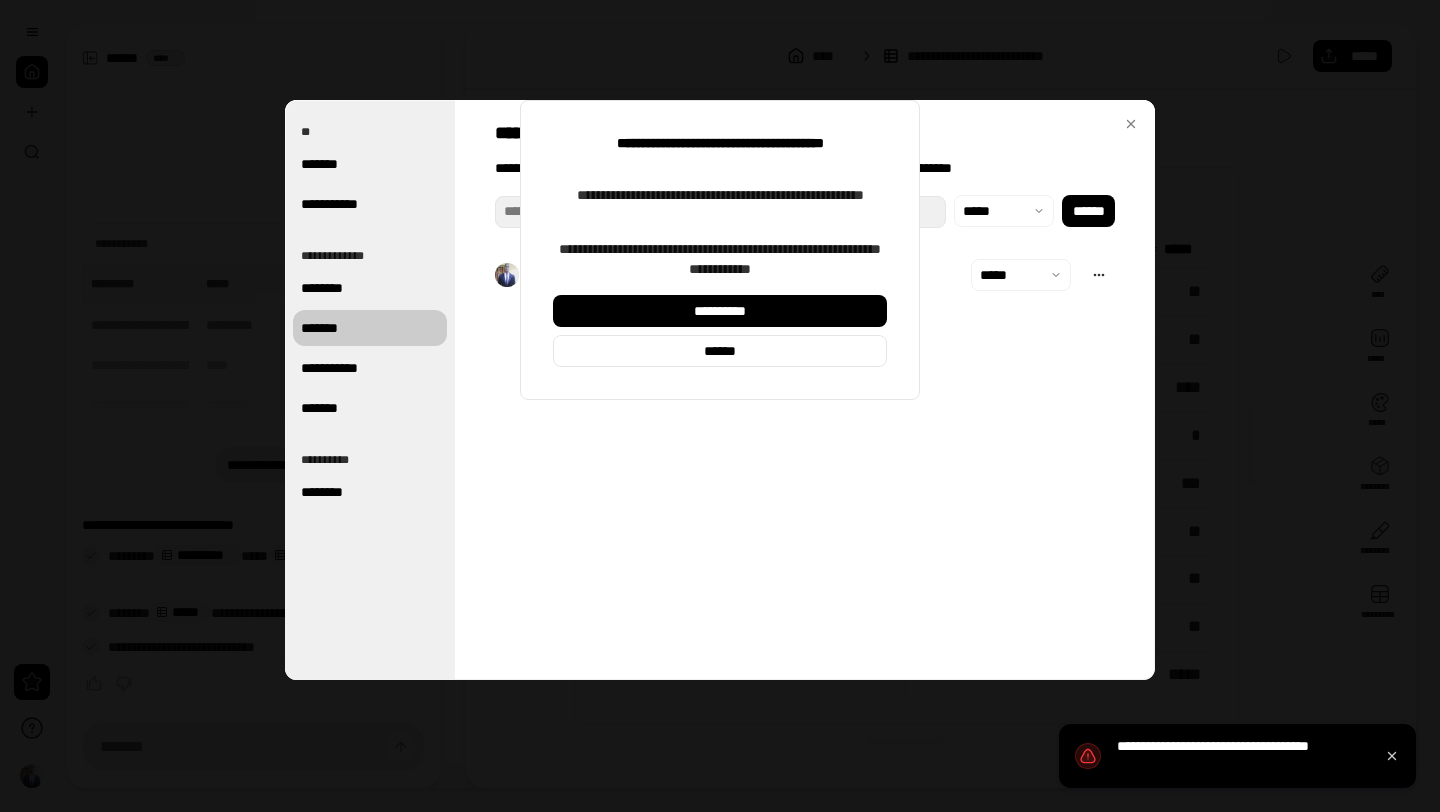 click on "**********" at bounding box center [805, 390] 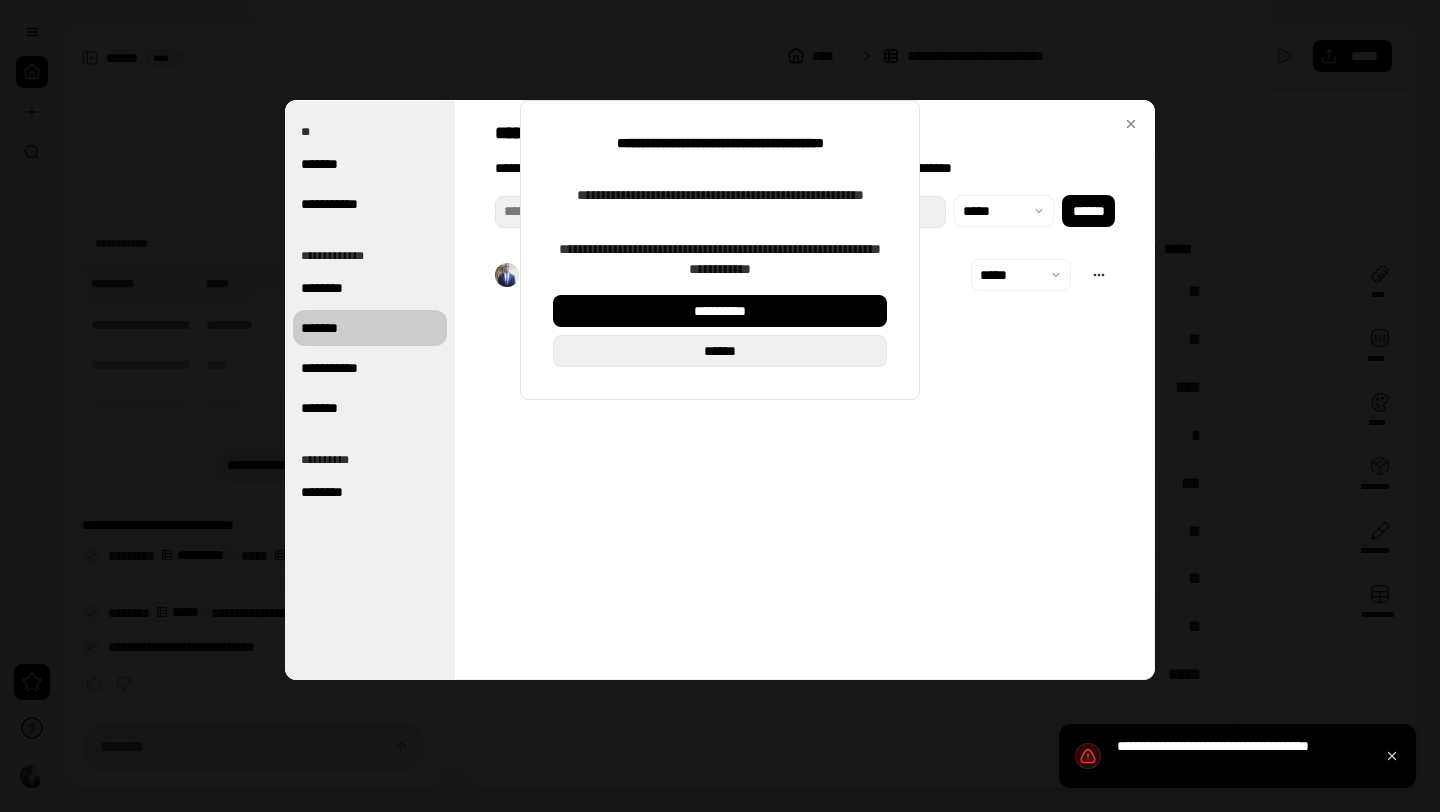 click on "******" at bounding box center [720, 351] 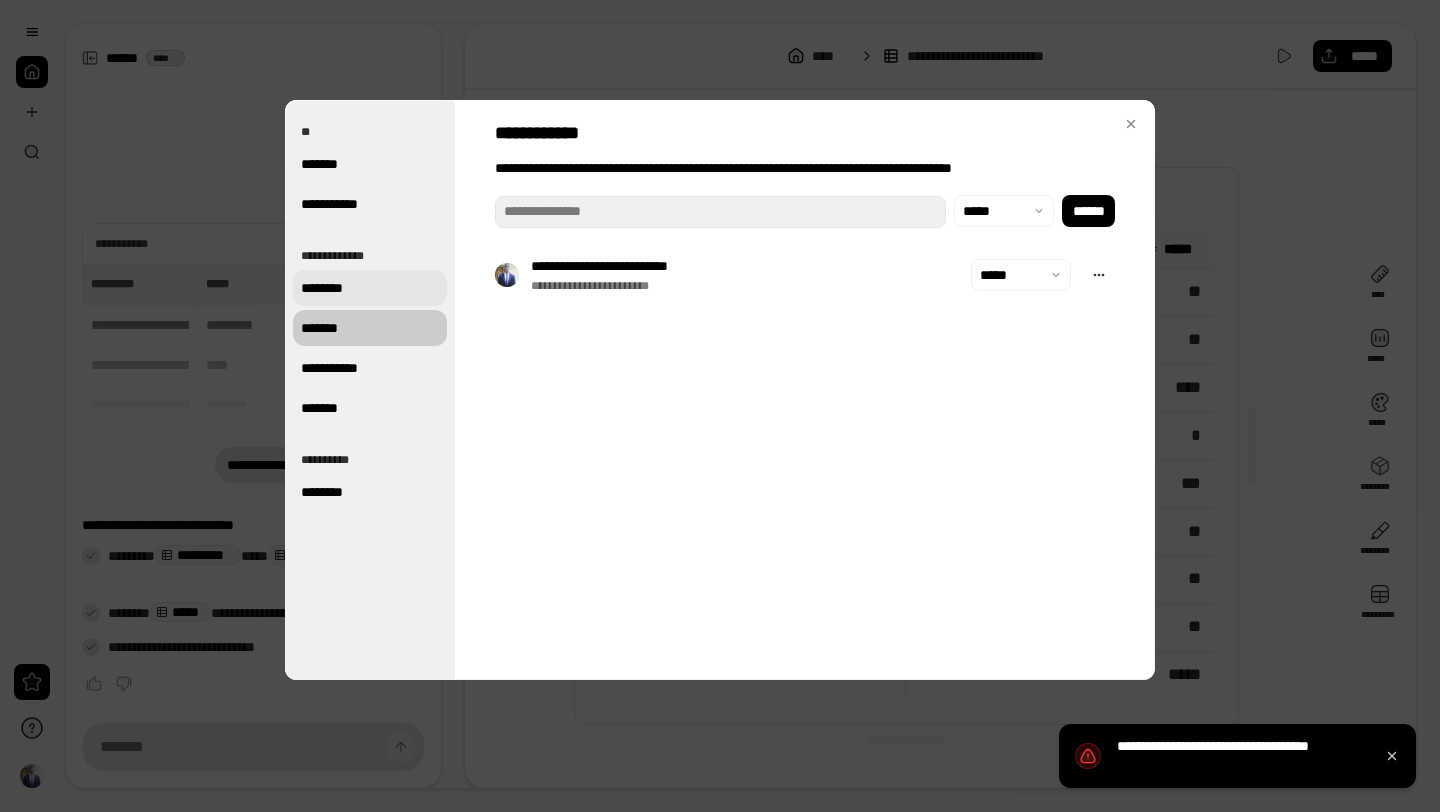 click on "********" at bounding box center (370, 288) 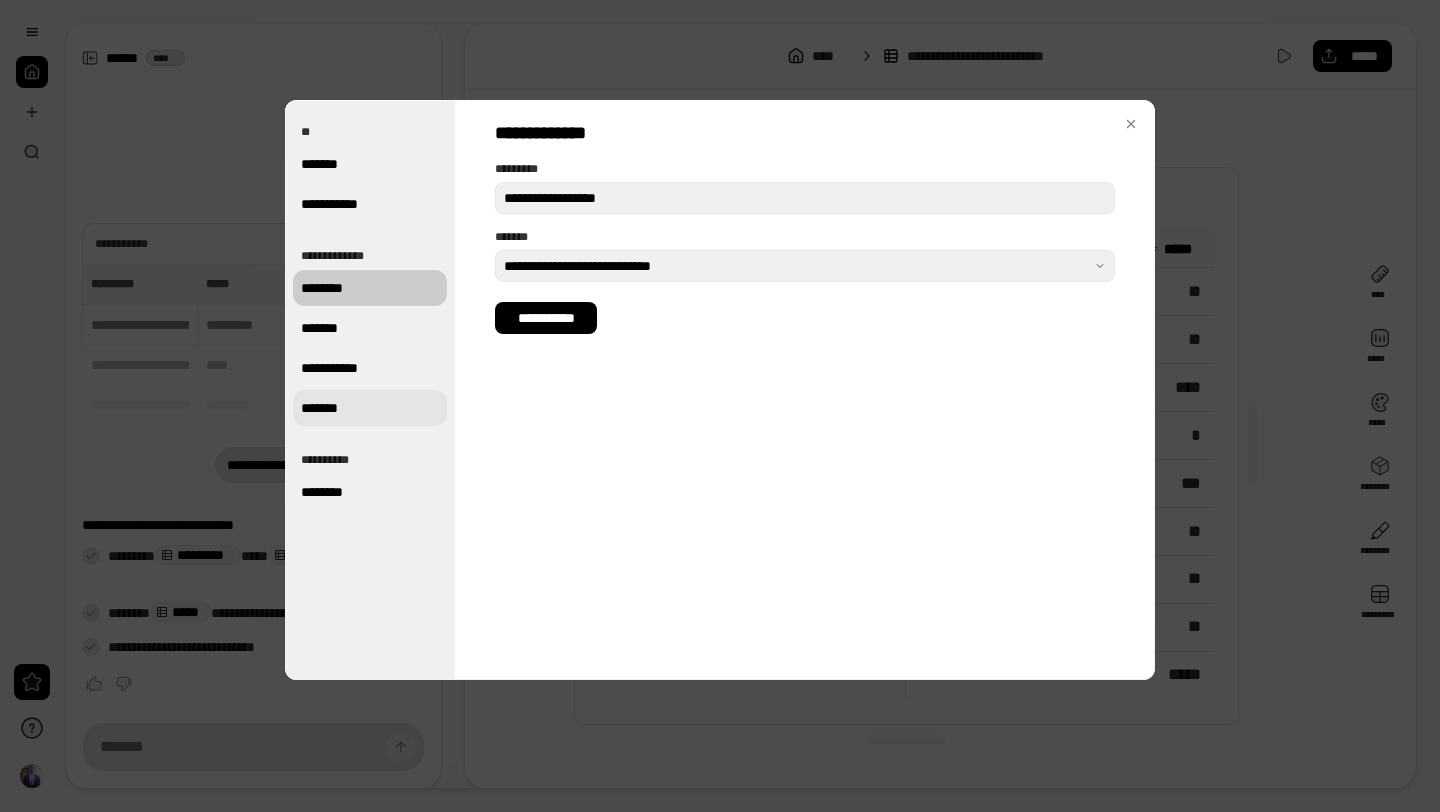 click on "*******" at bounding box center (370, 408) 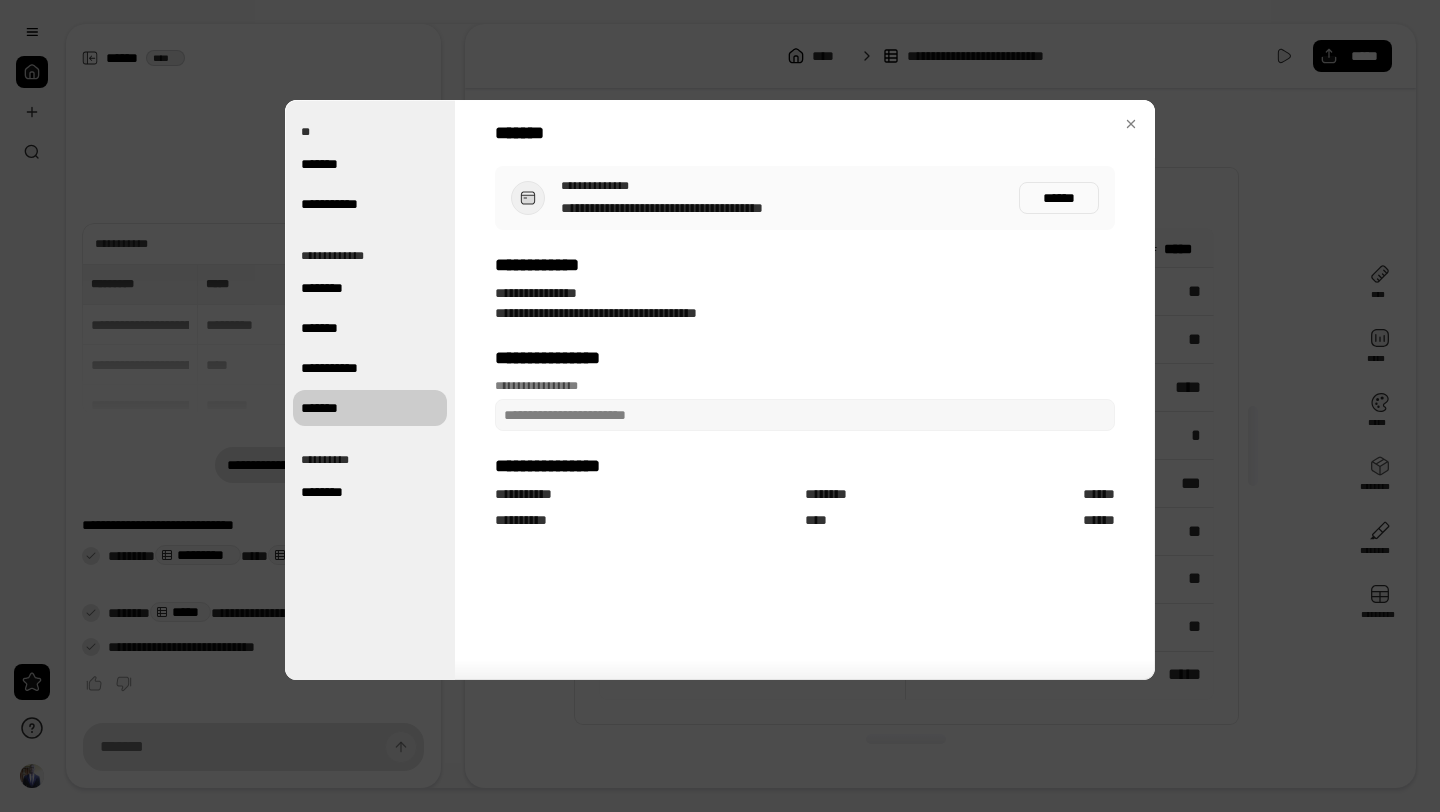 click on "**********" at bounding box center (805, 358) 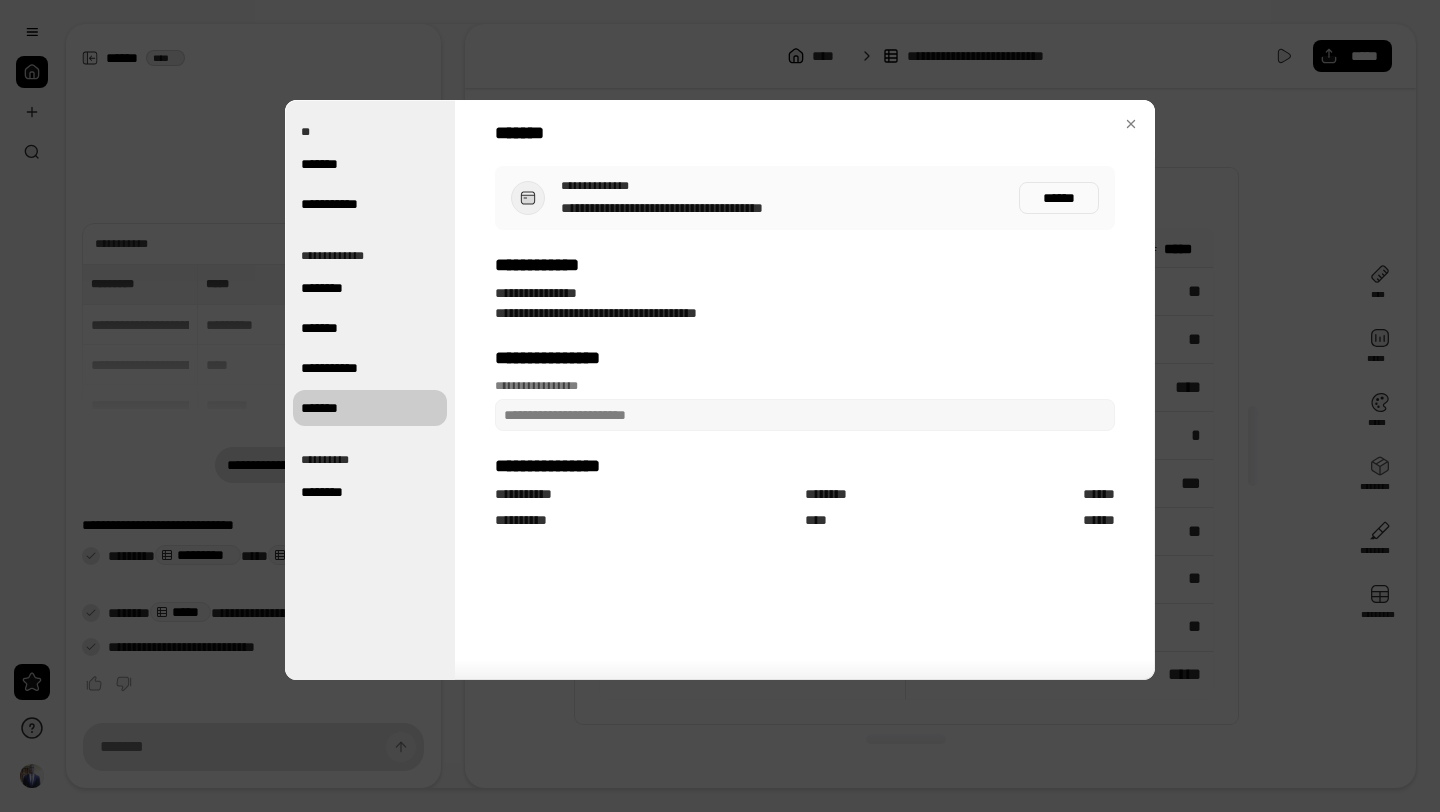 click 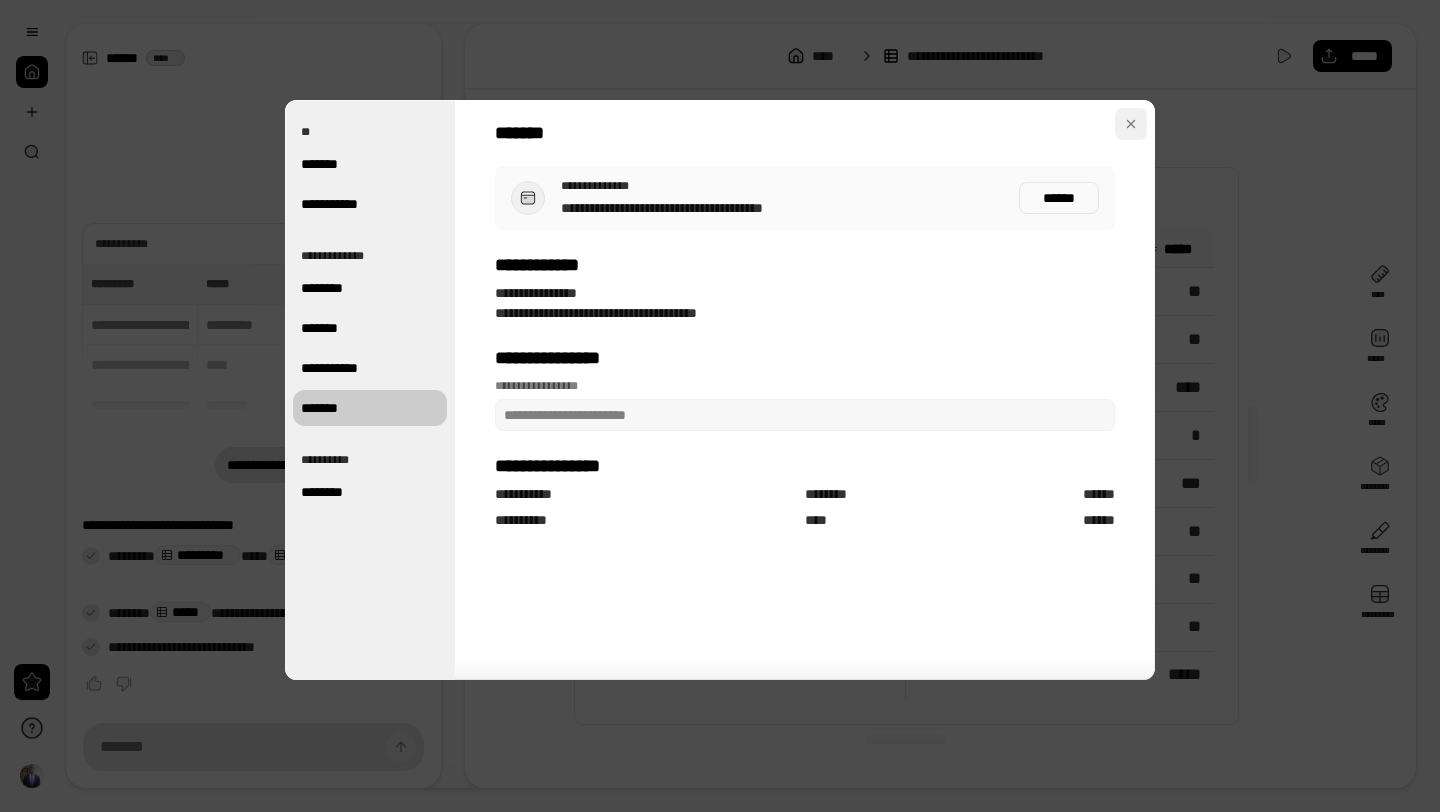 click at bounding box center [1131, 124] 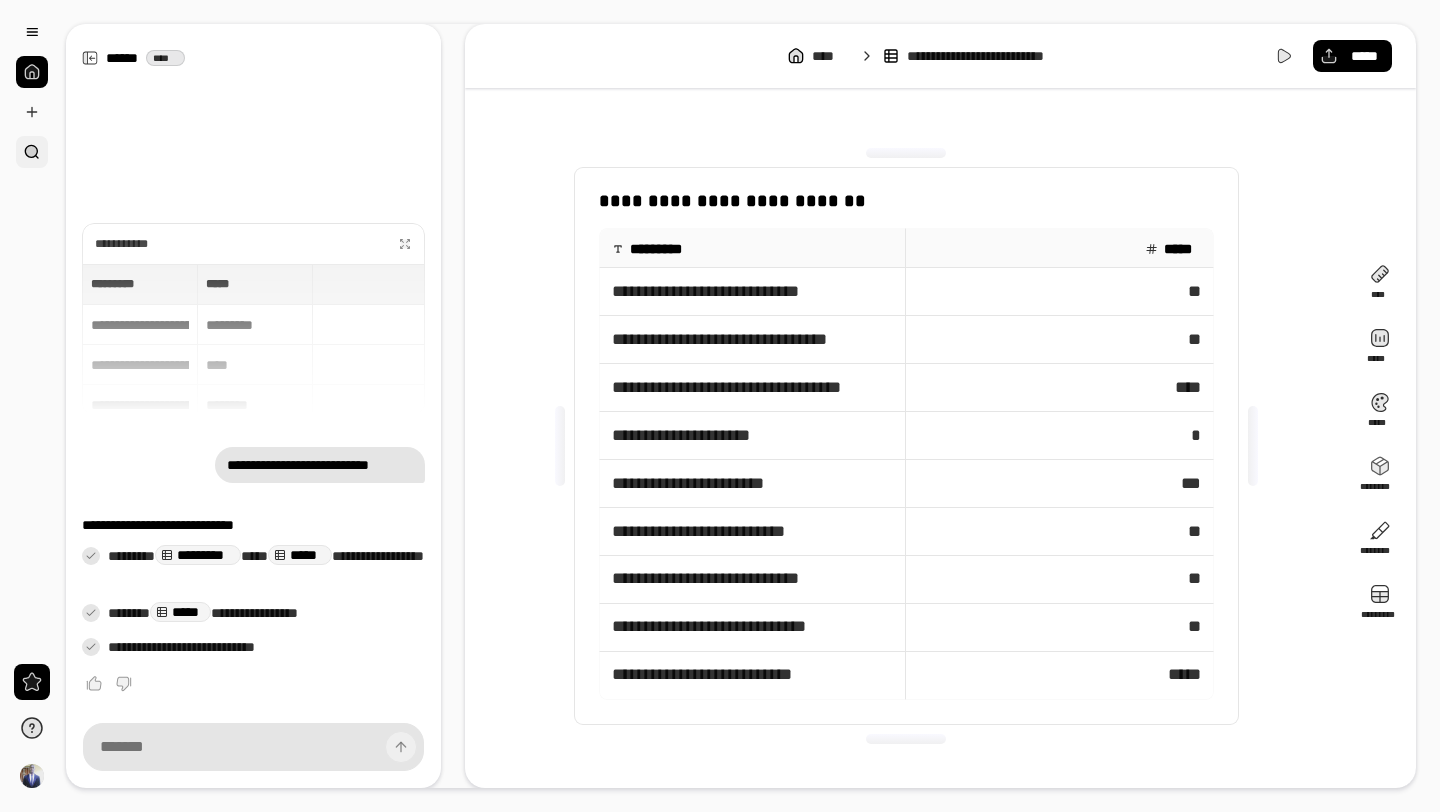 click at bounding box center [32, 152] 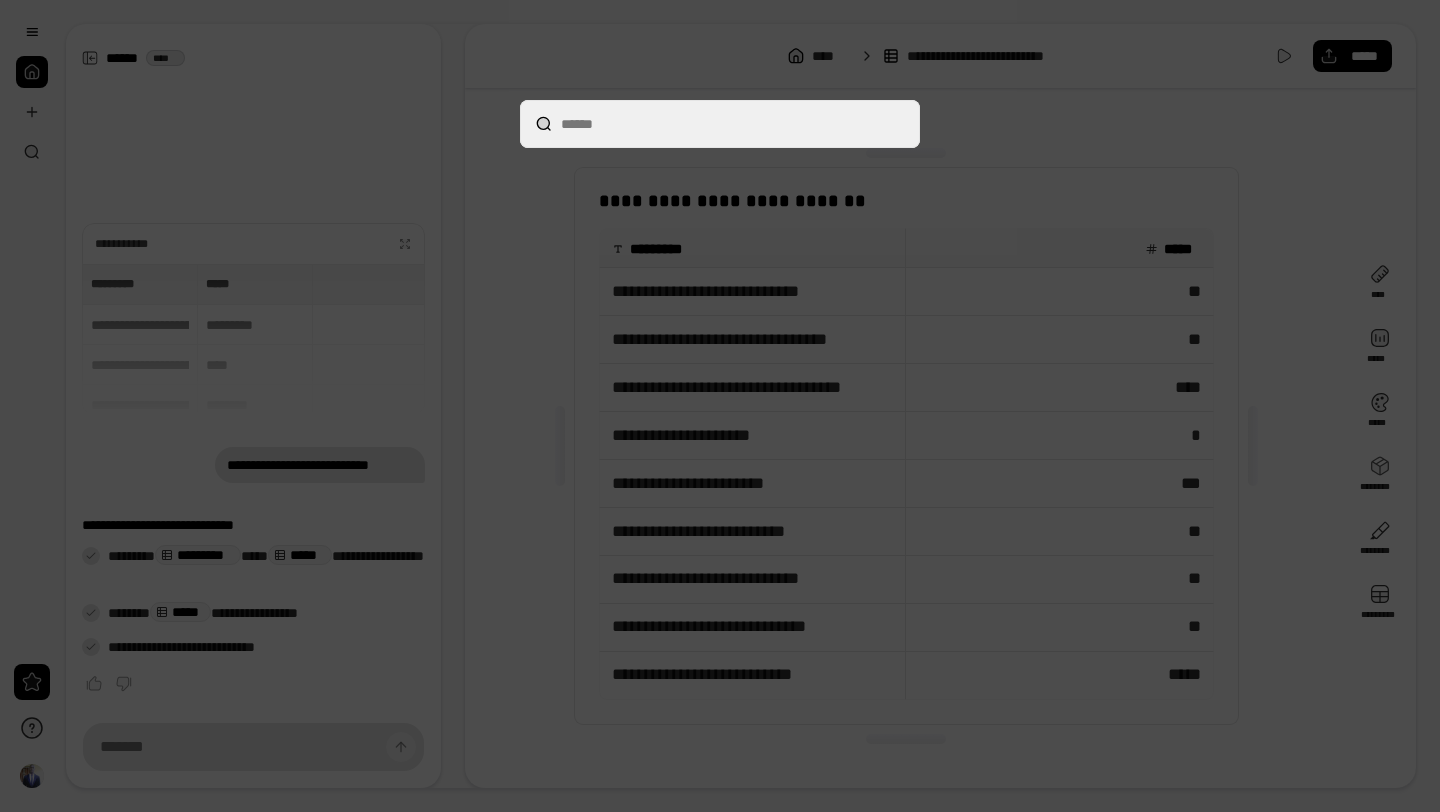 click at bounding box center [720, 406] 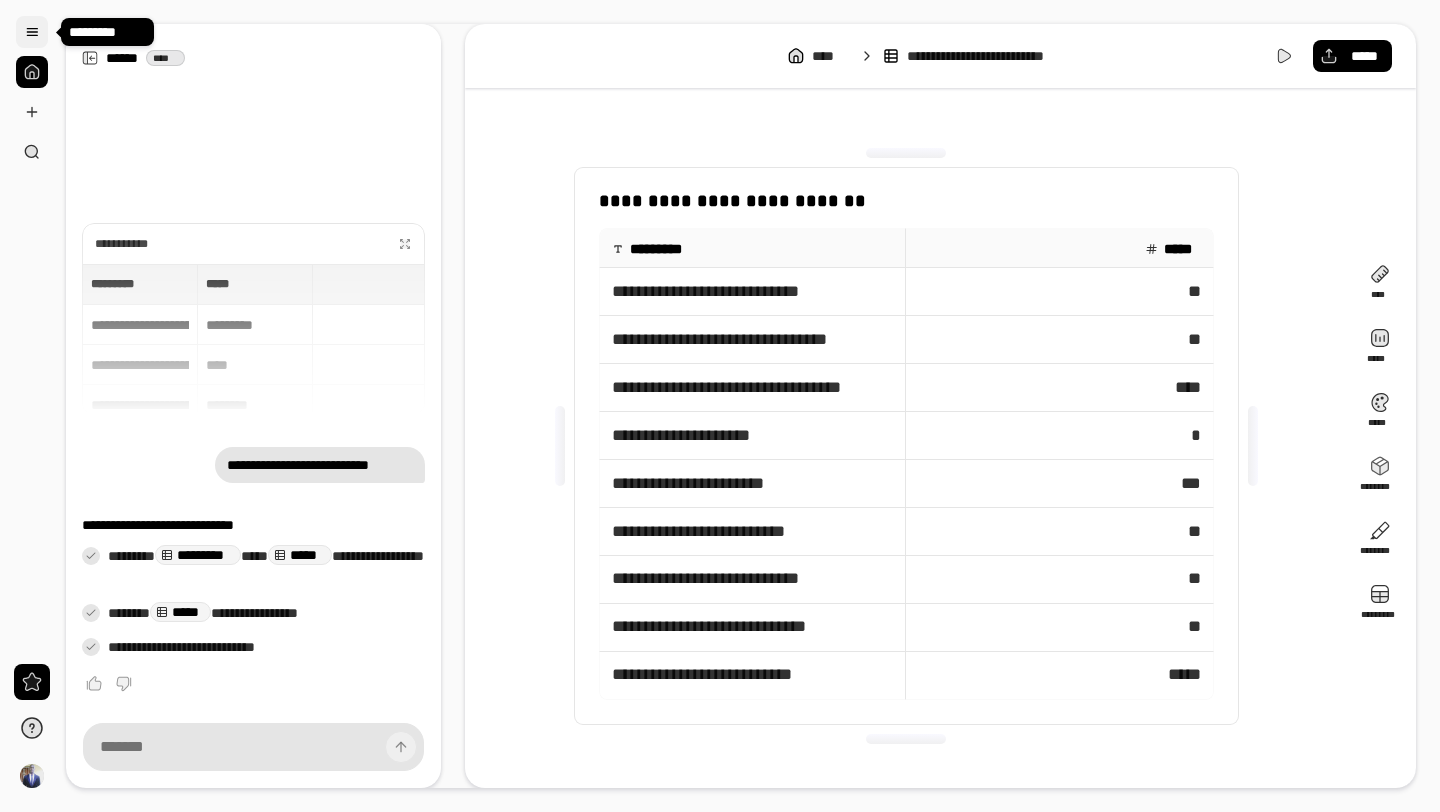 click at bounding box center [32, 32] 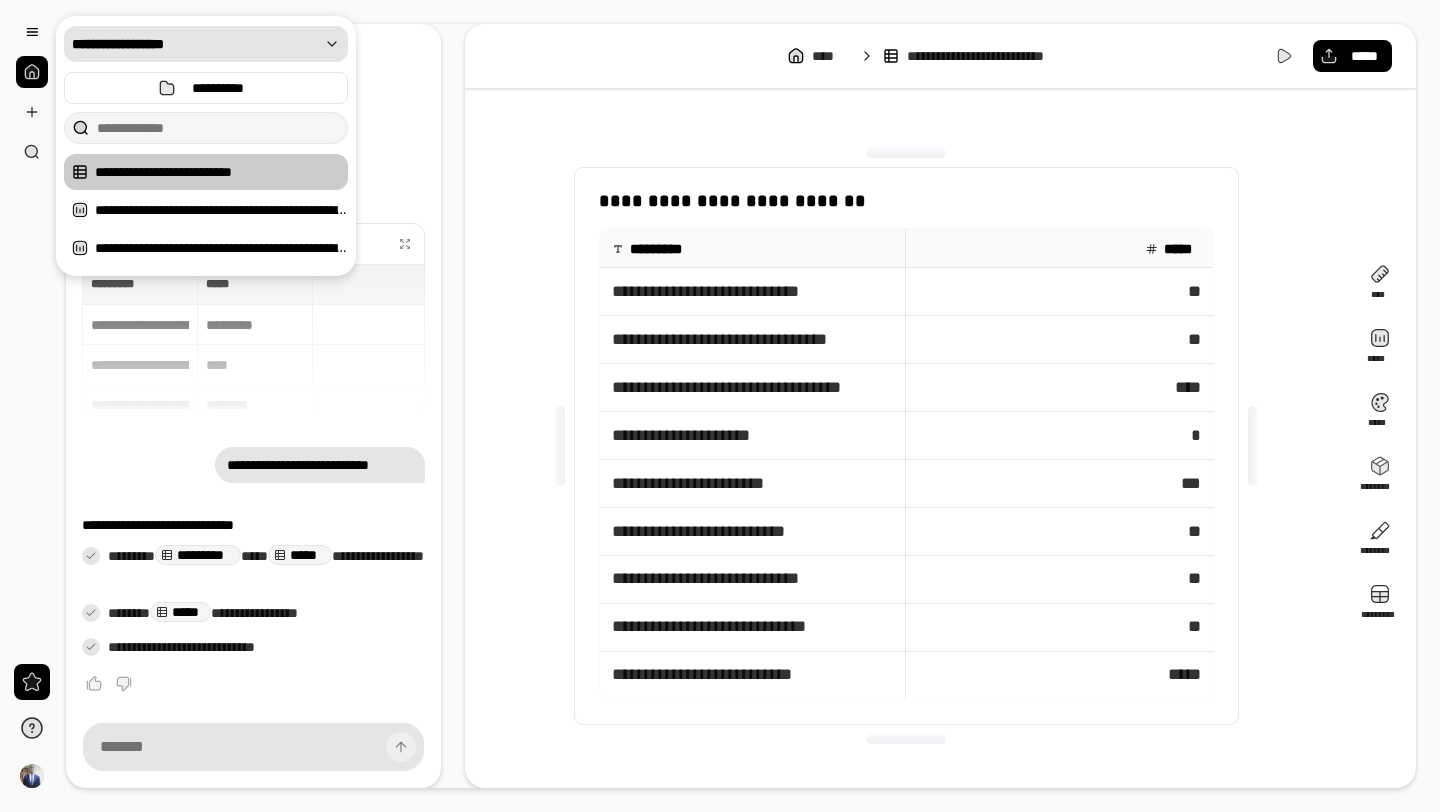 click 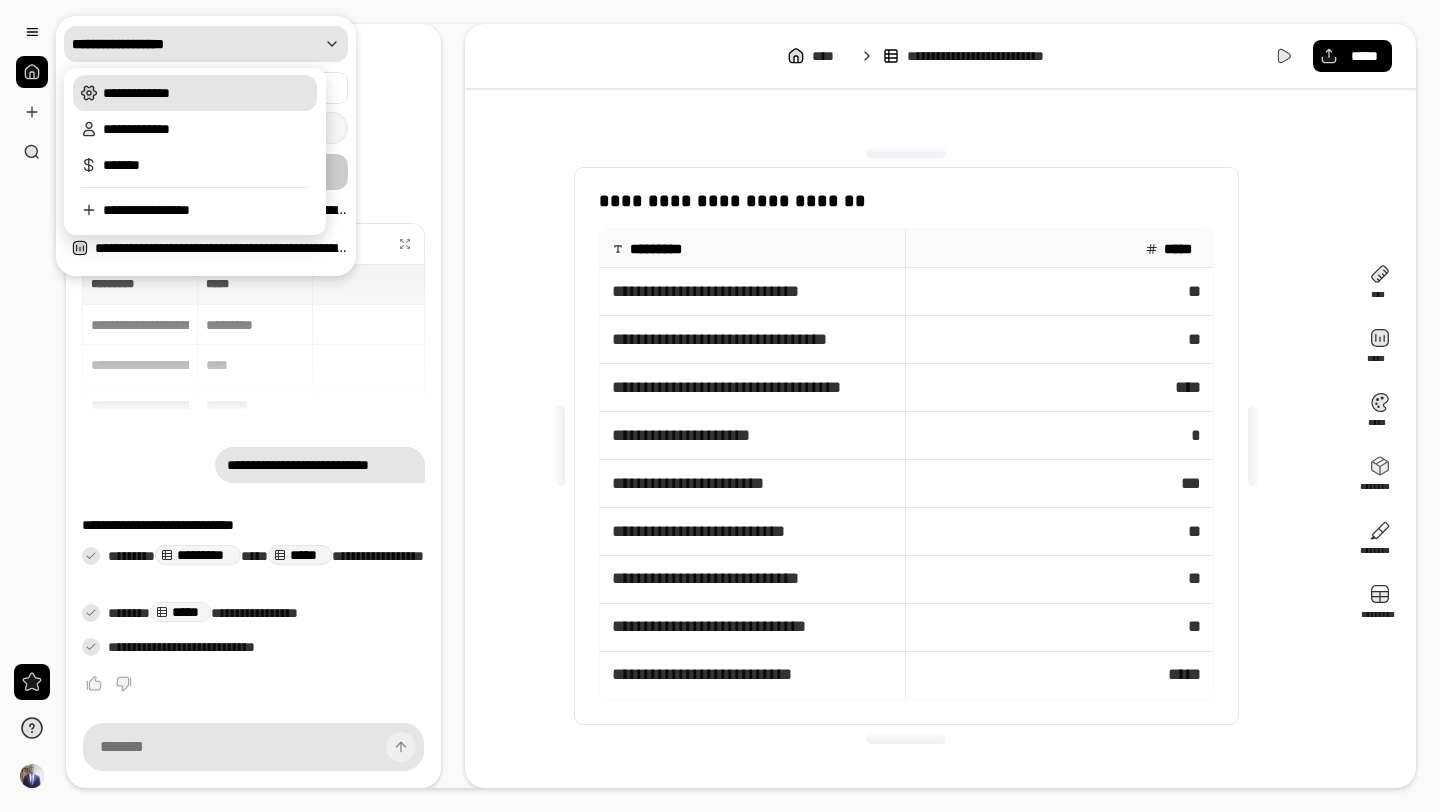 click on "**********" at bounding box center [206, 93] 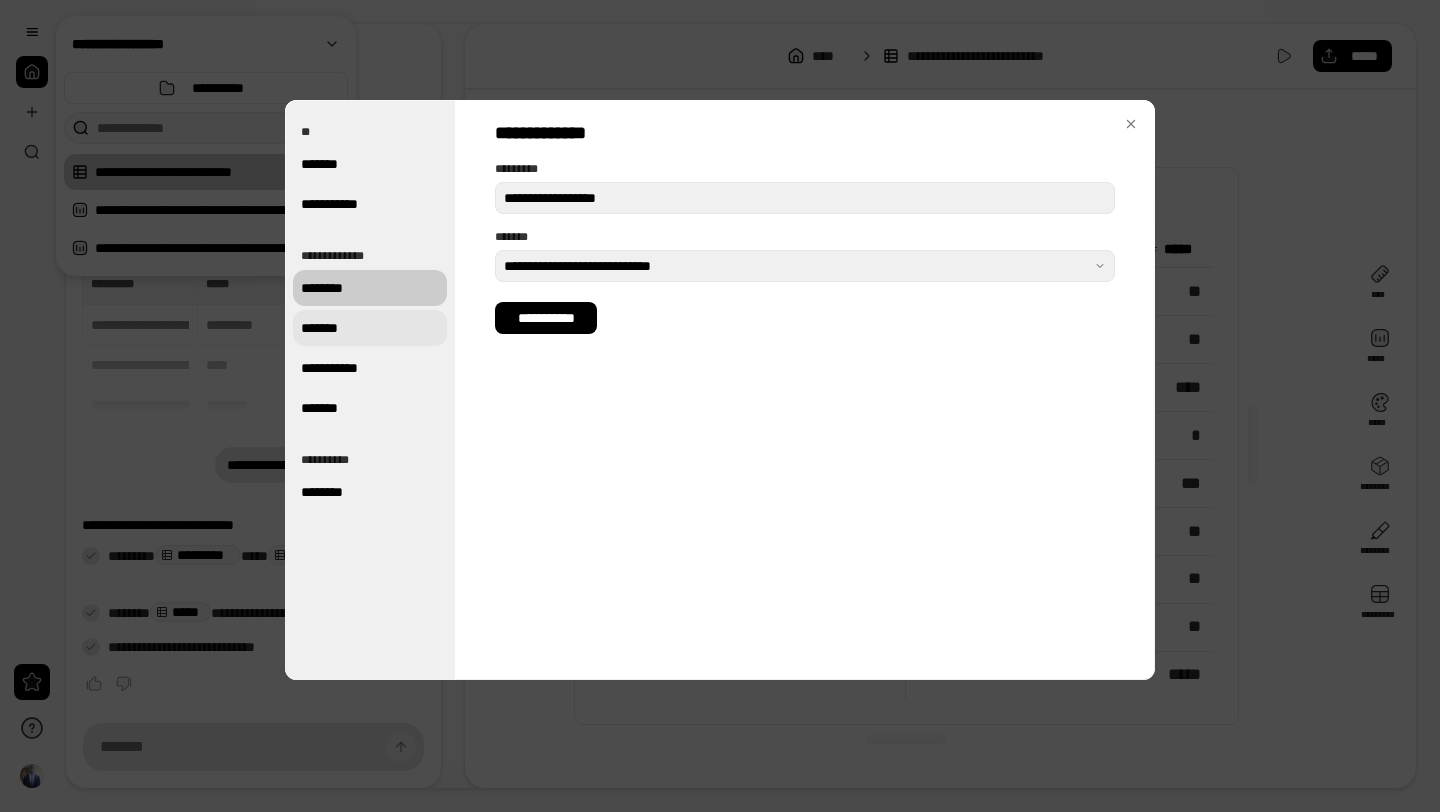 click on "*******" at bounding box center (370, 328) 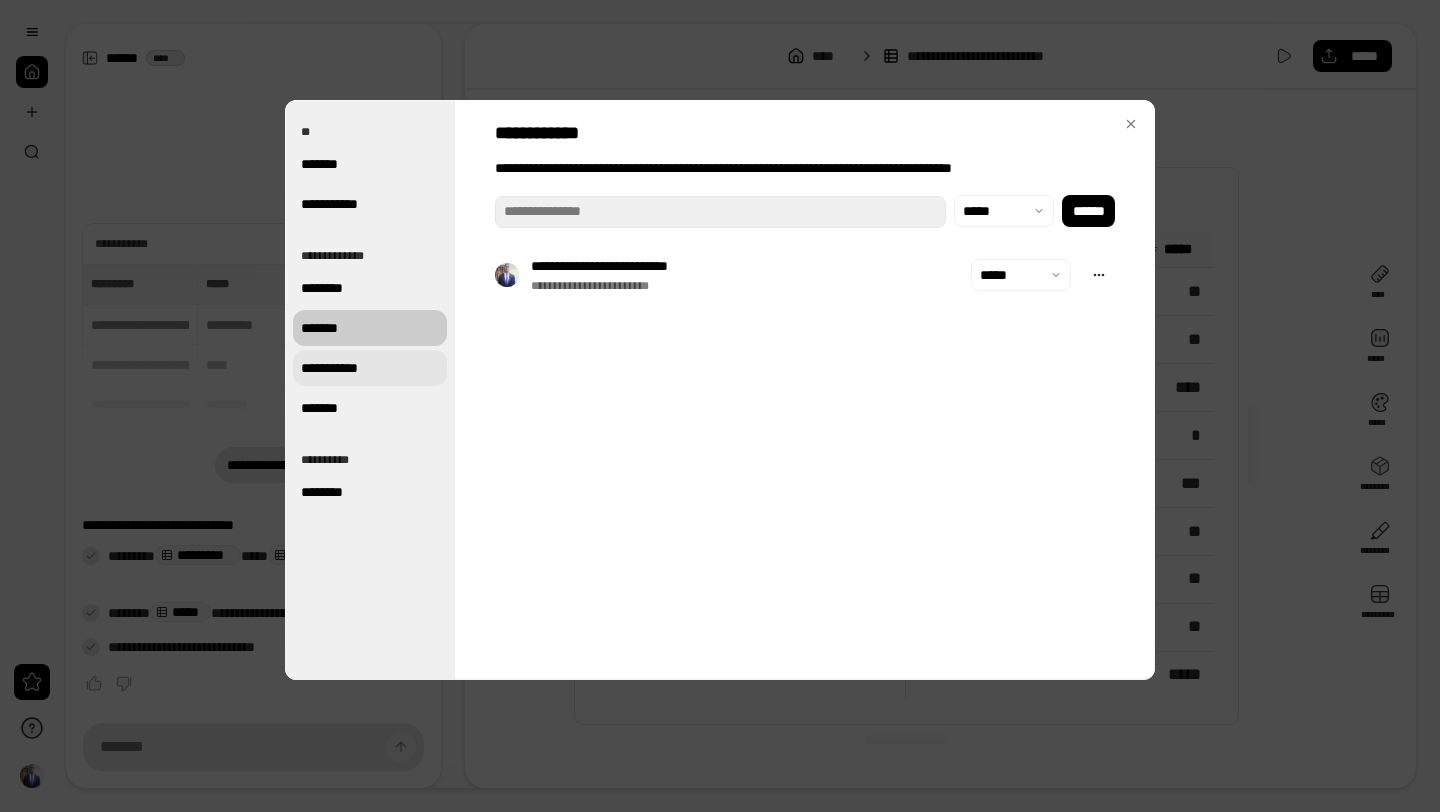 click on "**********" at bounding box center [370, 368] 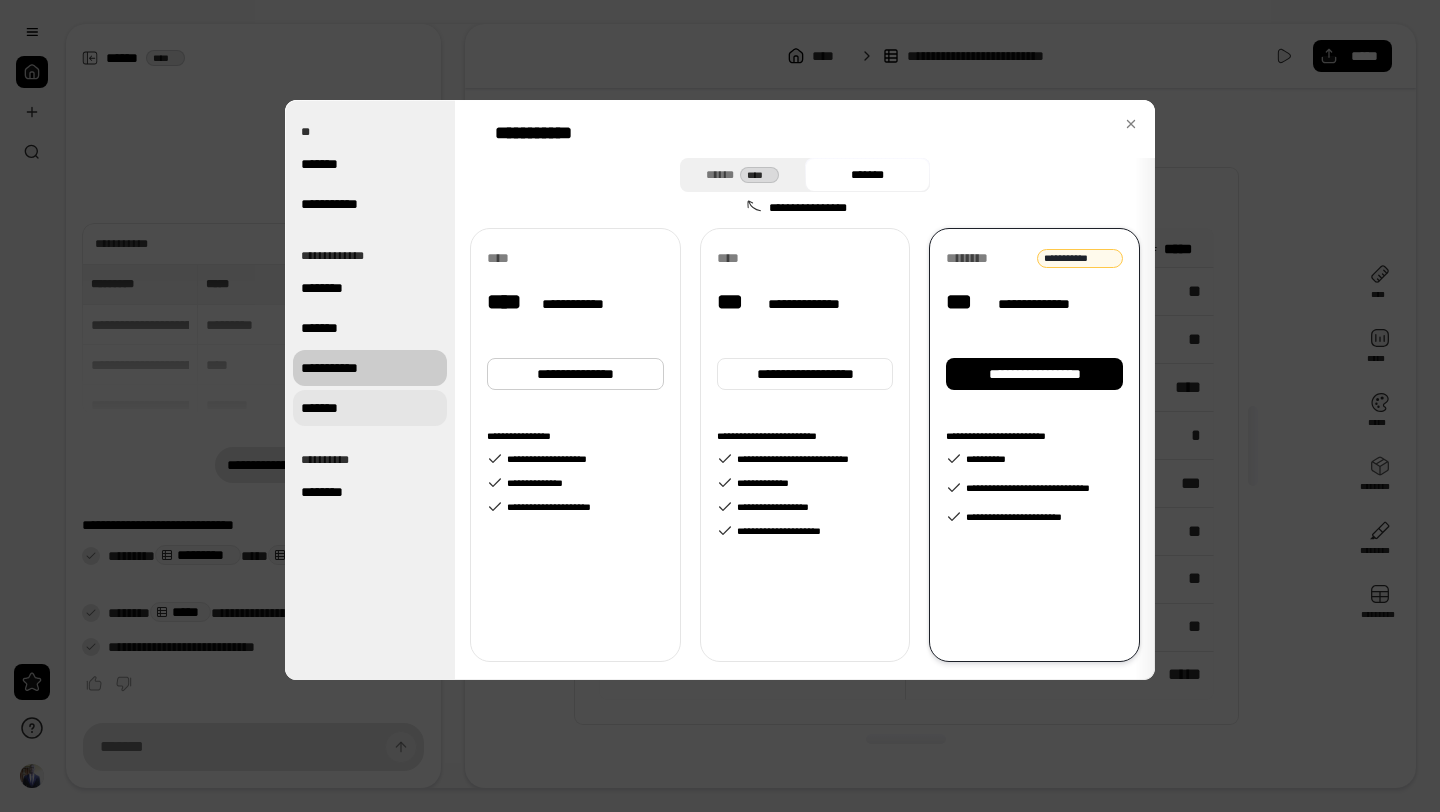 click on "*******" at bounding box center (370, 408) 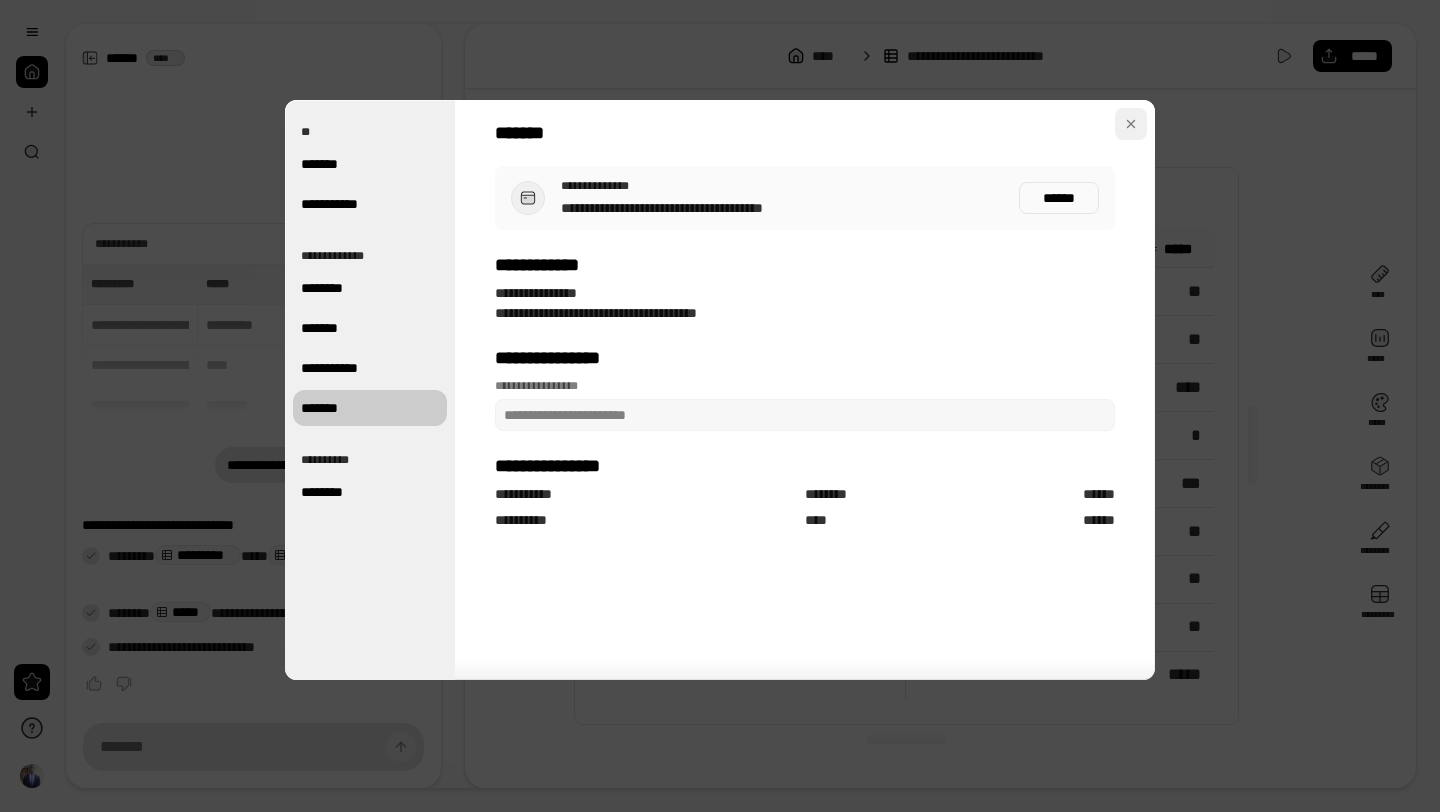 click at bounding box center (1131, 124) 